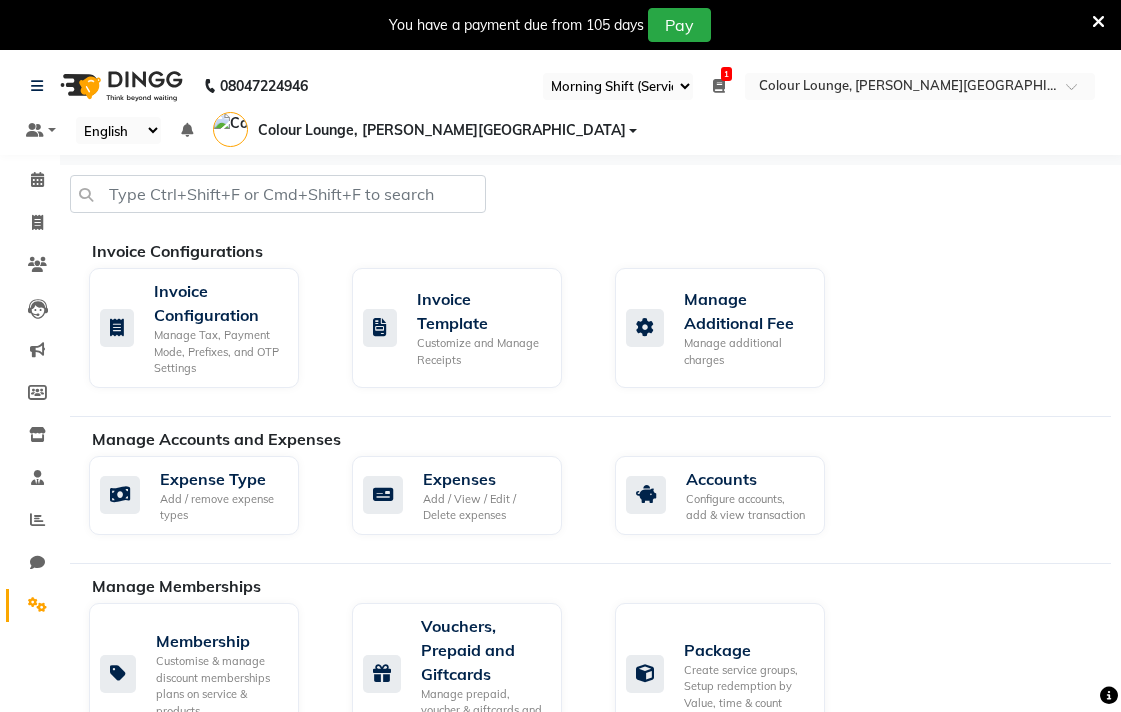 select on "67" 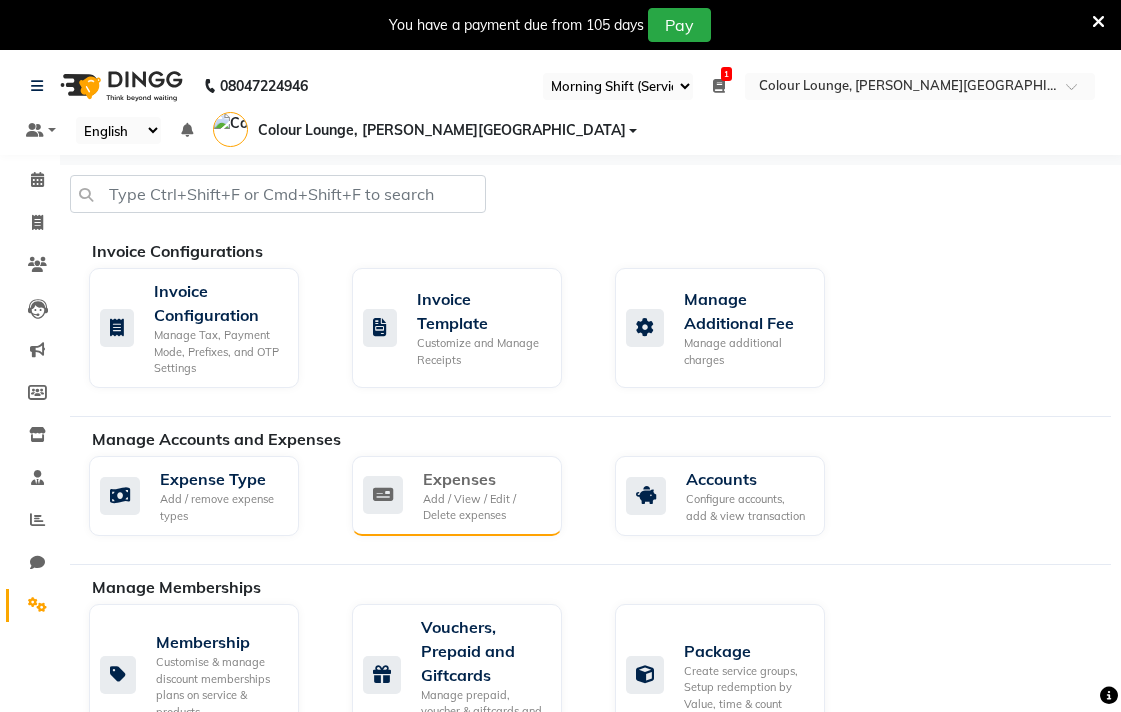 click on "Add / View / Edit / Delete expenses" 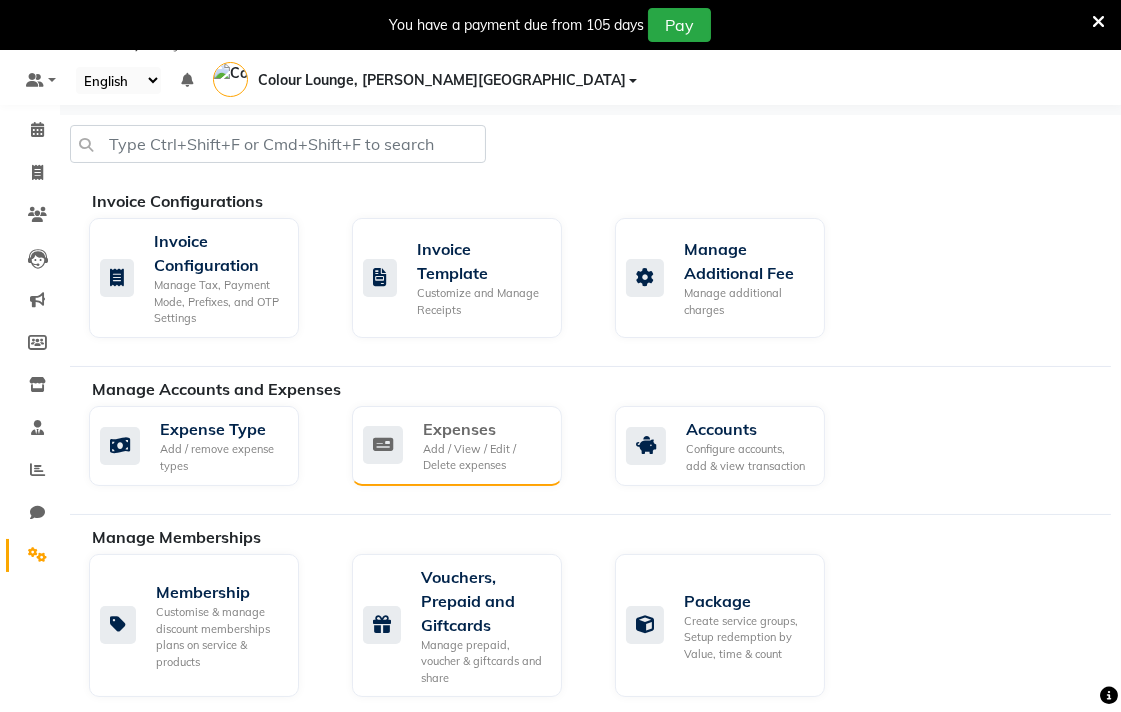 scroll, scrollTop: 0, scrollLeft: 0, axis: both 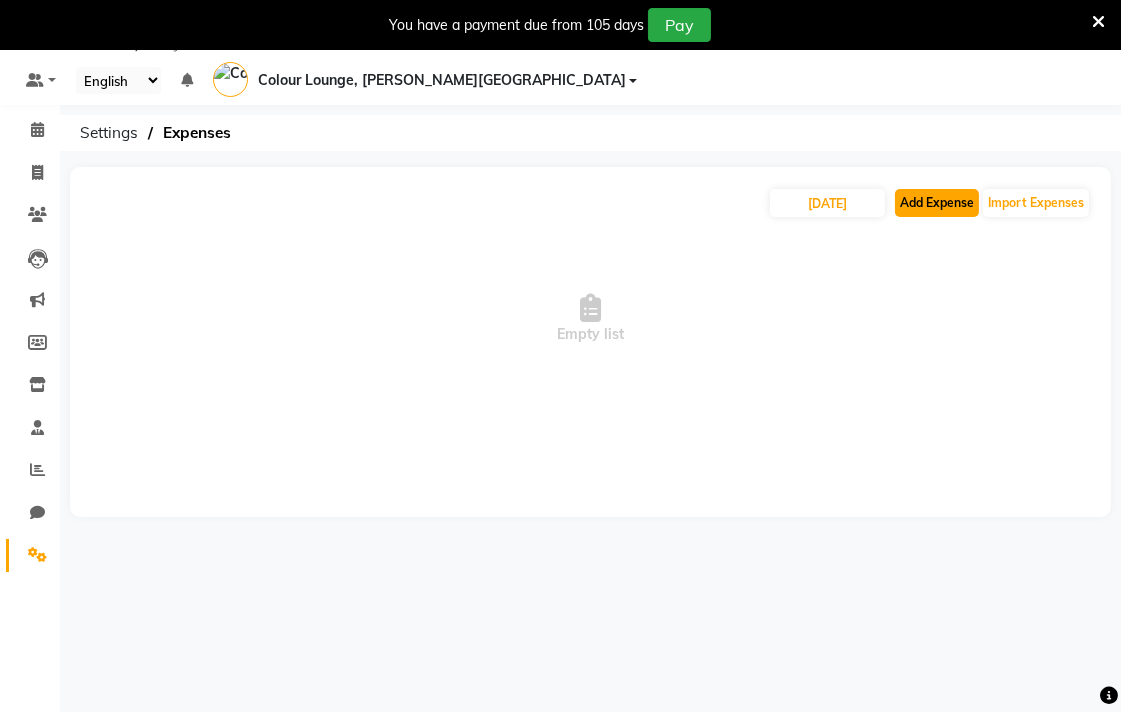 click on "Add Expense" 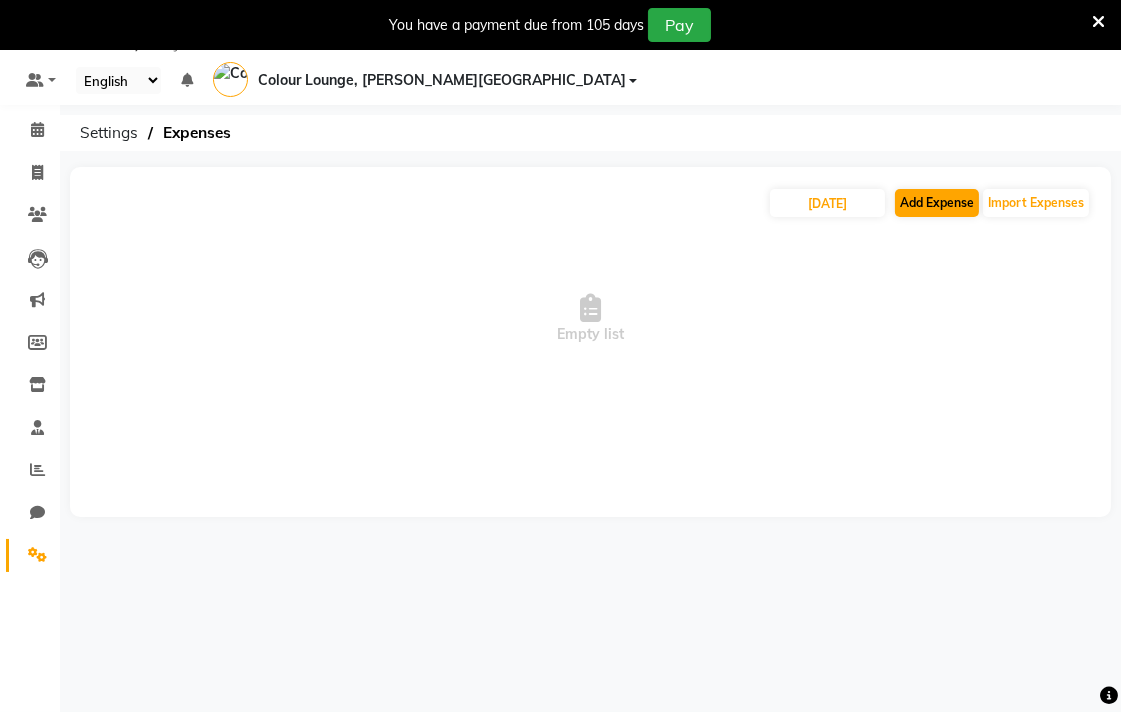select on "1" 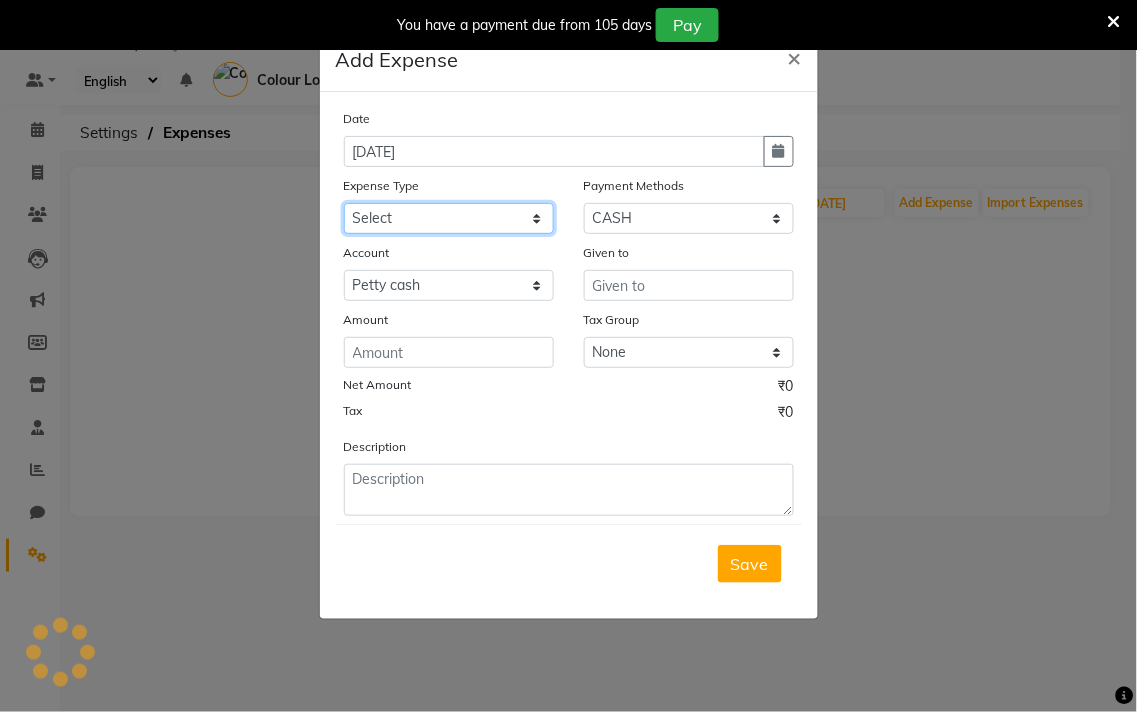 click on "Select Advance Salary Bank charges Car maintenance  Cash transfer to bank Cash transfer to hub Client Snacks Clinical charges Equipment Fuel Govt fee Incentive Insurance International purchase Loan Repayment Maintenance Marketing Miscellaneous MRA Other Pantry Product Rent Salary Staff Snacks Tax Tea & Refreshment Utilities" 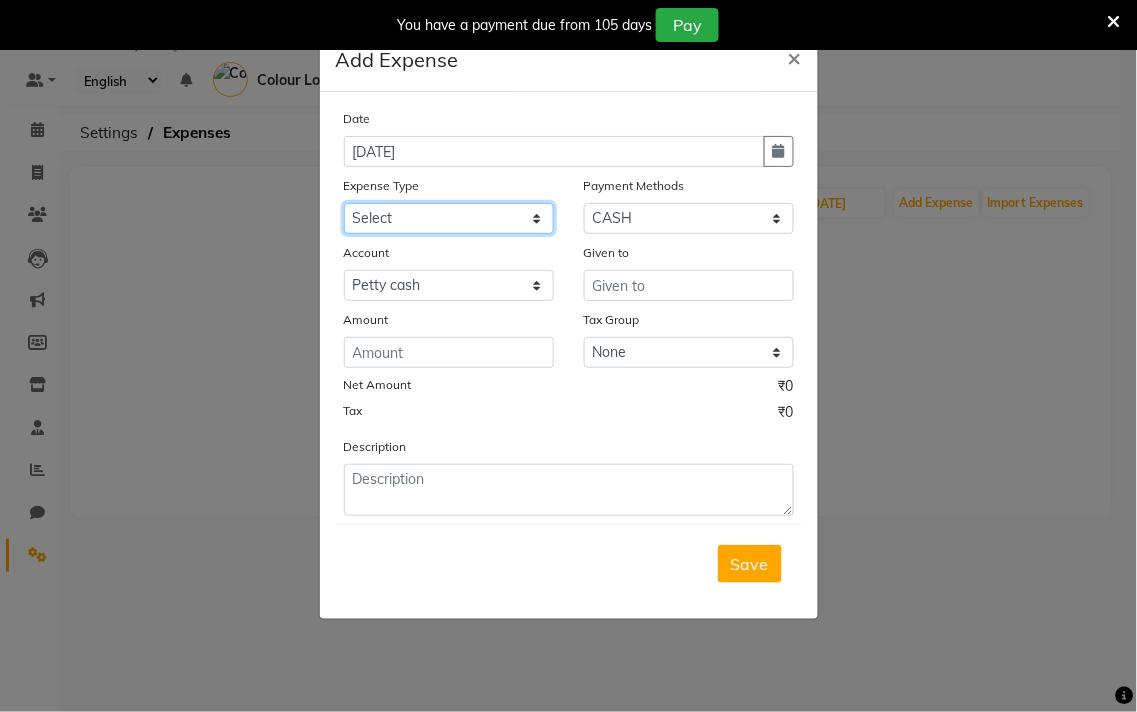 select on "10" 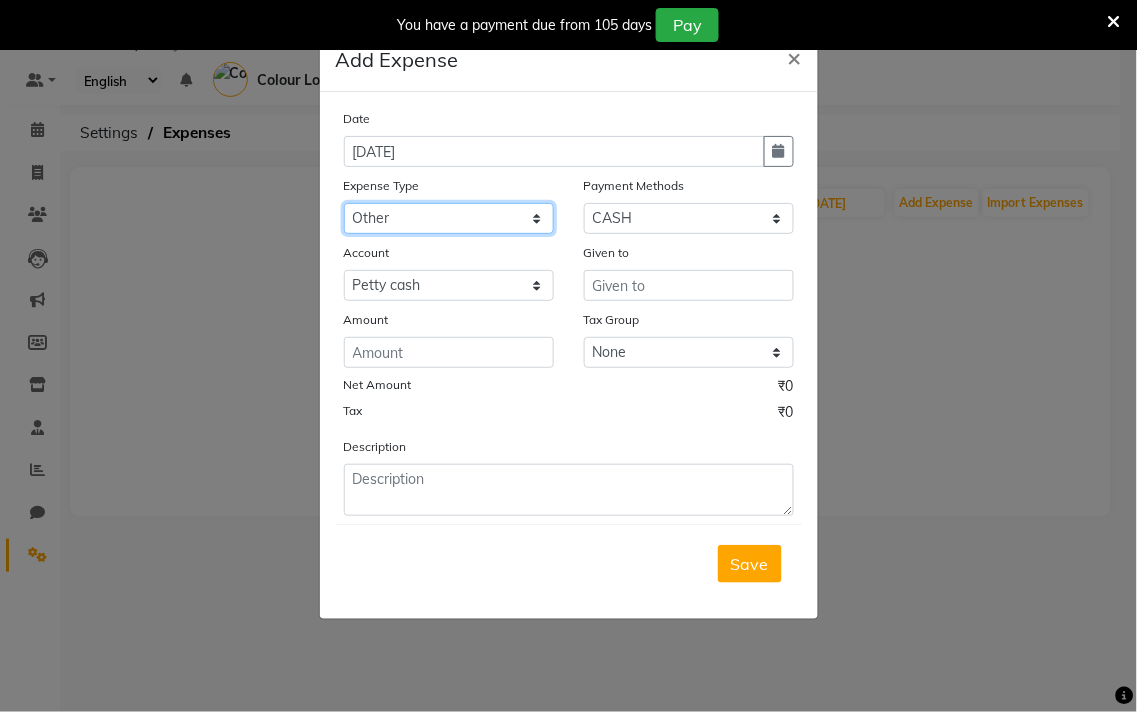 click on "Select Advance Salary Bank charges Car maintenance  Cash transfer to bank Cash transfer to hub Client Snacks Clinical charges Equipment Fuel Govt fee Incentive Insurance International purchase Loan Repayment Maintenance Marketing Miscellaneous MRA Other Pantry Product Rent Salary Staff Snacks Tax Tea & Refreshment Utilities" 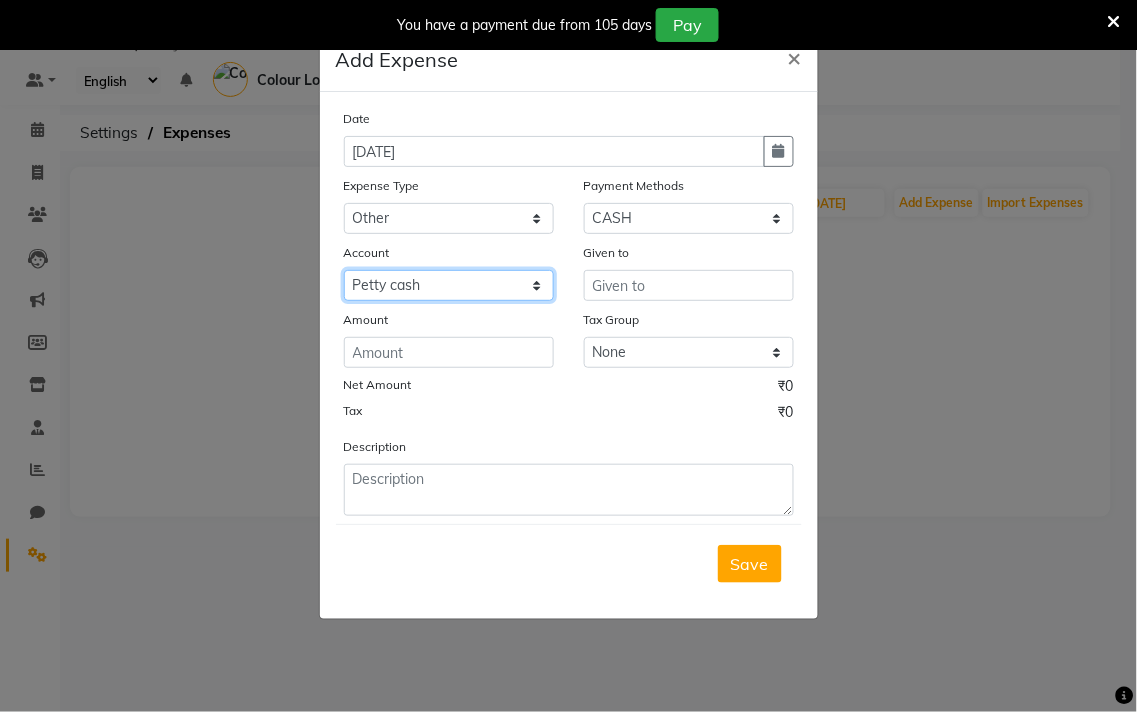 click on "Select [PERSON_NAME] cash Default account Expense account" 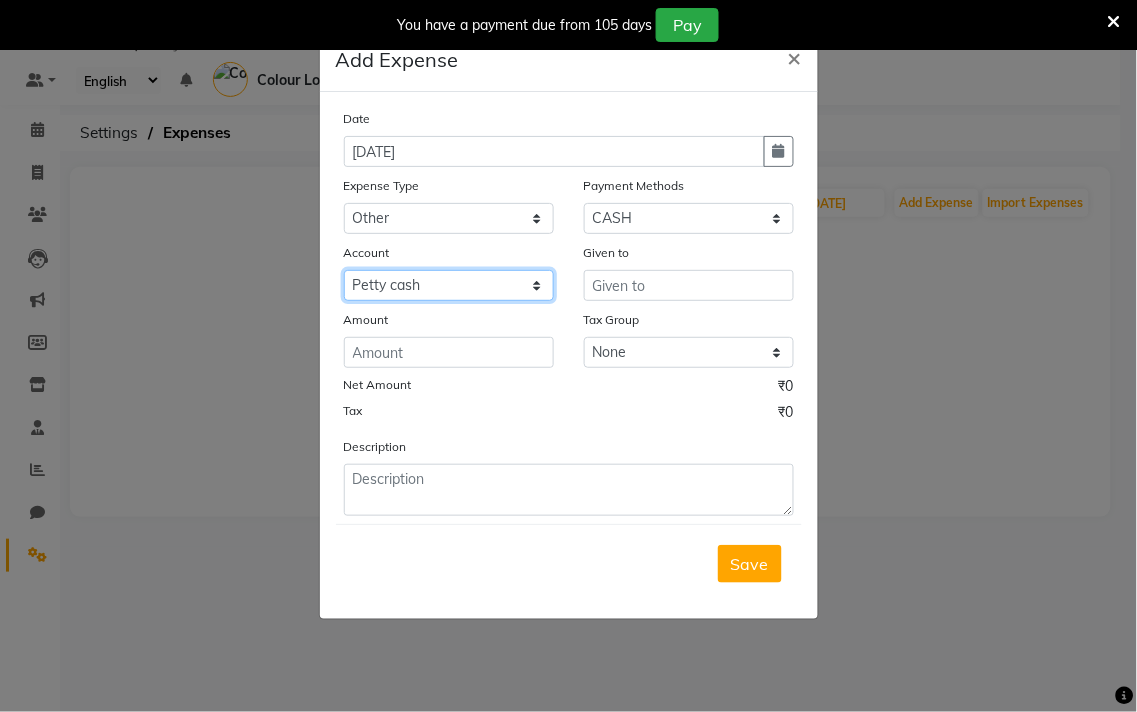 select on "7234" 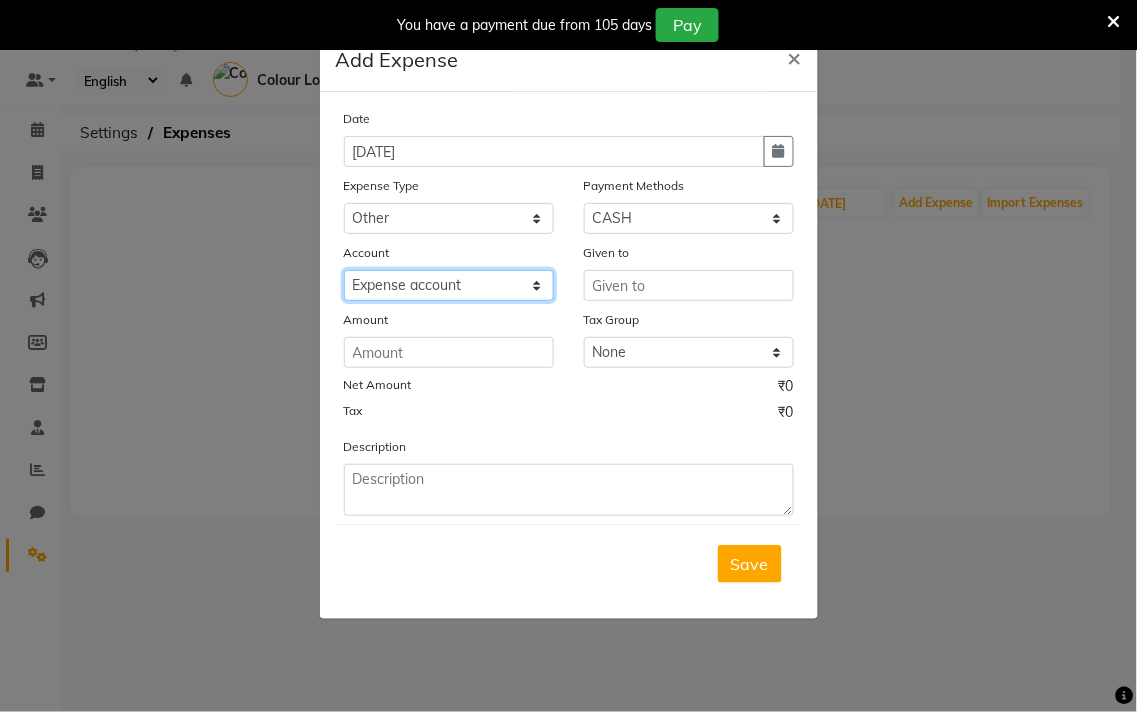 click on "Select [PERSON_NAME] cash Default account Expense account" 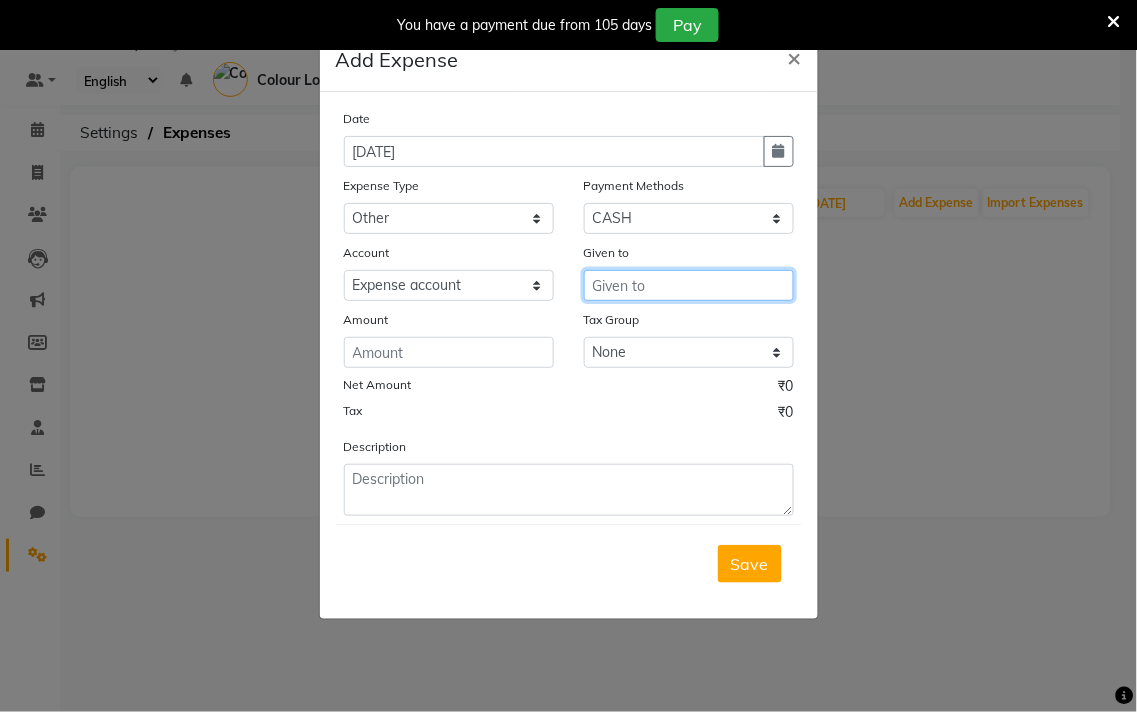 click at bounding box center [689, 285] 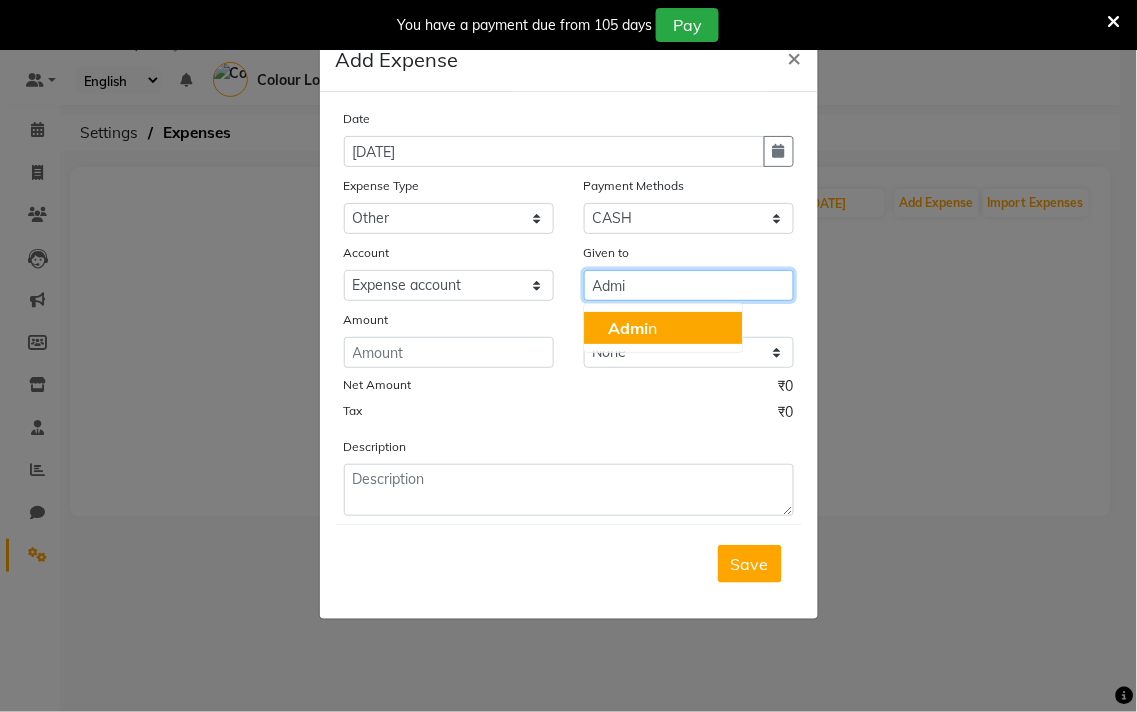 click on "Admi n" at bounding box center (663, 328) 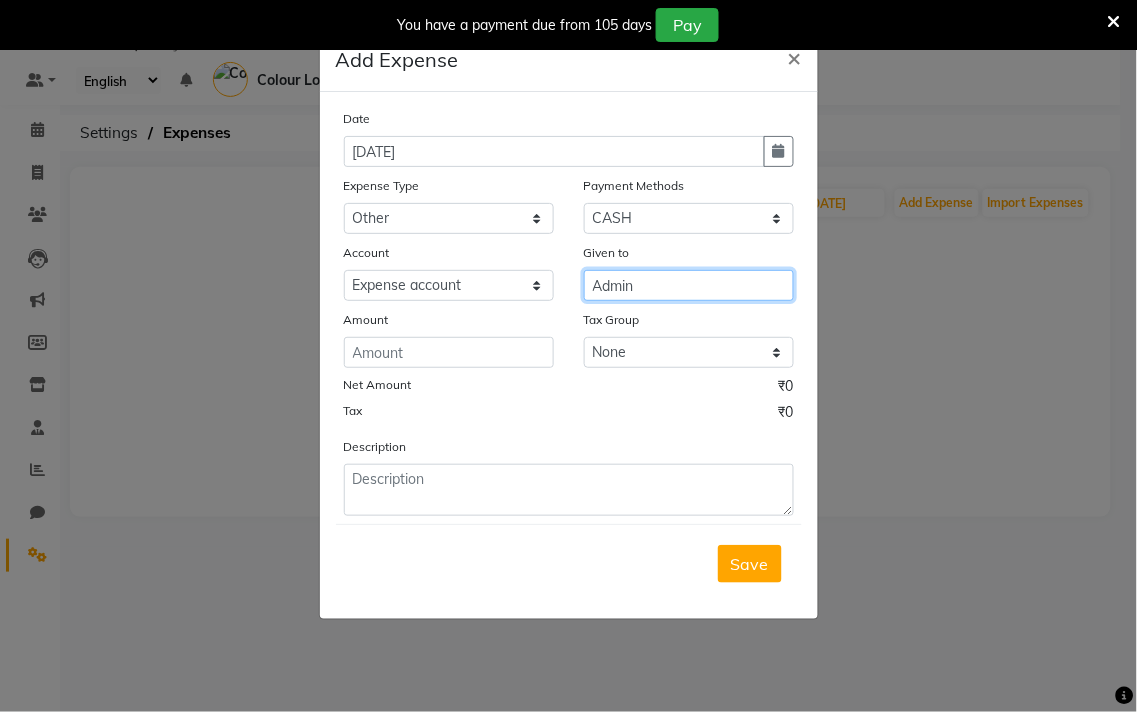 type on "Admin" 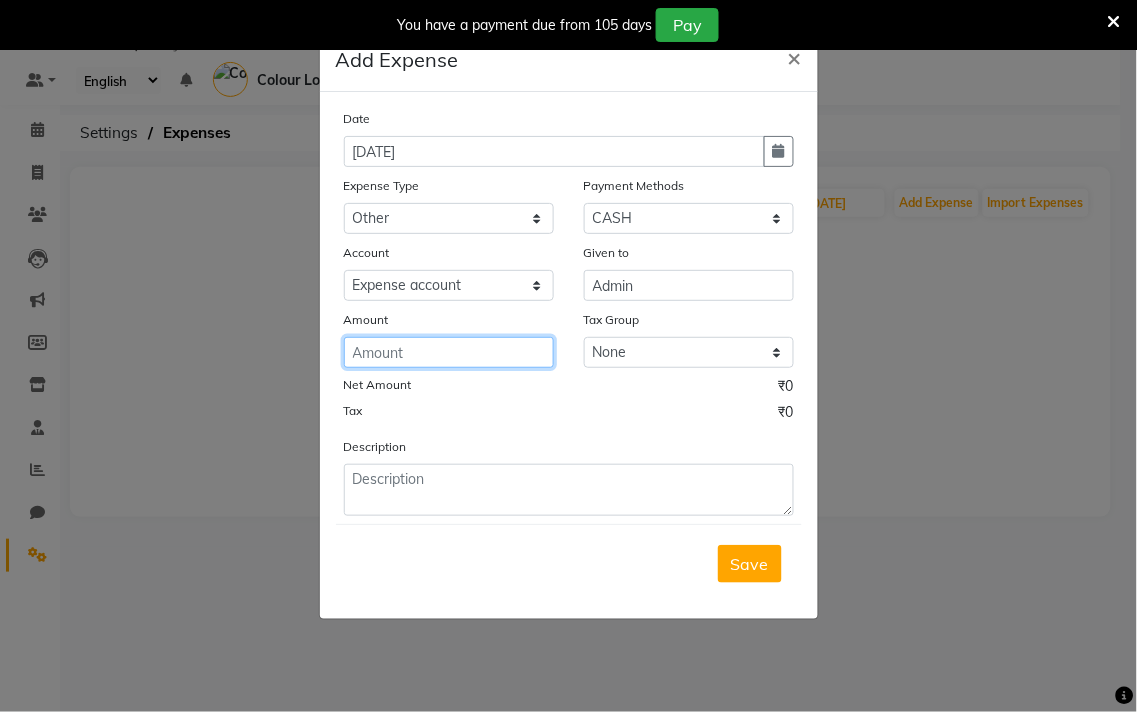 click 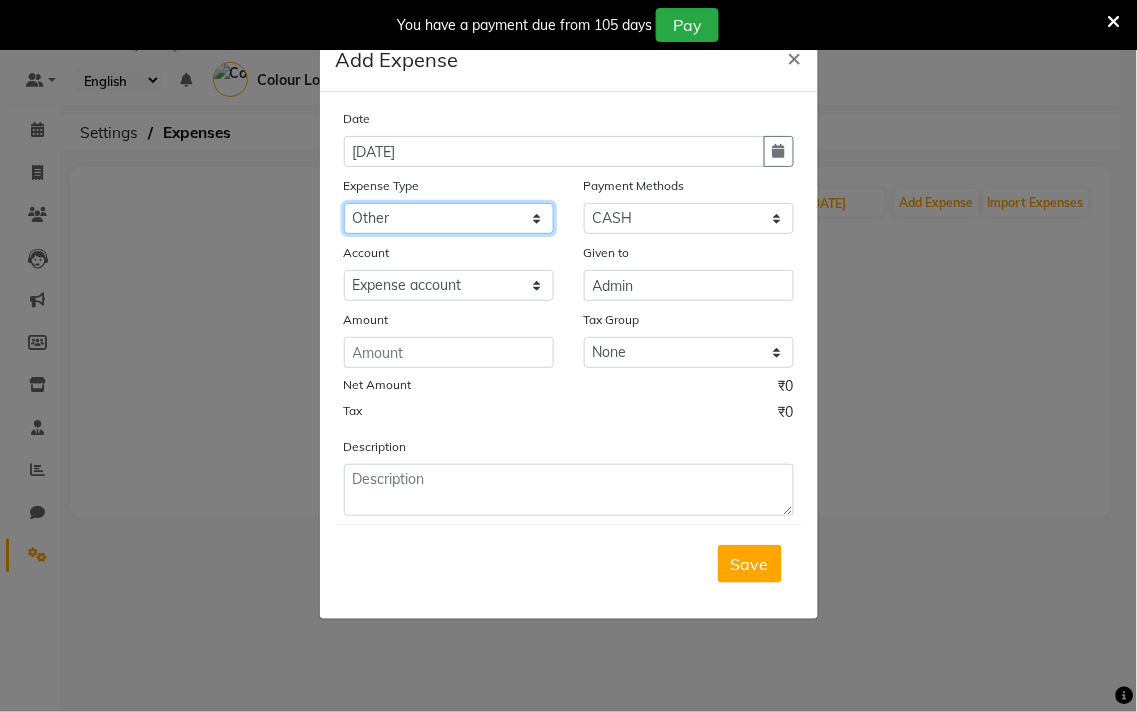 click on "Select Advance Salary Bank charges Car maintenance  Cash transfer to bank Cash transfer to hub Client Snacks Clinical charges Equipment Fuel Govt fee Incentive Insurance International purchase Loan Repayment Maintenance Marketing Miscellaneous MRA Other Pantry Product Rent Salary Staff Snacks Tax Tea & Refreshment Utilities" 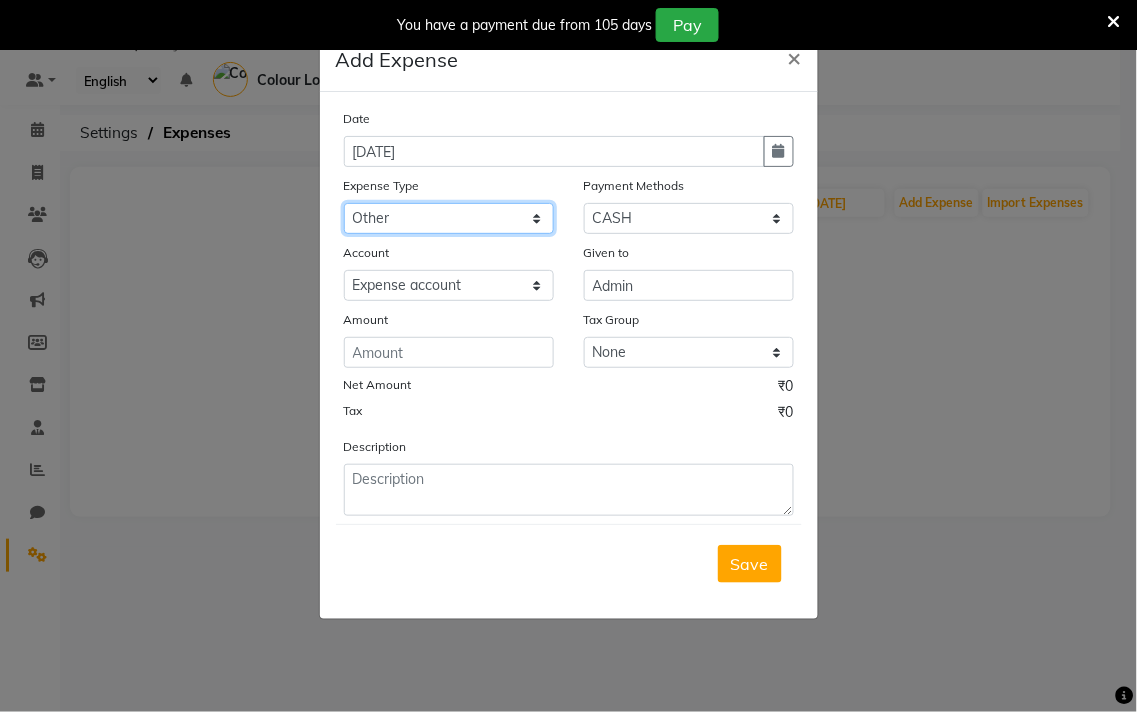 select on "18" 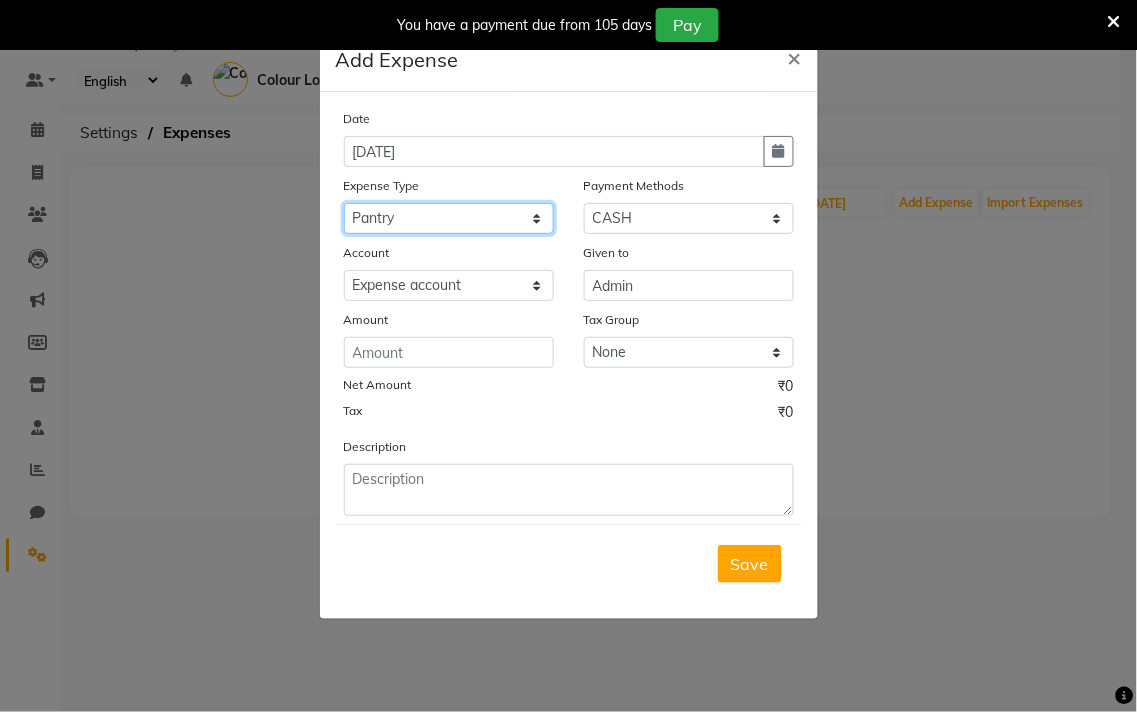 click on "Select Advance Salary Bank charges Car maintenance  Cash transfer to bank Cash transfer to hub Client Snacks Clinical charges Equipment Fuel Govt fee Incentive Insurance International purchase Loan Repayment Maintenance Marketing Miscellaneous MRA Other Pantry Product Rent Salary Staff Snacks Tax Tea & Refreshment Utilities" 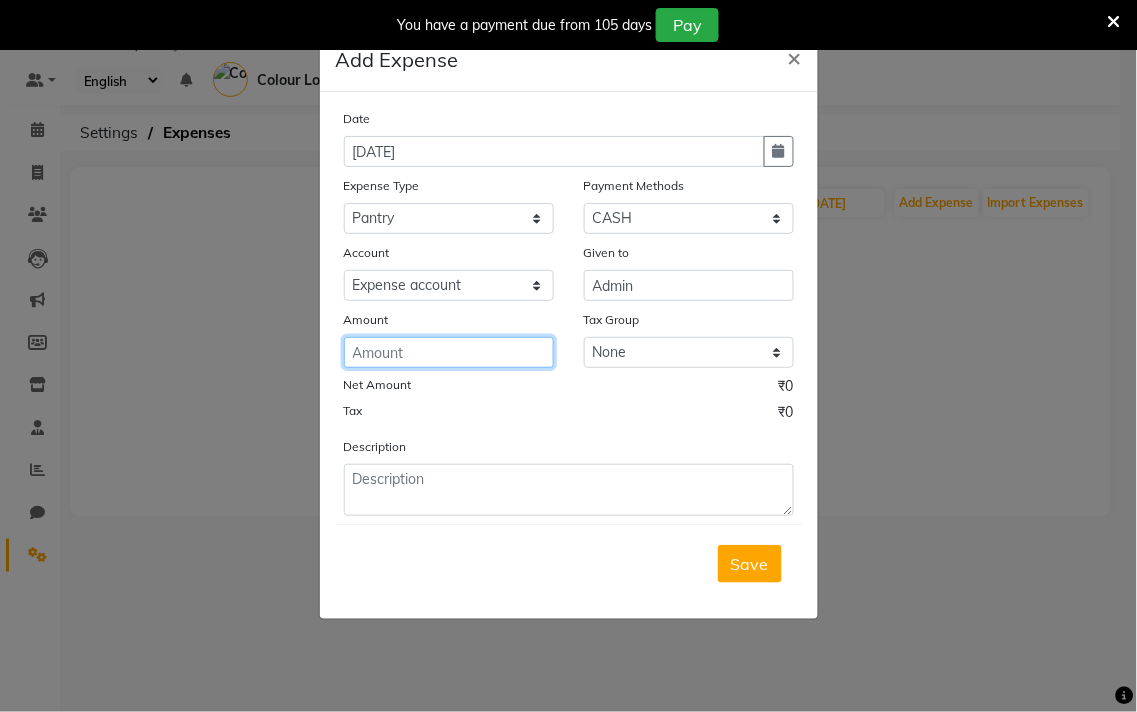 click 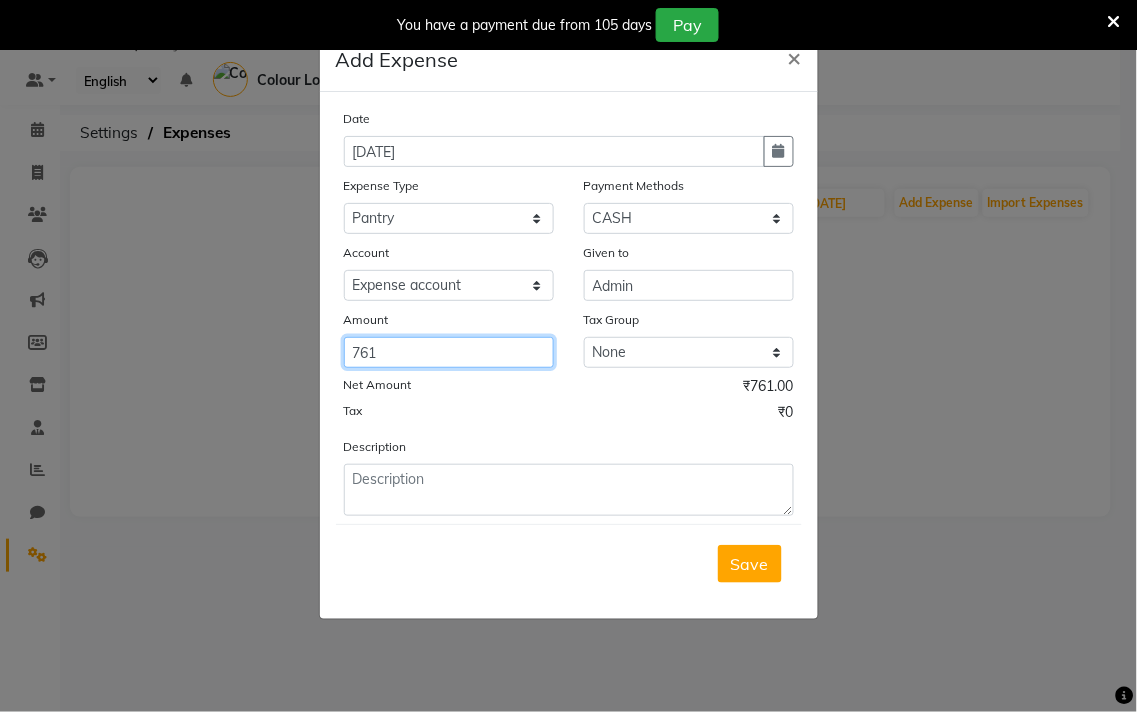type on "761" 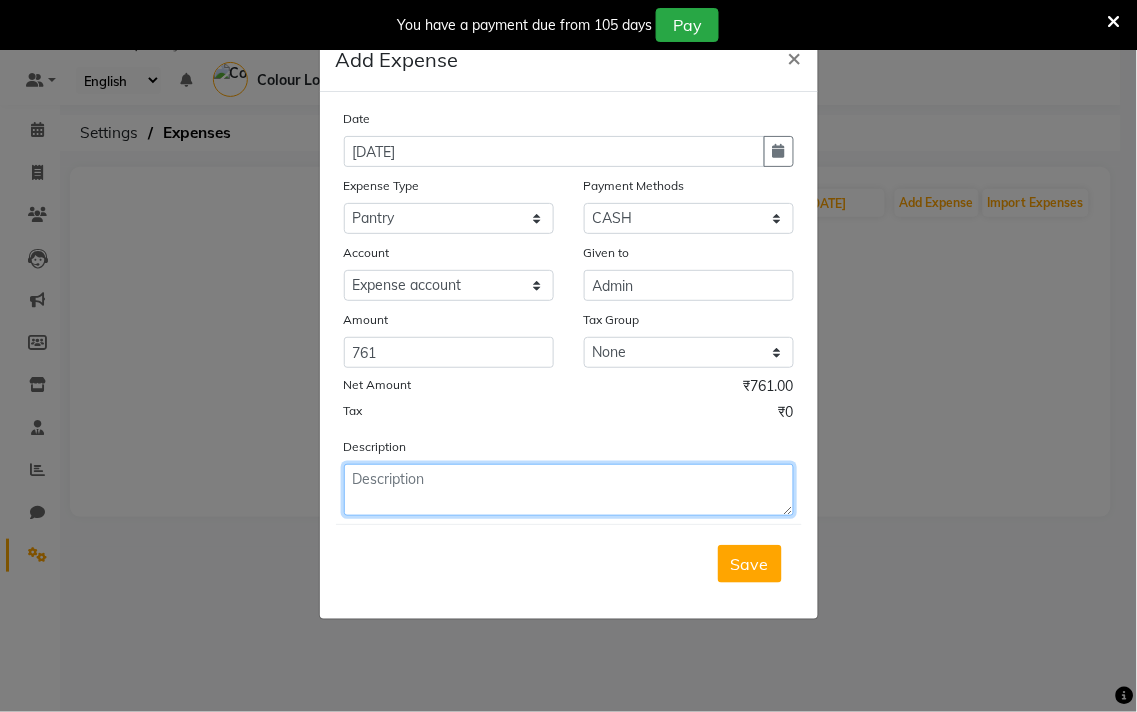 click 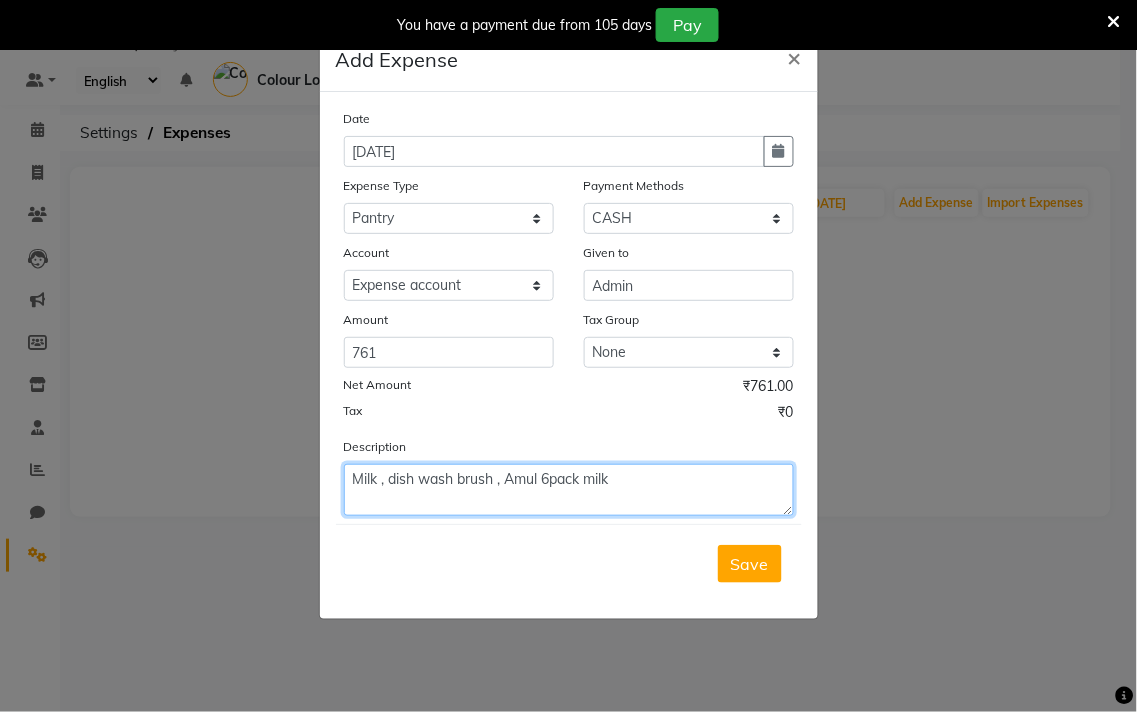 type on "Milk , dish wash brush , Amul 6pack milk" 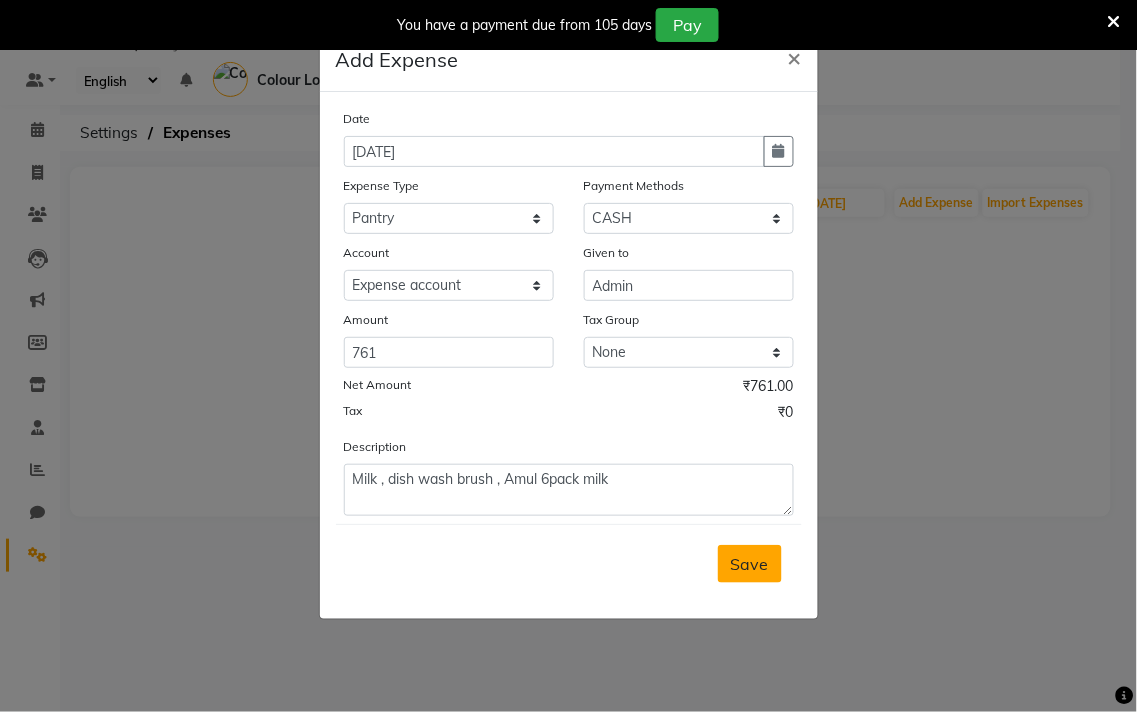 click on "Save" at bounding box center [750, 564] 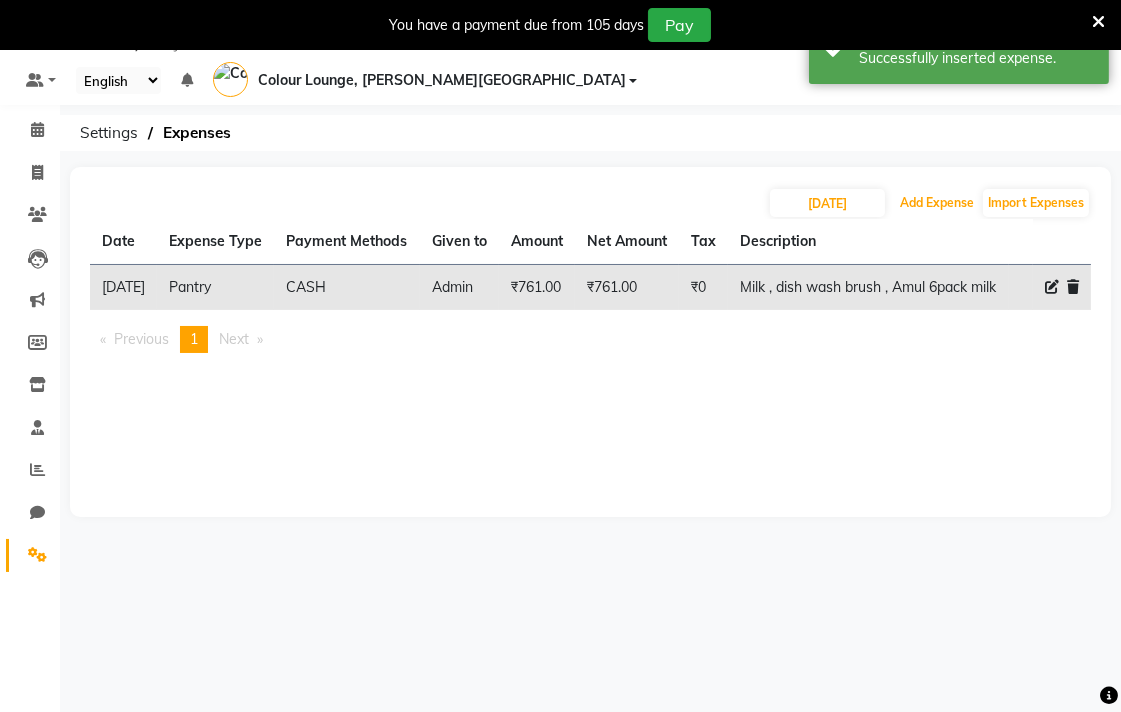 click on "Add Expense" 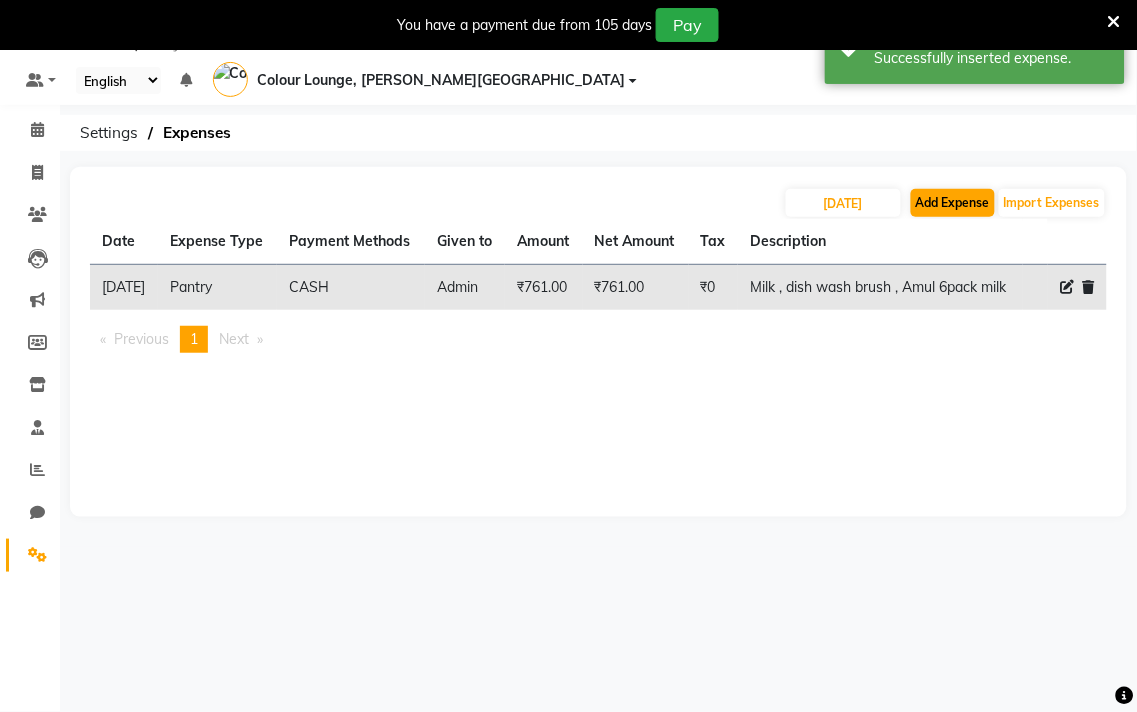 select on "1" 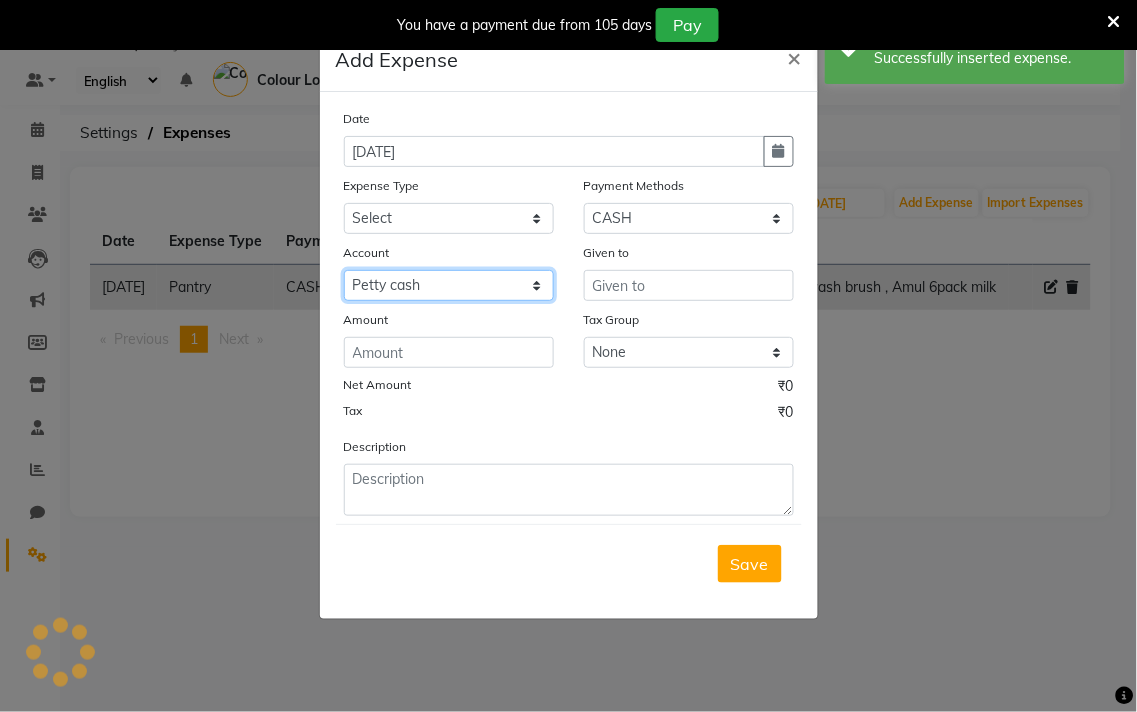 click on "Select [PERSON_NAME] cash Default account Expense account" 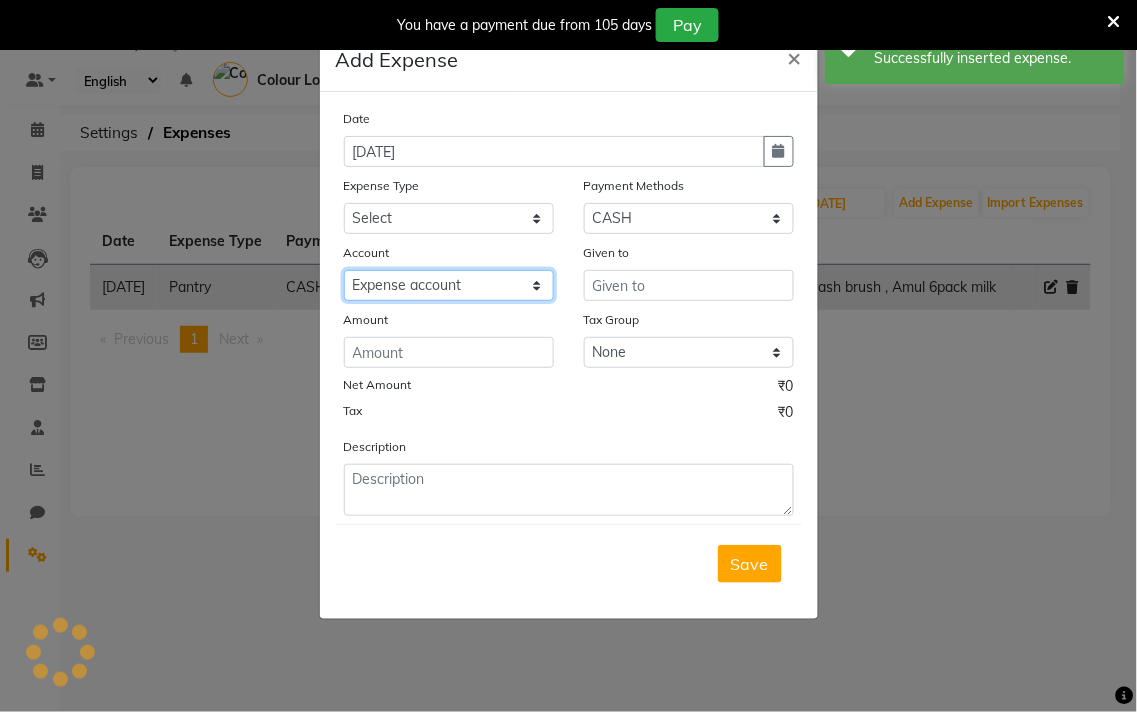 click on "Select [PERSON_NAME] cash Default account Expense account" 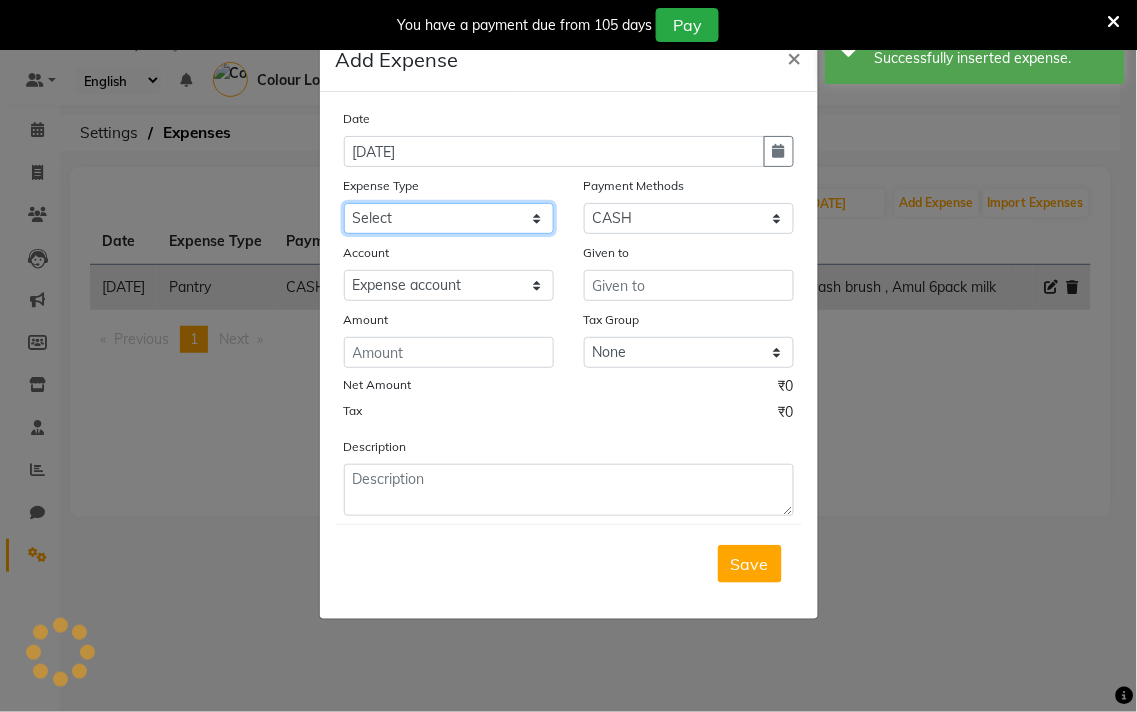 click on "Select Advance Salary Bank charges Car maintenance  Cash transfer to bank Cash transfer to hub Client Snacks Clinical charges Equipment Fuel Govt fee Incentive Insurance International purchase Loan Repayment Maintenance Marketing Miscellaneous MRA Other Pantry Product Rent Salary Staff Snacks Tax Tea & Refreshment Utilities" 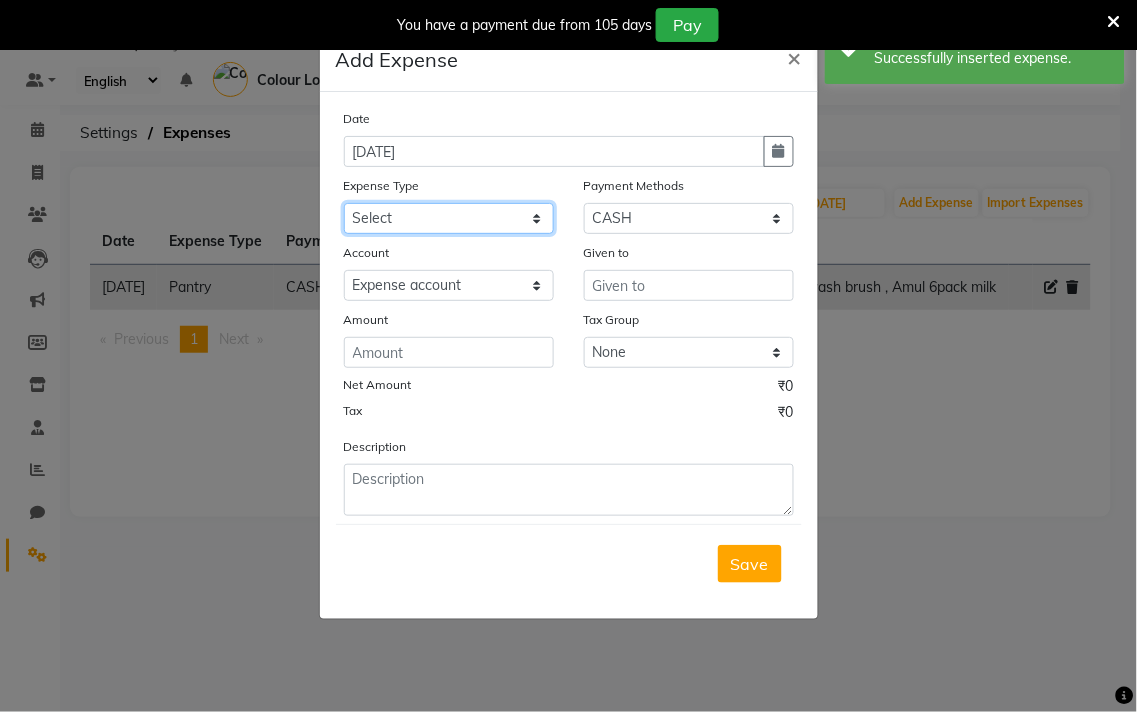 select on "10" 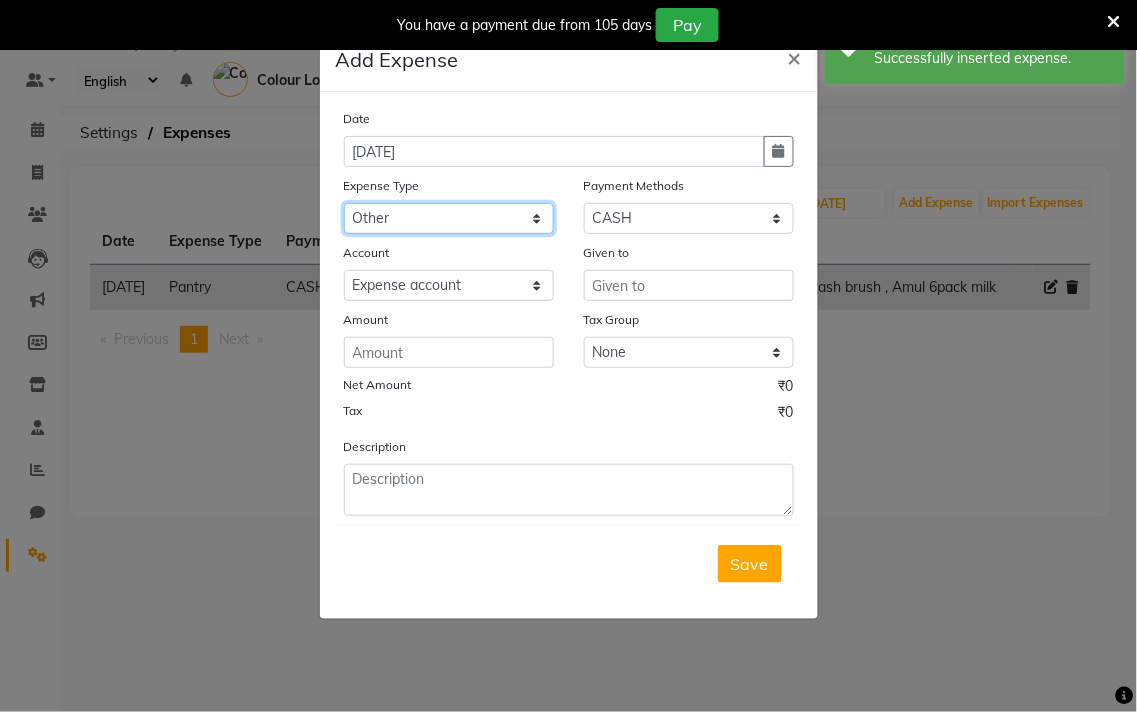 click on "Select Advance Salary Bank charges Car maintenance  Cash transfer to bank Cash transfer to hub Client Snacks Clinical charges Equipment Fuel Govt fee Incentive Insurance International purchase Loan Repayment Maintenance Marketing Miscellaneous MRA Other Pantry Product Rent Salary Staff Snacks Tax Tea & Refreshment Utilities" 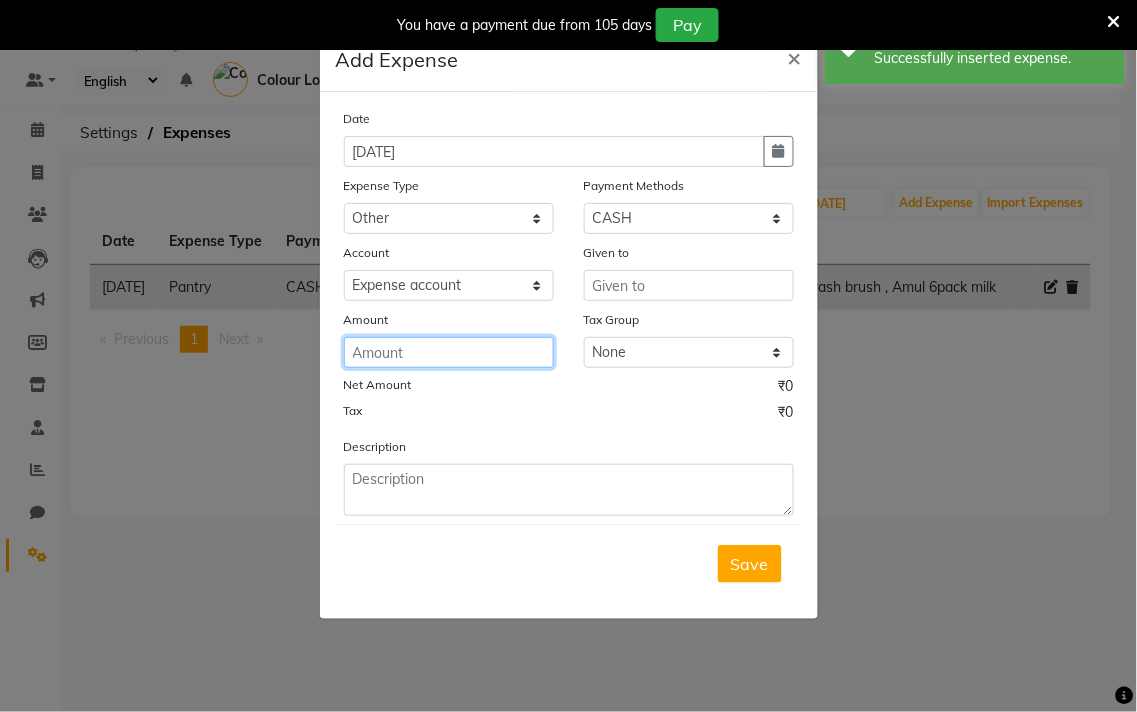click 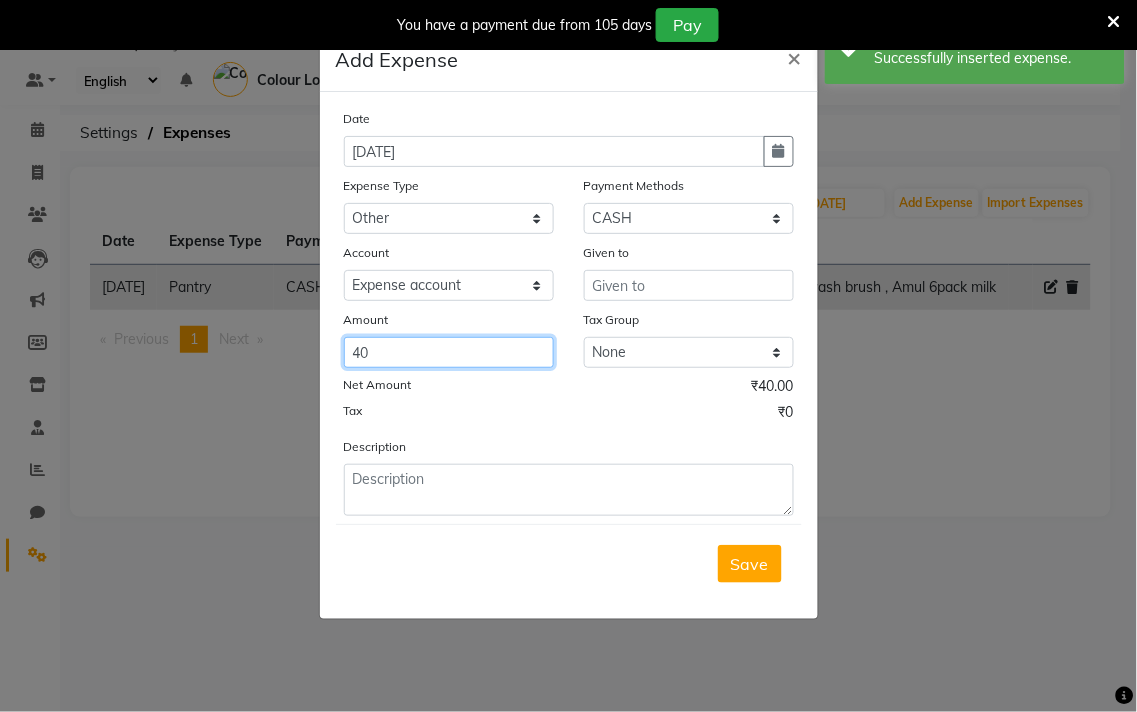 type on "40" 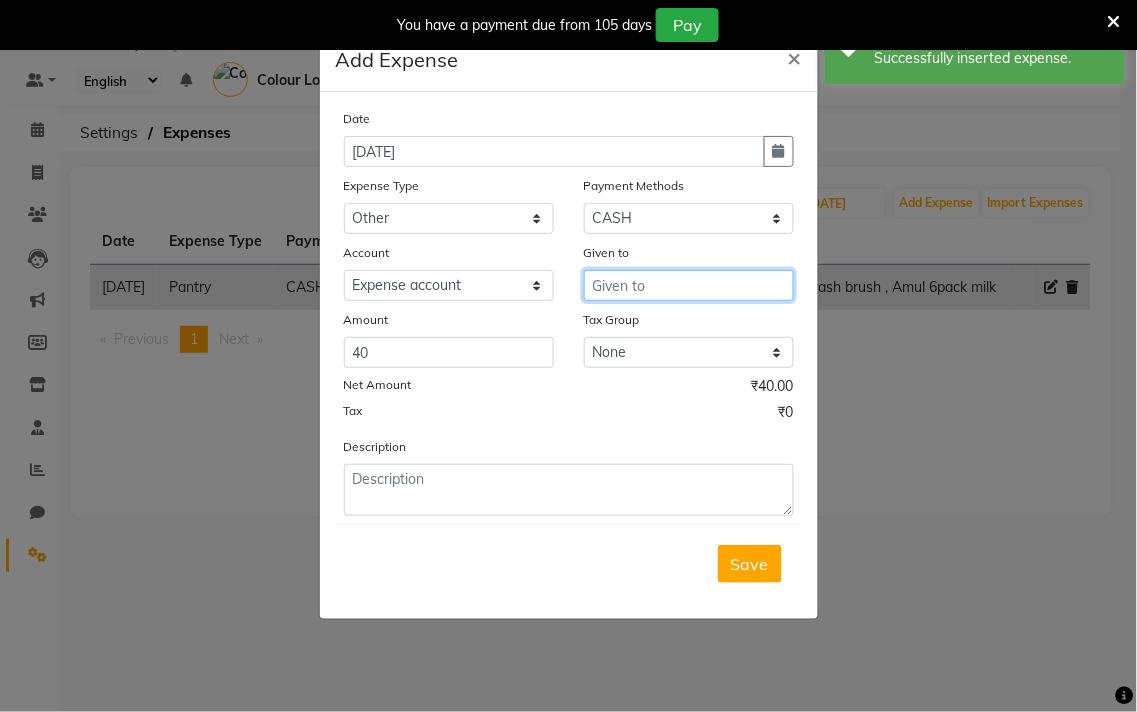 click at bounding box center [689, 285] 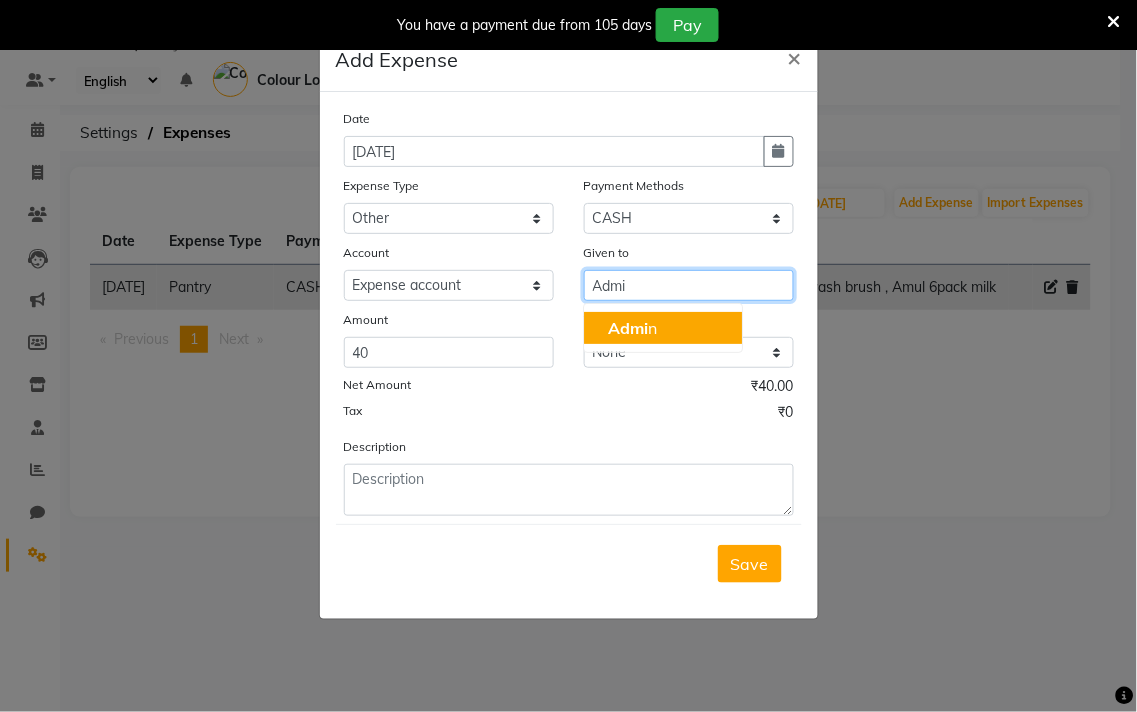 click on "Admi n" at bounding box center (663, 328) 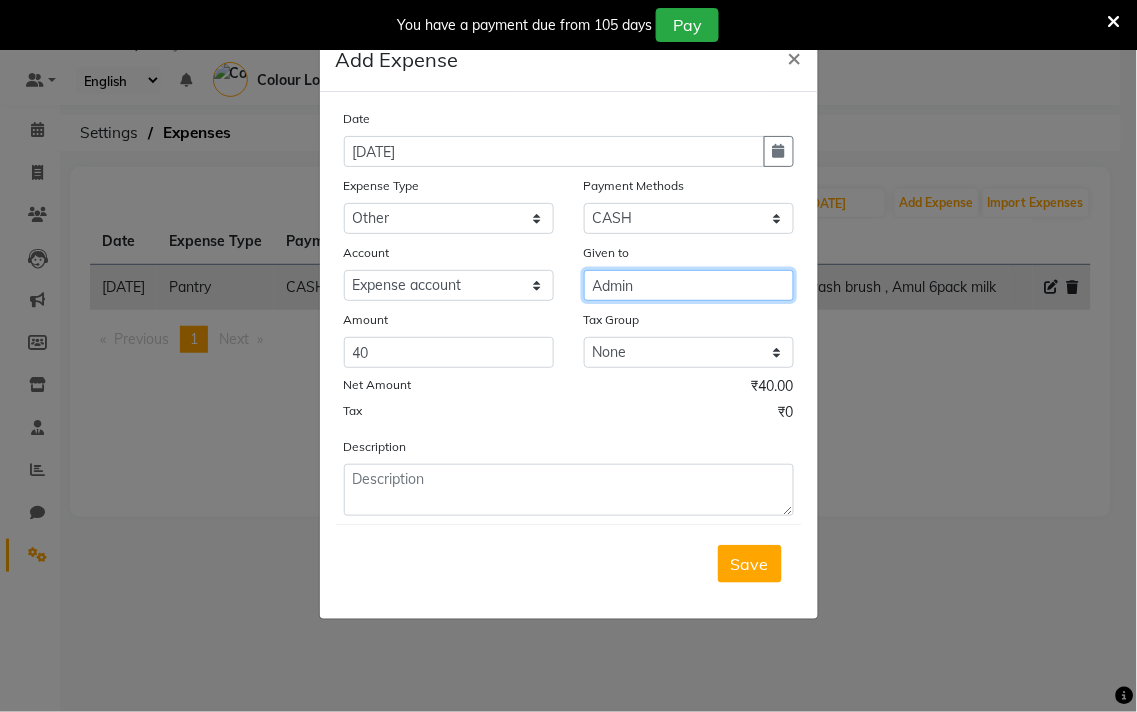 type on "Admin" 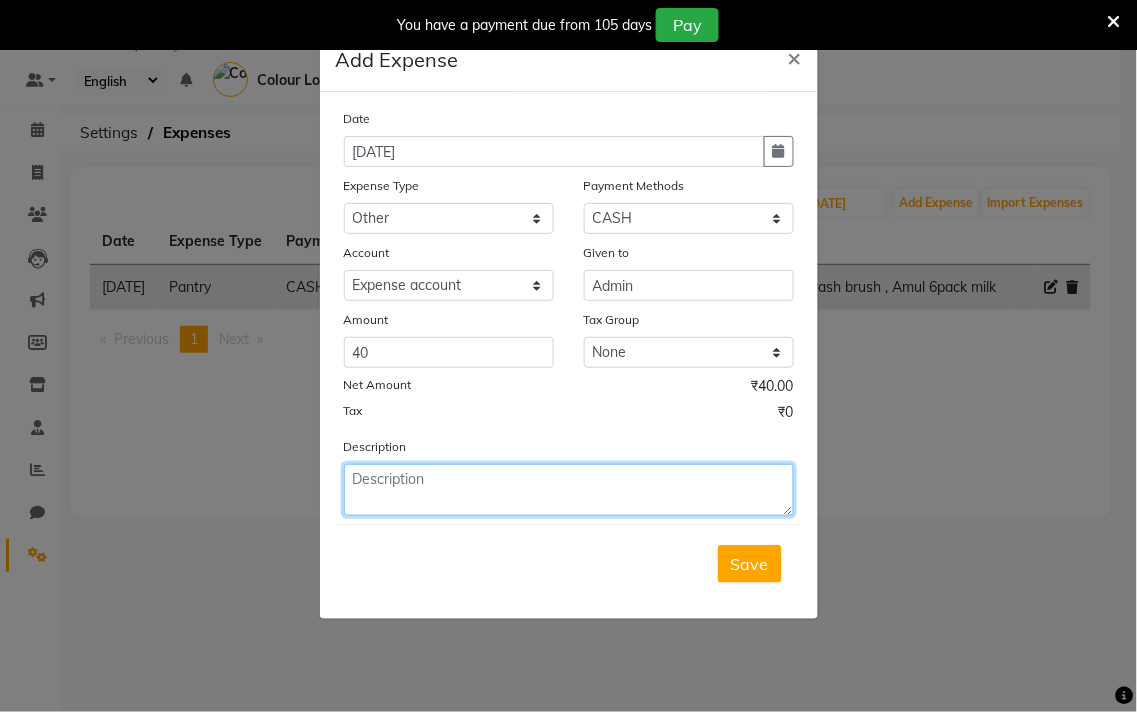 click 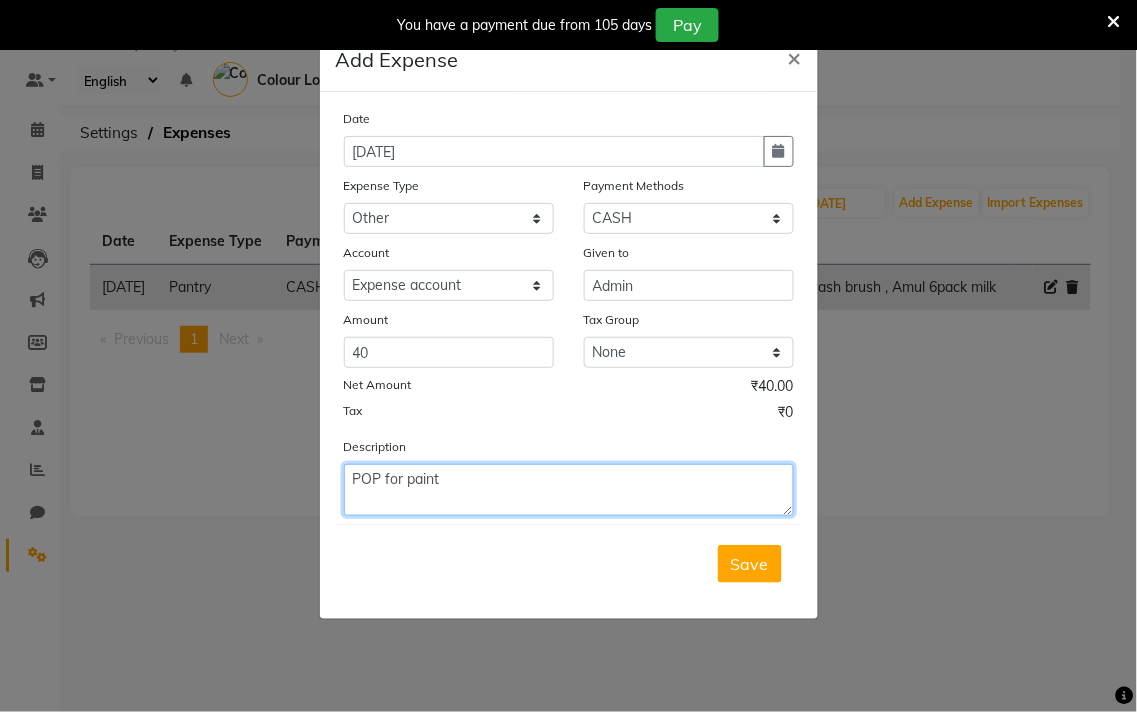 type on "POP for paint" 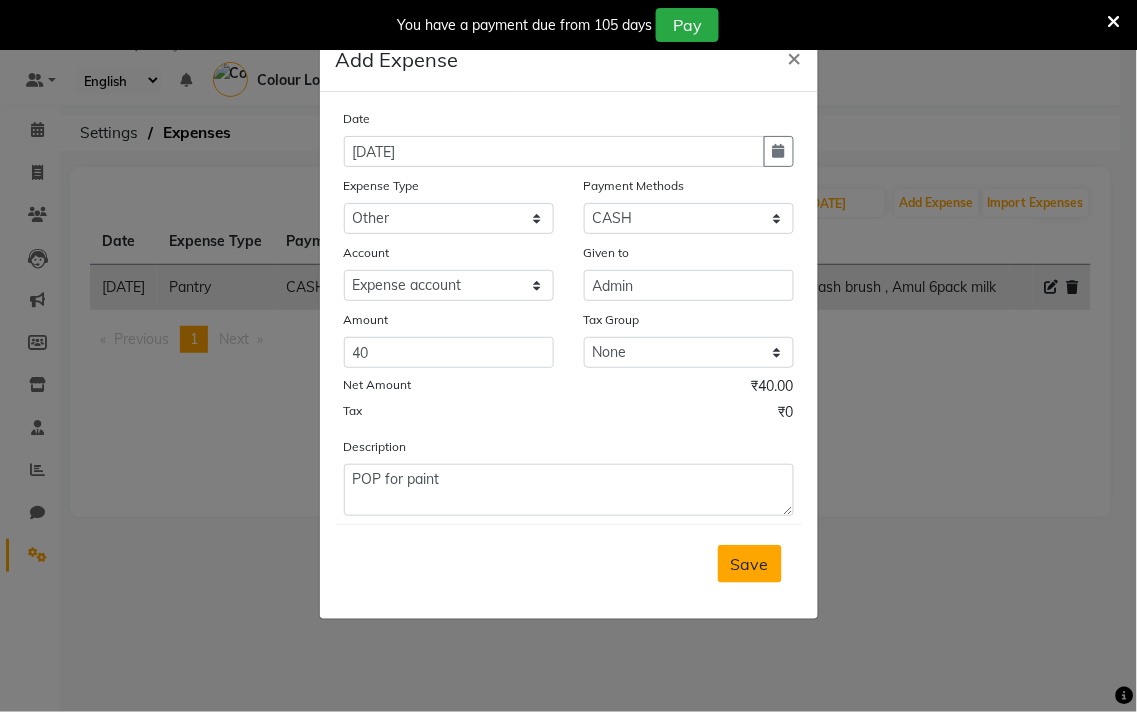 click on "Save" at bounding box center [750, 564] 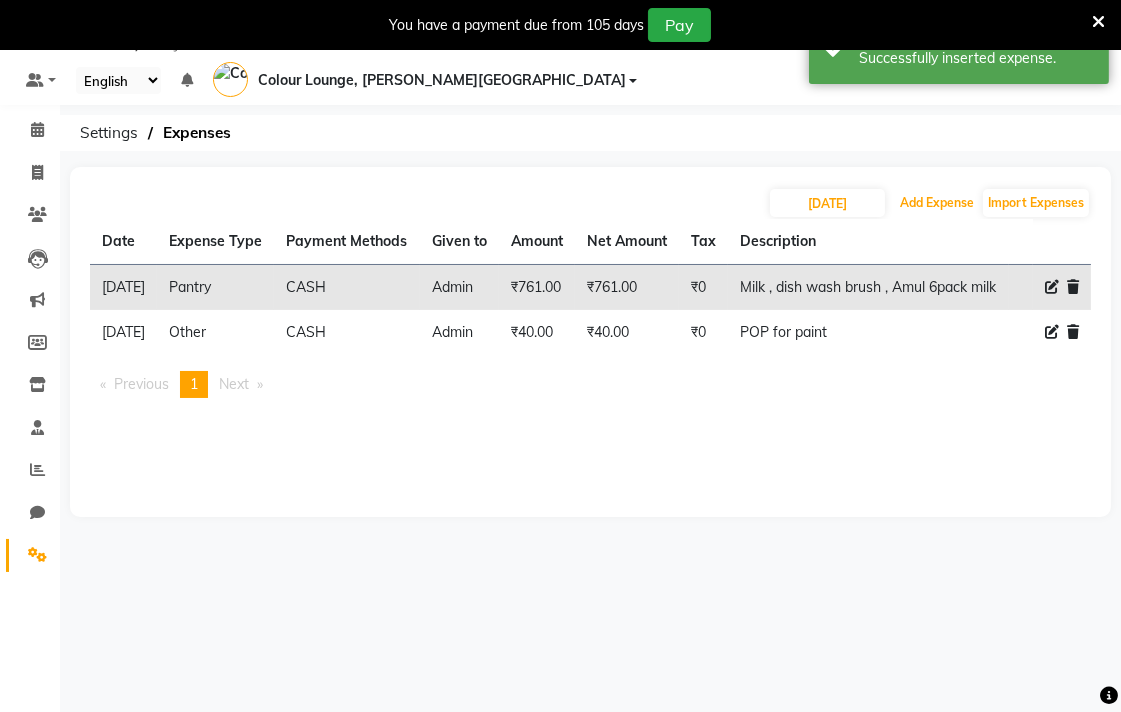 scroll, scrollTop: 0, scrollLeft: 0, axis: both 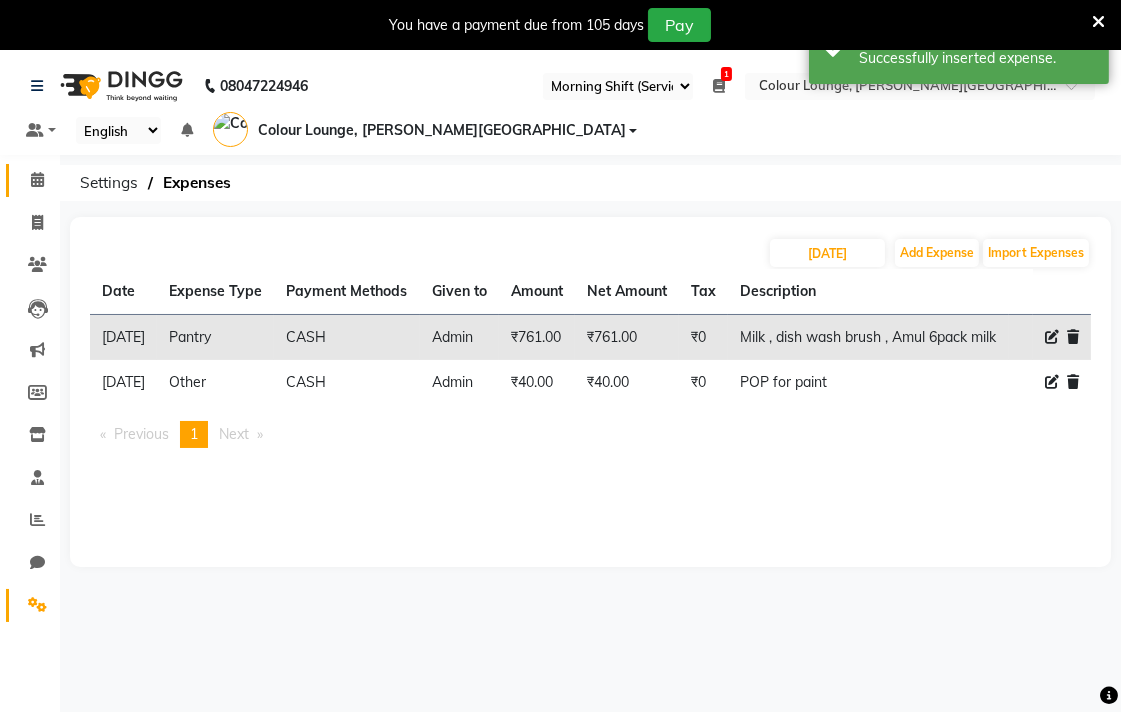 click 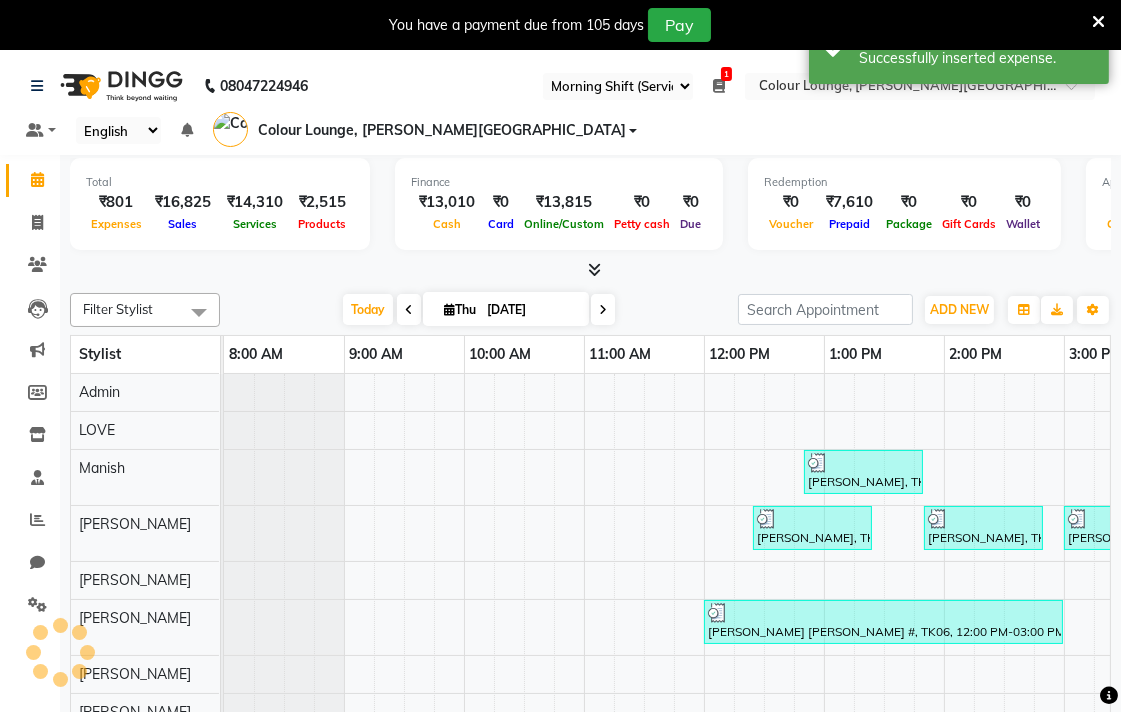 scroll, scrollTop: 0, scrollLeft: 0, axis: both 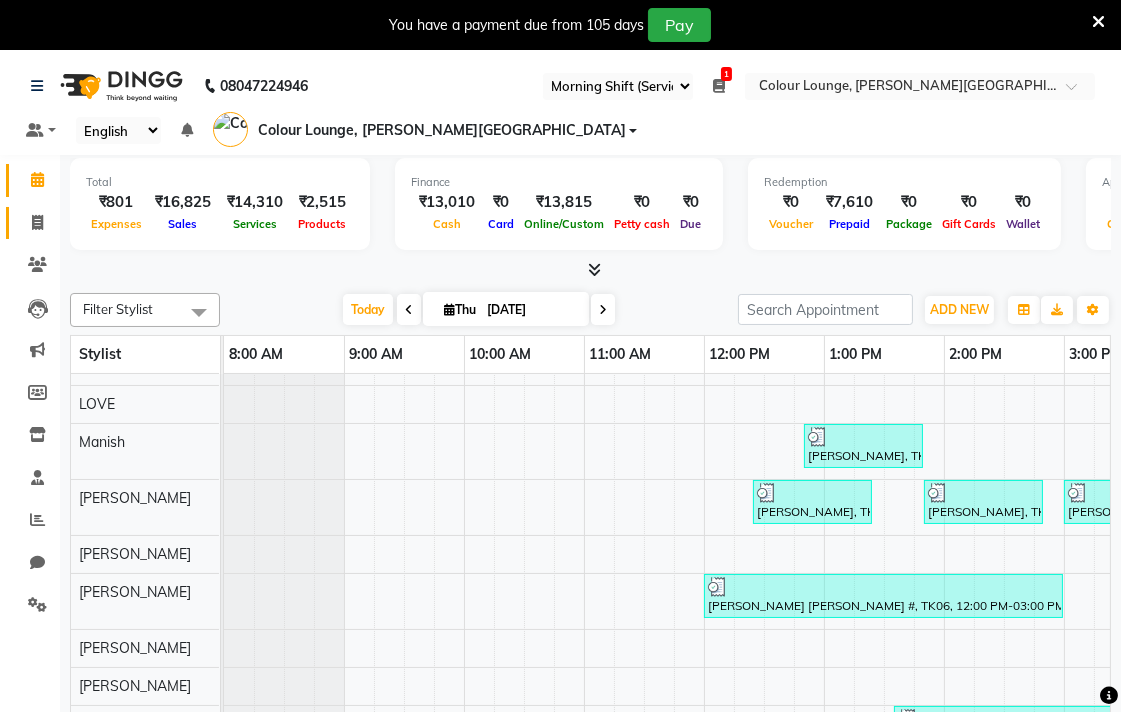 click 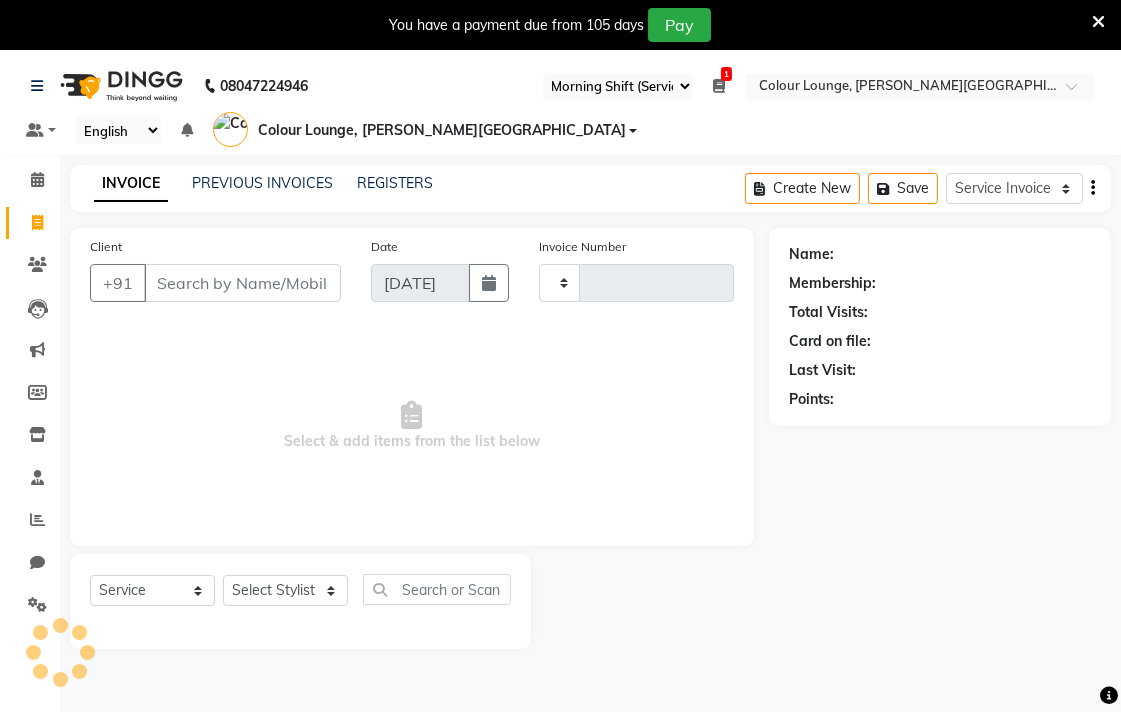 type on "3370" 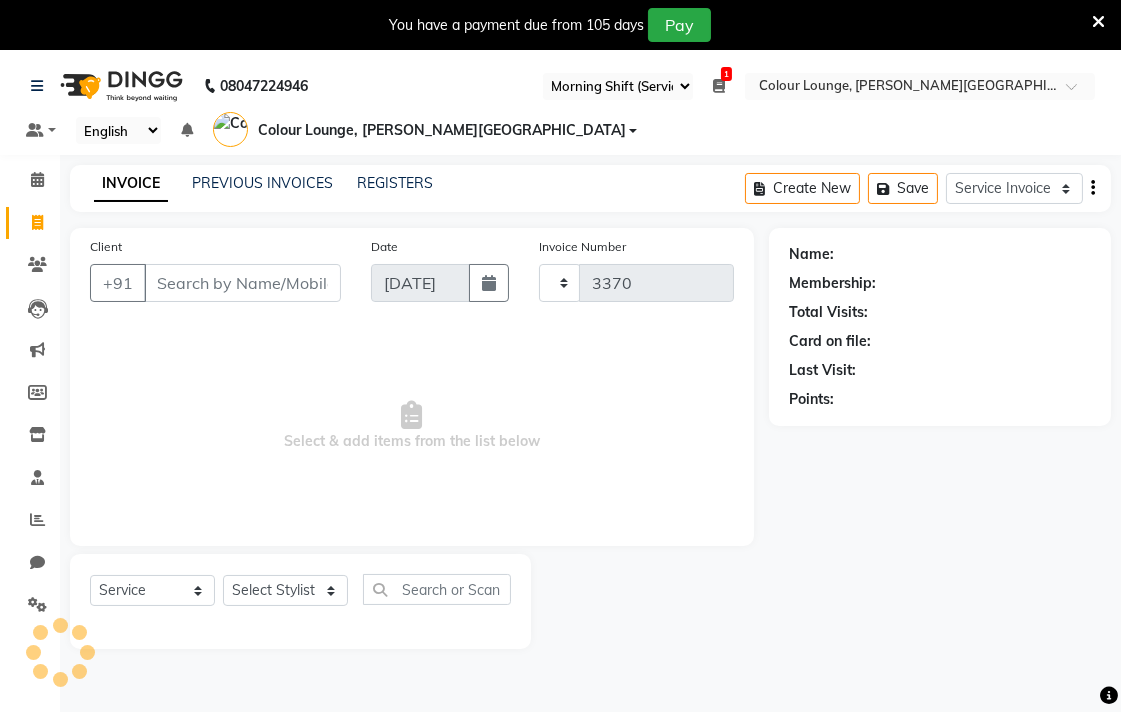 select on "8011" 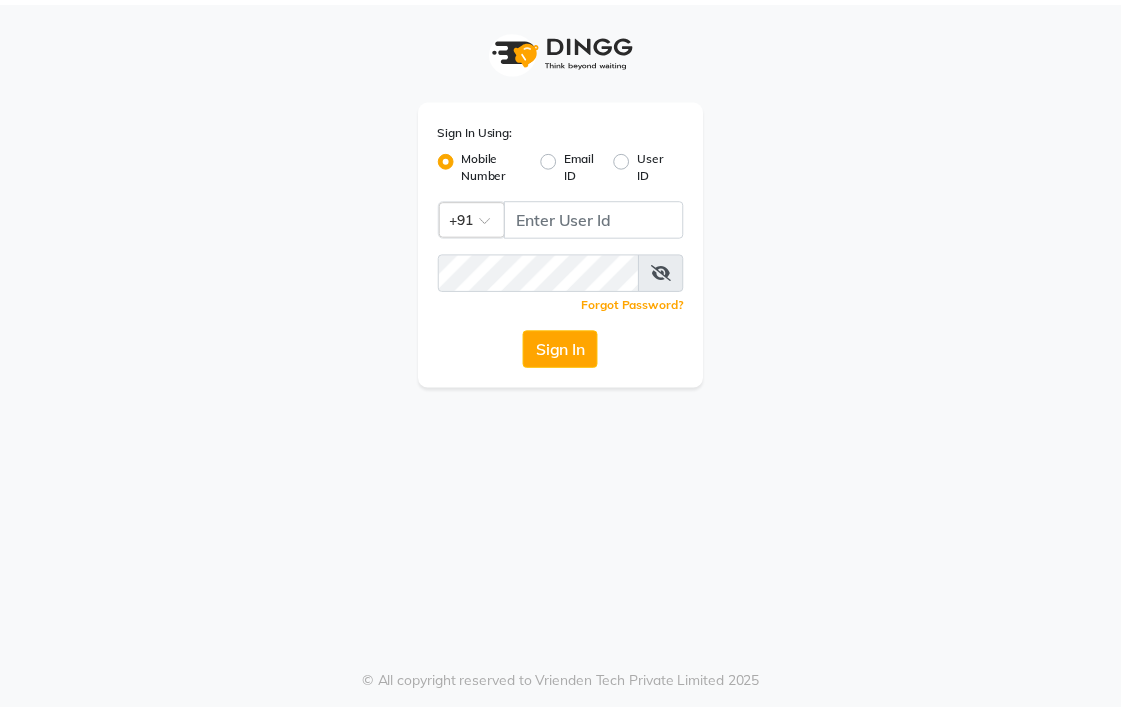scroll, scrollTop: 0, scrollLeft: 0, axis: both 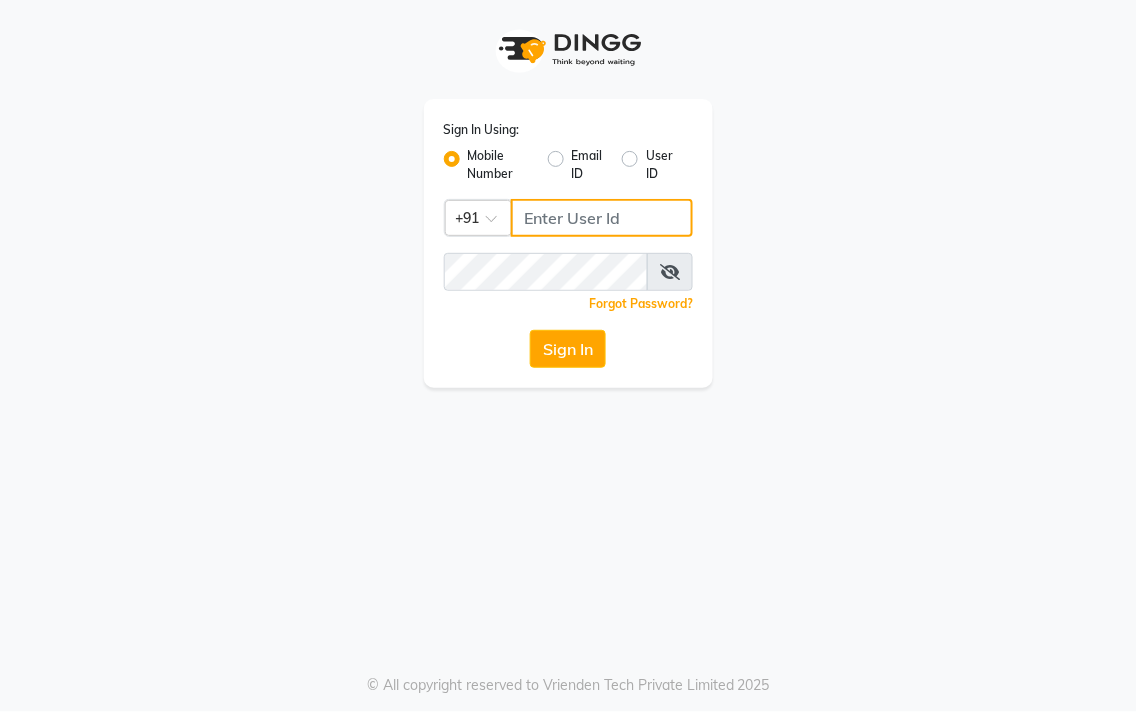 type on "9256811115" 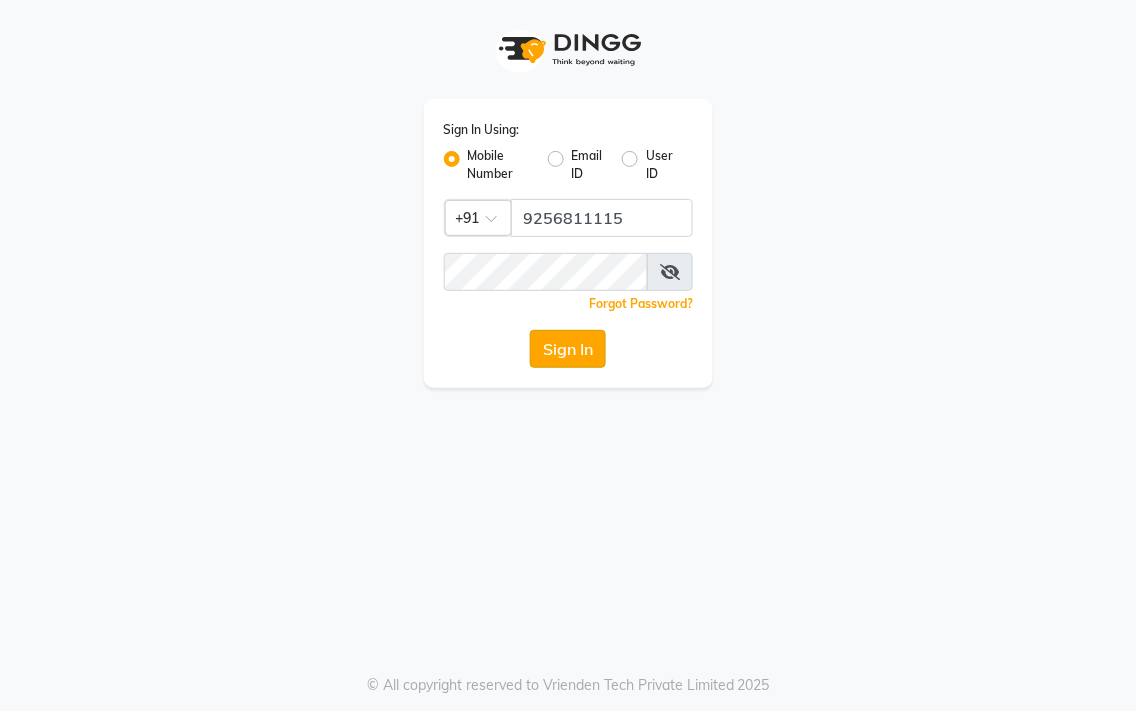 click on "Sign In" 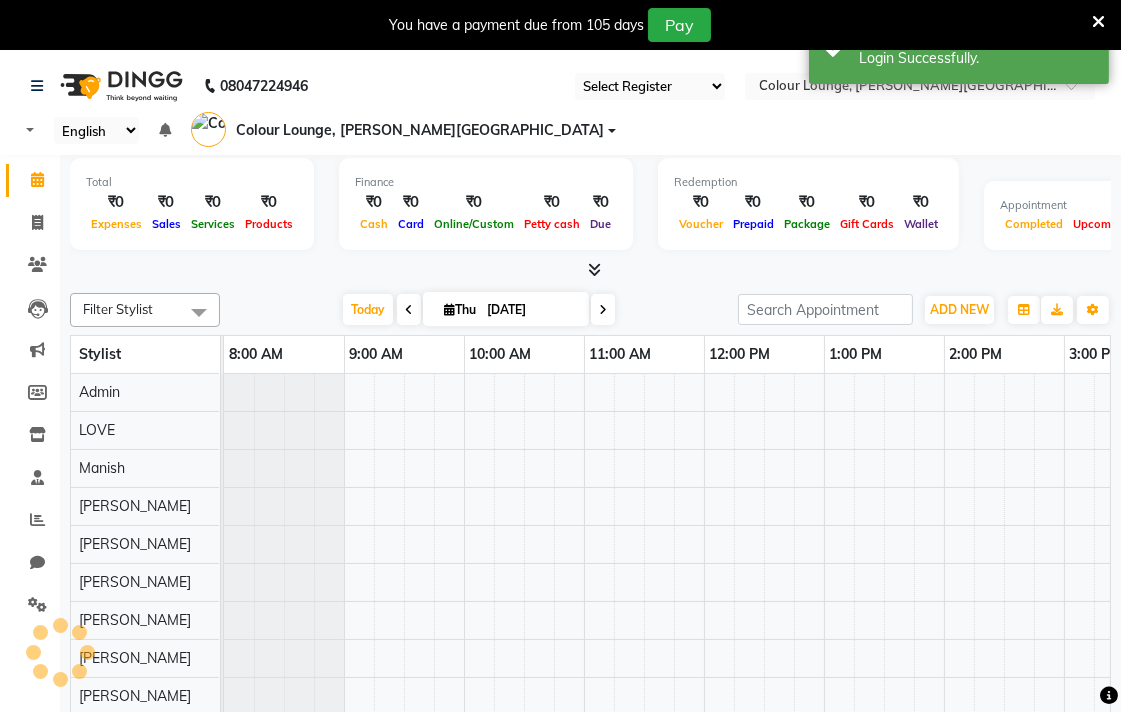 select on "67" 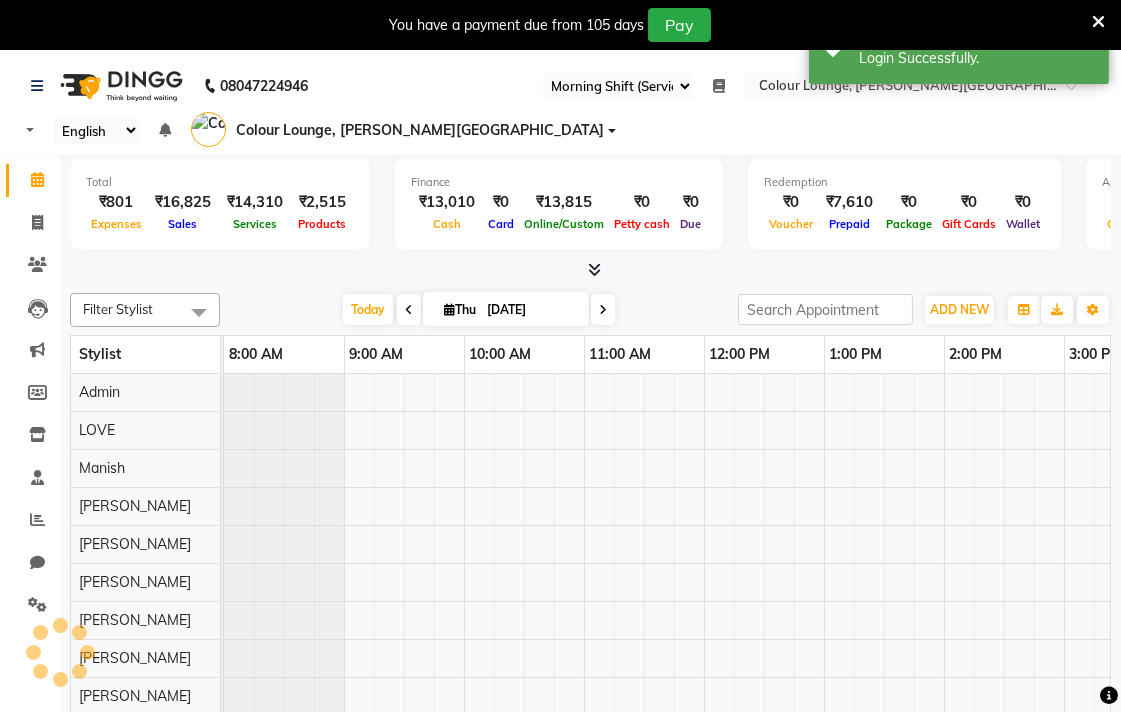 scroll, scrollTop: 0, scrollLeft: 0, axis: both 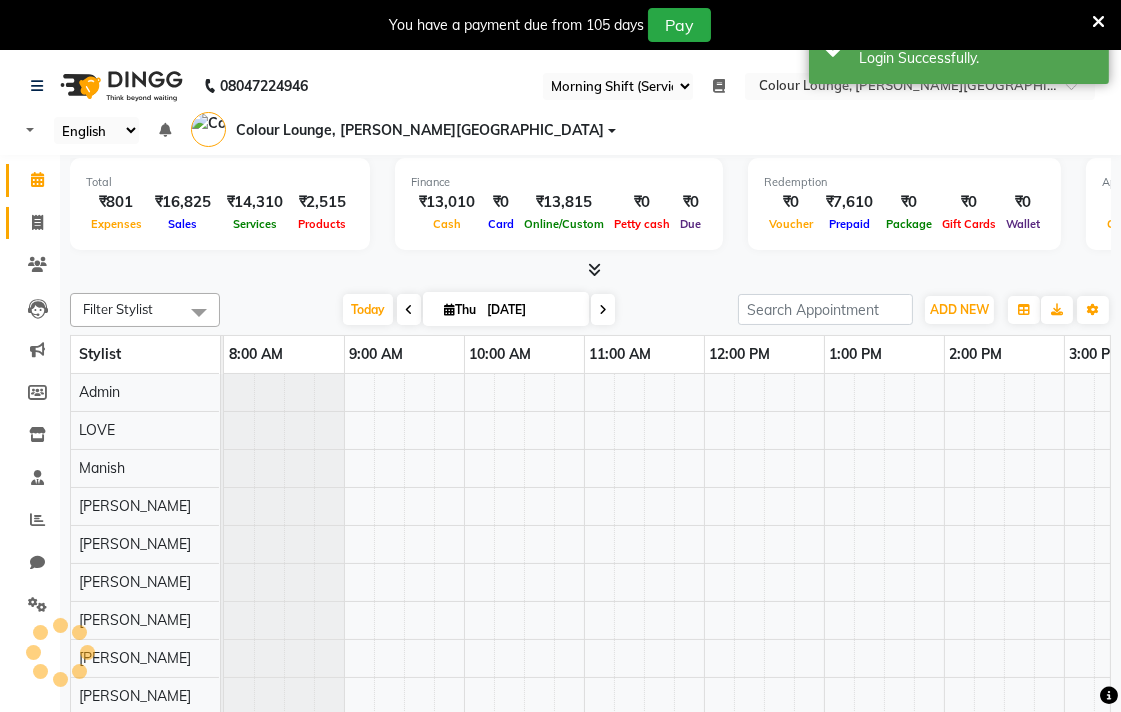 click 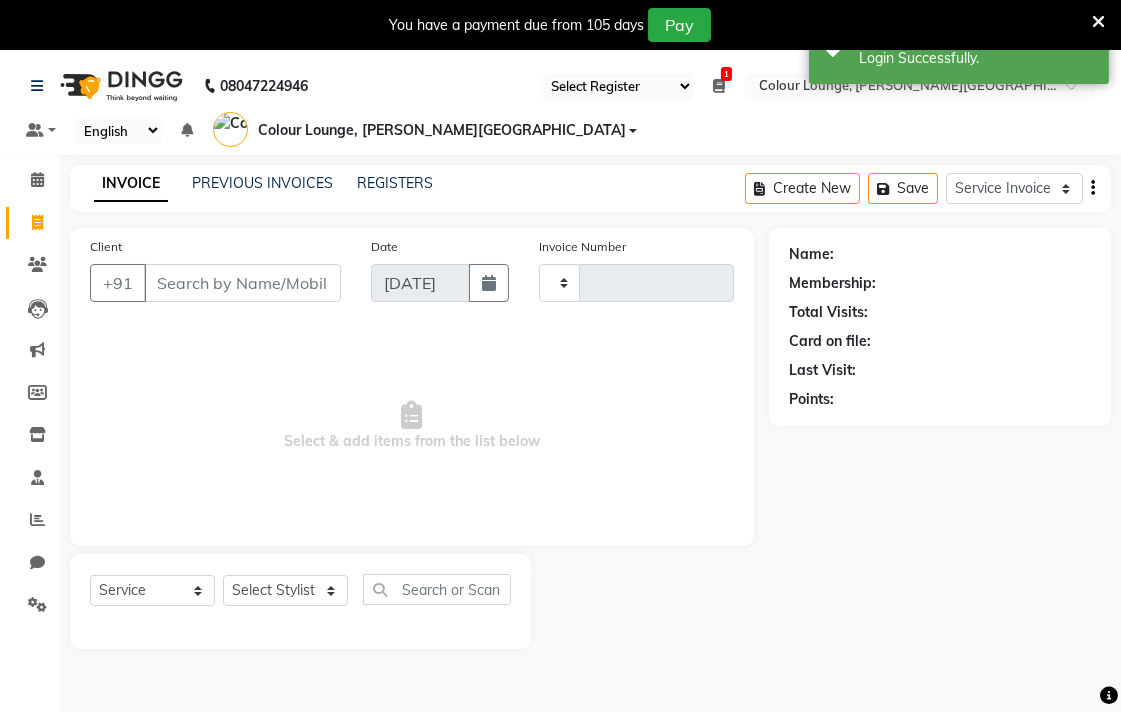 type on "3370" 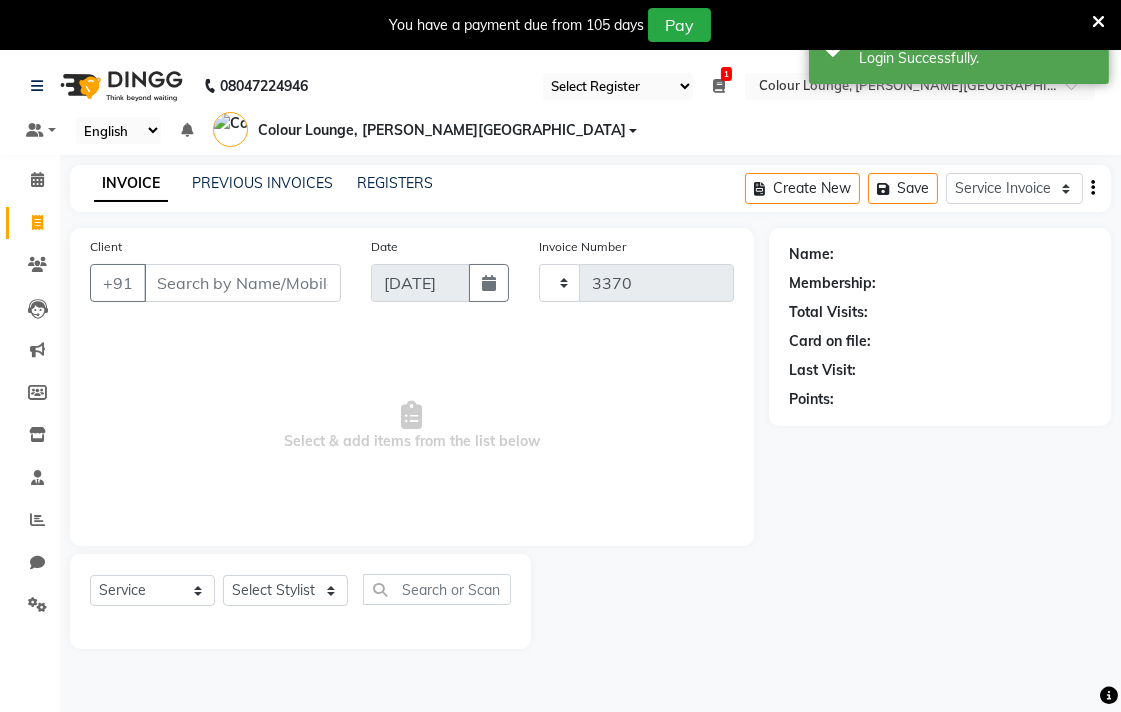 select on "8011" 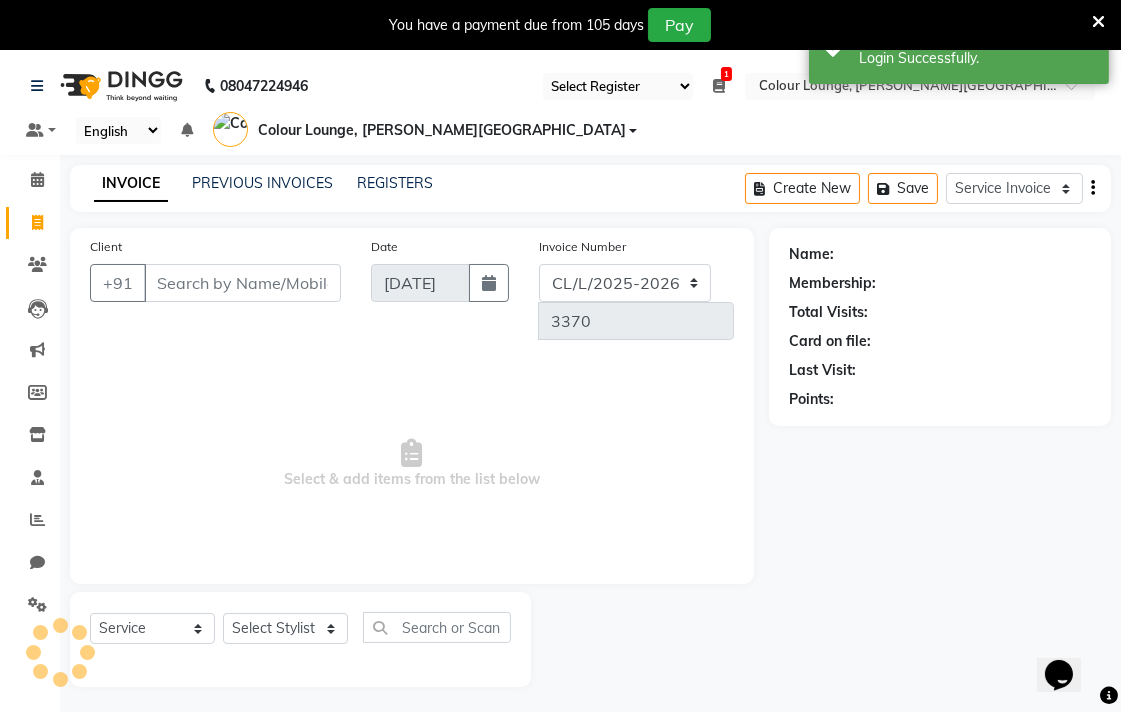 scroll, scrollTop: 0, scrollLeft: 0, axis: both 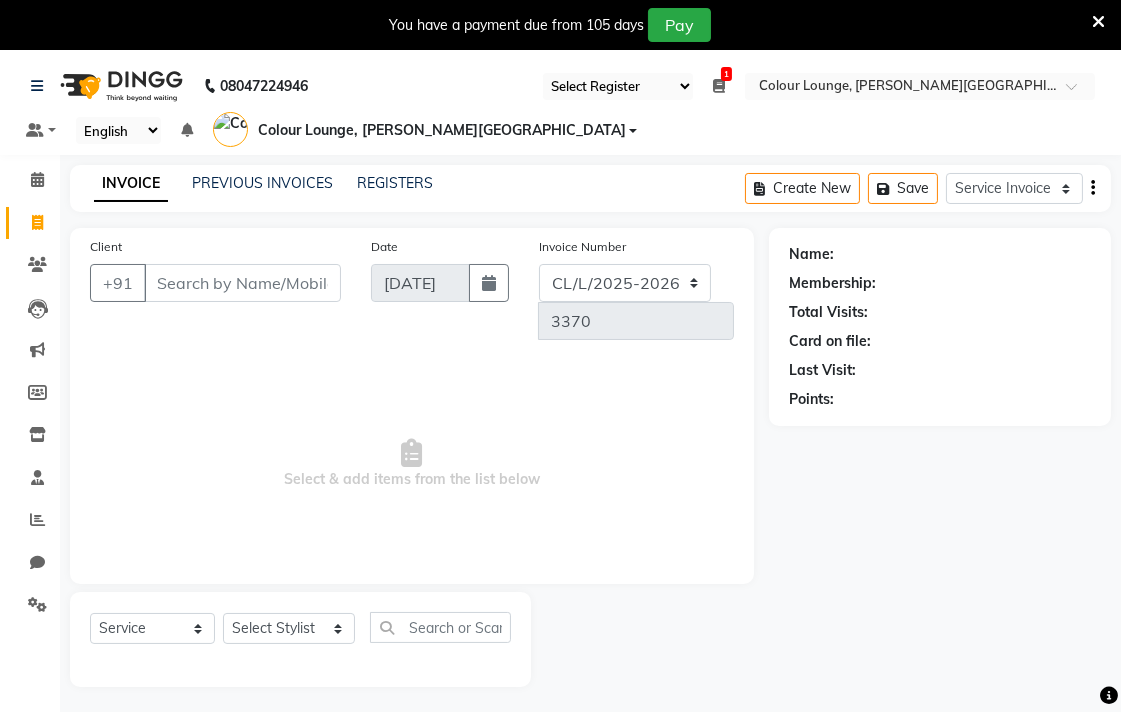 click at bounding box center [1098, 22] 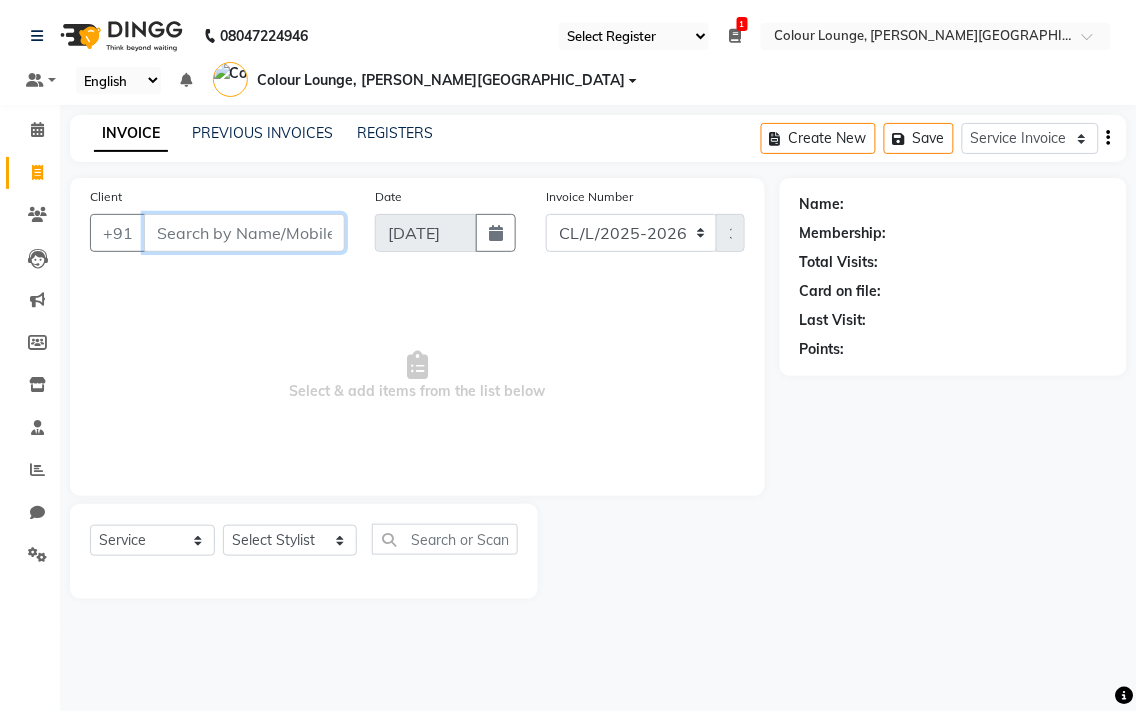 click on "Client" at bounding box center (244, 233) 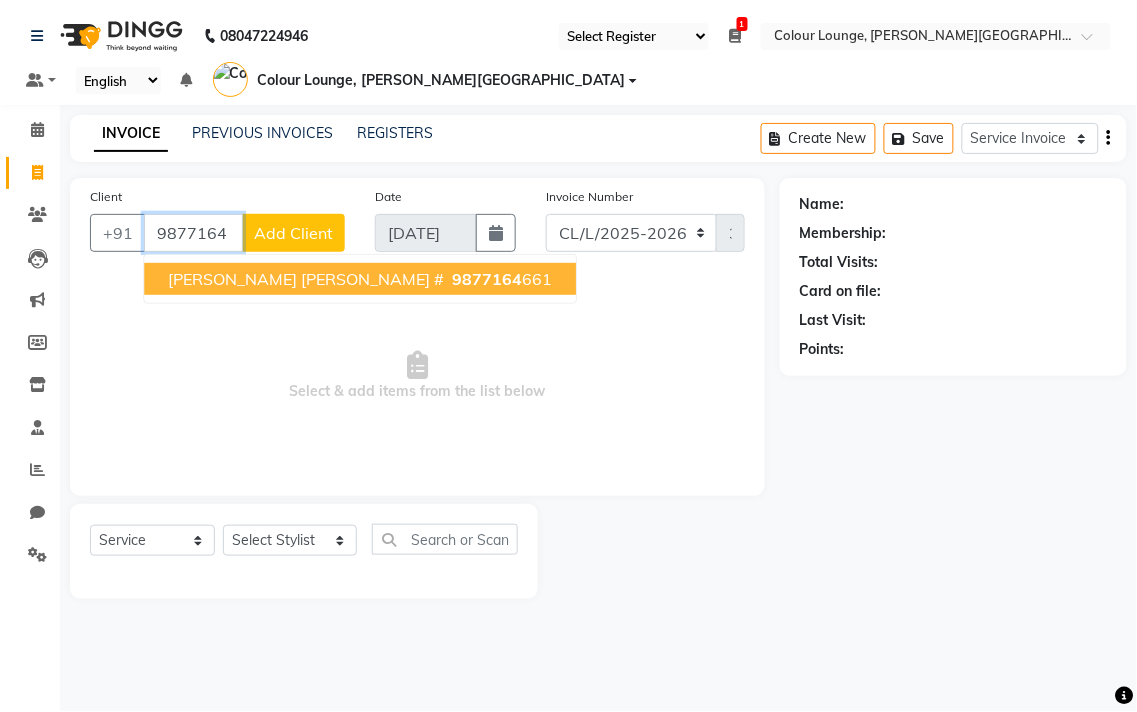 click on "9877164" at bounding box center [487, 279] 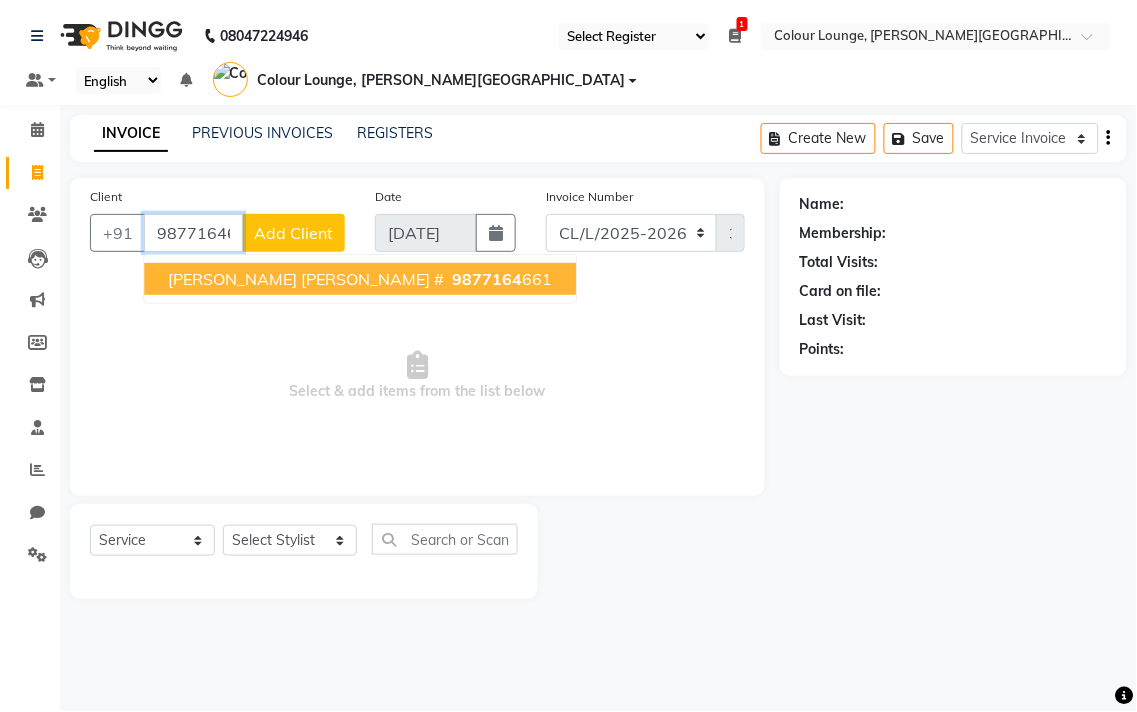 type on "9877164661" 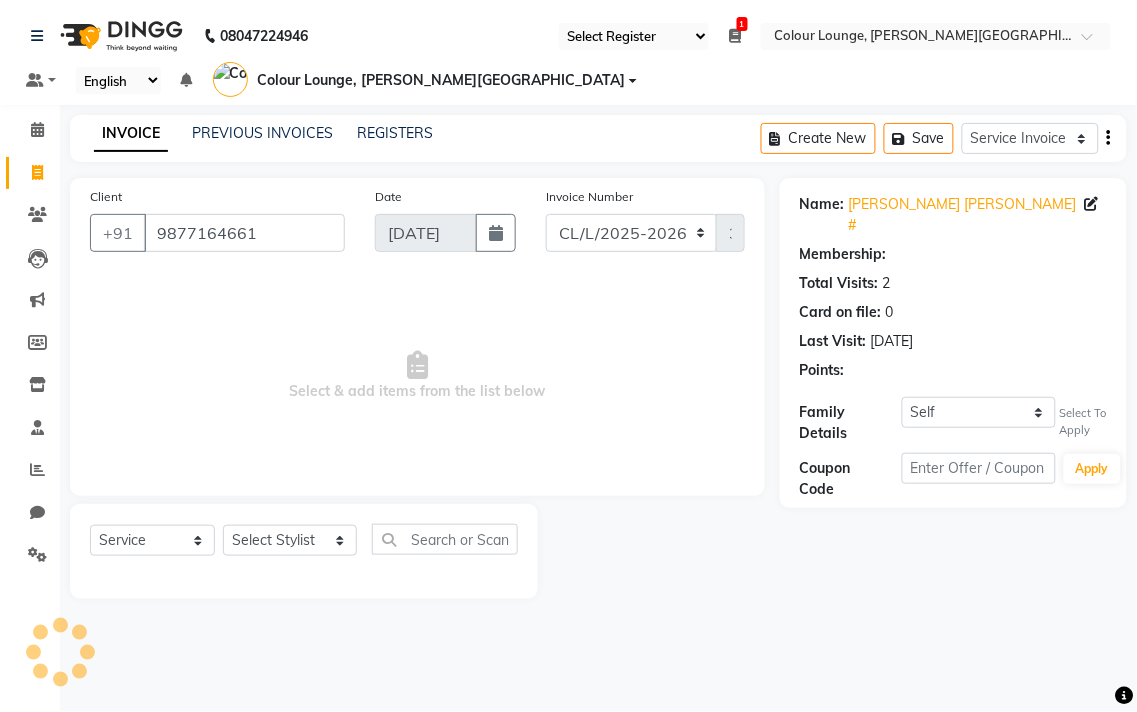 select on "1: Object" 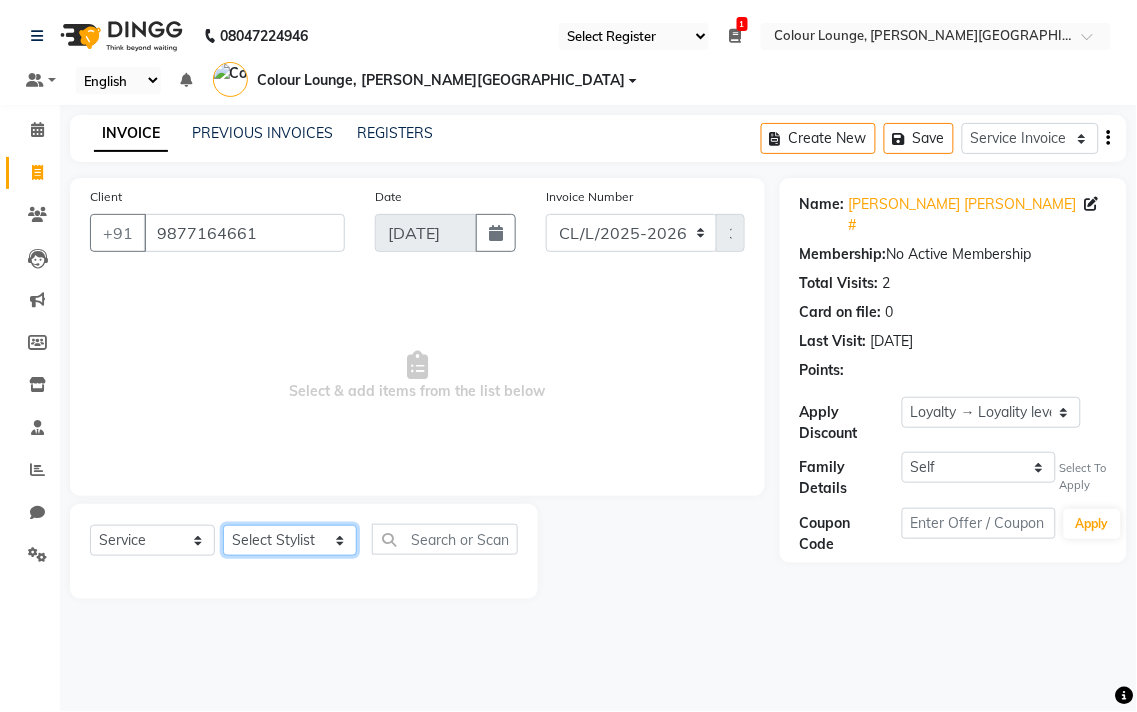 click on "Select Stylist Admin AMIT Ankush Ansh Nayyar BALBHARTI SHARMA Colour Lounge, Lawrence Road Colour Lounge, Lawrence Road DINGG HARJEET RANDHAWA HARPREET KAUR Jagpreet Kajal LALIMA LOVE Manish MANPREET KAUR Navneet Neelam NEENA PALWINDER KAUR POOJA Pooja negi PRABHDEEP SINGH PRINCE KUMAR PURAN CHAND RAKESH KUMAR Rambachan  Resham Kaur  Robin Sameer Sapna SATWANT KAUR Simran  Sunny TULOSH SUBBA Urvashi Varun kumar VISHAL" 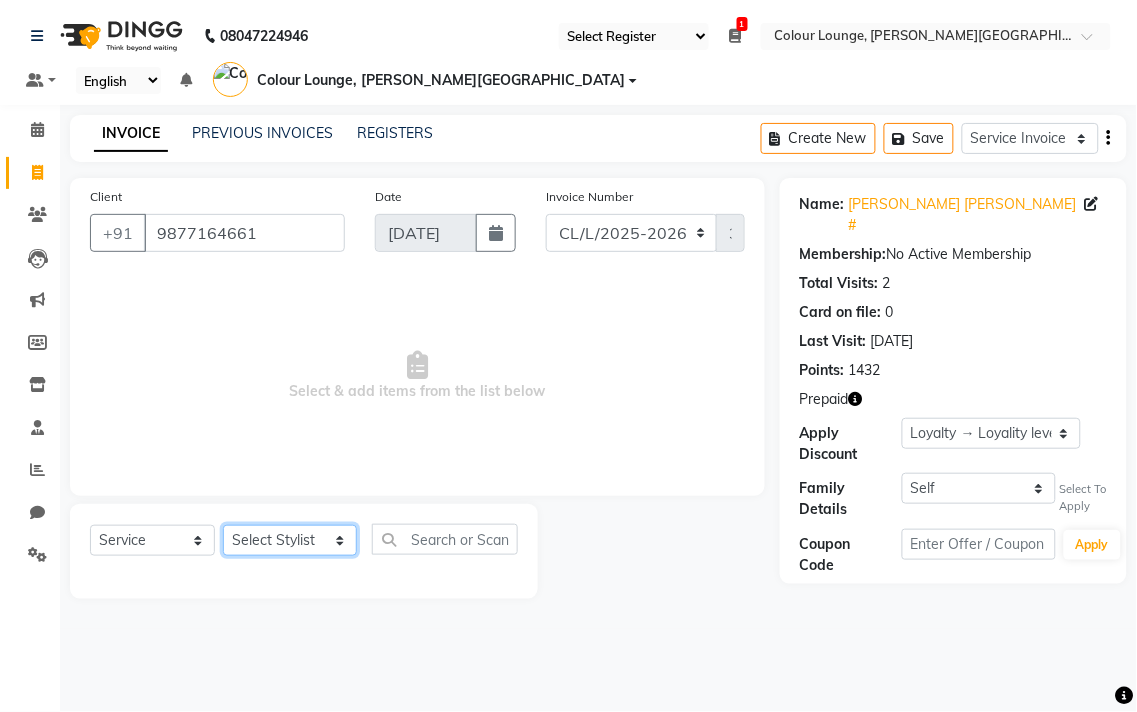 select on "70014" 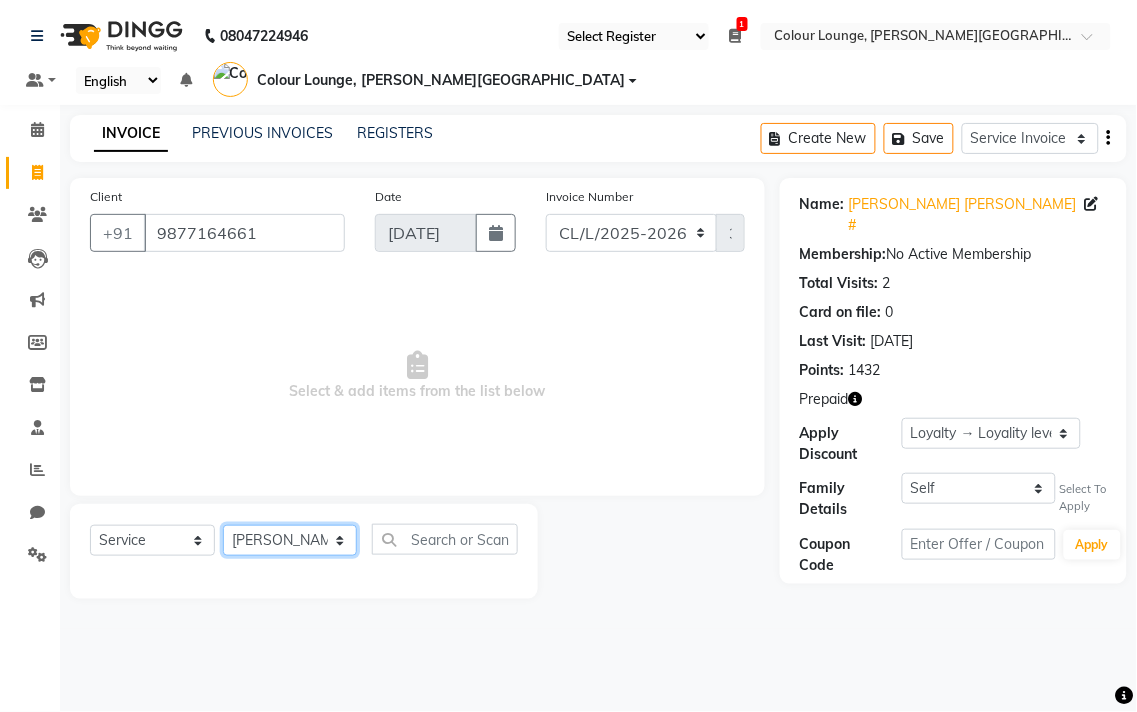 click on "Select Stylist Admin AMIT Ankush Ansh Nayyar BALBHARTI SHARMA Colour Lounge, Lawrence Road Colour Lounge, Lawrence Road DINGG HARJEET RANDHAWA HARPREET KAUR Jagpreet Kajal LALIMA LOVE Manish MANPREET KAUR Navneet Neelam NEENA PALWINDER KAUR POOJA Pooja negi PRABHDEEP SINGH PRINCE KUMAR PURAN CHAND RAKESH KUMAR Rambachan  Resham Kaur  Robin Sameer Sapna SATWANT KAUR Simran  Sunny TULOSH SUBBA Urvashi Varun kumar VISHAL" 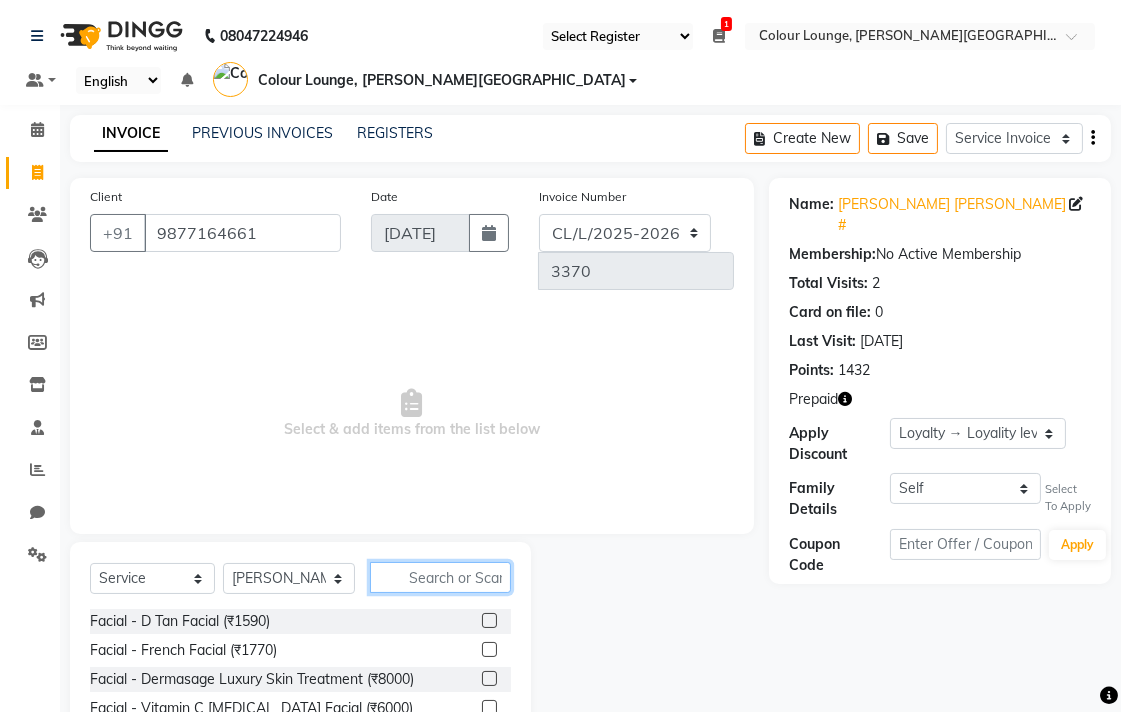 click 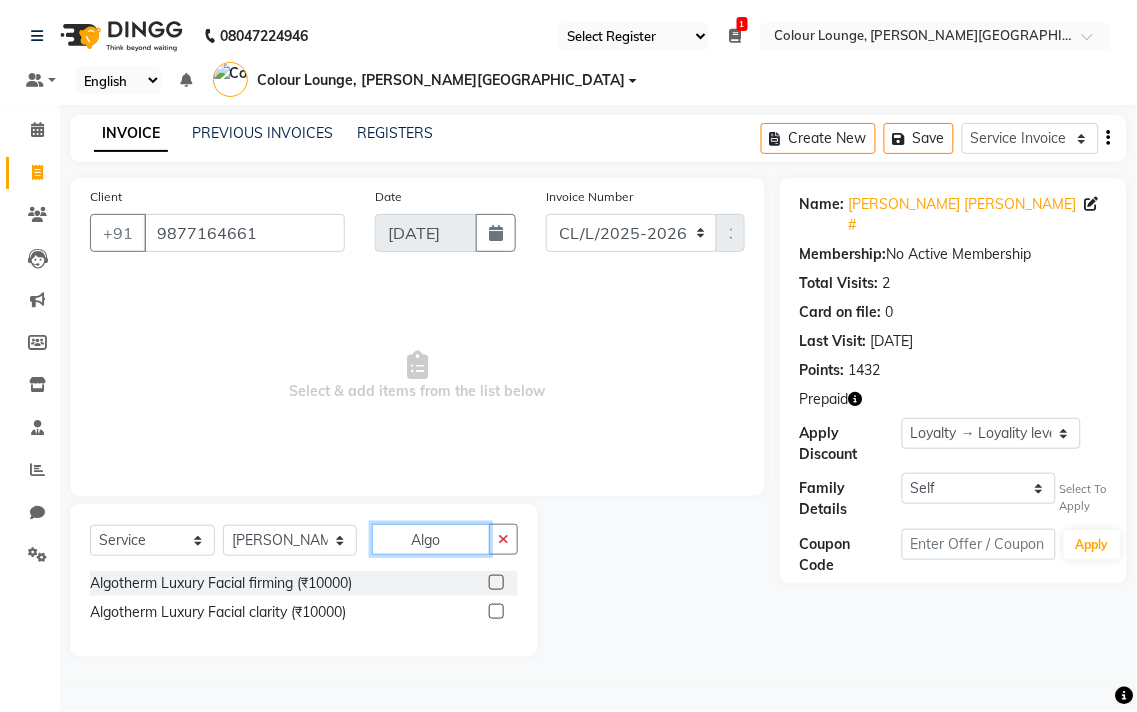 type on "Algo" 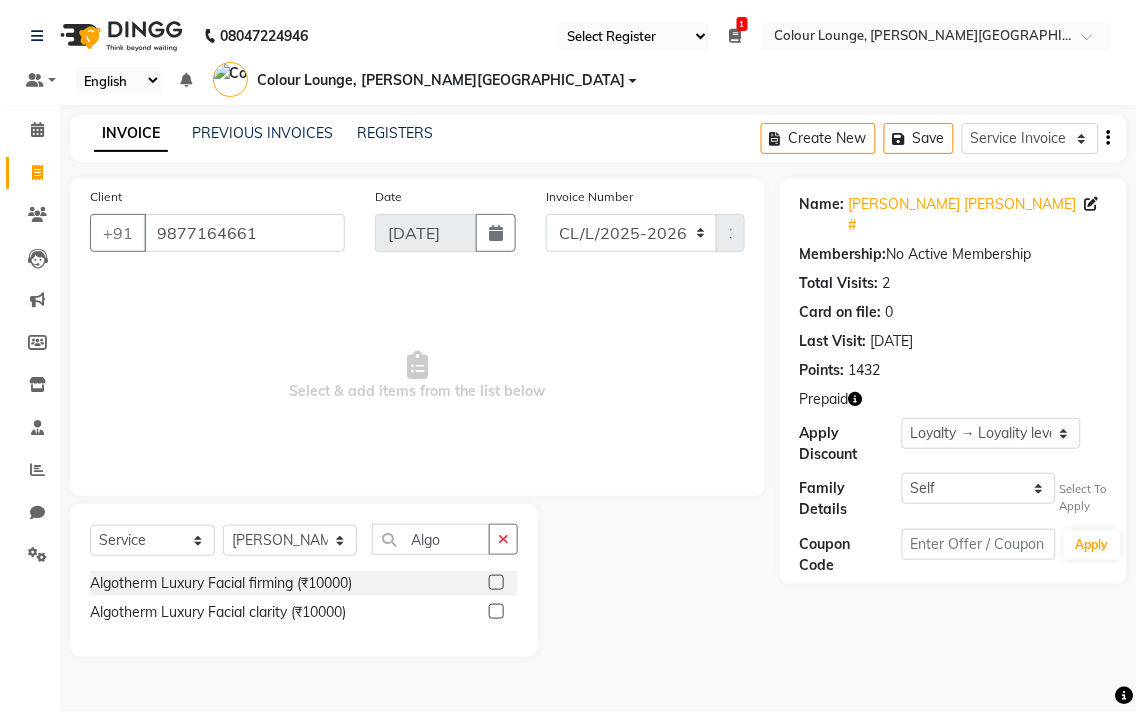 click 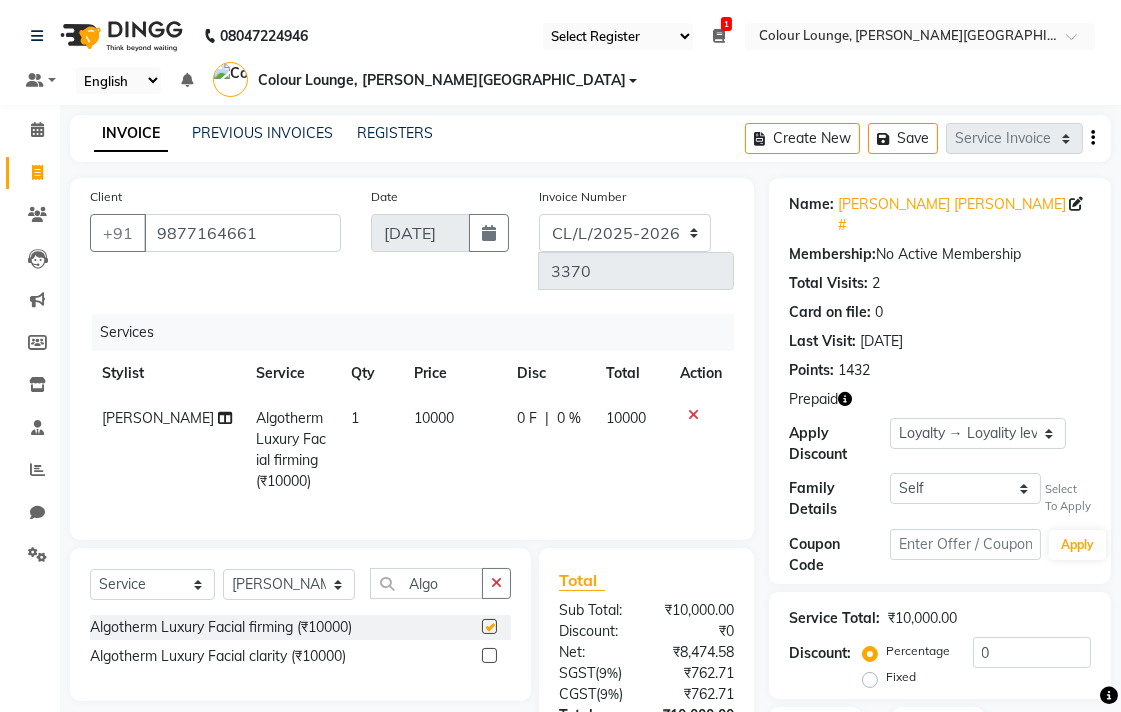 checkbox on "false" 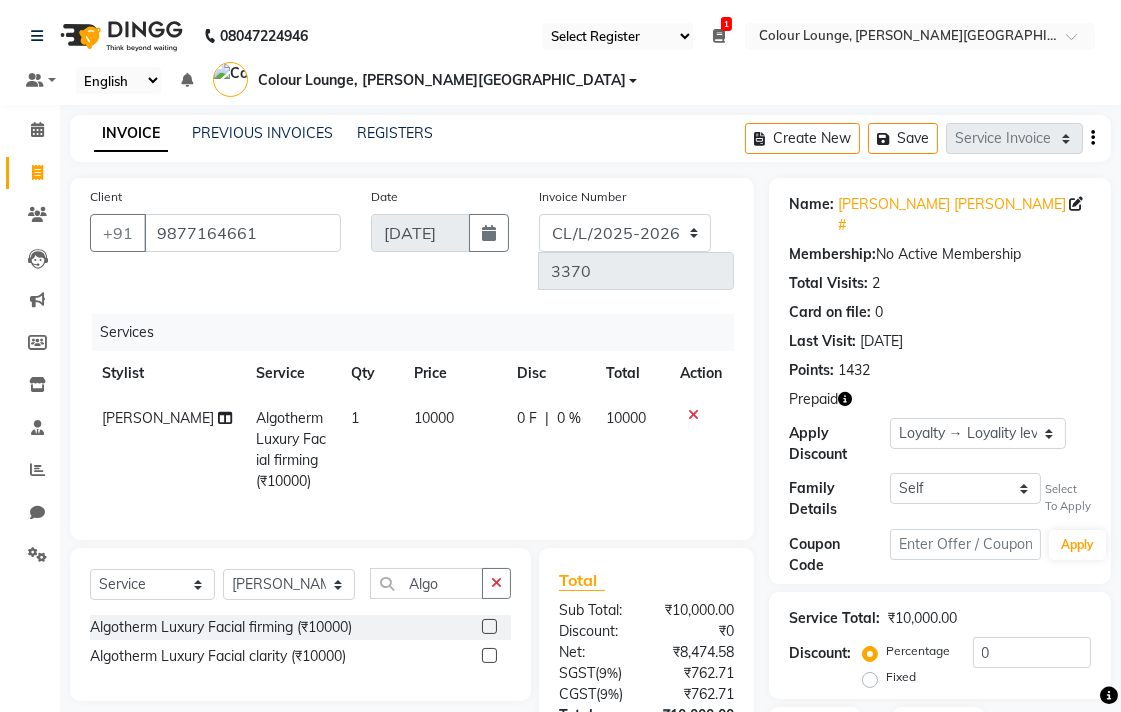 click on "0 F | 0 %" 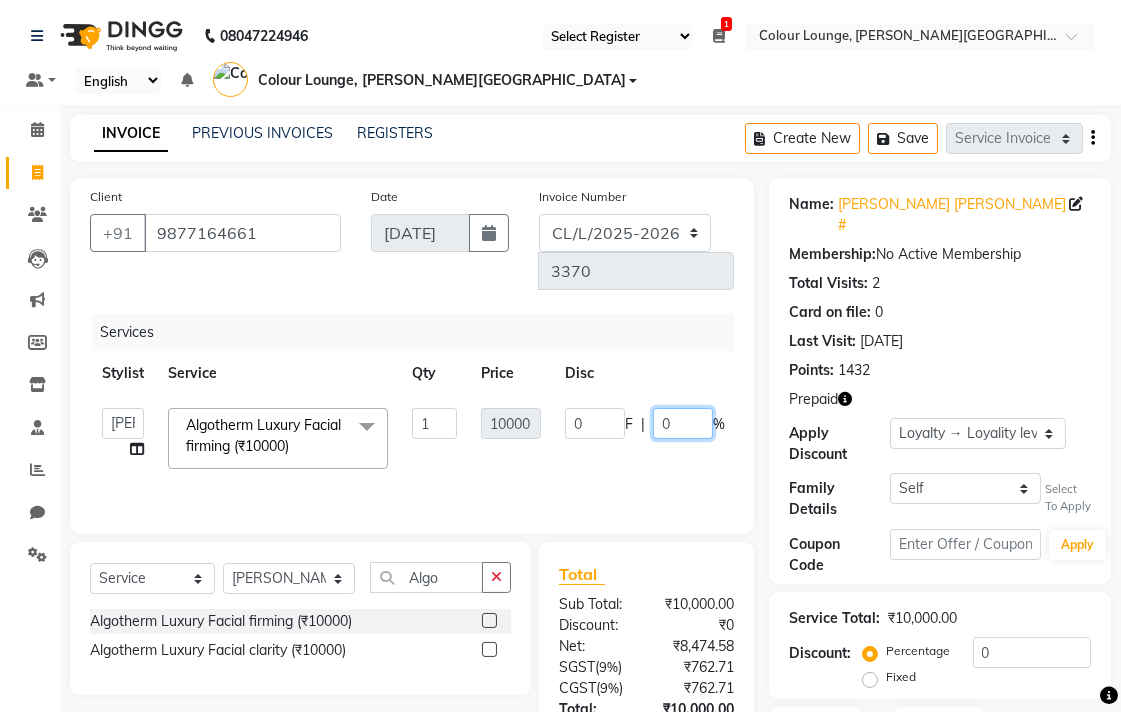 click on "0" 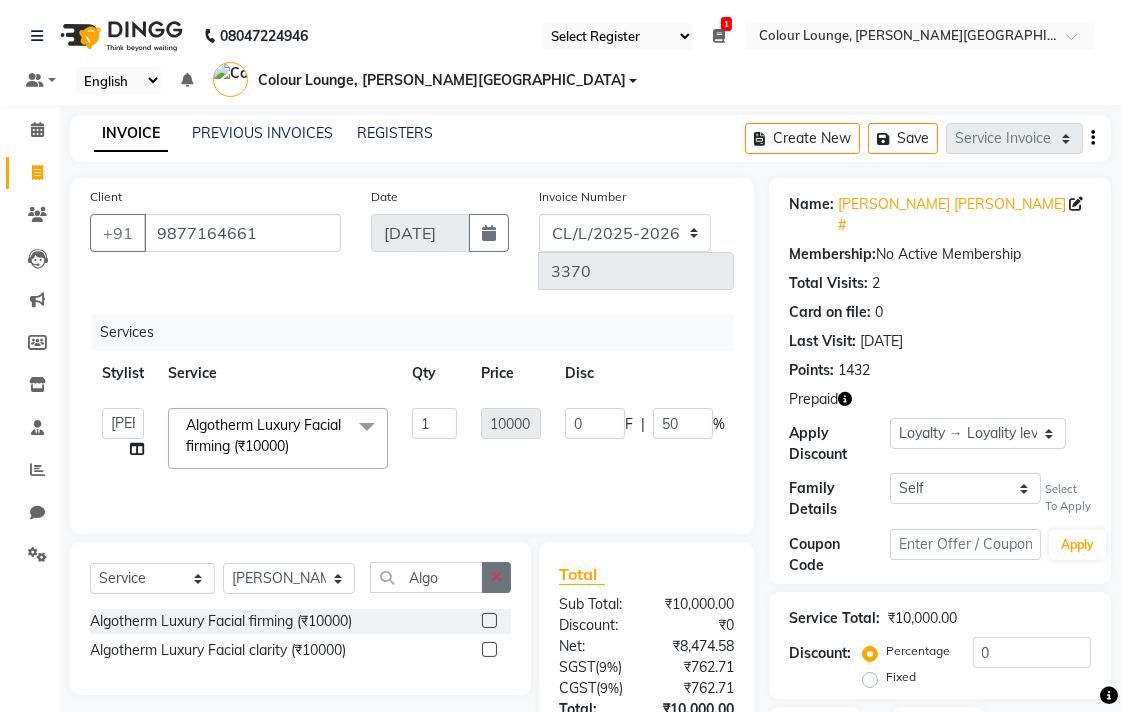 click on "Client +91 9877164661 Date 10-07-2025 Invoice Number  DC/L/2025-2026  CL/L/2025-2026 3370 Services Stylist Service Qty Price Disc Total Action  Admin   AMIT   Ankush   Ansh Nayyar   BALBHARTI SHARMA   Colour Lounge, Lawrence Road   Colour Lounge, Lawrence Road   DINGG   HARJEET RANDHAWA   HARPREET KAUR   Jagpreet   Kajal   LALIMA   LOVE   Manish   MANPREET KAUR   Navneet   Neelam   NEENA   PALWINDER KAUR   POOJA   Pooja negi   PRABHDEEP SINGH   PRINCE KUMAR   PURAN CHAND   RAKESH KUMAR   Rambachan    Resham Kaur    Robin   Sameer   Sapna   SATWANT KAUR   Simran    Sunny   TULOSH SUBBA   Urvashi   Varun kumar   VISHAL  Algotherm Luxury Facial firming (₹10000)  x Facial - D Tan Facial (₹1590) Facial - French Facial (₹1770) Facial - Dermasage Luxury Skin Treatment (₹8000) Facial - Vitamin C Retinol Facial (₹6000) Facial - Vip Signature Facial B (₹7000) Facial - Vitamin C Whiteninig Brightening facial (₹5000) Facial - Nirvana Facial (₹2712) Hair extension (₹1000) Hair Female - K Water (₹1000)" 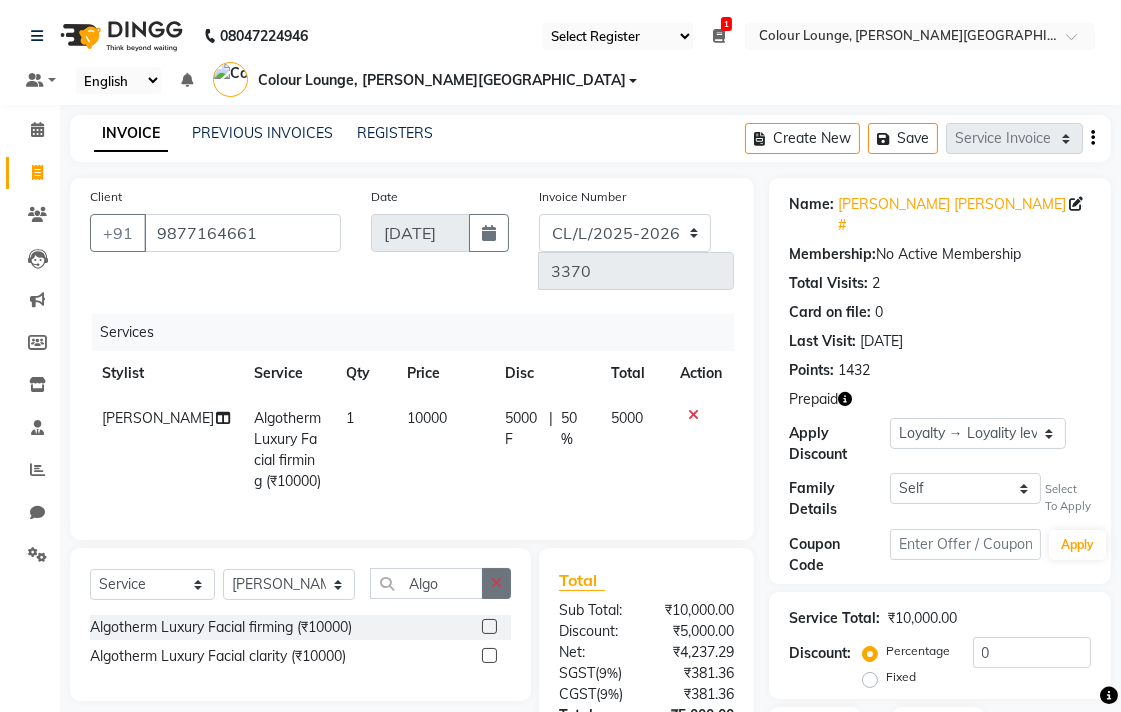 click 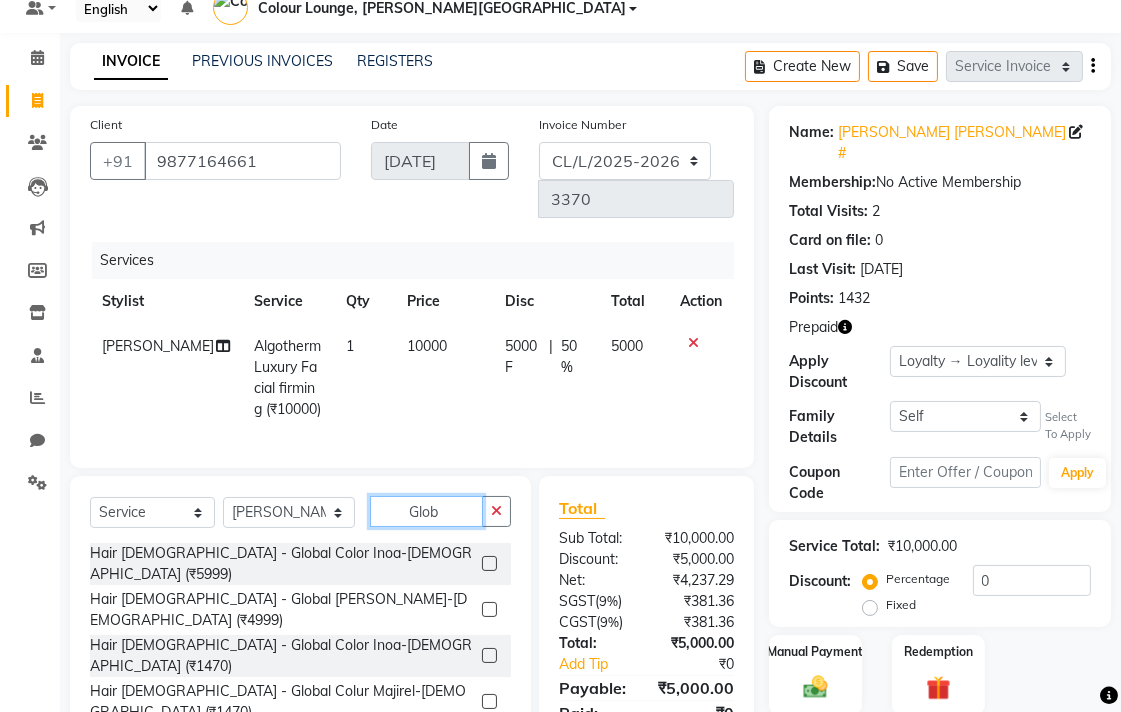 scroll, scrollTop: 88, scrollLeft: 0, axis: vertical 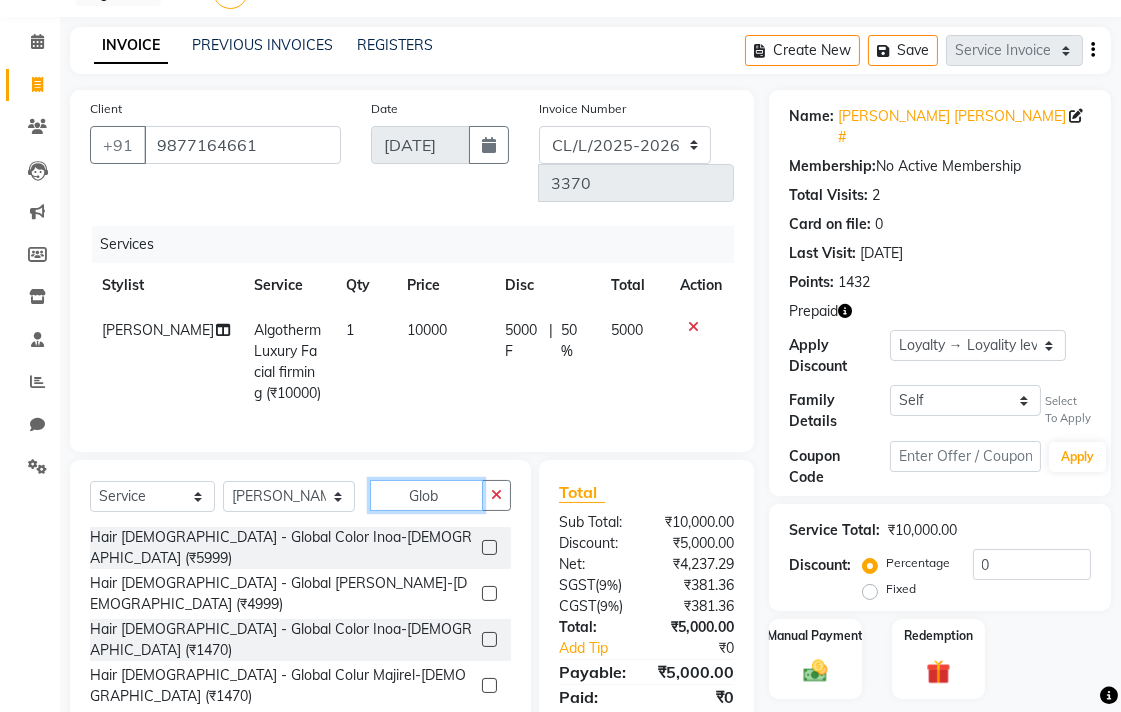 type on "Glob" 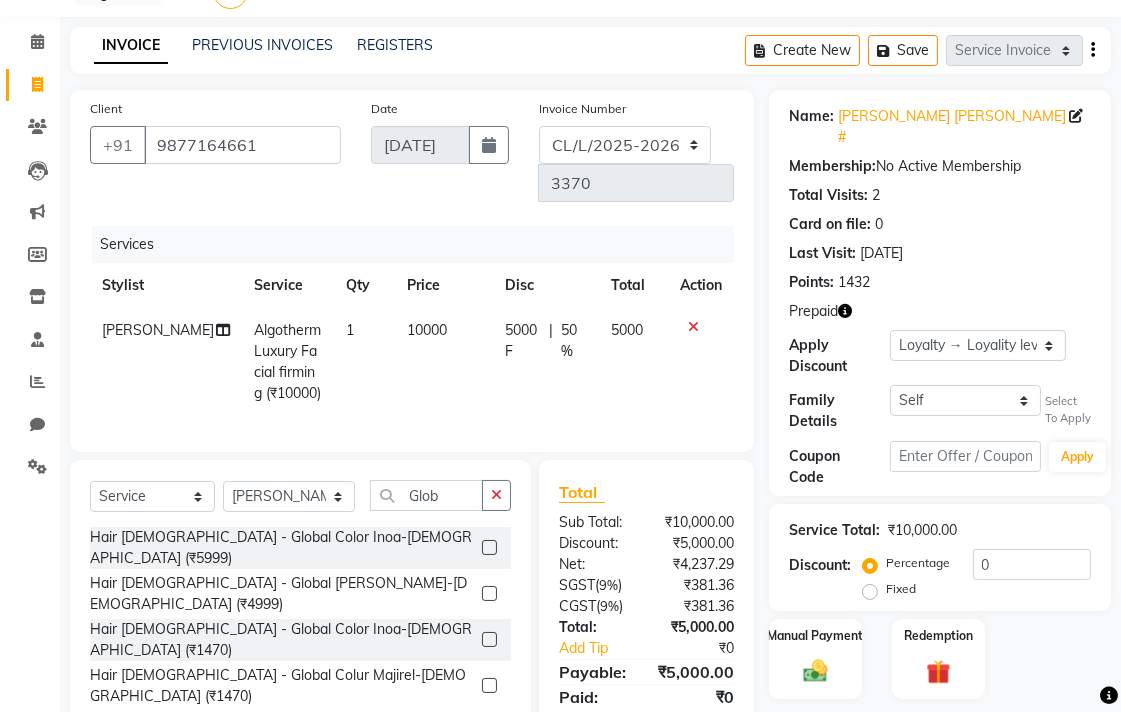 click 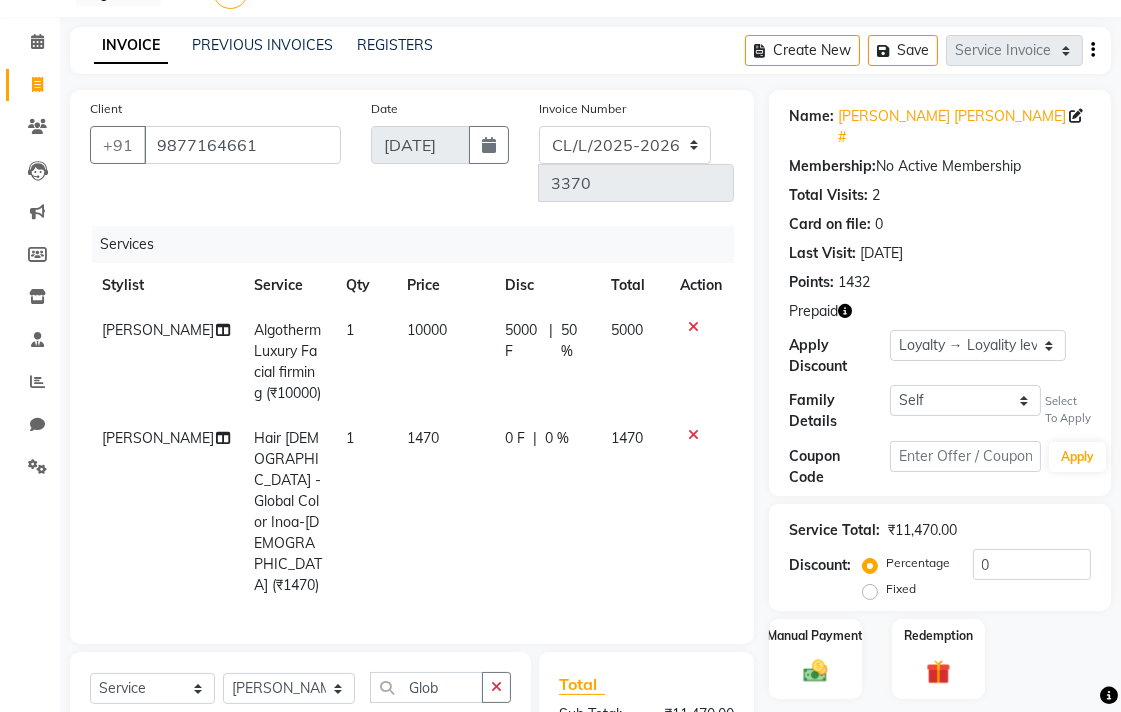 checkbox on "false" 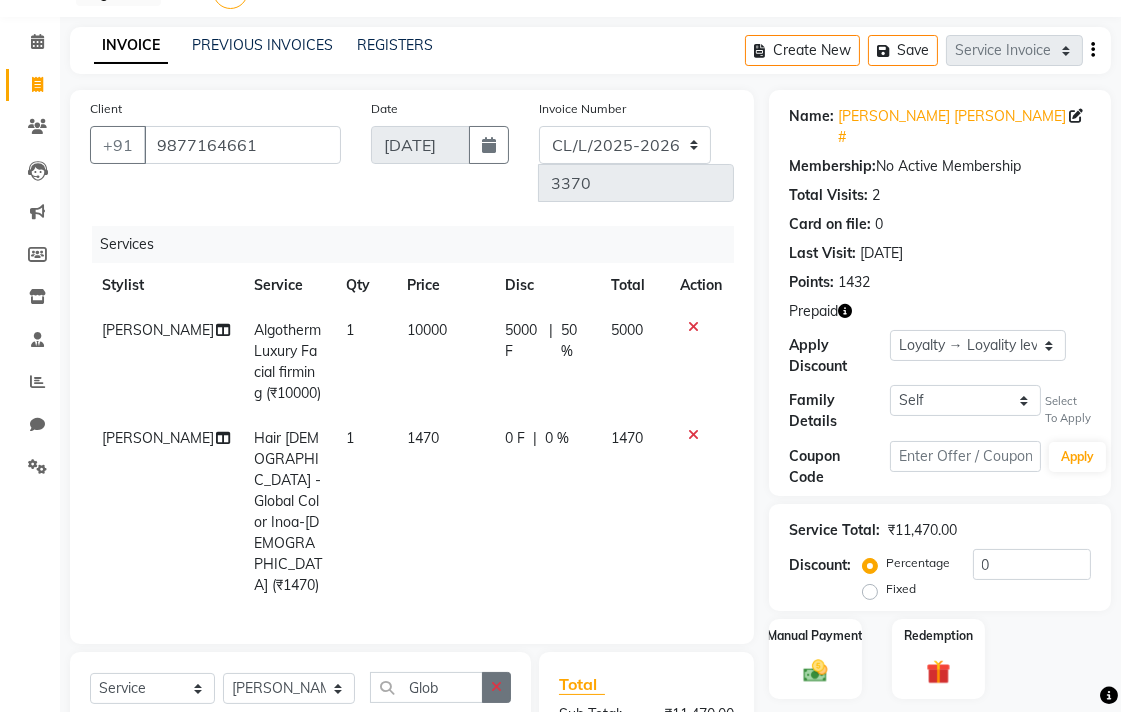 click 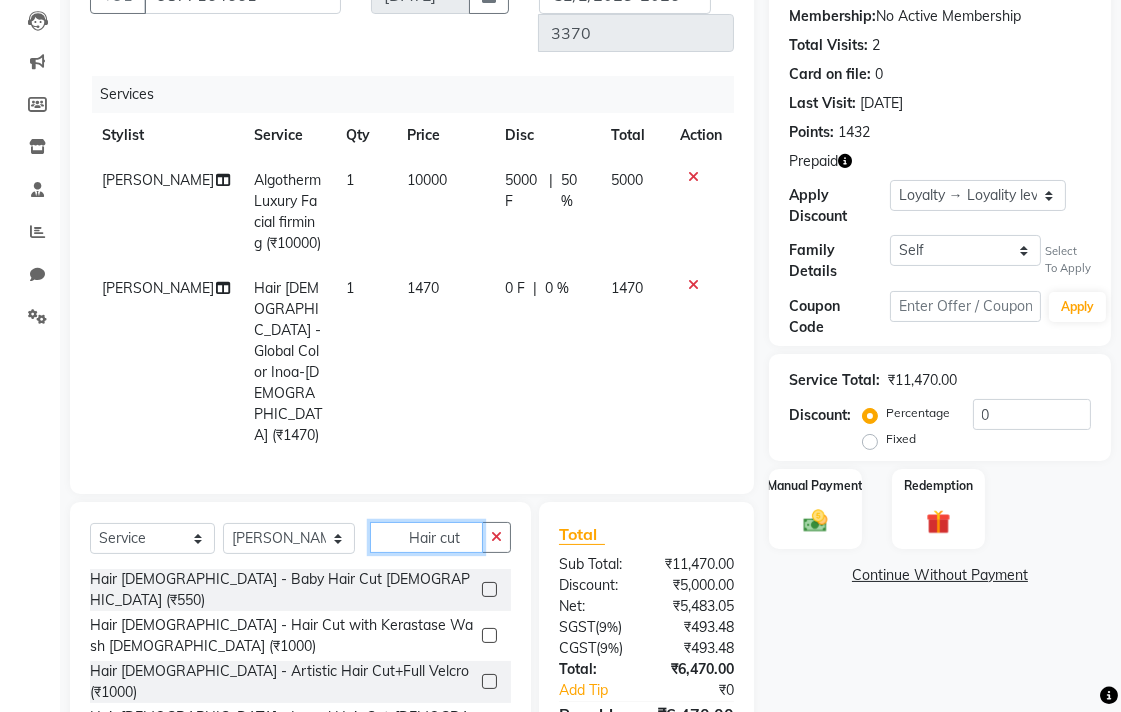 scroll, scrollTop: 290, scrollLeft: 0, axis: vertical 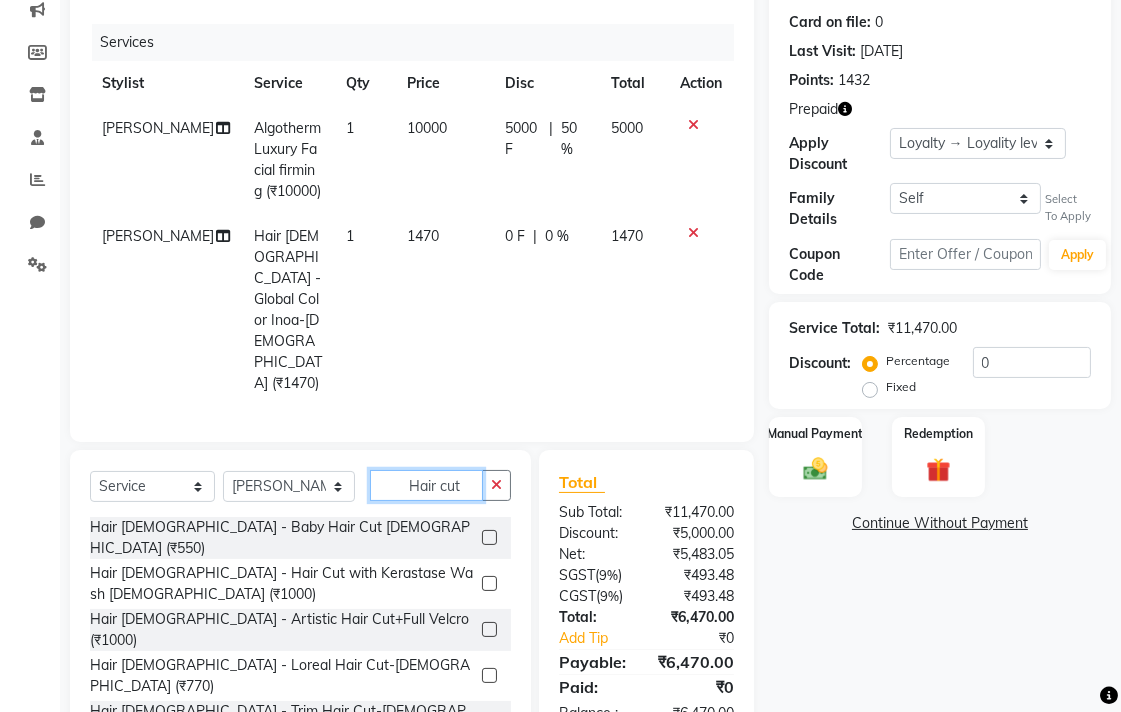 type on "Hair cut" 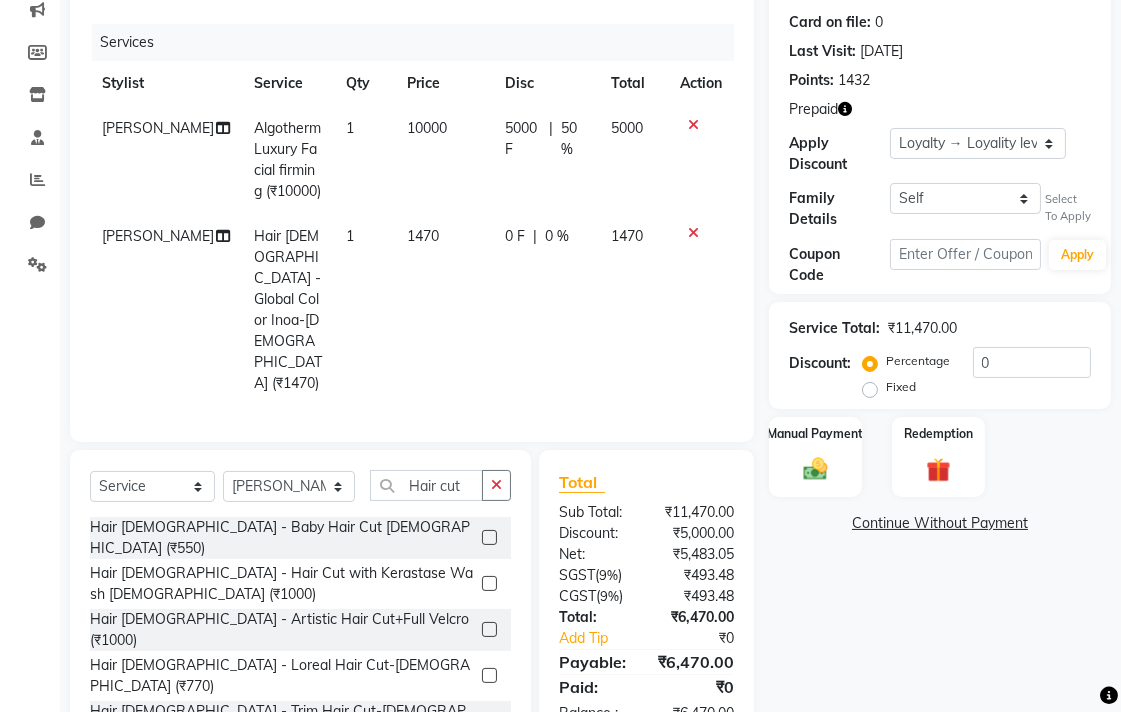 click 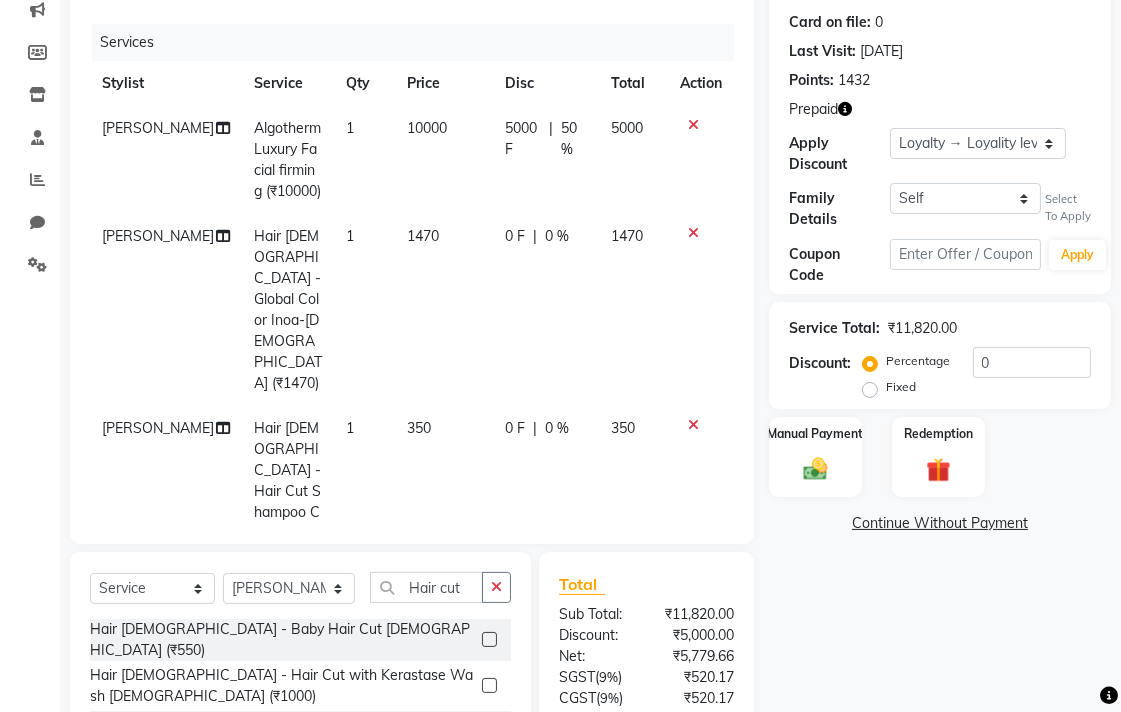 checkbox on "false" 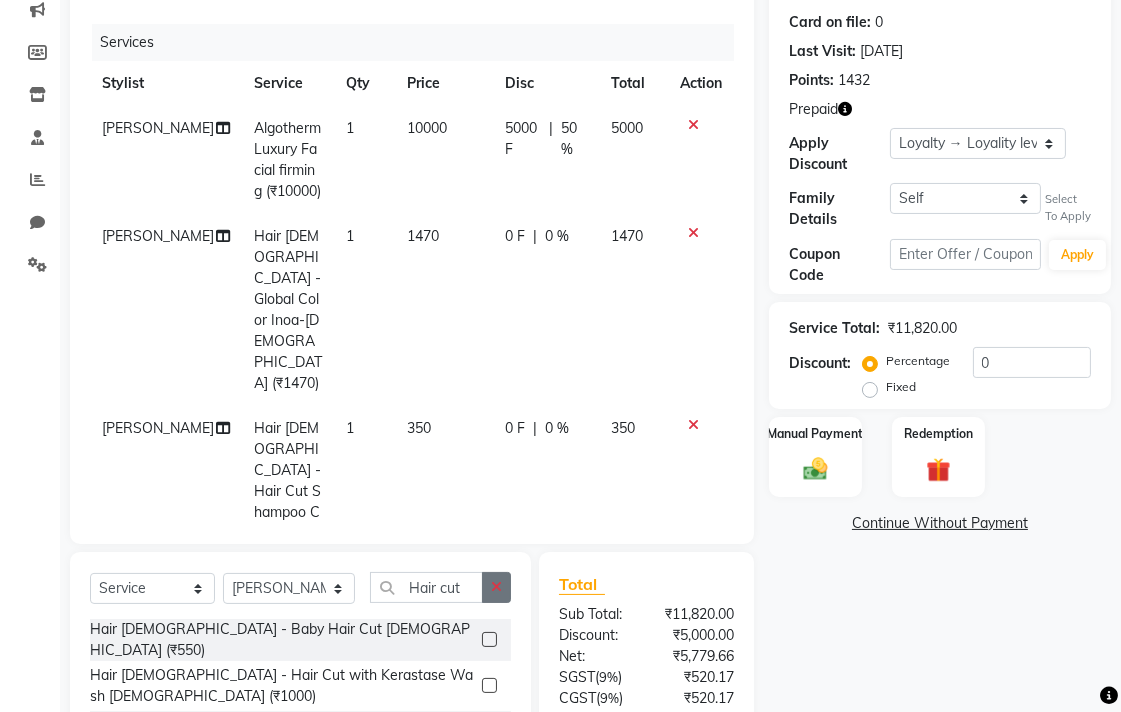 click 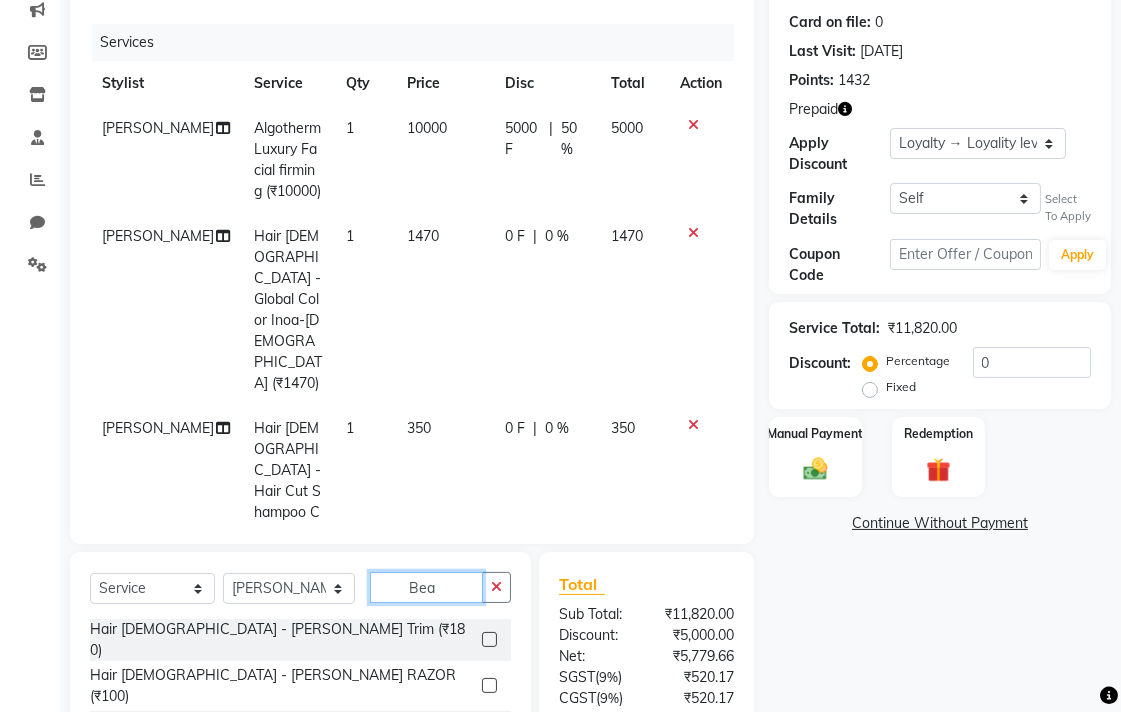type on "Bea" 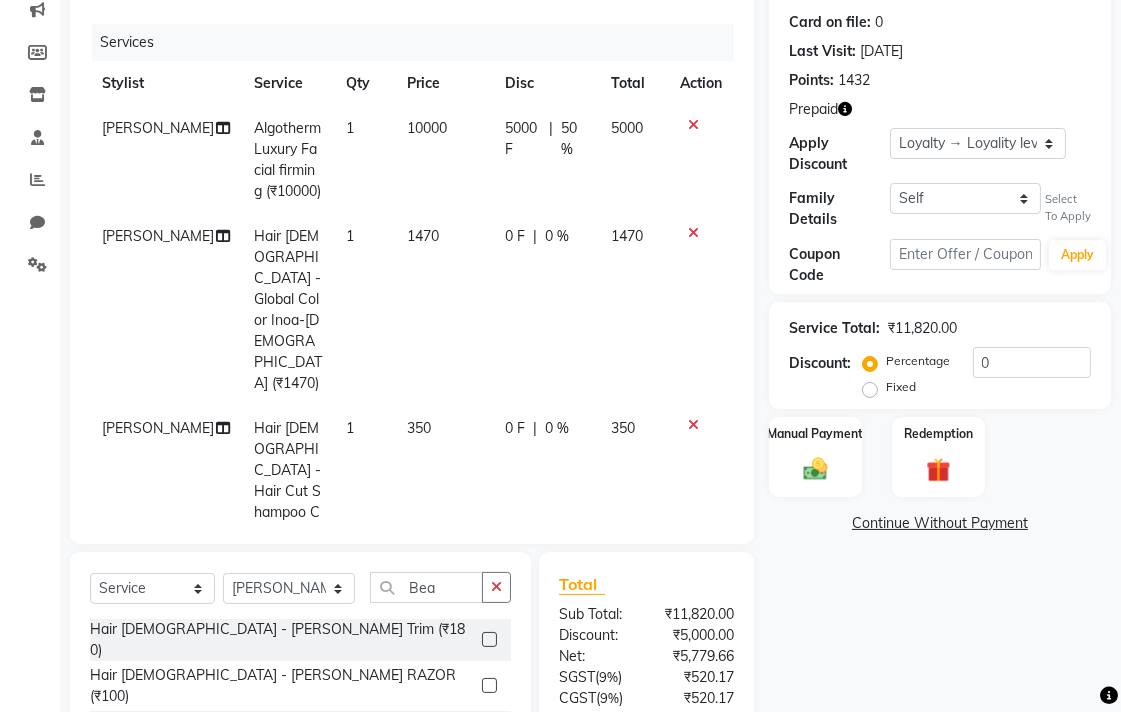 click 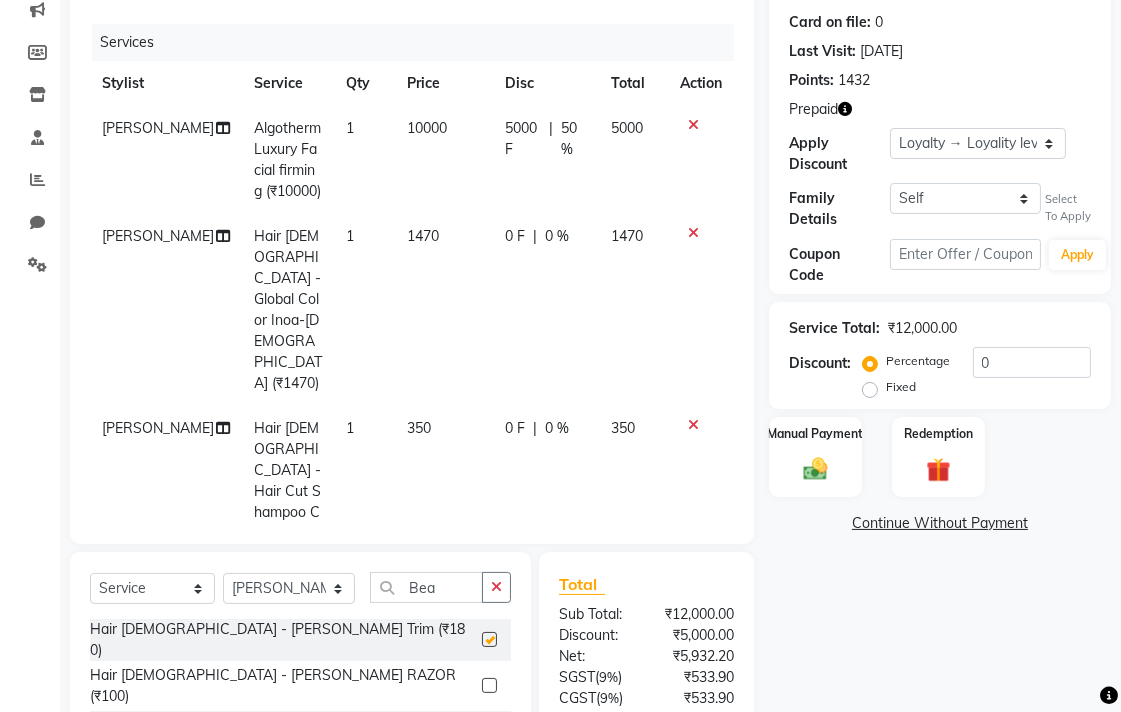 checkbox on "false" 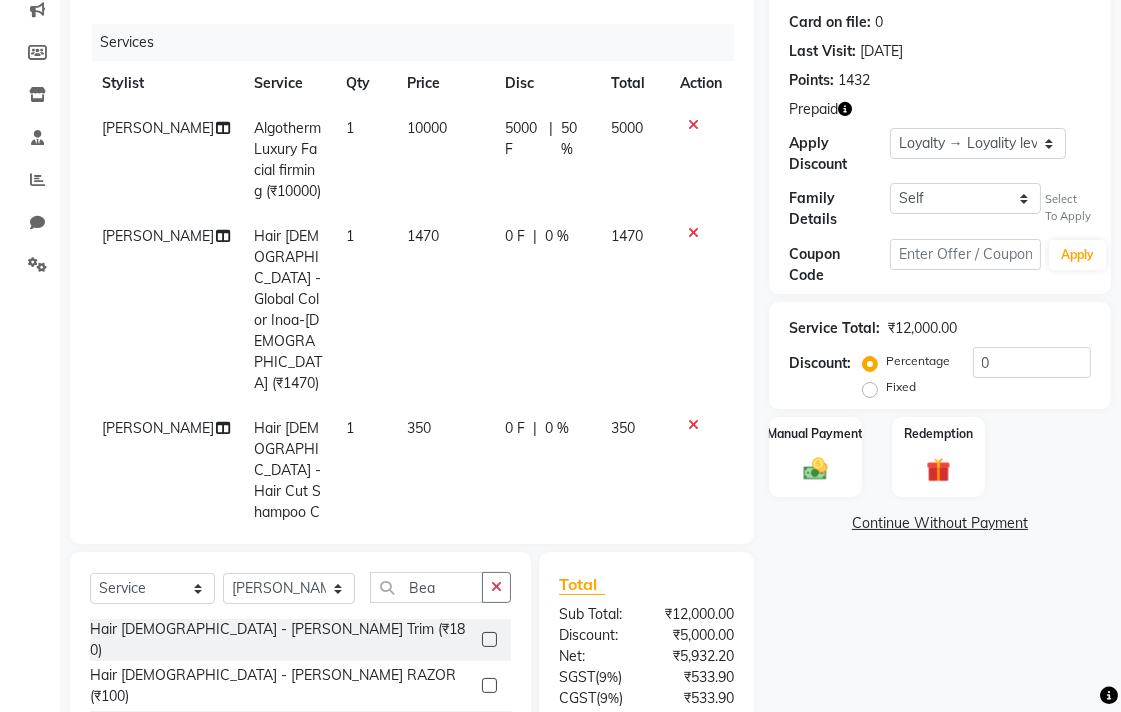 click 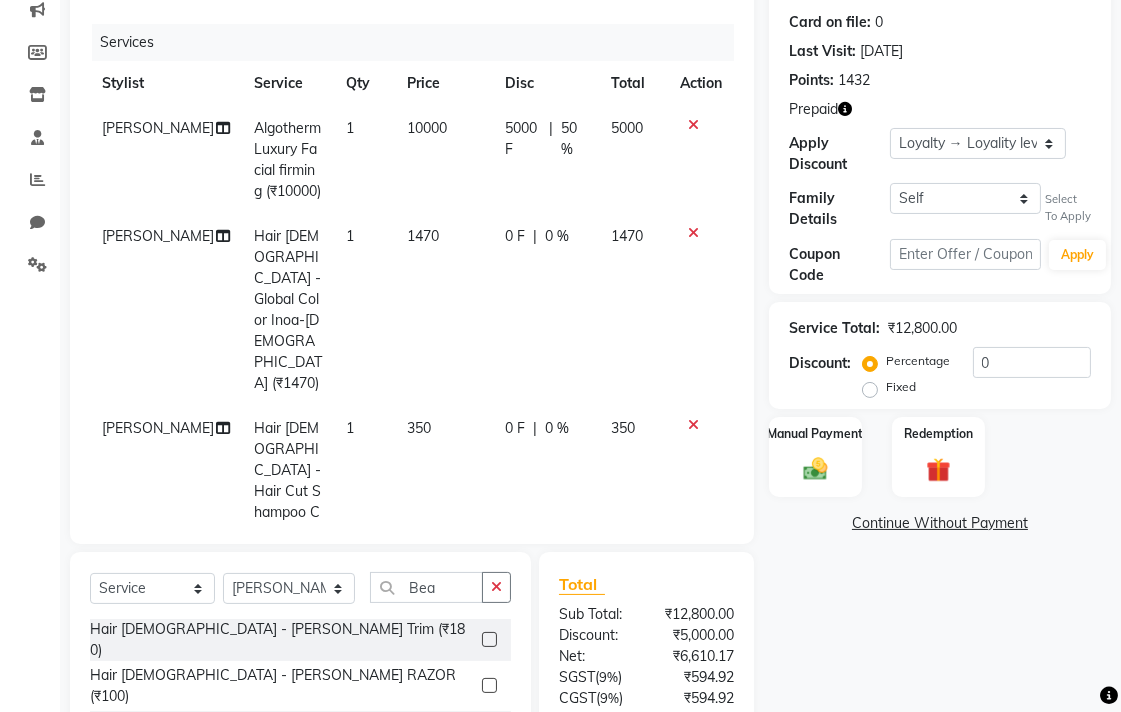 checkbox on "false" 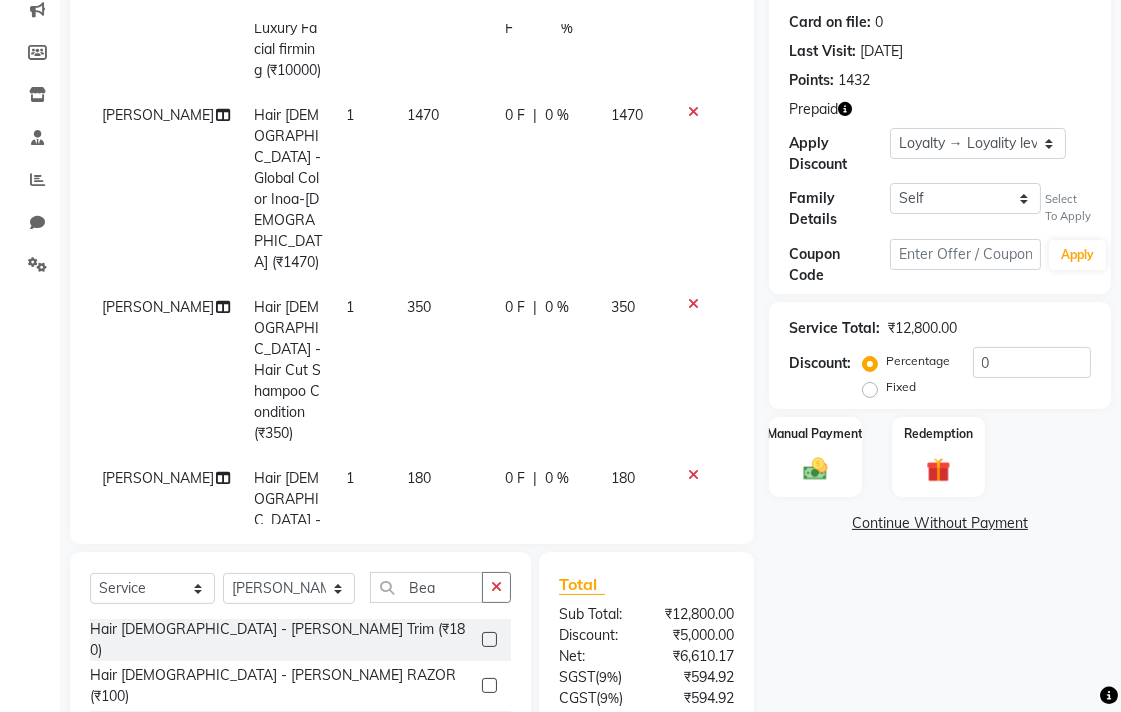 scroll, scrollTop: 195, scrollLeft: 0, axis: vertical 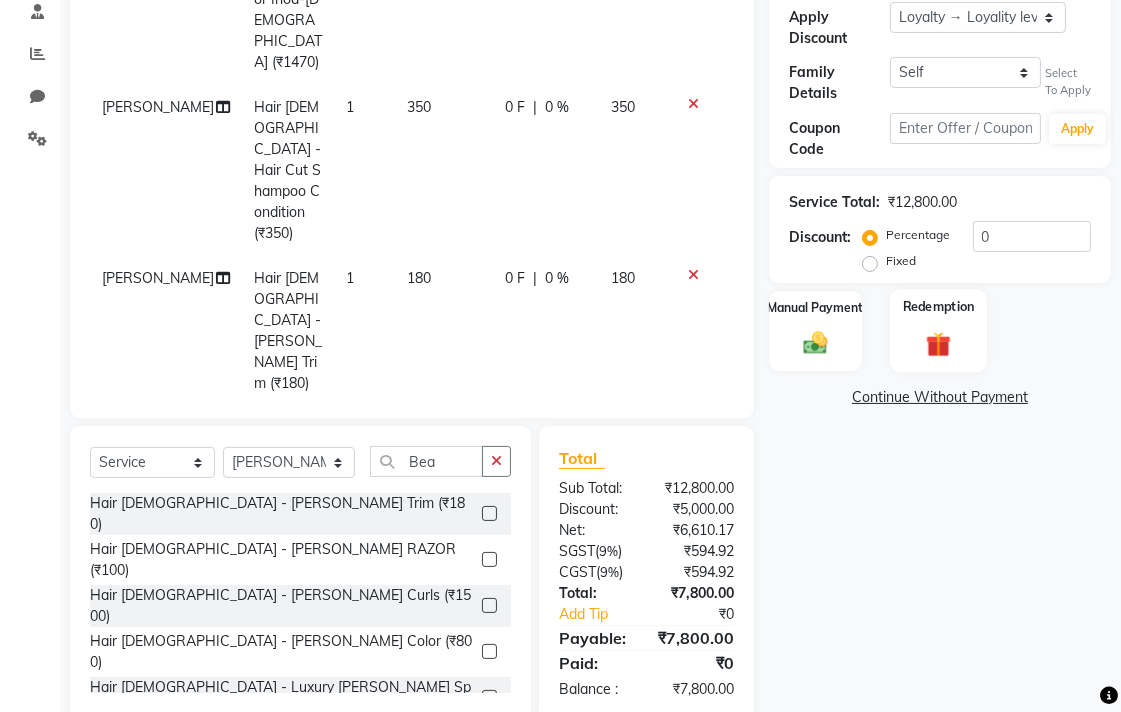 click 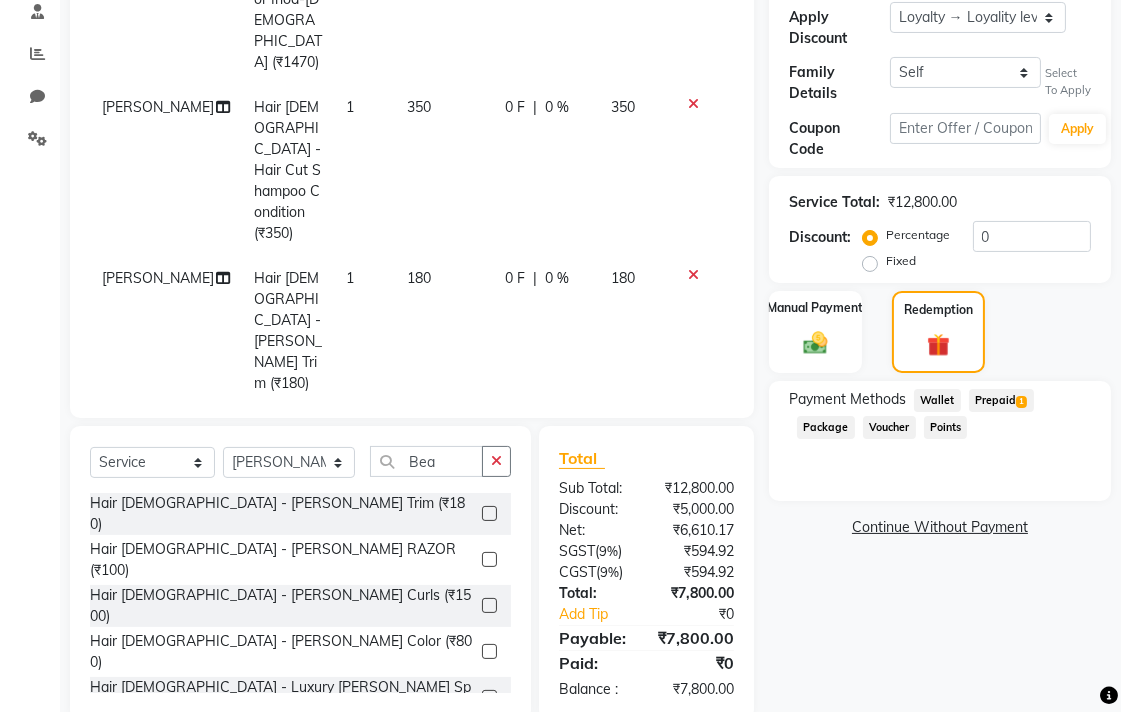 click on "1" 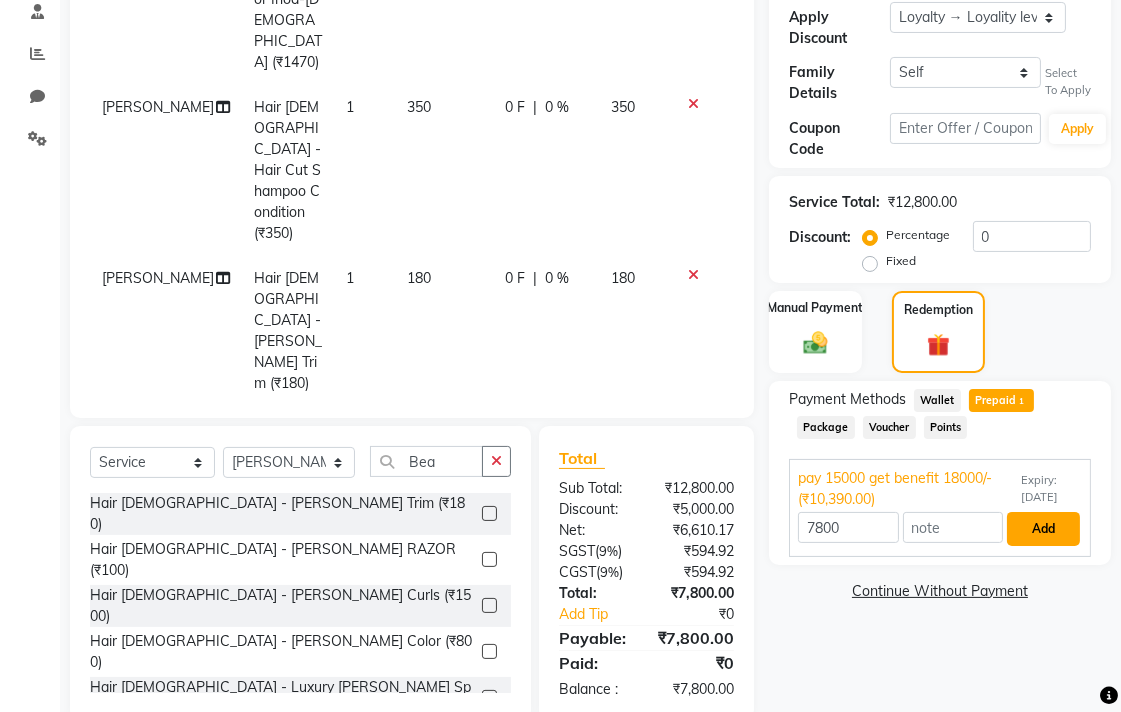 click on "Add" at bounding box center (1043, 529) 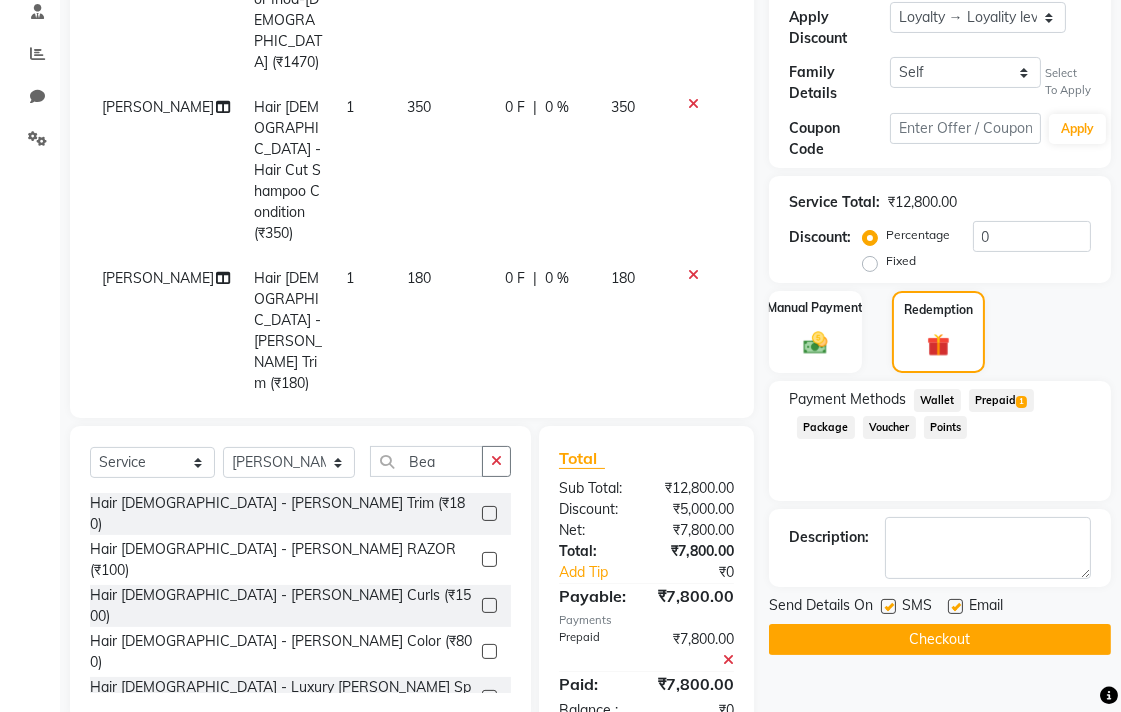click on "Checkout" 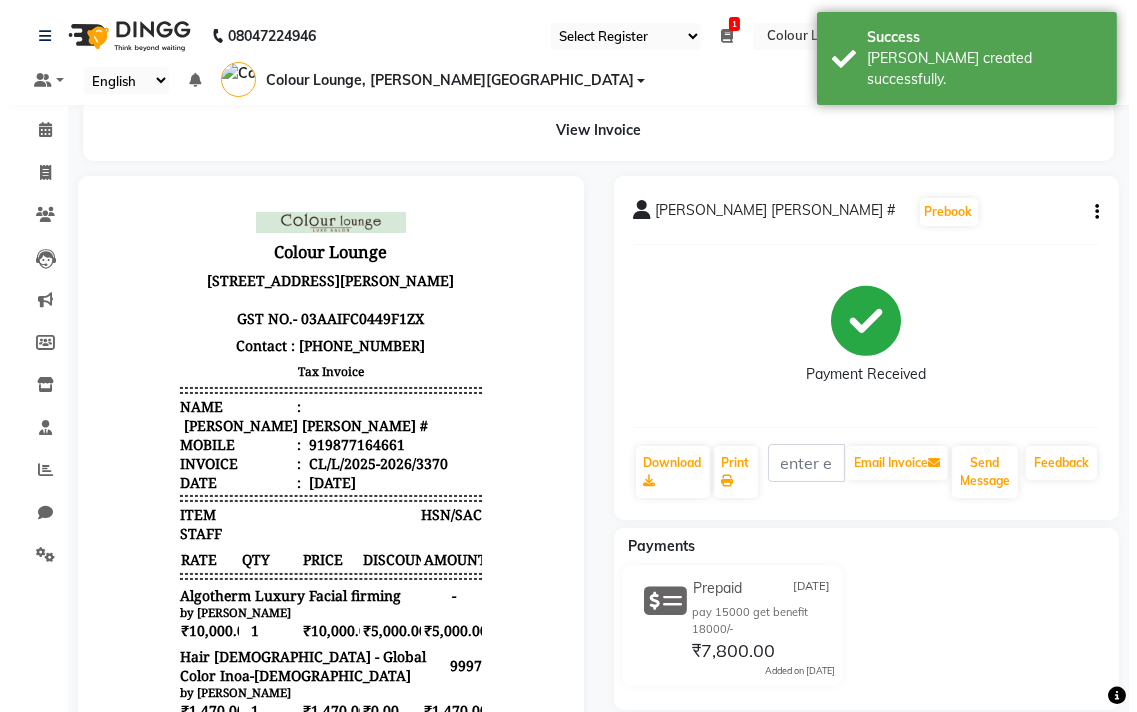 scroll, scrollTop: 0, scrollLeft: 0, axis: both 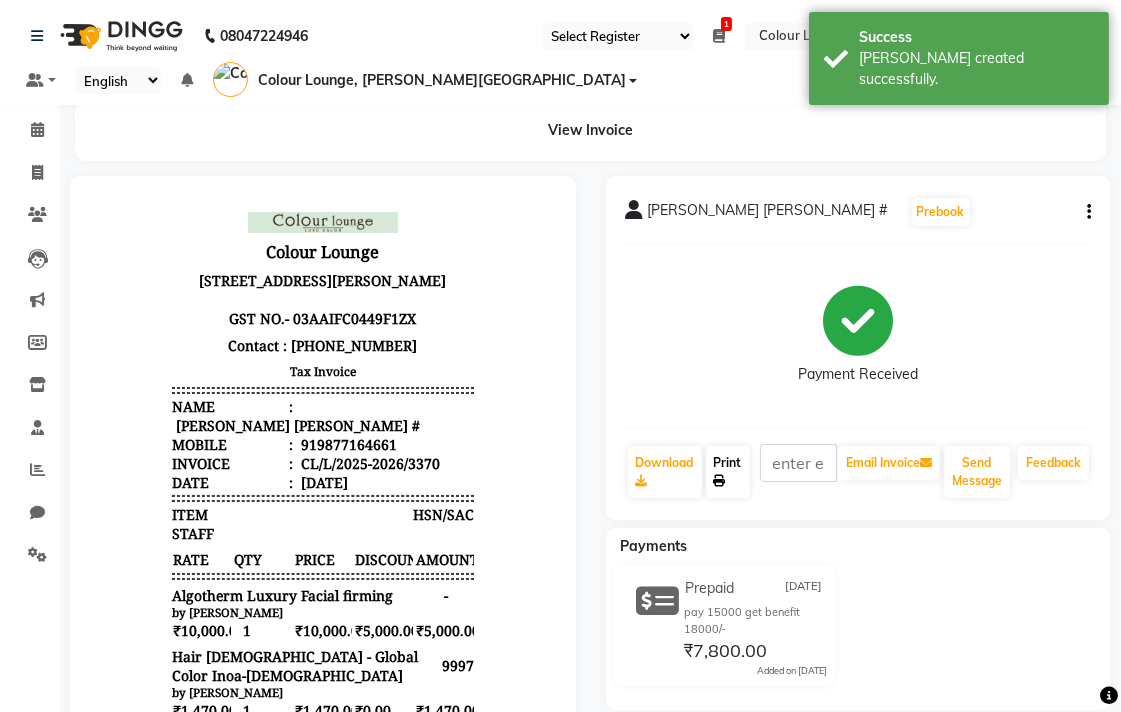 click on "Print" 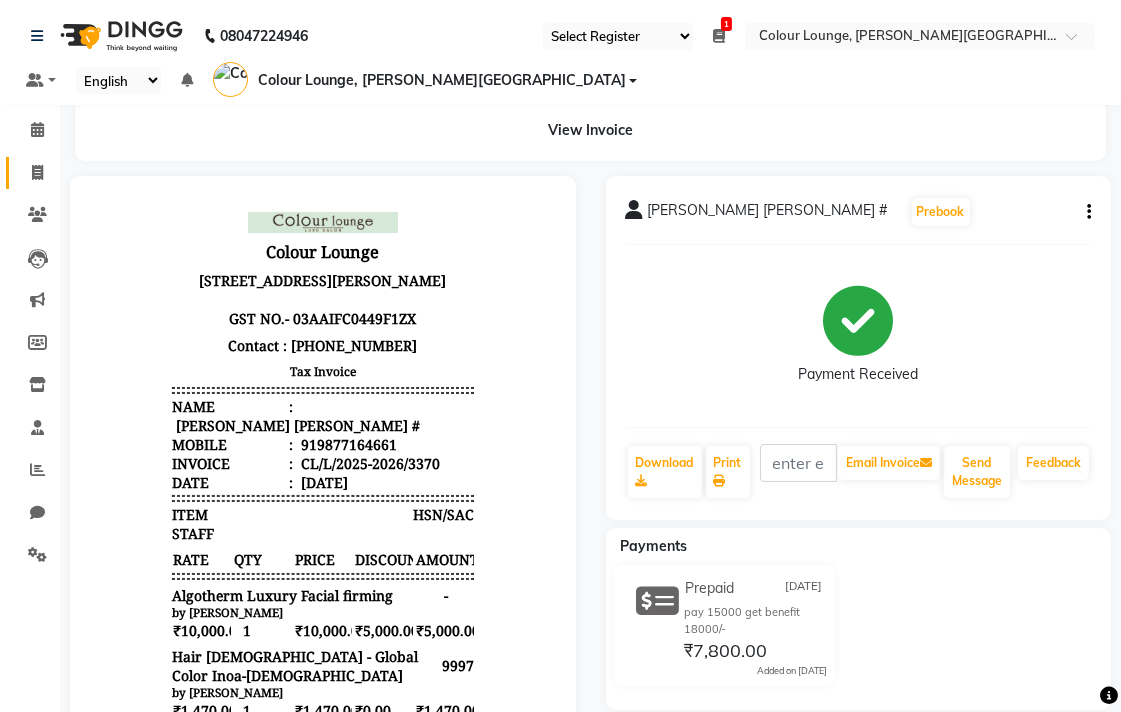 click 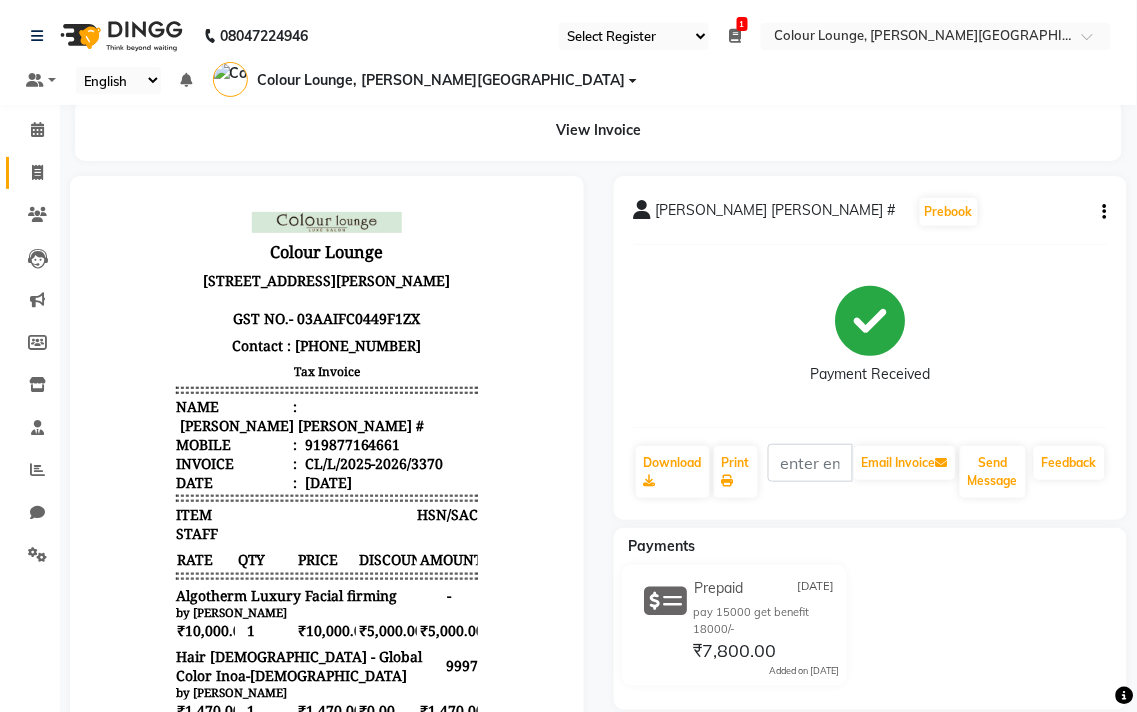 select on "service" 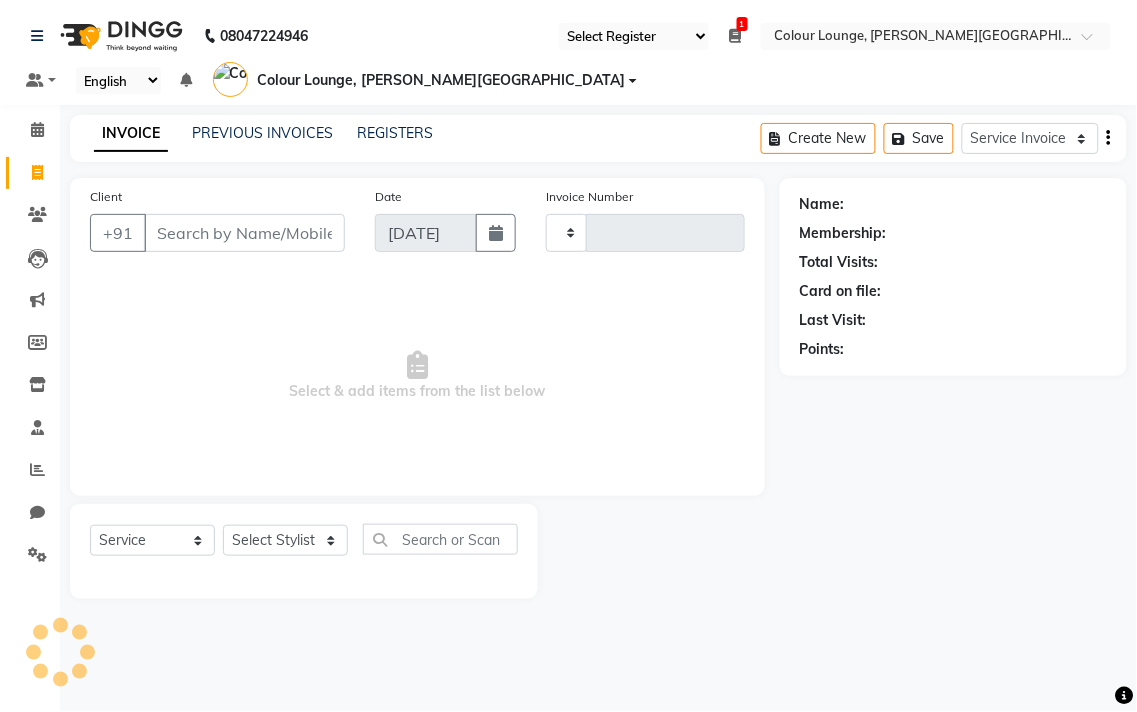 type on "3371" 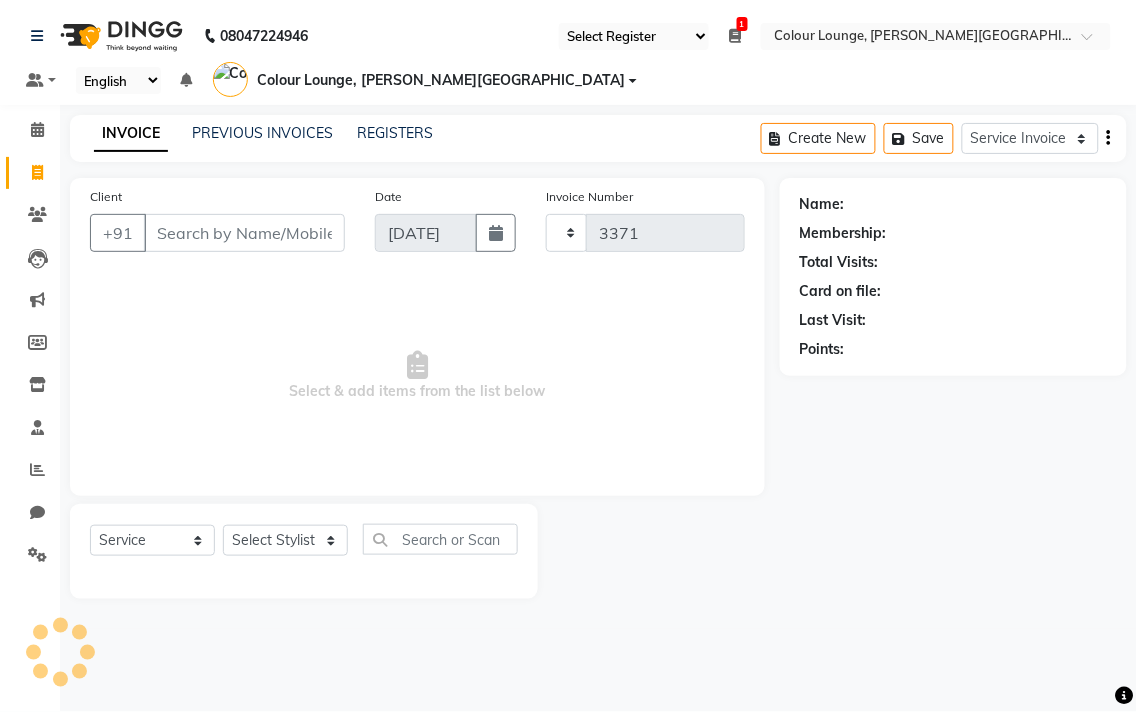 select on "8011" 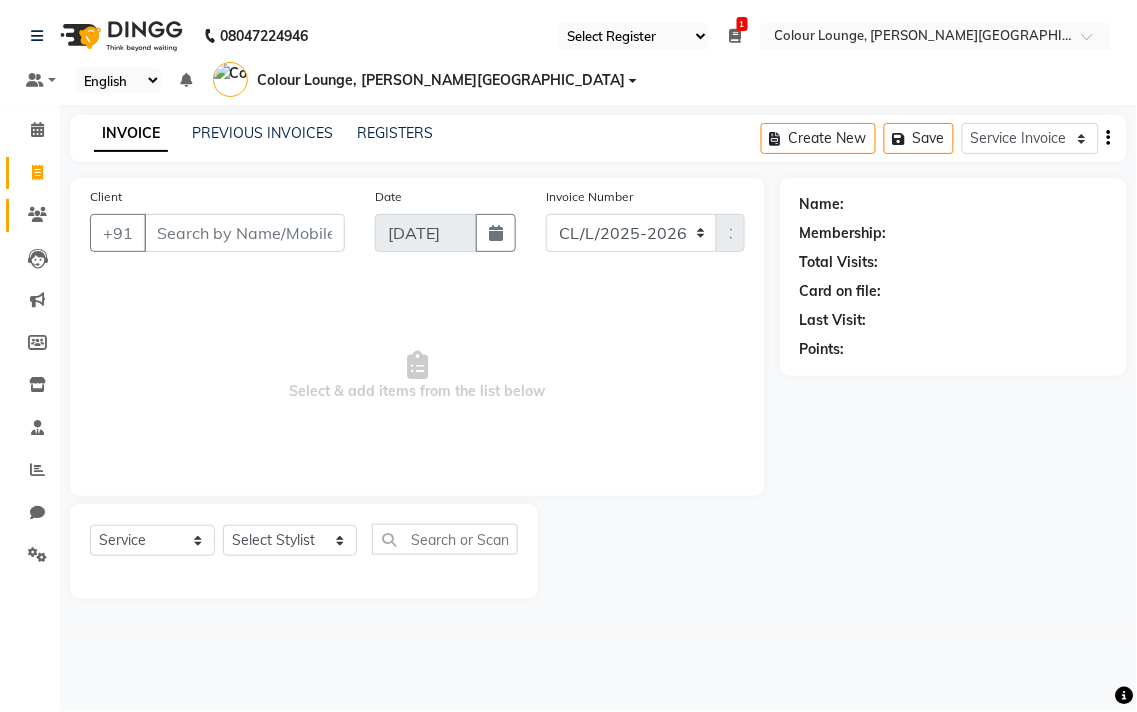 click 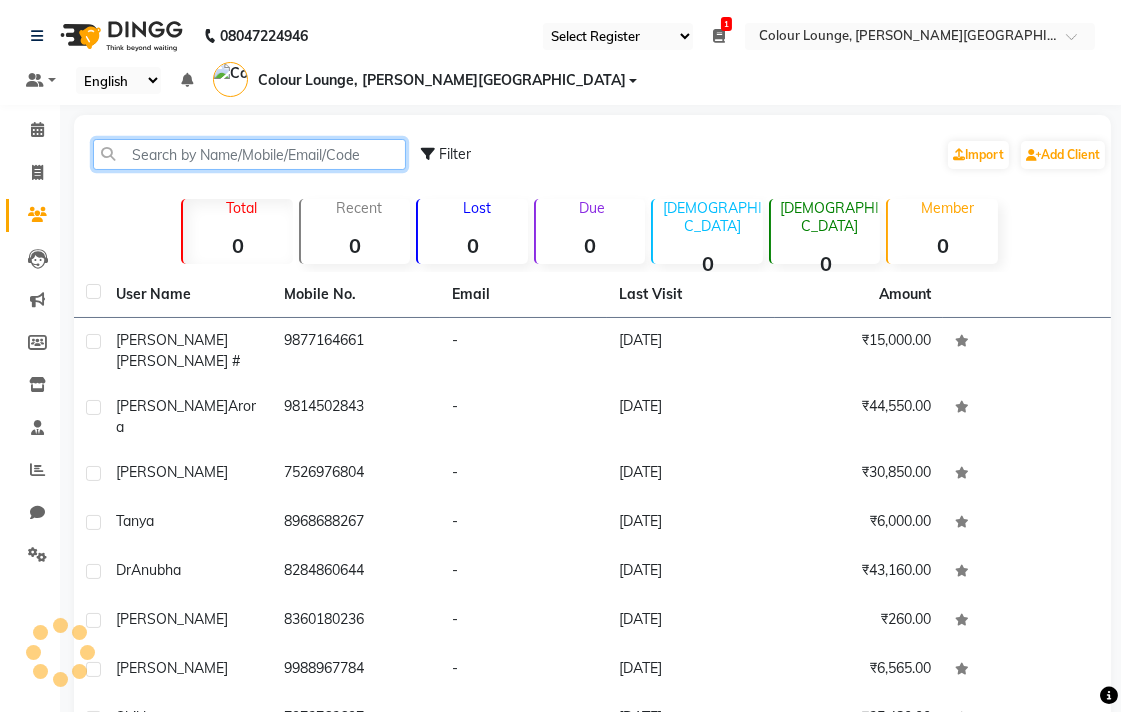 click 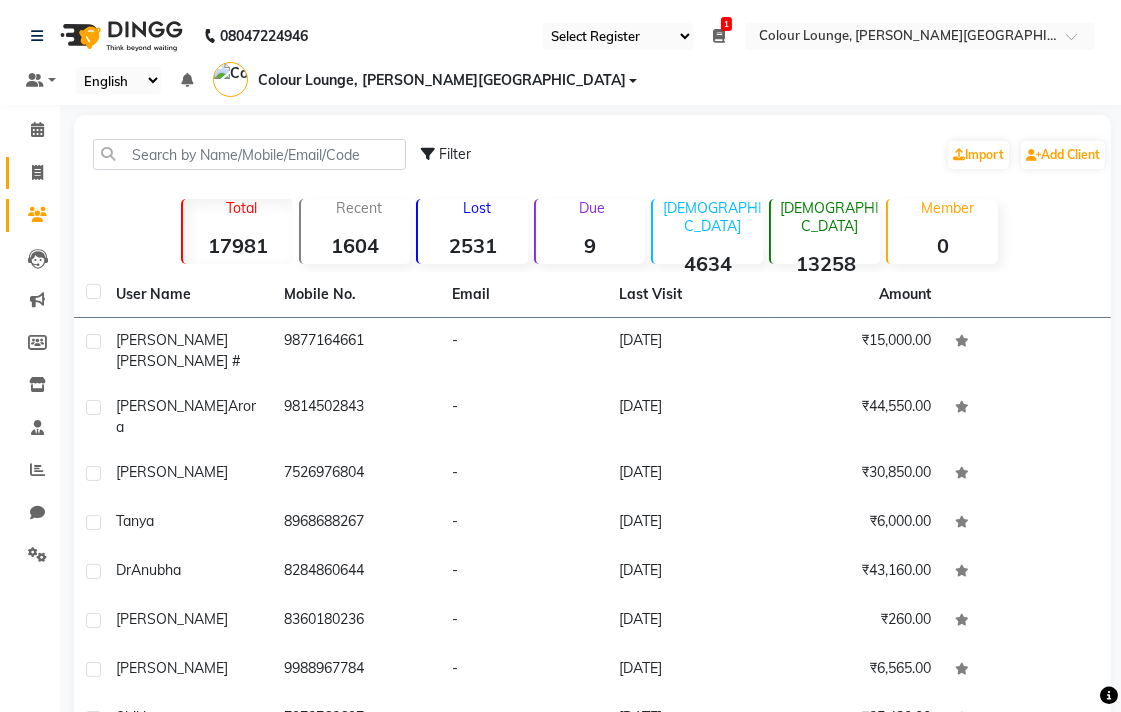 click on "Invoice" 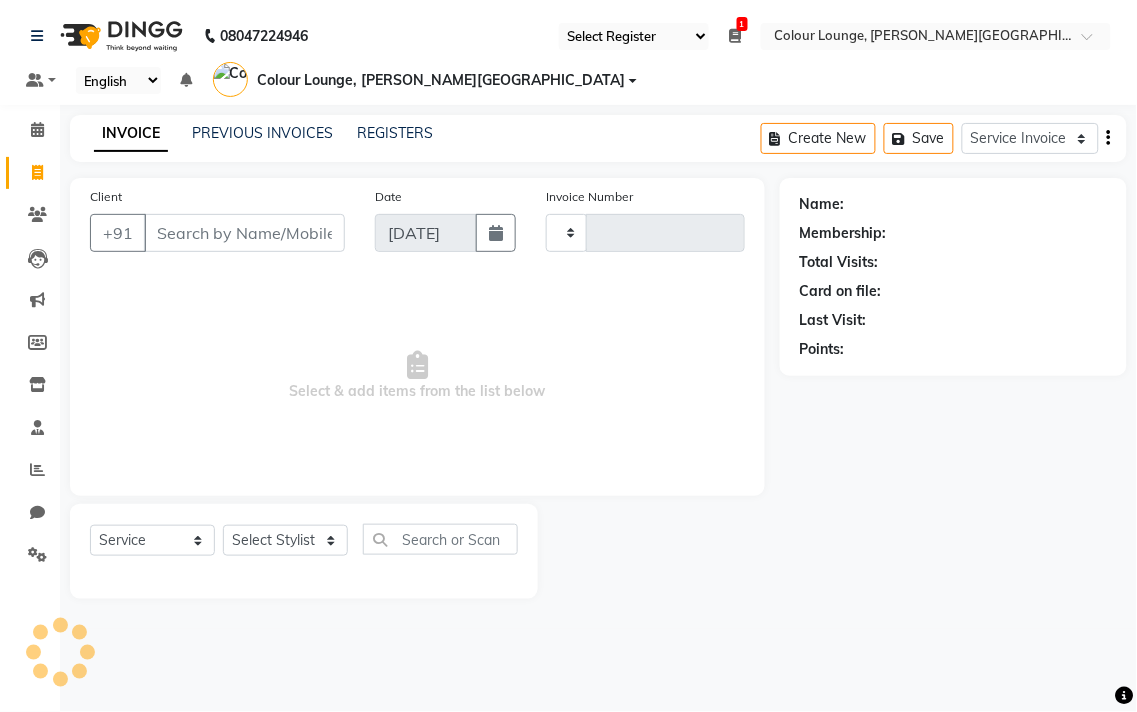 type on "3371" 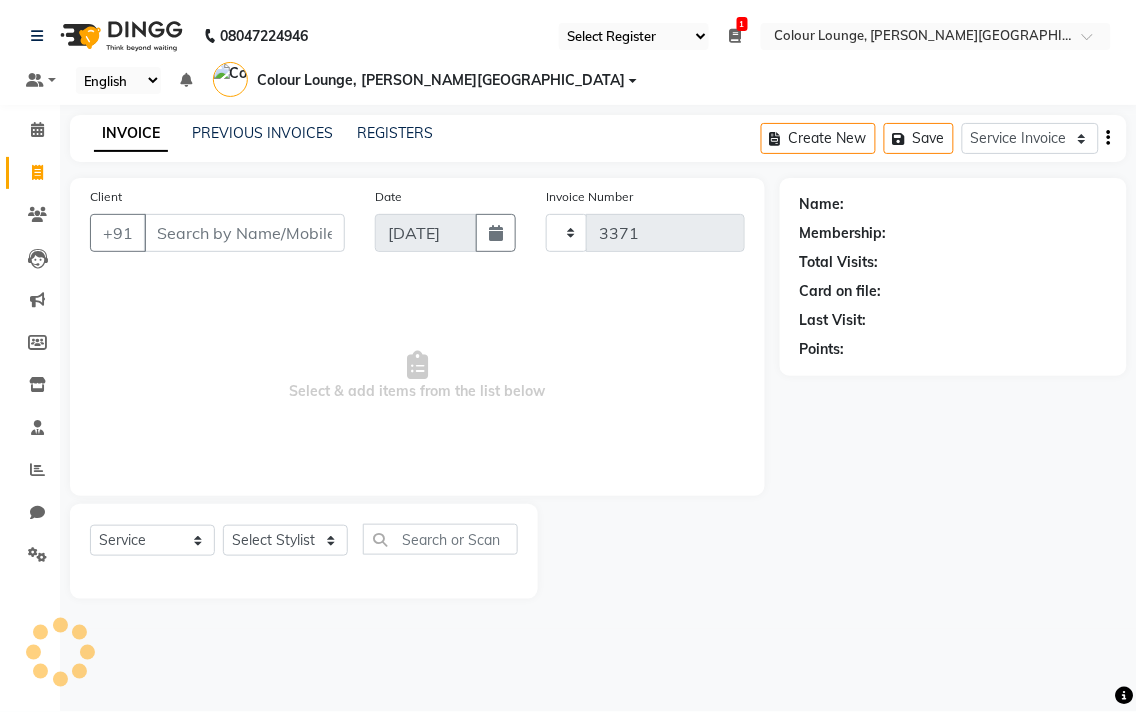 select on "8011" 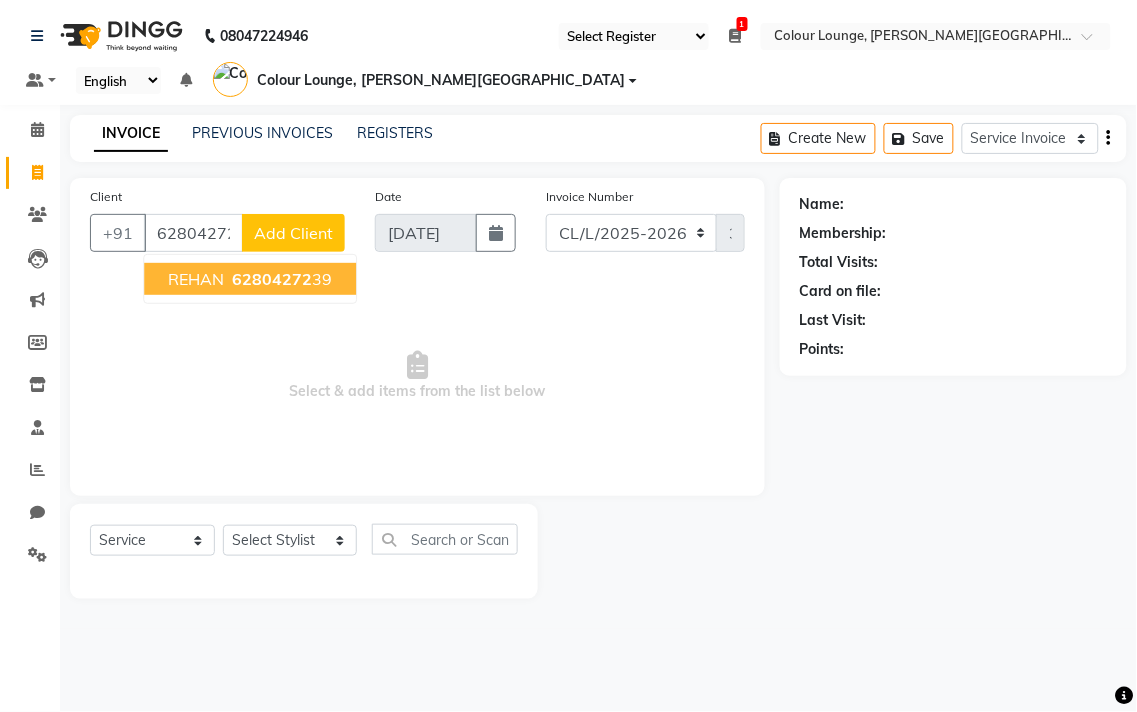 click on "62804272" at bounding box center [272, 279] 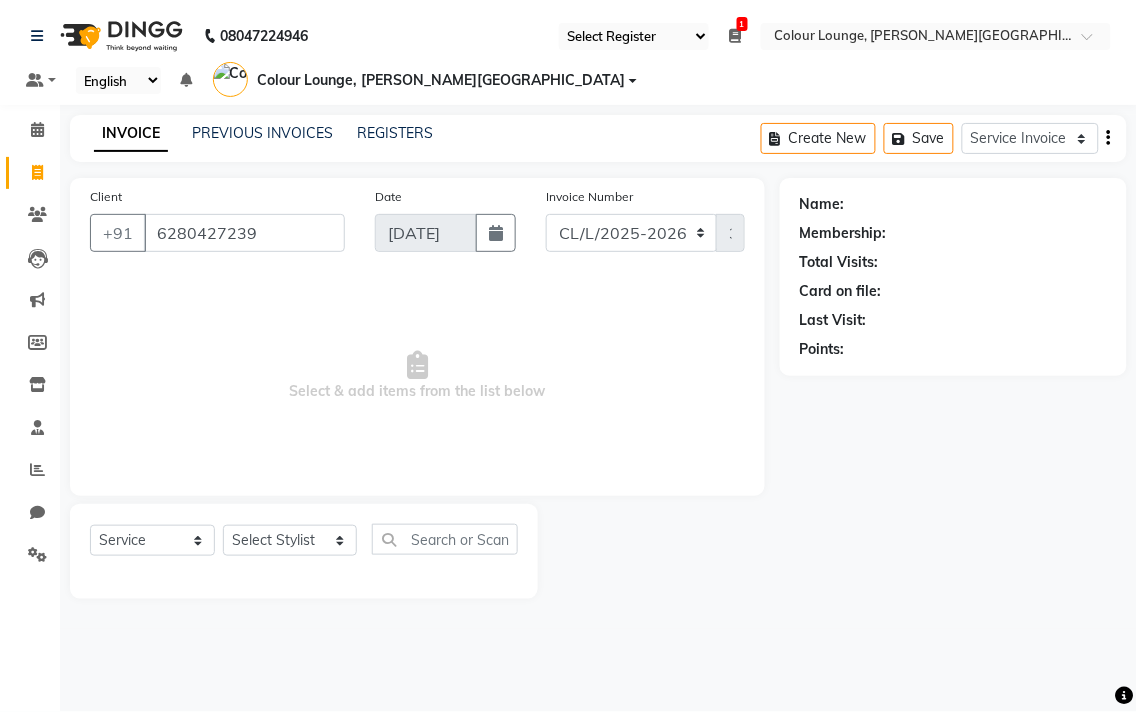 type on "6280427239" 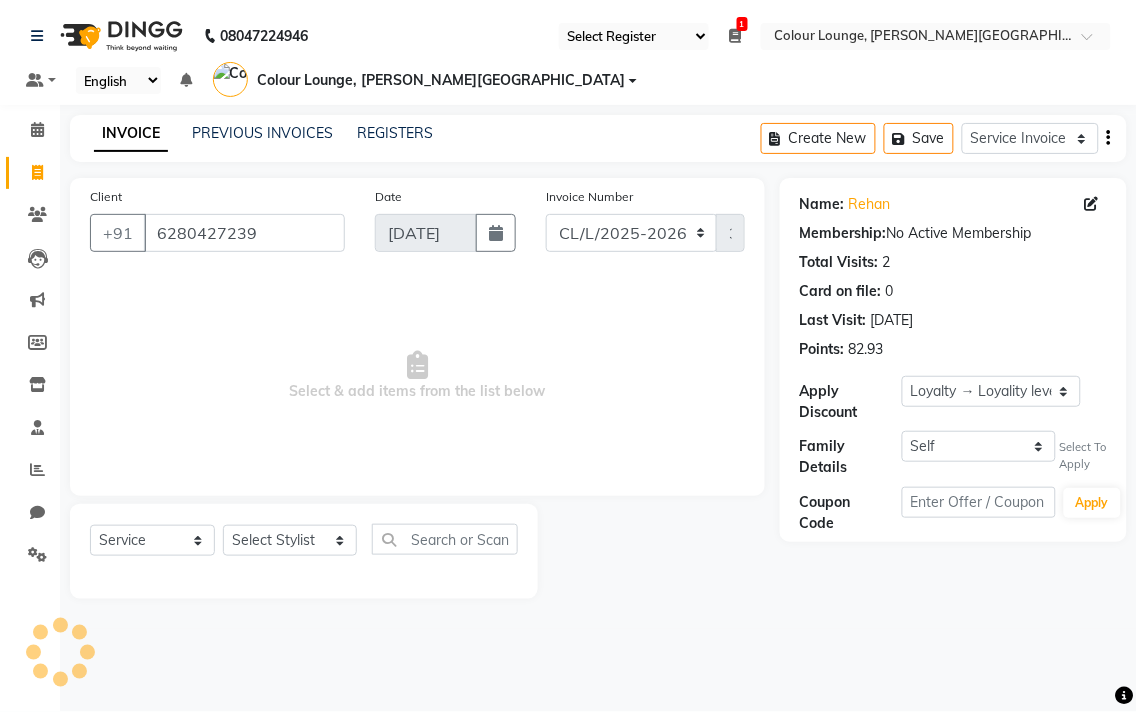 click 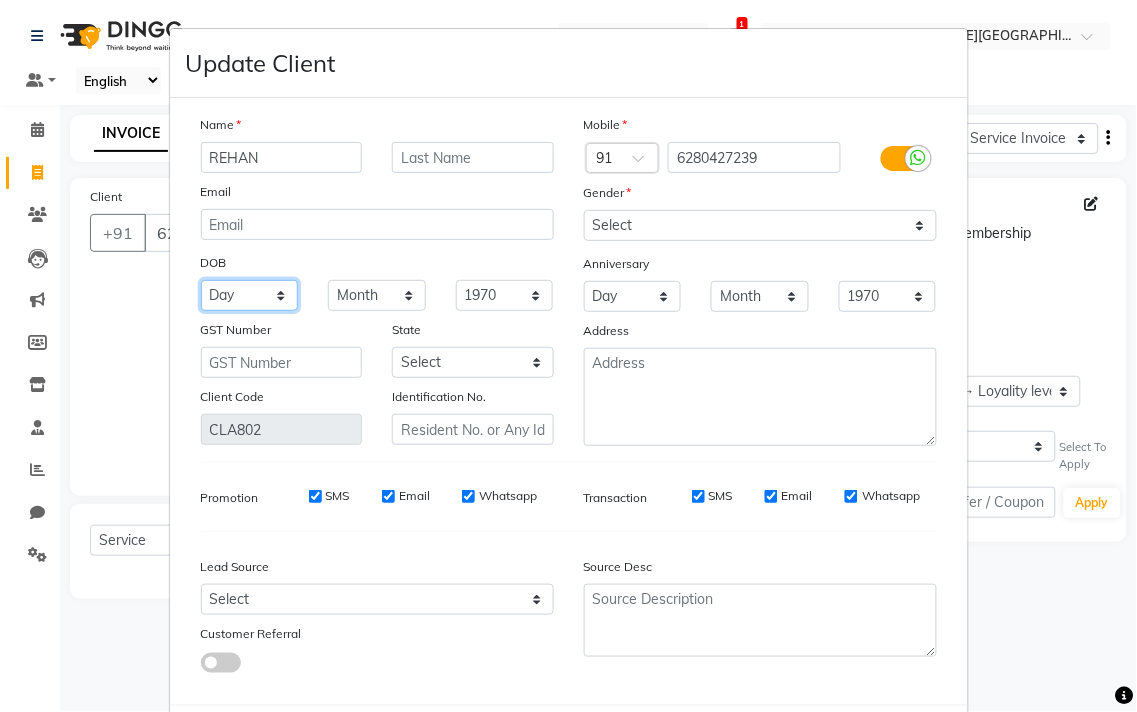 click on "Day 01 02 03 04 05 06 07 08 09 10 11 12 13 14 15 16 17 18 19 20 21 22 23 24 25 26 27 28 29 30 31" at bounding box center (250, 295) 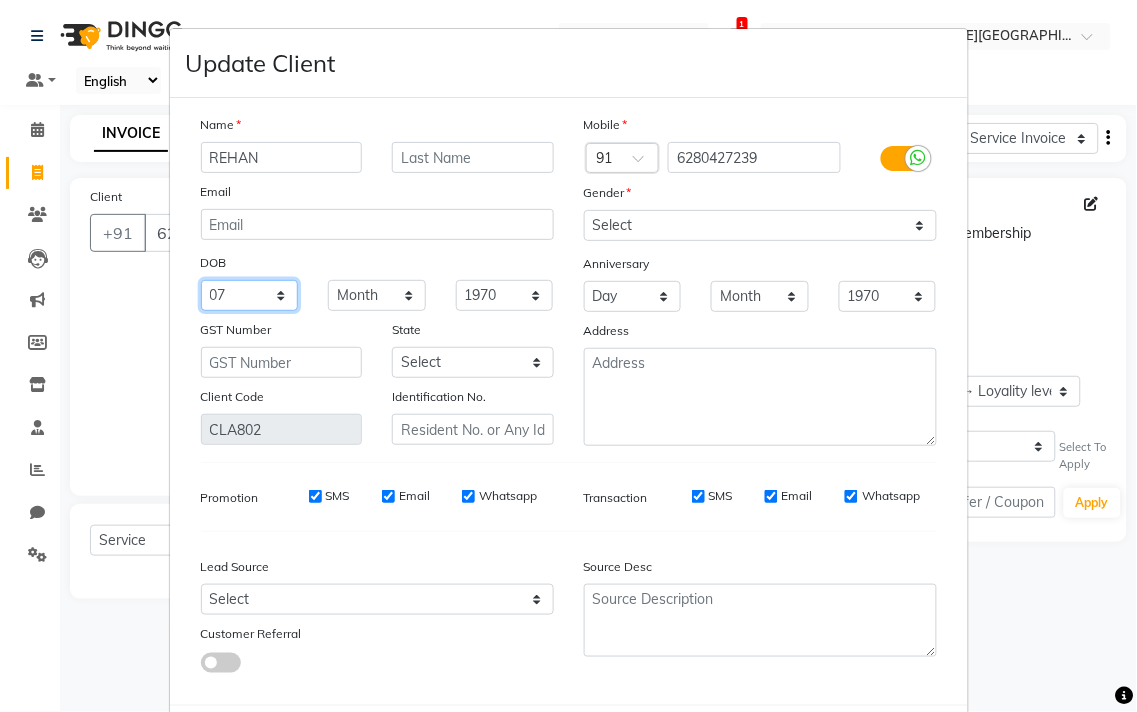 click on "Day 01 02 03 04 05 06 07 08 09 10 11 12 13 14 15 16 17 18 19 20 21 22 23 24 25 26 27 28 29 30 31" at bounding box center (250, 295) 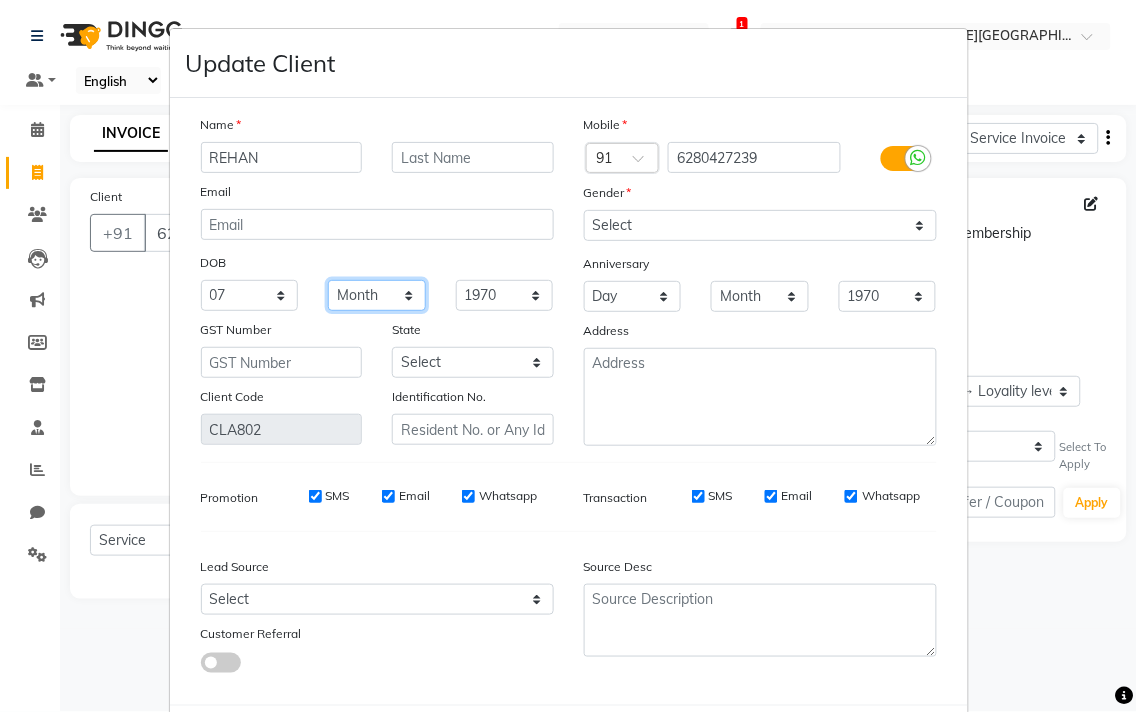 click on "Month January February March April May June July August September October November December" at bounding box center [377, 295] 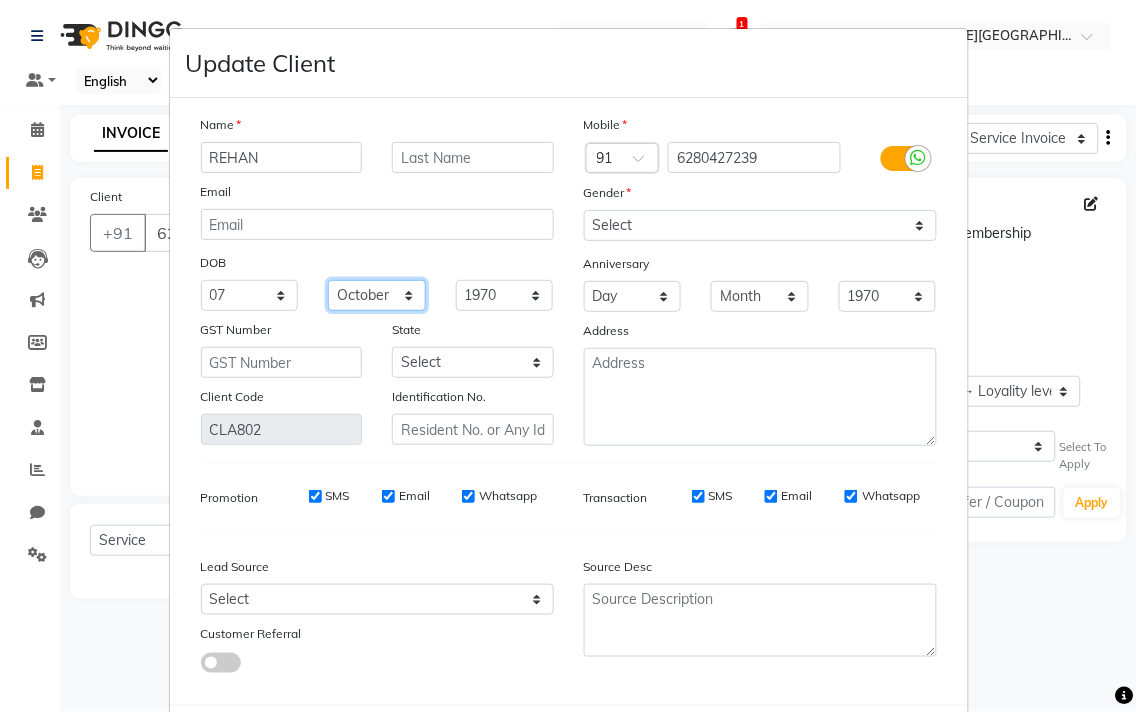 click on "Month January February March April May June July August September October November December" at bounding box center (377, 295) 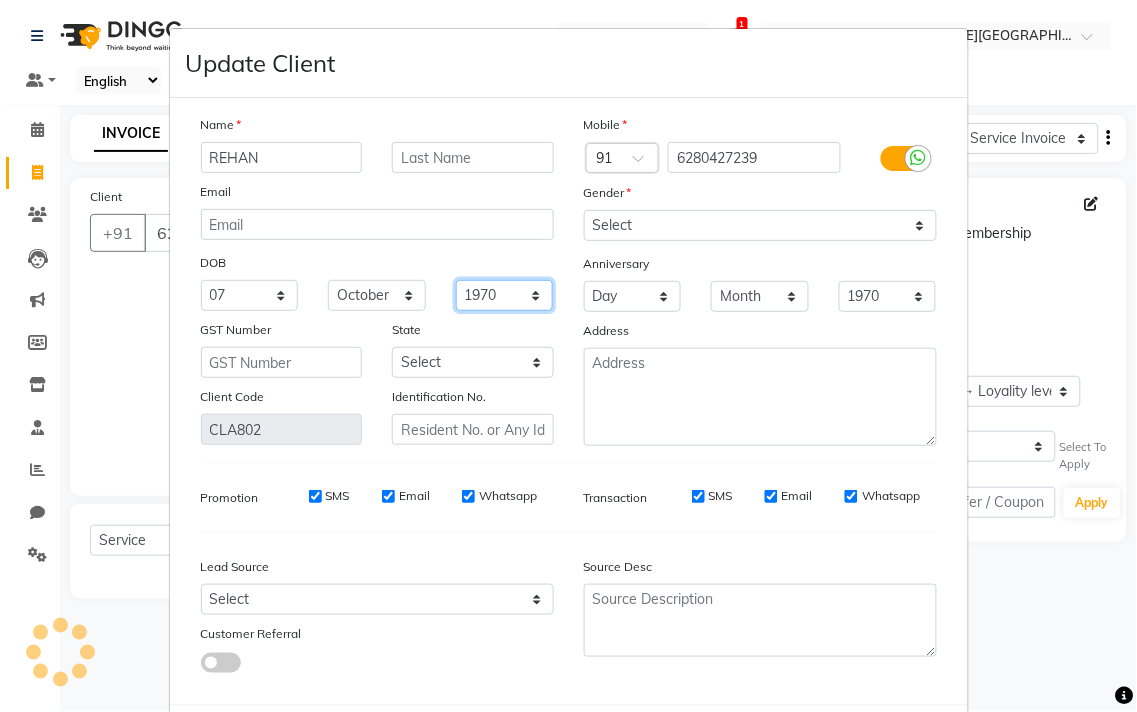 click on "1940 1941 1942 1943 1944 1945 1946 1947 1948 1949 1950 1951 1952 1953 1954 1955 1956 1957 1958 1959 1960 1961 1962 1963 1964 1965 1966 1967 1968 1969 1970 1971 1972 1973 1974 1975 1976 1977 1978 1979 1980 1981 1982 1983 1984 1985 1986 1987 1988 1989 1990 1991 1992 1993 1994 1995 1996 1997 1998 1999 2000 2001 2002 2003 2004 2005 2006 2007 2008 2009 2010 2011 2012 2013 2014 2015 2016 2017 2018 2019 2020 2021 2022 2023 2024" at bounding box center (505, 295) 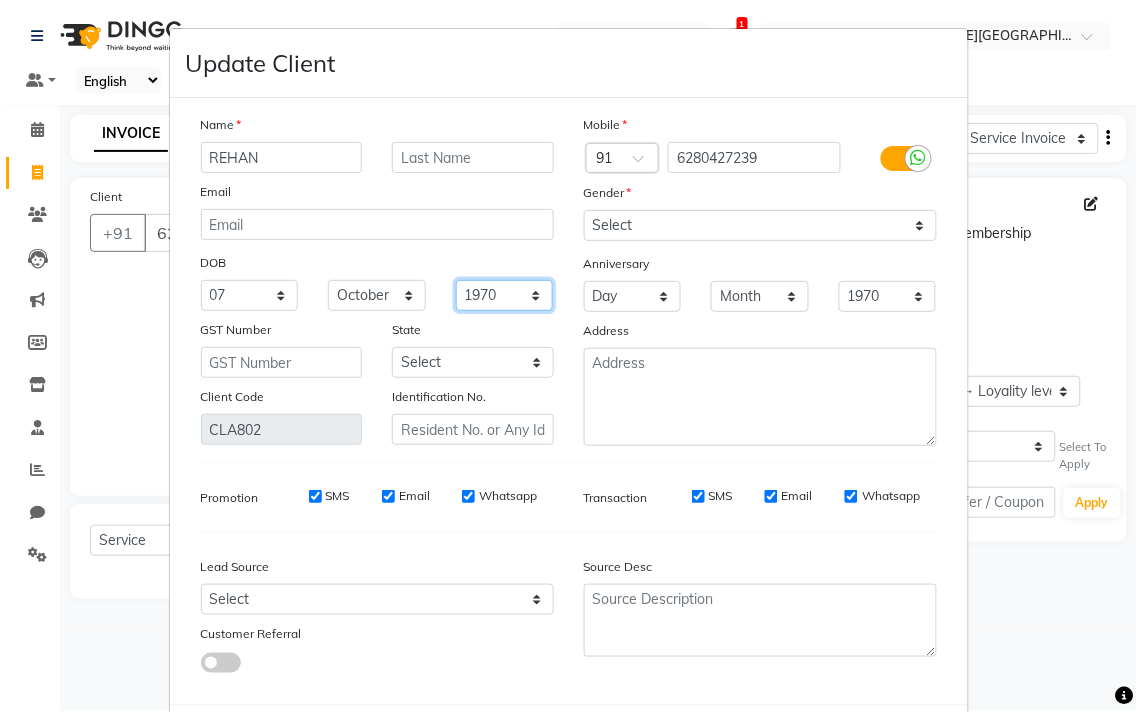 select on "2003" 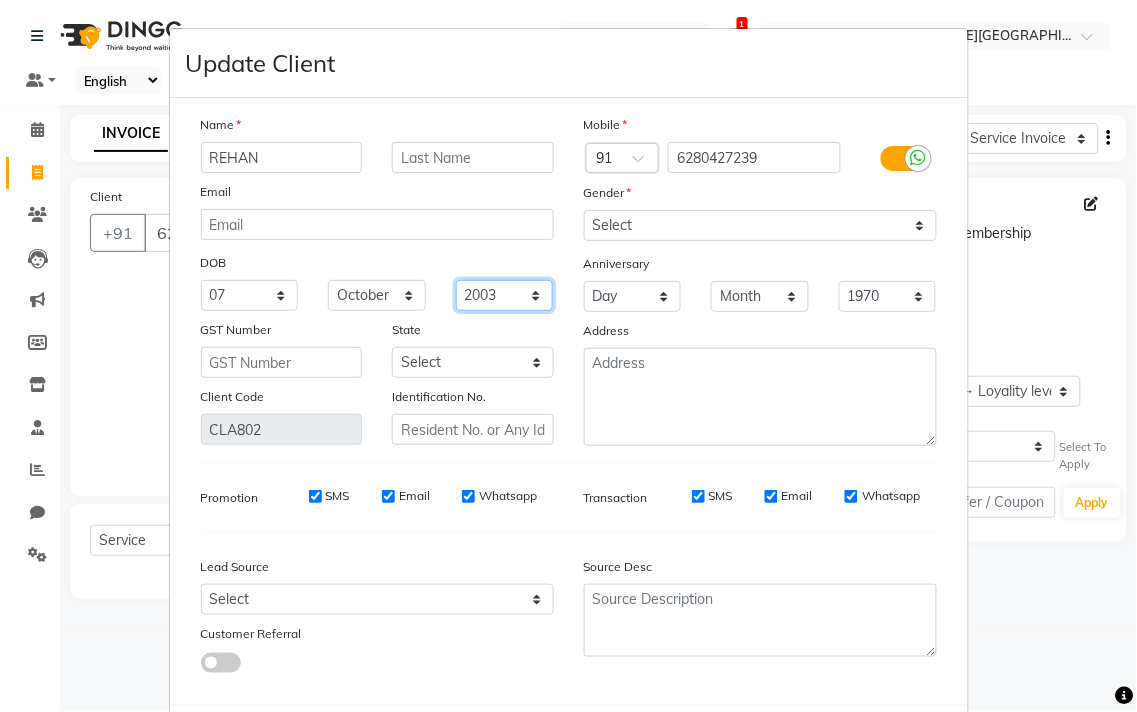 click on "1940 1941 1942 1943 1944 1945 1946 1947 1948 1949 1950 1951 1952 1953 1954 1955 1956 1957 1958 1959 1960 1961 1962 1963 1964 1965 1966 1967 1968 1969 1970 1971 1972 1973 1974 1975 1976 1977 1978 1979 1980 1981 1982 1983 1984 1985 1986 1987 1988 1989 1990 1991 1992 1993 1994 1995 1996 1997 1998 1999 2000 2001 2002 2003 2004 2005 2006 2007 2008 2009 2010 2011 2012 2013 2014 2015 2016 2017 2018 2019 2020 2021 2022 2023 2024" at bounding box center [505, 295] 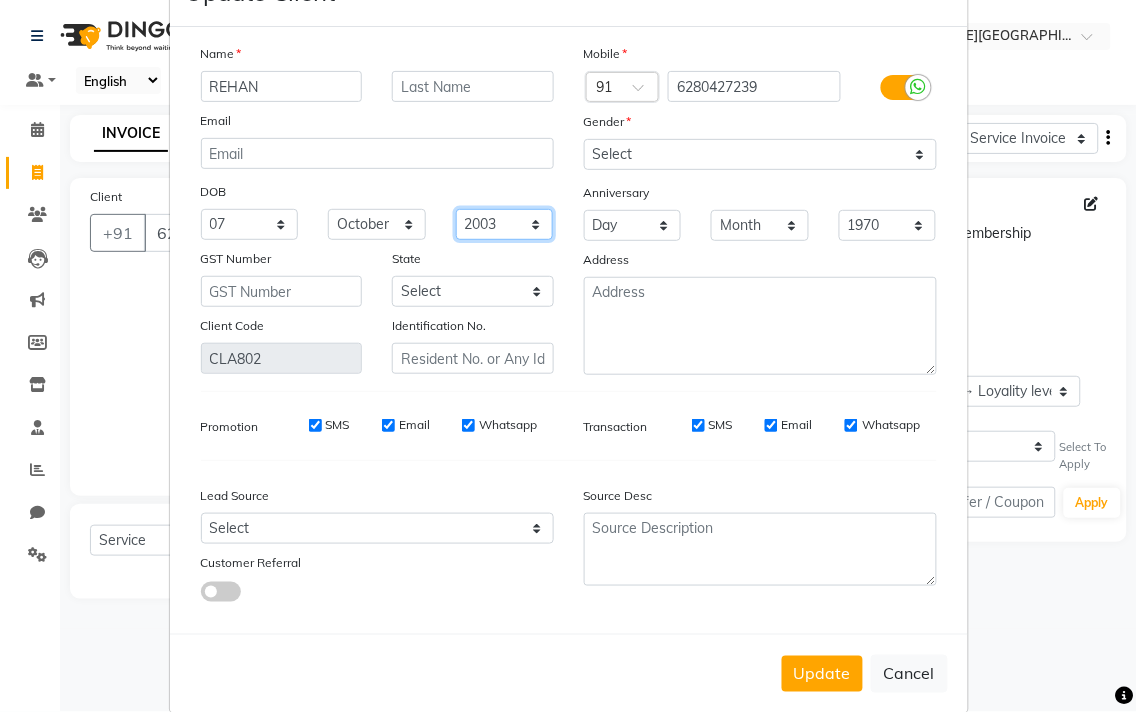 scroll, scrollTop: 78, scrollLeft: 0, axis: vertical 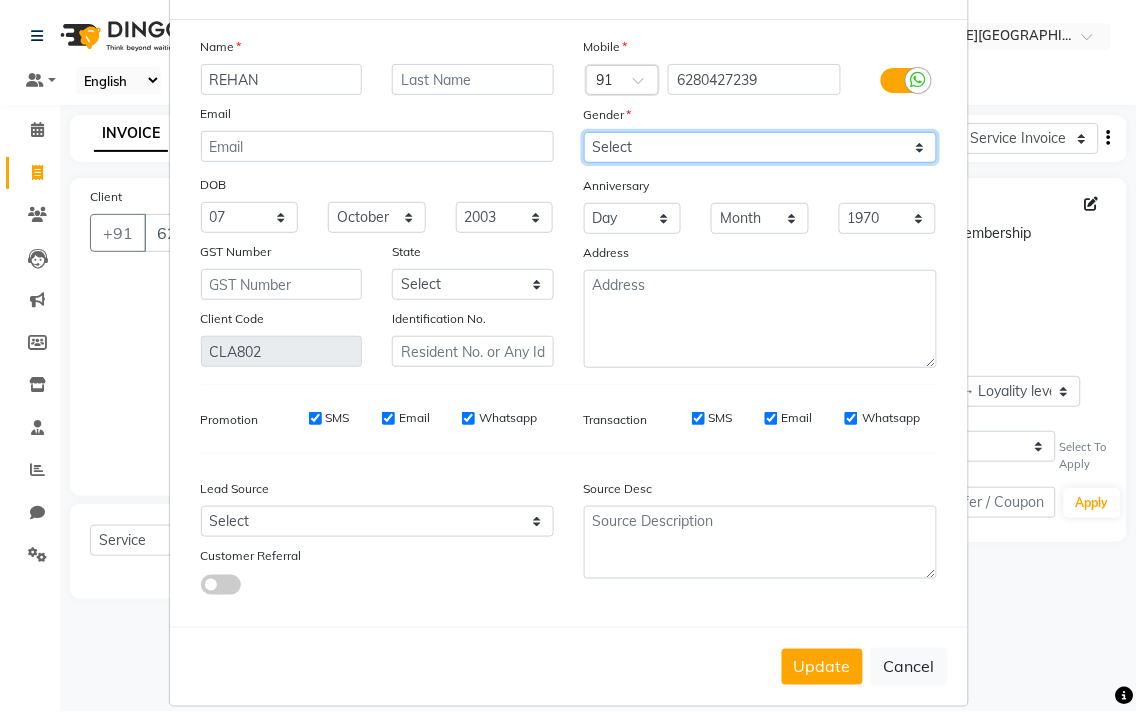 click on "Select [DEMOGRAPHIC_DATA] [DEMOGRAPHIC_DATA] Other Prefer Not To Say" at bounding box center (760, 147) 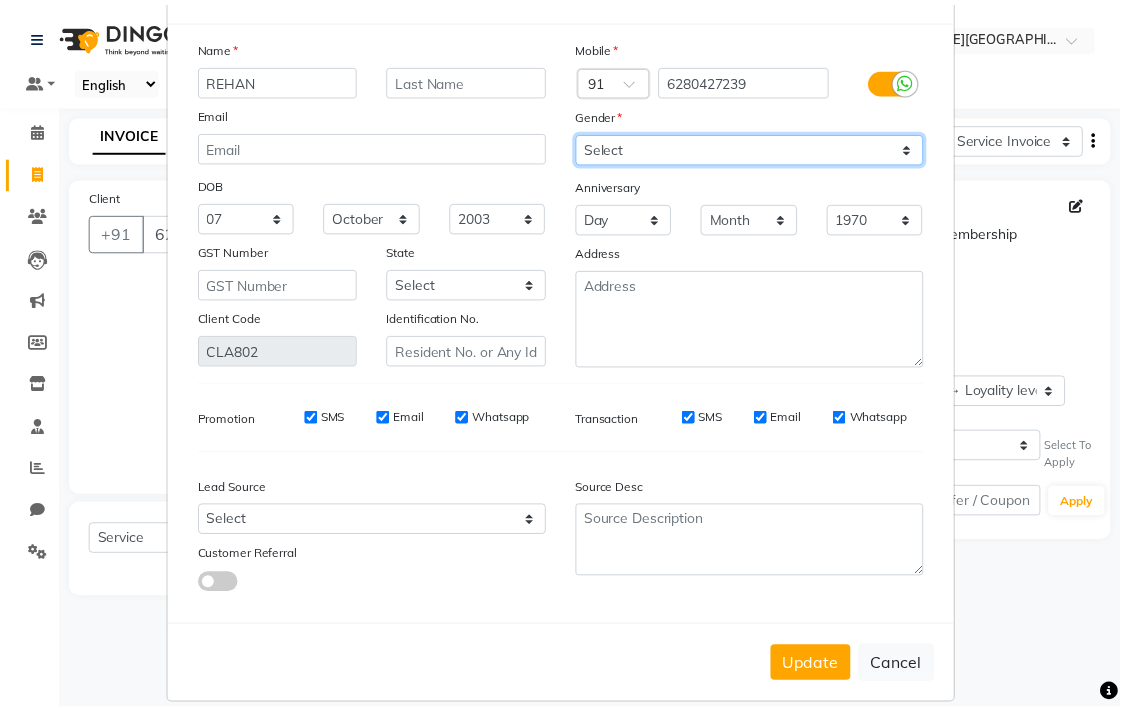 scroll, scrollTop: 103, scrollLeft: 0, axis: vertical 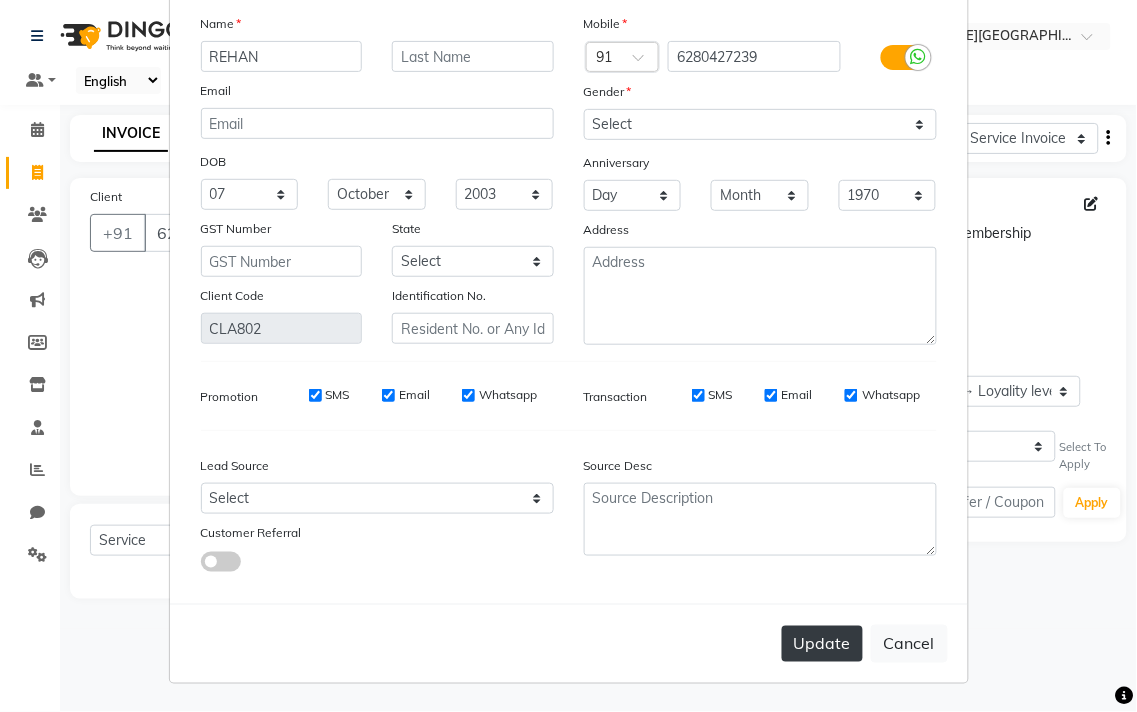 click on "Update" at bounding box center (822, 644) 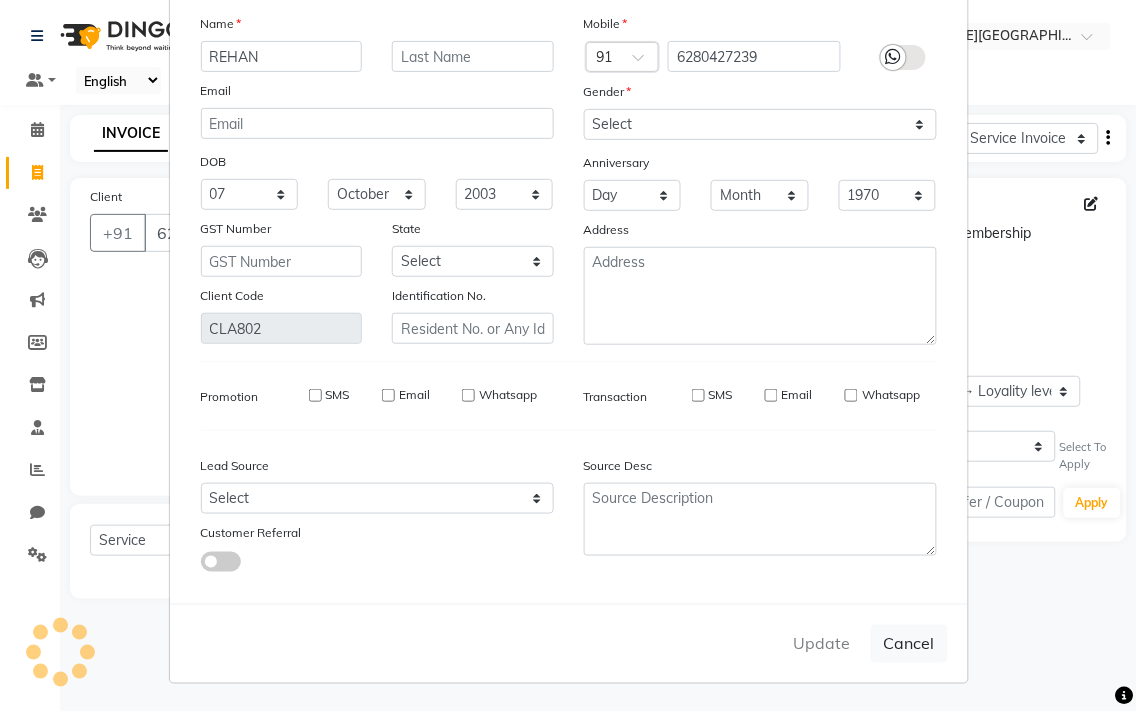 type 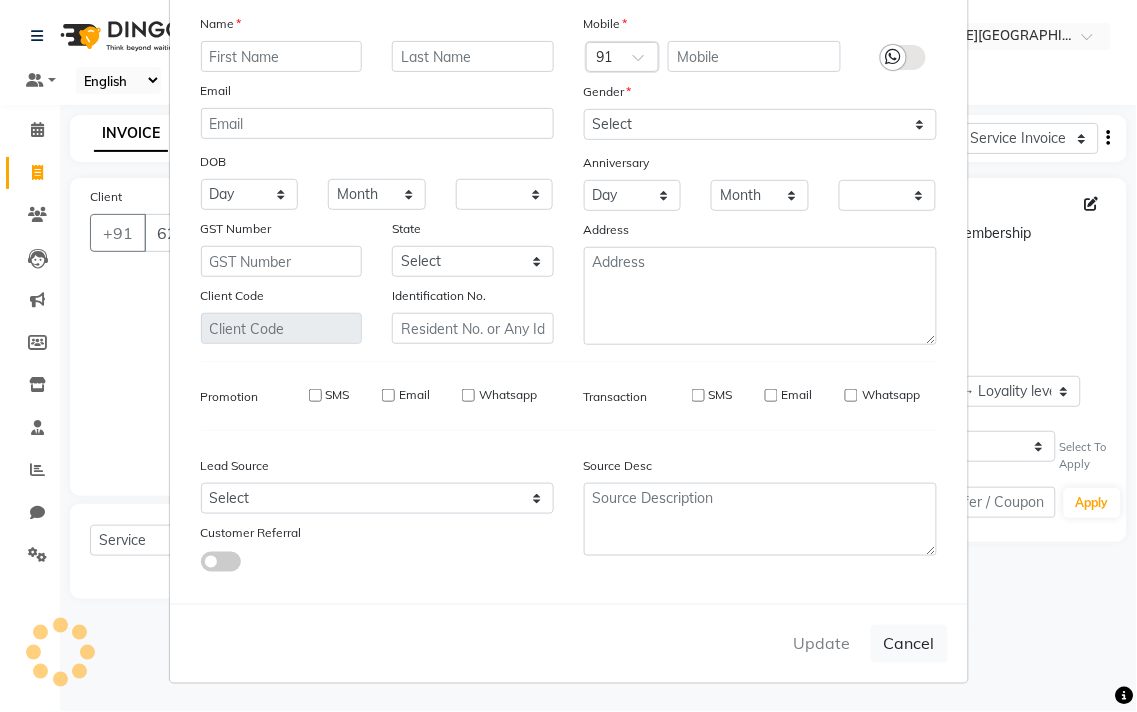 checkbox on "false" 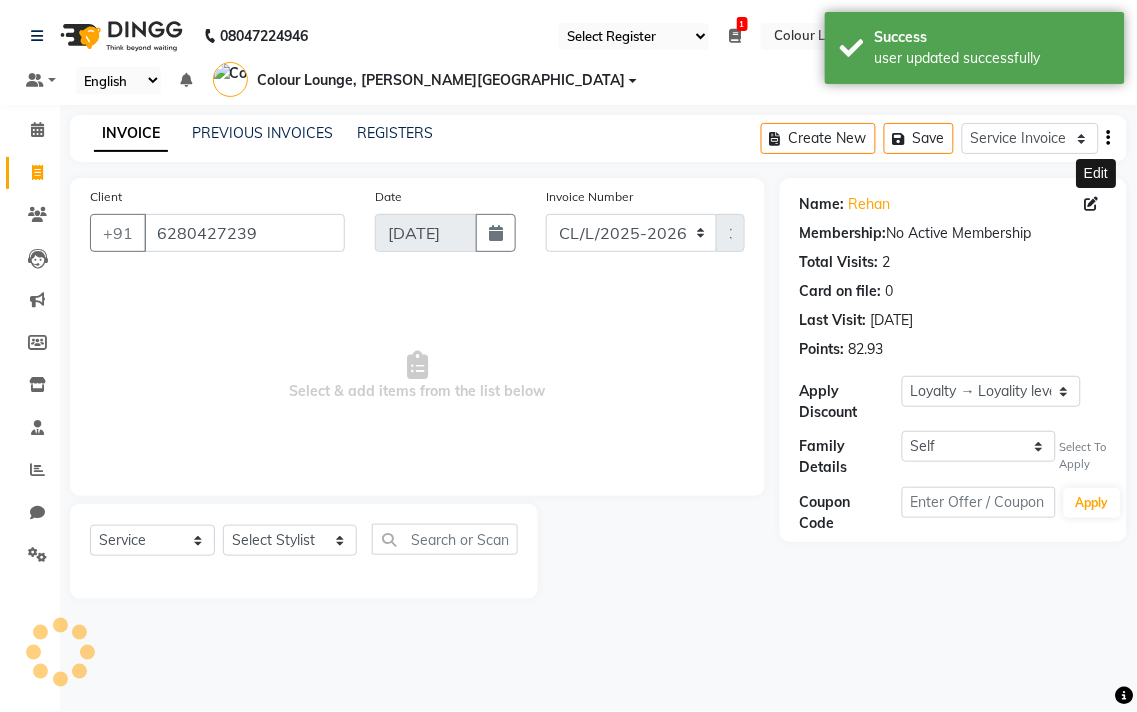 select on "1: Object" 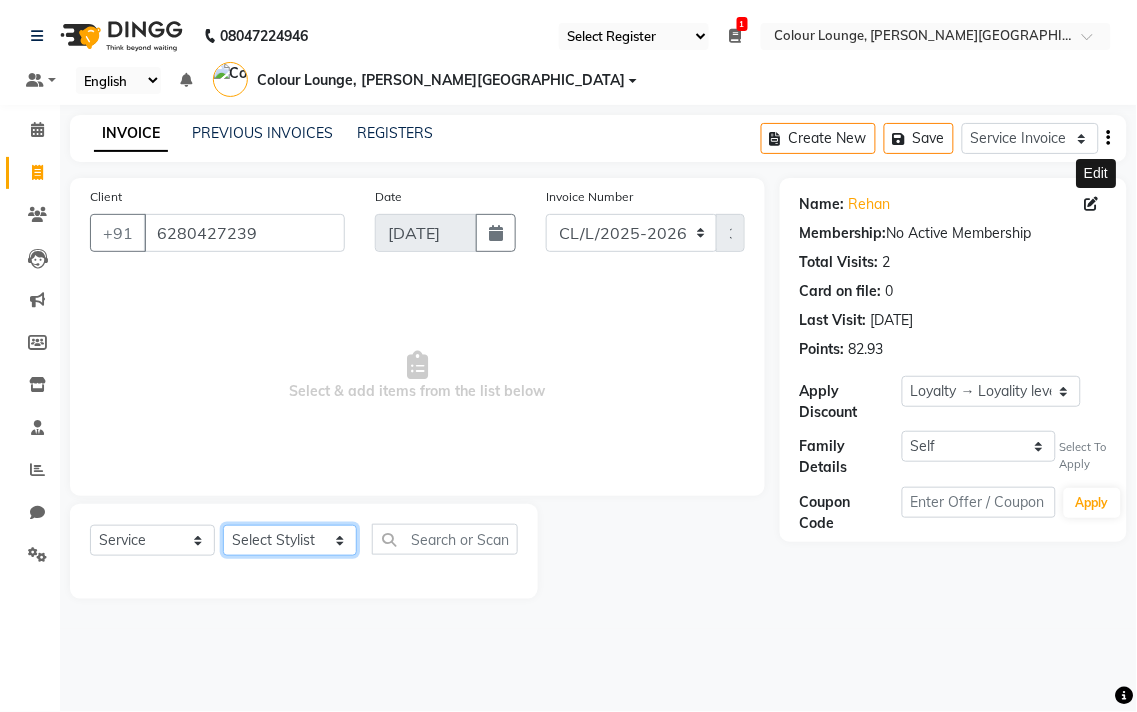 click on "Select Stylist Admin AMIT [PERSON_NAME] [PERSON_NAME] BALBHARTI SHARMA Colour Lounge, [PERSON_NAME][GEOGRAPHIC_DATA] Colour Lounge, [PERSON_NAME][GEOGRAPHIC_DATA] DINGG [PERSON_NAME] [PERSON_NAME] [PERSON_NAME] [PERSON_NAME] LOVE [PERSON_NAME] [PERSON_NAME] [PERSON_NAME] [PERSON_NAME] [PERSON_NAME] POOJA Pooja [PERSON_NAME] [PERSON_NAME] PRINCE [PERSON_NAME] [PERSON_NAME] [PERSON_NAME] [PERSON_NAME] Sameer [PERSON_NAME] [PERSON_NAME] [PERSON_NAME]  Sunny TULOSH [PERSON_NAME] [PERSON_NAME] VISHAL" 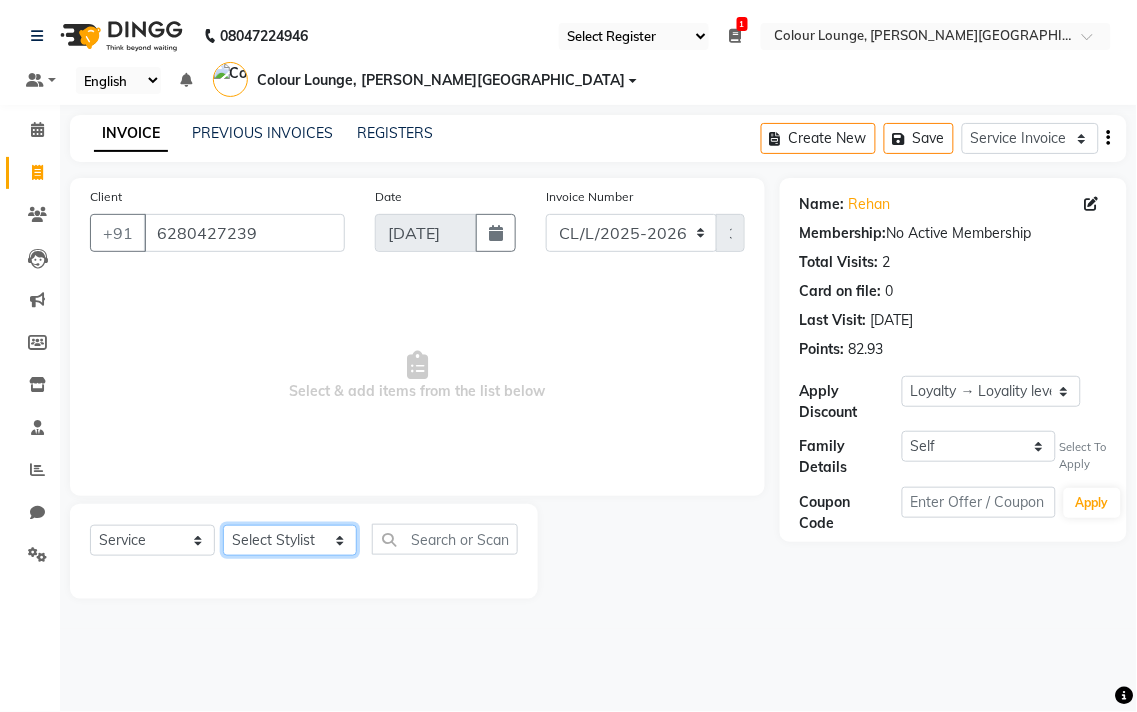 select on "70014" 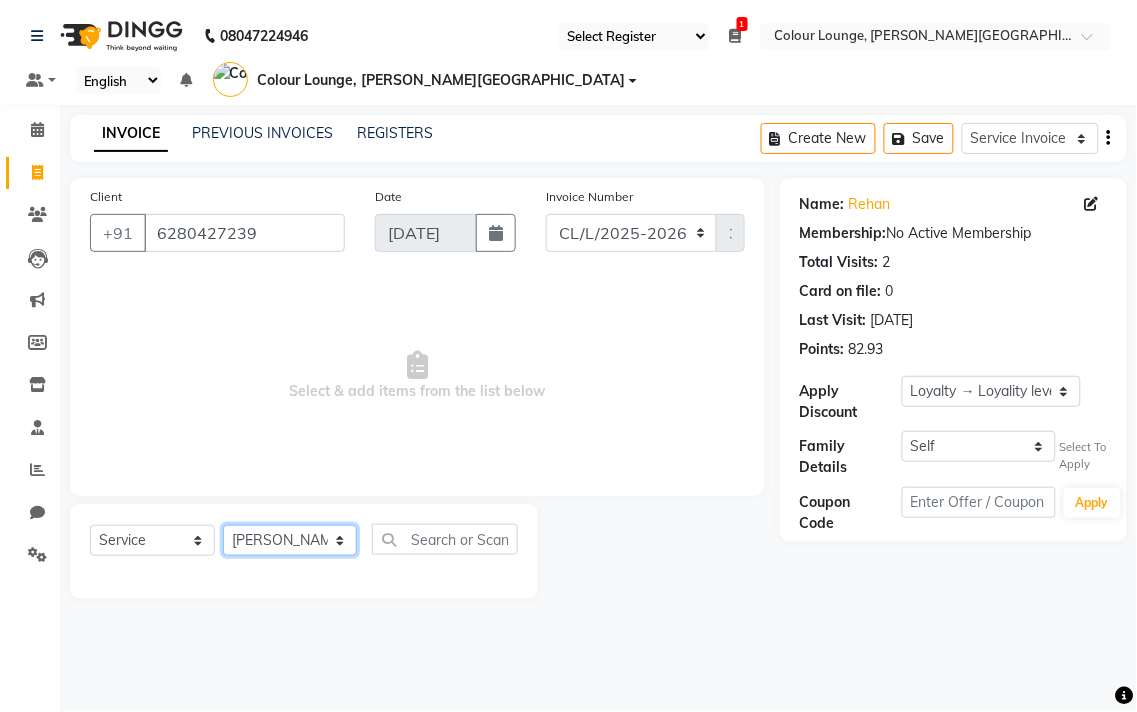 click on "Select Stylist Admin AMIT [PERSON_NAME] [PERSON_NAME] BALBHARTI SHARMA Colour Lounge, [PERSON_NAME][GEOGRAPHIC_DATA] Colour Lounge, [PERSON_NAME][GEOGRAPHIC_DATA] DINGG [PERSON_NAME] [PERSON_NAME] [PERSON_NAME] [PERSON_NAME] LOVE [PERSON_NAME] [PERSON_NAME] [PERSON_NAME] [PERSON_NAME] [PERSON_NAME] POOJA Pooja [PERSON_NAME] [PERSON_NAME] PRINCE [PERSON_NAME] [PERSON_NAME] [PERSON_NAME] [PERSON_NAME] Sameer [PERSON_NAME] [PERSON_NAME] [PERSON_NAME]  Sunny TULOSH [PERSON_NAME] [PERSON_NAME] VISHAL" 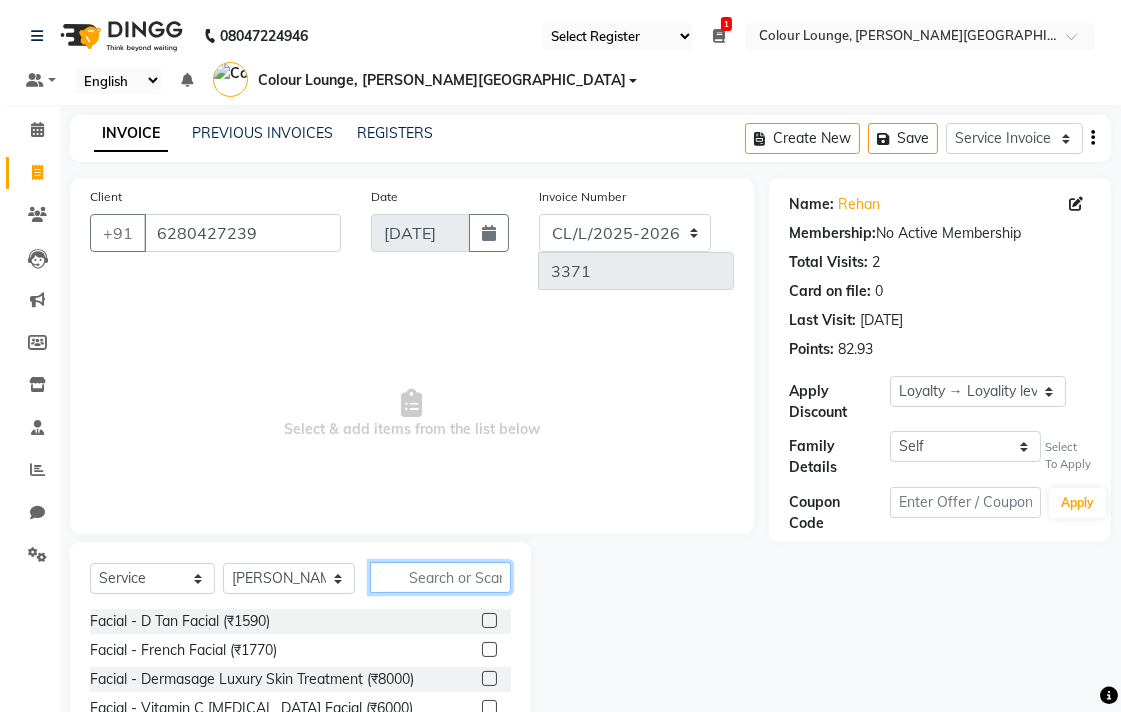 click 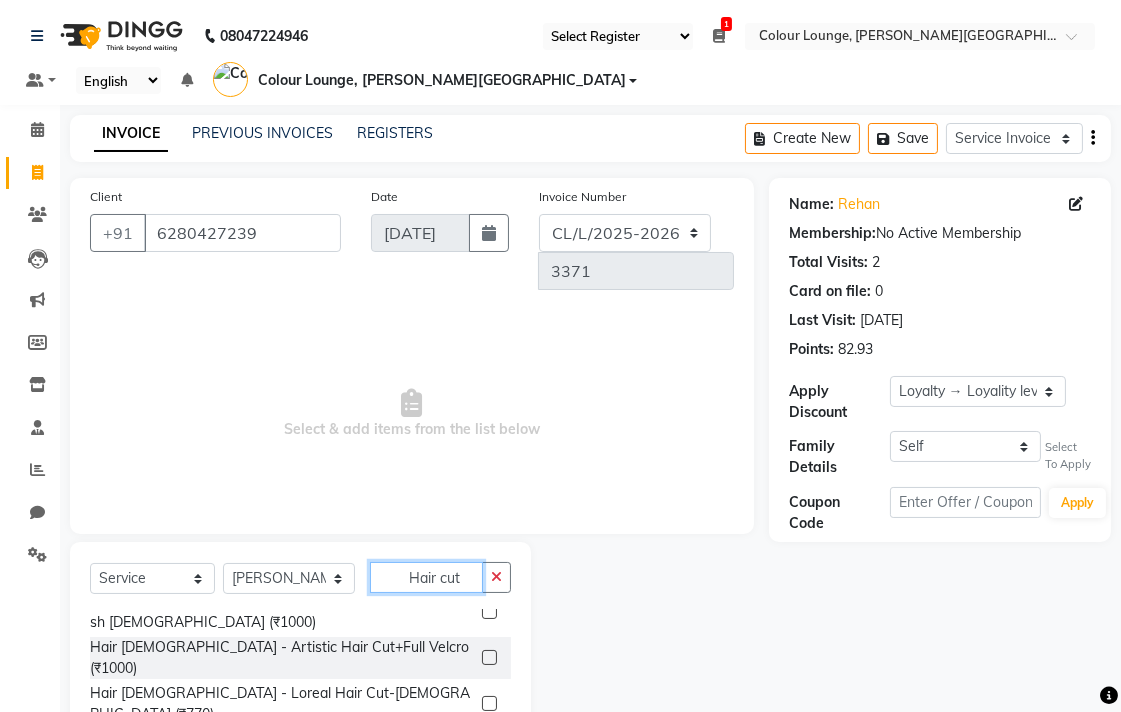 scroll, scrollTop: 65, scrollLeft: 0, axis: vertical 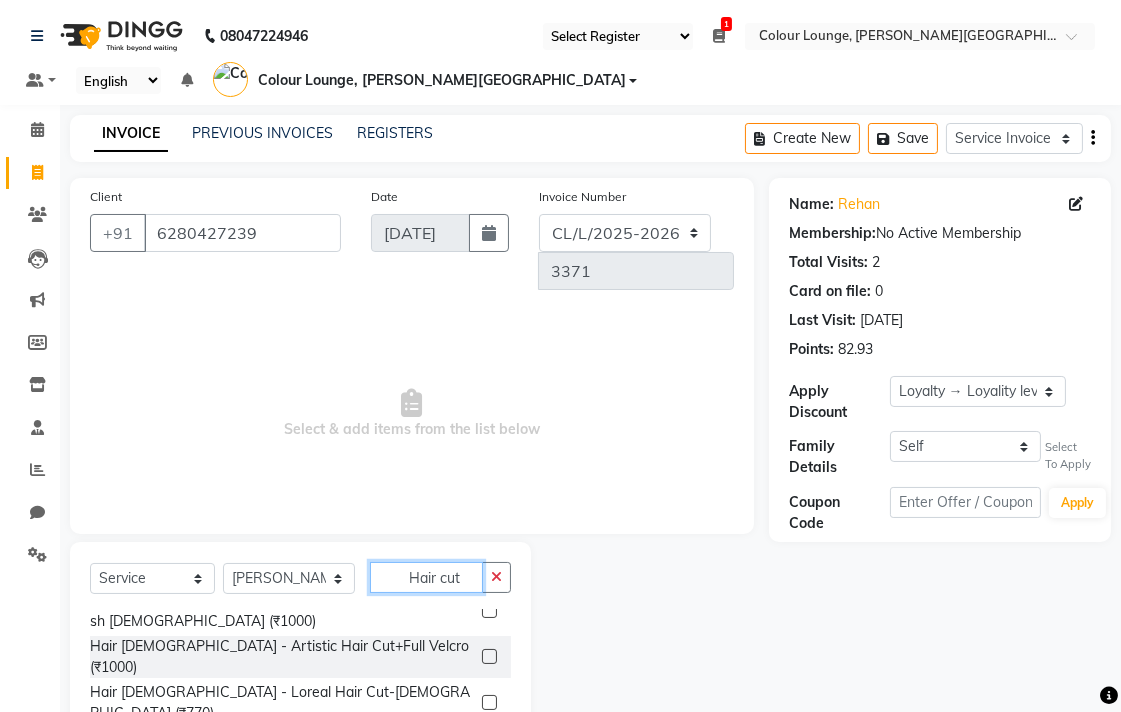 type on "Hair cut" 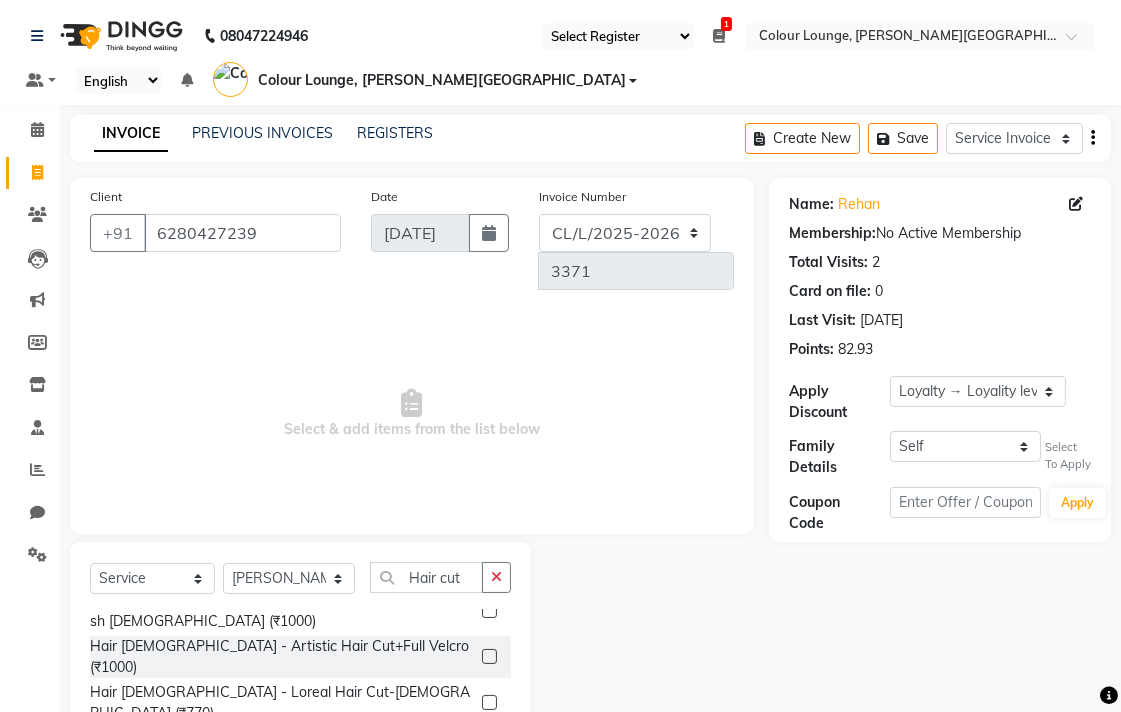 click 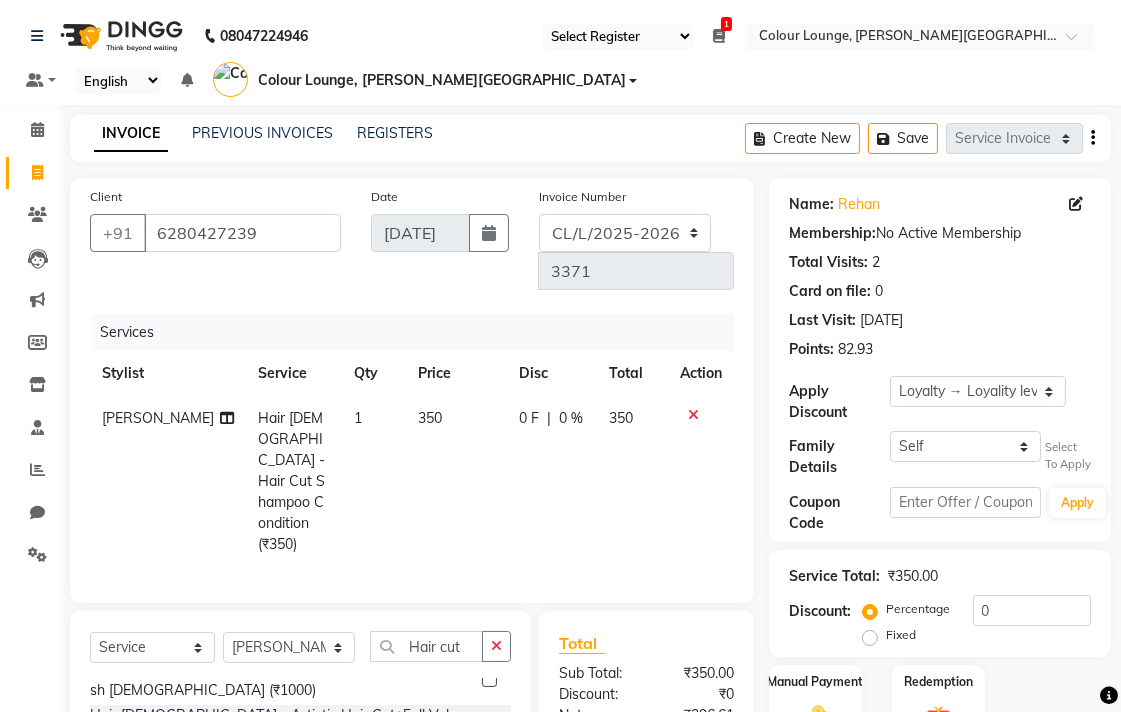checkbox on "false" 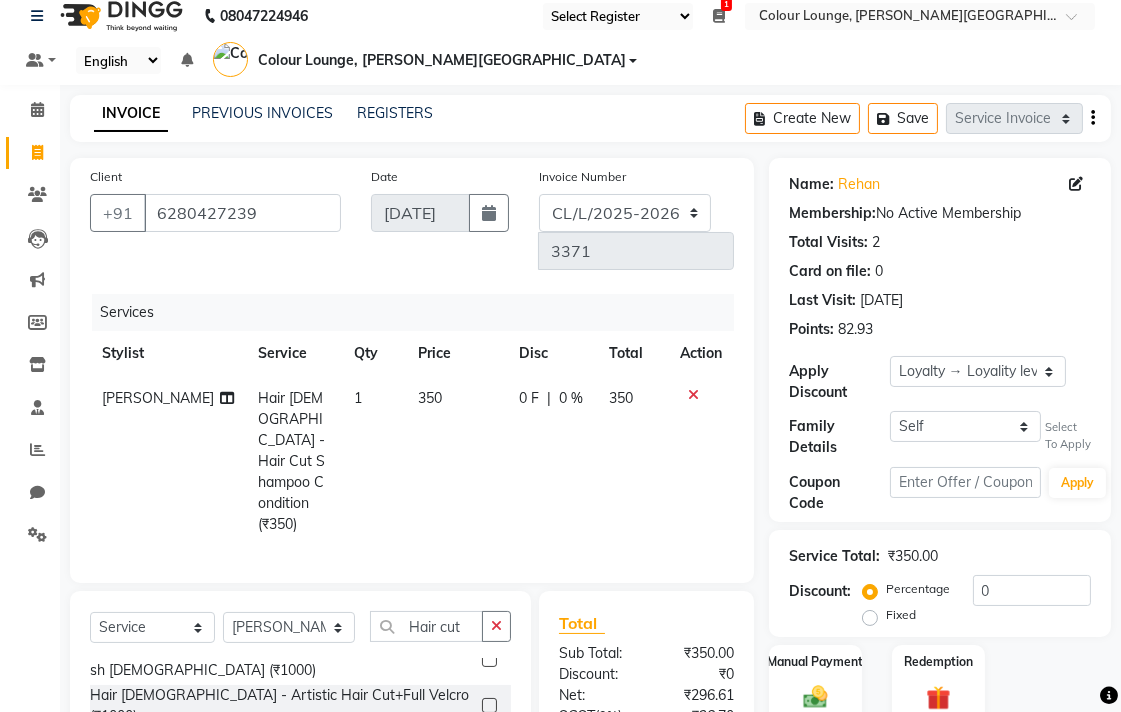 scroll, scrollTop: 161, scrollLeft: 0, axis: vertical 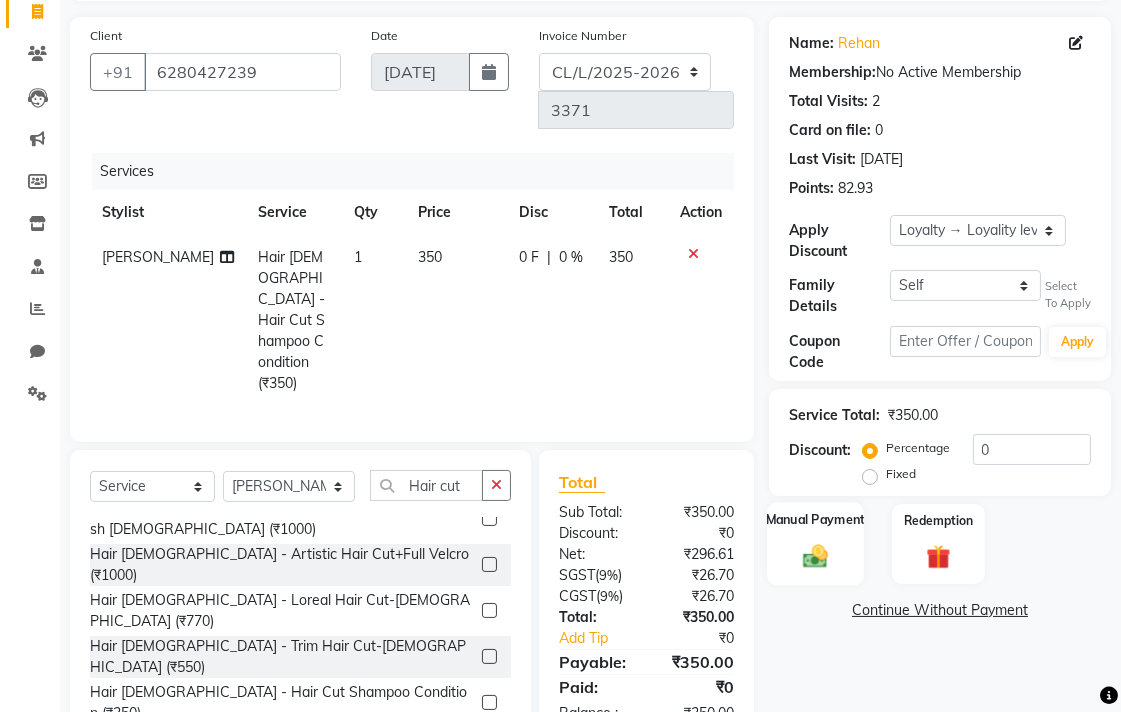 click on "Manual Payment" 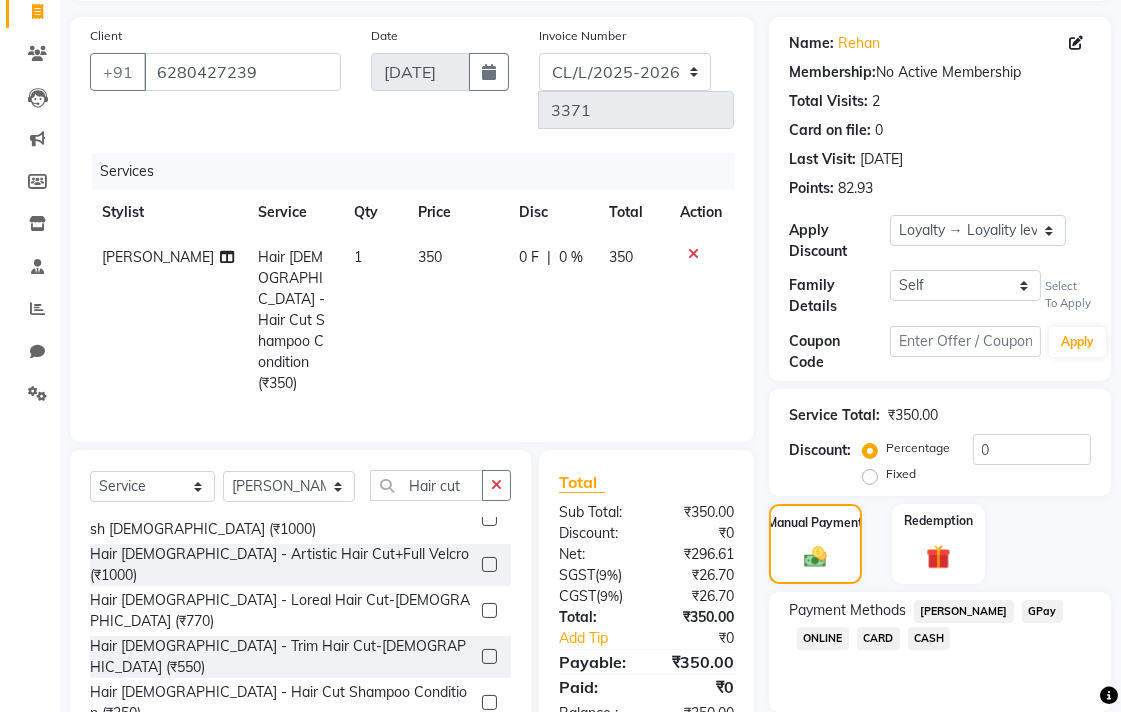 click on "CASH" 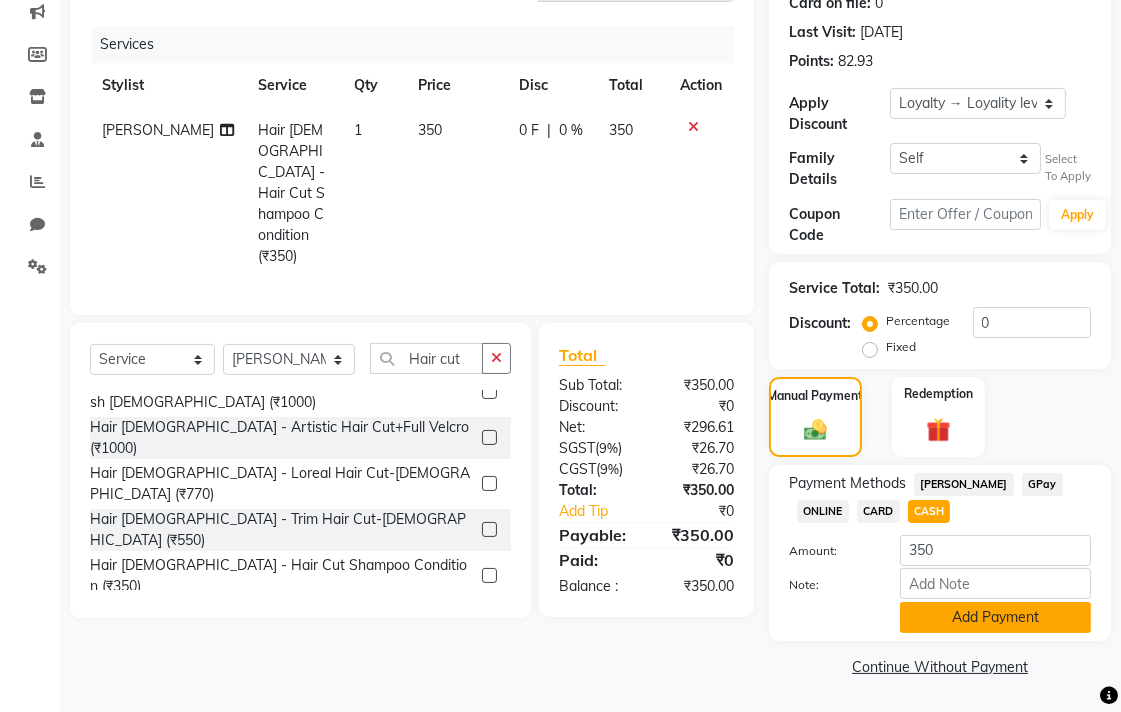 click on "Add Payment" 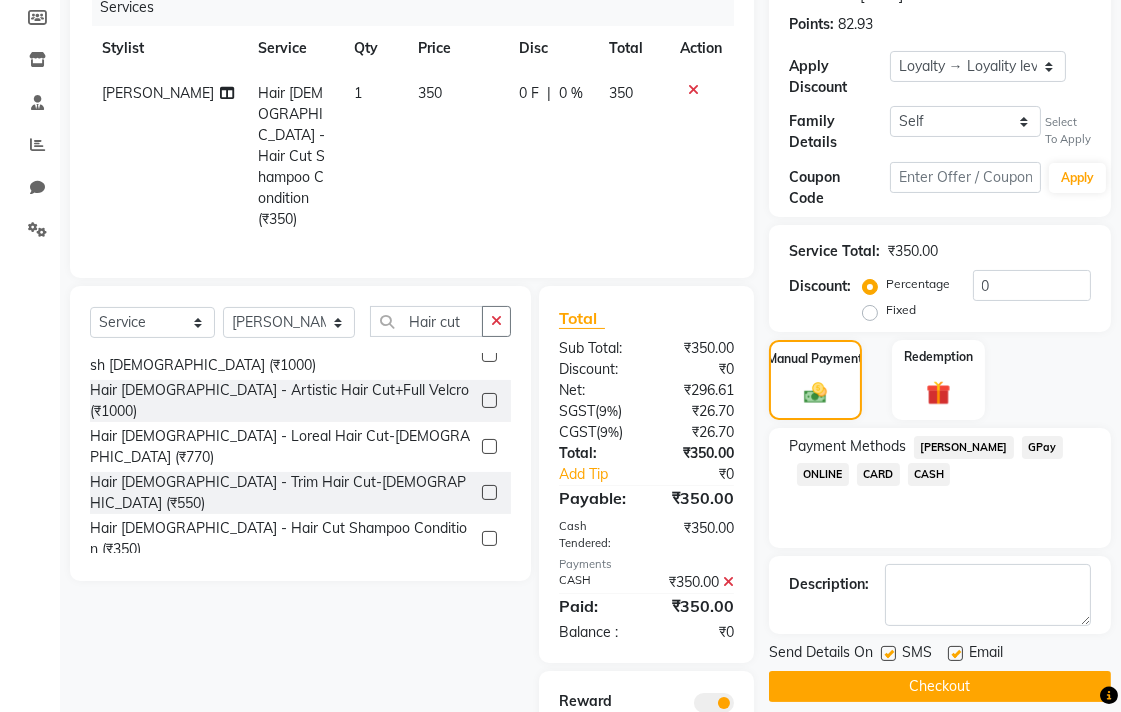 scroll, scrollTop: 404, scrollLeft: 0, axis: vertical 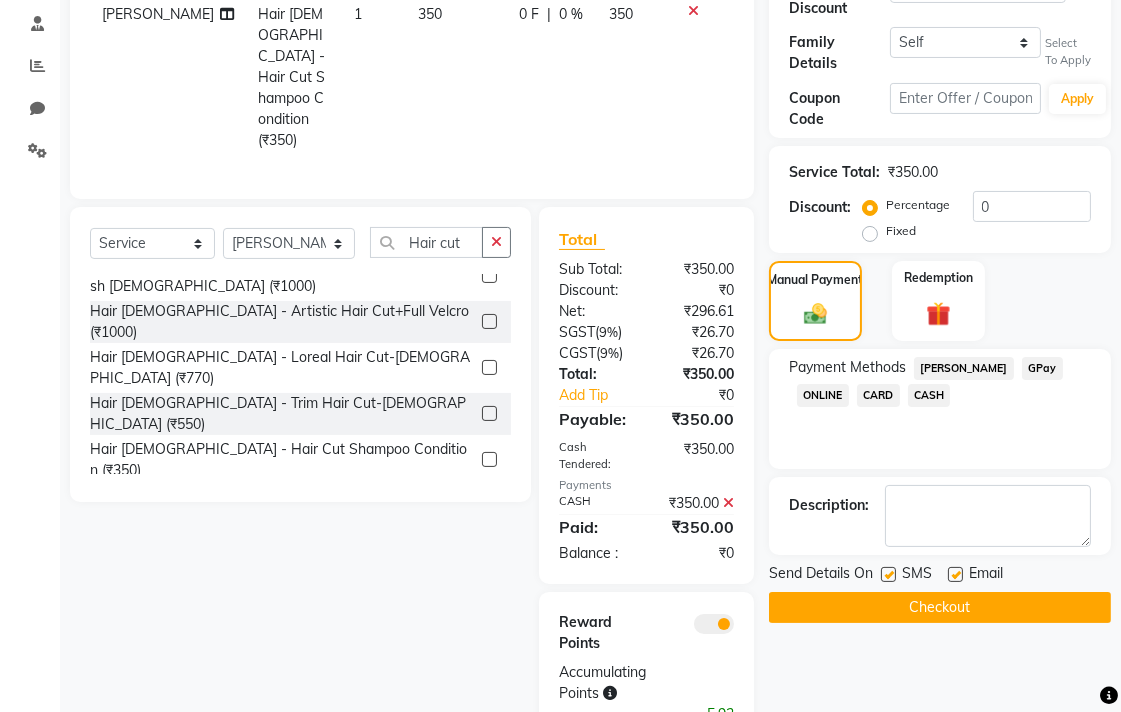 click on "Checkout" 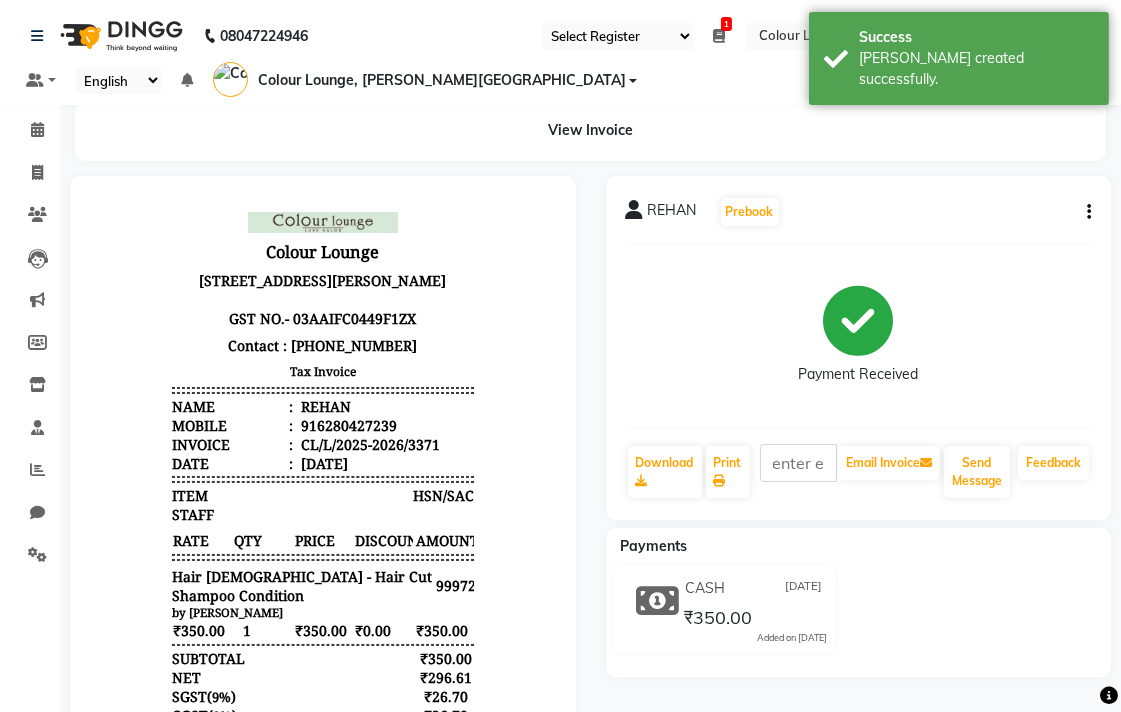 scroll, scrollTop: 0, scrollLeft: 0, axis: both 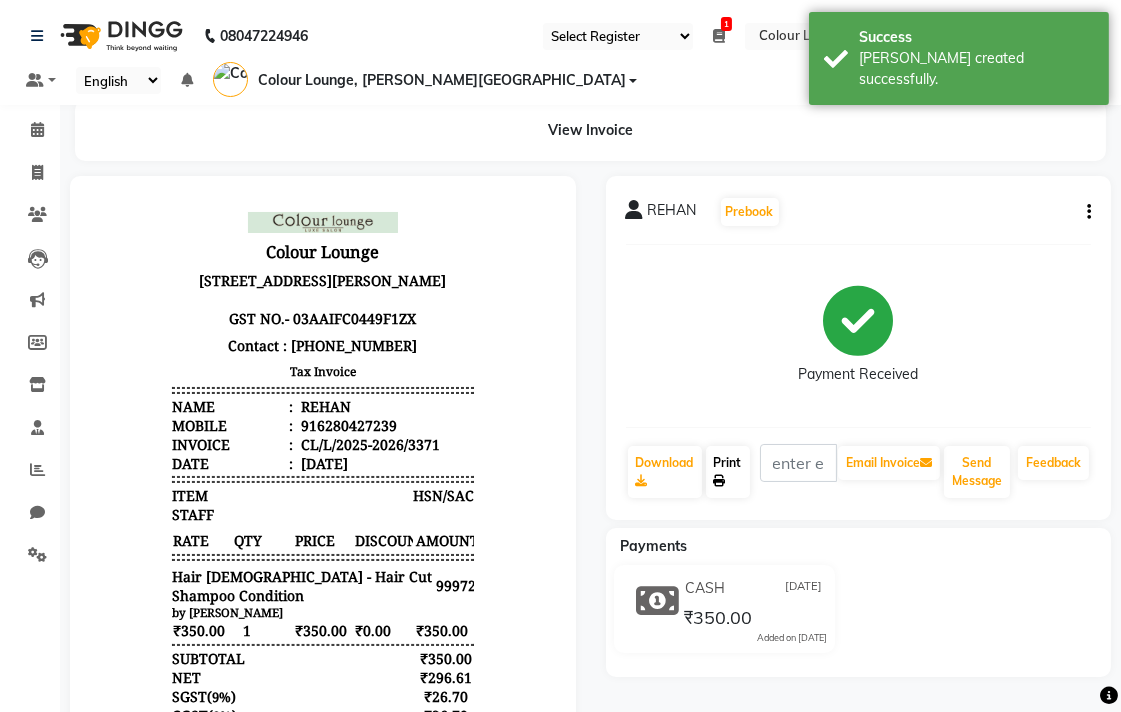 click on "Print" 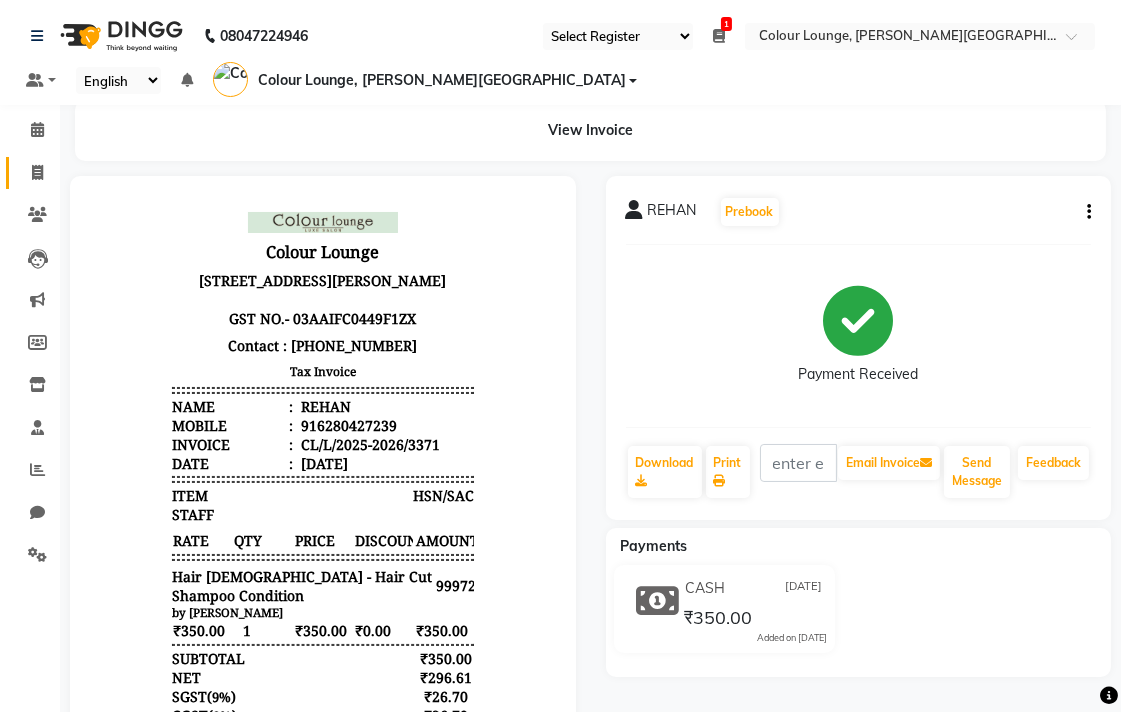 click 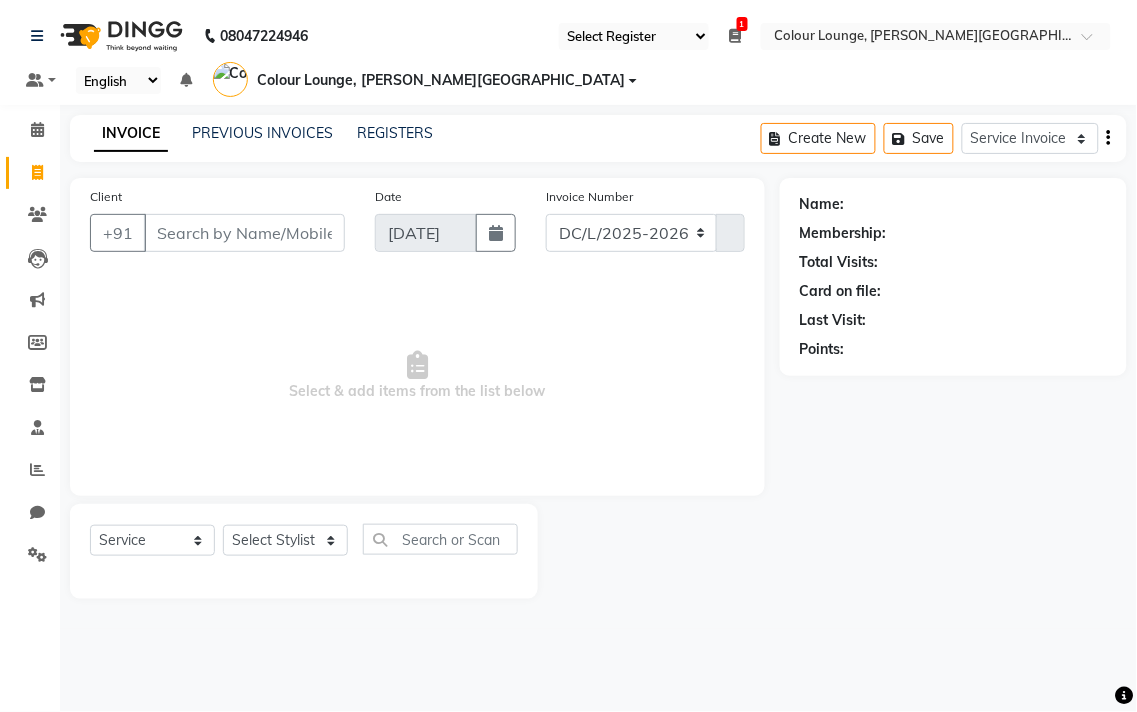 select on "8011" 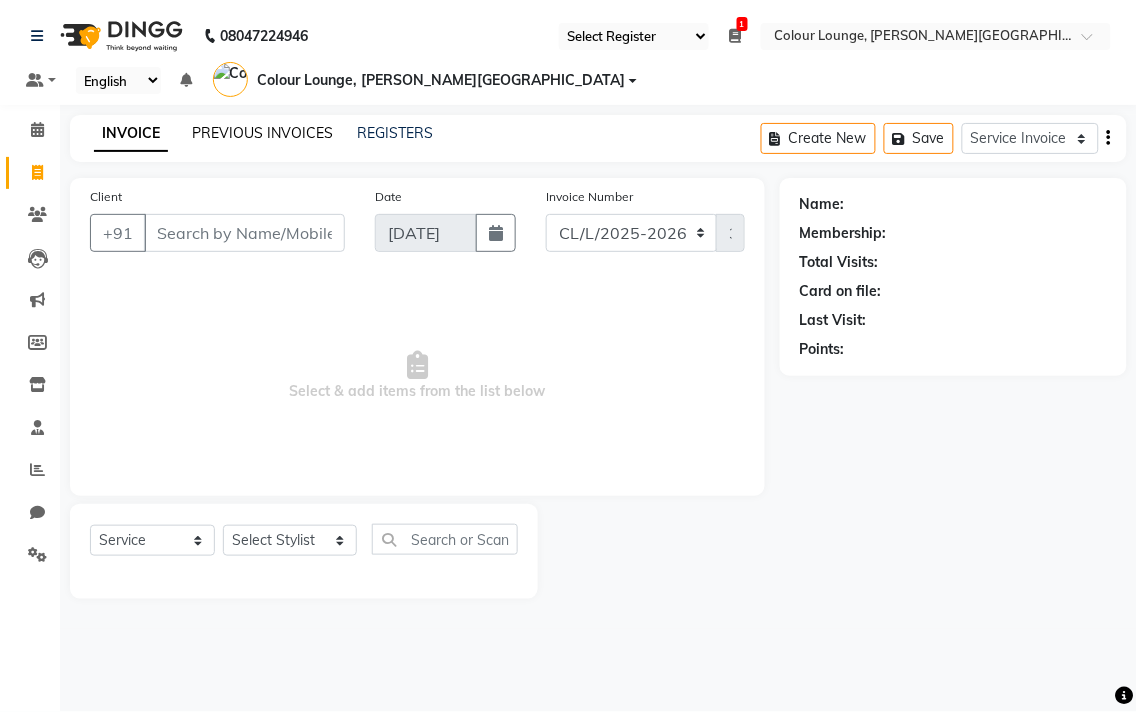 click on "PREVIOUS INVOICES" 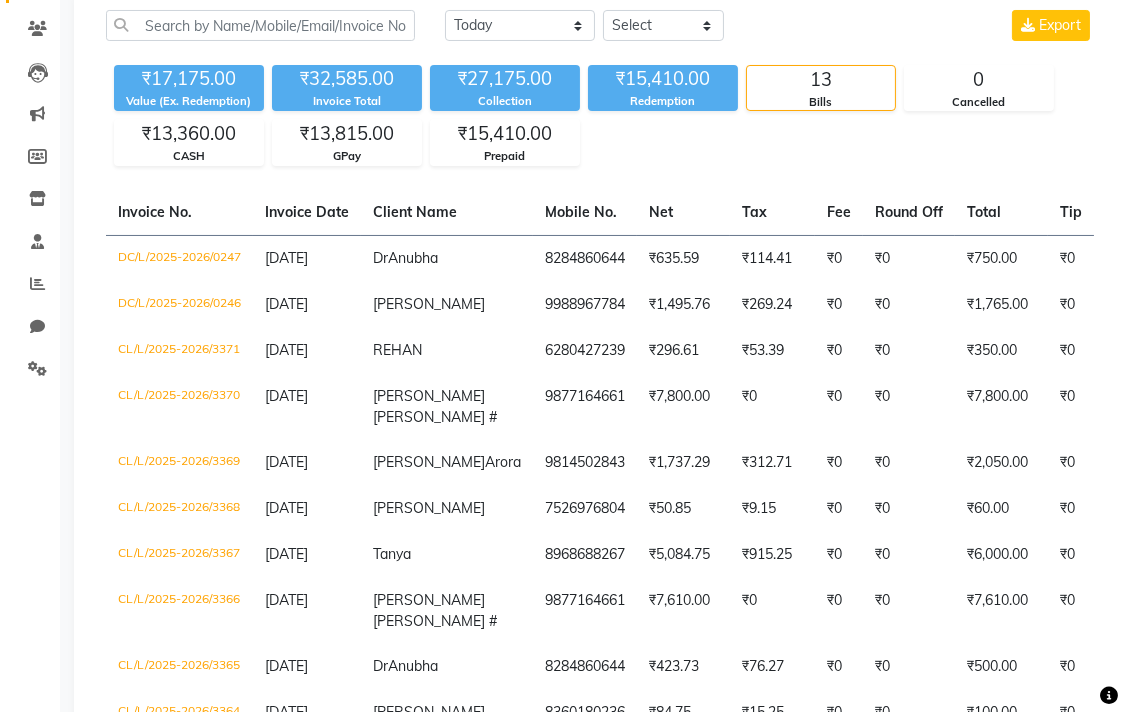 scroll, scrollTop: 201, scrollLeft: 0, axis: vertical 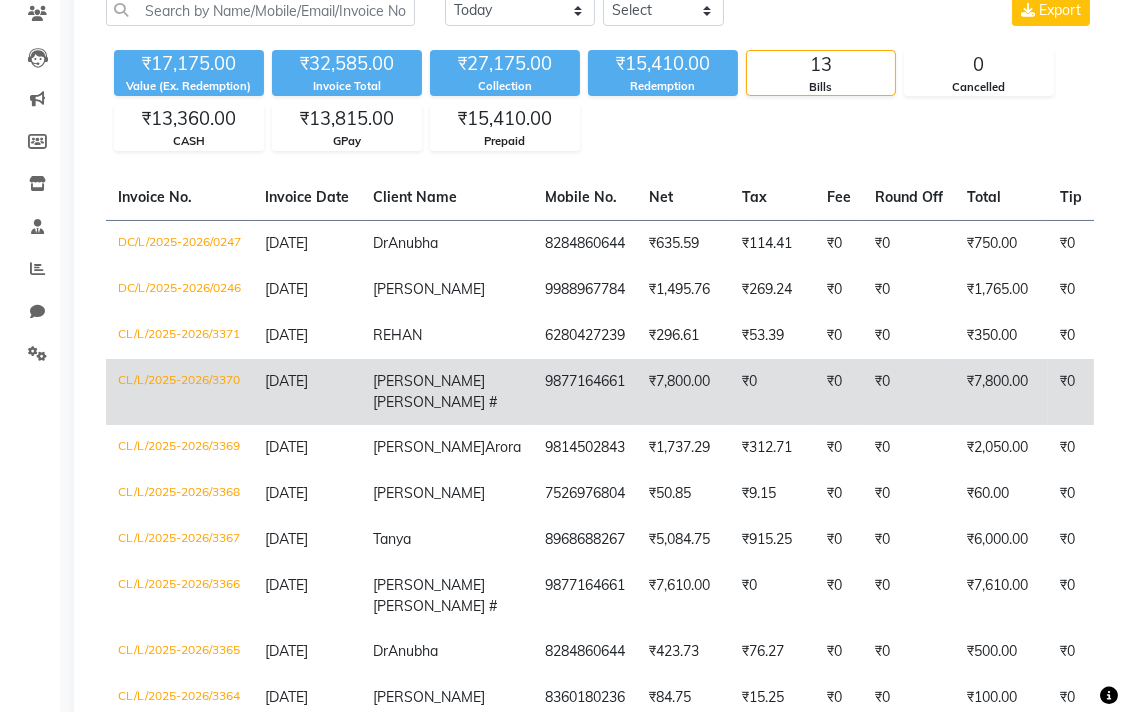 click on "Ritika  ritika   #" 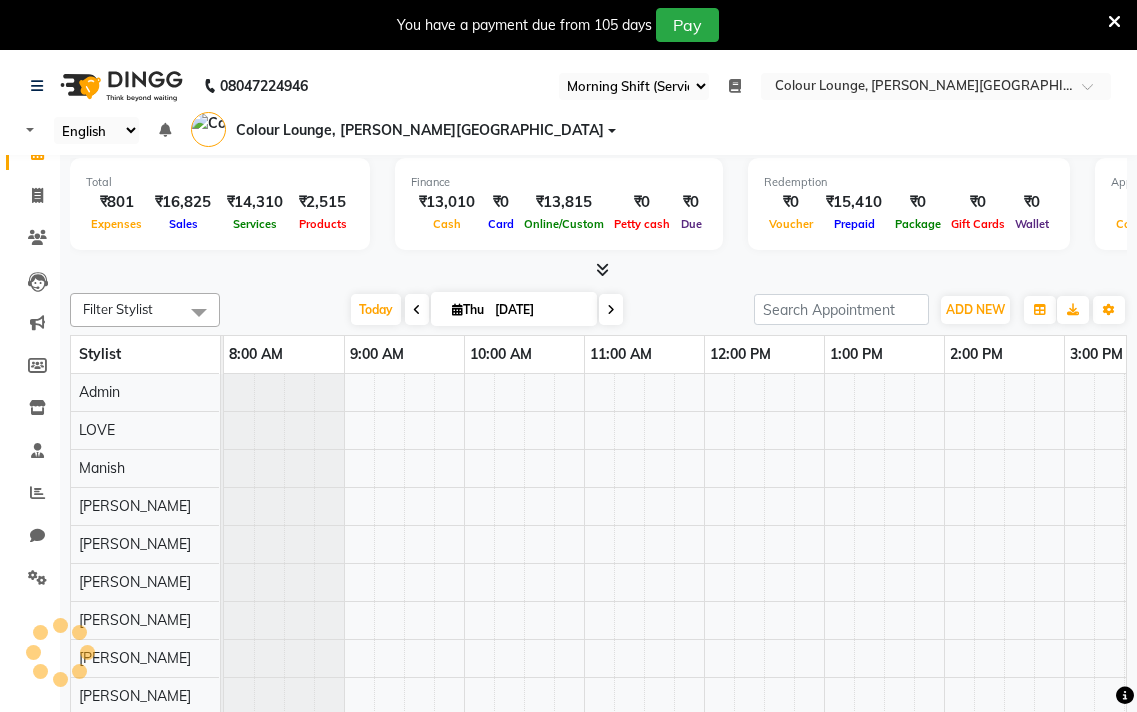 select on "67" 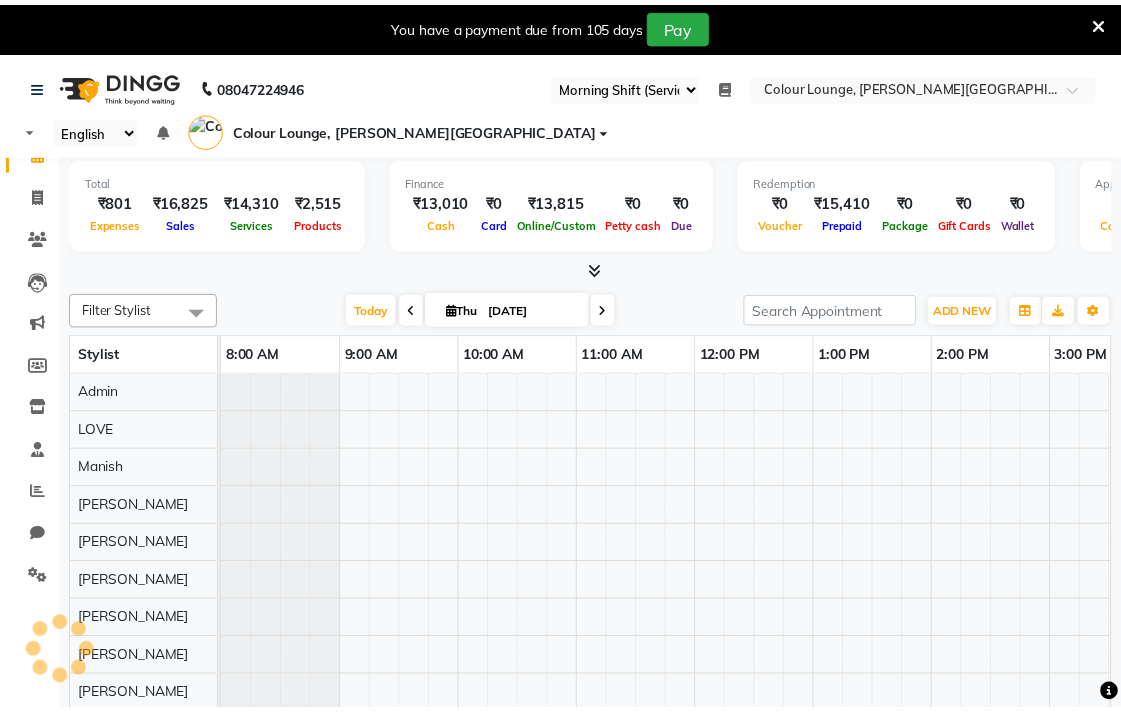 scroll, scrollTop: 0, scrollLeft: 0, axis: both 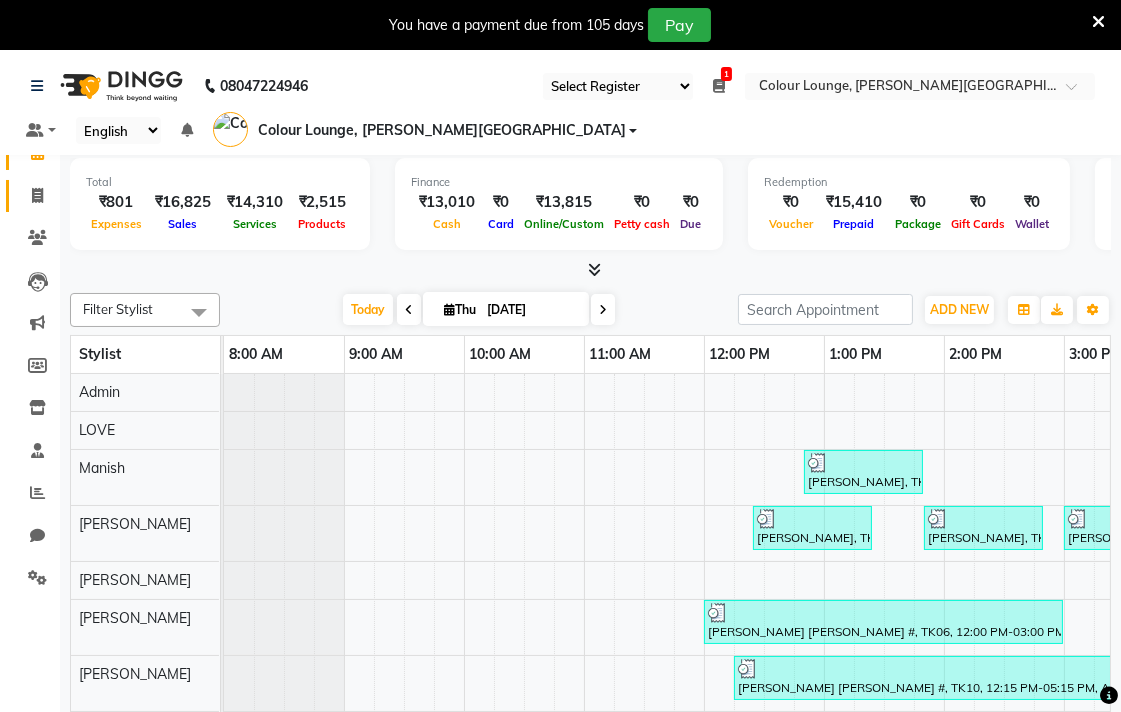 click 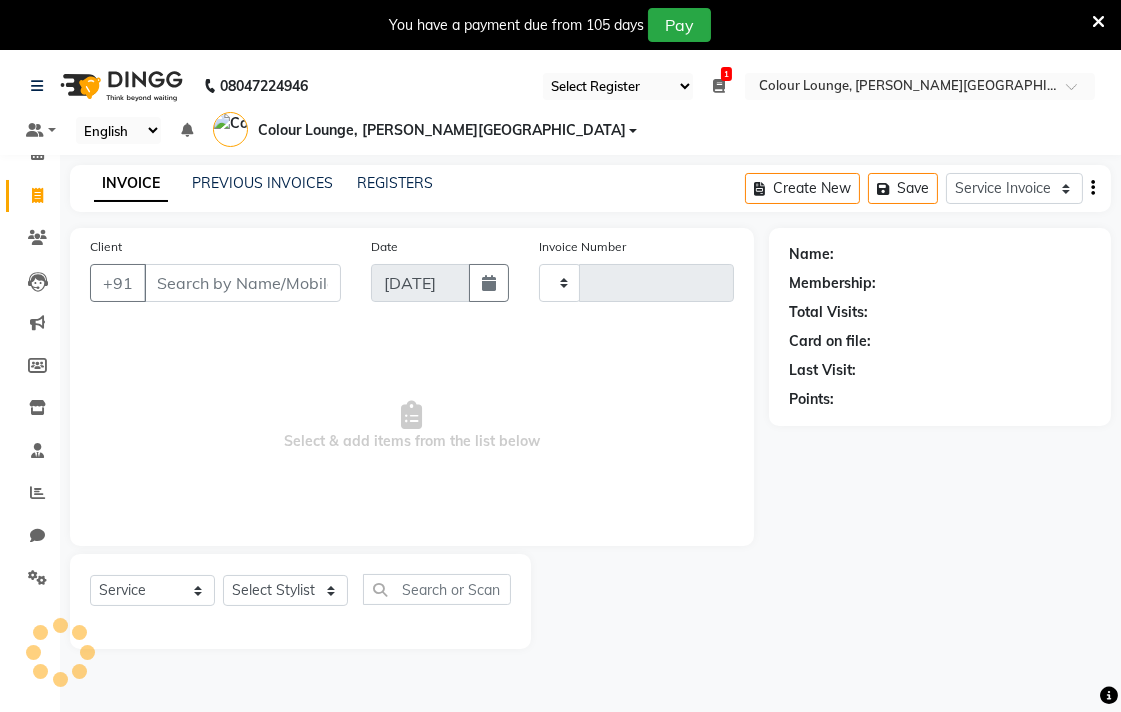 type on "3371" 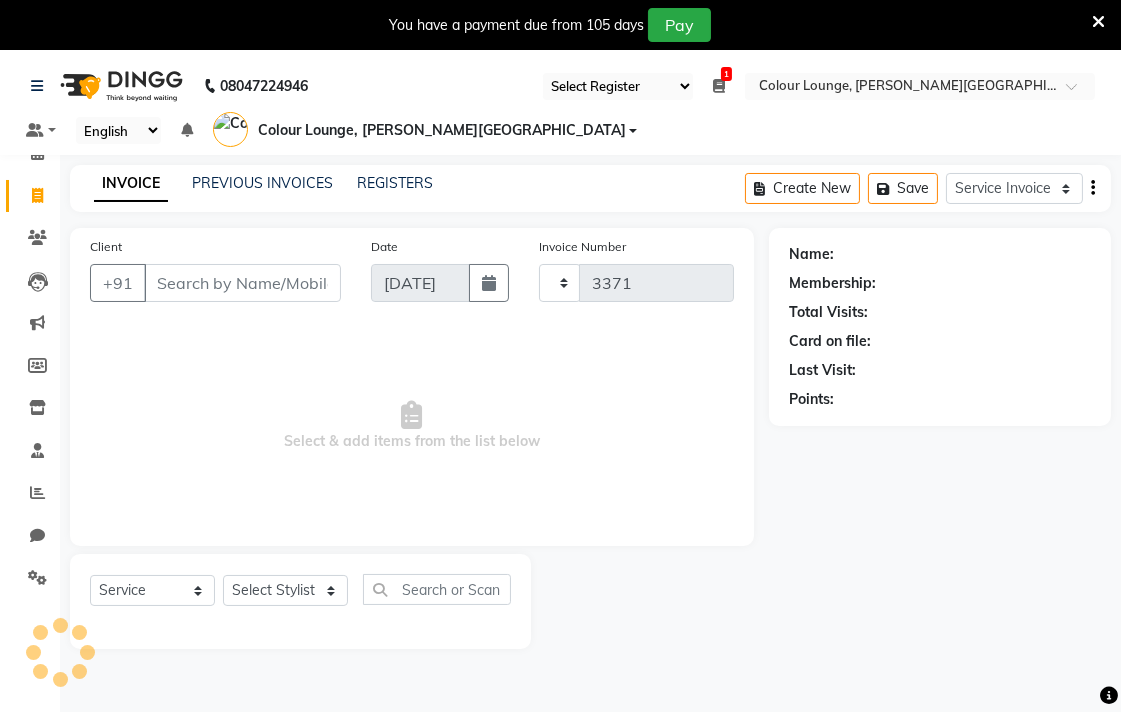 select on "8011" 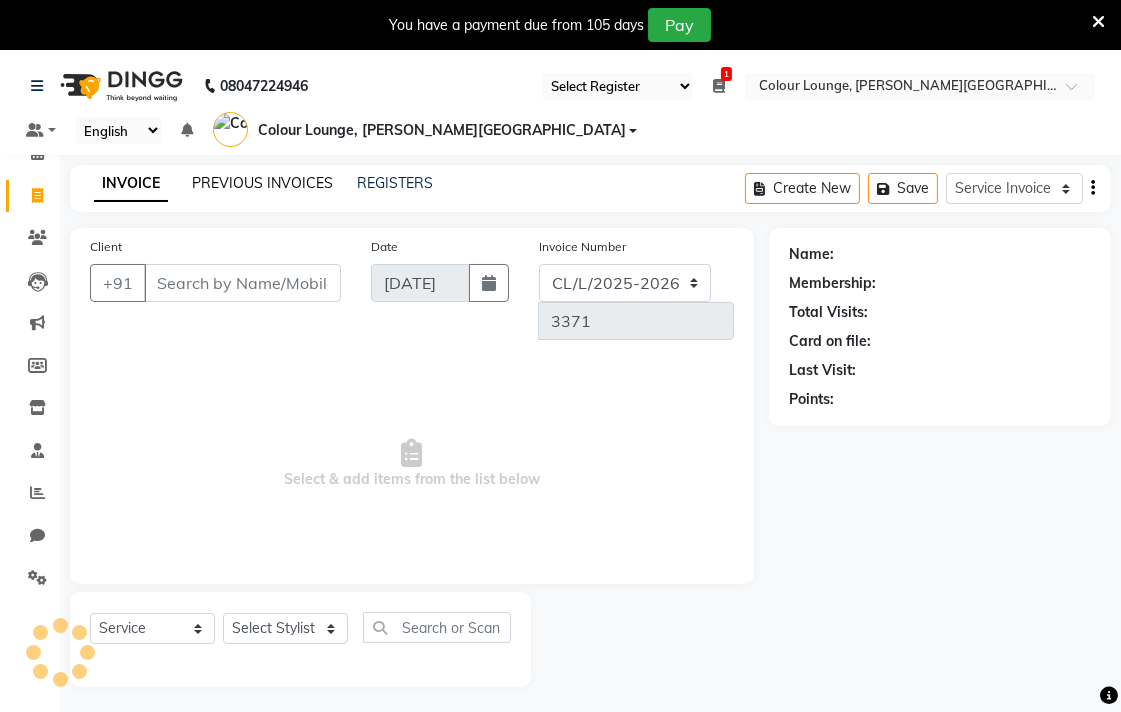 click on "PREVIOUS INVOICES" 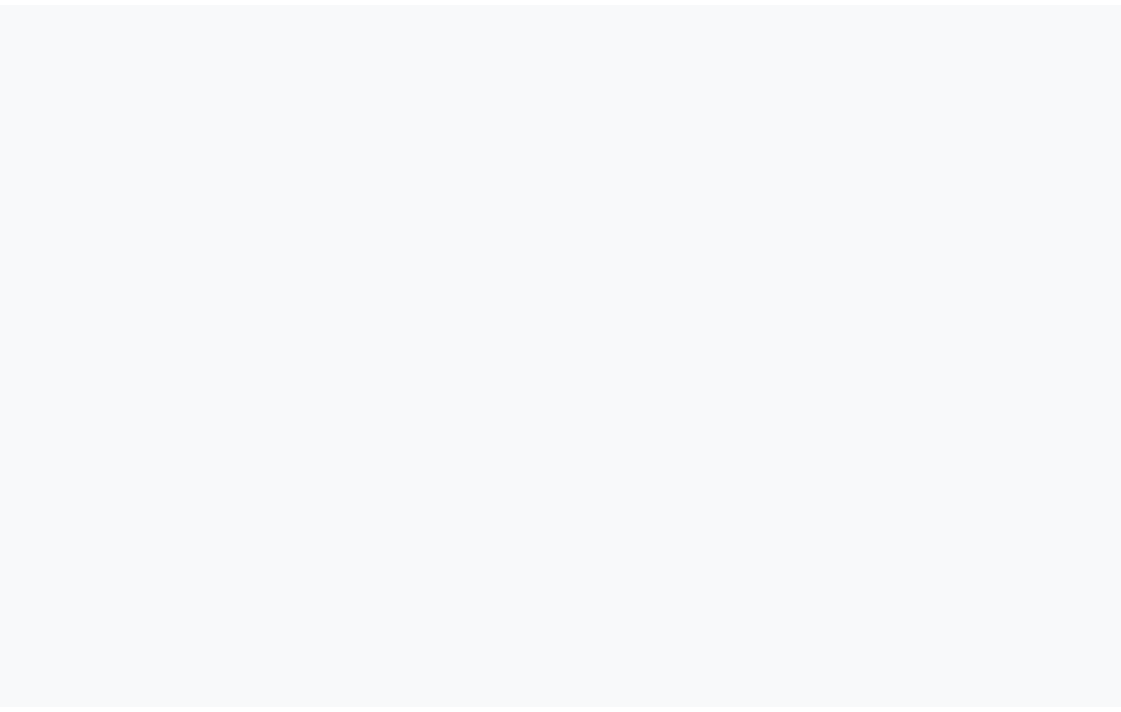 scroll, scrollTop: 0, scrollLeft: 0, axis: both 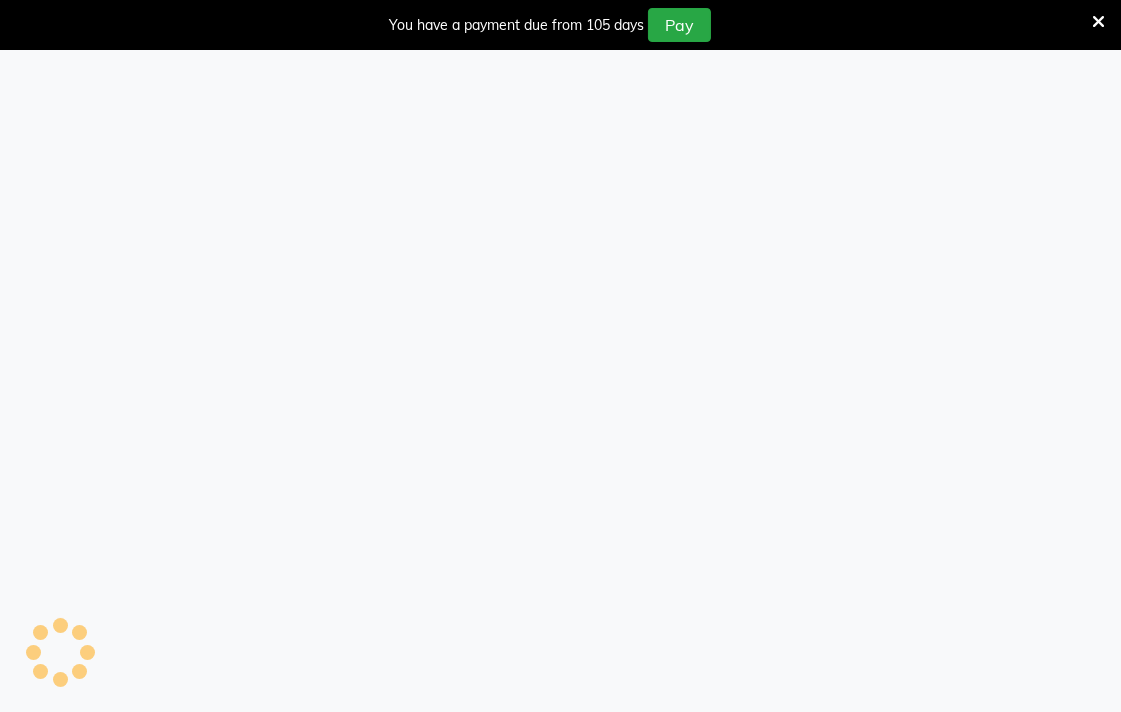 select on "67" 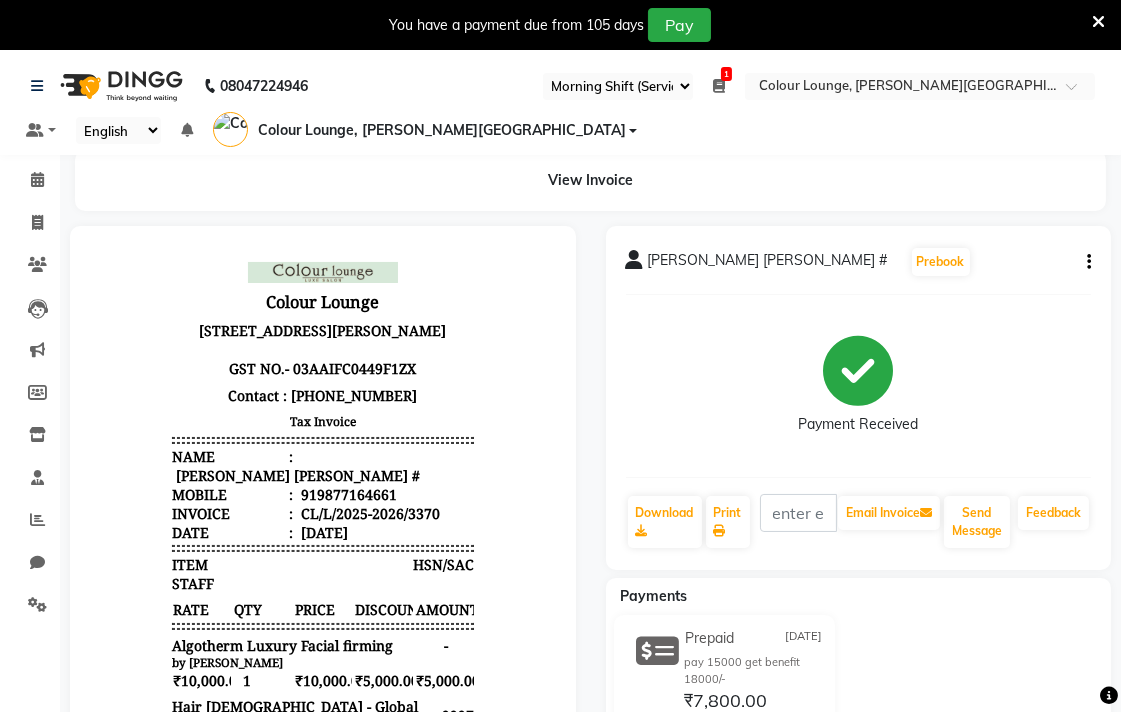 scroll, scrollTop: 0, scrollLeft: 0, axis: both 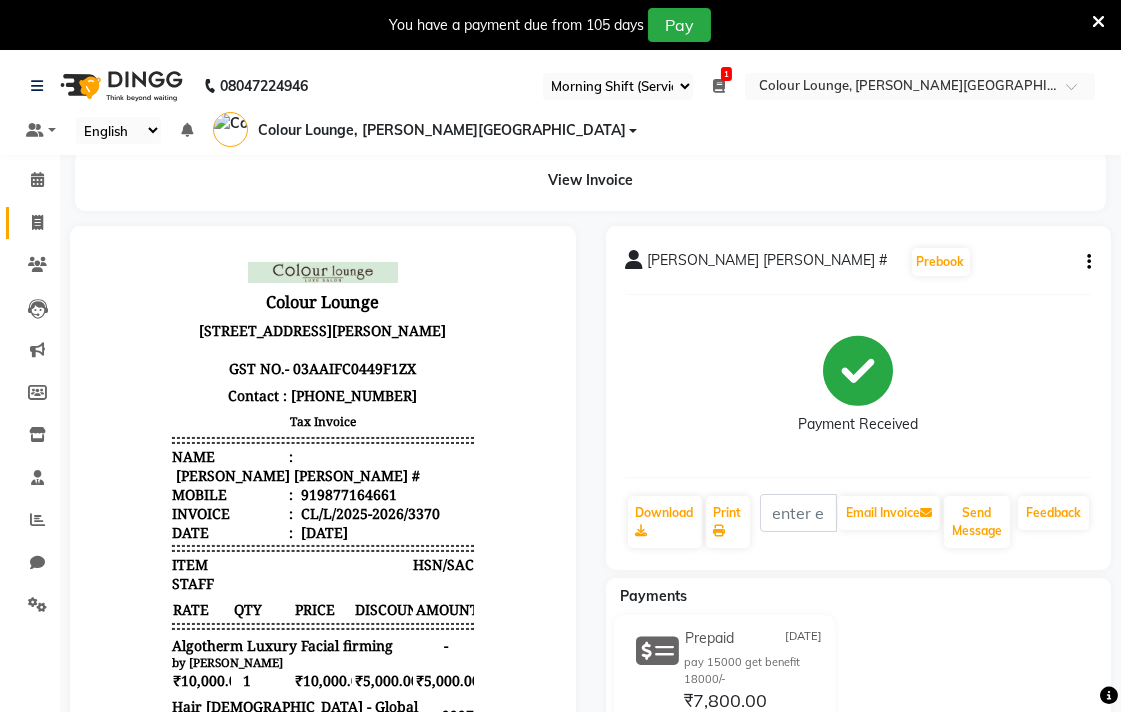 click 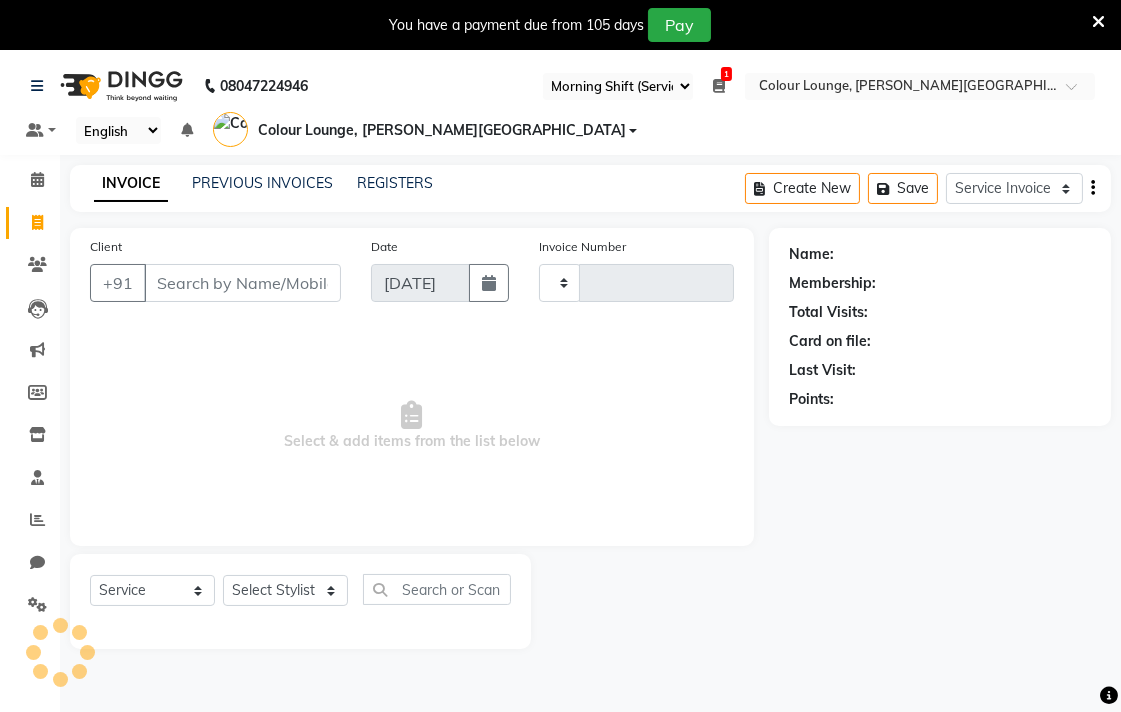 scroll, scrollTop: 50, scrollLeft: 0, axis: vertical 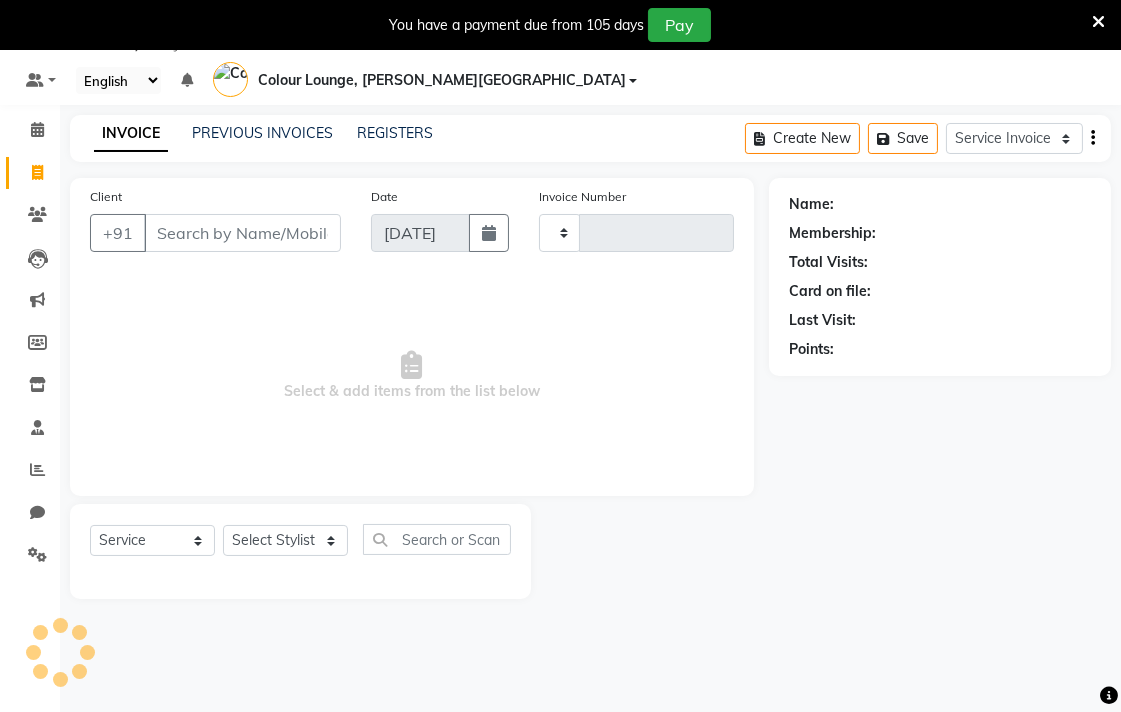 type on "3372" 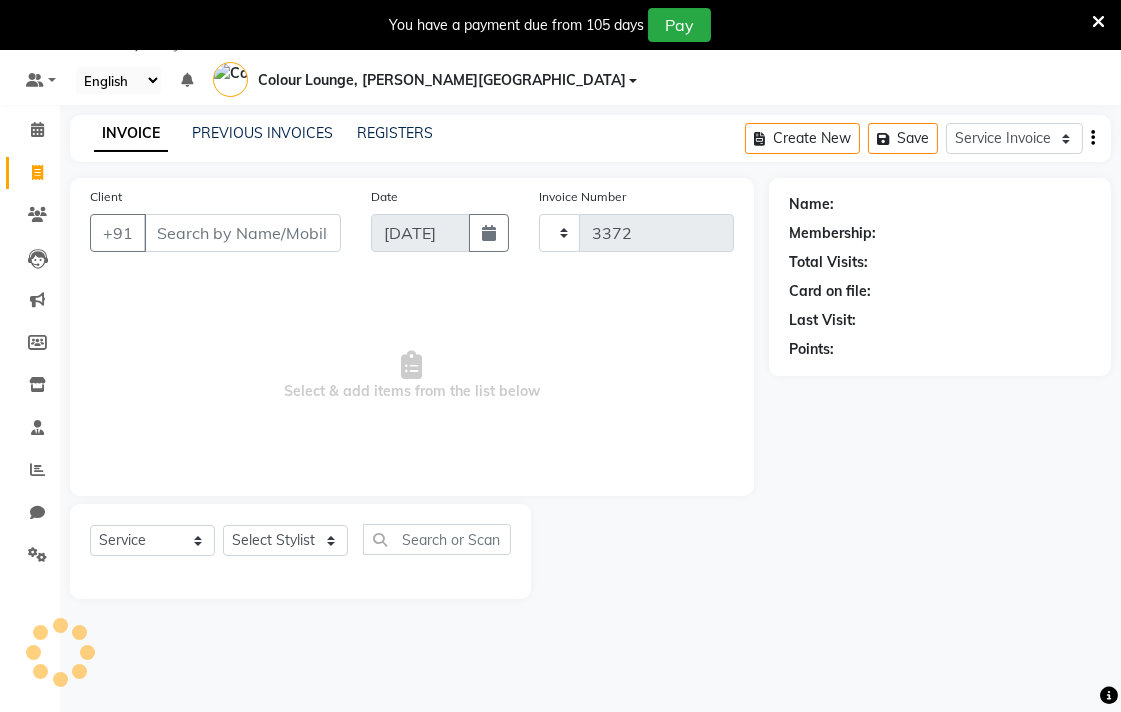 select on "8011" 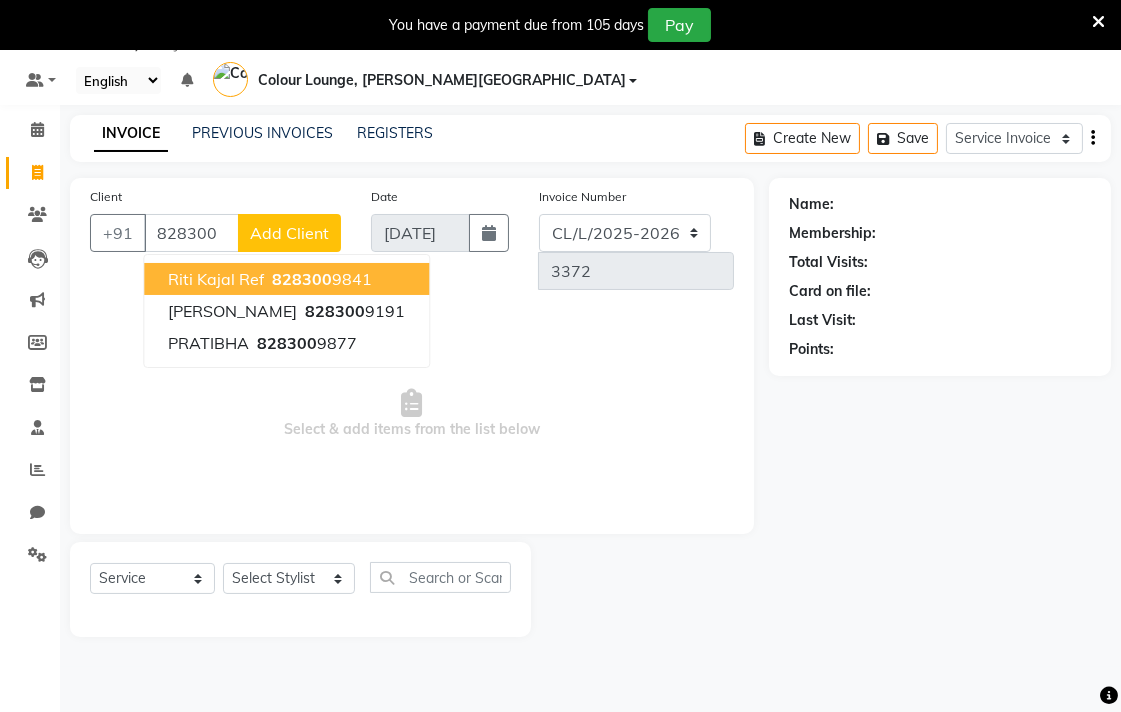 click on "828300 9841" at bounding box center [320, 279] 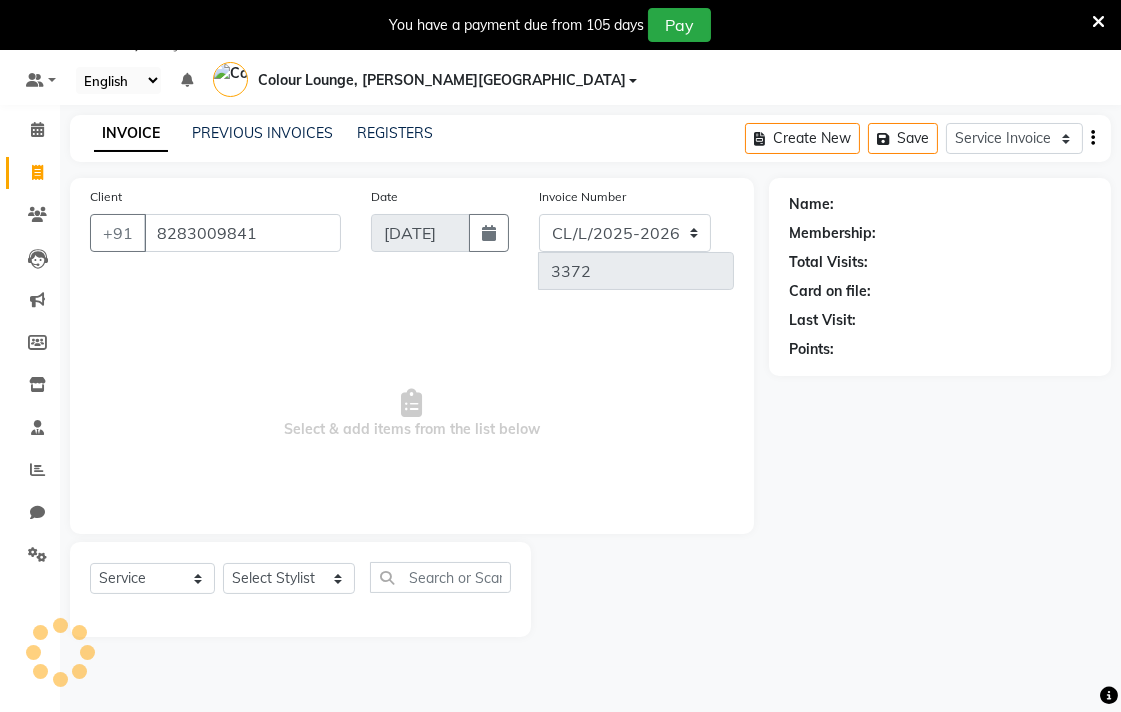 type on "8283009841" 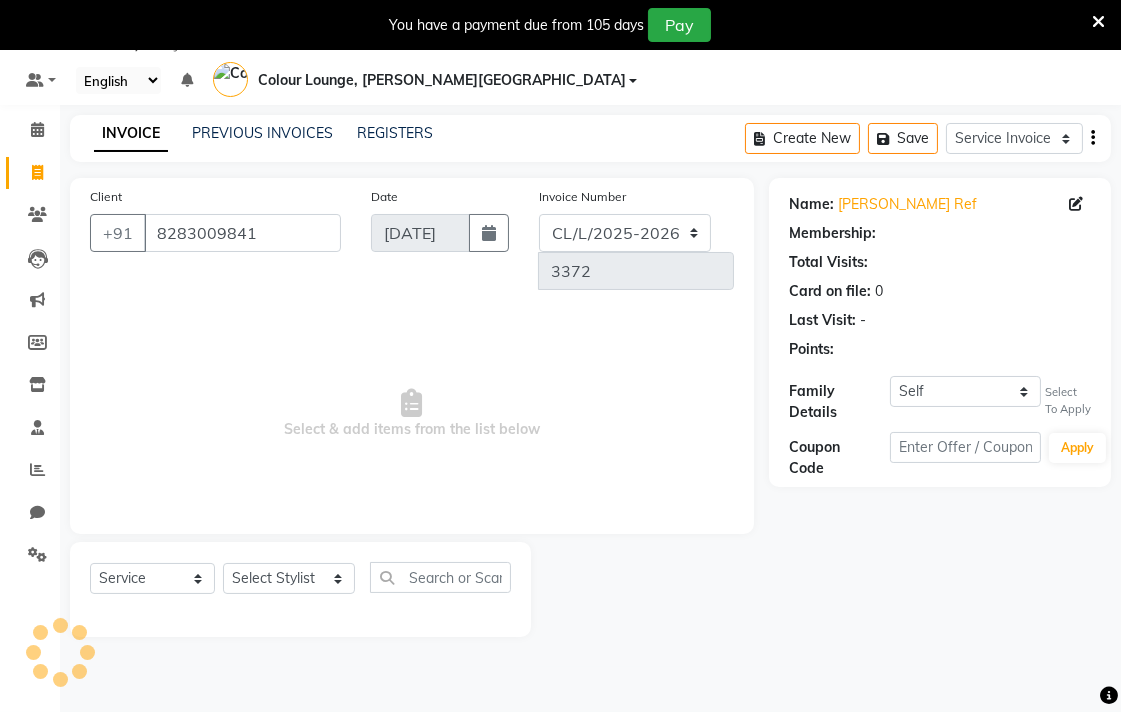 select on "1: Object" 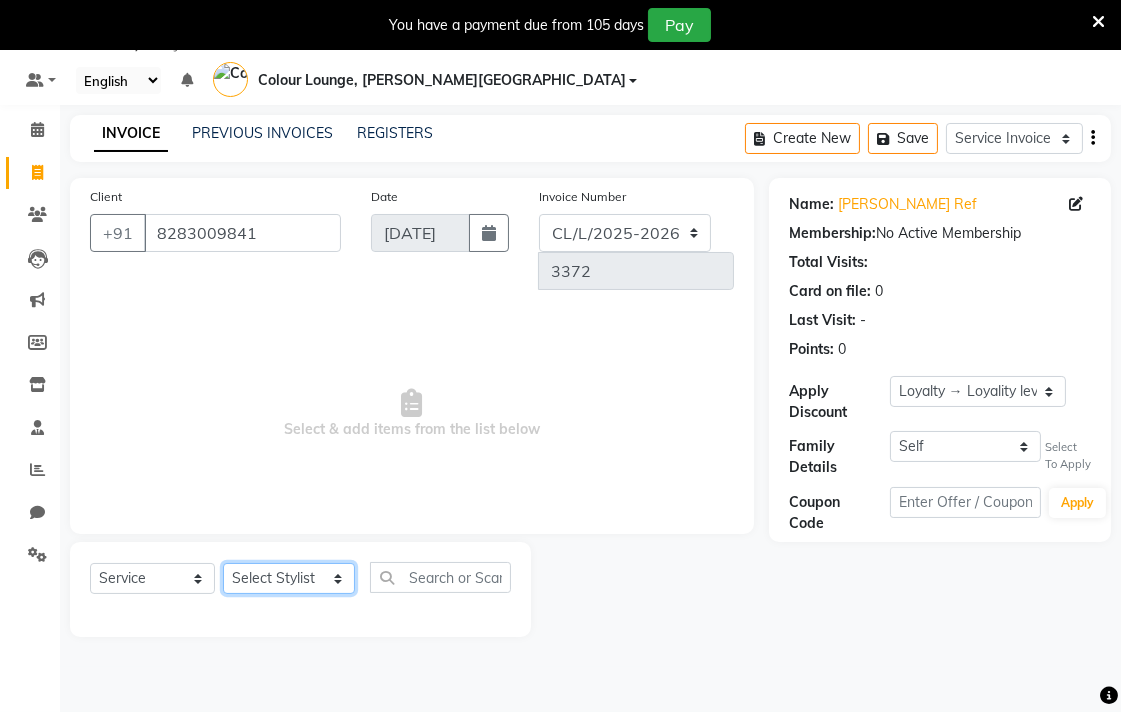 click on "Select Stylist Admin AMIT [PERSON_NAME] [PERSON_NAME] BALBHARTI SHARMA Colour Lounge, [PERSON_NAME][GEOGRAPHIC_DATA] Colour Lounge, [PERSON_NAME][GEOGRAPHIC_DATA] DINGG [PERSON_NAME] [PERSON_NAME] [PERSON_NAME] [PERSON_NAME] LOVE [PERSON_NAME] [PERSON_NAME] [PERSON_NAME] [PERSON_NAME] [PERSON_NAME] POOJA Pooja [PERSON_NAME] [PERSON_NAME] PRINCE [PERSON_NAME] [PERSON_NAME] [PERSON_NAME] [PERSON_NAME] Sameer [PERSON_NAME] [PERSON_NAME] [PERSON_NAME]  Sunny TULOSH [PERSON_NAME] [PERSON_NAME] VISHAL" 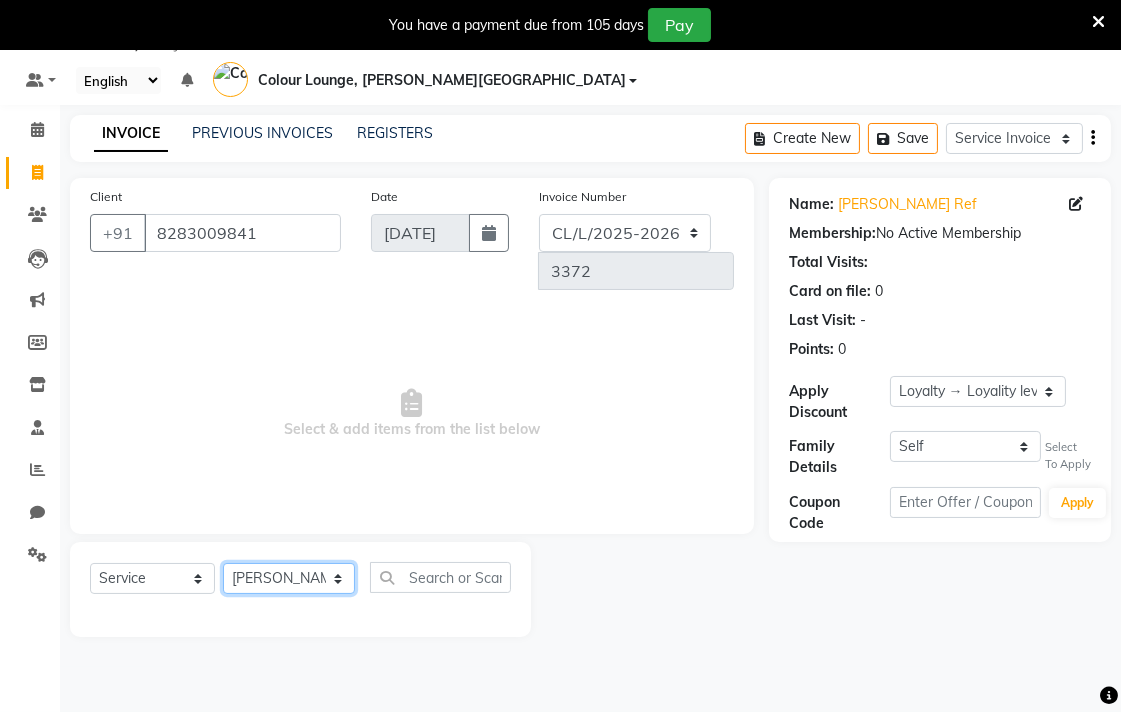 click on "Select Stylist Admin AMIT [PERSON_NAME] [PERSON_NAME] BALBHARTI SHARMA Colour Lounge, [PERSON_NAME][GEOGRAPHIC_DATA] Colour Lounge, [PERSON_NAME][GEOGRAPHIC_DATA] DINGG [PERSON_NAME] [PERSON_NAME] [PERSON_NAME] [PERSON_NAME] LOVE [PERSON_NAME] [PERSON_NAME] [PERSON_NAME] [PERSON_NAME] [PERSON_NAME] POOJA Pooja [PERSON_NAME] [PERSON_NAME] PRINCE [PERSON_NAME] [PERSON_NAME] [PERSON_NAME] [PERSON_NAME] Sameer [PERSON_NAME] [PERSON_NAME] [PERSON_NAME]  Sunny TULOSH [PERSON_NAME] [PERSON_NAME] VISHAL" 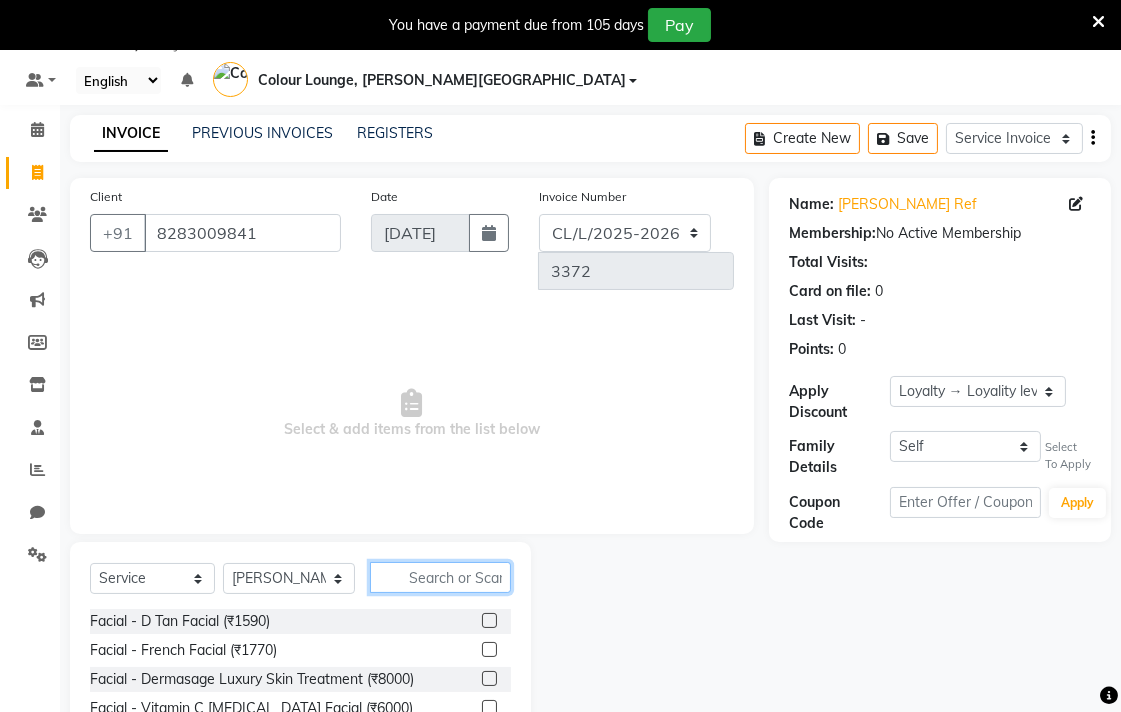 click 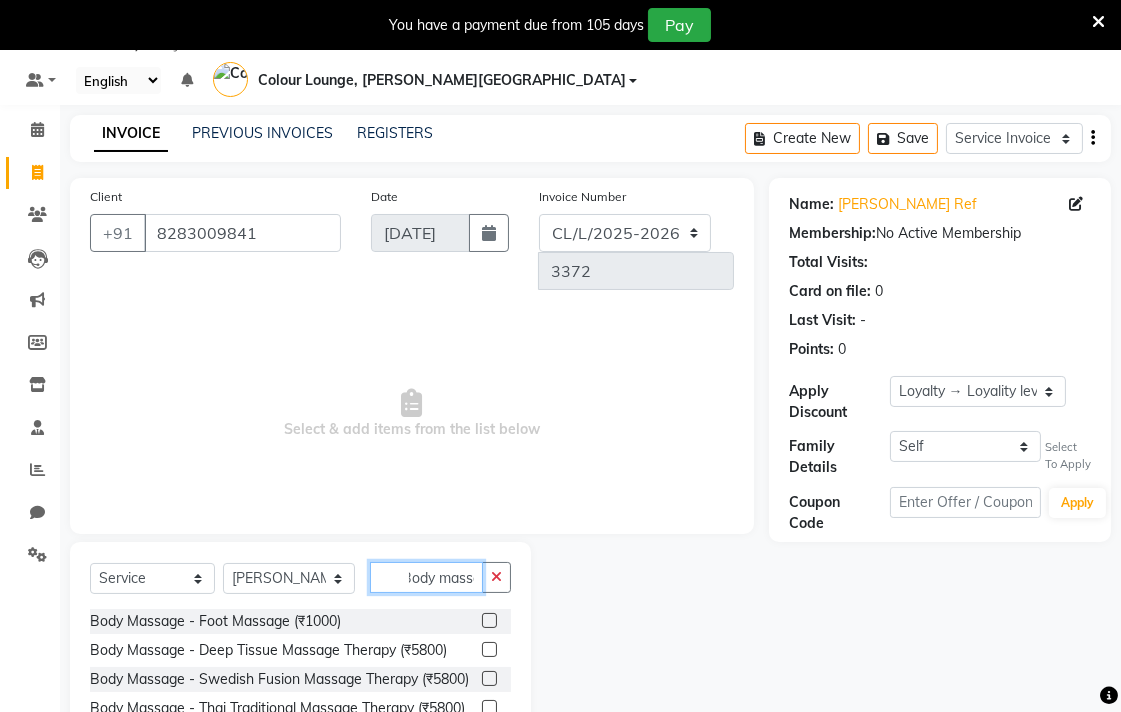 scroll, scrollTop: 0, scrollLeft: 15, axis: horizontal 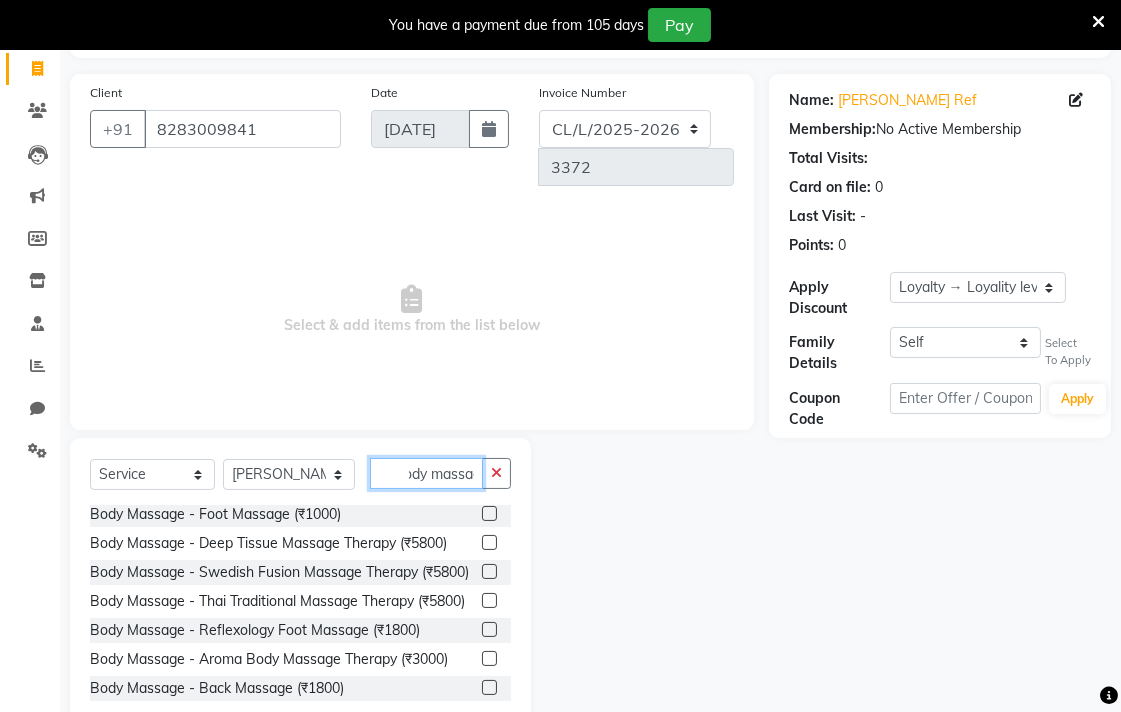 type on "Body massag" 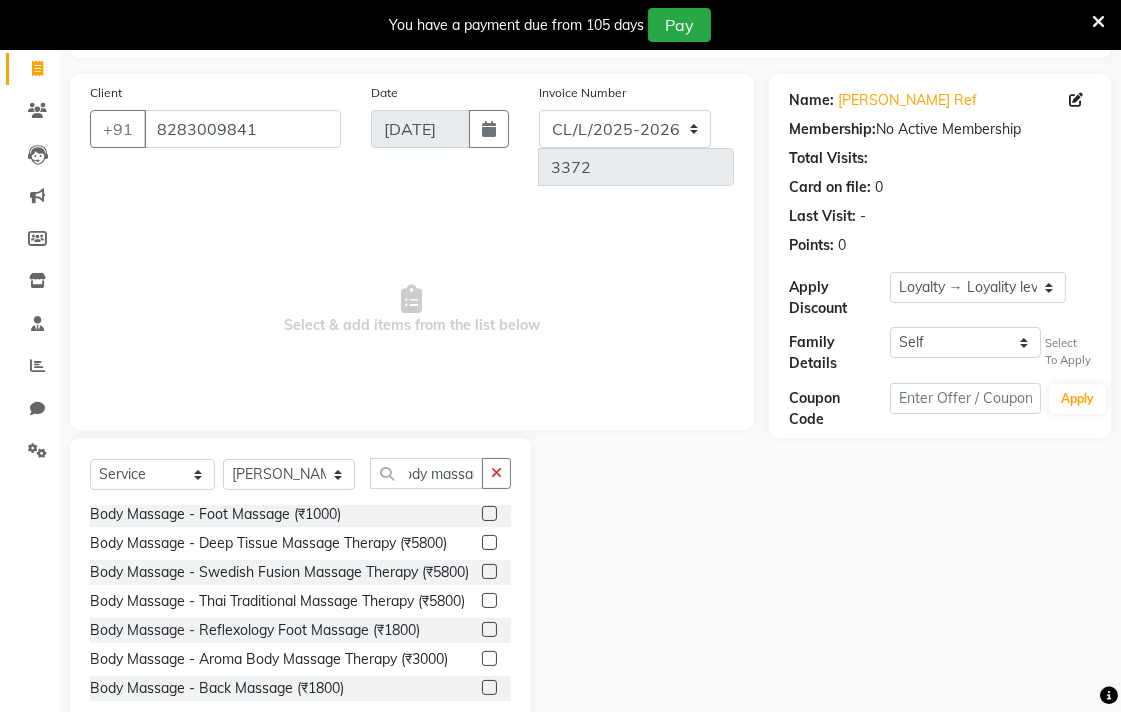 click 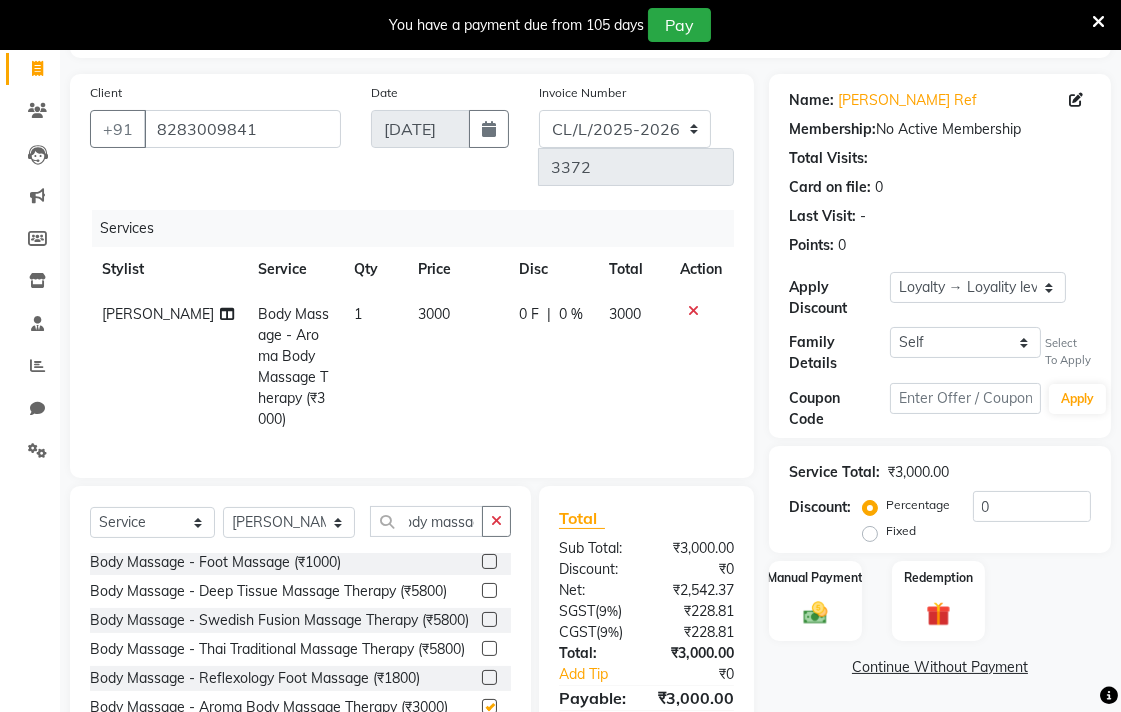 scroll, scrollTop: 0, scrollLeft: 0, axis: both 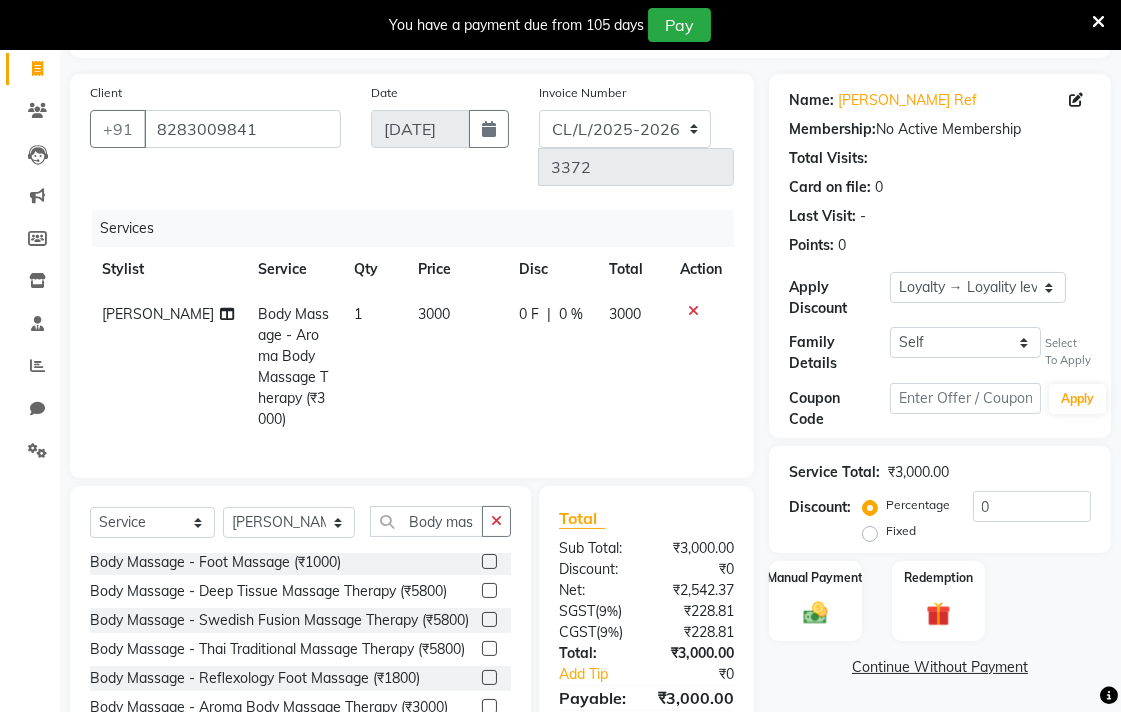 checkbox on "false" 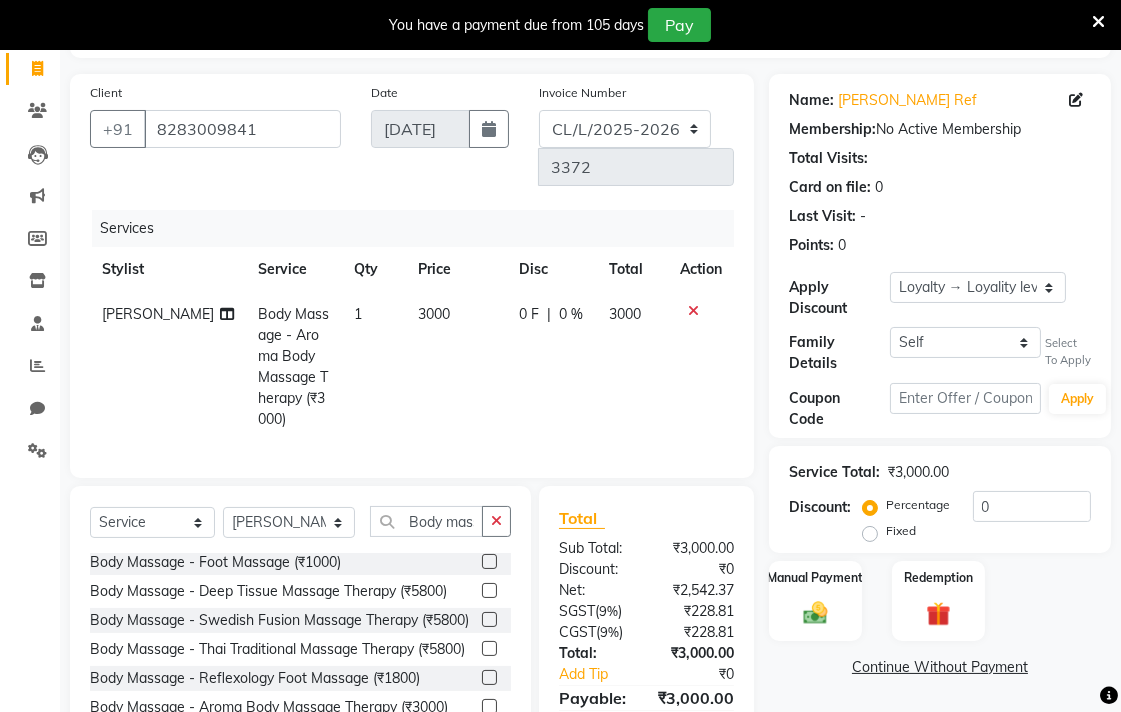click on "0 F | 0 %" 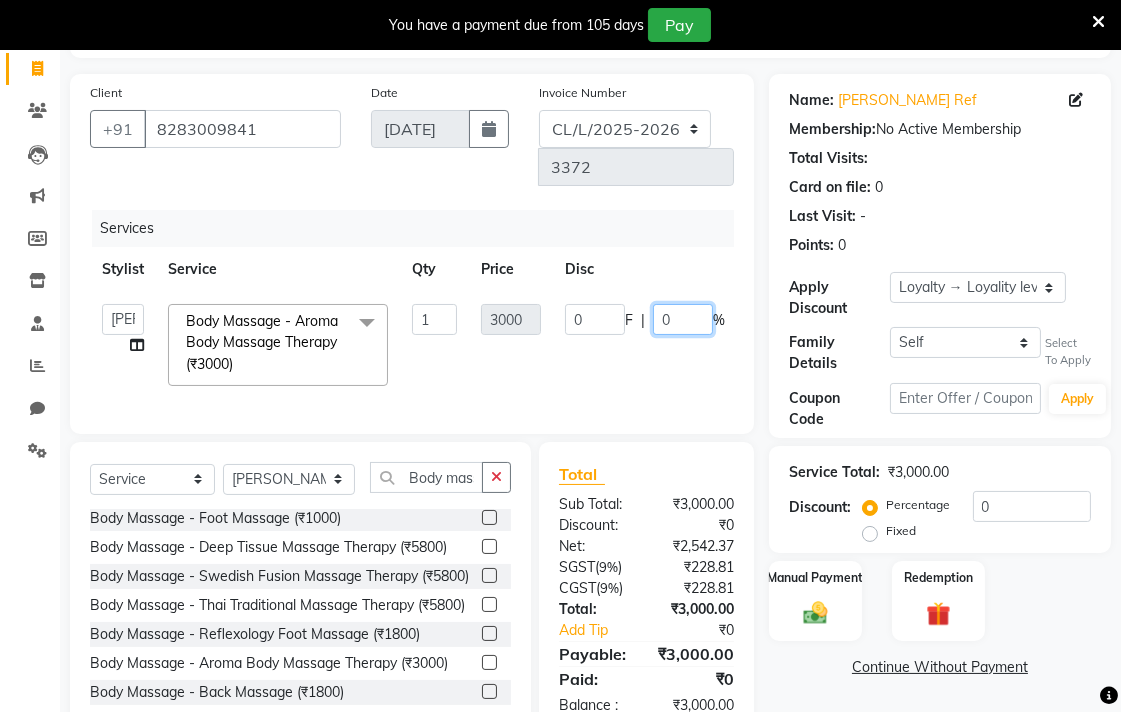click on "0" 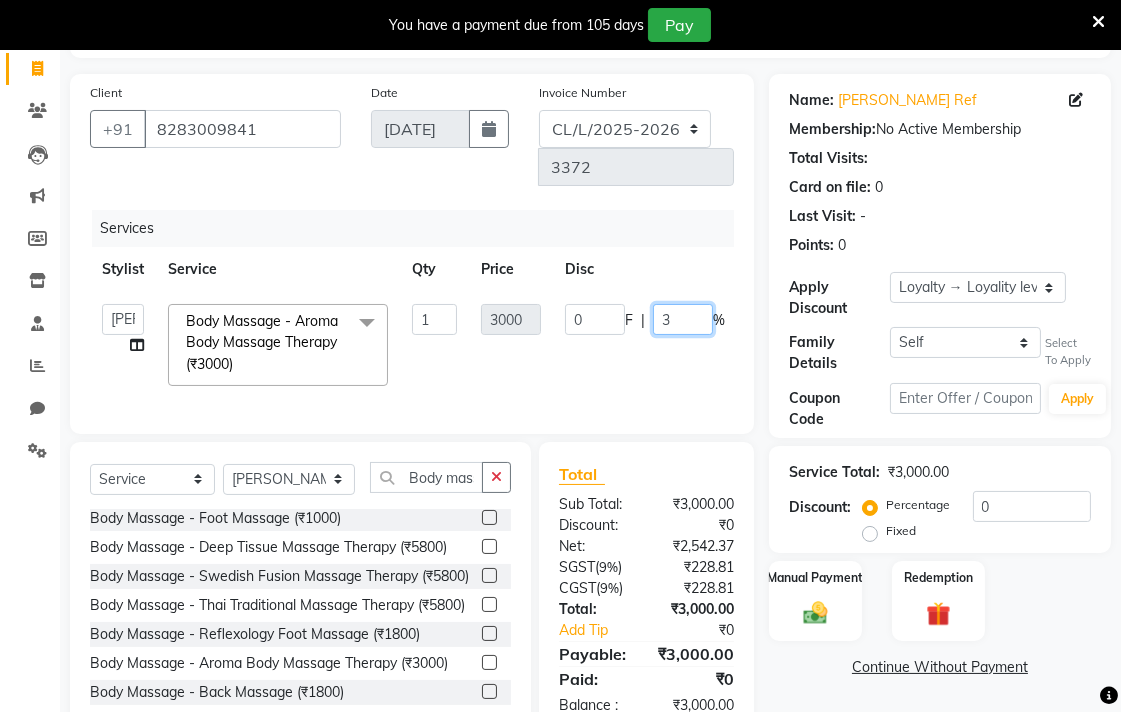 type on "30" 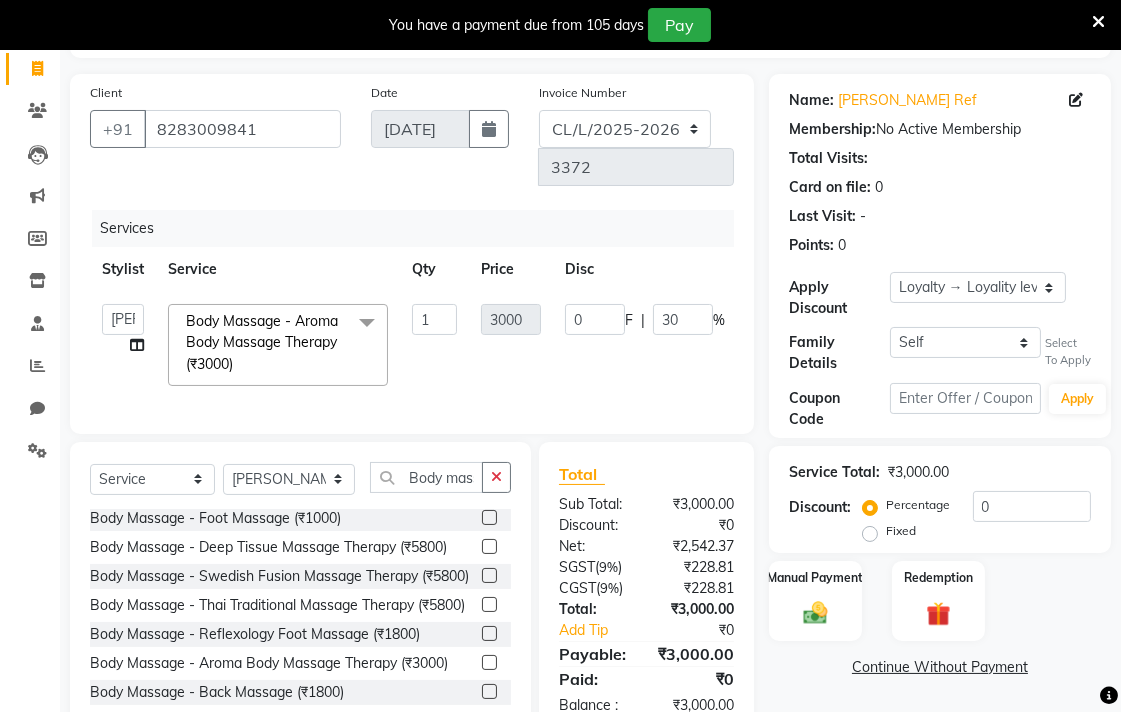 click on "Admin   AMIT   Ankush   Ansh Nayyar   BALBHARTI SHARMA   Colour Lounge, Lawrence Road   Colour Lounge, Lawrence Road   DINGG   HARJEET RANDHAWA   HARPREET KAUR   Jagpreet   Kajal   LALIMA   LOVE   Manish   MANPREET KAUR   Navneet   Neelam   NEENA   PALWINDER KAUR   POOJA   Pooja negi   PRABHDEEP SINGH   PRINCE KUMAR   PURAN CHAND   RAKESH KUMAR   Rambachan    Resham Kaur    Robin   Sameer   Sapna   SATWANT KAUR   Simran    Sunny   TULOSH SUBBA   Urvashi   Varun kumar   VISHAL  Body Massage - Aroma Body Massage Therapy (₹3000)  x Facial - D Tan Facial (₹1590) Facial - French Facial (₹1770) Facial - Dermasage Luxury Skin Treatment (₹8000) Facial - Vitamin C Retinol Facial (₹6000) Facial - Vip Signature Facial B (₹7000) Facial - Vitamin C Whiteninig Brightening facial (₹5000) Facial - Nirvana Facial (₹2712) Hair extension (₹1000) Mani-Pedi - VIP Treatment therapy (₹4000) Mani-Pedi - De Tan Luxury Manicure (₹640) Mani-Pedi - De Tan Luxury Pedicure (₹700) Hair Female - K Water (₹1000) 1" 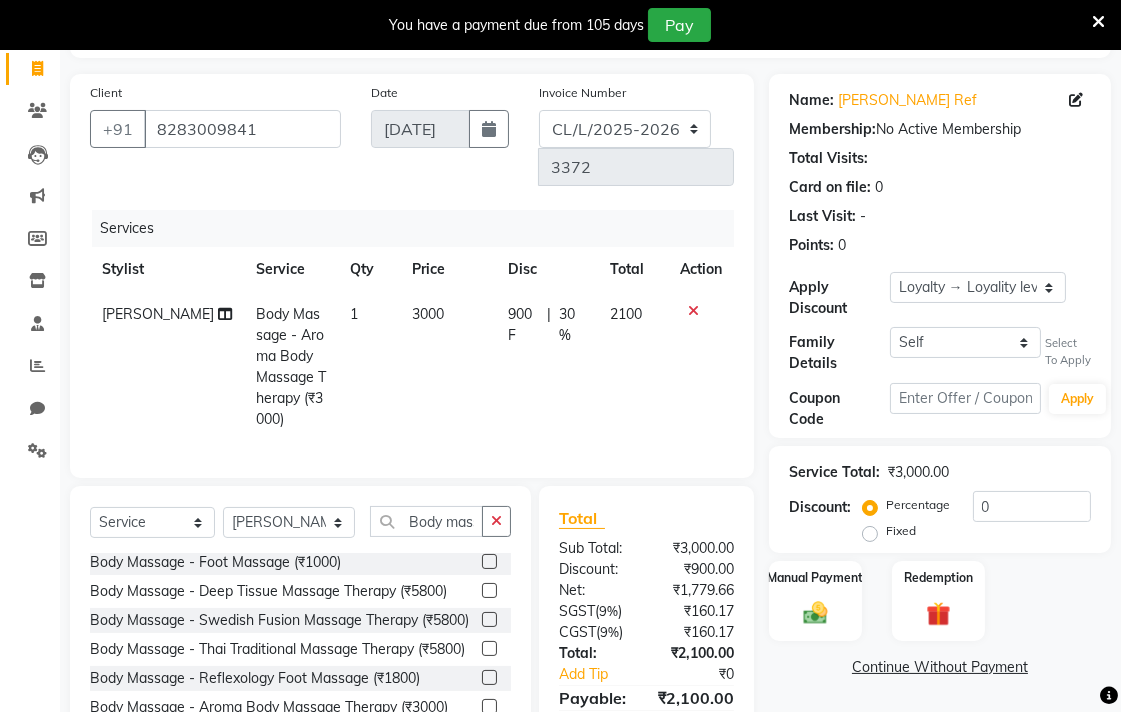 scroll, scrollTop: 0, scrollLeft: 14, axis: horizontal 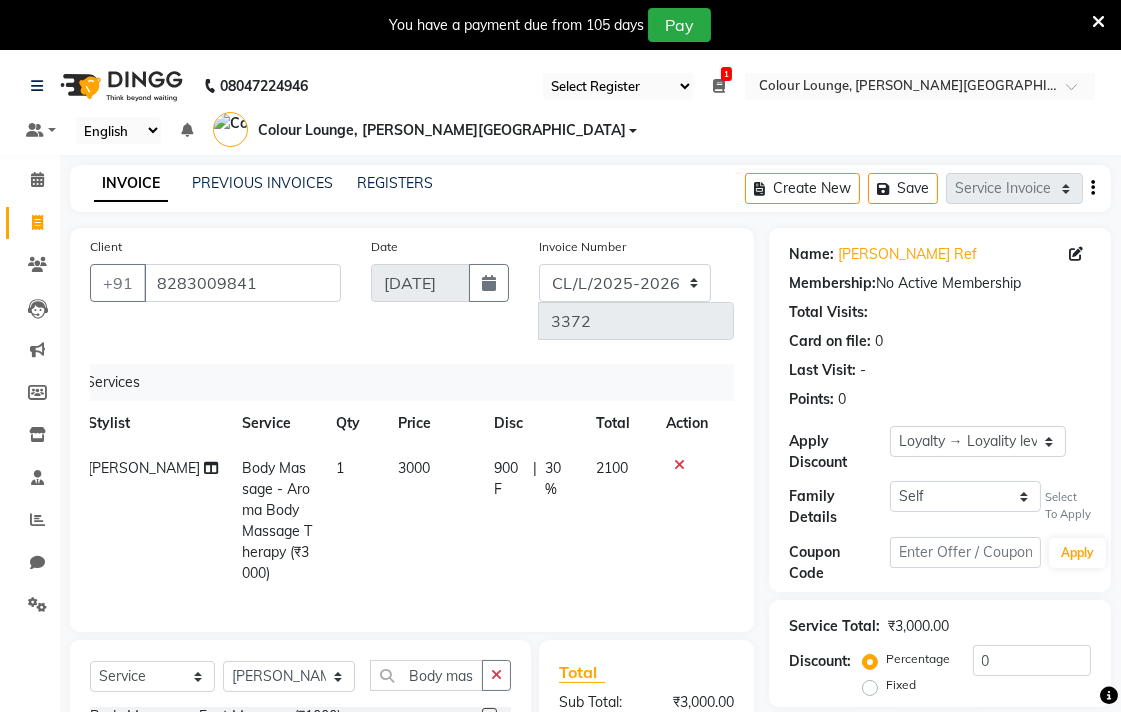click 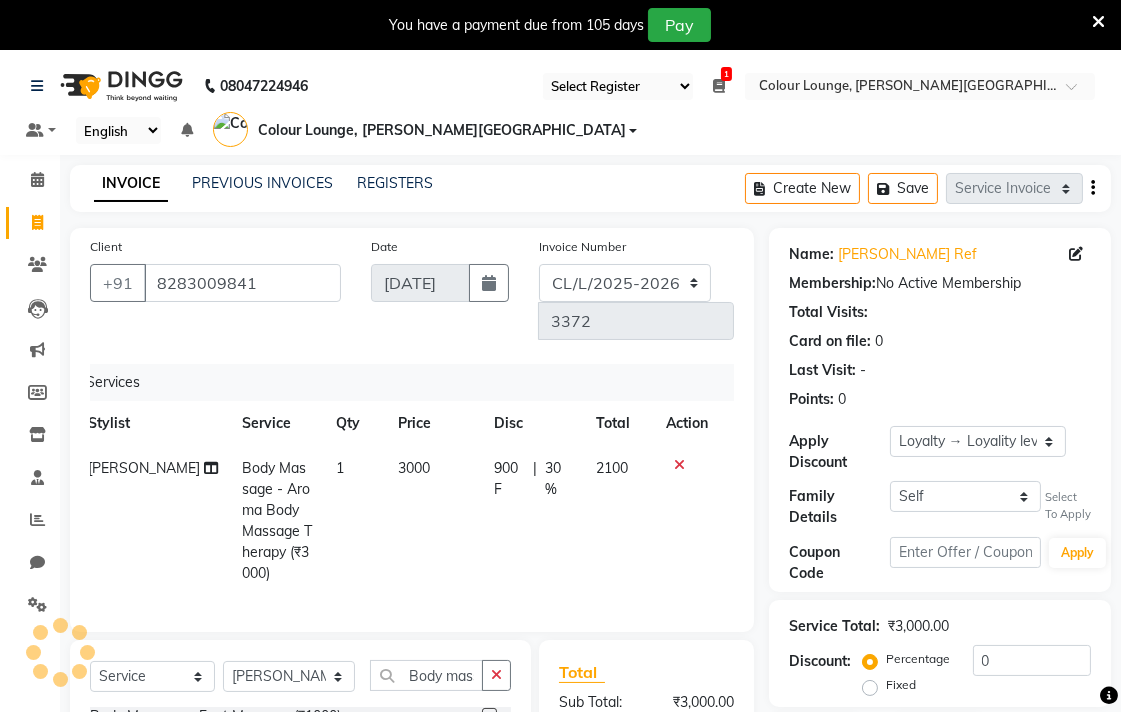 select on "female" 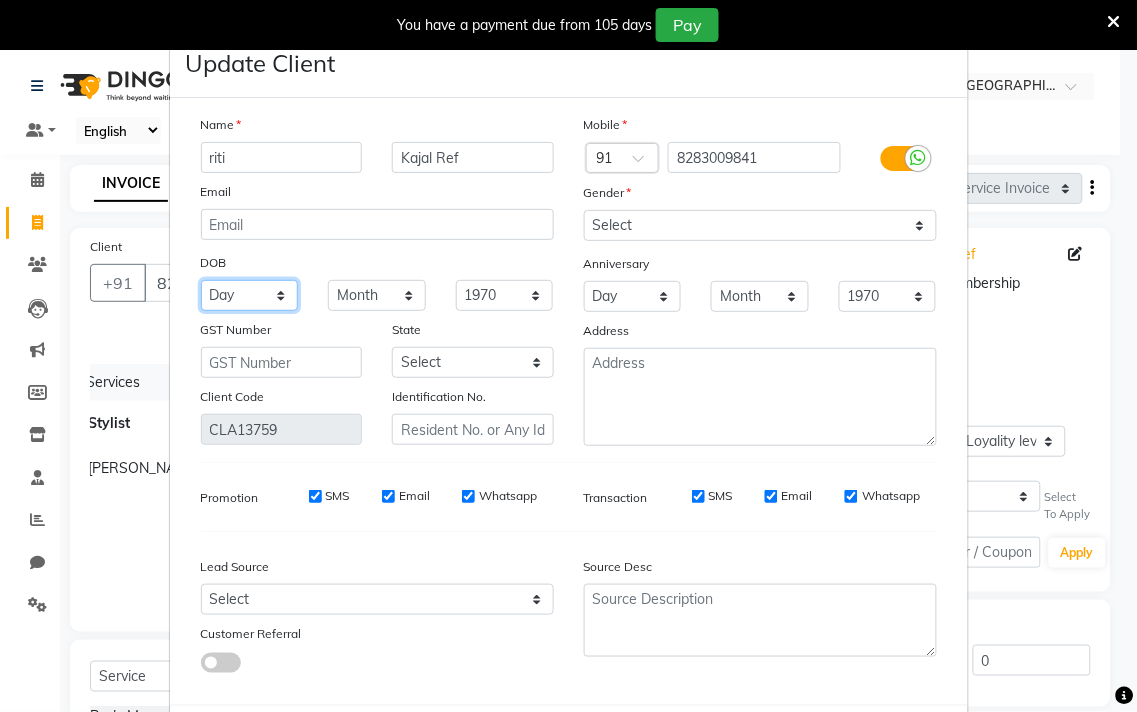 click on "Day 01 02 03 04 05 06 07 08 09 10 11 12 13 14 15 16 17 18 19 20 21 22 23 24 25 26 27 28 29 30 31" at bounding box center (250, 295) 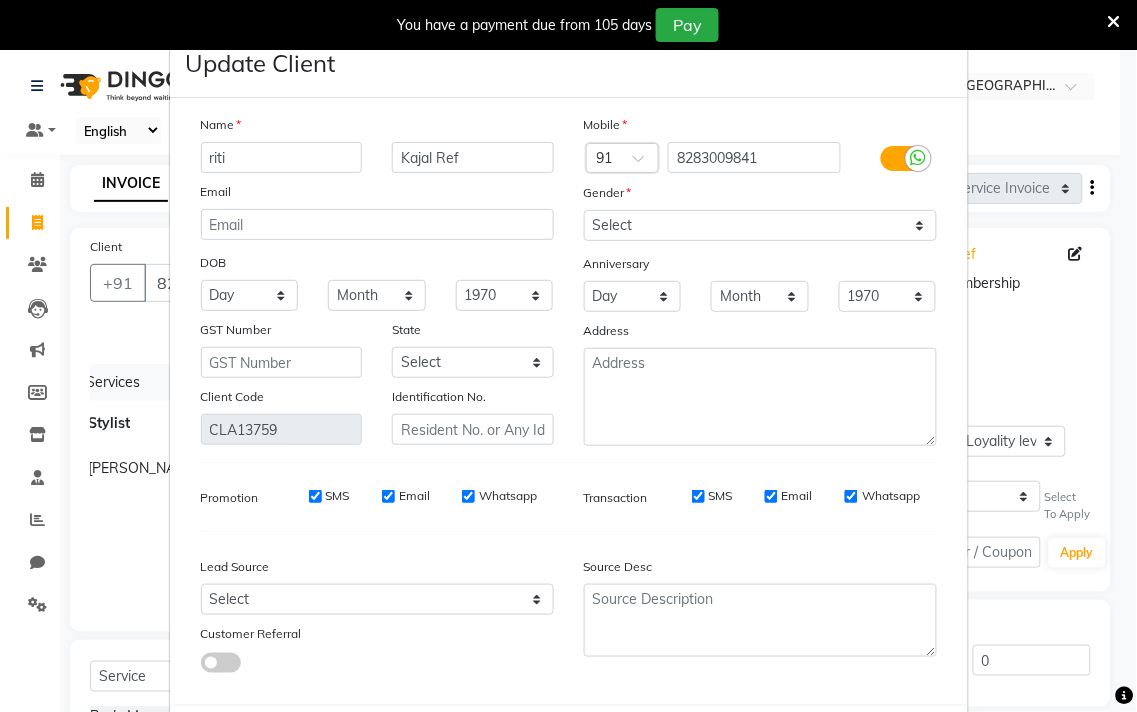 click on "Update Client Name riti Kajal Ref Email DOB Day 01 02 03 04 05 06 07 08 09 10 11 12 13 14 15 16 17 18 19 20 21 22 23 24 25 26 27 28 29 30 31 Month January February March April May June July August September October November December 1940 1941 1942 1943 1944 1945 1946 1947 1948 1949 1950 1951 1952 1953 1954 1955 1956 1957 1958 1959 1960 1961 1962 1963 1964 1965 1966 1967 1968 1969 1970 1971 1972 1973 1974 1975 1976 1977 1978 1979 1980 1981 1982 1983 1984 1985 1986 1987 1988 1989 1990 1991 1992 1993 1994 1995 1996 1997 1998 1999 2000 2001 2002 2003 2004 2005 2006 2007 2008 2009 2010 2011 2012 2013 2014 2015 2016 2017 2018 2019 2020 2021 2022 2023 2024 GST Number State Select Andaman and Nicobar Islands Andhra Pradesh Arunachal Pradesh Assam Bihar Chandigarh Chhattisgarh Dadra and Nagar Haveli Daman and Diu Delhi Goa Gujarat Haryana Himachal Pradesh Jammu and Kashmir Jharkhand Karnataka Kerala Lakshadweep Madhya Pradesh Maharashtra Manipur Meghalaya Mizoram Nagaland Odisha Pondicherry Punjab Rajasthan Sikkim ×" at bounding box center (568, 356) 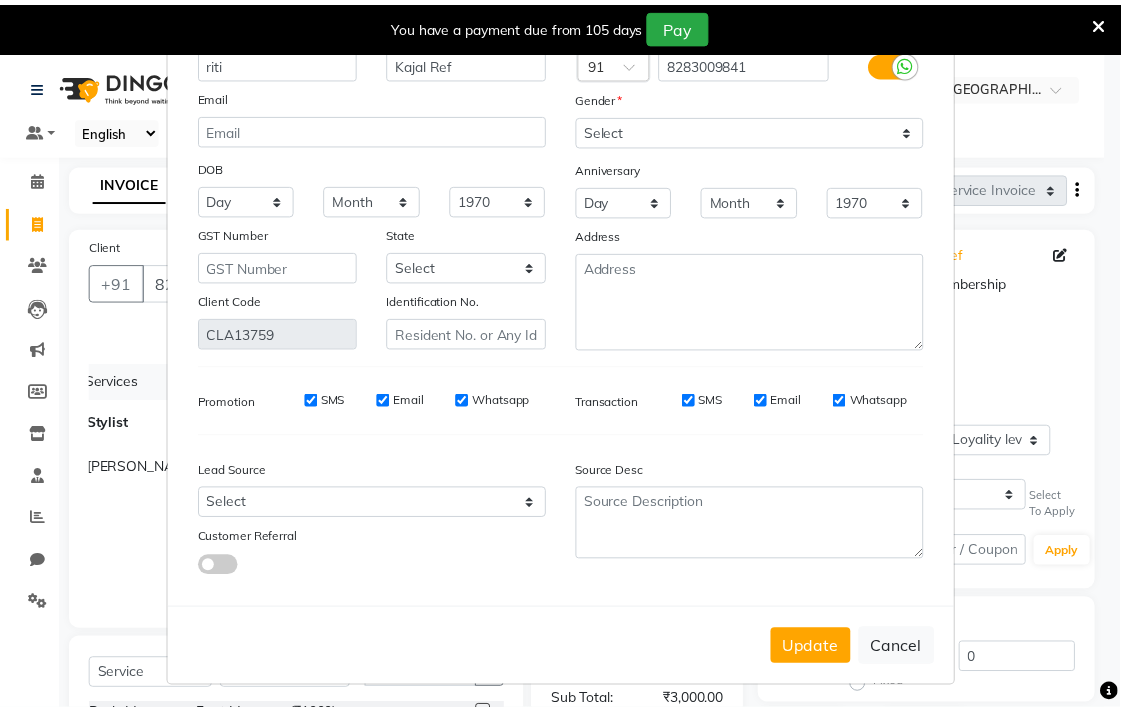 scroll, scrollTop: 103, scrollLeft: 0, axis: vertical 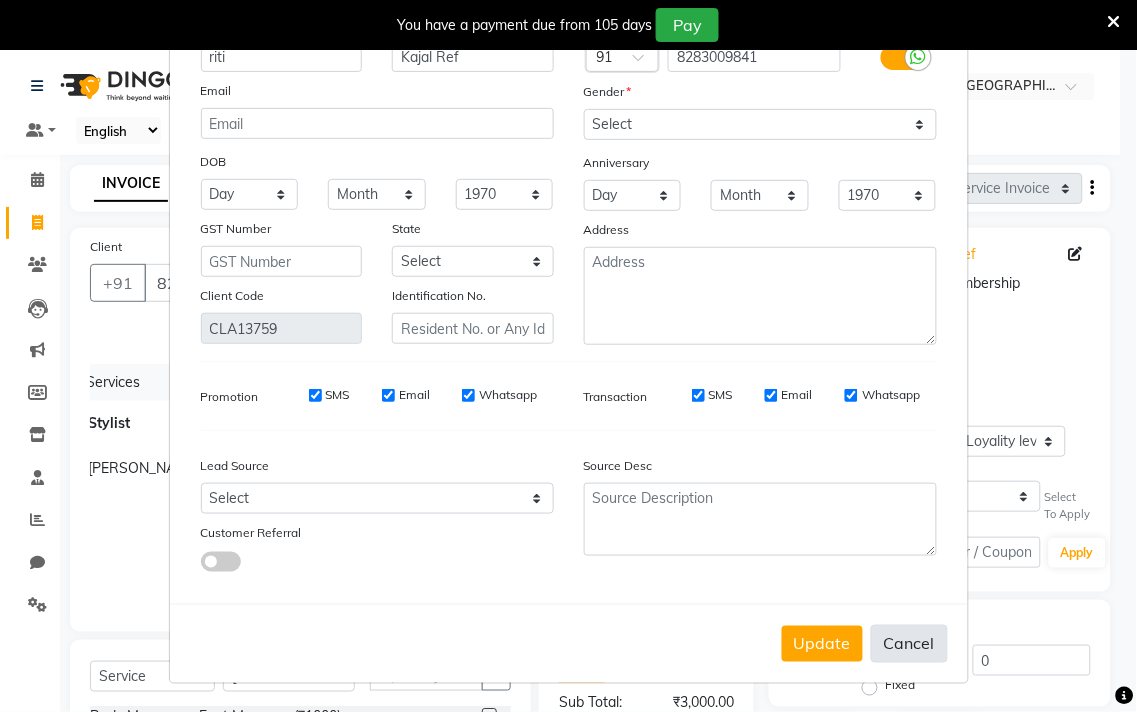 click on "Cancel" at bounding box center (909, 644) 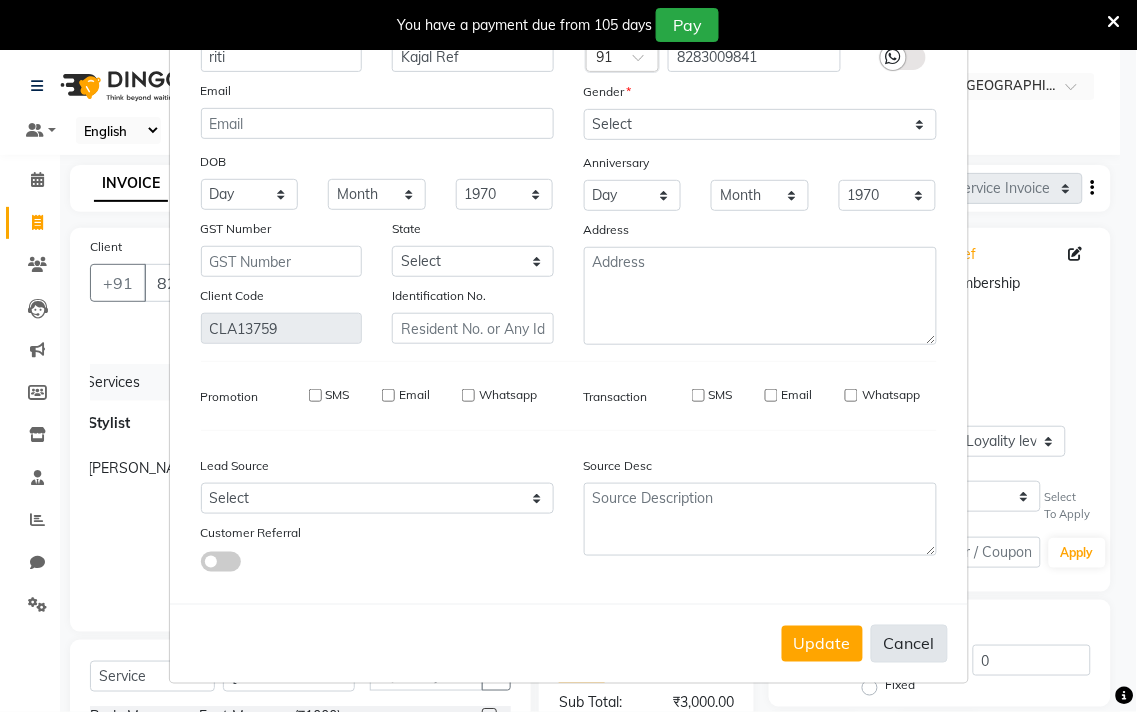 type 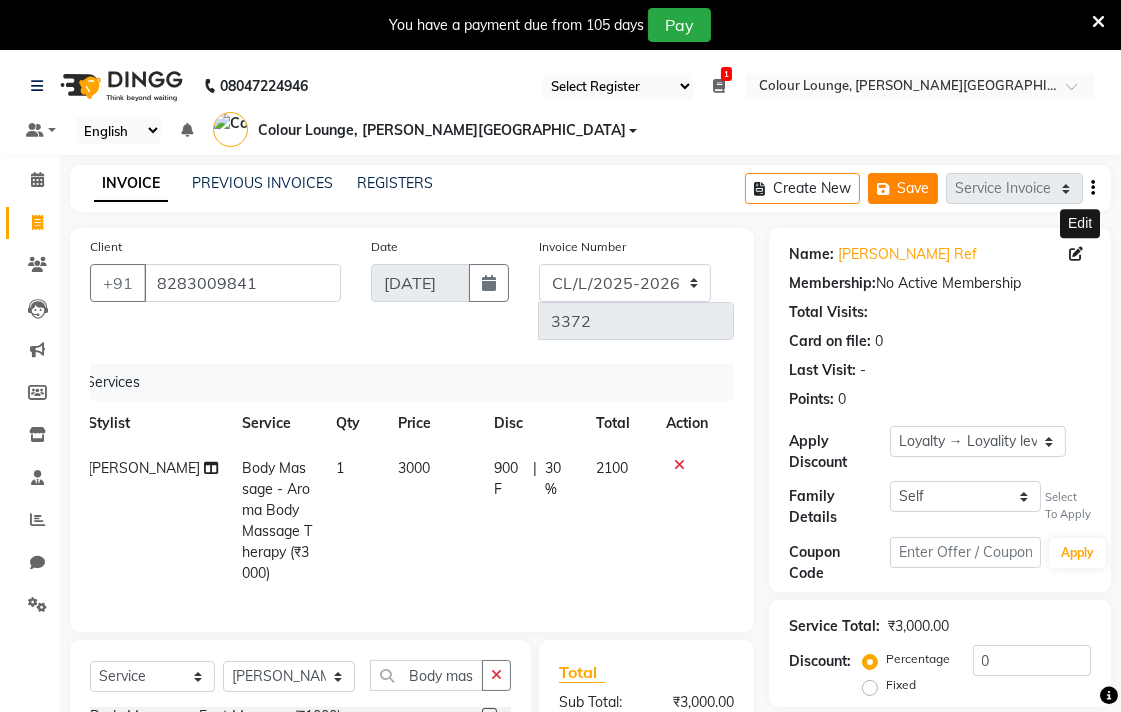 click on "Save" 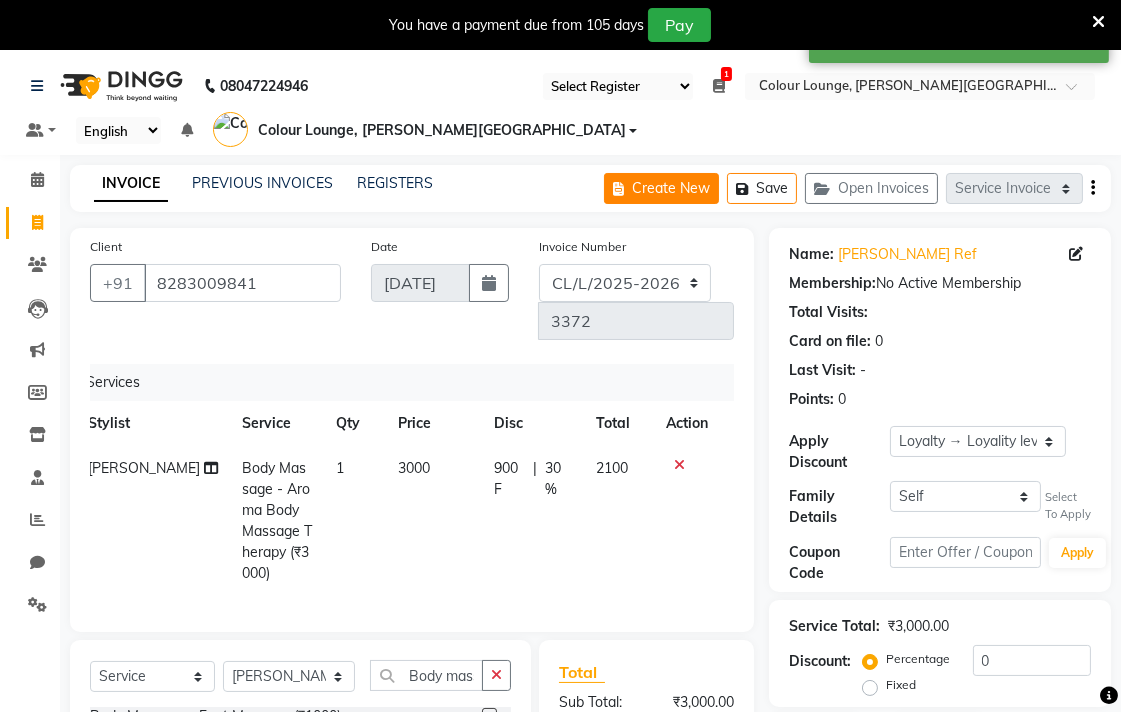 click on "Create New" 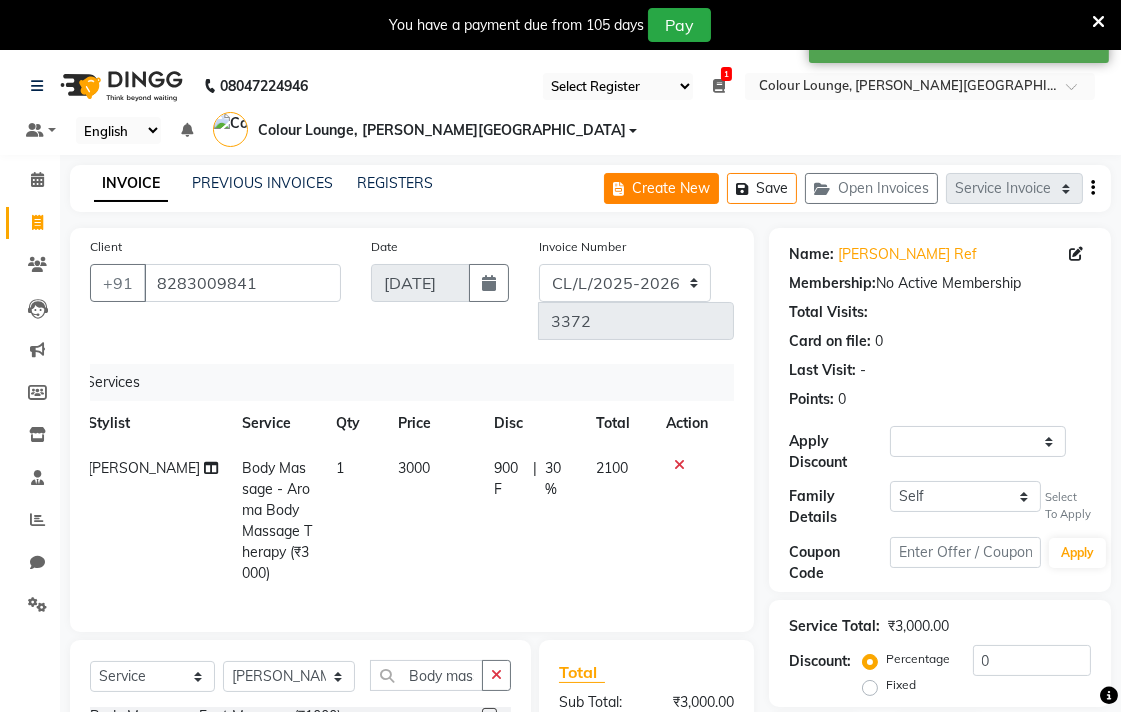 select on "service" 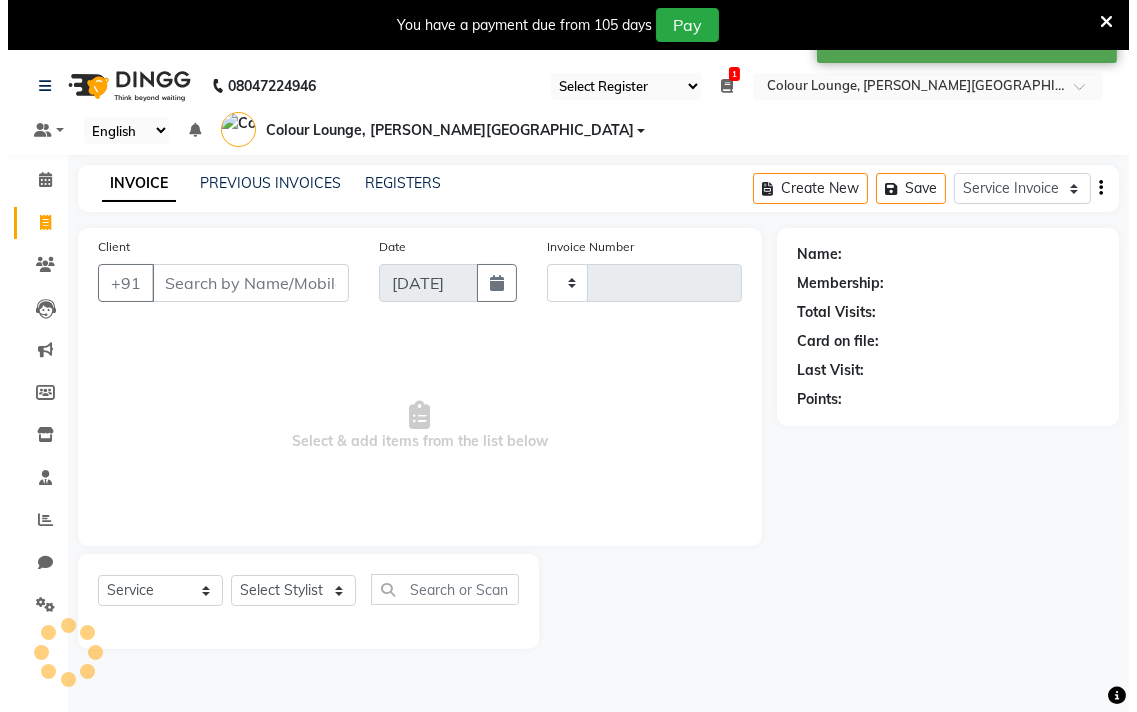 scroll, scrollTop: 50, scrollLeft: 0, axis: vertical 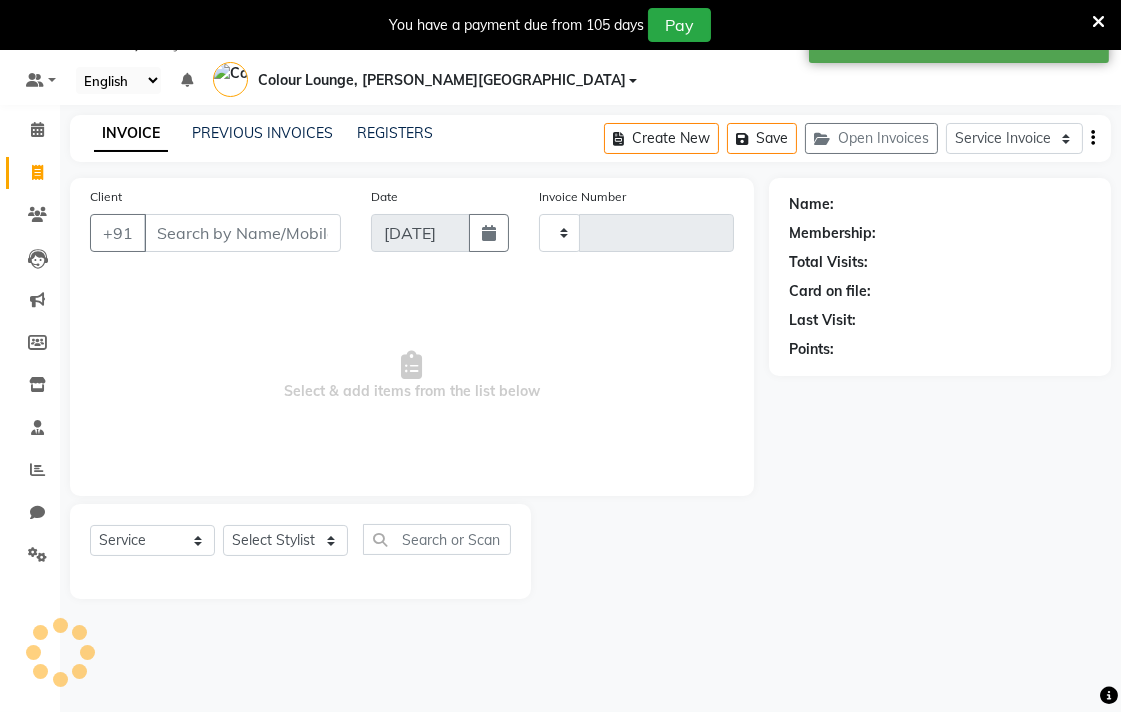 type on "3372" 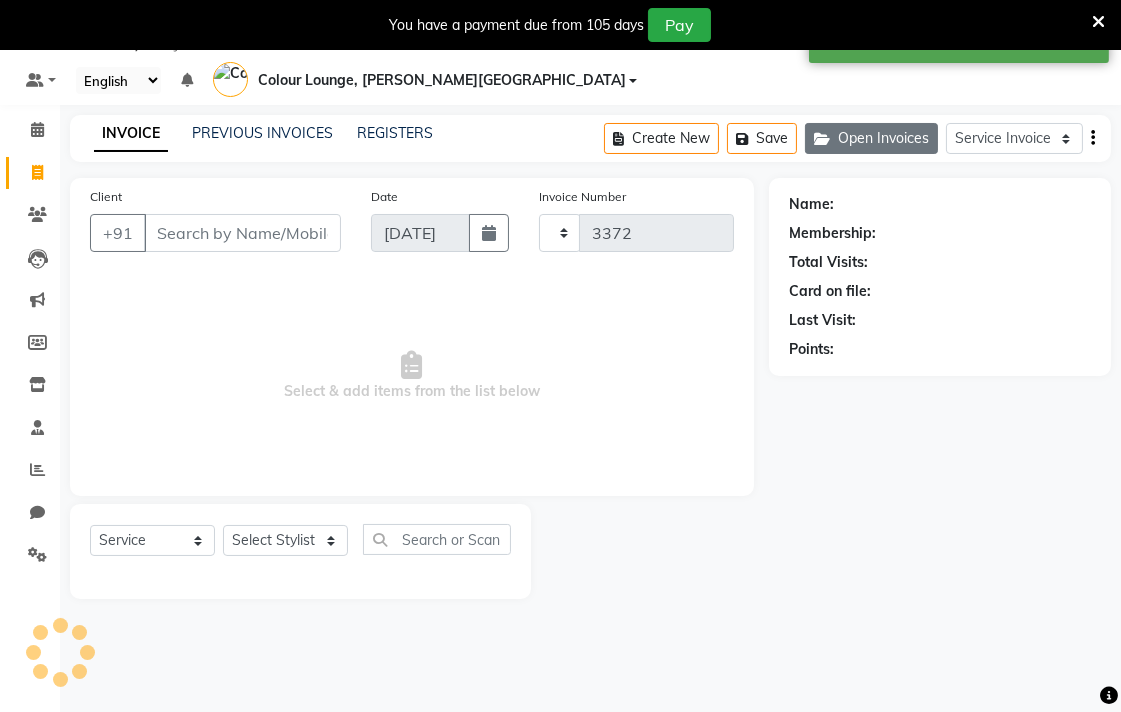 click on "Open Invoices" 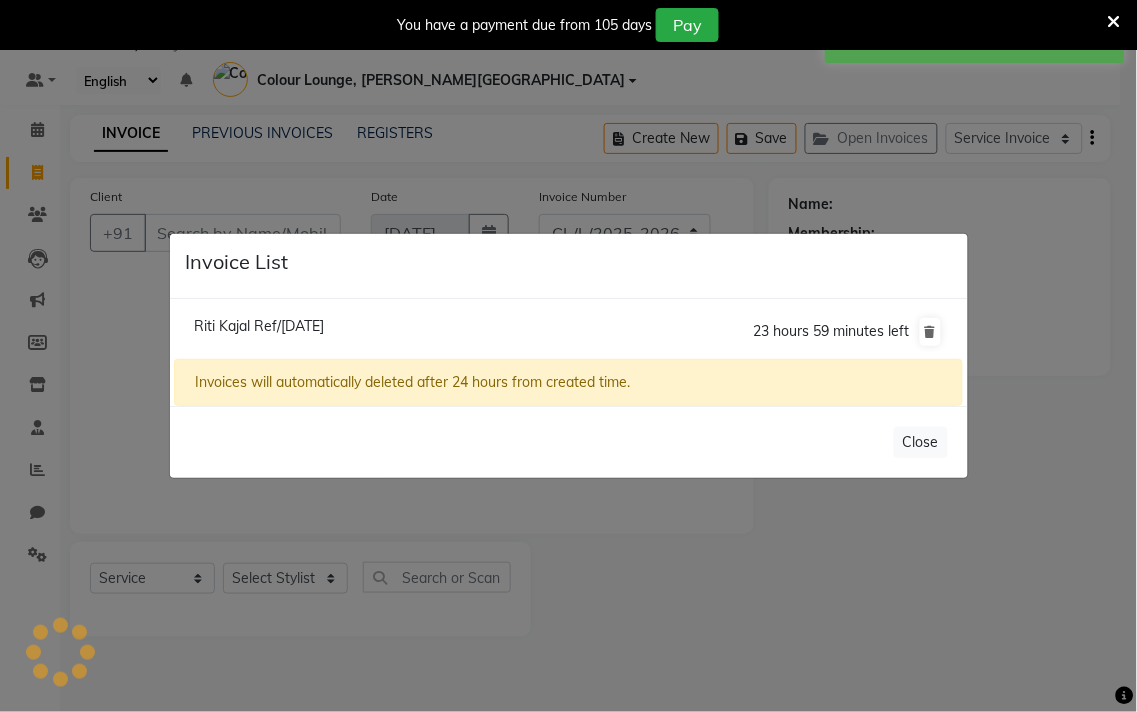click on "Invoice List  Riti Kajal Ref/10 July 2025  23 hours 59 minutes left  Invoices will automatically deleted after 24 hours from created time.   Close" 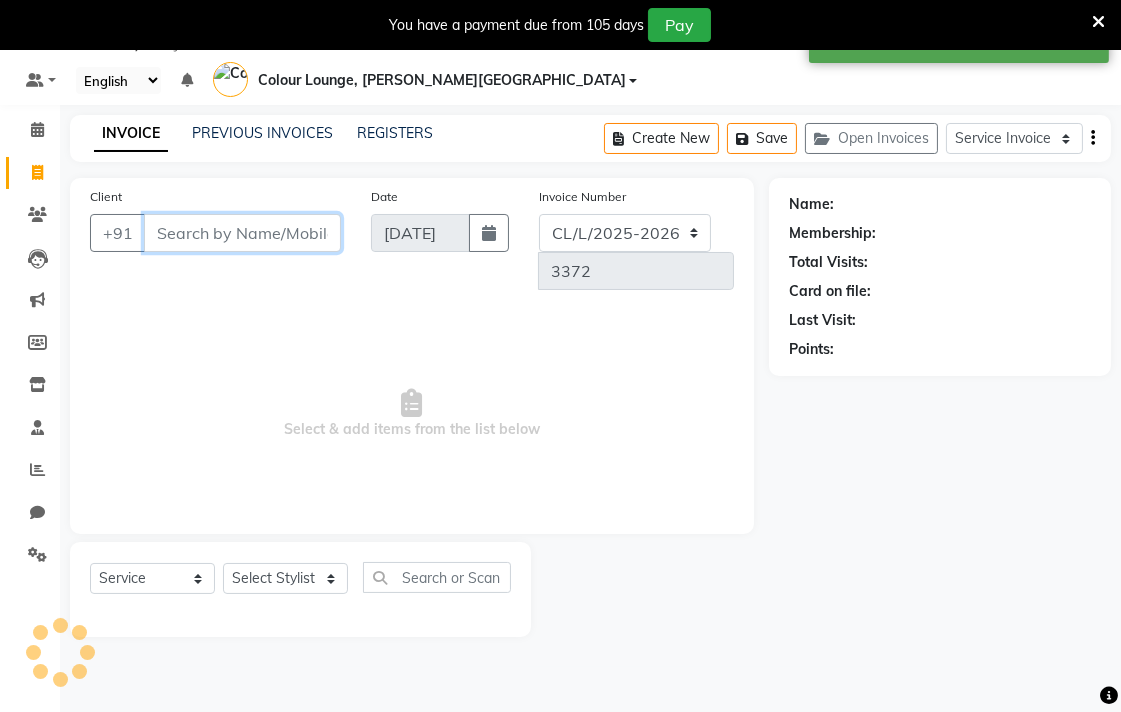click on "Client" at bounding box center [242, 233] 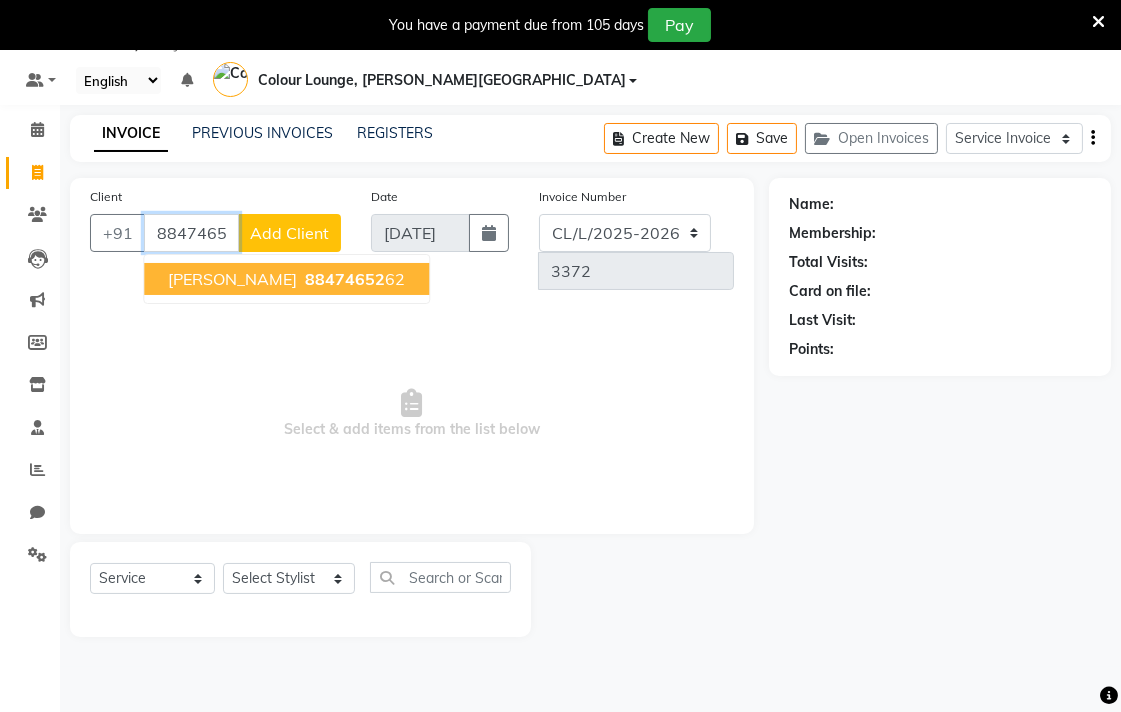 click on "Mehak   88474652 62" at bounding box center [286, 279] 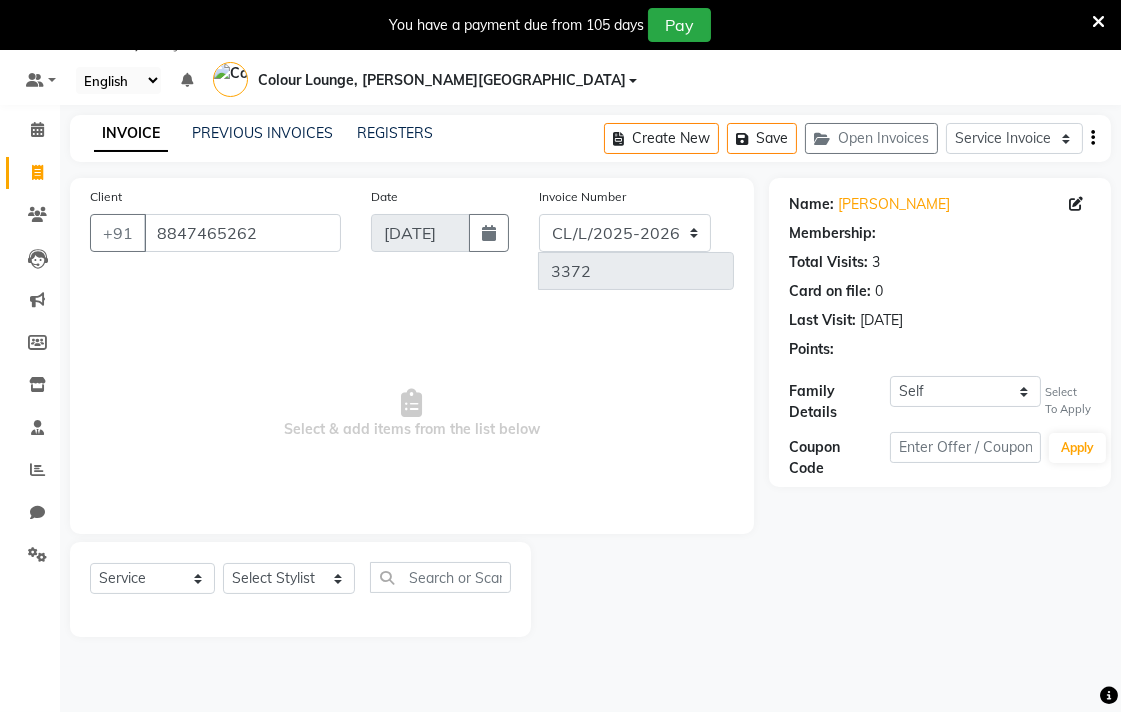 select on "1: Object" 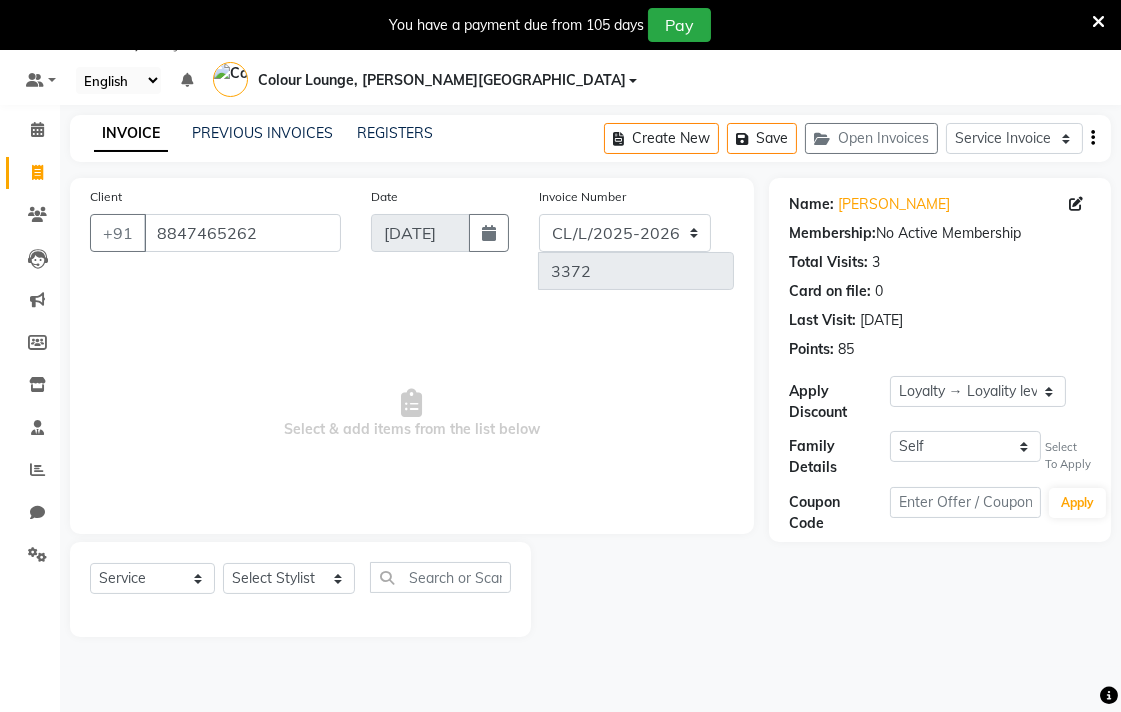 click 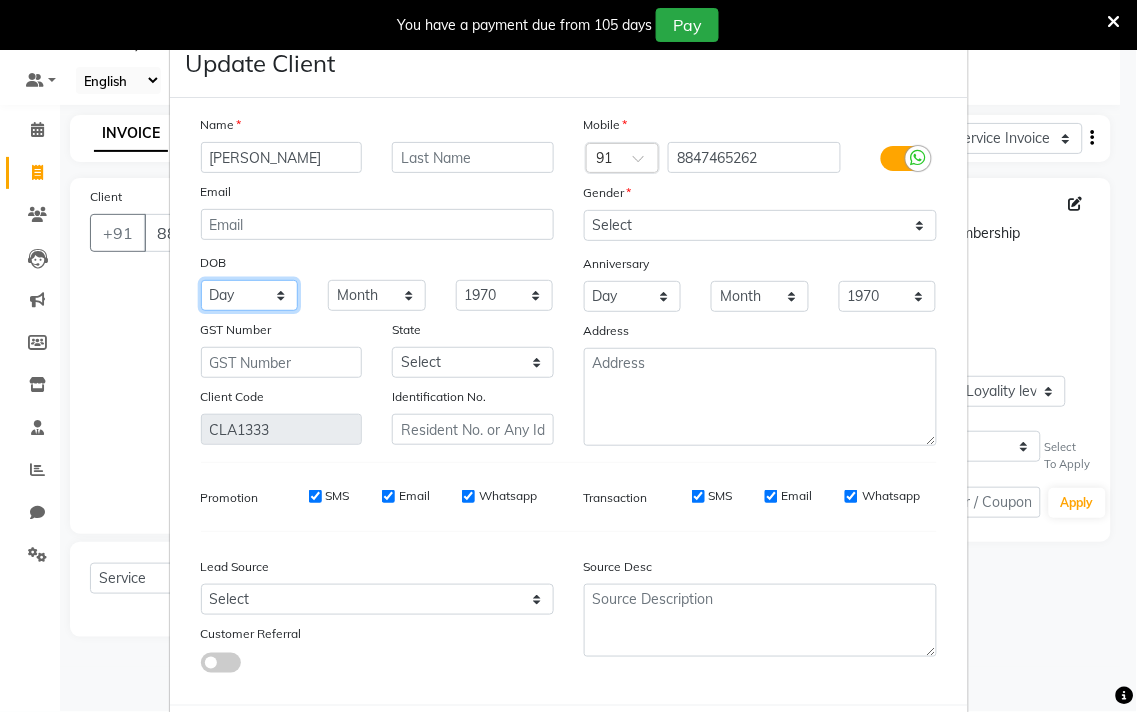 click on "Day 01 02 03 04 05 06 07 08 09 10 11 12 13 14 15 16 17 18 19 20 21 22 23 24 25 26 27 28 29 30 31" at bounding box center [250, 295] 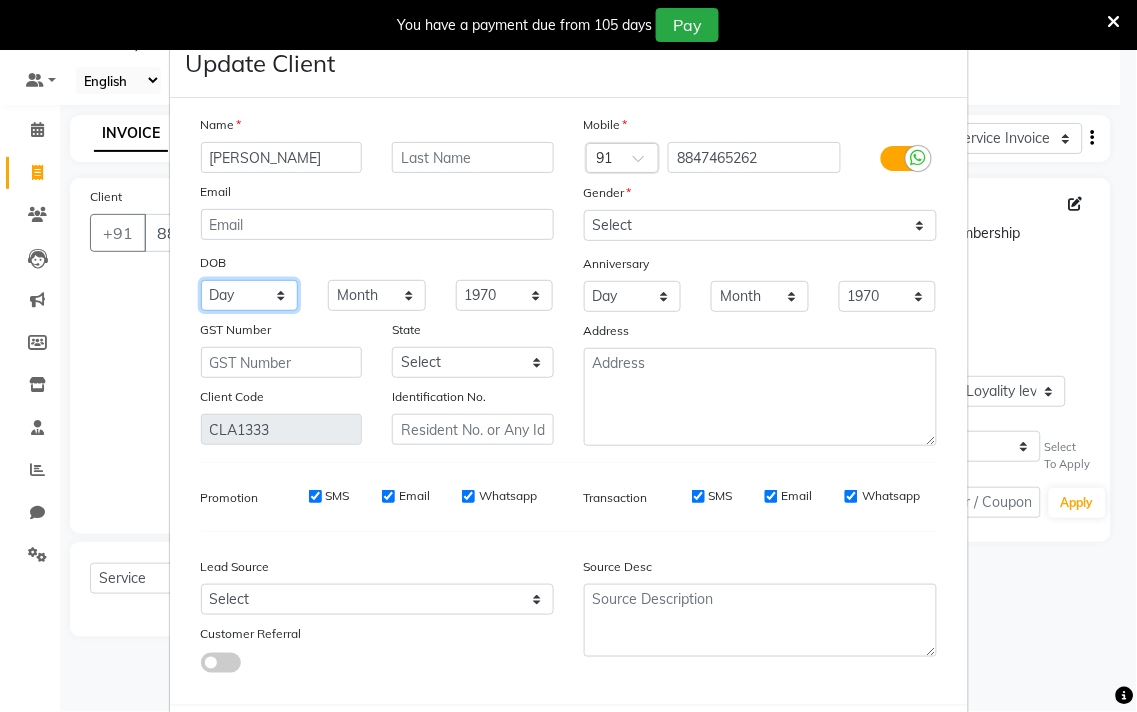 select on "26" 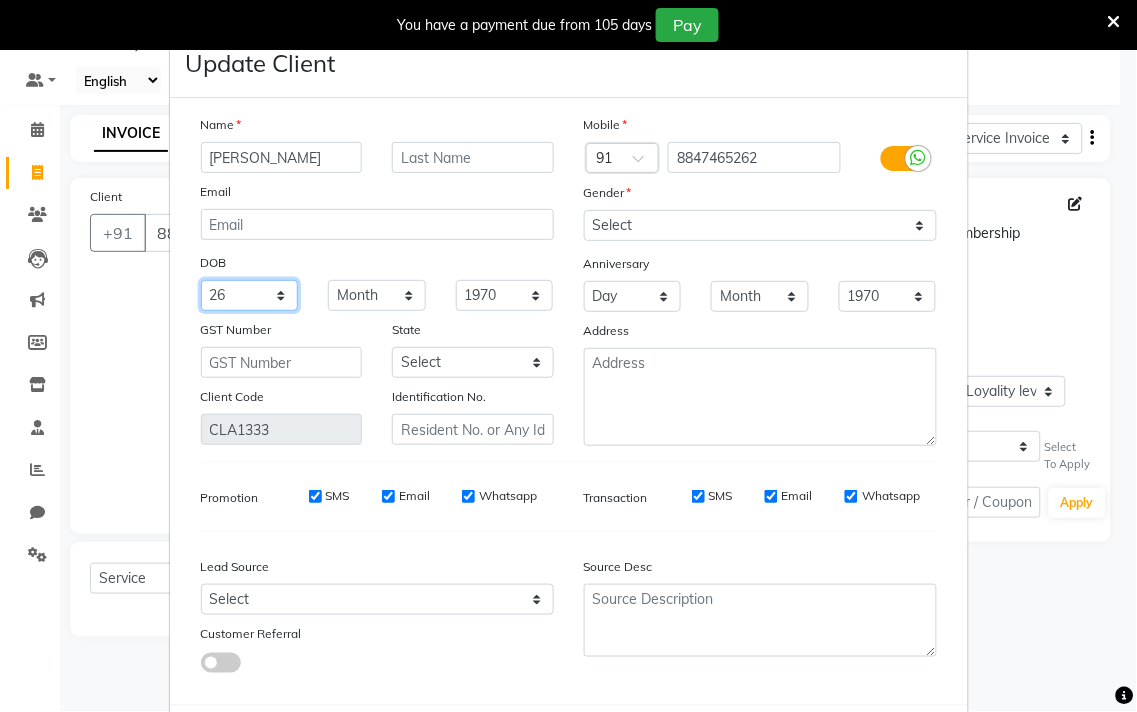 click on "Day 01 02 03 04 05 06 07 08 09 10 11 12 13 14 15 16 17 18 19 20 21 22 23 24 25 26 27 28 29 30 31" at bounding box center (250, 295) 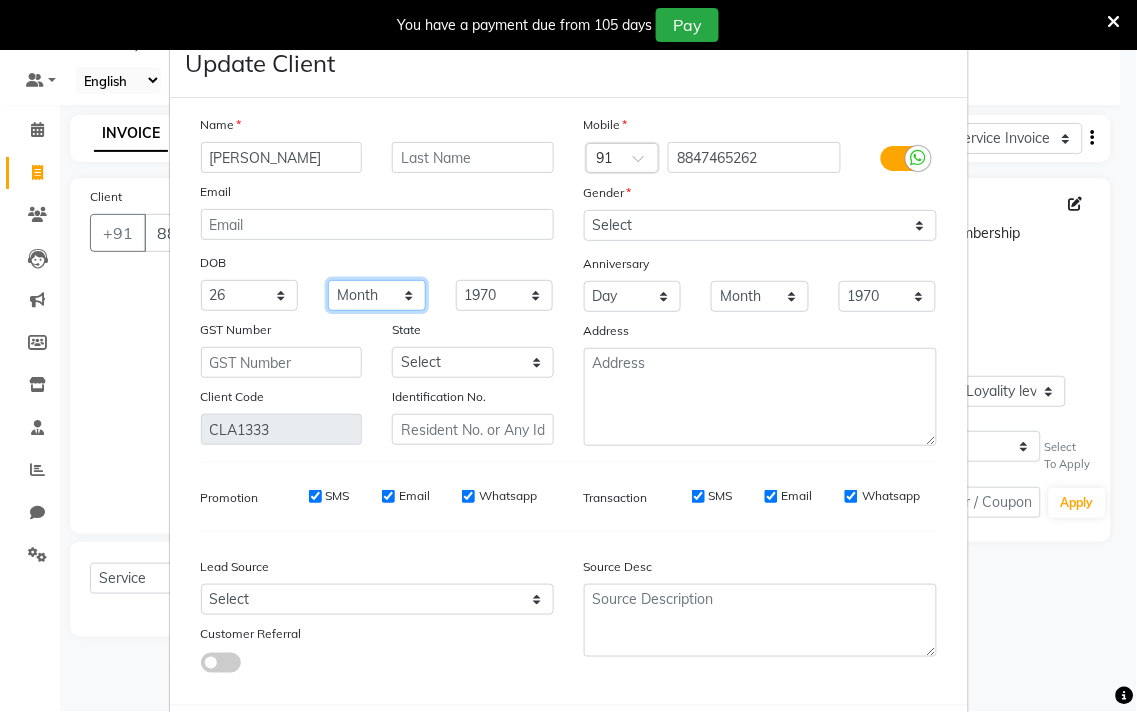 click on "Month January February March April May June July August September October November December" at bounding box center (377, 295) 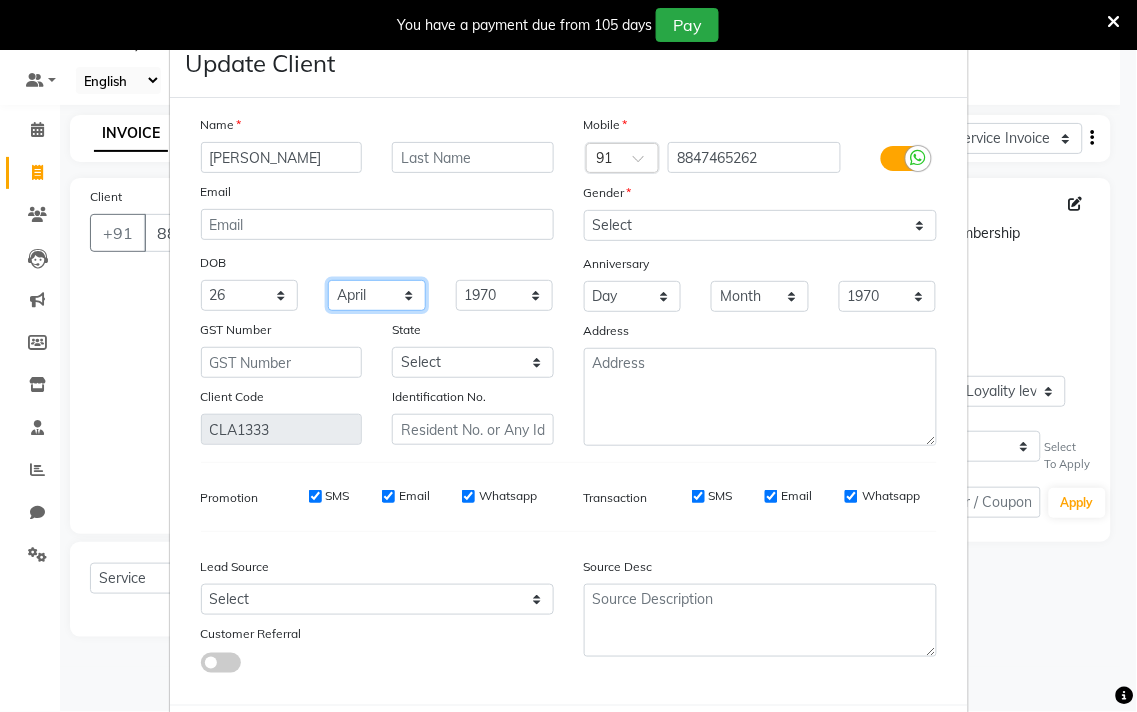 click on "Month January February March April May June July August September October November December" at bounding box center [377, 295] 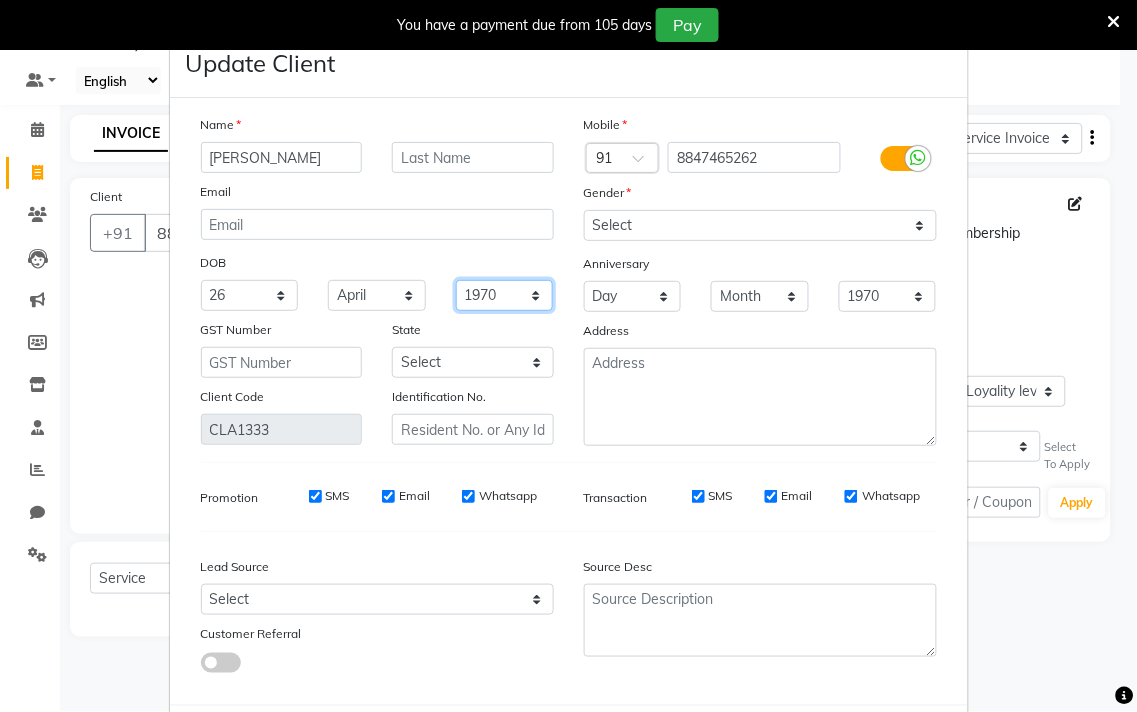 click on "1940 1941 1942 1943 1944 1945 1946 1947 1948 1949 1950 1951 1952 1953 1954 1955 1956 1957 1958 1959 1960 1961 1962 1963 1964 1965 1966 1967 1968 1969 1970 1971 1972 1973 1974 1975 1976 1977 1978 1979 1980 1981 1982 1983 1984 1985 1986 1987 1988 1989 1990 1991 1992 1993 1994 1995 1996 1997 1998 1999 2000 2001 2002 2003 2004 2005 2006 2007 2008 2009 2010 2011 2012 2013 2014 2015 2016 2017 2018 2019 2020 2021 2022 2023 2024" at bounding box center [505, 295] 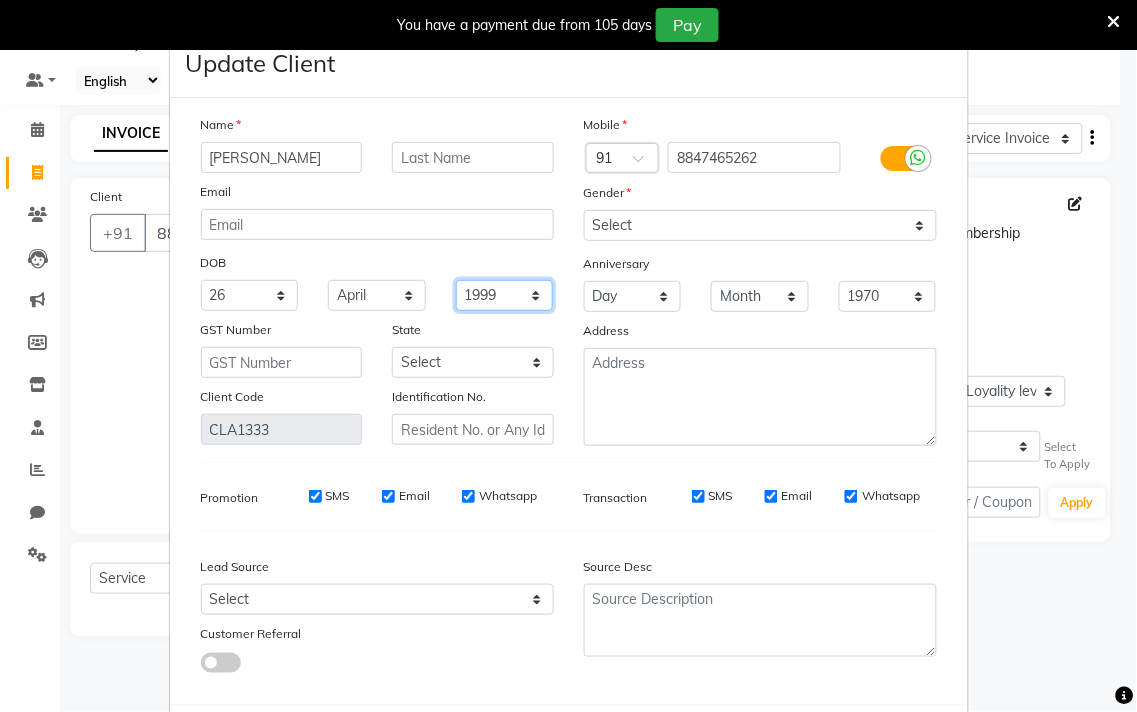 click on "1940 1941 1942 1943 1944 1945 1946 1947 1948 1949 1950 1951 1952 1953 1954 1955 1956 1957 1958 1959 1960 1961 1962 1963 1964 1965 1966 1967 1968 1969 1970 1971 1972 1973 1974 1975 1976 1977 1978 1979 1980 1981 1982 1983 1984 1985 1986 1987 1988 1989 1990 1991 1992 1993 1994 1995 1996 1997 1998 1999 2000 2001 2002 2003 2004 2005 2006 2007 2008 2009 2010 2011 2012 2013 2014 2015 2016 2017 2018 2019 2020 2021 2022 2023 2024" at bounding box center (505, 295) 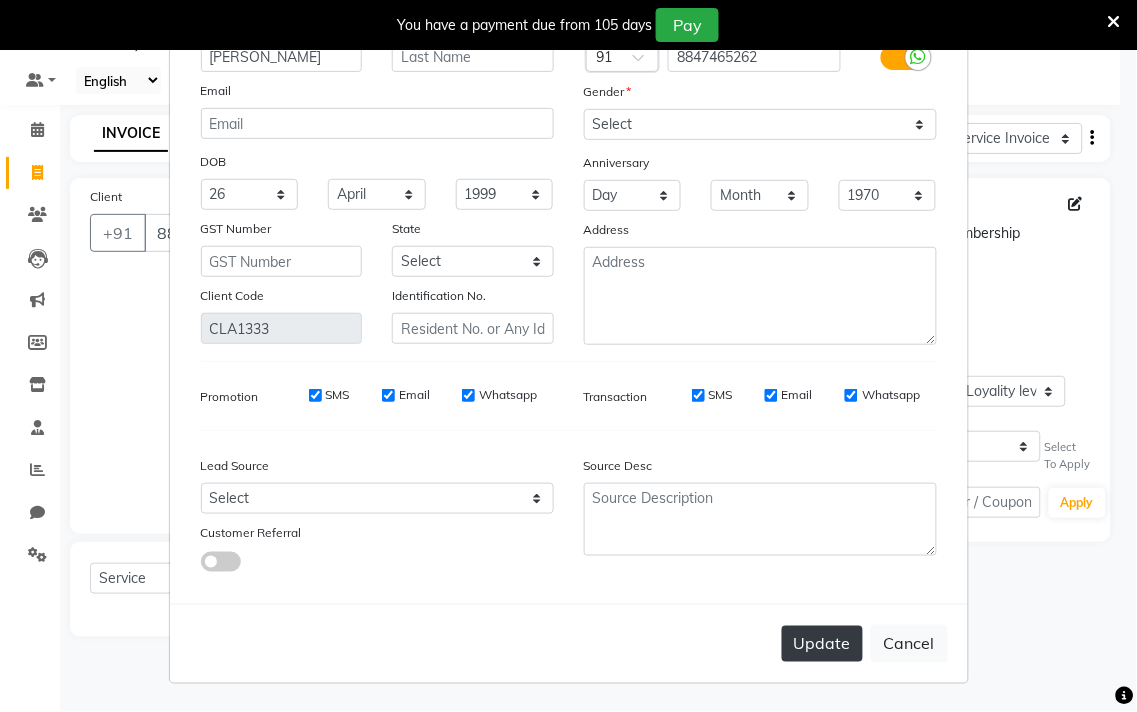 click on "Update" at bounding box center [822, 644] 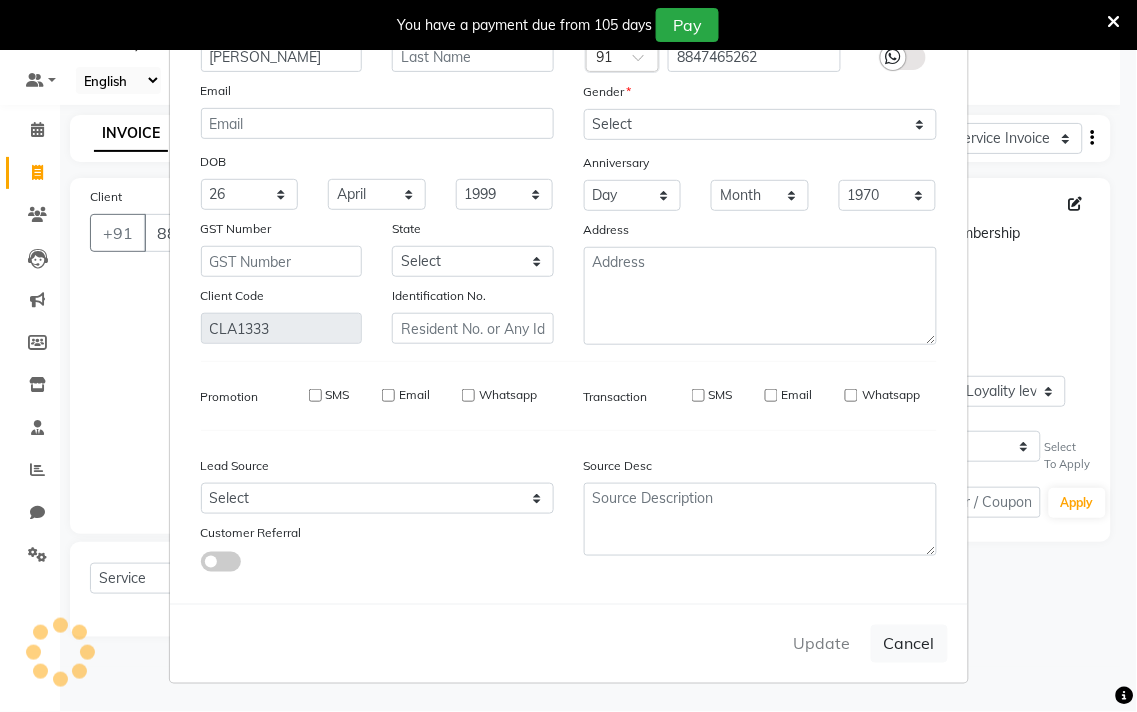 type 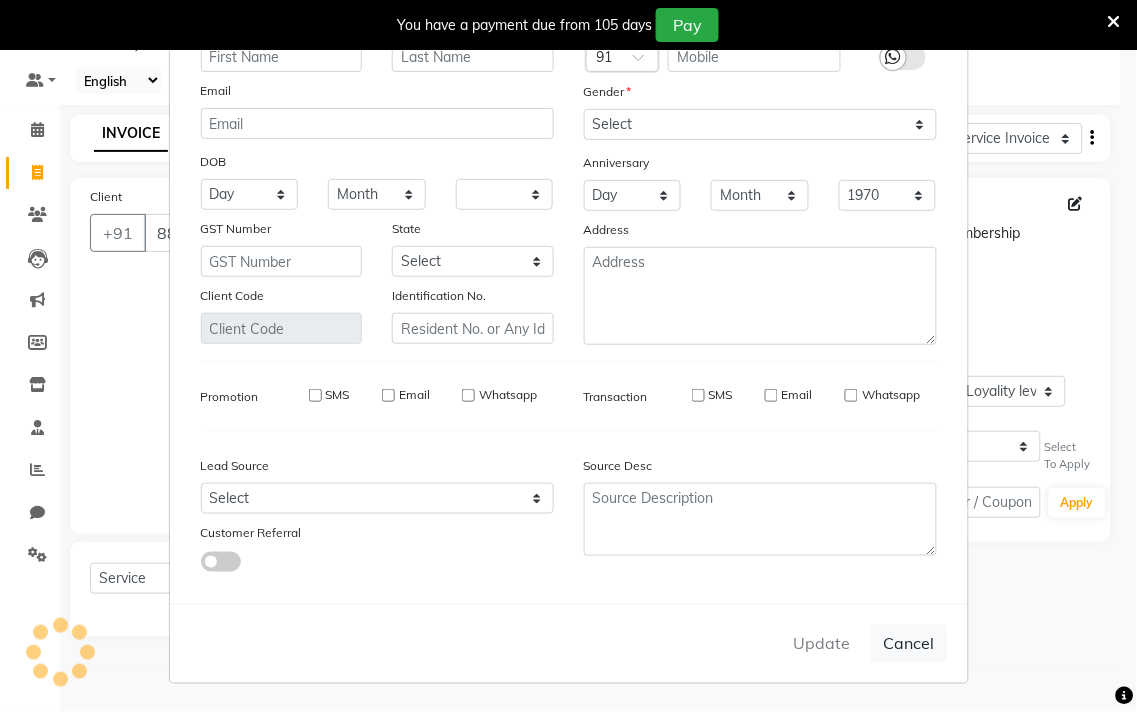select 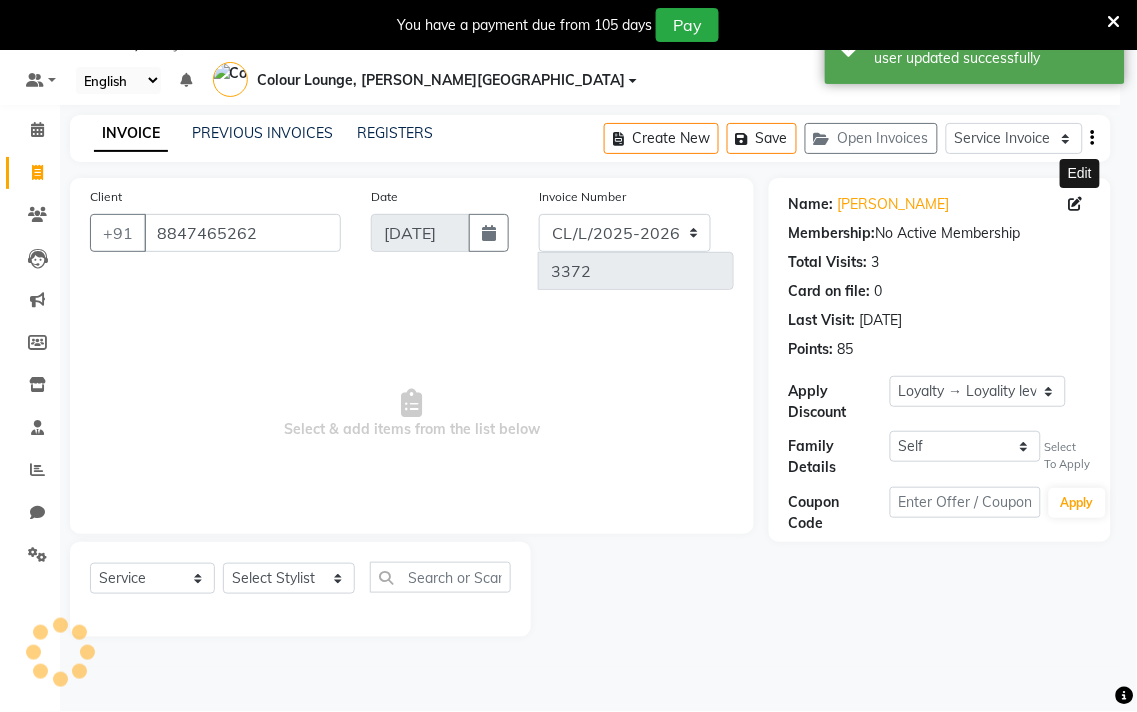 select on "1: Object" 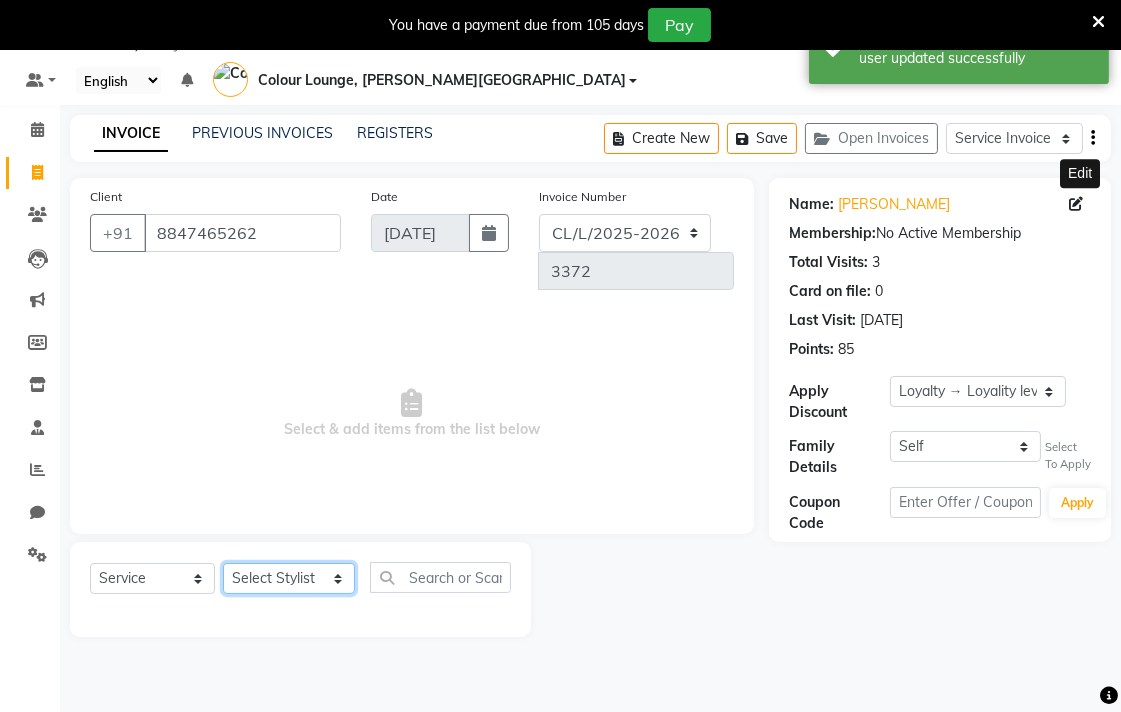 click on "Select Stylist Admin AMIT Ankush Ansh Nayyar BALBHARTI SHARMA Colour Lounge, Lawrence Road Colour Lounge, Lawrence Road DINGG HARJEET RANDHAWA HARPREET KAUR Jagpreet Kajal LALIMA LOVE Manish MANPREET KAUR Navneet Neelam NEENA PALWINDER KAUR POOJA Pooja negi PRABHDEEP SINGH PRINCE KUMAR PURAN CHAND RAKESH KUMAR Rambachan  Resham Kaur  Robin Sameer Sapna SATWANT KAUR Simran  Sunny TULOSH SUBBA Urvashi Varun kumar VISHAL" 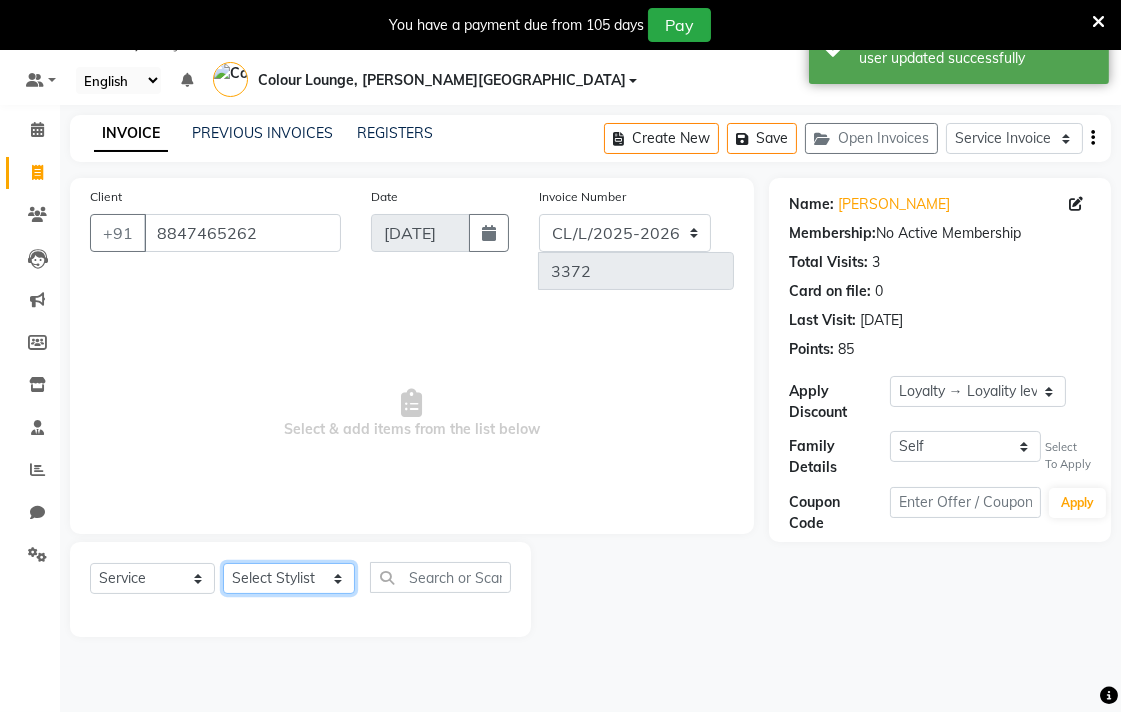 select on "70024" 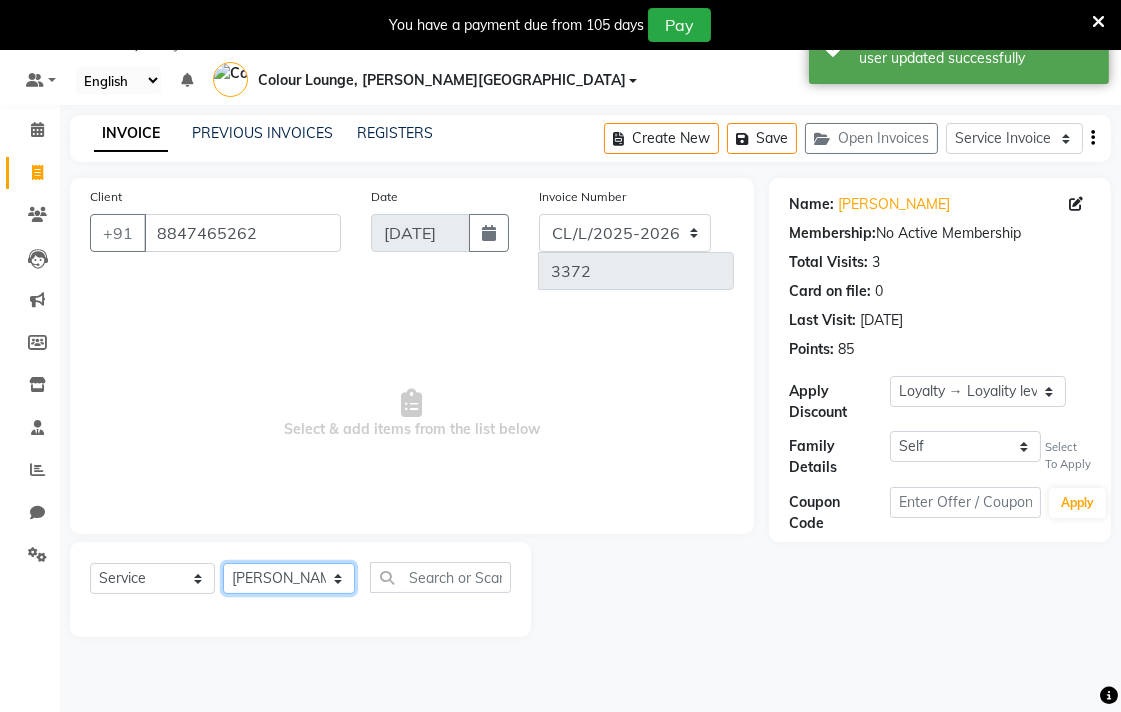 click on "Select Stylist Admin AMIT Ankush Ansh Nayyar BALBHARTI SHARMA Colour Lounge, Lawrence Road Colour Lounge, Lawrence Road DINGG HARJEET RANDHAWA HARPREET KAUR Jagpreet Kajal LALIMA LOVE Manish MANPREET KAUR Navneet Neelam NEENA PALWINDER KAUR POOJA Pooja negi PRABHDEEP SINGH PRINCE KUMAR PURAN CHAND RAKESH KUMAR Rambachan  Resham Kaur  Robin Sameer Sapna SATWANT KAUR Simran  Sunny TULOSH SUBBA Urvashi Varun kumar VISHAL" 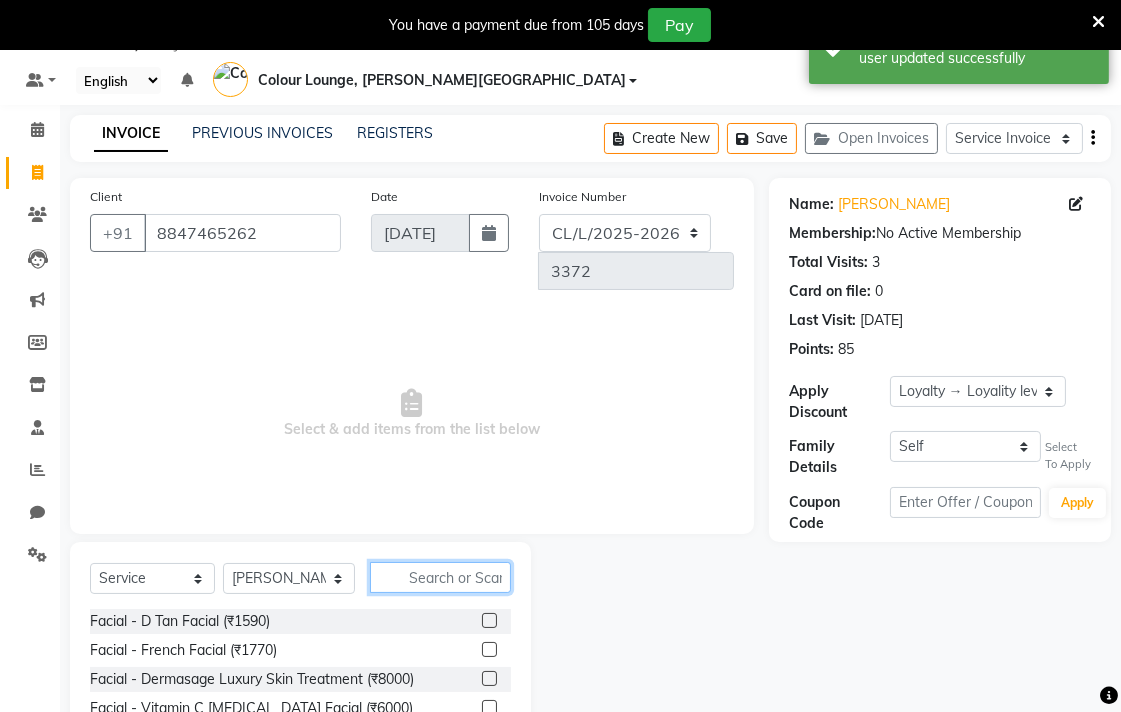 click 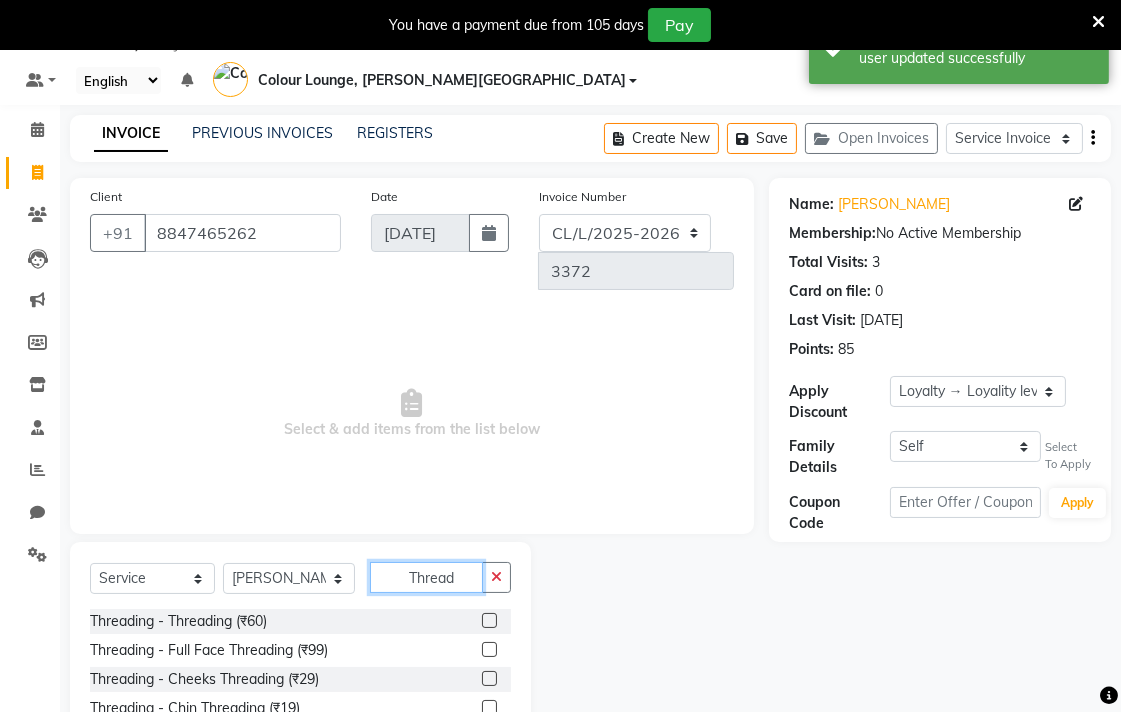 type on "Thread" 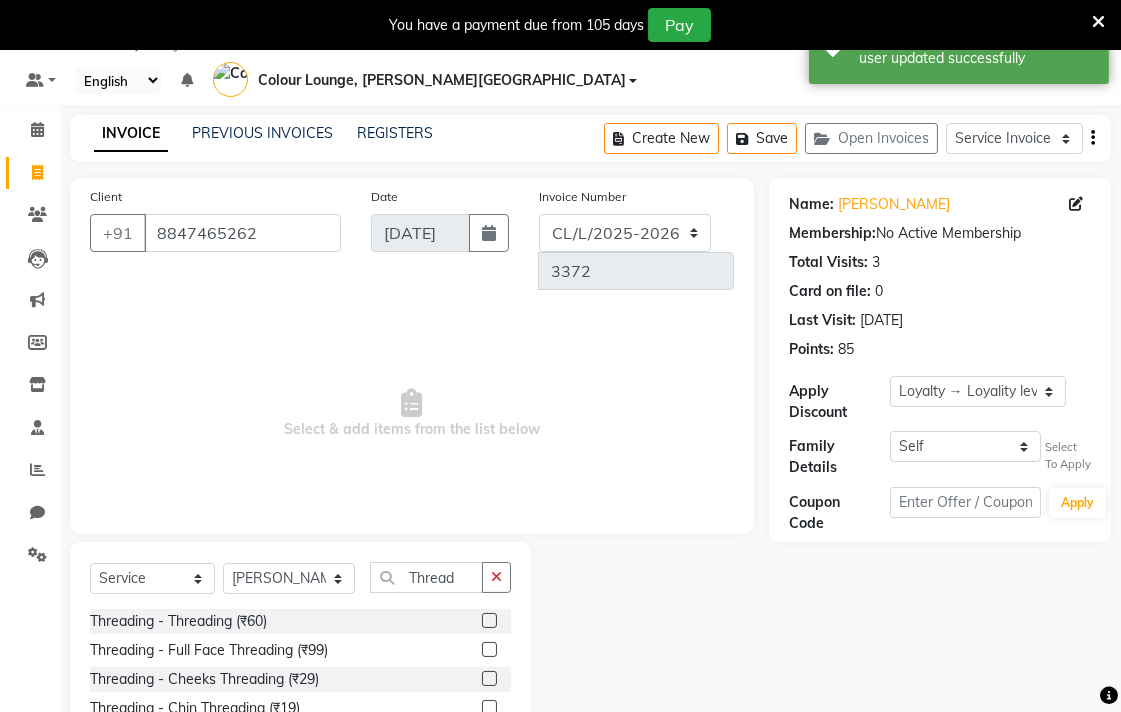 click 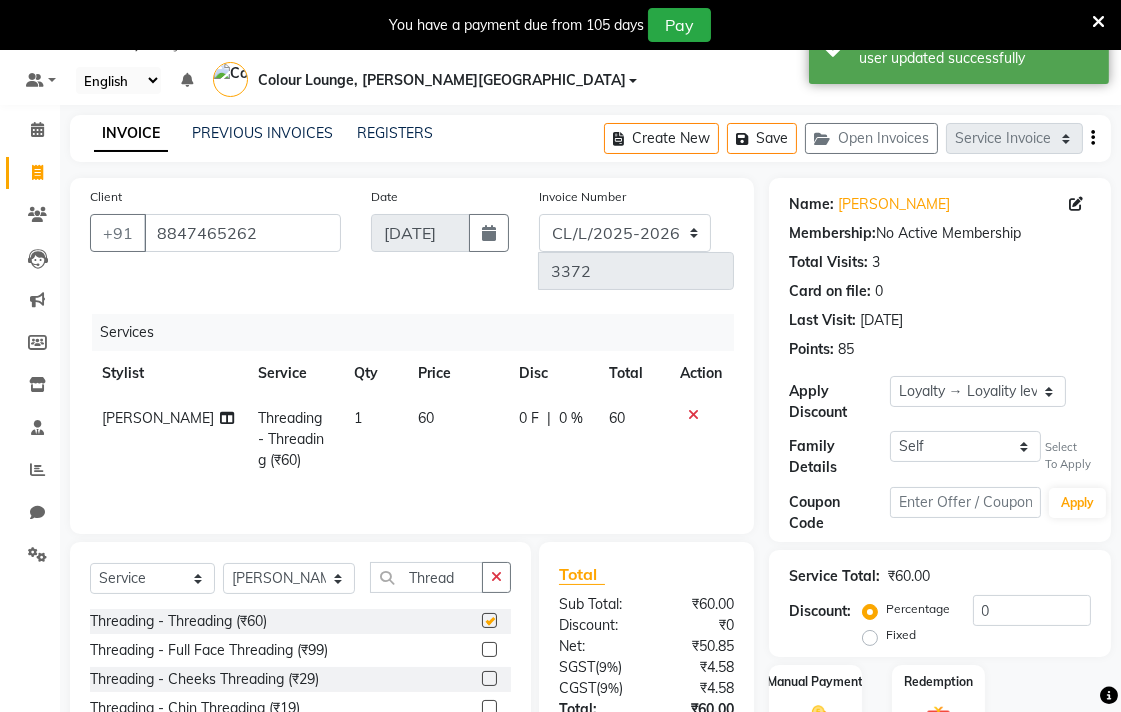 checkbox on "false" 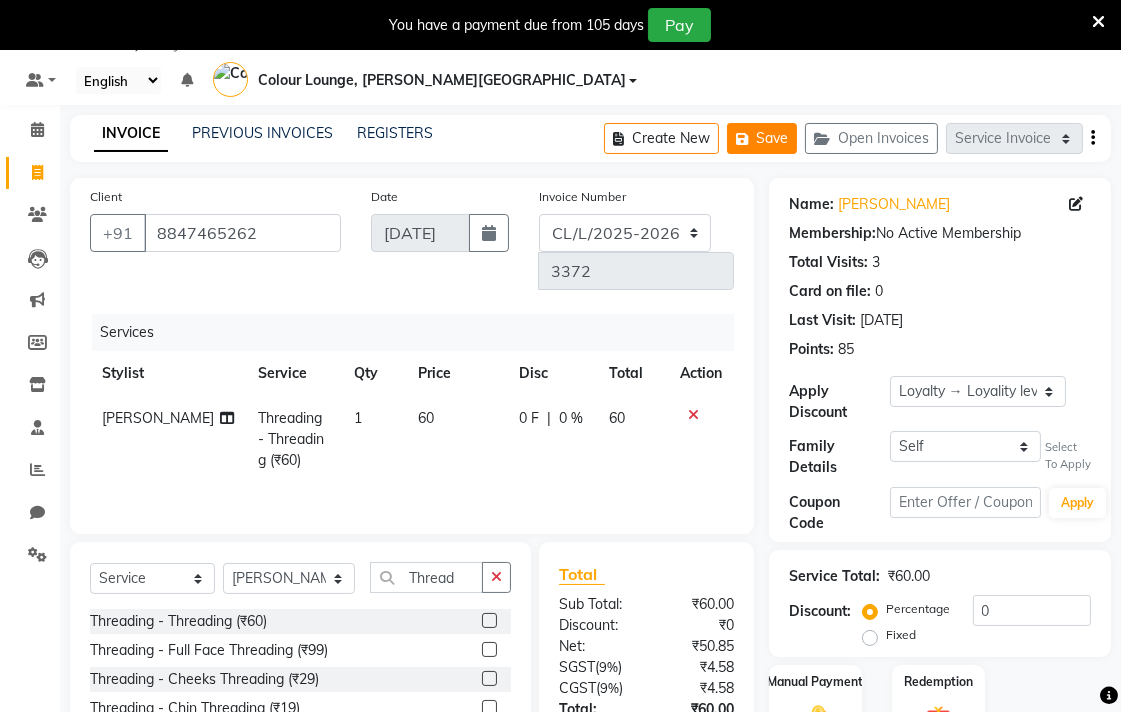 click on "Save" 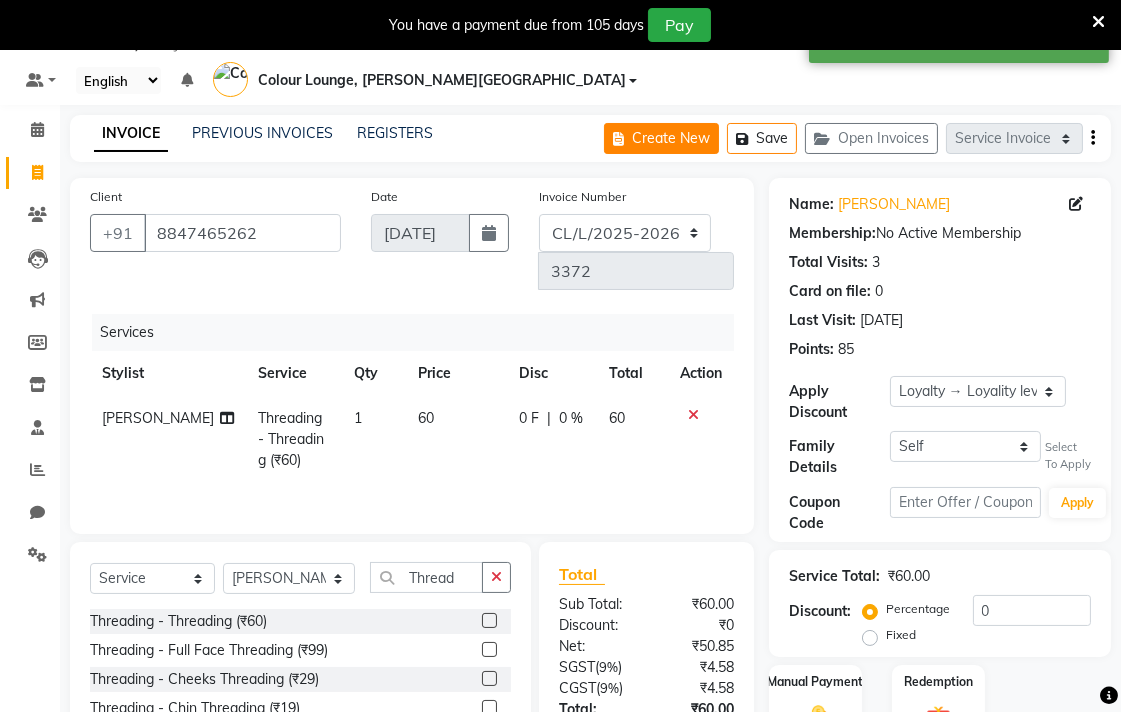 click on "Create New" 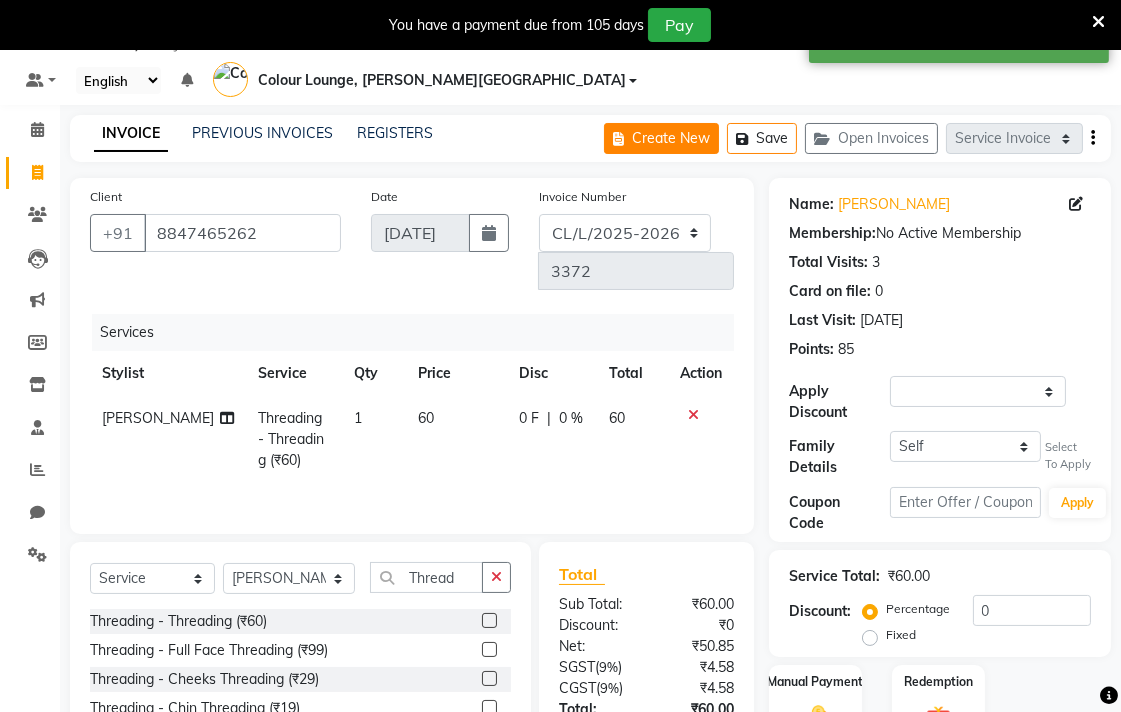 select on "service" 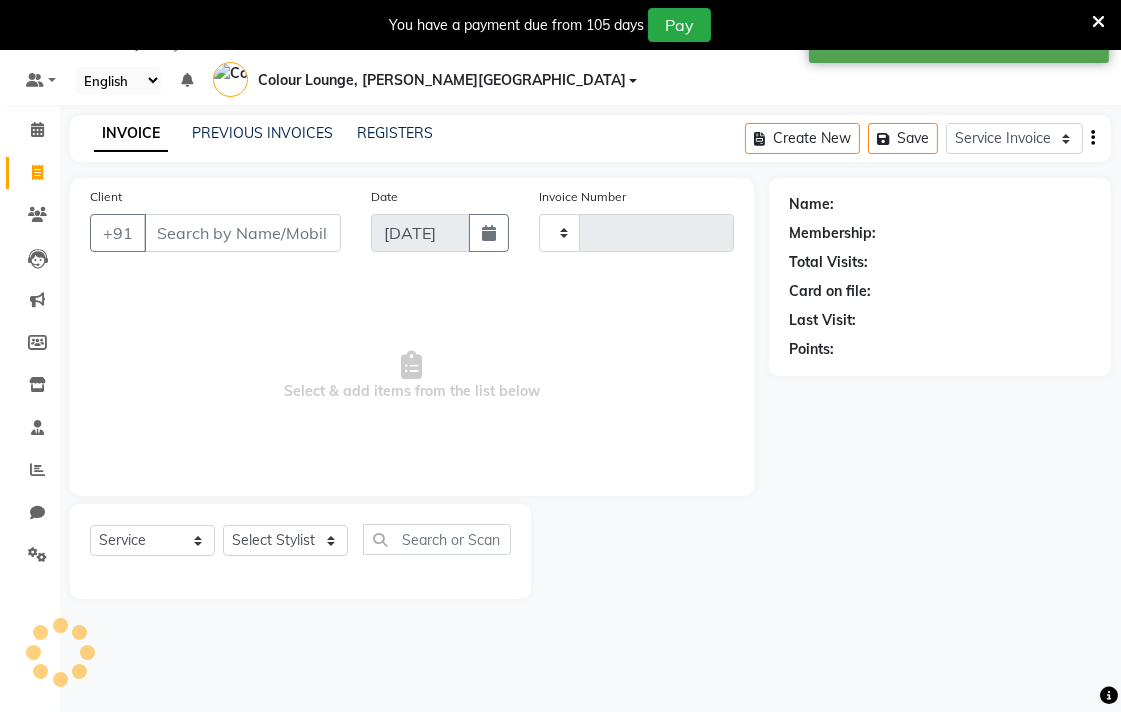 type on "3372" 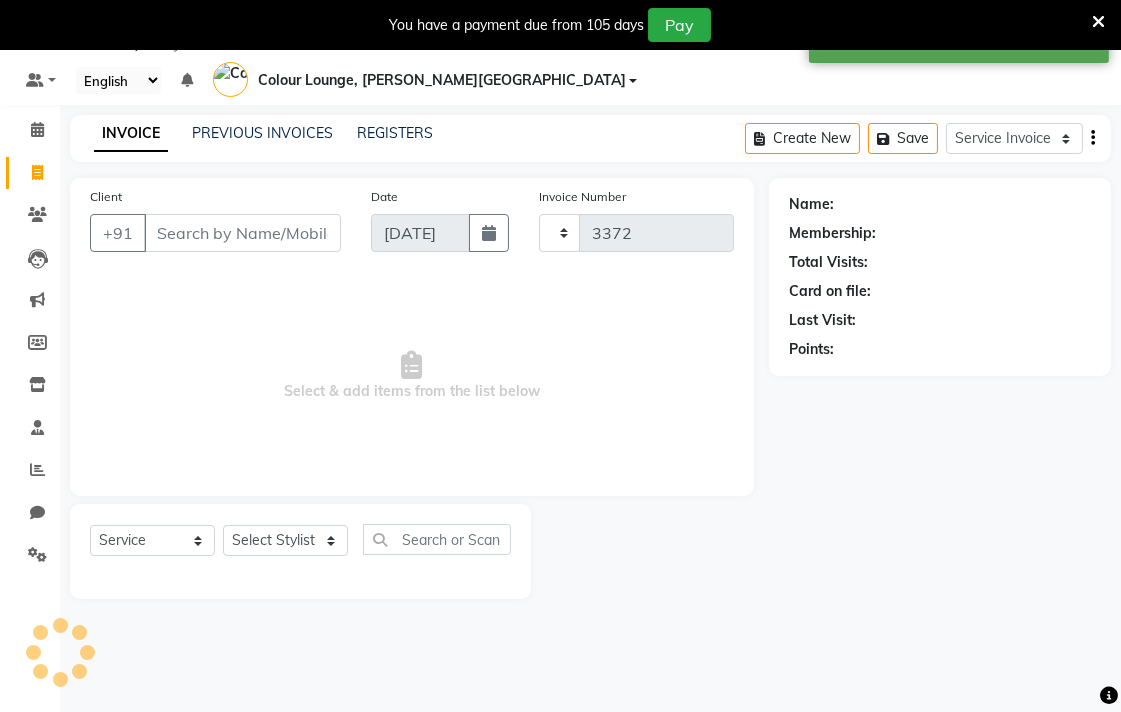 select on "8011" 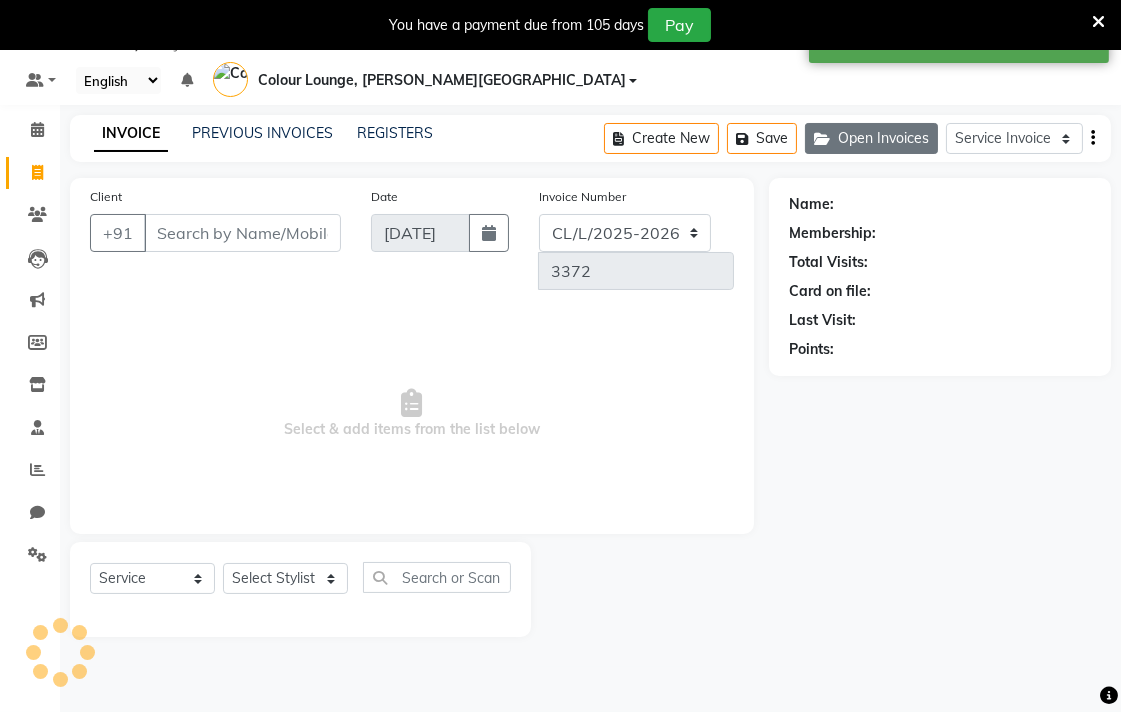 click on "Open Invoices" 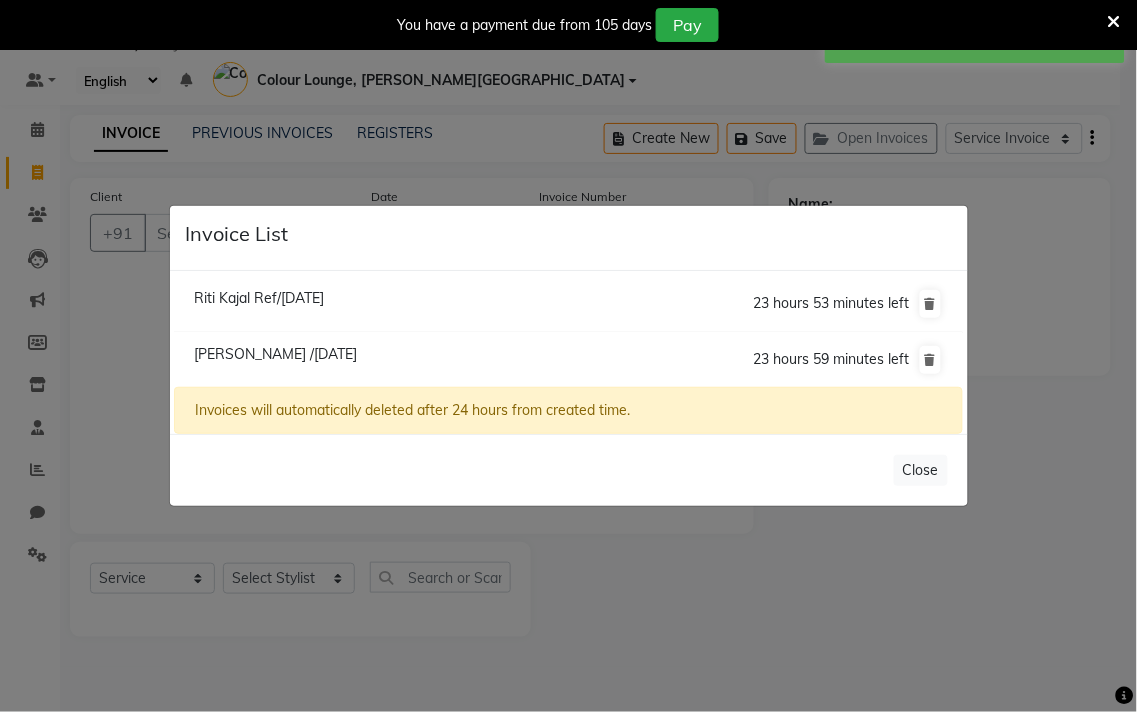 click on "Riti Kajal Ref/10 July 2025" 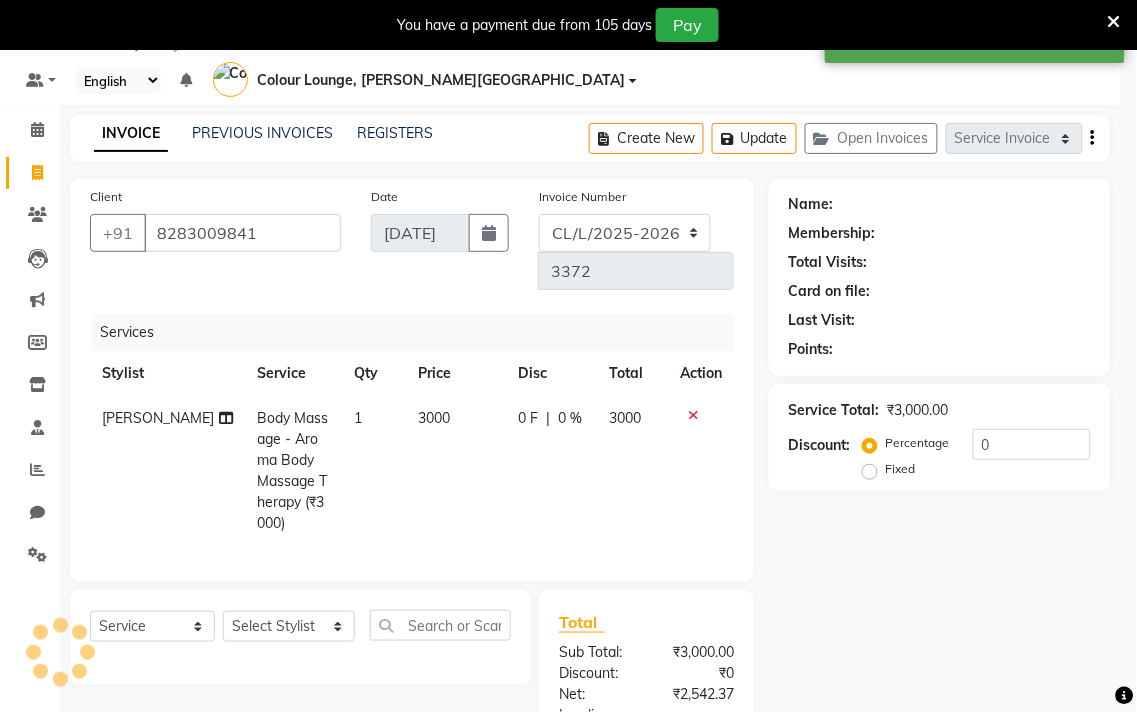 select on "1: Object" 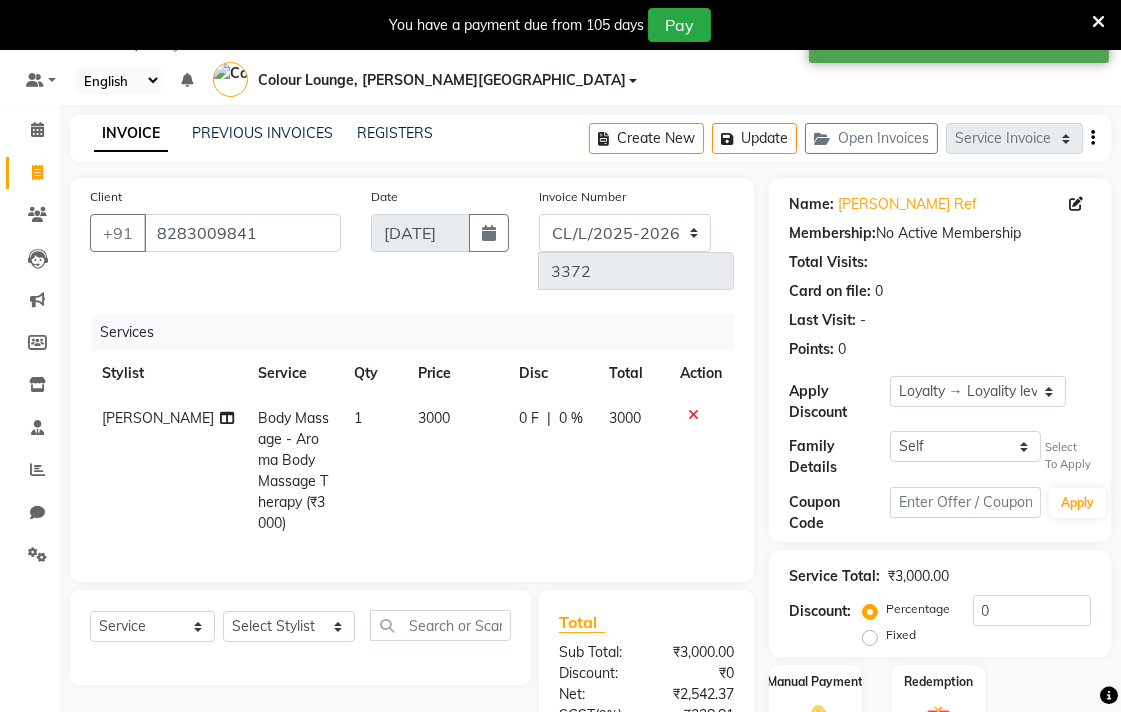click 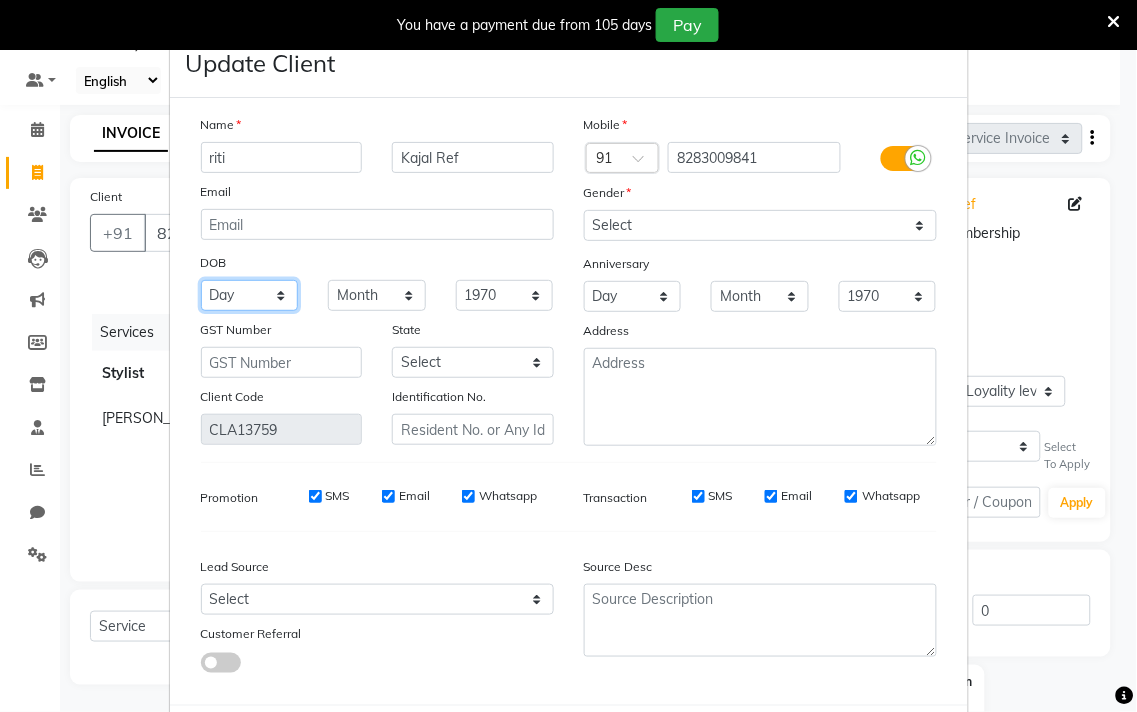 click on "Day 01 02 03 04 05 06 07 08 09 10 11 12 13 14 15 16 17 18 19 20 21 22 23 24 25 26 27 28 29 30 31" at bounding box center [250, 295] 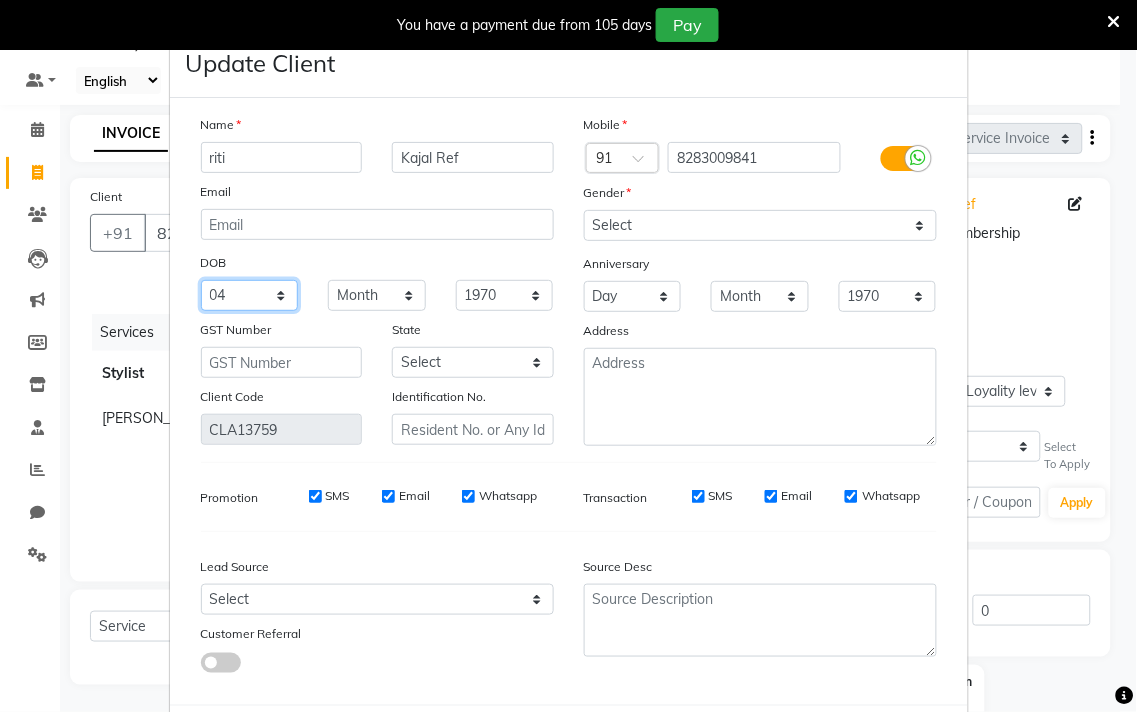 click on "Day 01 02 03 04 05 06 07 08 09 10 11 12 13 14 15 16 17 18 19 20 21 22 23 24 25 26 27 28 29 30 31" at bounding box center (250, 295) 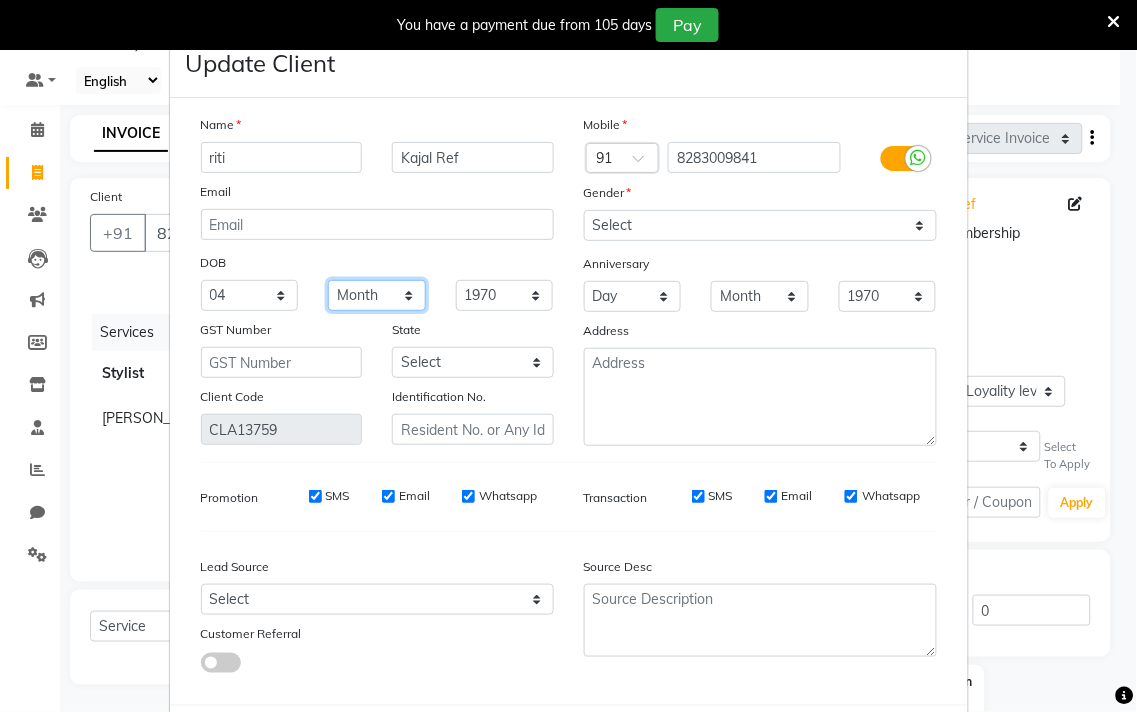 click on "Month January February March April May June July August September October November December" at bounding box center (377, 295) 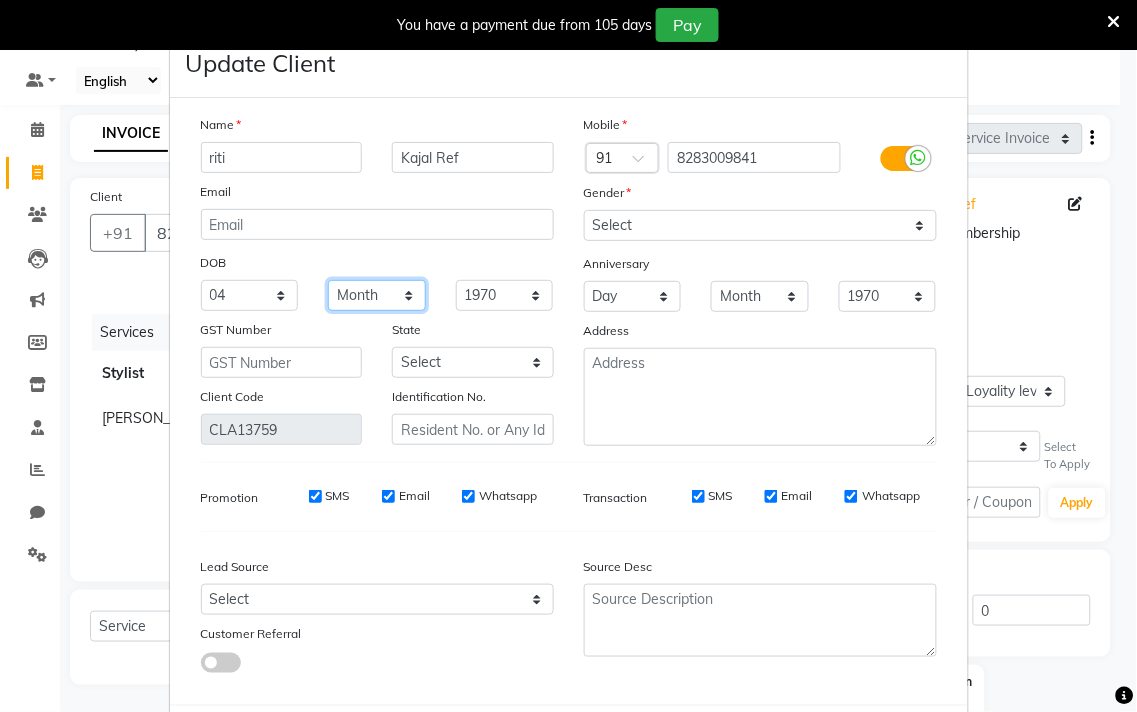select on "03" 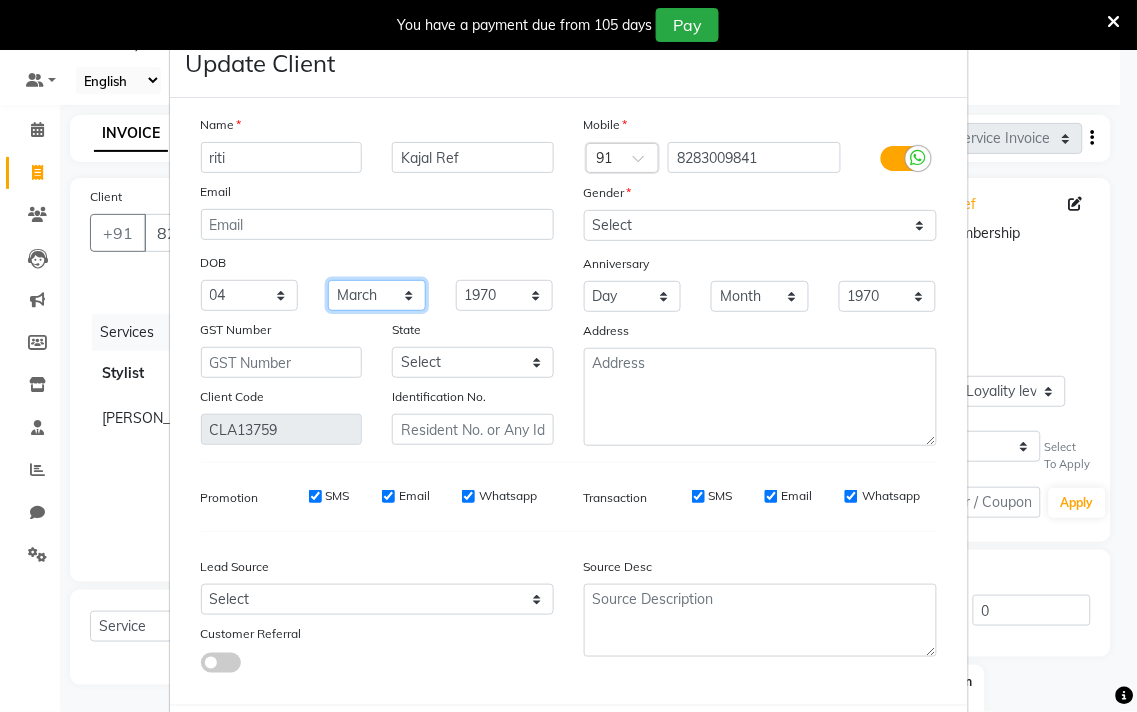 click on "Month January February March April May June July August September October November December" at bounding box center (377, 295) 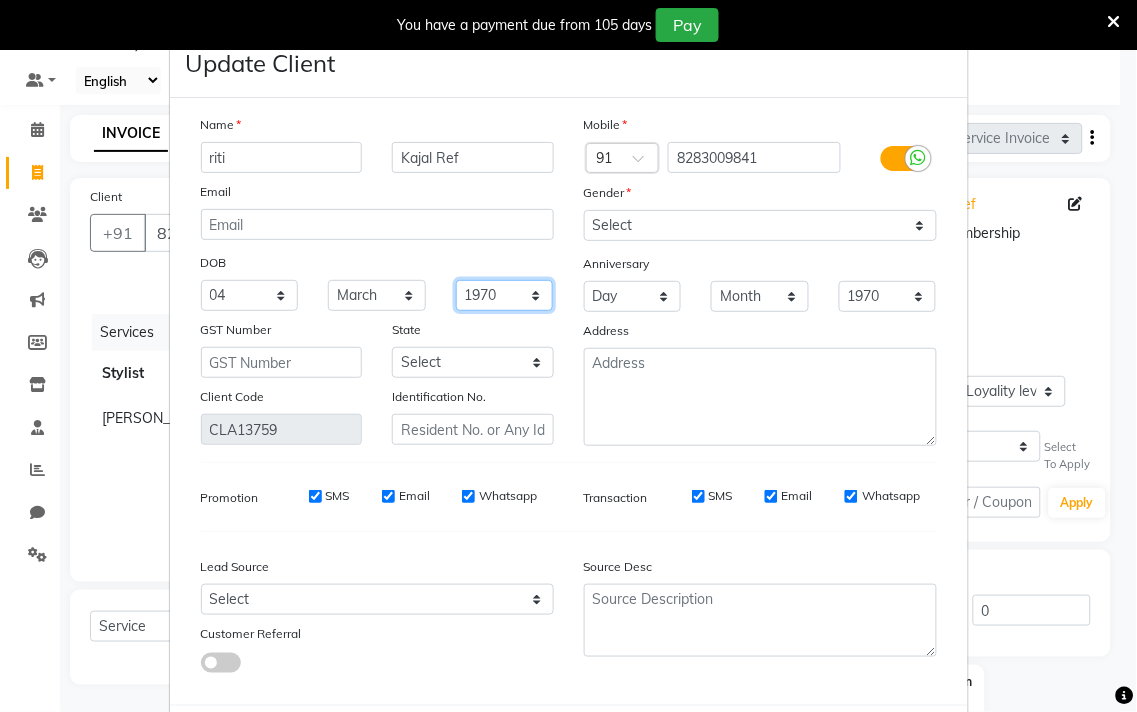 click on "1940 1941 1942 1943 1944 1945 1946 1947 1948 1949 1950 1951 1952 1953 1954 1955 1956 1957 1958 1959 1960 1961 1962 1963 1964 1965 1966 1967 1968 1969 1970 1971 1972 1973 1974 1975 1976 1977 1978 1979 1980 1981 1982 1983 1984 1985 1986 1987 1988 1989 1990 1991 1992 1993 1994 1995 1996 1997 1998 1999 2000 2001 2002 2003 2004 2005 2006 2007 2008 2009 2010 2011 2012 2013 2014 2015 2016 2017 2018 2019 2020 2021 2022 2023 2024" at bounding box center [505, 295] 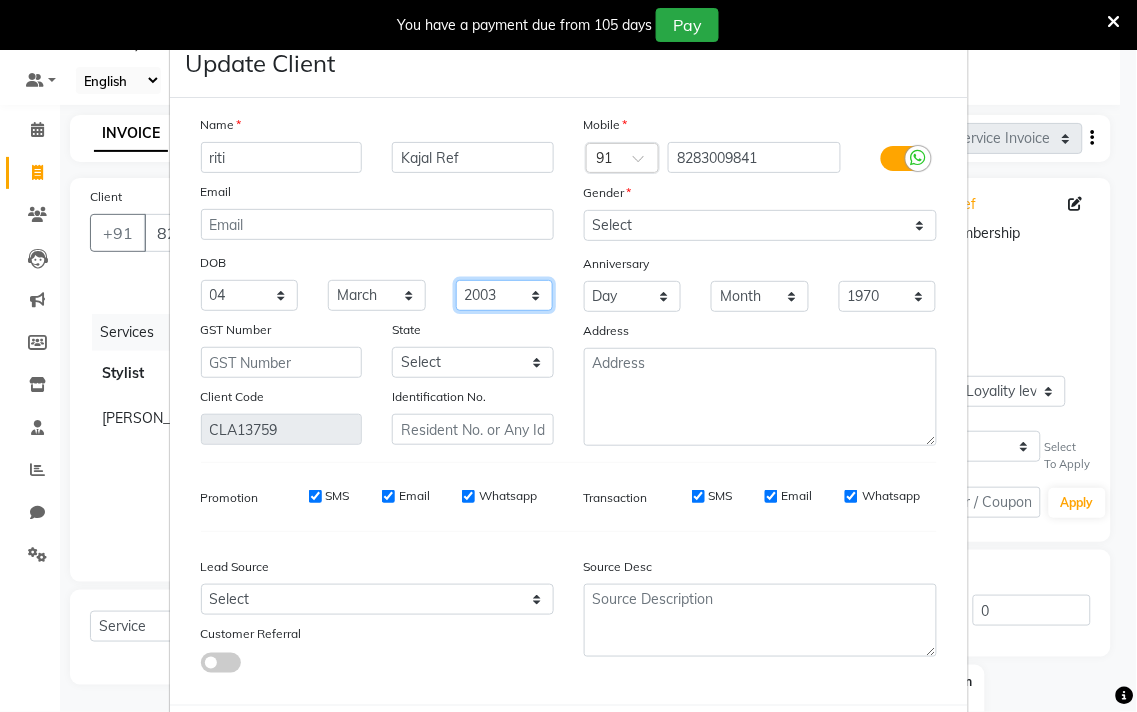 click on "1940 1941 1942 1943 1944 1945 1946 1947 1948 1949 1950 1951 1952 1953 1954 1955 1956 1957 1958 1959 1960 1961 1962 1963 1964 1965 1966 1967 1968 1969 1970 1971 1972 1973 1974 1975 1976 1977 1978 1979 1980 1981 1982 1983 1984 1985 1986 1987 1988 1989 1990 1991 1992 1993 1994 1995 1996 1997 1998 1999 2000 2001 2002 2003 2004 2005 2006 2007 2008 2009 2010 2011 2012 2013 2014 2015 2016 2017 2018 2019 2020 2021 2022 2023 2024" at bounding box center [505, 295] 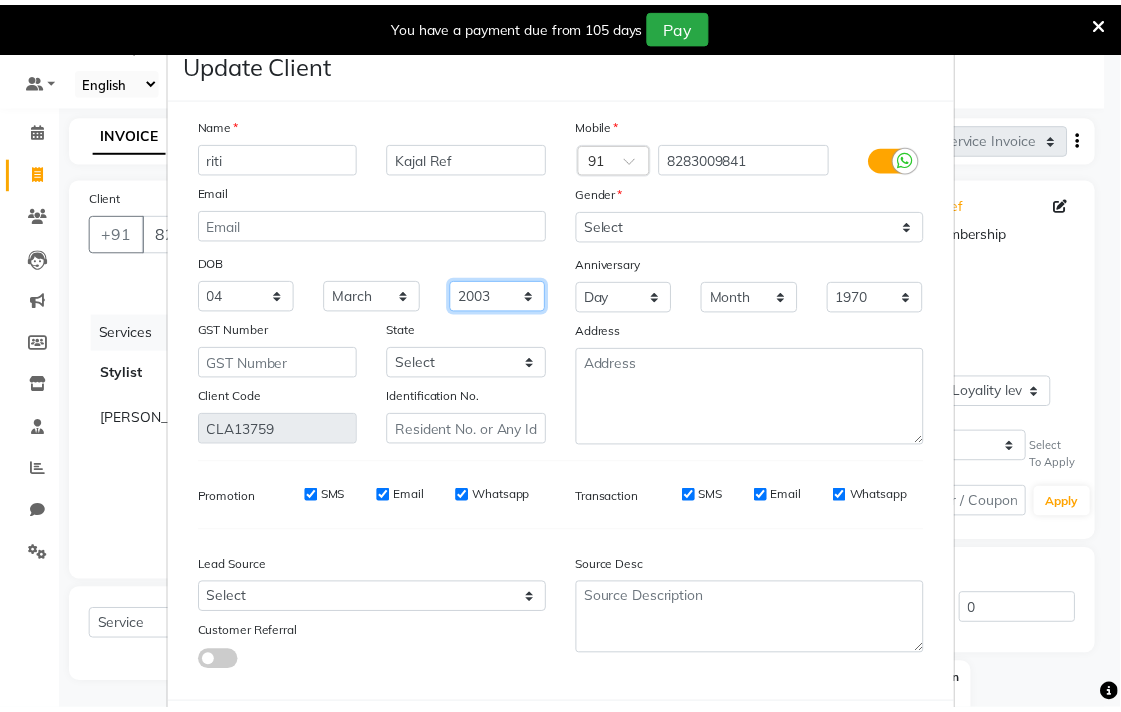 scroll, scrollTop: 103, scrollLeft: 0, axis: vertical 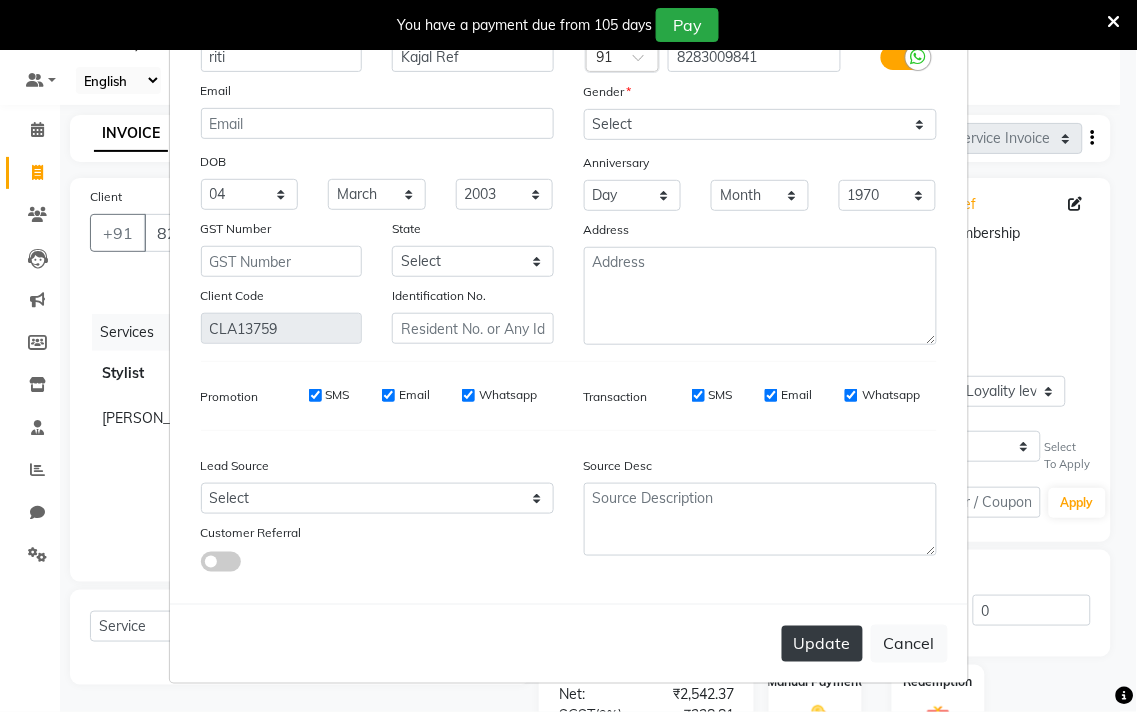 click on "Update" at bounding box center (822, 644) 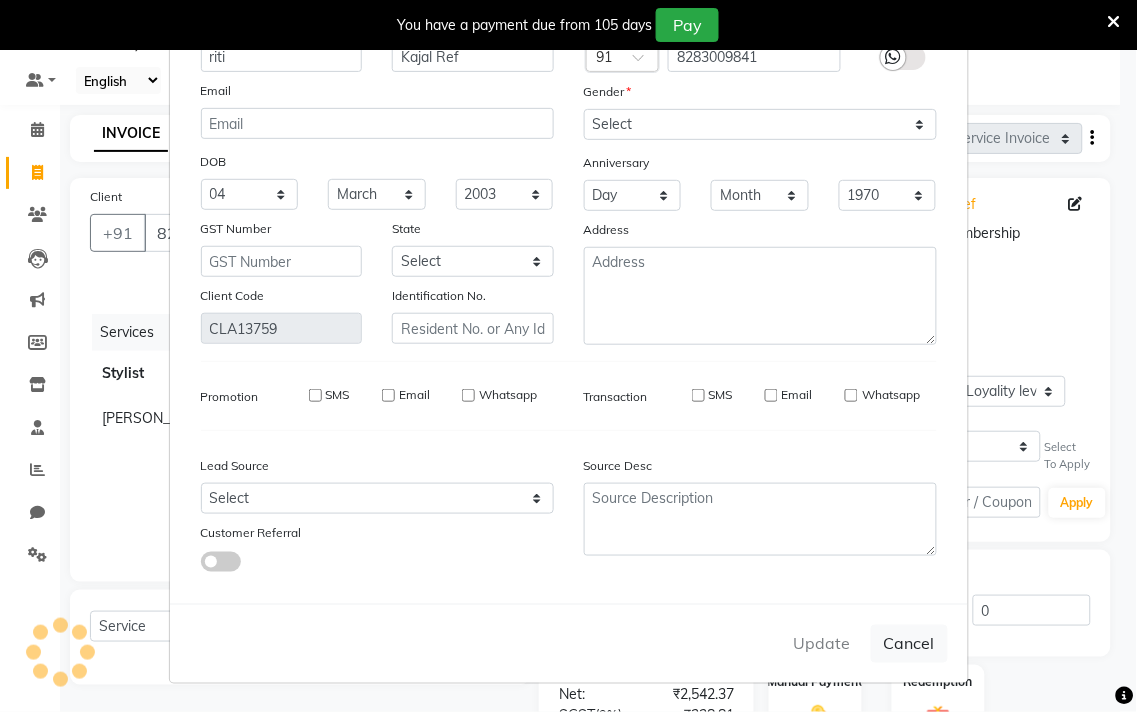 type 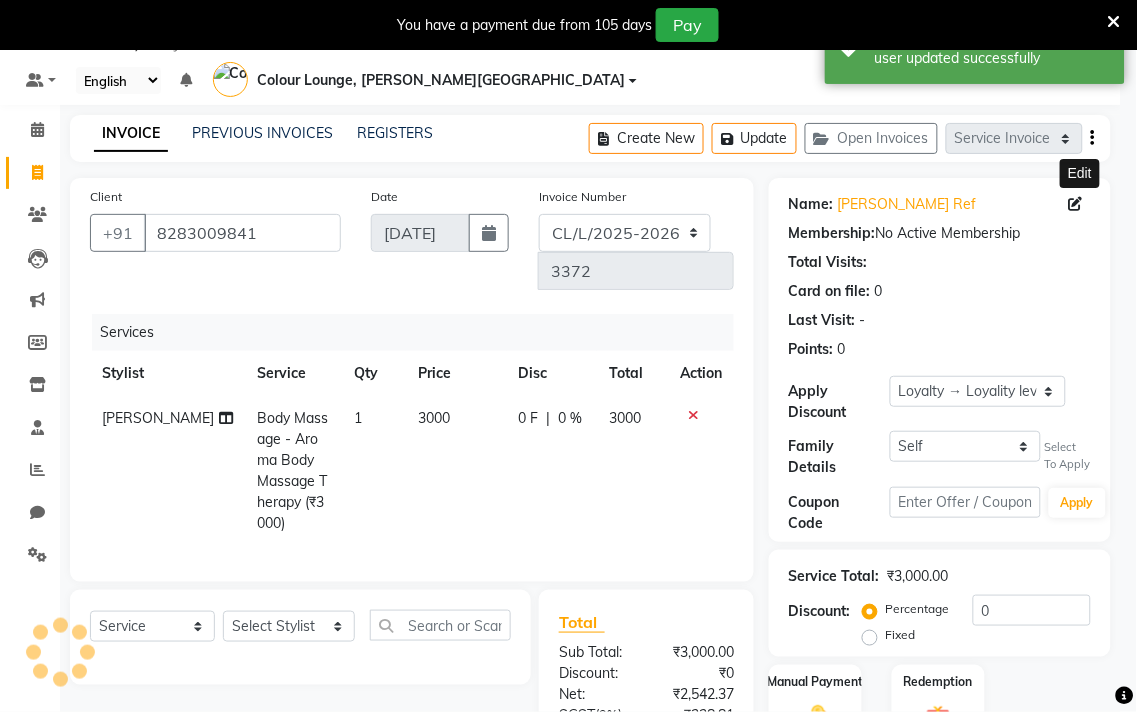 select on "1: Object" 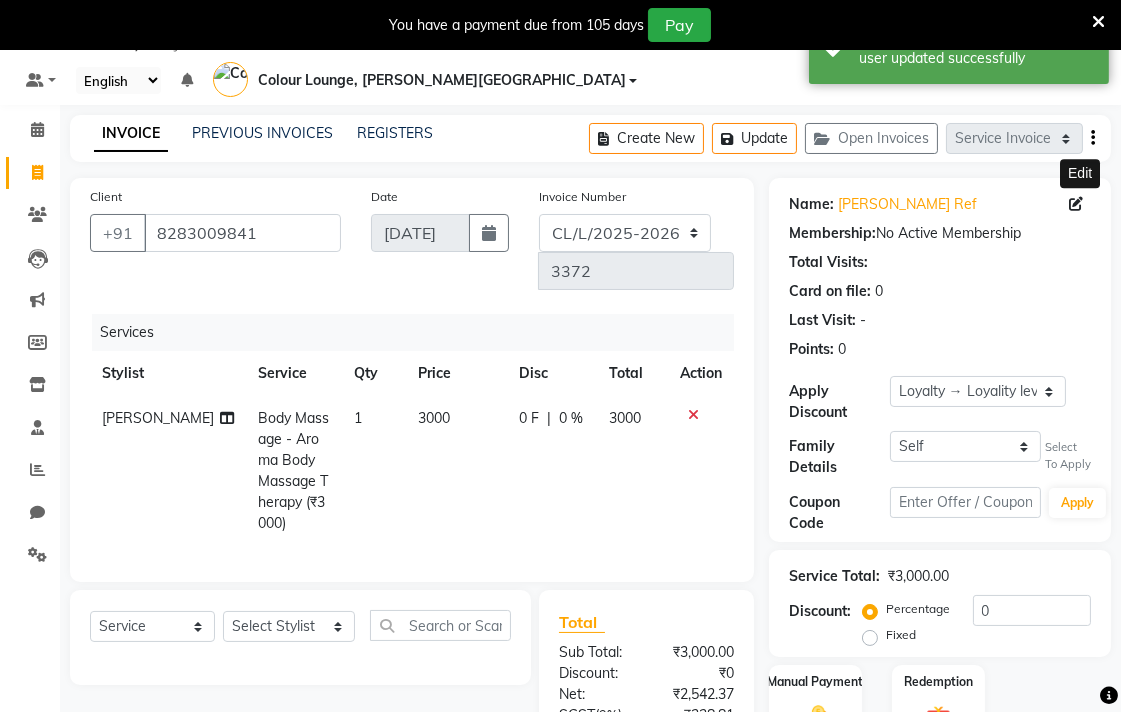 click on "0 %" 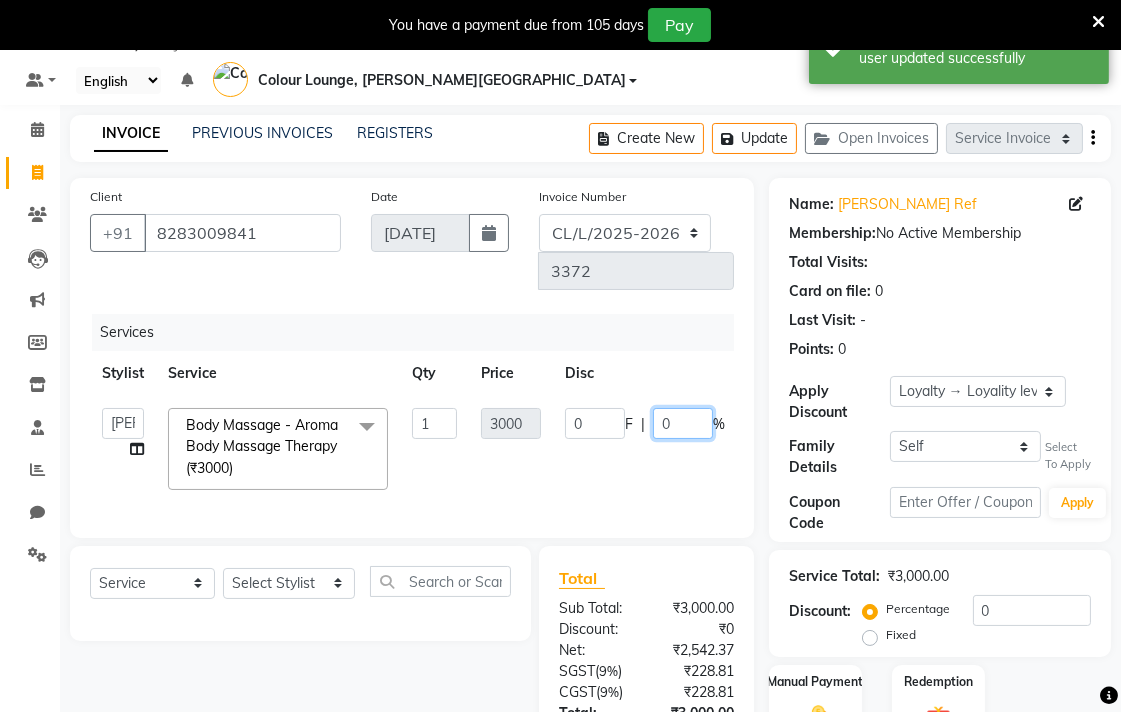 click on "0" 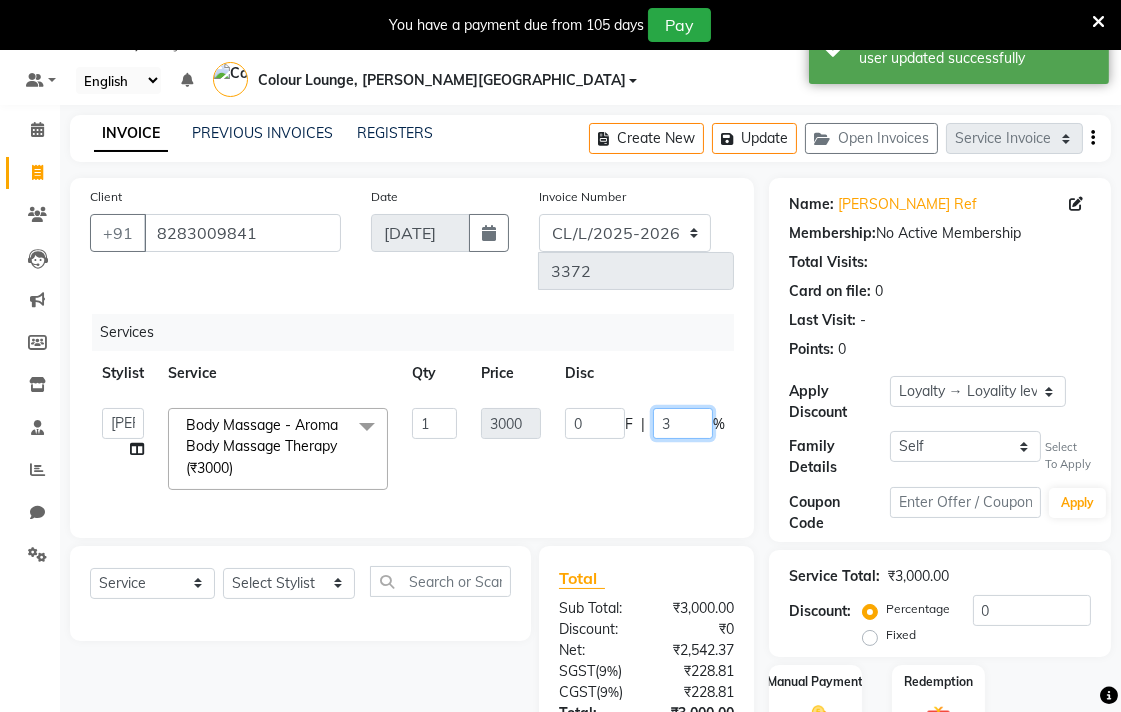 type on "30" 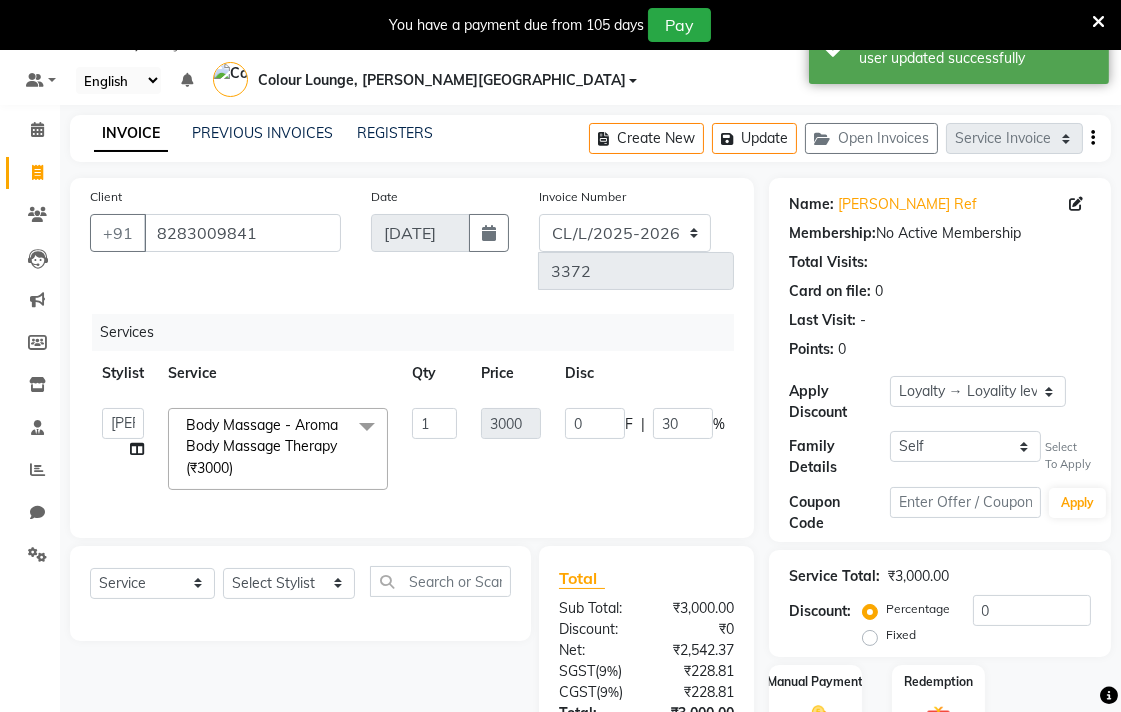 click on "0 F | 30 %" 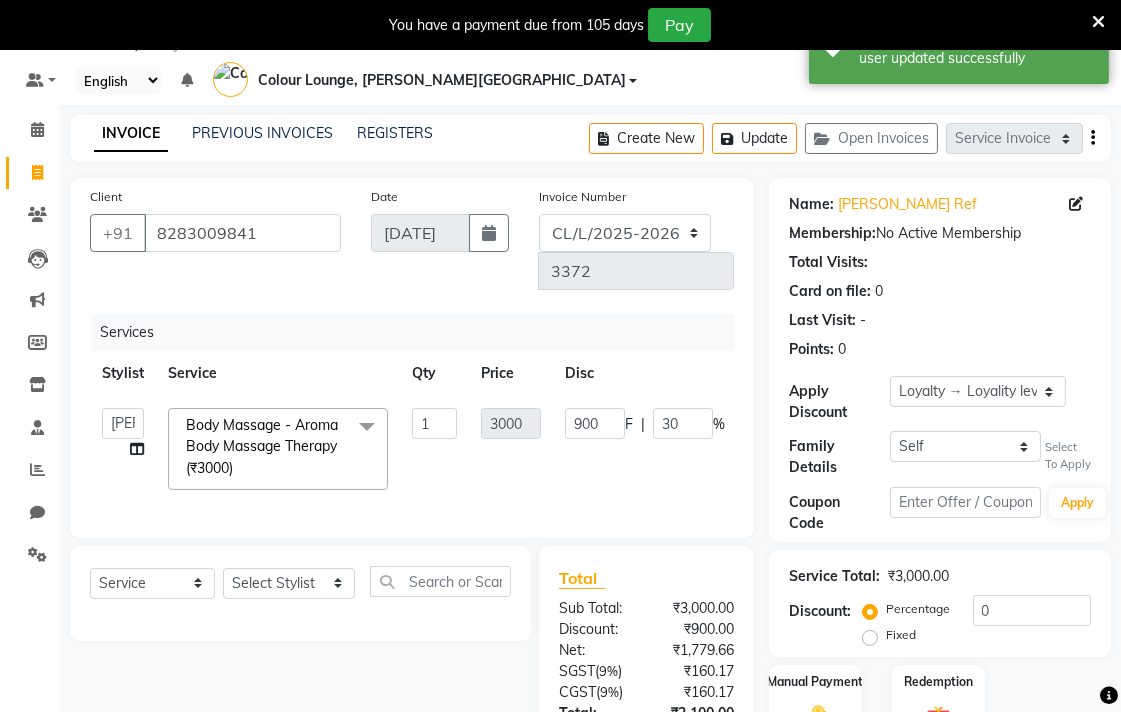 click on "900 F | 30 %" 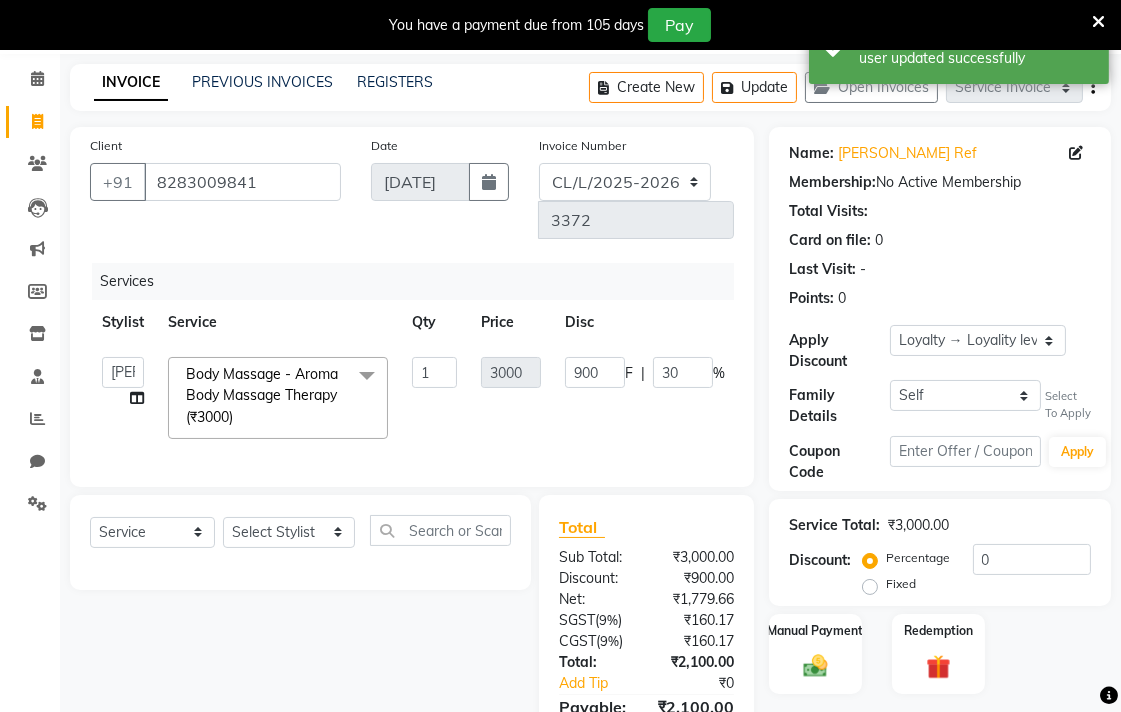 scroll, scrollTop: 186, scrollLeft: 0, axis: vertical 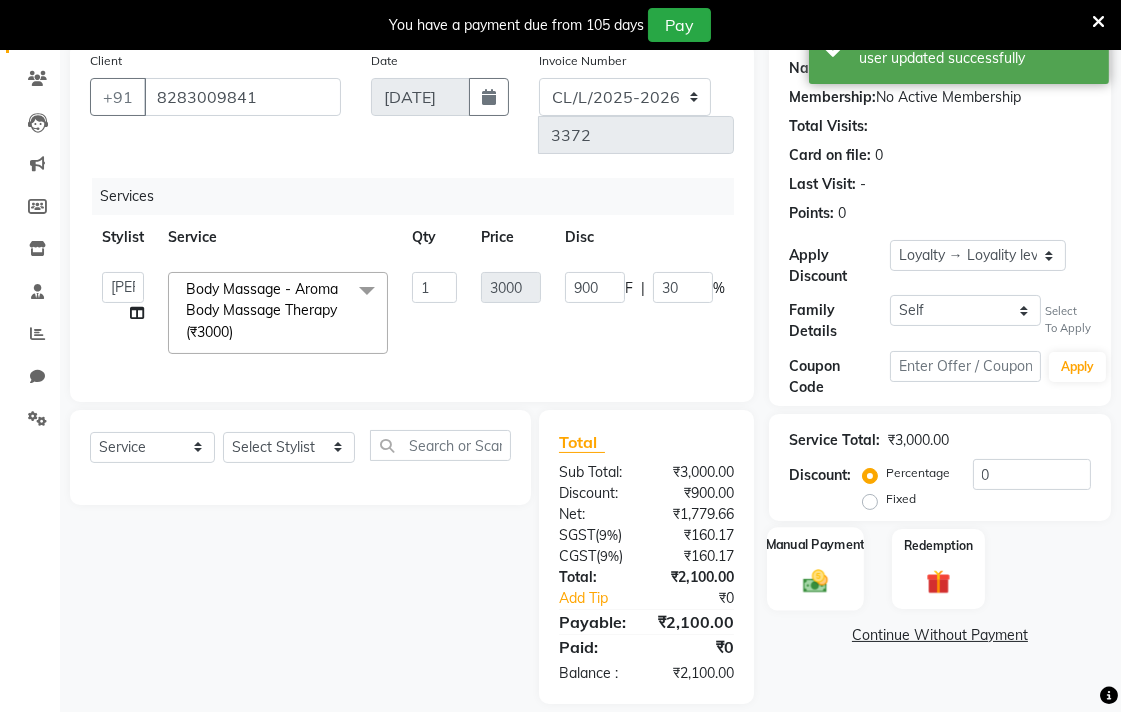 click 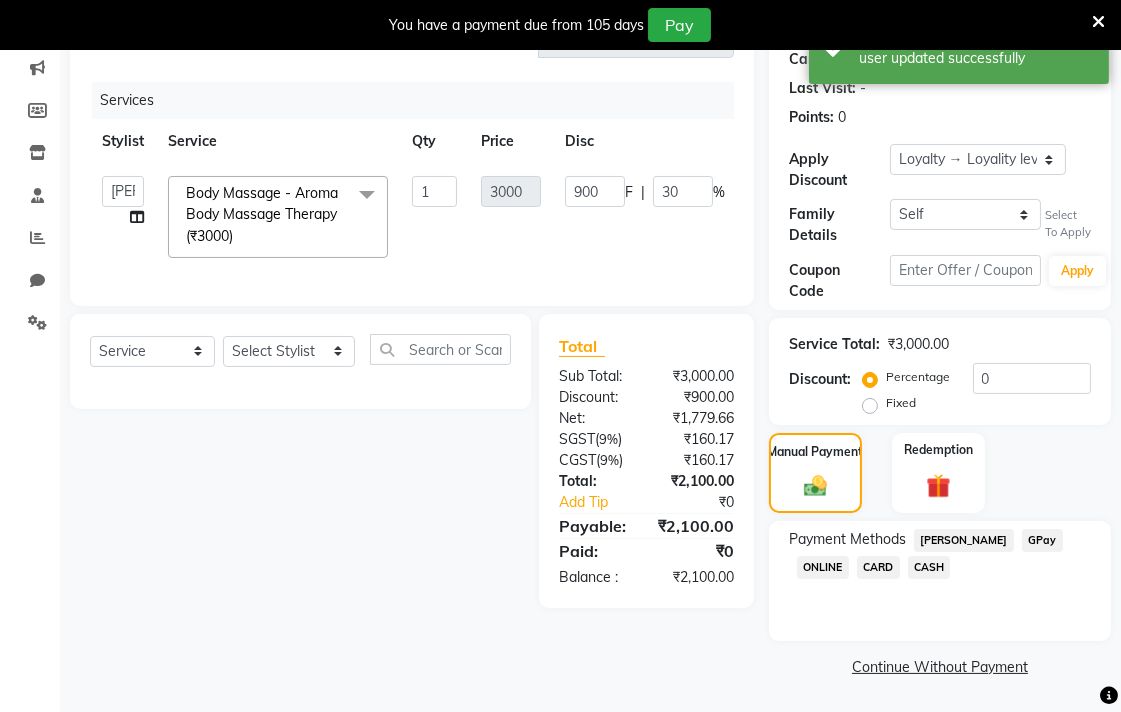 click on "CASH" 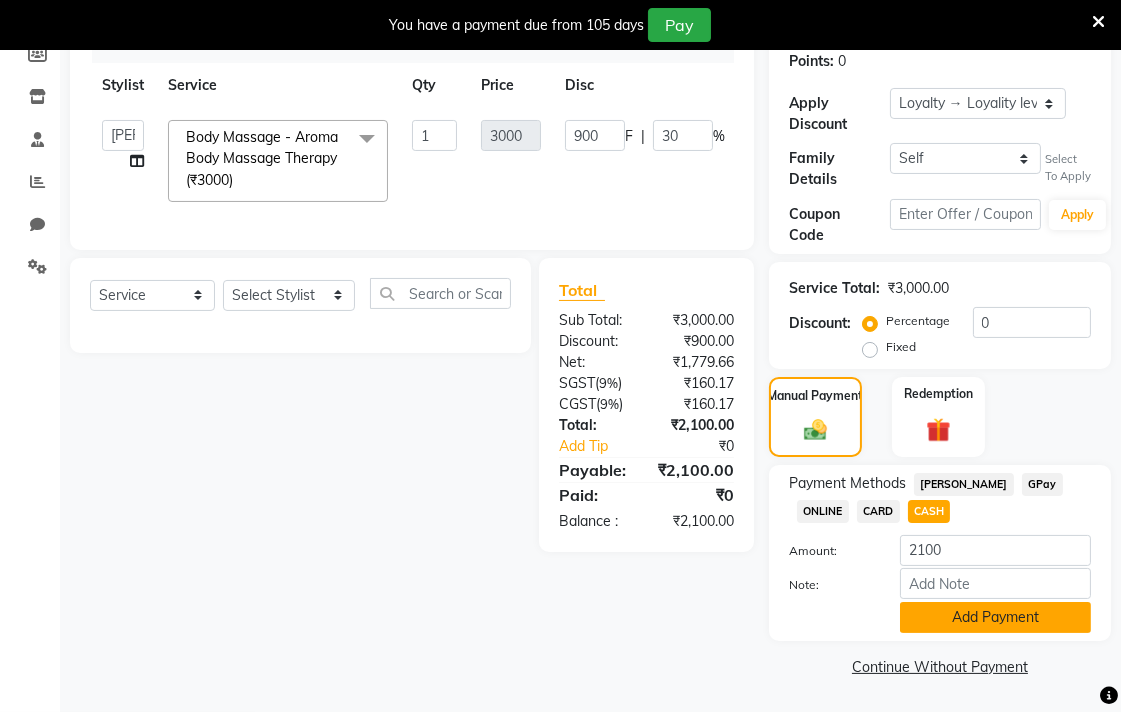 click on "Add Payment" 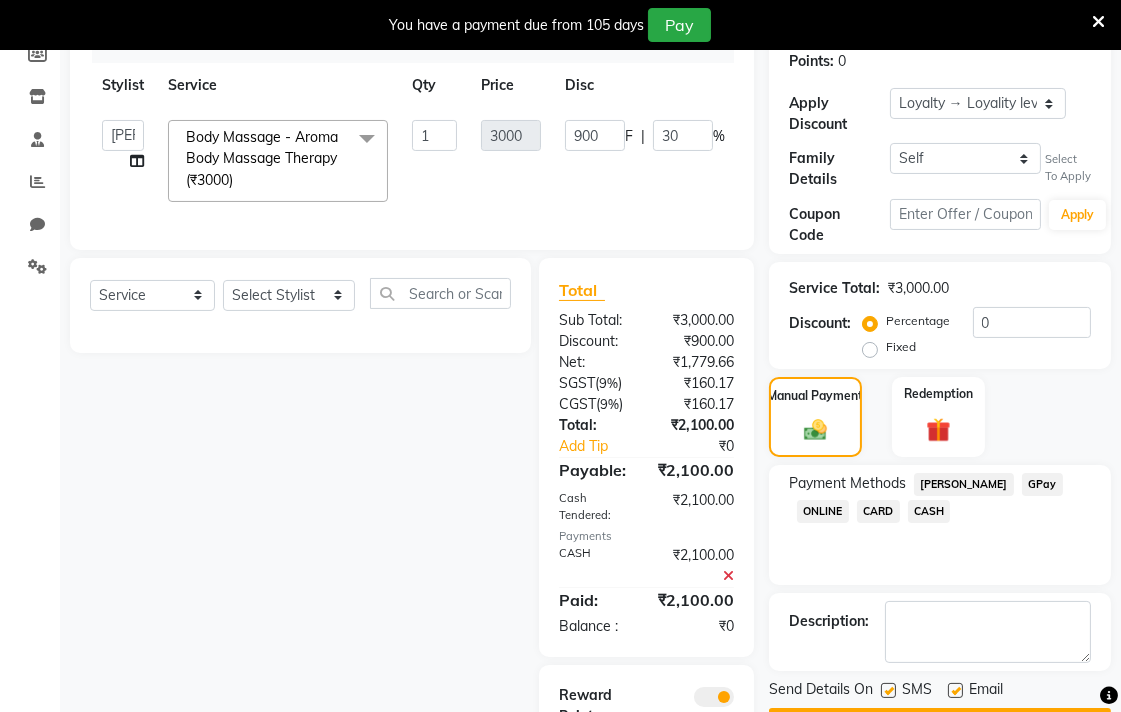 scroll, scrollTop: 452, scrollLeft: 0, axis: vertical 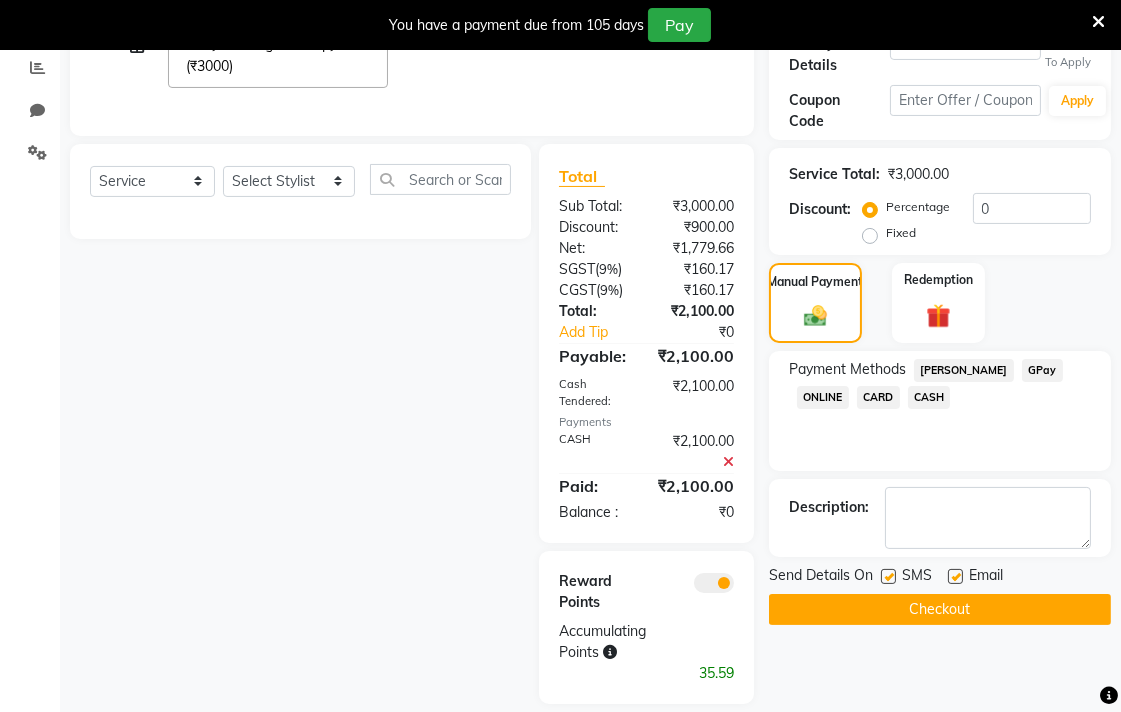 click on "Checkout" 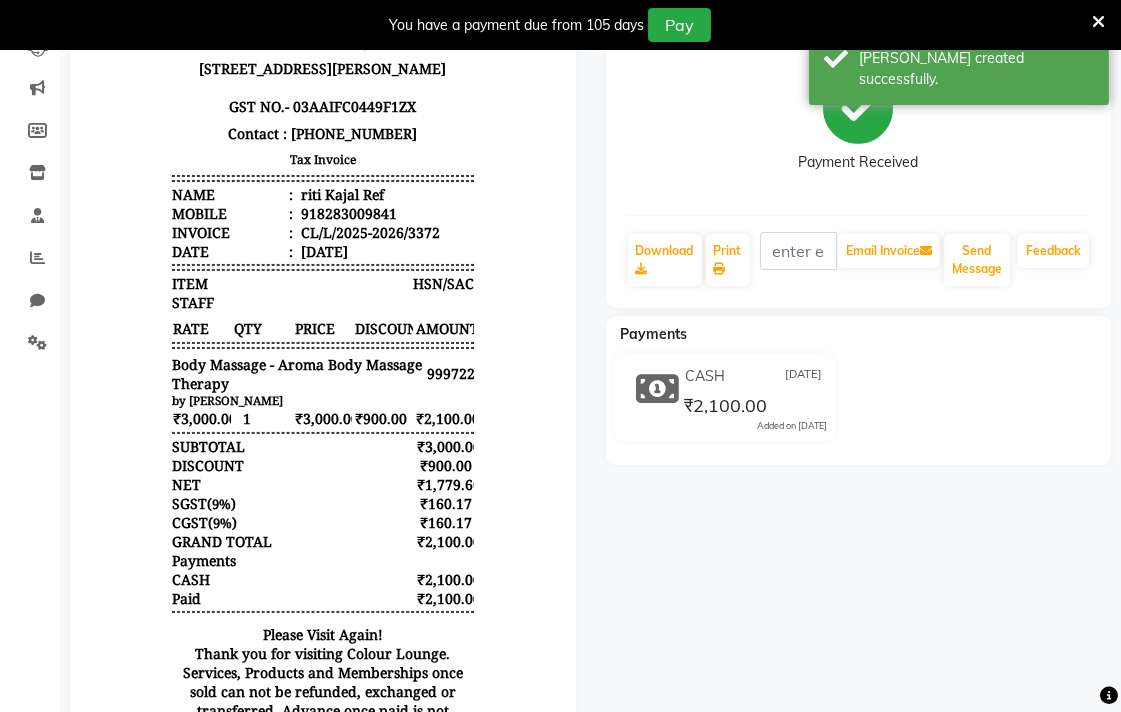 scroll, scrollTop: 260, scrollLeft: 0, axis: vertical 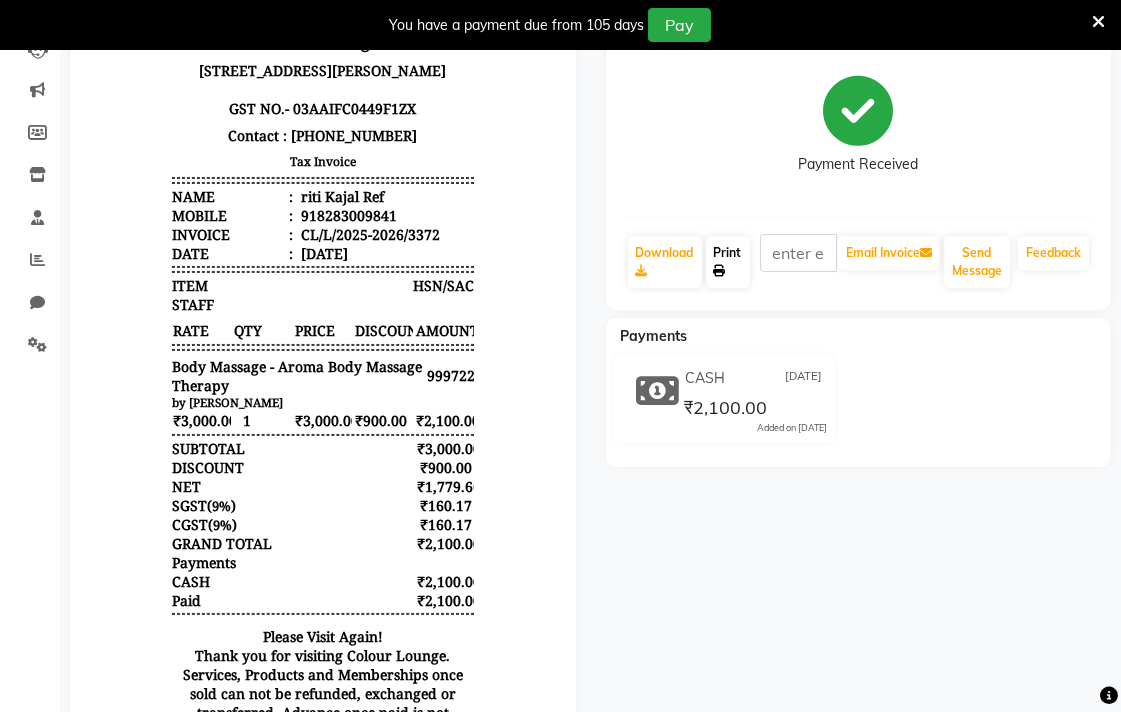 click on "Print" 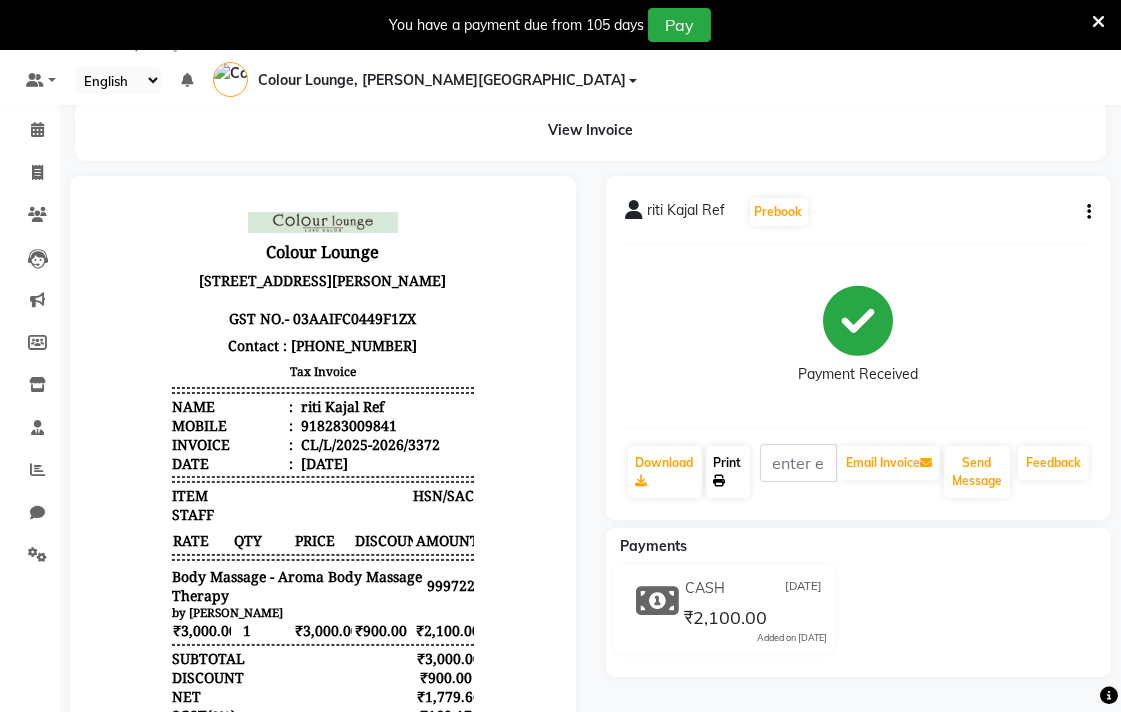 scroll, scrollTop: 0, scrollLeft: 0, axis: both 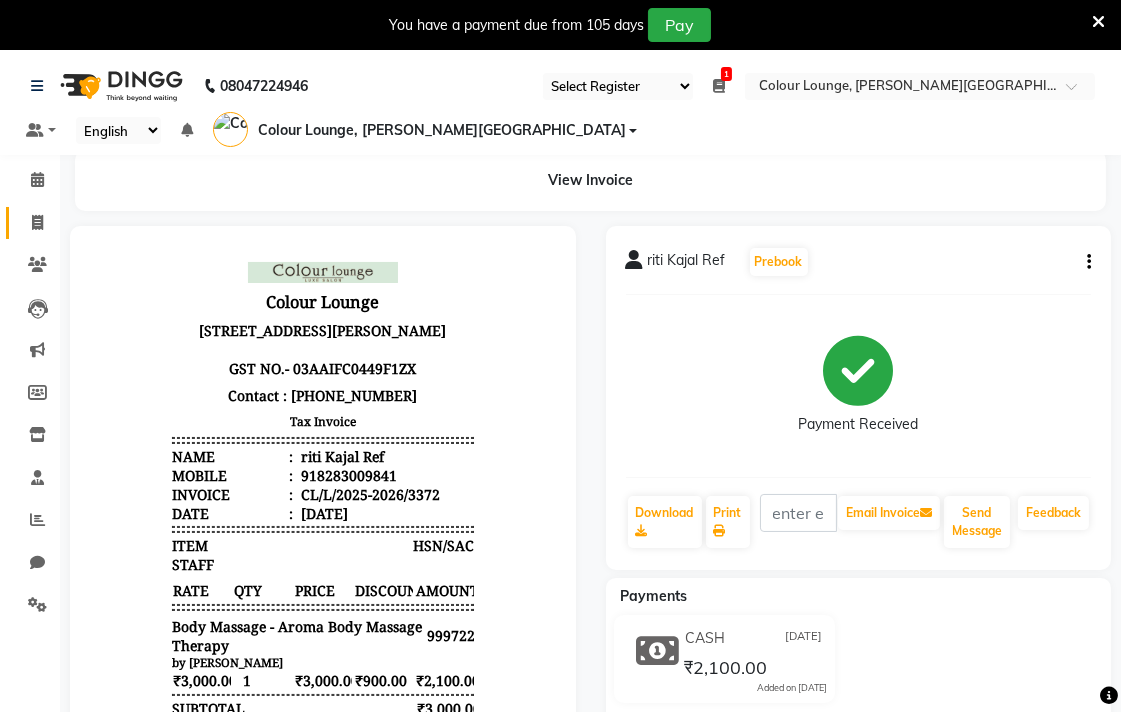 click 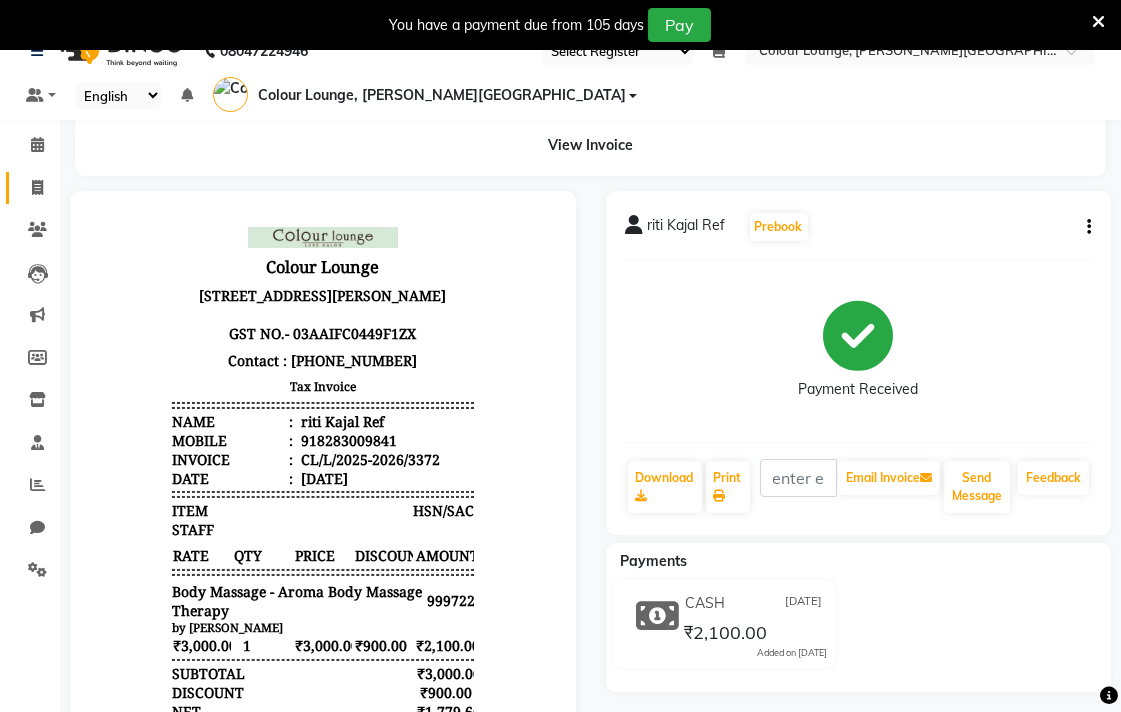 select on "service" 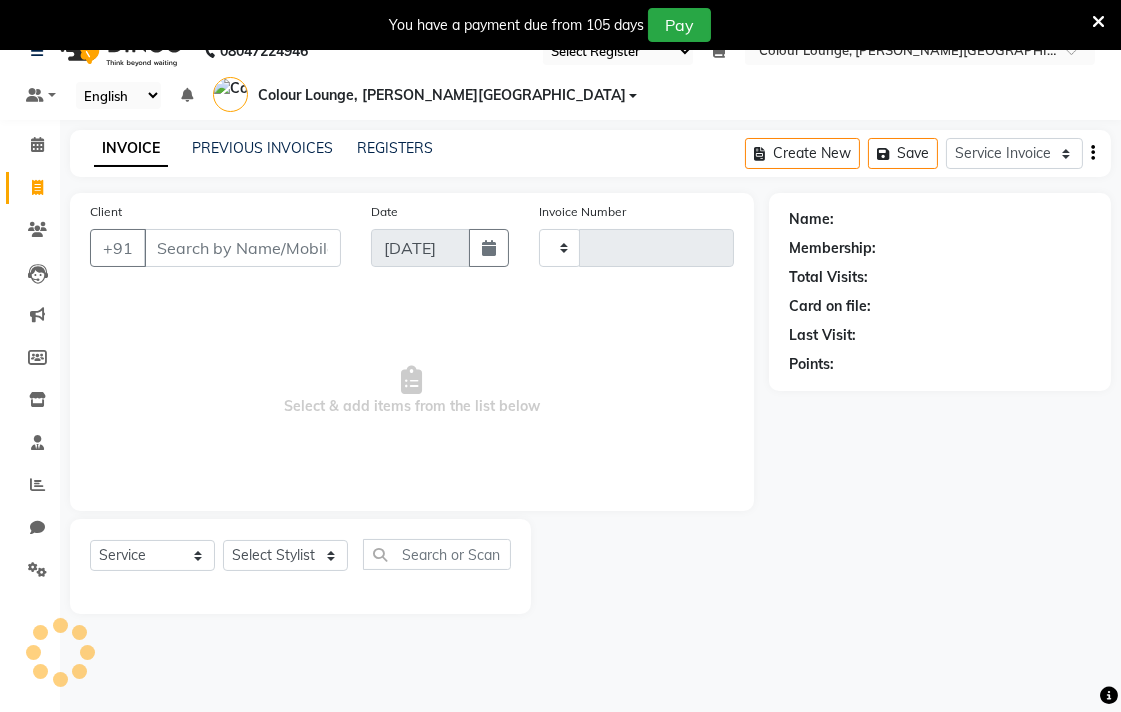 scroll, scrollTop: 50, scrollLeft: 0, axis: vertical 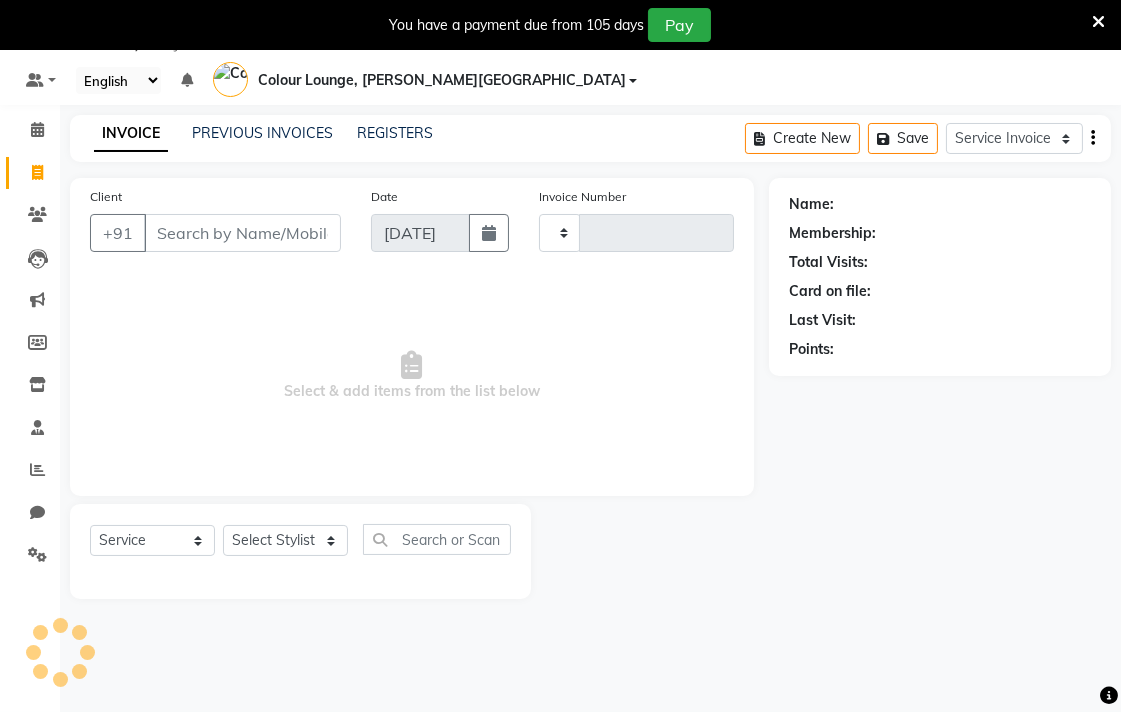 type on "3373" 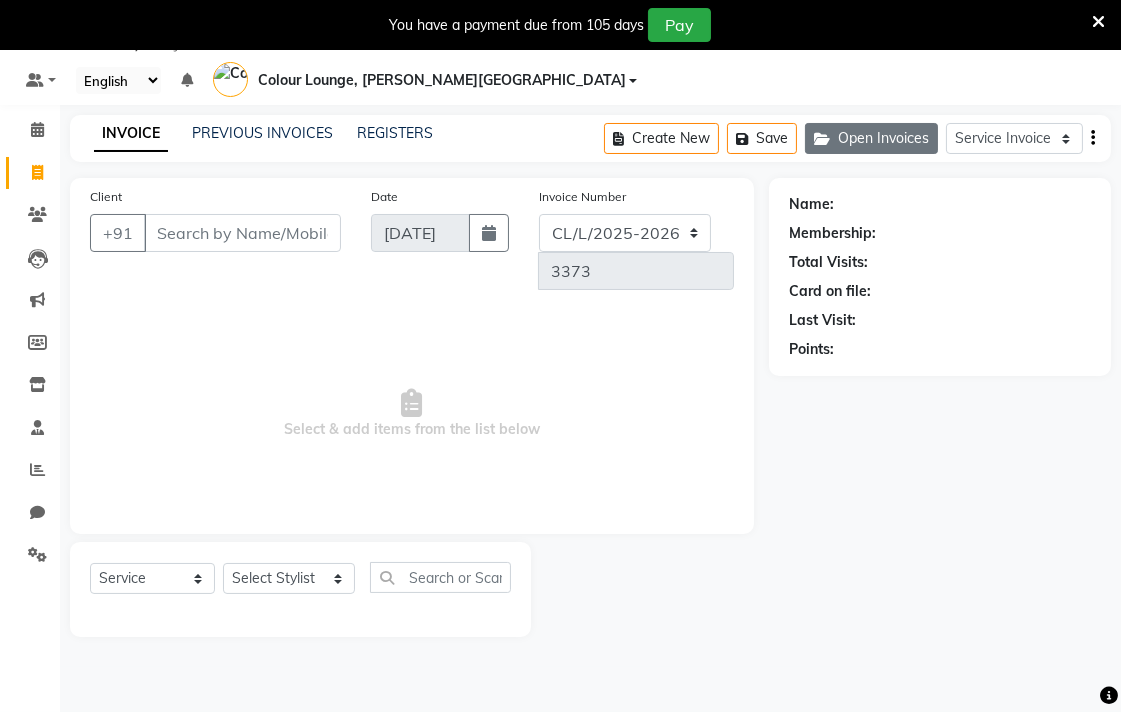 click on "Open Invoices" 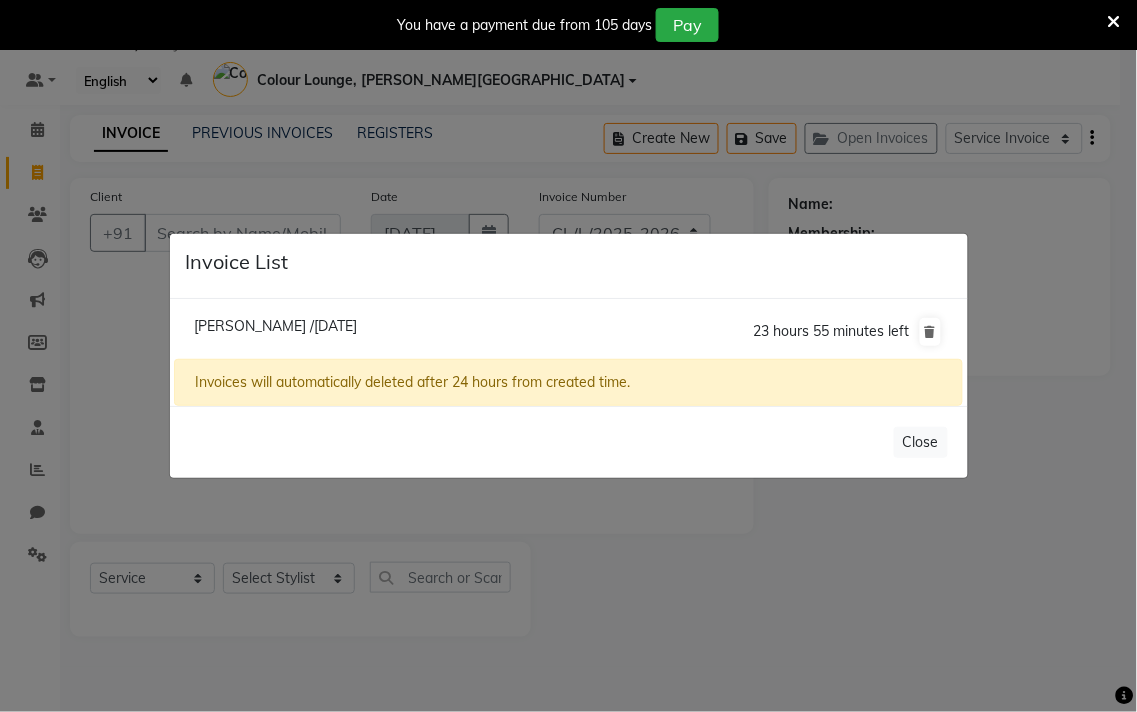 click on "Mehak /10 July 2025" 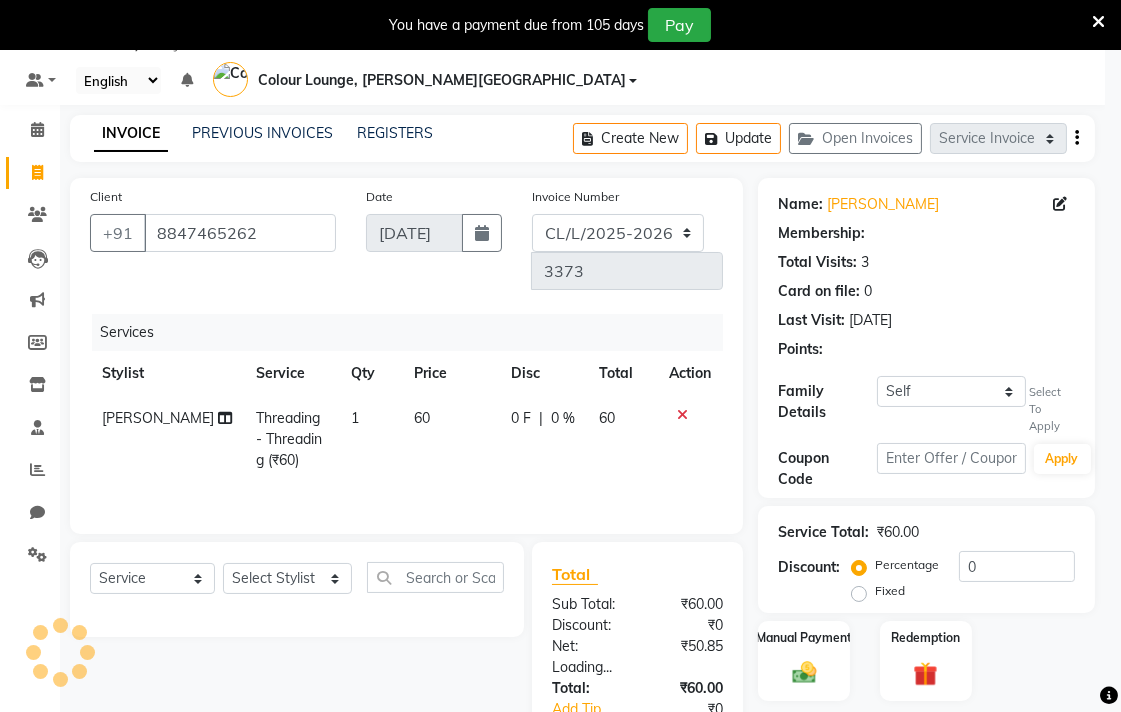 select on "1: Object" 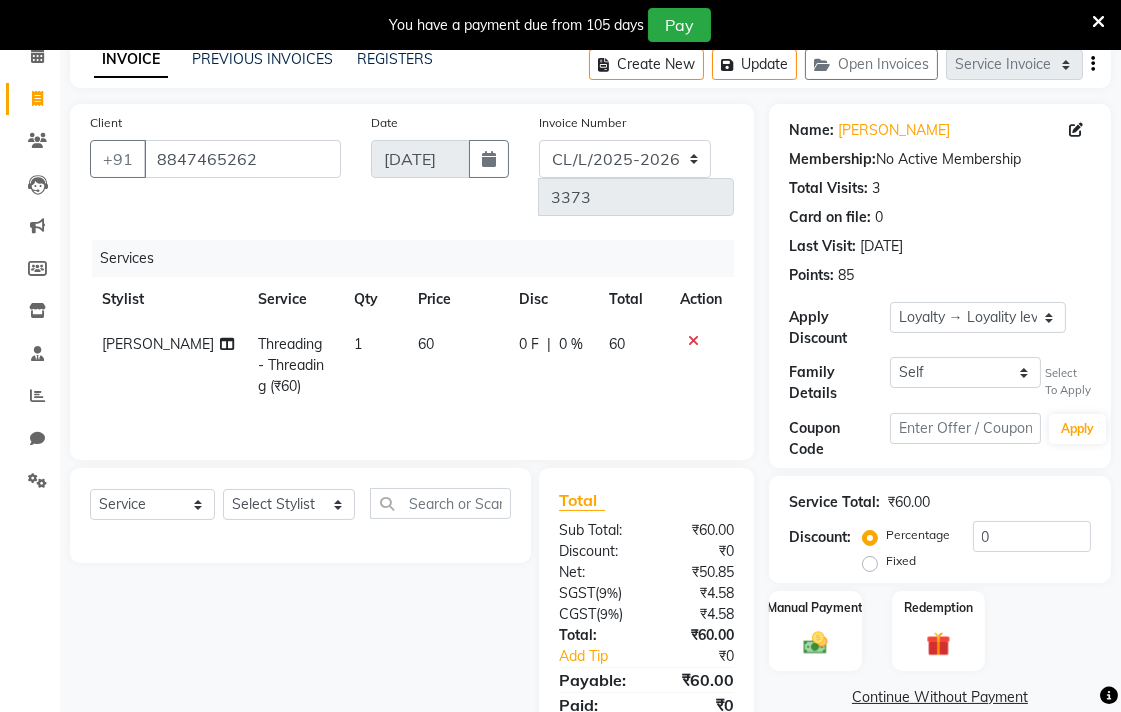 scroll, scrollTop: 167, scrollLeft: 0, axis: vertical 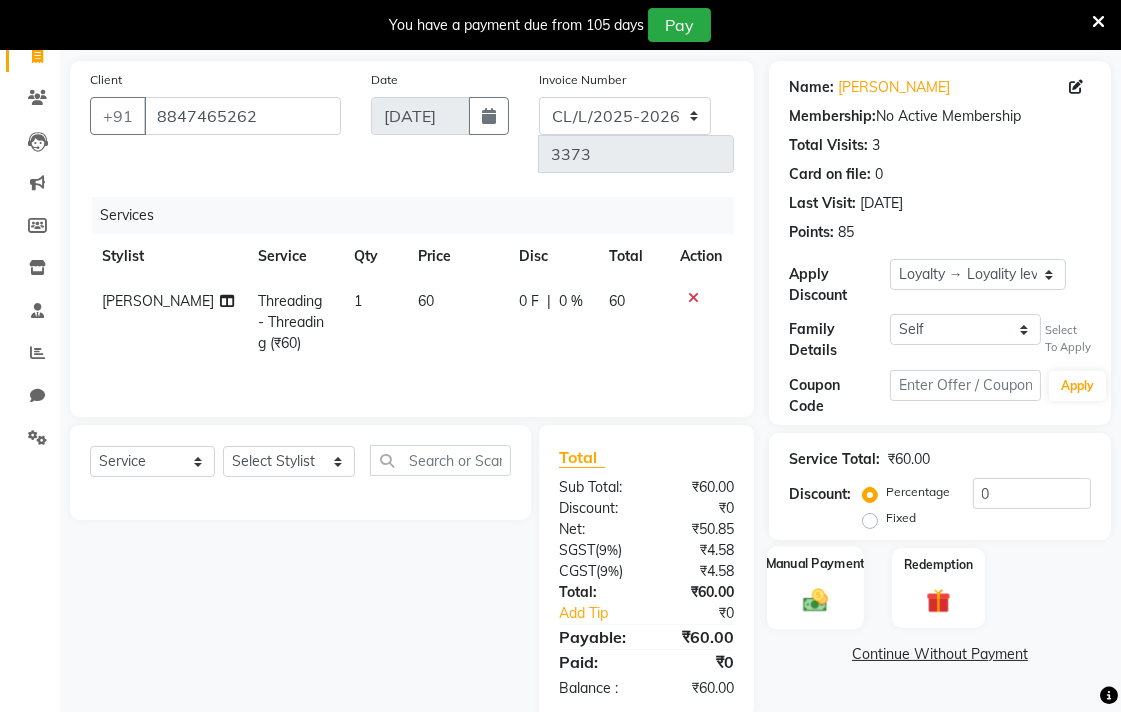 click on "Manual Payment" 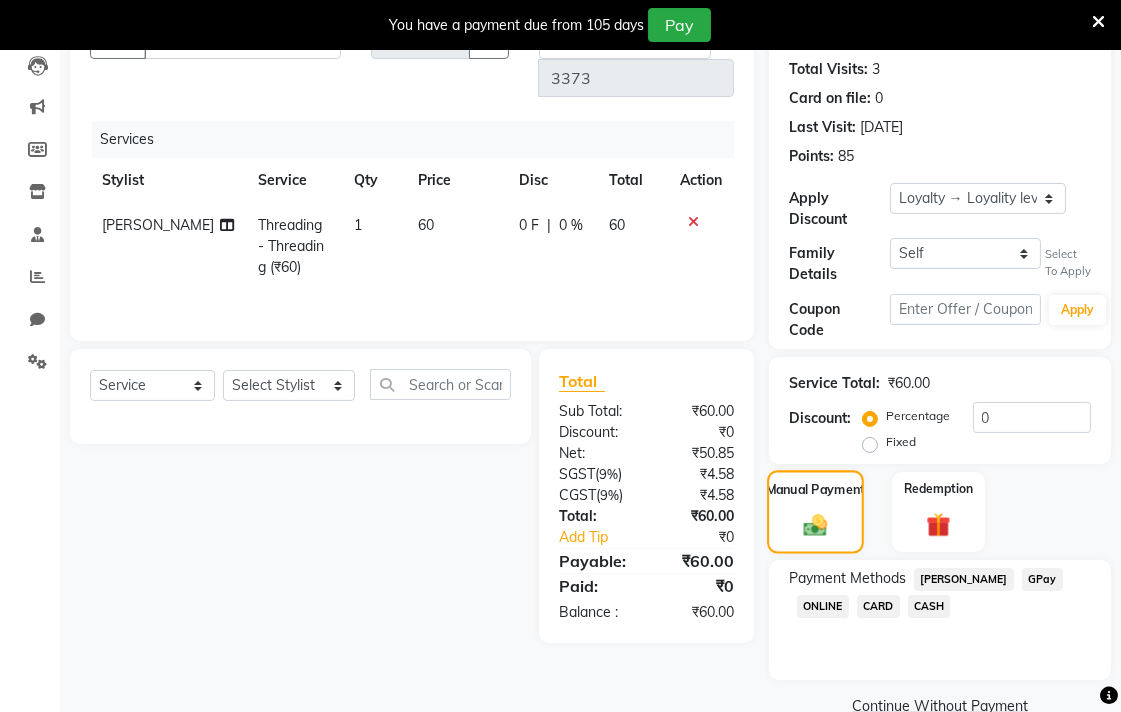 scroll, scrollTop: 282, scrollLeft: 0, axis: vertical 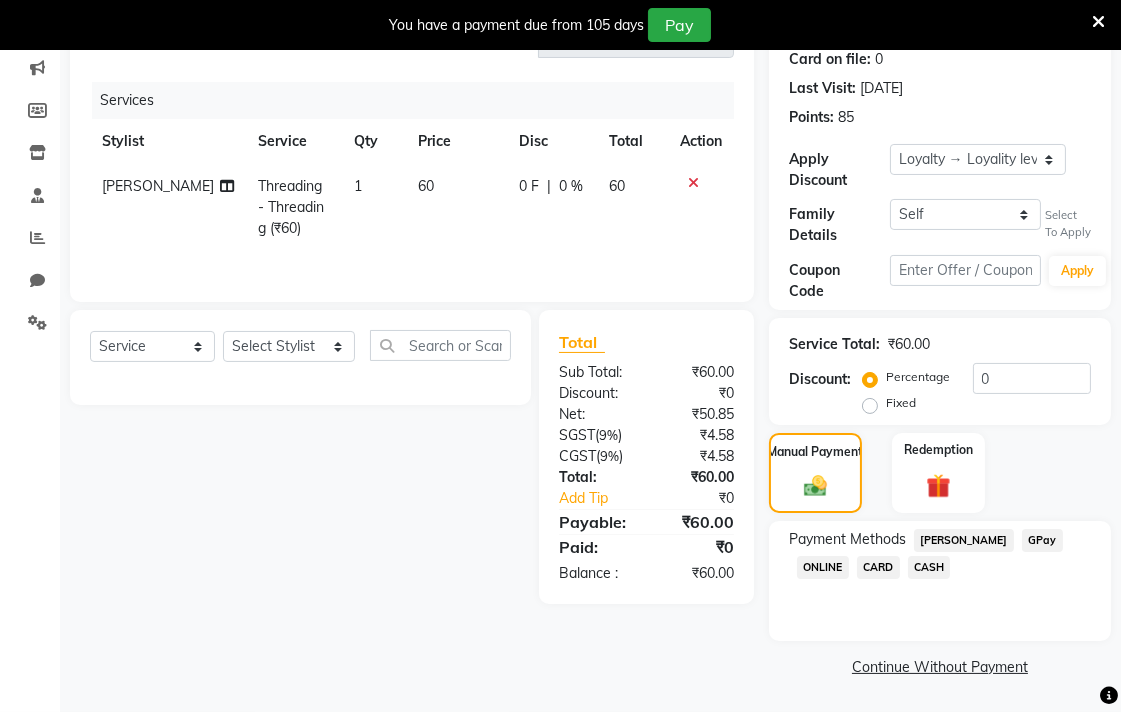 click on "60" 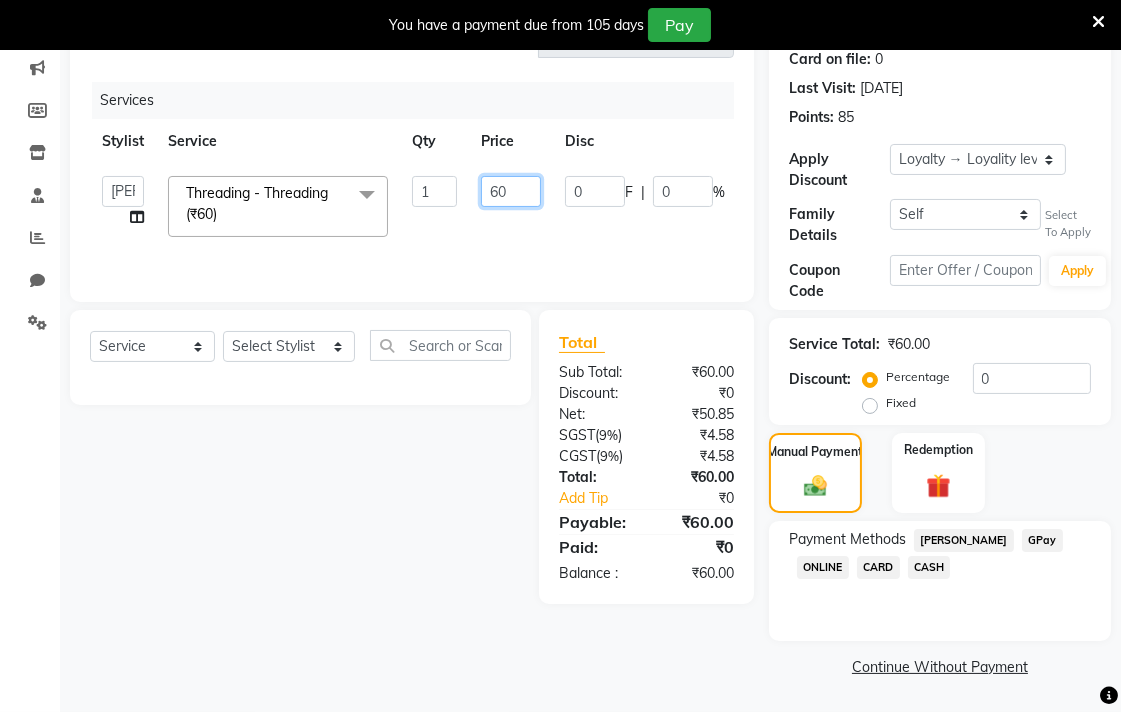 click on "60" 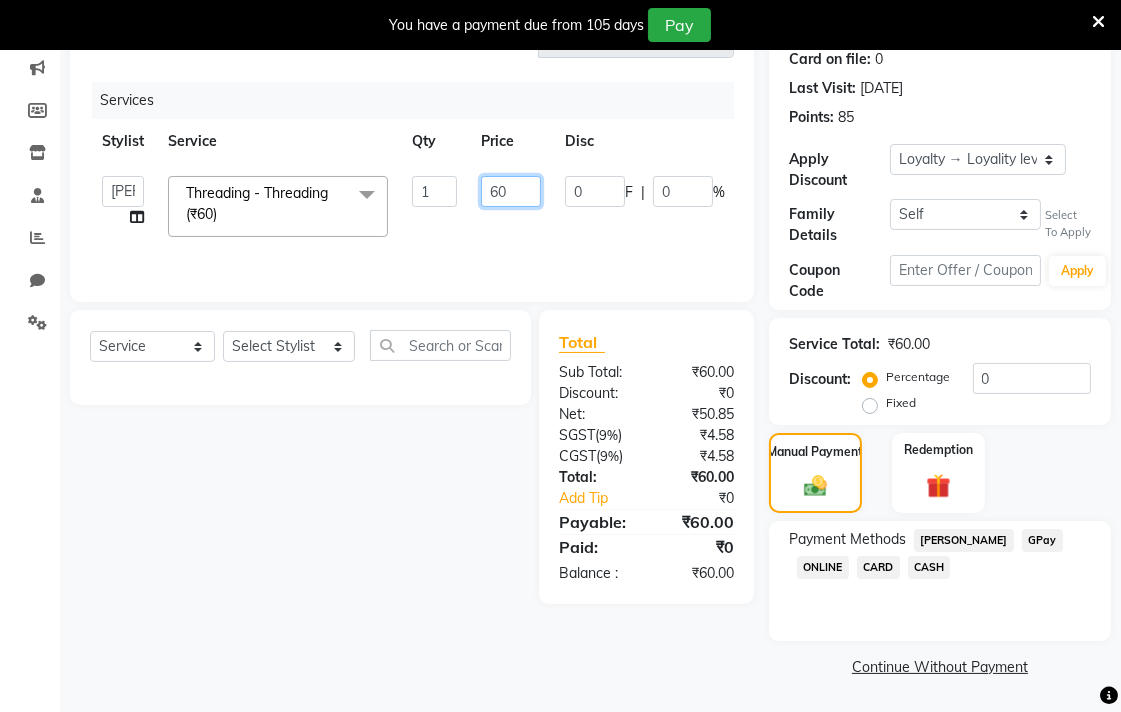 type on "6" 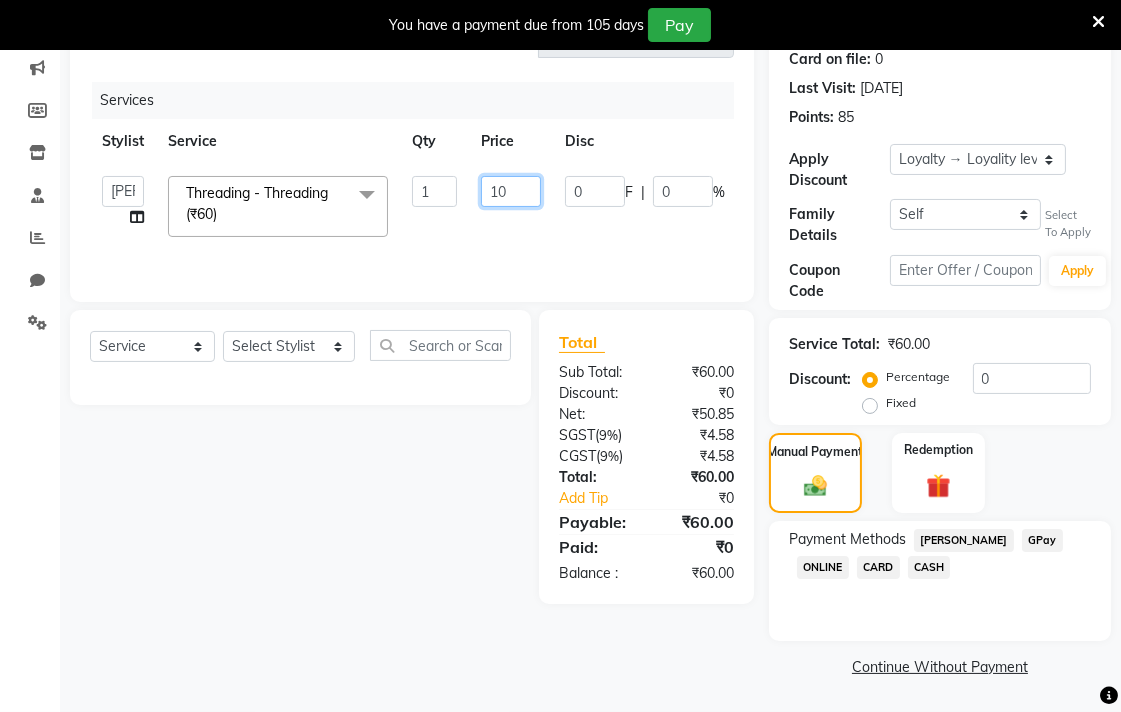 type on "100" 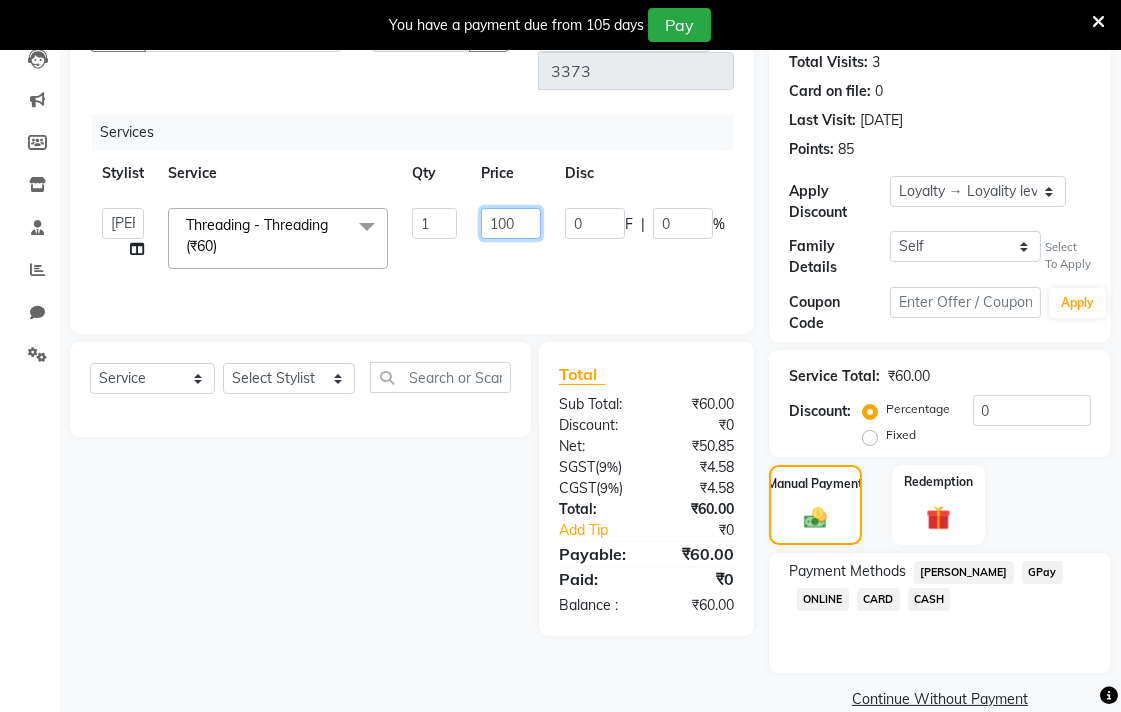 scroll, scrollTop: 282, scrollLeft: 0, axis: vertical 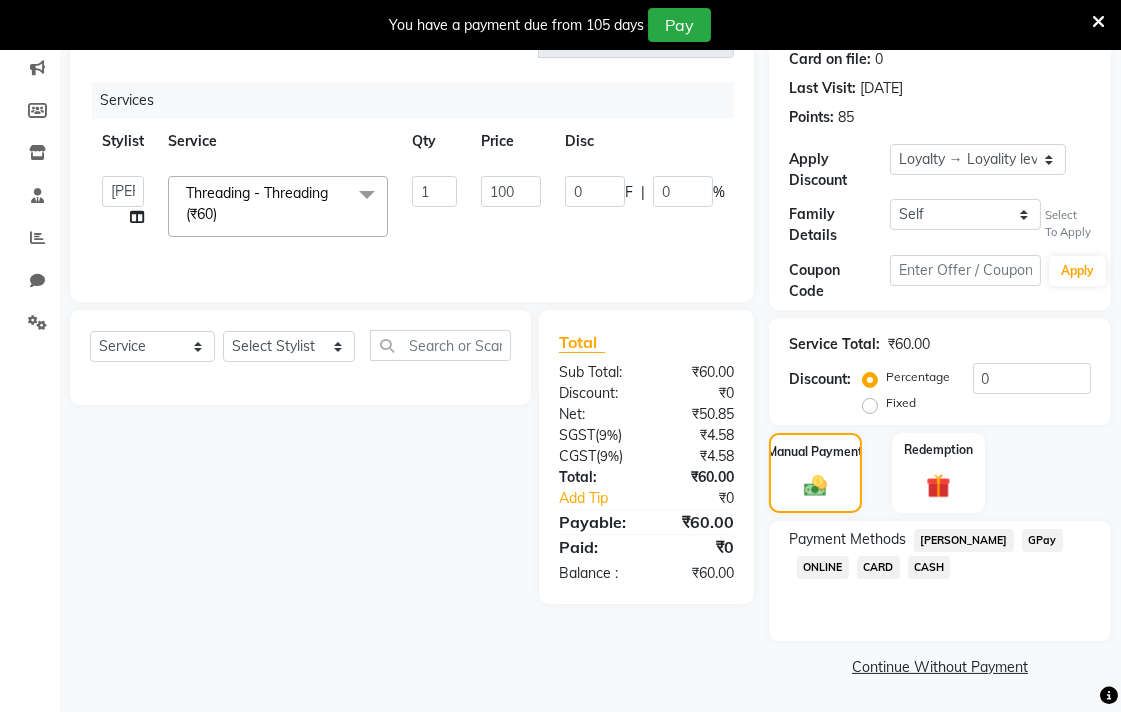 click on "Select  Service  Membership  Package Voucher Prepaid Gift Card  Select Stylist Admin AMIT Ankush Ansh Nayyar BALBHARTI SHARMA Colour Lounge, Lawrence Road Colour Lounge, Lawrence Road DINGG HARJEET RANDHAWA HARPREET KAUR Jagpreet Kajal LALIMA LOVE Manish MANPREET KAUR Navneet Neelam NEENA PALWINDER KAUR POOJA Pooja negi PRABHDEEP SINGH PRINCE KUMAR PURAN CHAND RAKESH KUMAR Rambachan  Resham Kaur  Robin Sameer Sapna SATWANT KAUR Simran  Sunny TULOSH SUBBA Urvashi Varun kumar VISHAL" 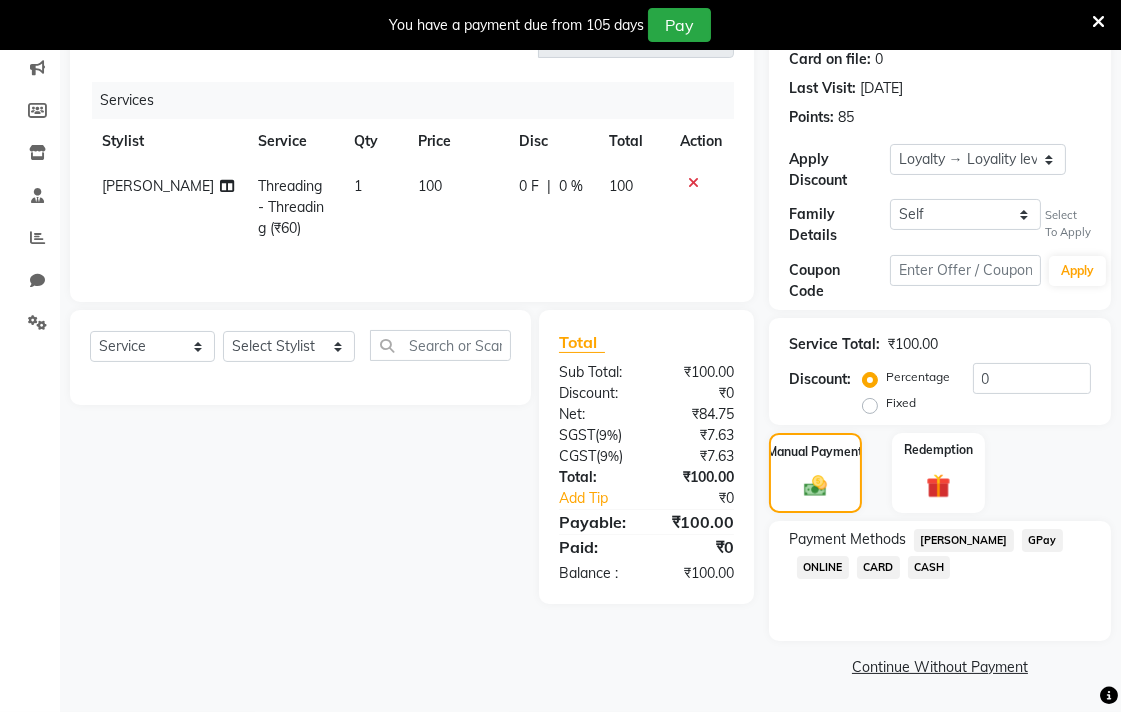 click on "GPay" 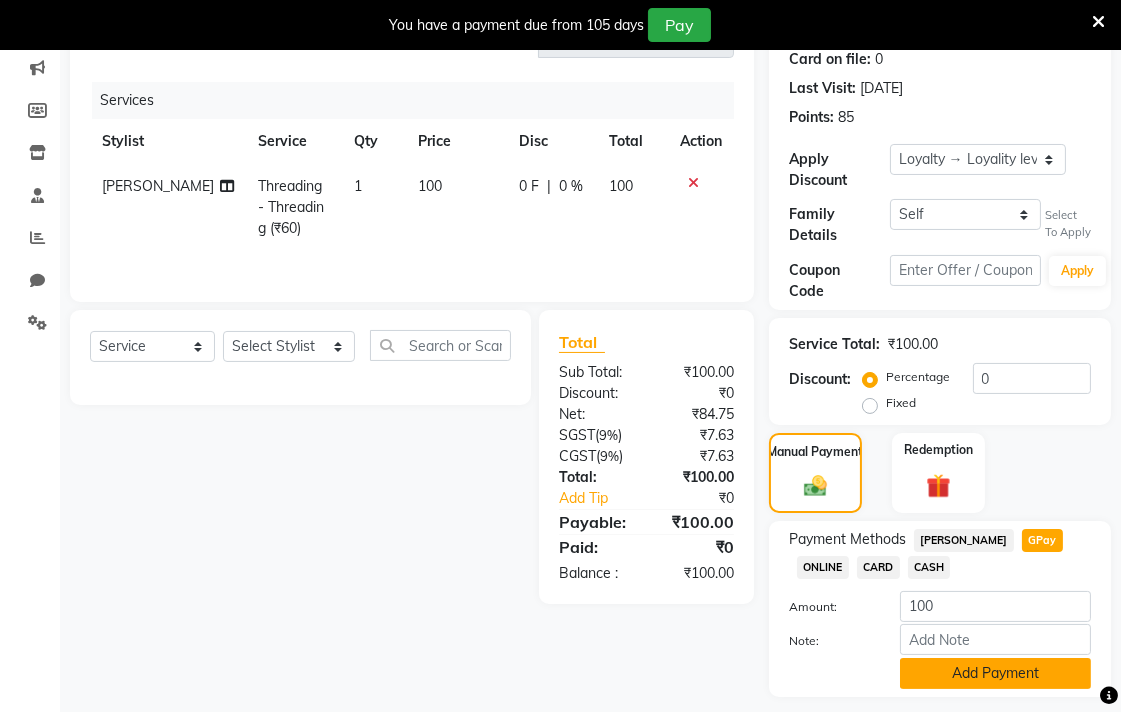 click on "Add Payment" 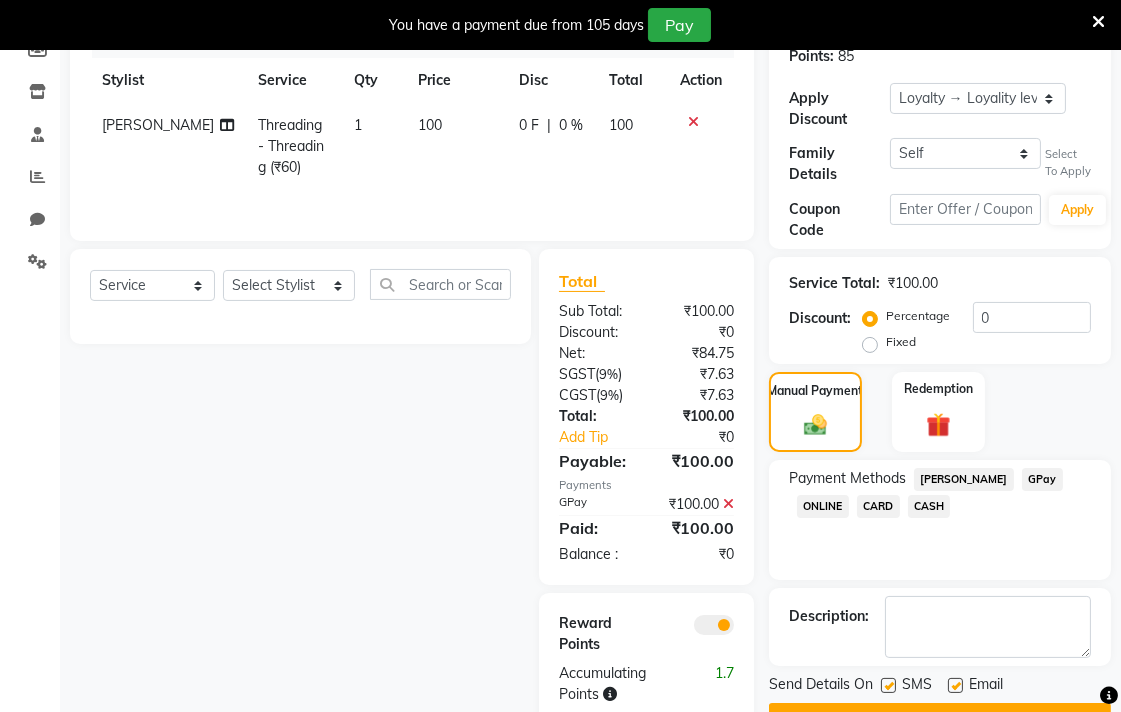 scroll, scrollTop: 395, scrollLeft: 0, axis: vertical 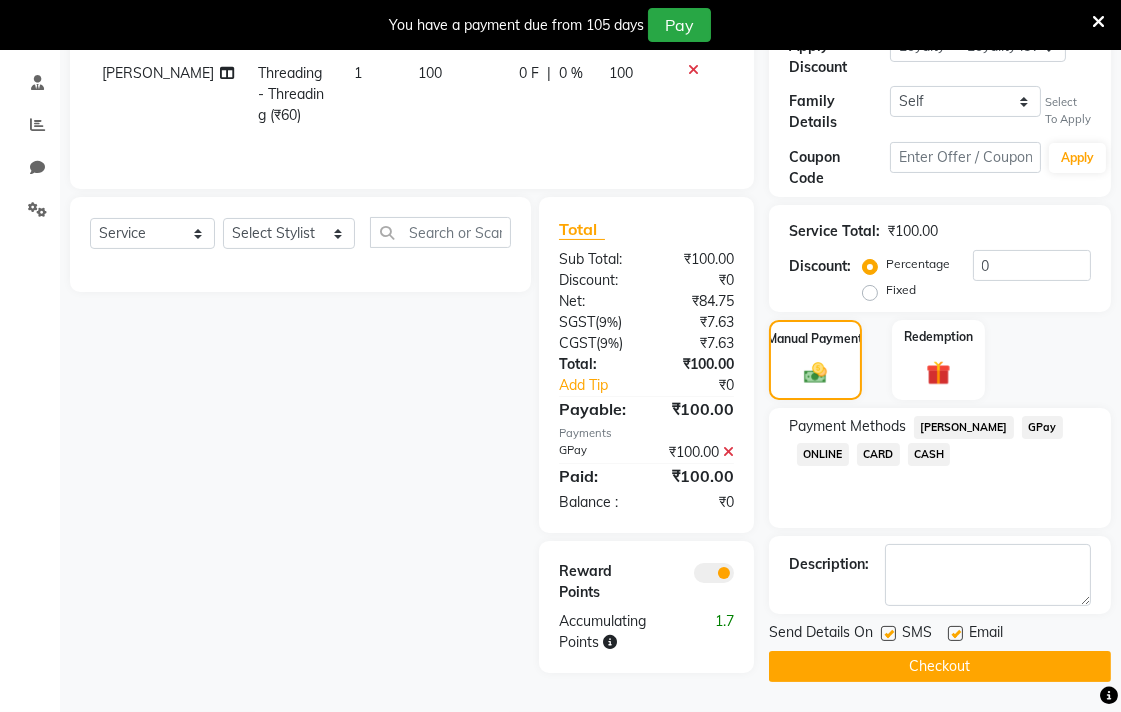 click on "Checkout" 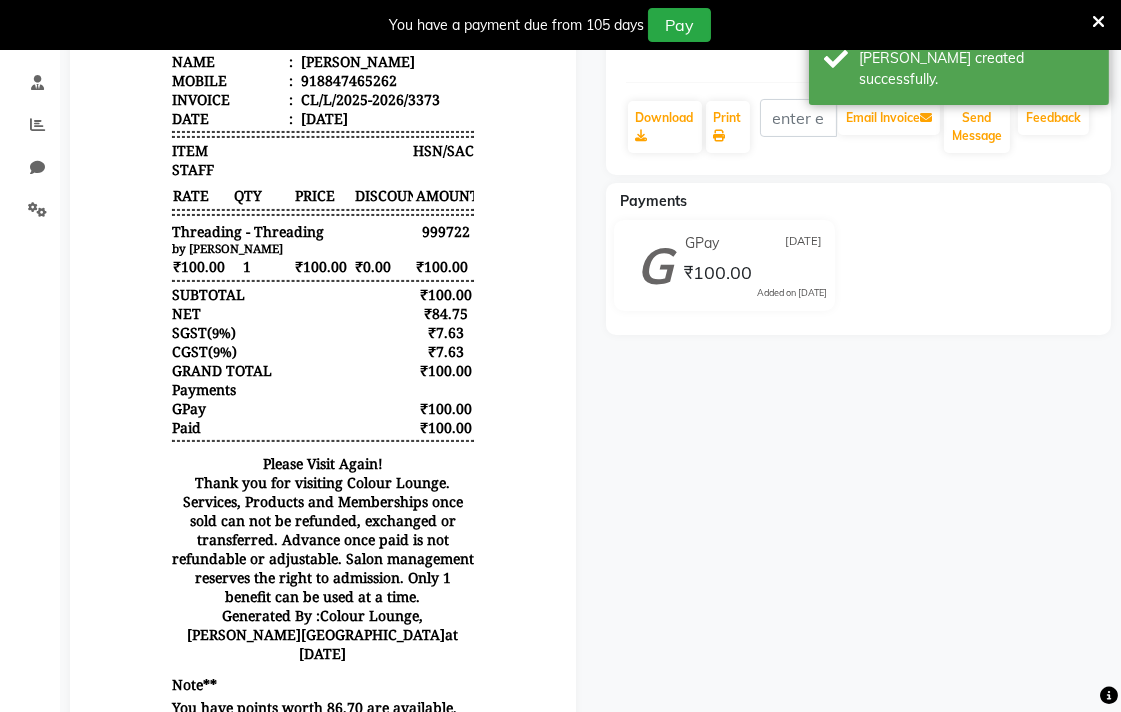 scroll, scrollTop: 0, scrollLeft: 0, axis: both 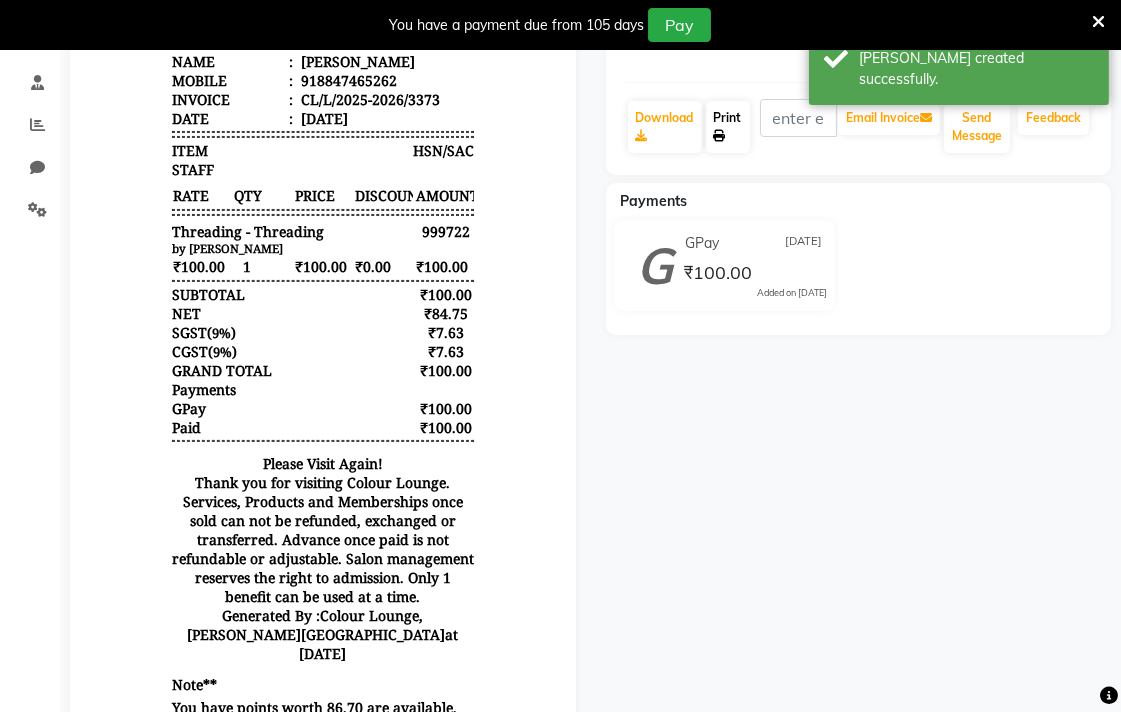 click on "Print" 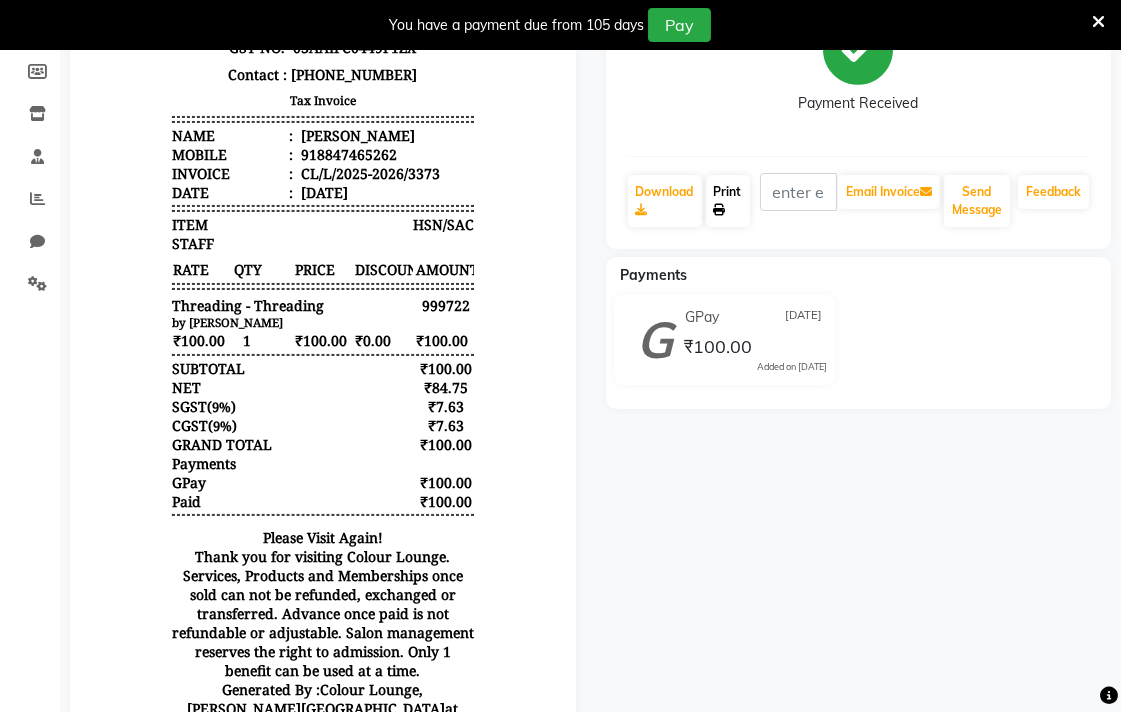 scroll, scrollTop: 0, scrollLeft: 0, axis: both 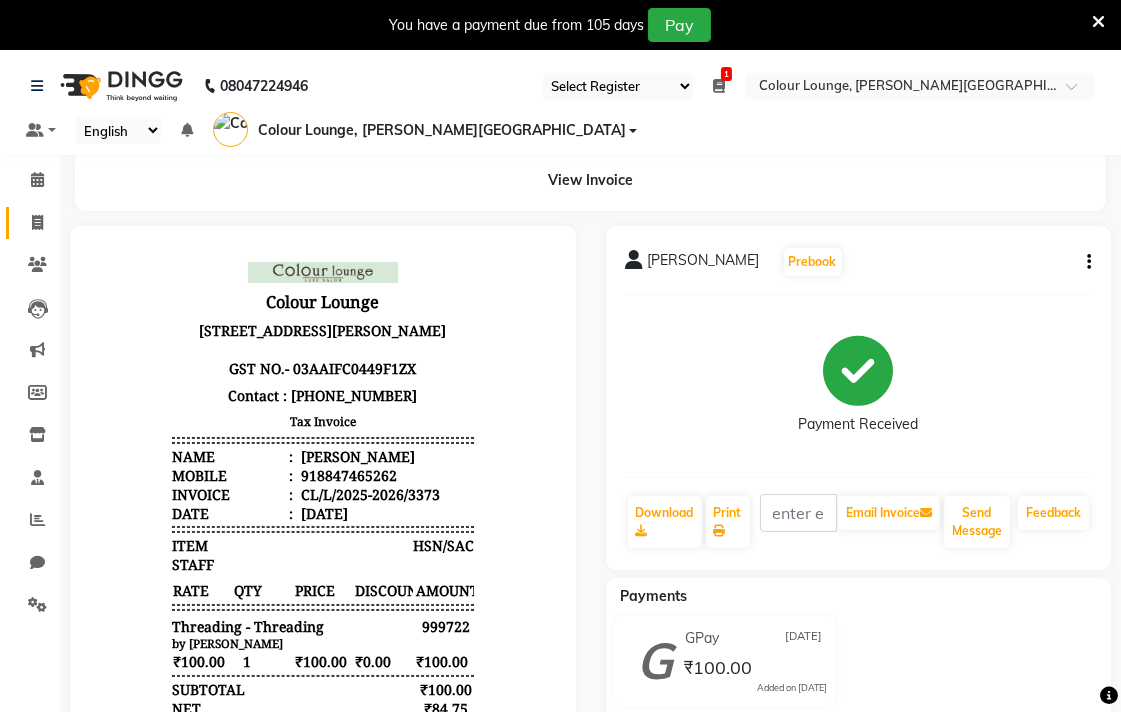 click 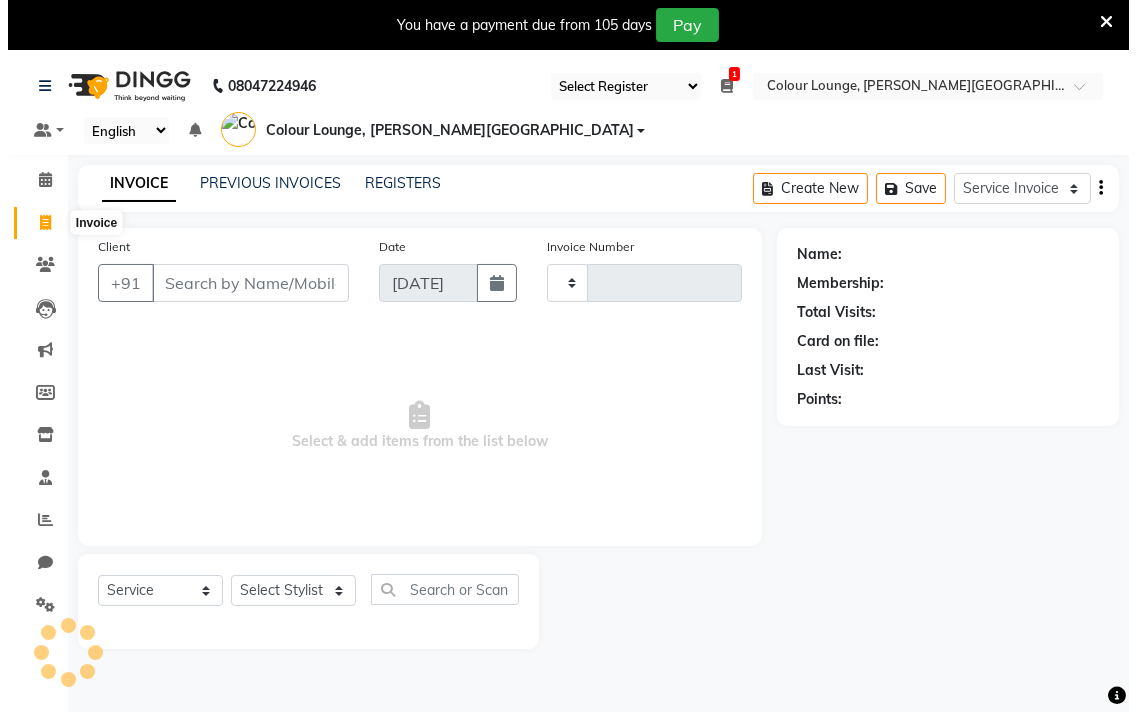scroll, scrollTop: 50, scrollLeft: 0, axis: vertical 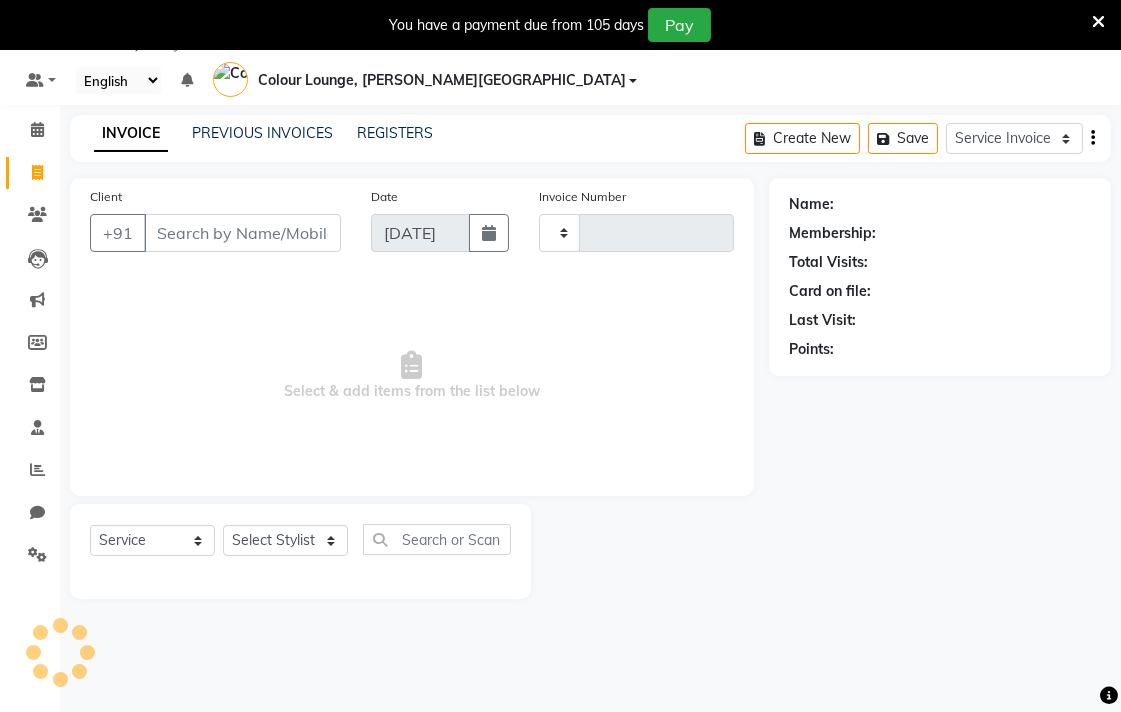 type on "3374" 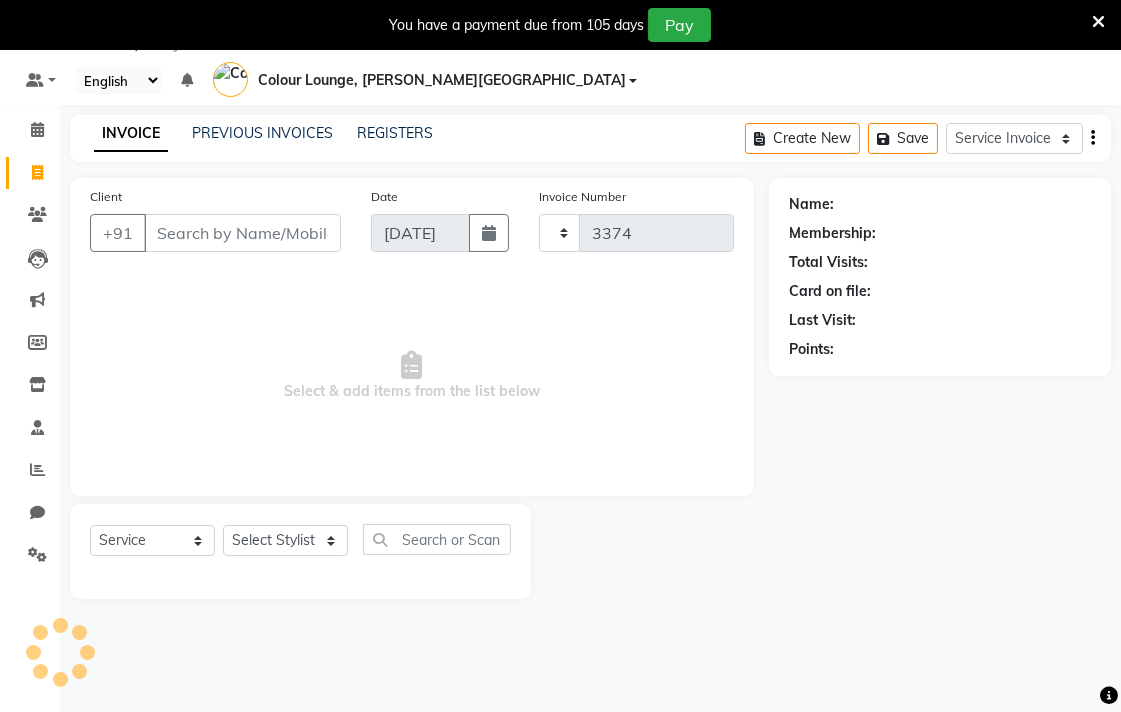 select on "8011" 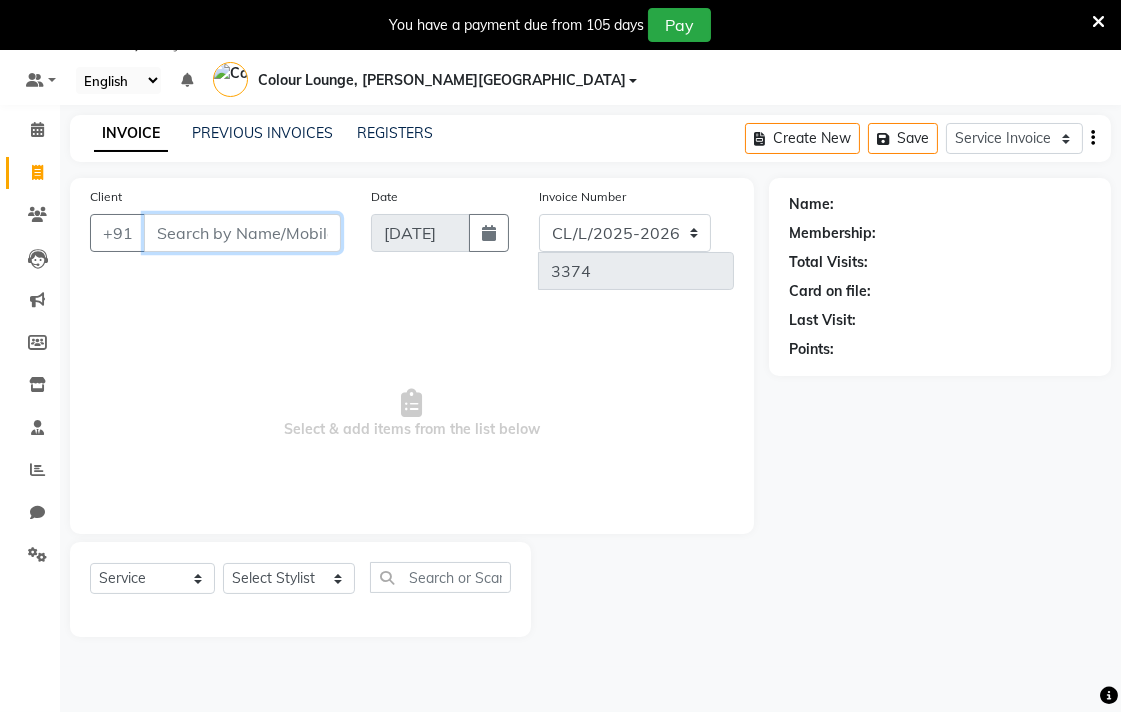 click on "Client" at bounding box center [242, 233] 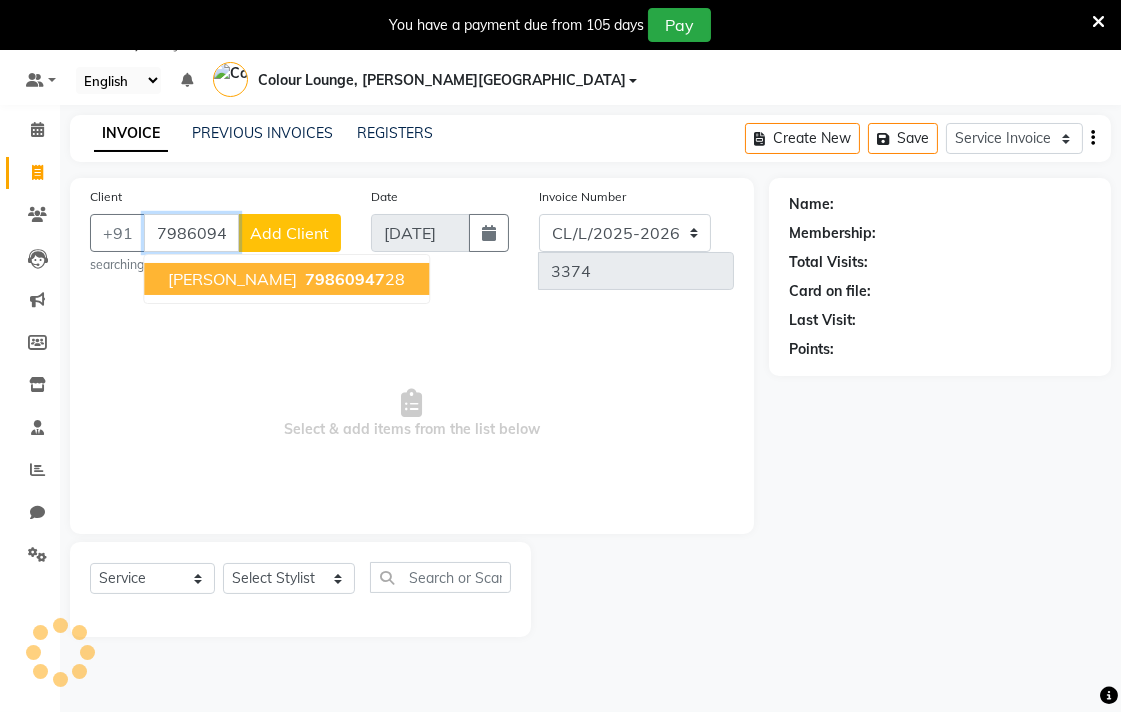click on "79860947" at bounding box center [345, 279] 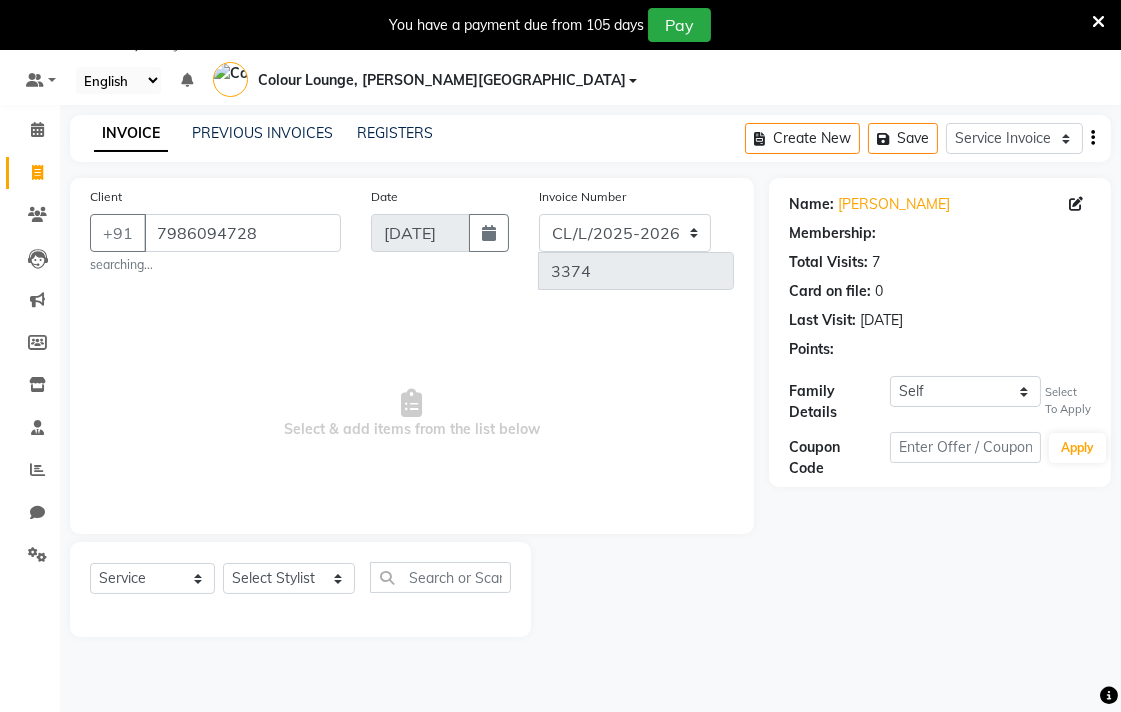 select on "1: Object" 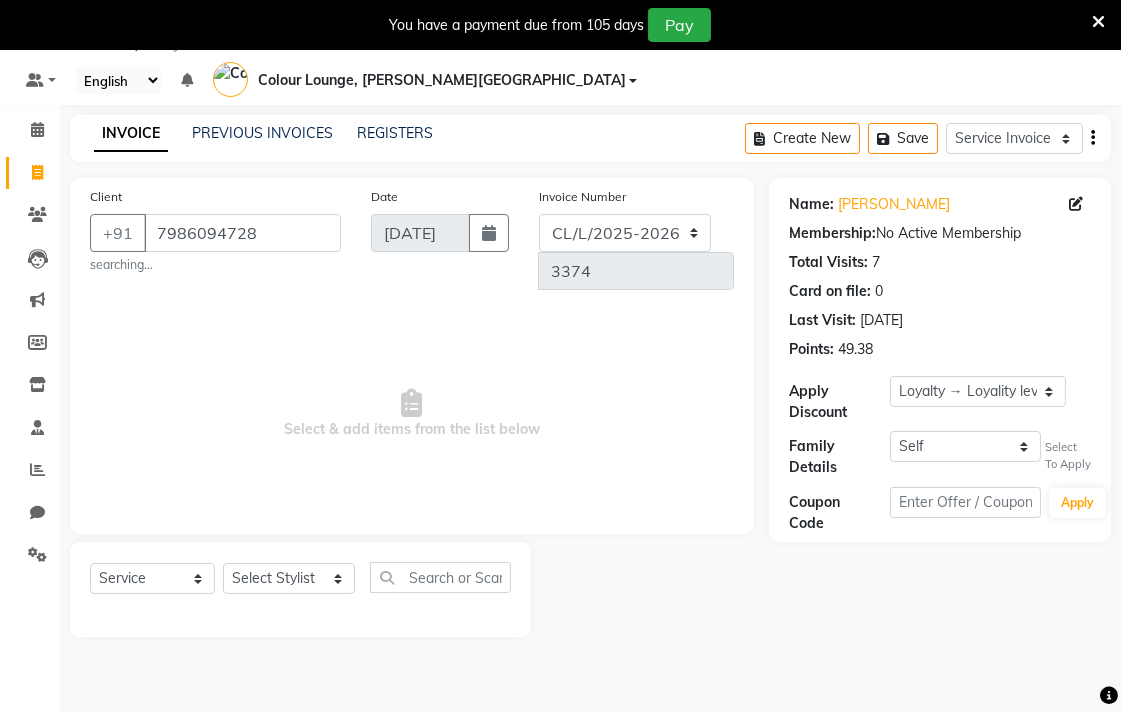 click 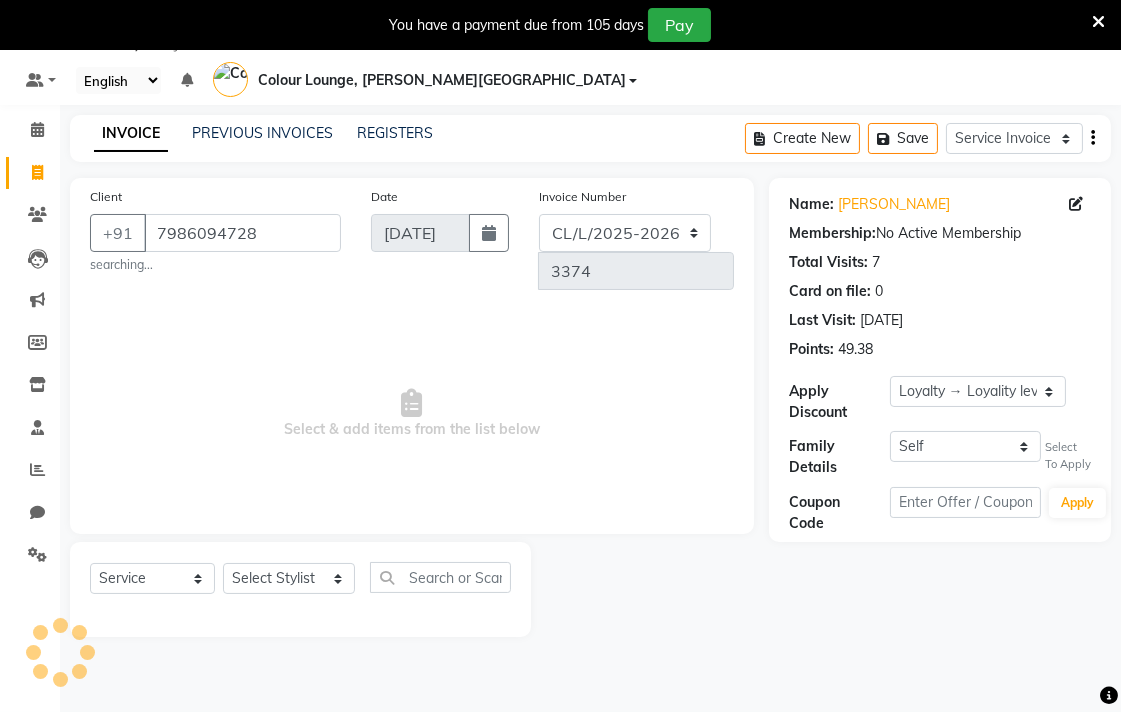 select on "[DEMOGRAPHIC_DATA]" 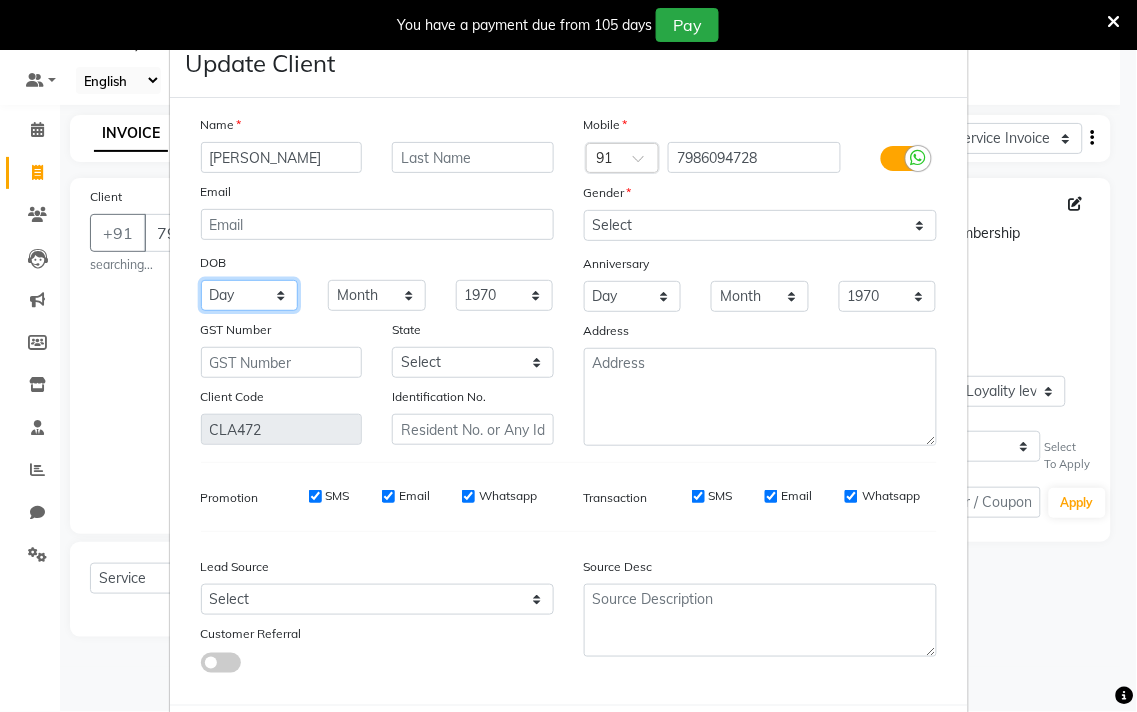 click on "Day 01 02 03 04 05 06 07 08 09 10 11 12 13 14 15 16 17 18 19 20 21 22 23 24 25 26 27 28 29 30 31" at bounding box center [250, 295] 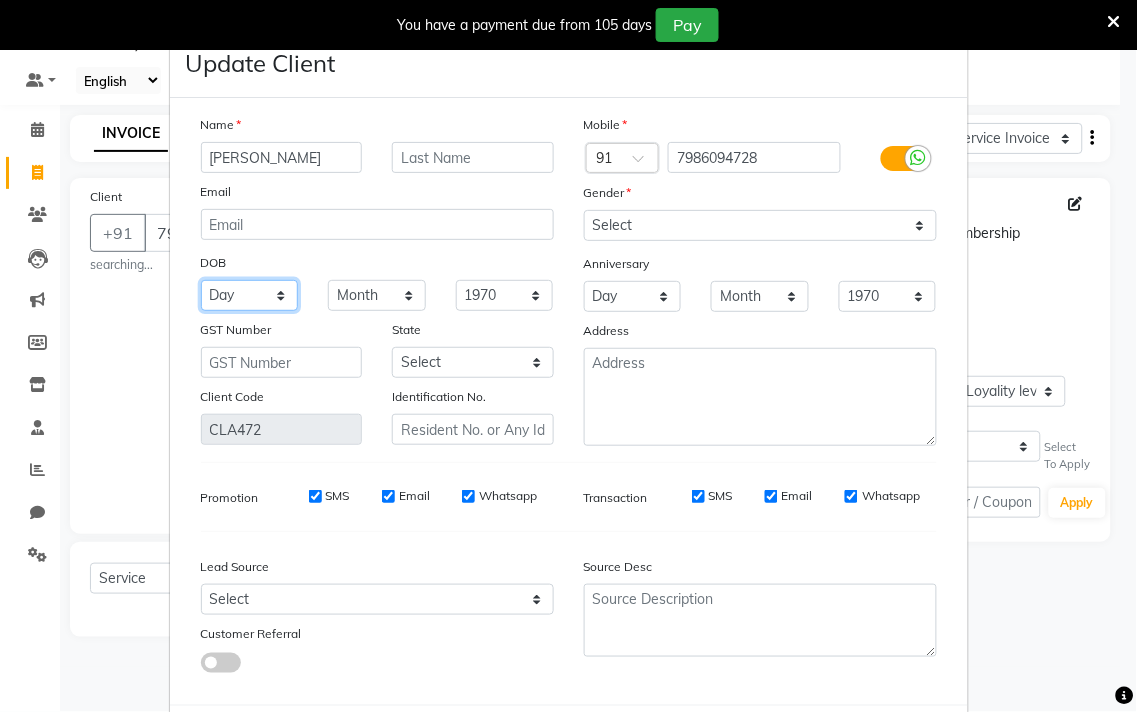 select on "10" 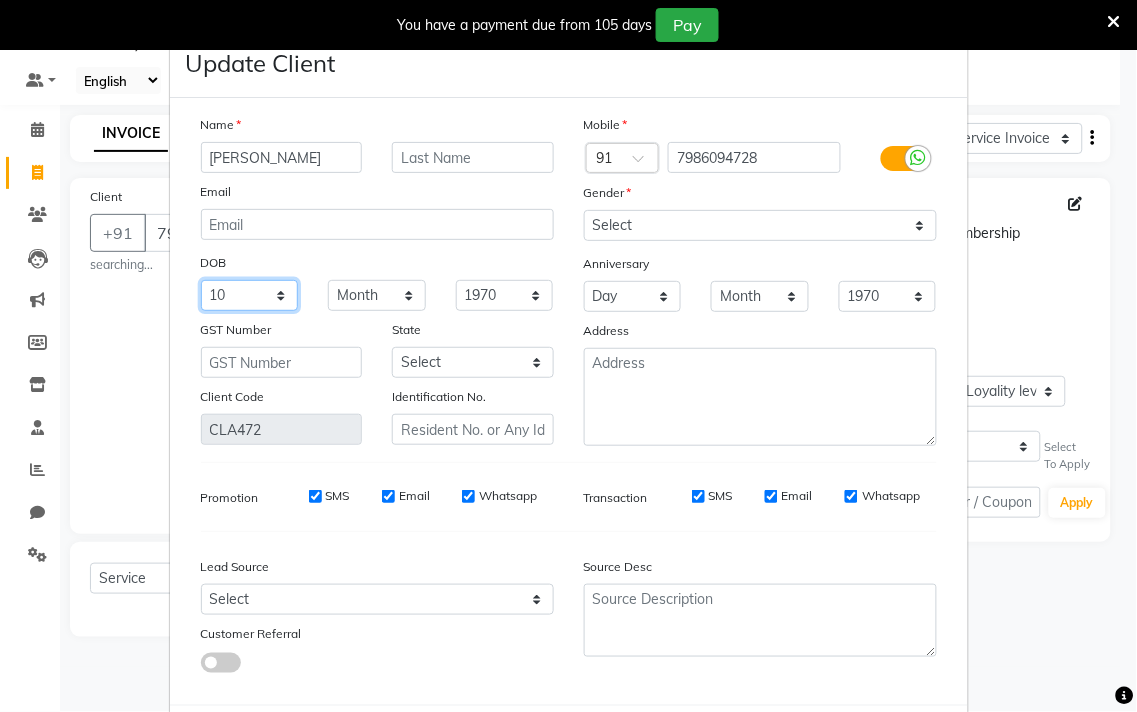 click on "Day 01 02 03 04 05 06 07 08 09 10 11 12 13 14 15 16 17 18 19 20 21 22 23 24 25 26 27 28 29 30 31" at bounding box center (250, 295) 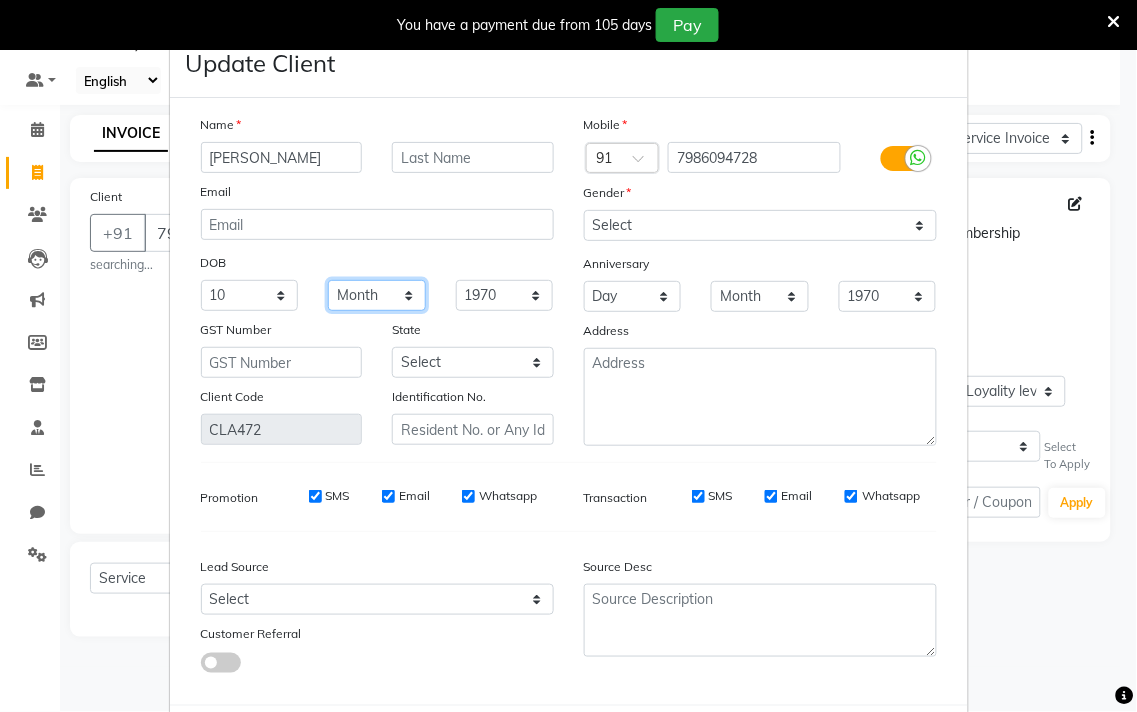 click on "Month January February March April May June July August September October November December" at bounding box center (377, 295) 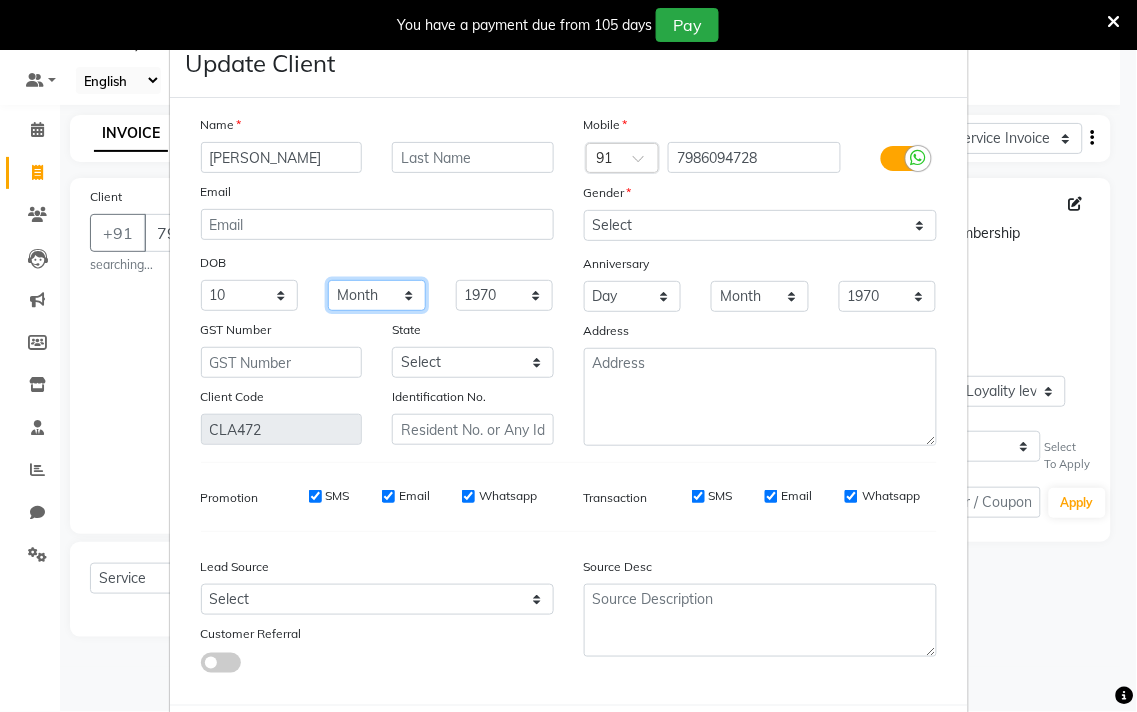 select on "12" 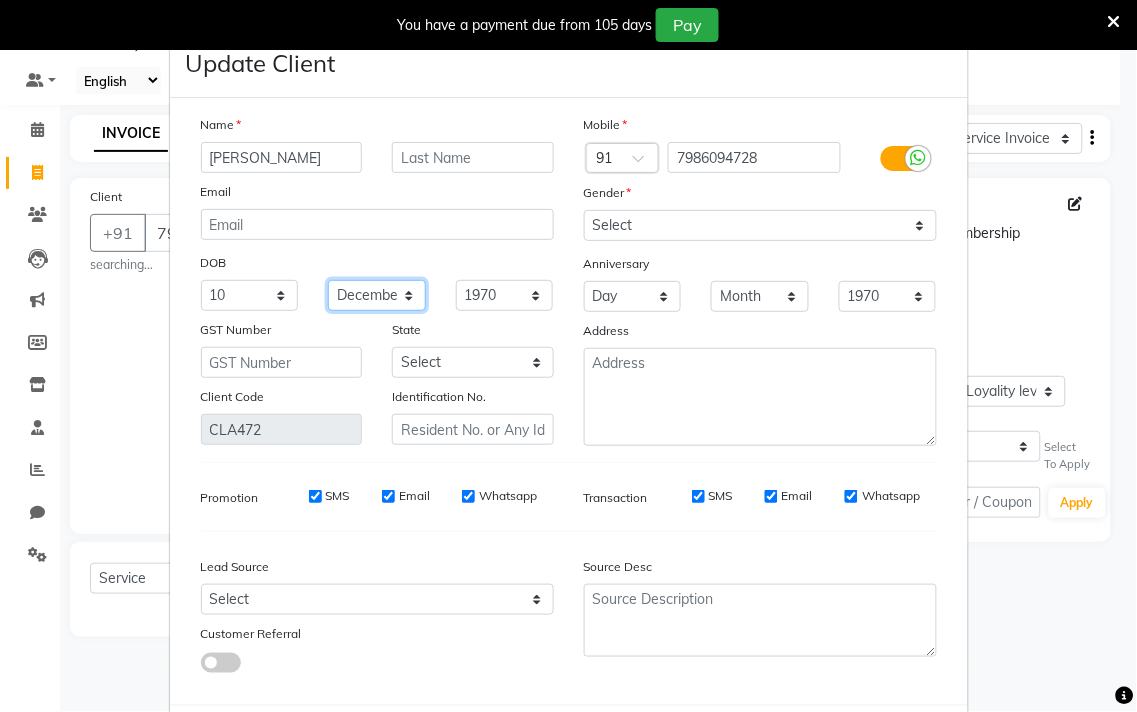 click on "Month January February March April May June July August September October November December" at bounding box center (377, 295) 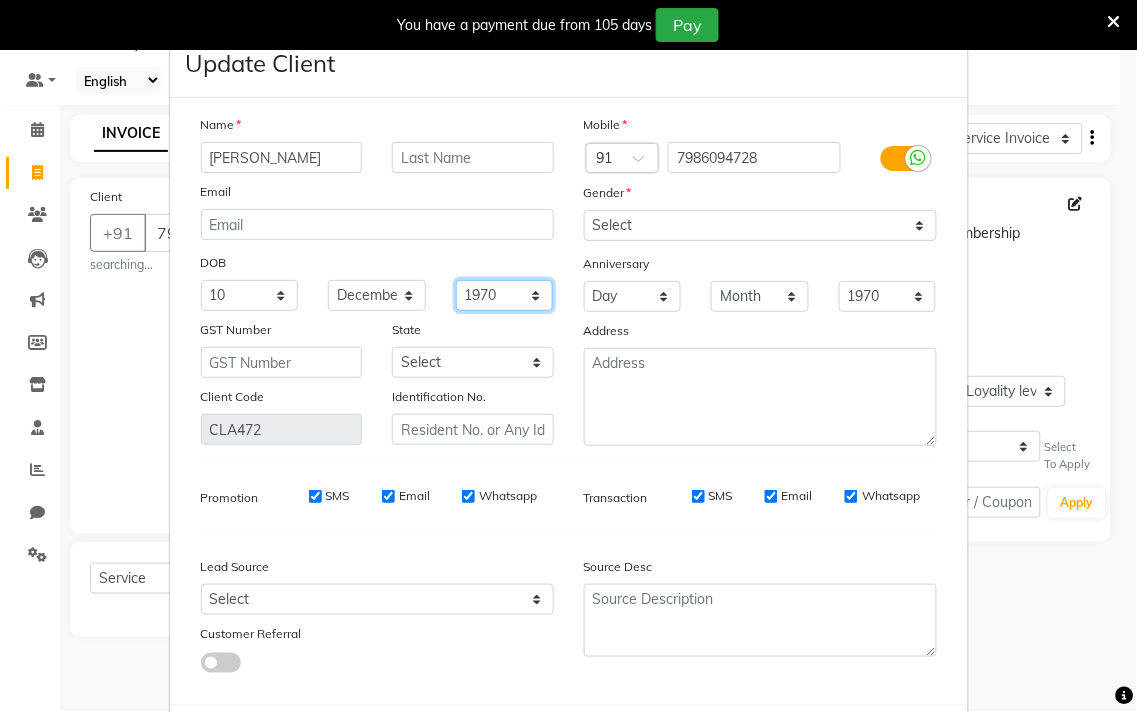 click on "1940 1941 1942 1943 1944 1945 1946 1947 1948 1949 1950 1951 1952 1953 1954 1955 1956 1957 1958 1959 1960 1961 1962 1963 1964 1965 1966 1967 1968 1969 1970 1971 1972 1973 1974 1975 1976 1977 1978 1979 1980 1981 1982 1983 1984 1985 1986 1987 1988 1989 1990 1991 1992 1993 1994 1995 1996 1997 1998 1999 2000 2001 2002 2003 2004 2005 2006 2007 2008 2009 2010 2011 2012 2013 2014 2015 2016 2017 2018 2019 2020 2021 2022 2023 2024" at bounding box center [505, 295] 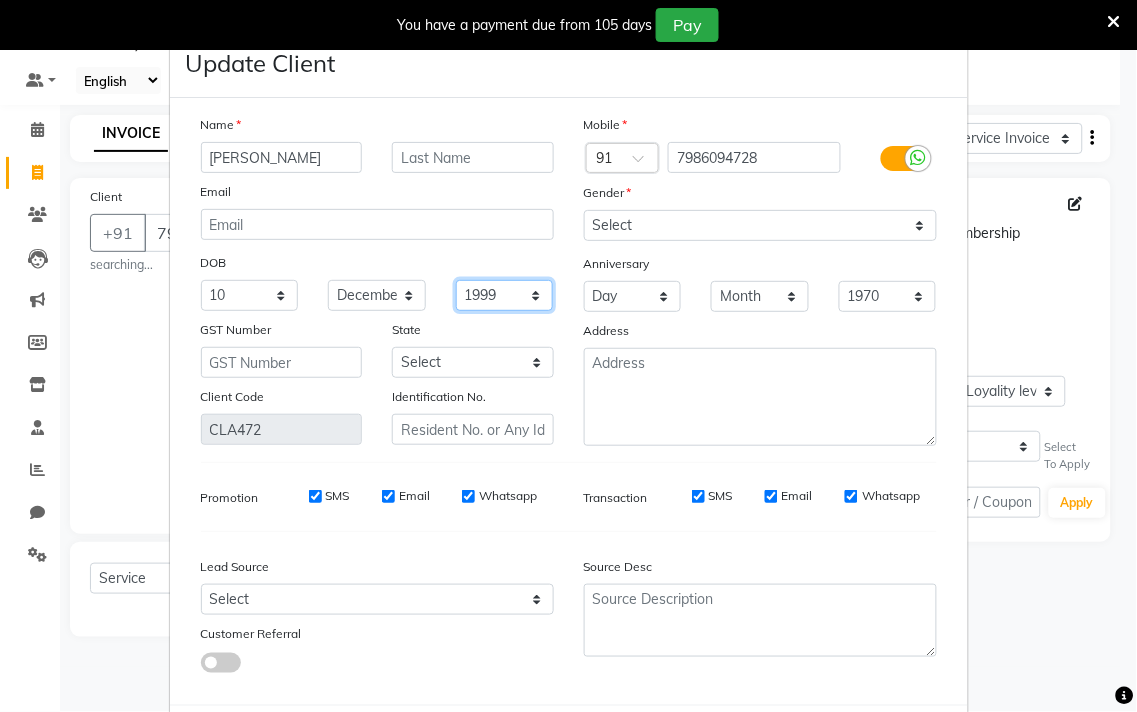 click on "1940 1941 1942 1943 1944 1945 1946 1947 1948 1949 1950 1951 1952 1953 1954 1955 1956 1957 1958 1959 1960 1961 1962 1963 1964 1965 1966 1967 1968 1969 1970 1971 1972 1973 1974 1975 1976 1977 1978 1979 1980 1981 1982 1983 1984 1985 1986 1987 1988 1989 1990 1991 1992 1993 1994 1995 1996 1997 1998 1999 2000 2001 2002 2003 2004 2005 2006 2007 2008 2009 2010 2011 2012 2013 2014 2015 2016 2017 2018 2019 2020 2021 2022 2023 2024" at bounding box center [505, 295] 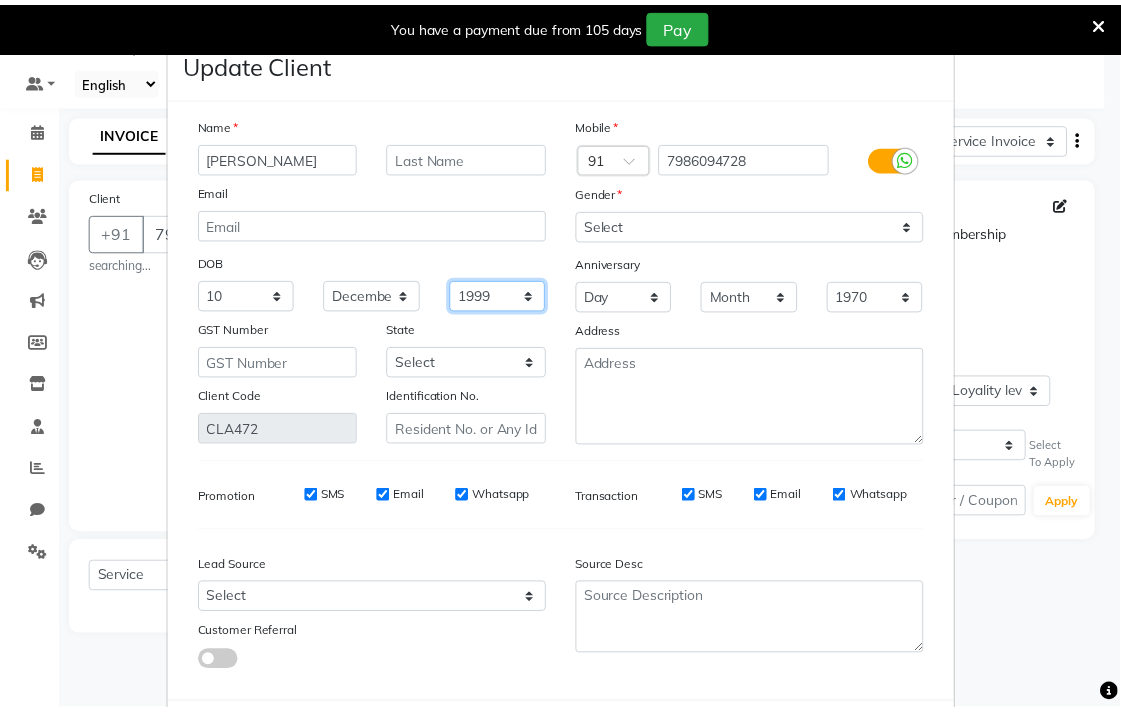 scroll, scrollTop: 103, scrollLeft: 0, axis: vertical 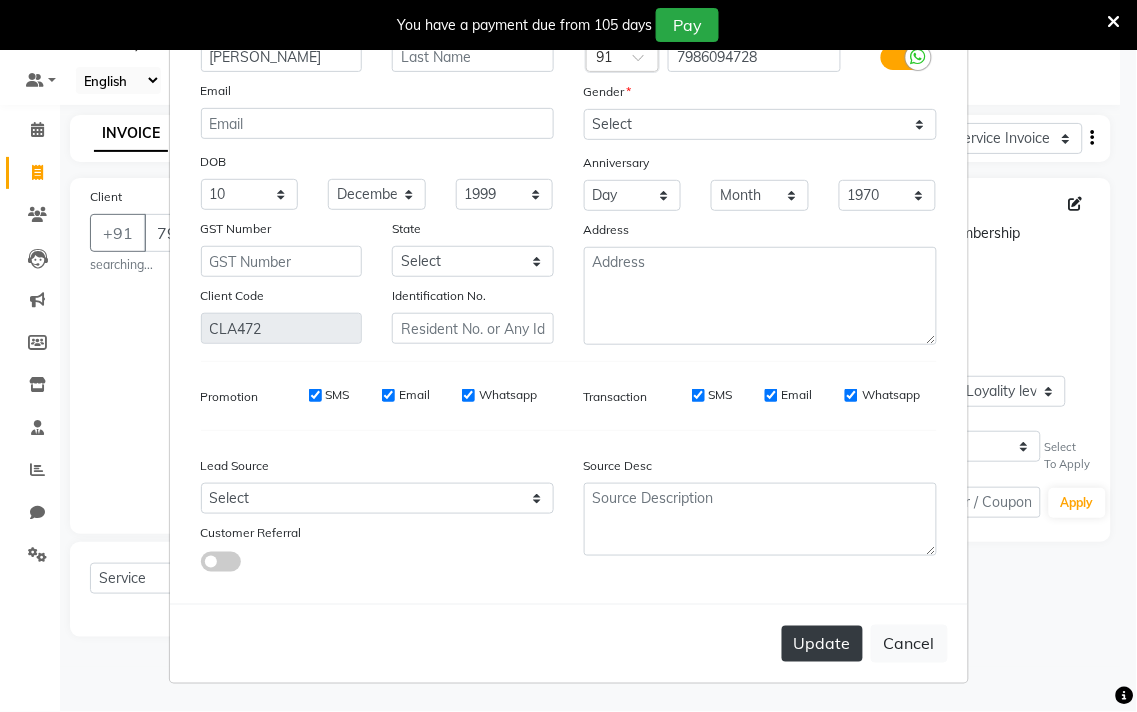 click on "Update" at bounding box center [822, 644] 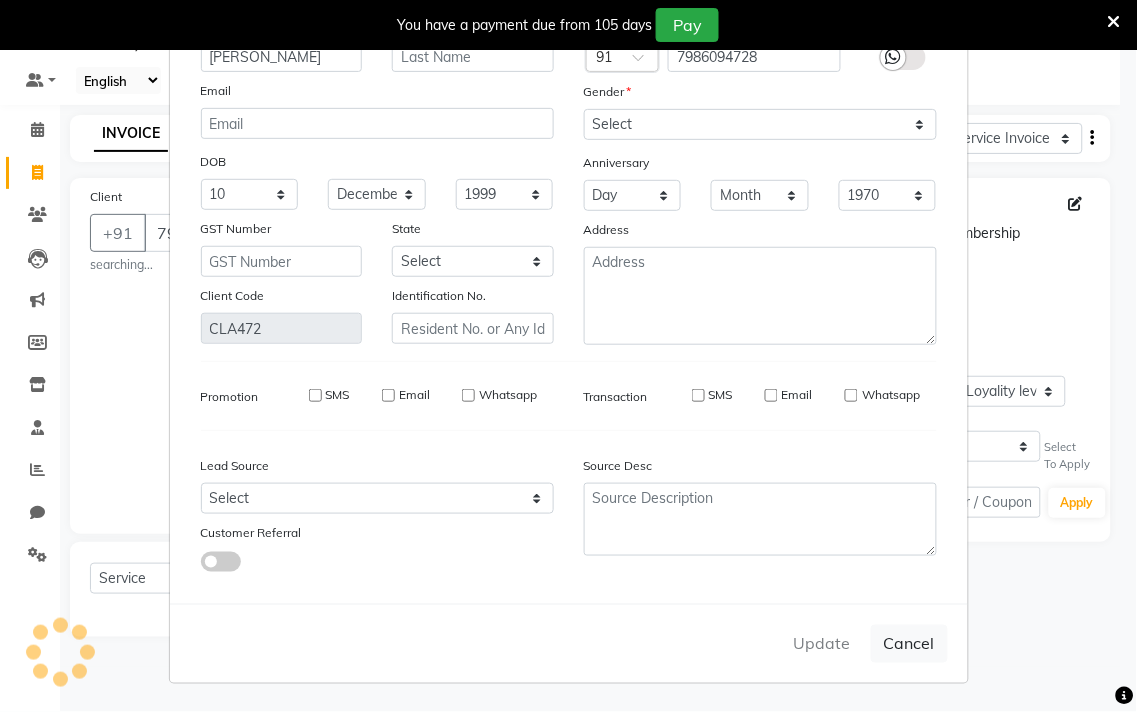 type 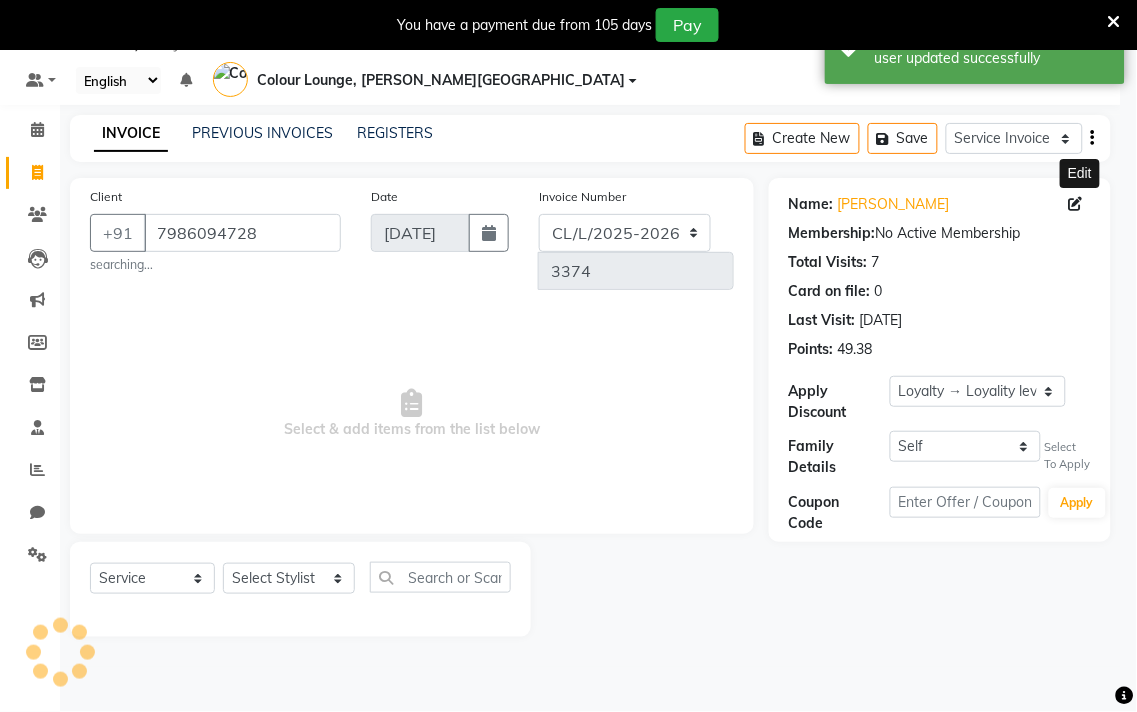 select on "1: Object" 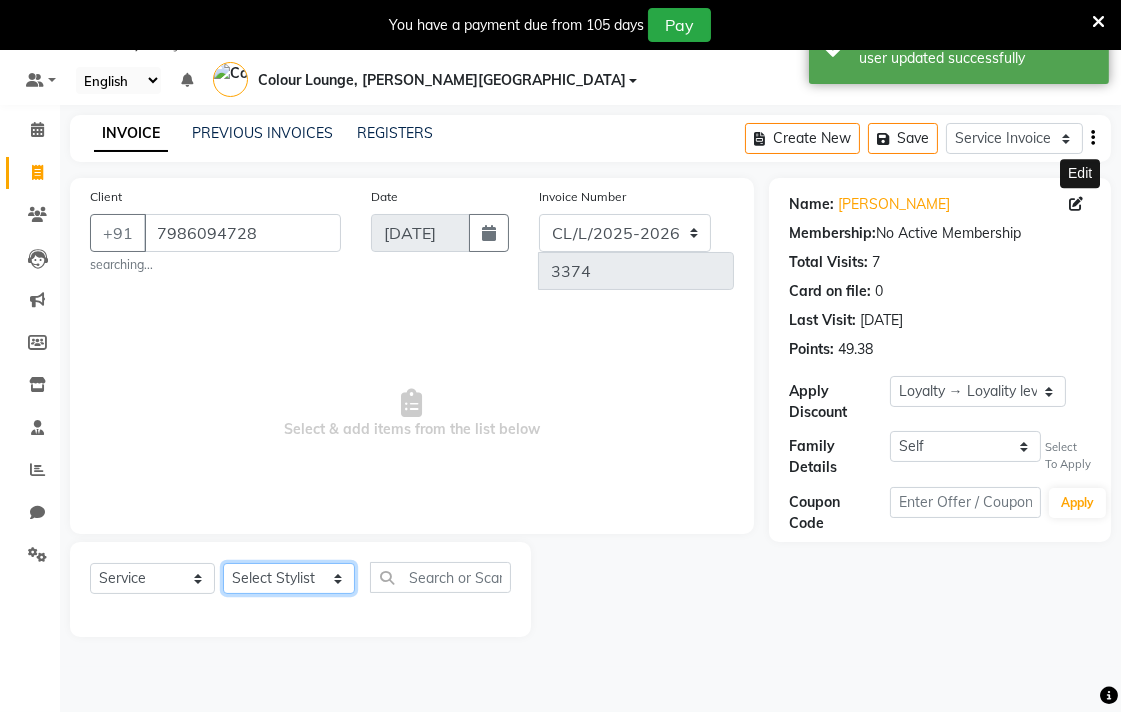 click on "Select Stylist Admin AMIT [PERSON_NAME] [PERSON_NAME] BALBHARTI SHARMA Colour Lounge, [PERSON_NAME][GEOGRAPHIC_DATA] Colour Lounge, [PERSON_NAME][GEOGRAPHIC_DATA] DINGG [PERSON_NAME] [PERSON_NAME] [PERSON_NAME] [PERSON_NAME] LOVE [PERSON_NAME] [PERSON_NAME] [PERSON_NAME] [PERSON_NAME] [PERSON_NAME] POOJA Pooja [PERSON_NAME] [PERSON_NAME] PRINCE [PERSON_NAME] [PERSON_NAME] [PERSON_NAME] [PERSON_NAME] Sameer [PERSON_NAME] [PERSON_NAME] [PERSON_NAME]  Sunny TULOSH [PERSON_NAME] [PERSON_NAME] VISHAL" 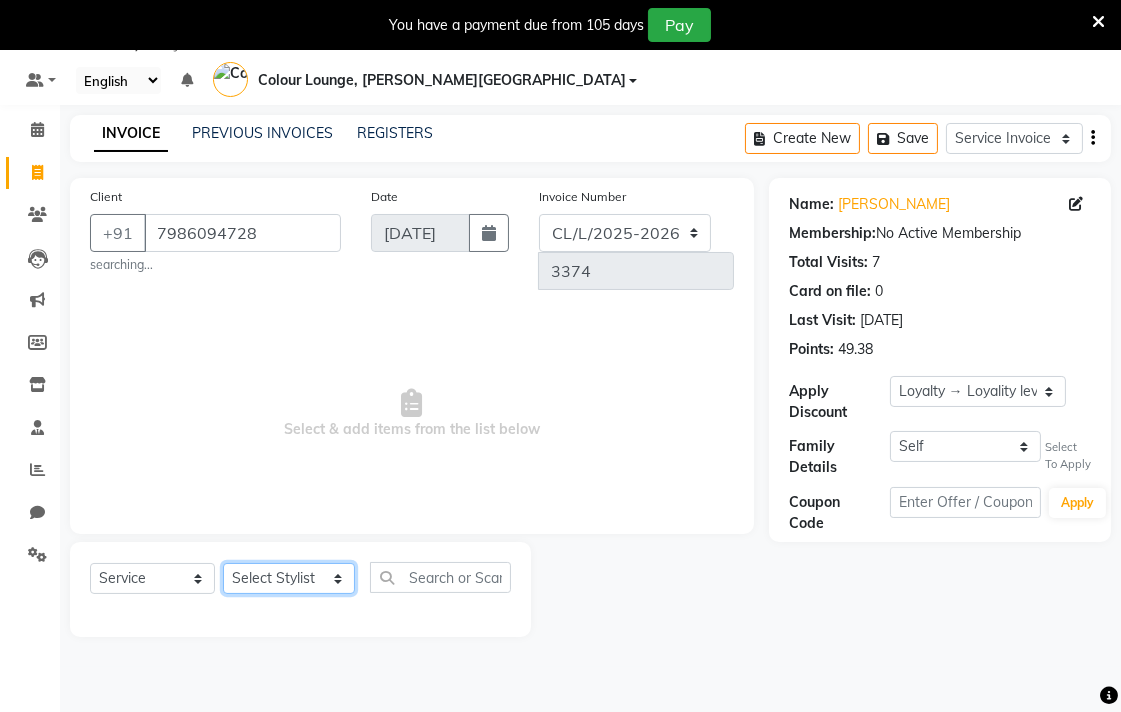 select on "70018" 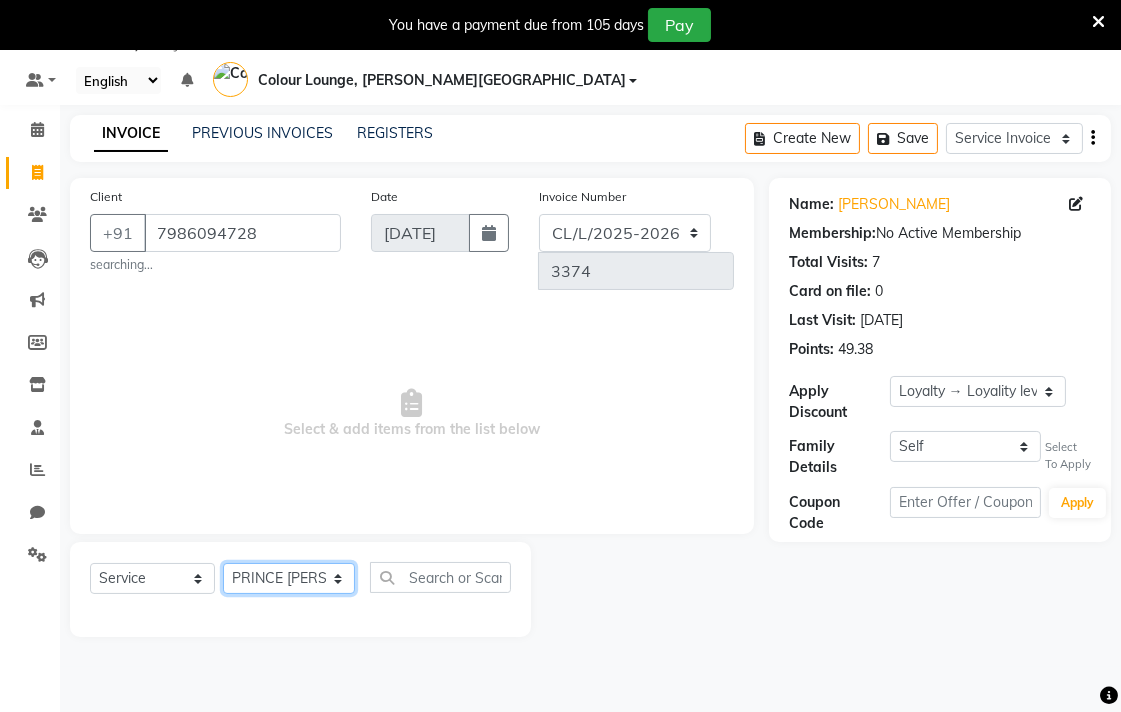 click on "Select Stylist Admin AMIT [PERSON_NAME] [PERSON_NAME] BALBHARTI SHARMA Colour Lounge, [PERSON_NAME][GEOGRAPHIC_DATA] Colour Lounge, [PERSON_NAME][GEOGRAPHIC_DATA] DINGG [PERSON_NAME] [PERSON_NAME] [PERSON_NAME] [PERSON_NAME] LOVE [PERSON_NAME] [PERSON_NAME] [PERSON_NAME] [PERSON_NAME] [PERSON_NAME] POOJA Pooja [PERSON_NAME] [PERSON_NAME] PRINCE [PERSON_NAME] [PERSON_NAME] [PERSON_NAME] [PERSON_NAME] Sameer [PERSON_NAME] [PERSON_NAME] [PERSON_NAME]  Sunny TULOSH [PERSON_NAME] [PERSON_NAME] VISHAL" 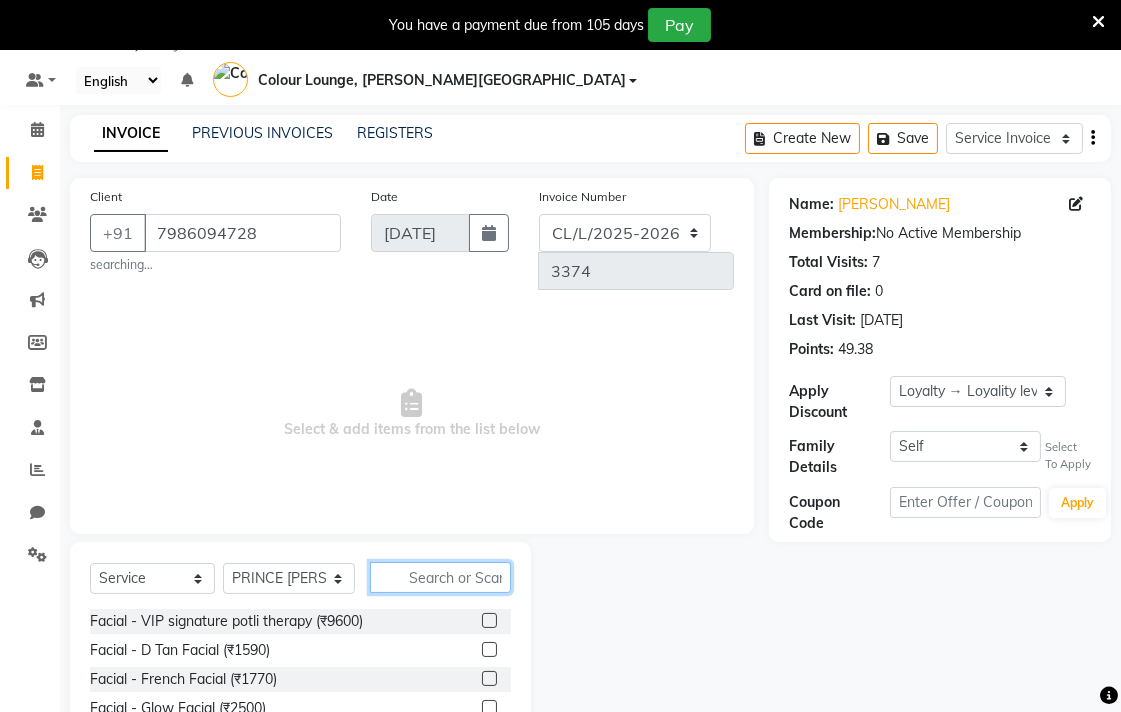 click 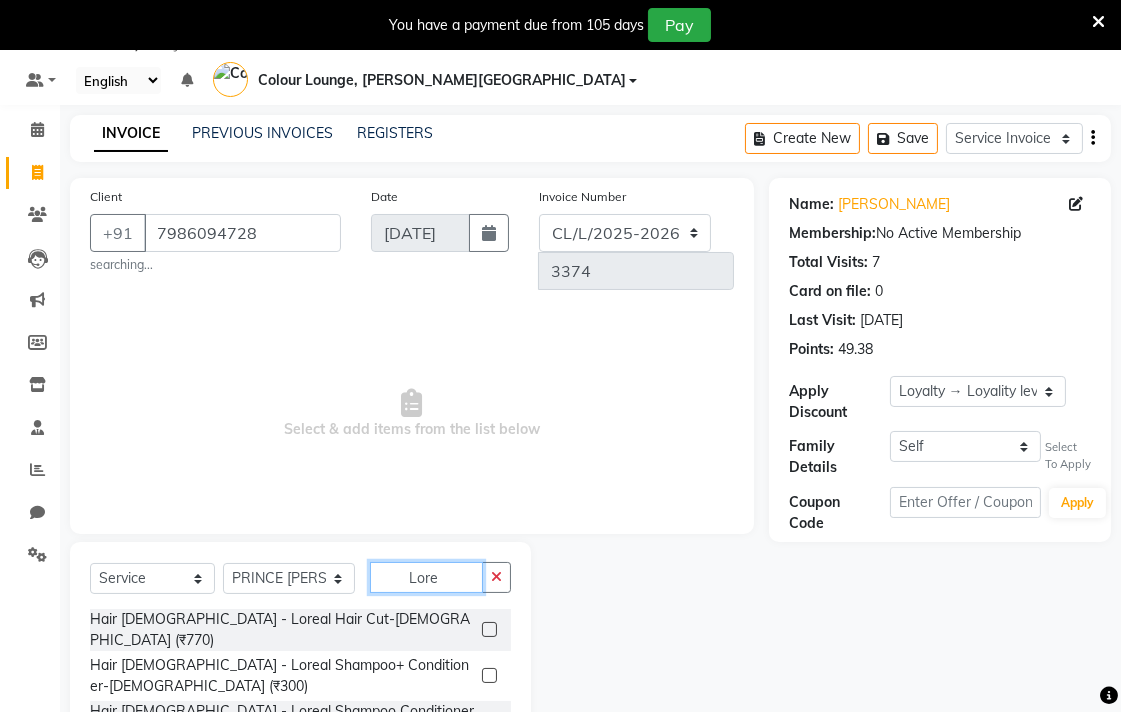 type on "Lore" 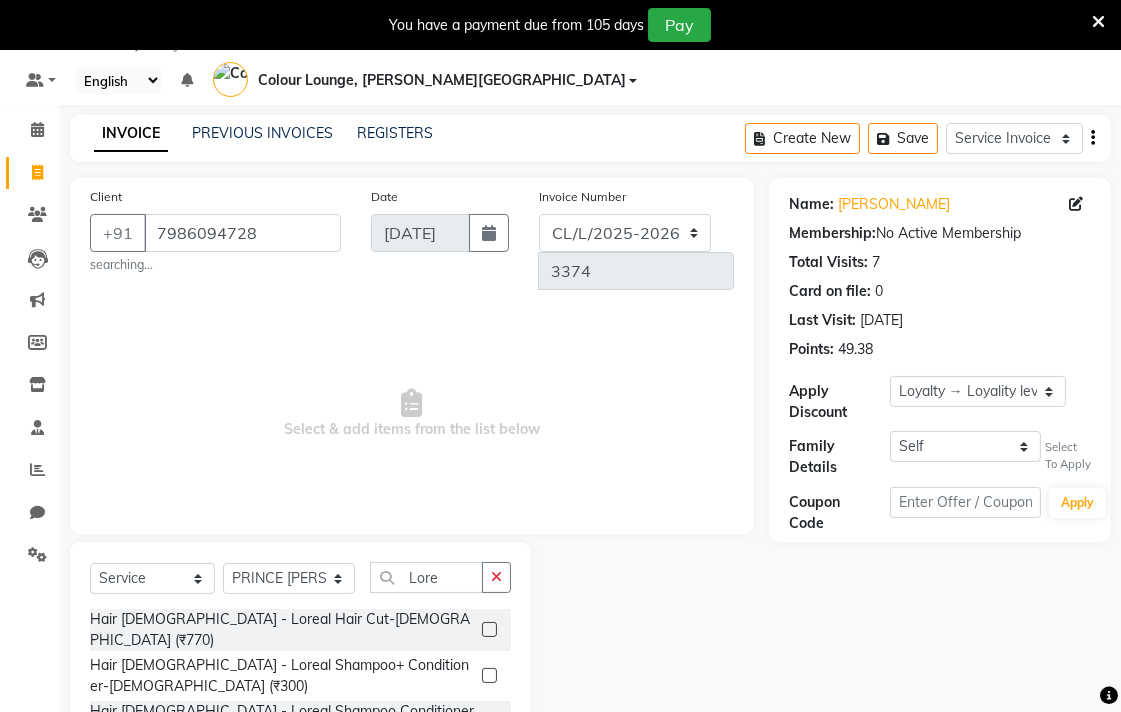 click 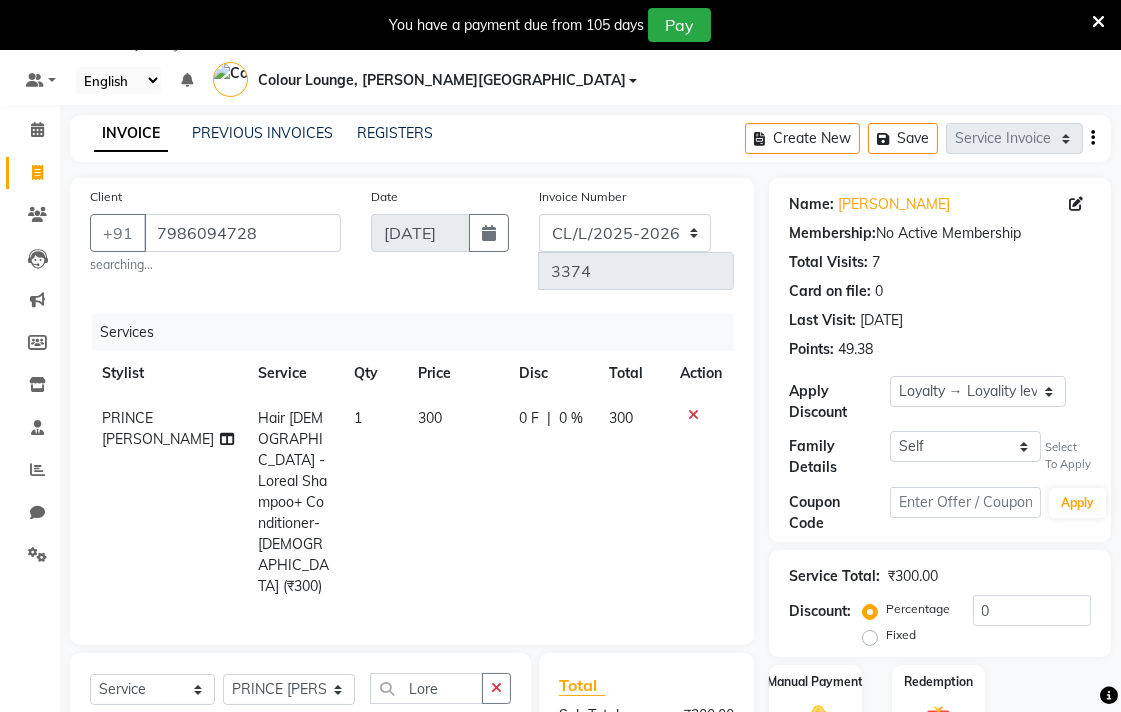 checkbox on "false" 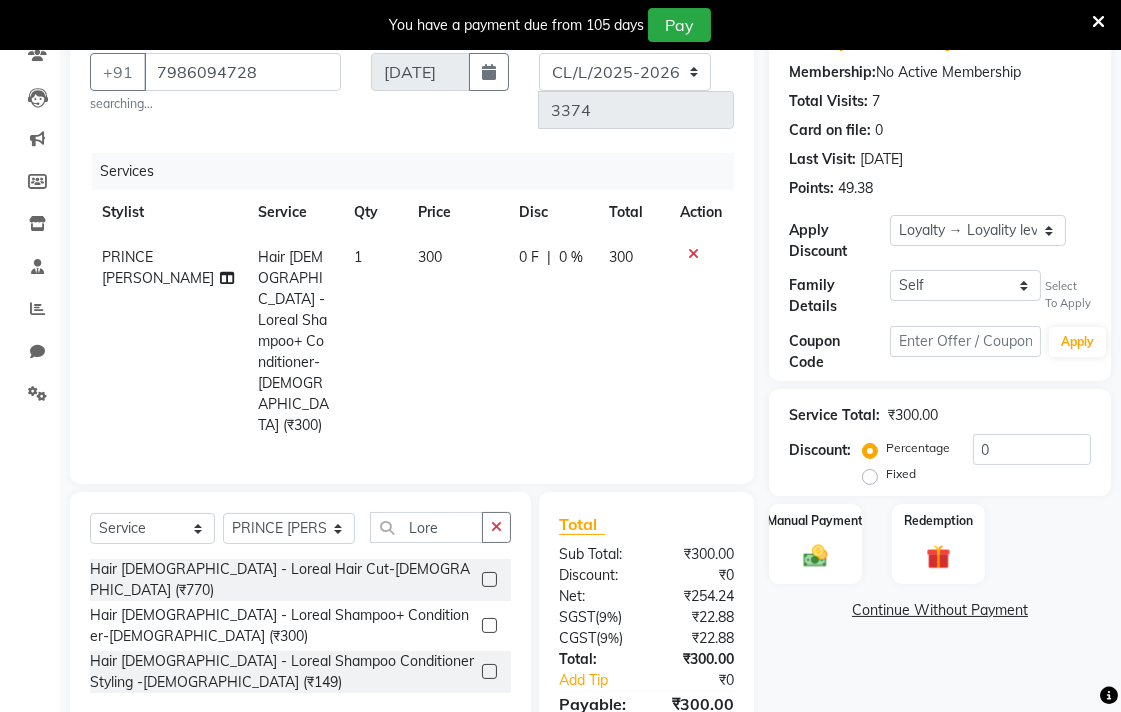 scroll, scrollTop: 216, scrollLeft: 0, axis: vertical 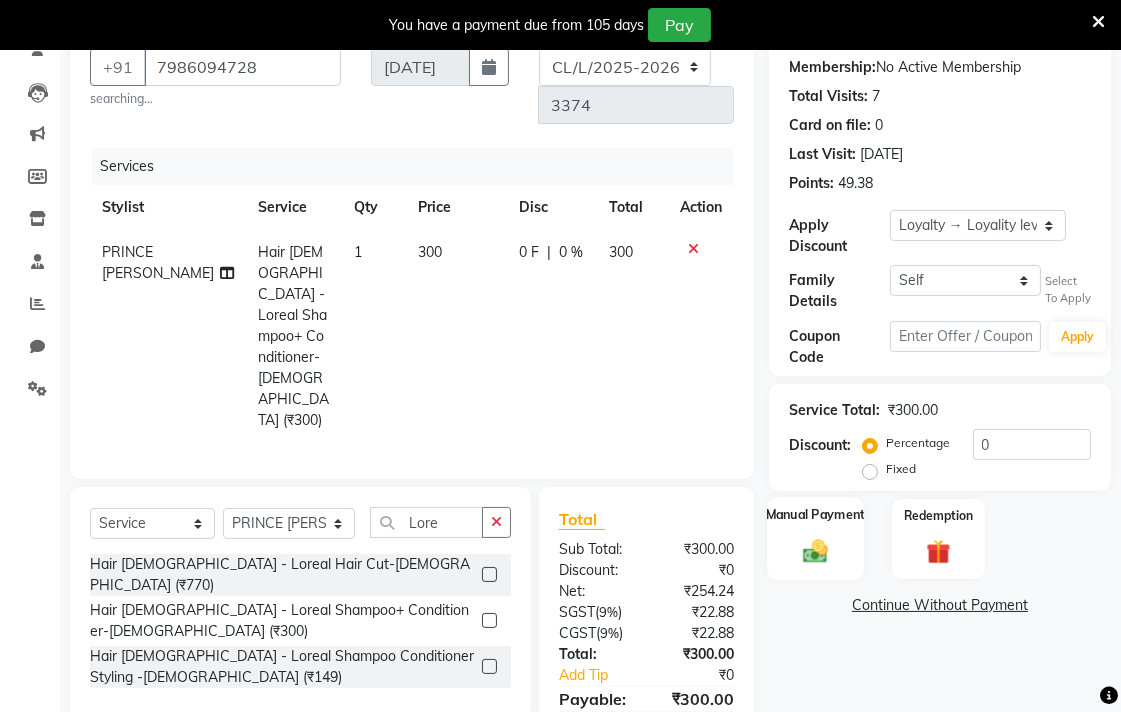 click 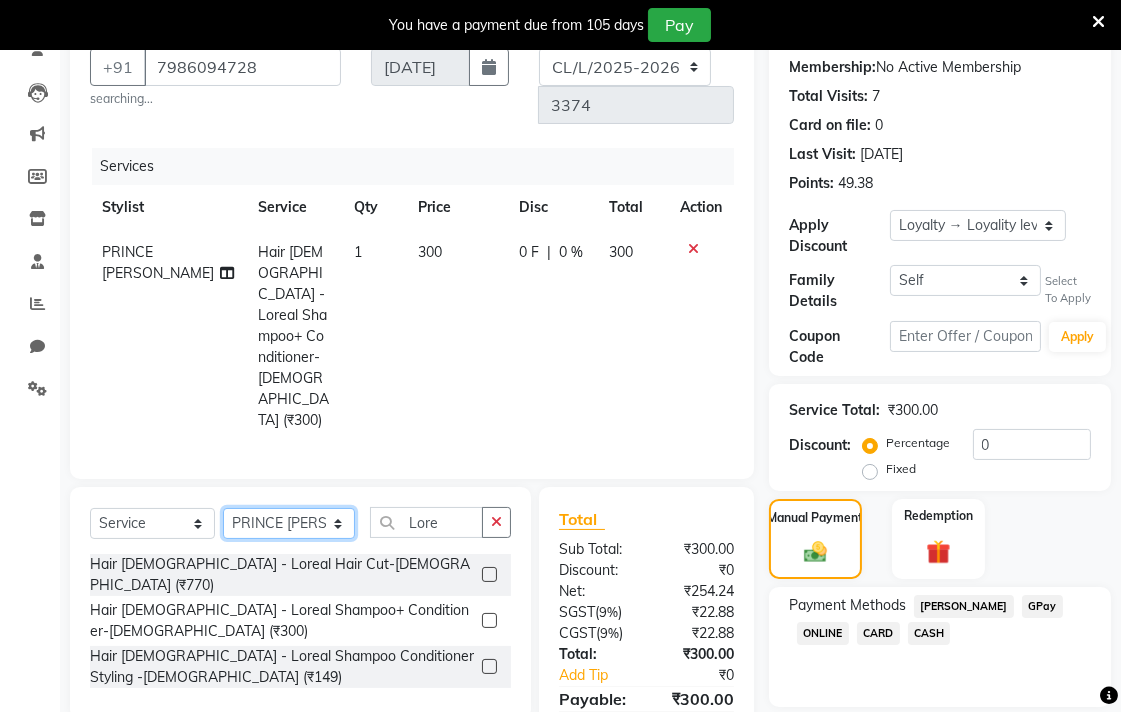 click on "Select Stylist Admin AMIT [PERSON_NAME] [PERSON_NAME] BALBHARTI SHARMA Colour Lounge, [PERSON_NAME][GEOGRAPHIC_DATA] Colour Lounge, [PERSON_NAME][GEOGRAPHIC_DATA] DINGG [PERSON_NAME] [PERSON_NAME] [PERSON_NAME] [PERSON_NAME] LOVE [PERSON_NAME] [PERSON_NAME] [PERSON_NAME] [PERSON_NAME] [PERSON_NAME] POOJA Pooja [PERSON_NAME] [PERSON_NAME] PRINCE [PERSON_NAME] [PERSON_NAME] [PERSON_NAME] [PERSON_NAME] Sameer [PERSON_NAME] [PERSON_NAME] [PERSON_NAME]  Sunny TULOSH [PERSON_NAME] [PERSON_NAME] VISHAL" 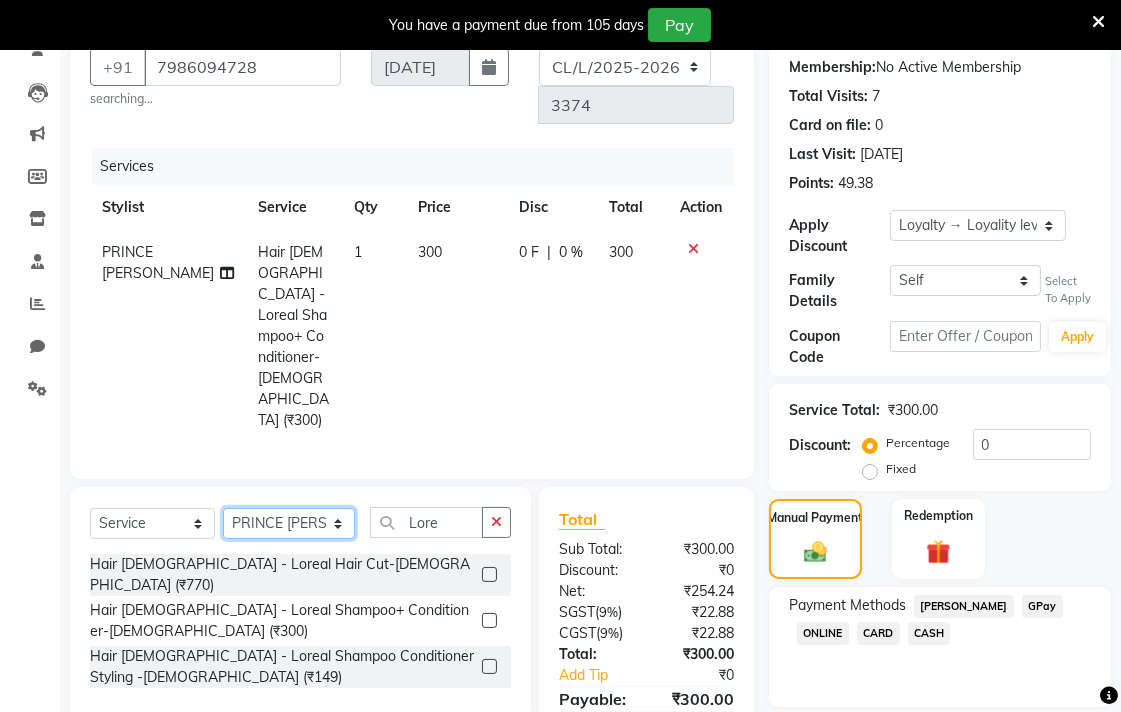 select on "70031" 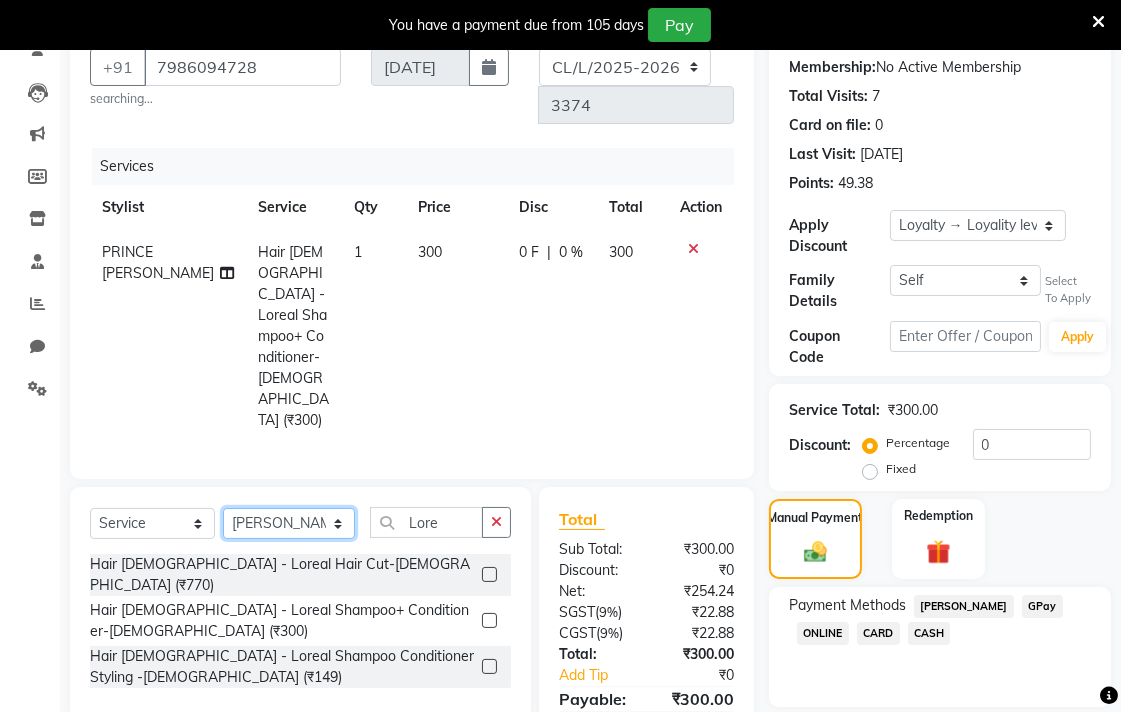 click on "Select Stylist Admin AMIT [PERSON_NAME] [PERSON_NAME] BALBHARTI SHARMA Colour Lounge, [PERSON_NAME][GEOGRAPHIC_DATA] Colour Lounge, [PERSON_NAME][GEOGRAPHIC_DATA] DINGG [PERSON_NAME] [PERSON_NAME] [PERSON_NAME] [PERSON_NAME] LOVE [PERSON_NAME] [PERSON_NAME] [PERSON_NAME] [PERSON_NAME] [PERSON_NAME] POOJA Pooja [PERSON_NAME] [PERSON_NAME] PRINCE [PERSON_NAME] [PERSON_NAME] [PERSON_NAME] [PERSON_NAME] Sameer [PERSON_NAME] [PERSON_NAME] [PERSON_NAME]  Sunny TULOSH [PERSON_NAME] [PERSON_NAME] VISHAL" 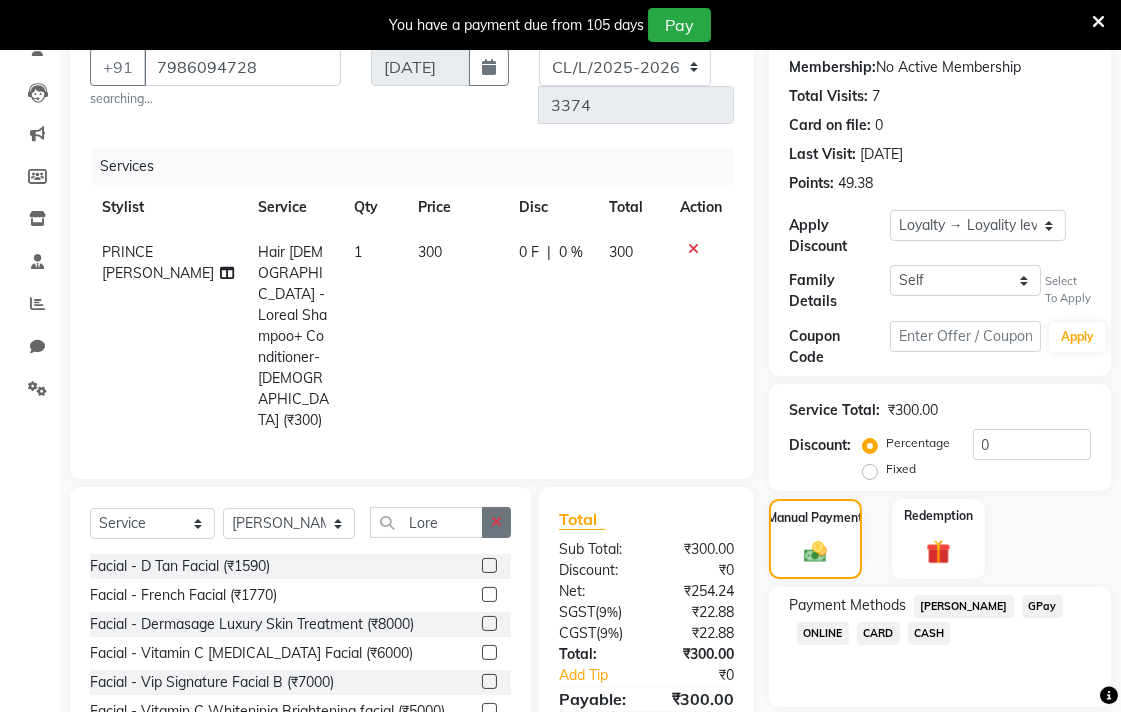 click 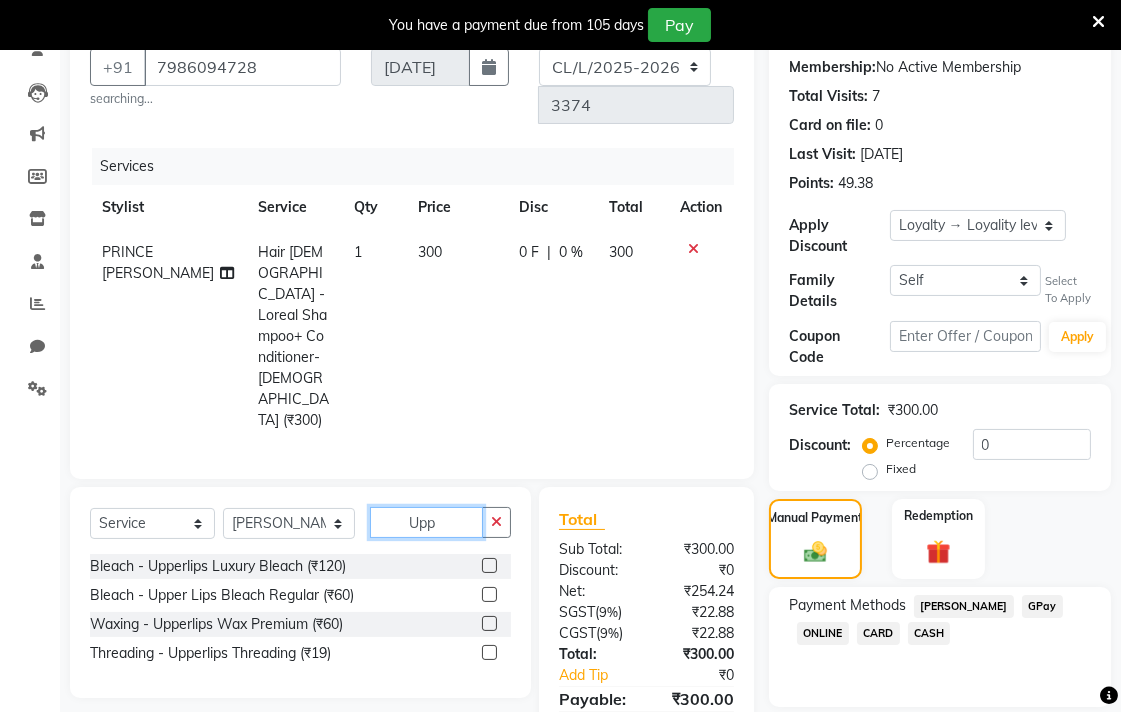 type on "Upp" 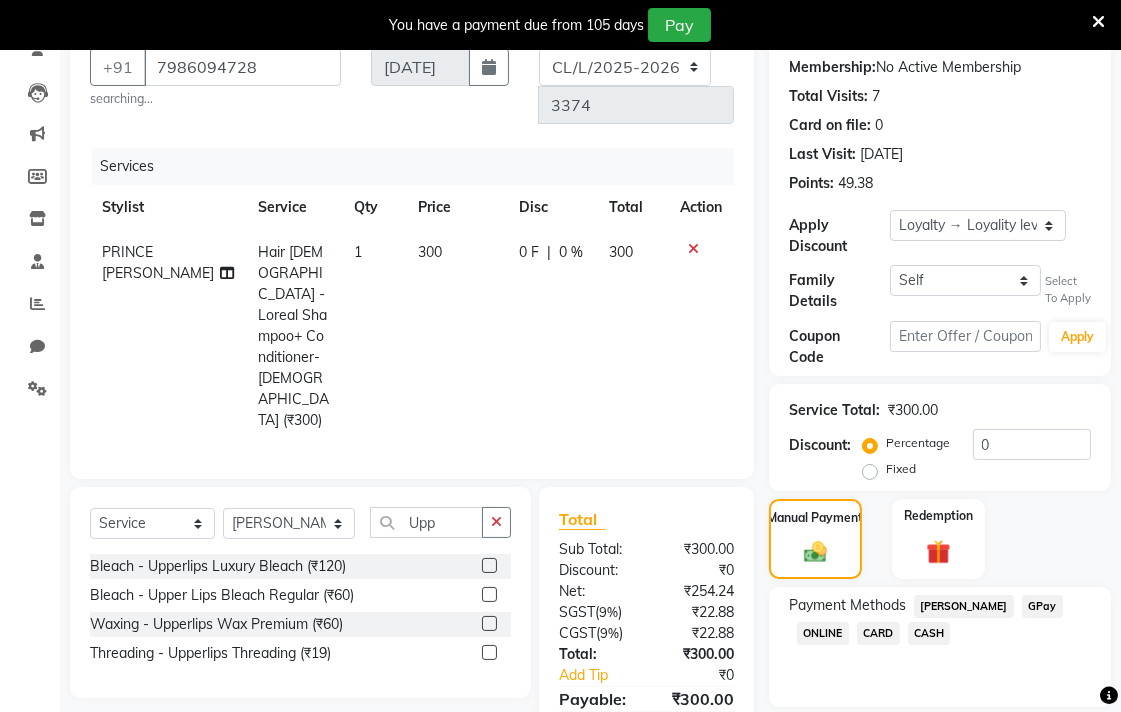 click 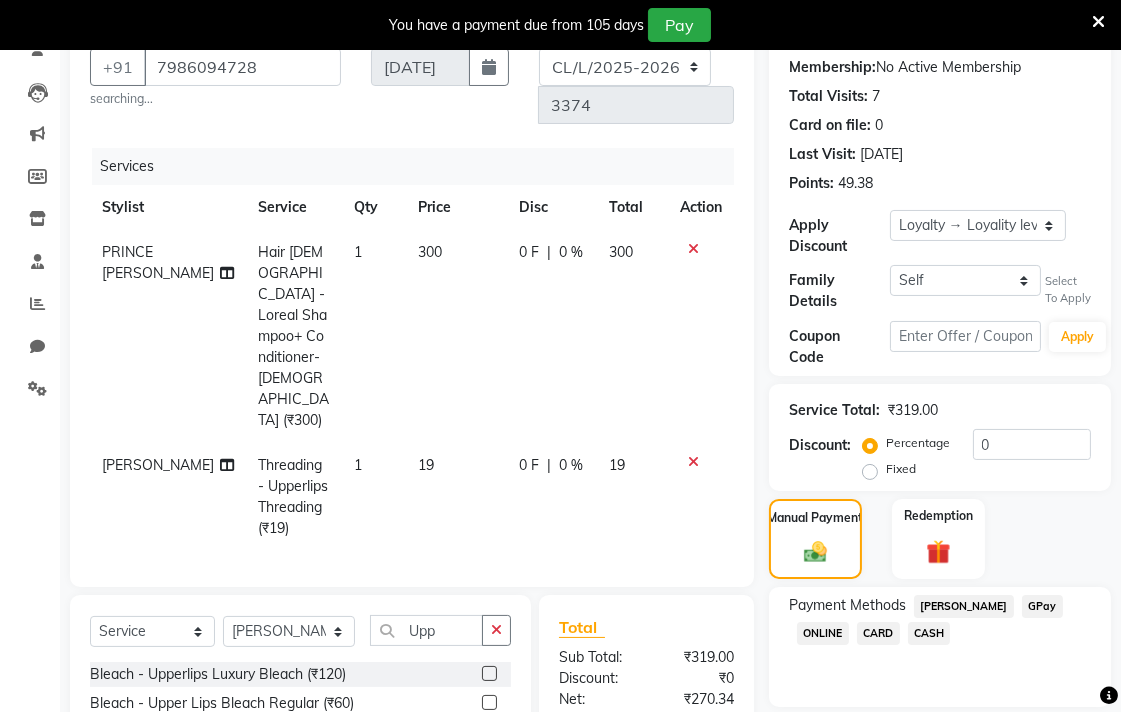 checkbox on "false" 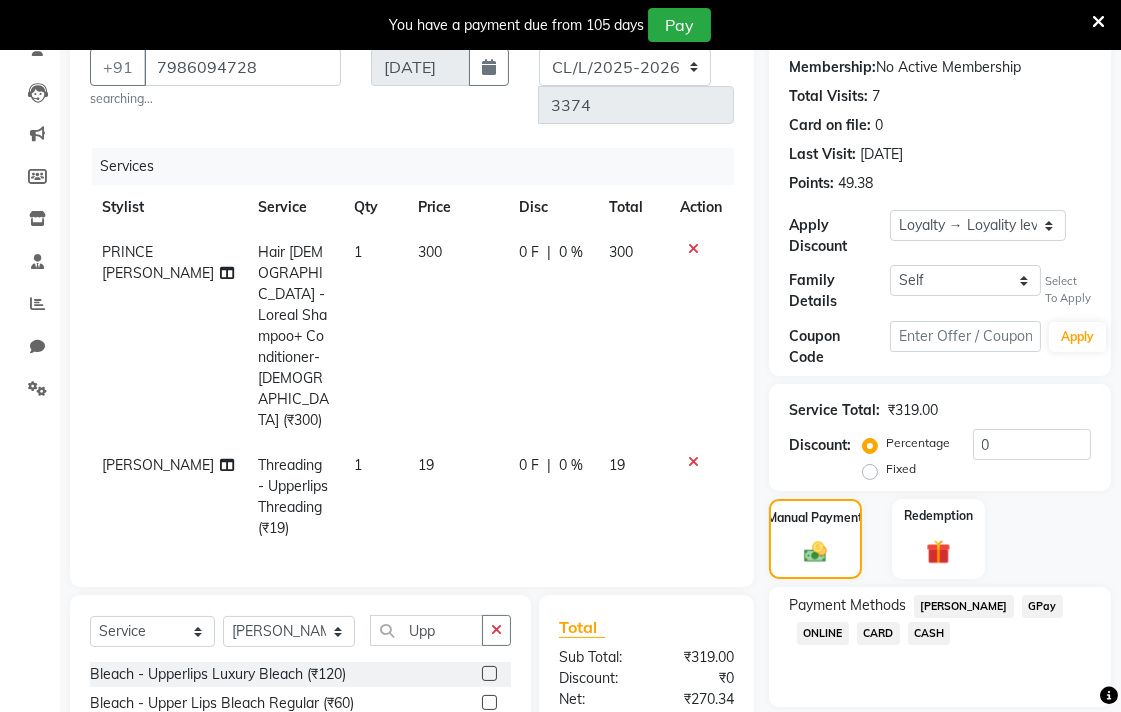 click on "19" 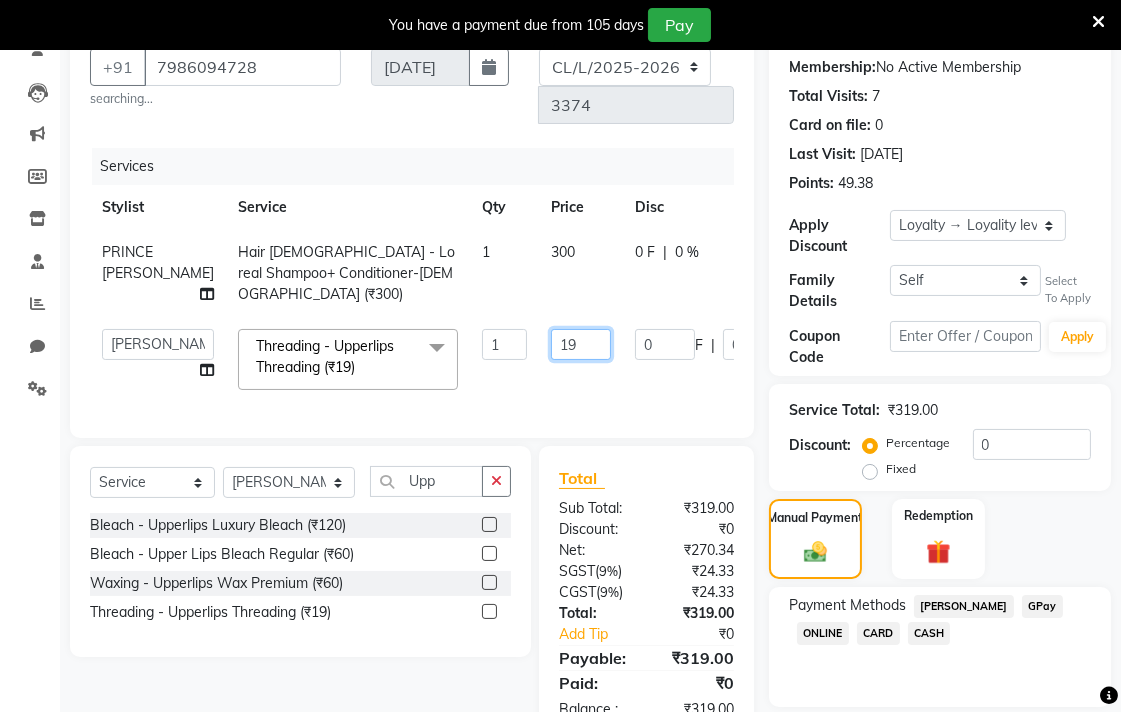 click on "19" 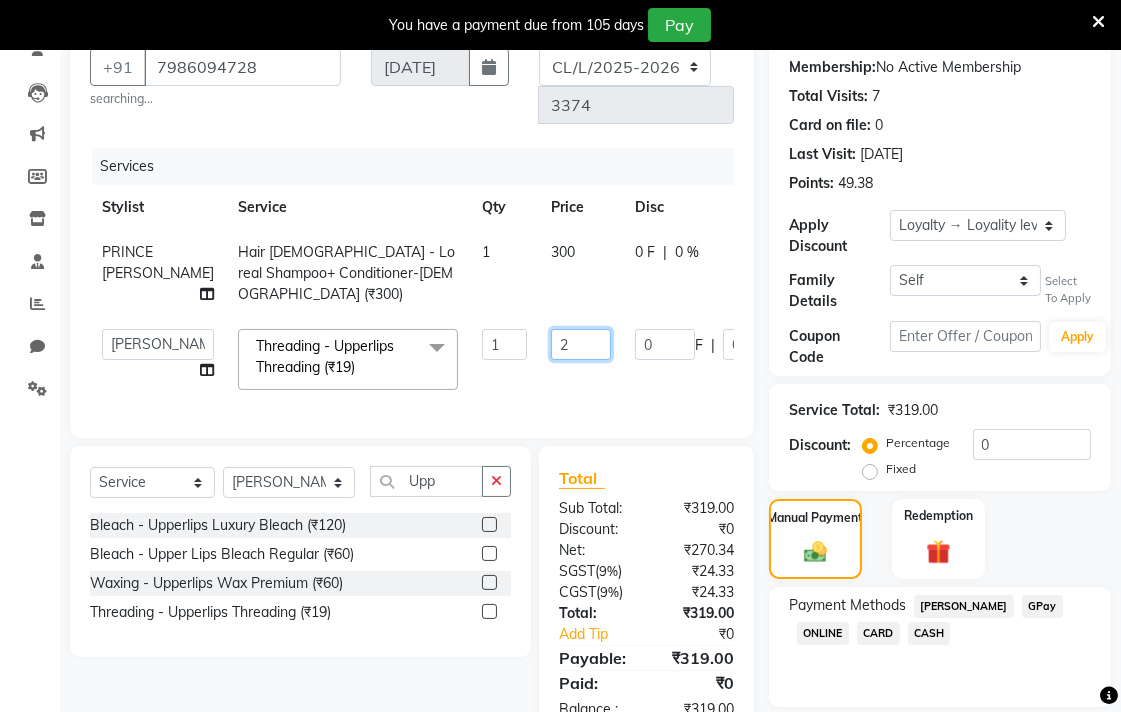 type on "20" 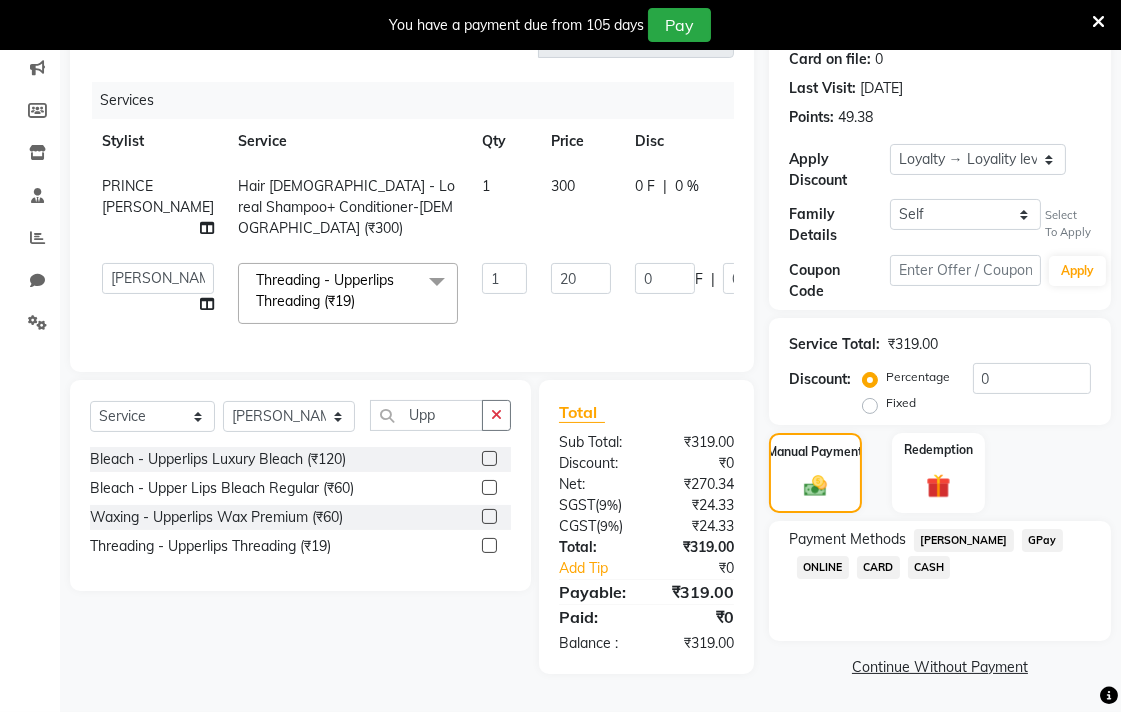 click on "CASH" 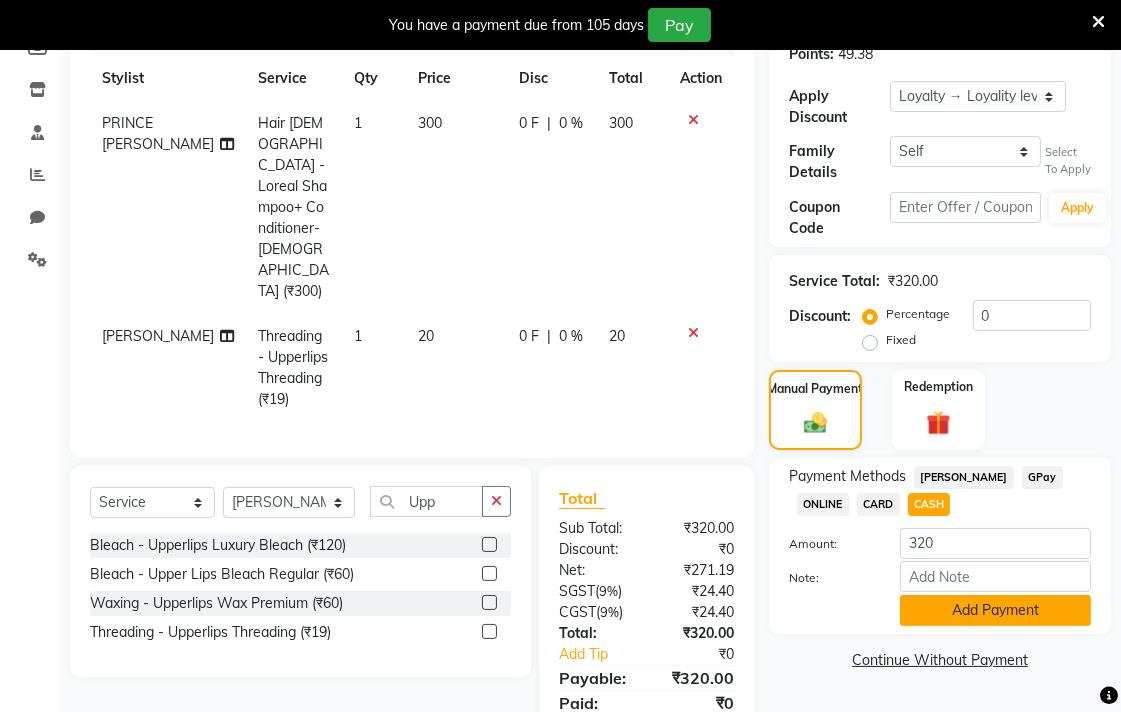 click on "Add Payment" 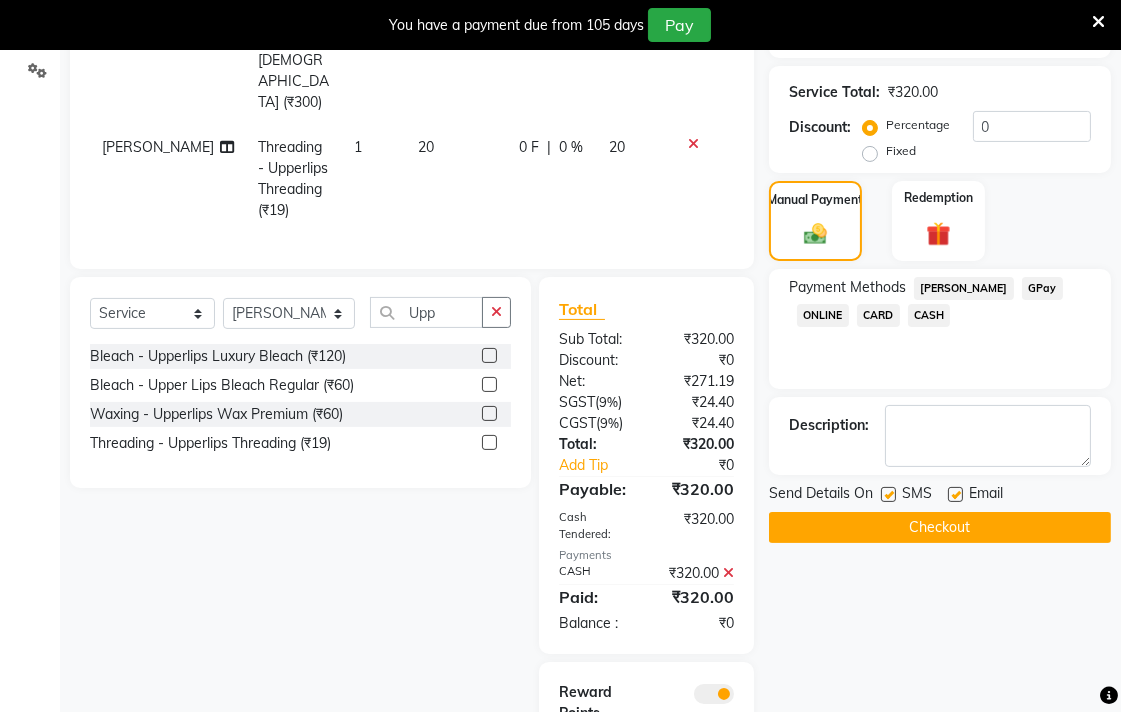 scroll, scrollTop: 590, scrollLeft: 0, axis: vertical 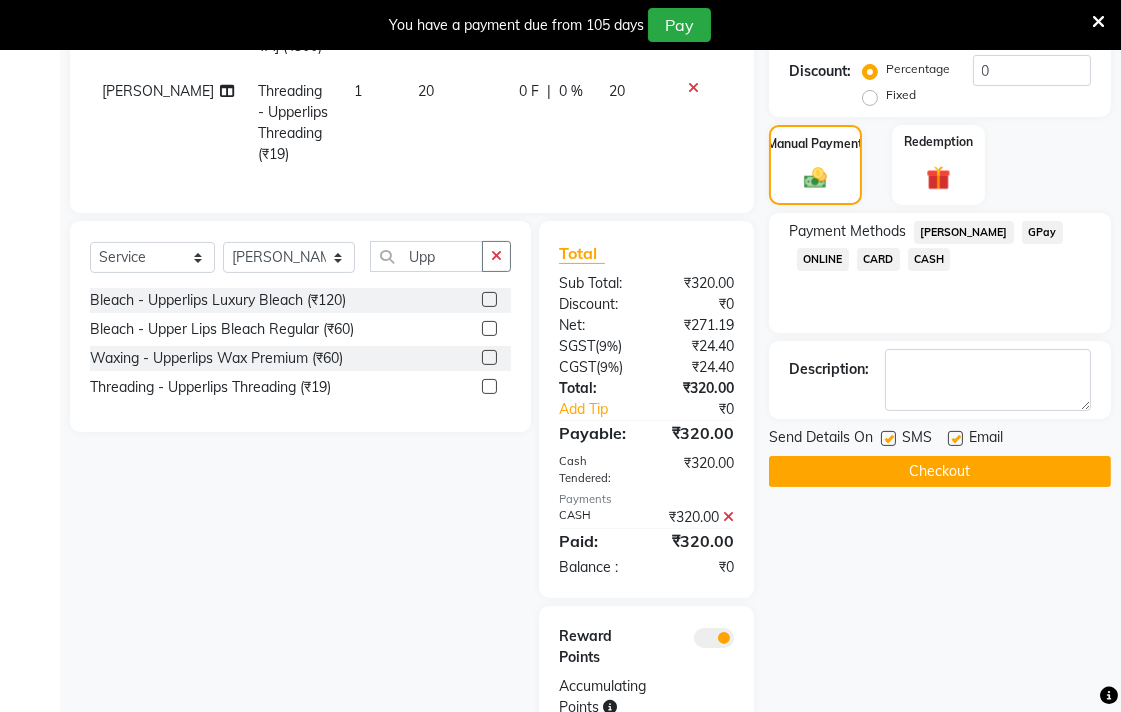 click on "Checkout" 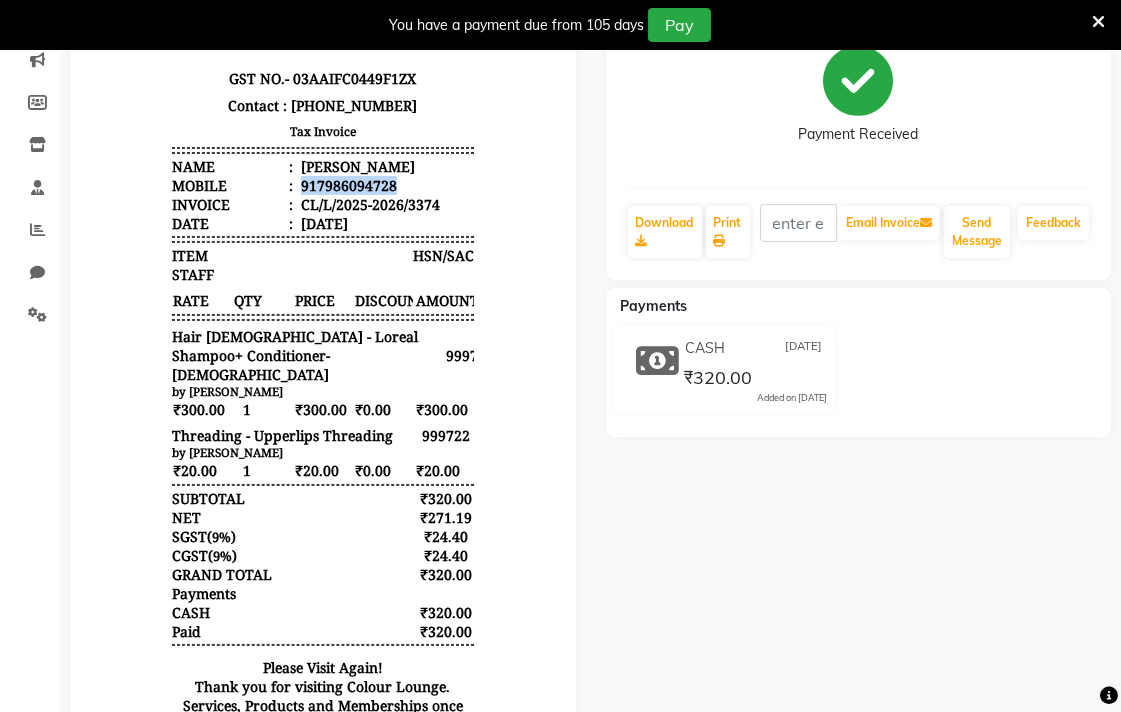 scroll, scrollTop: 288, scrollLeft: 0, axis: vertical 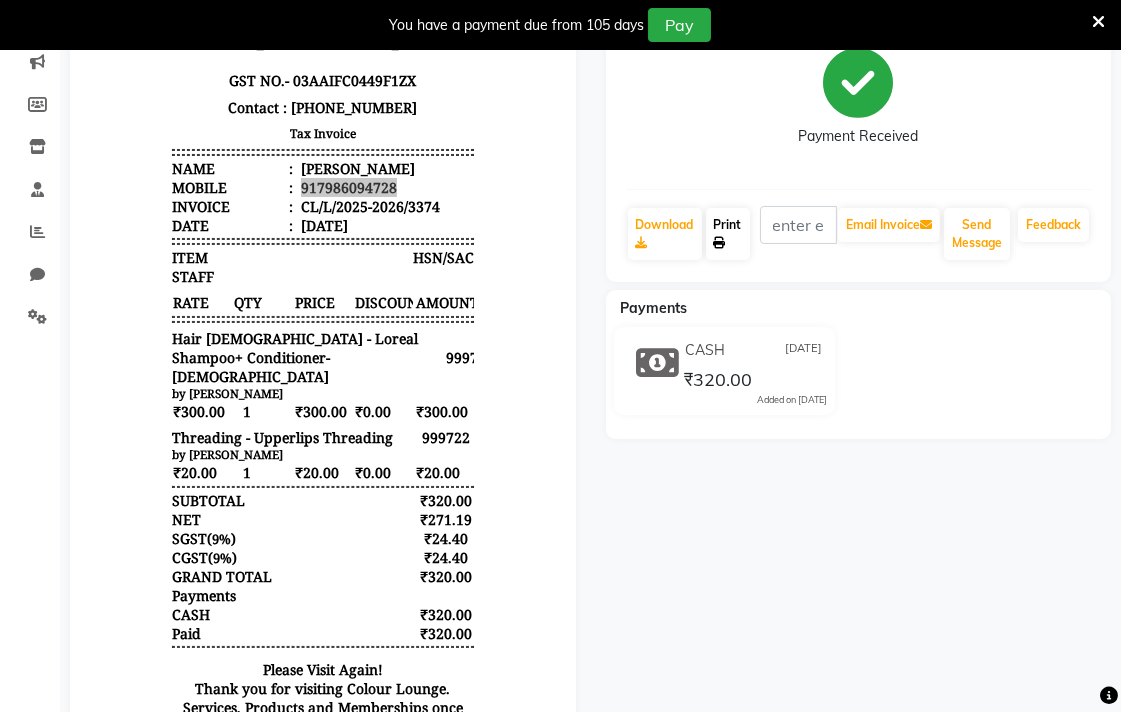 click on "Print" 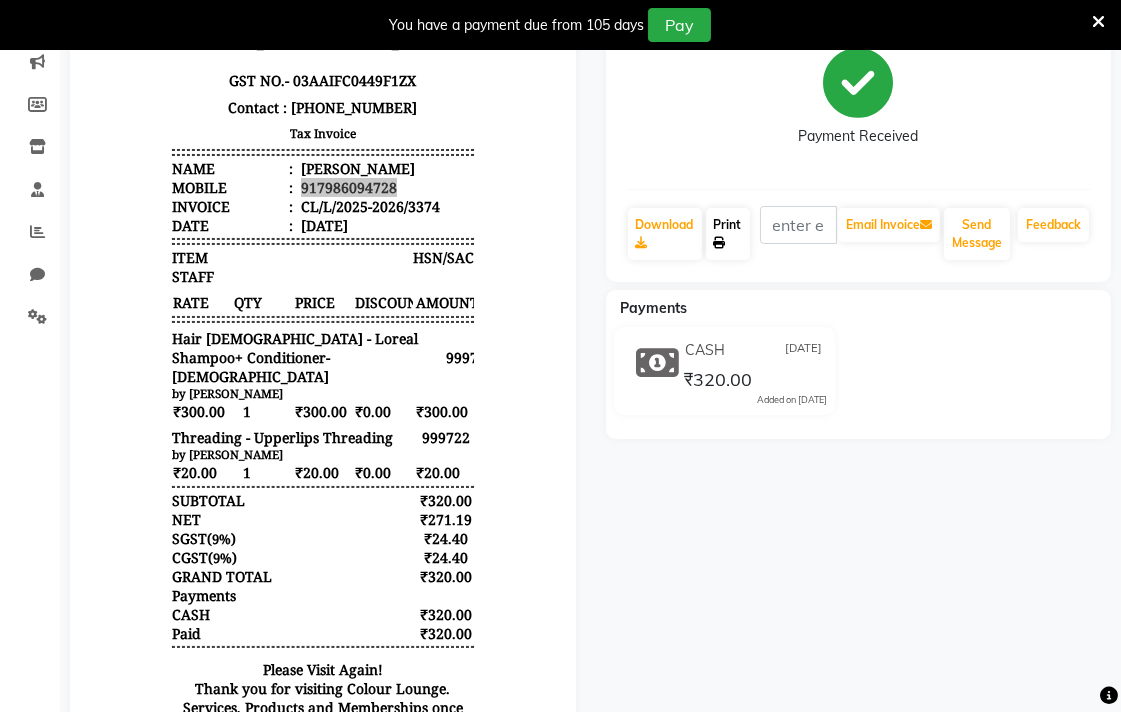 click on "Print" 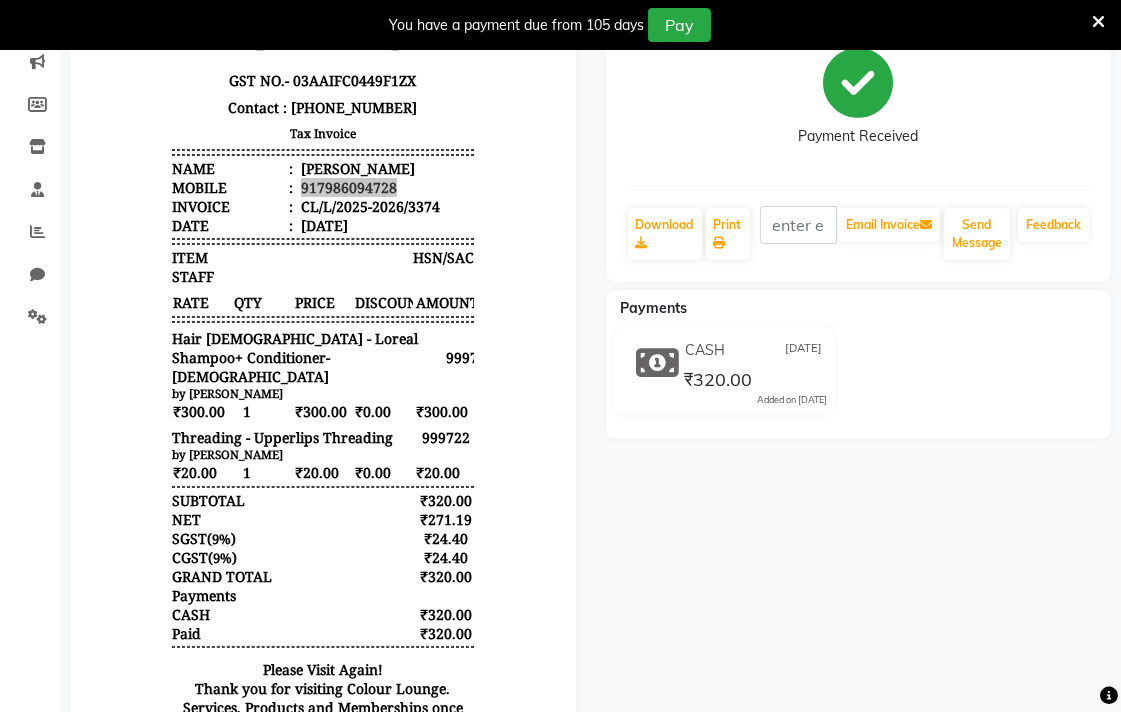 click at bounding box center (1098, 22) 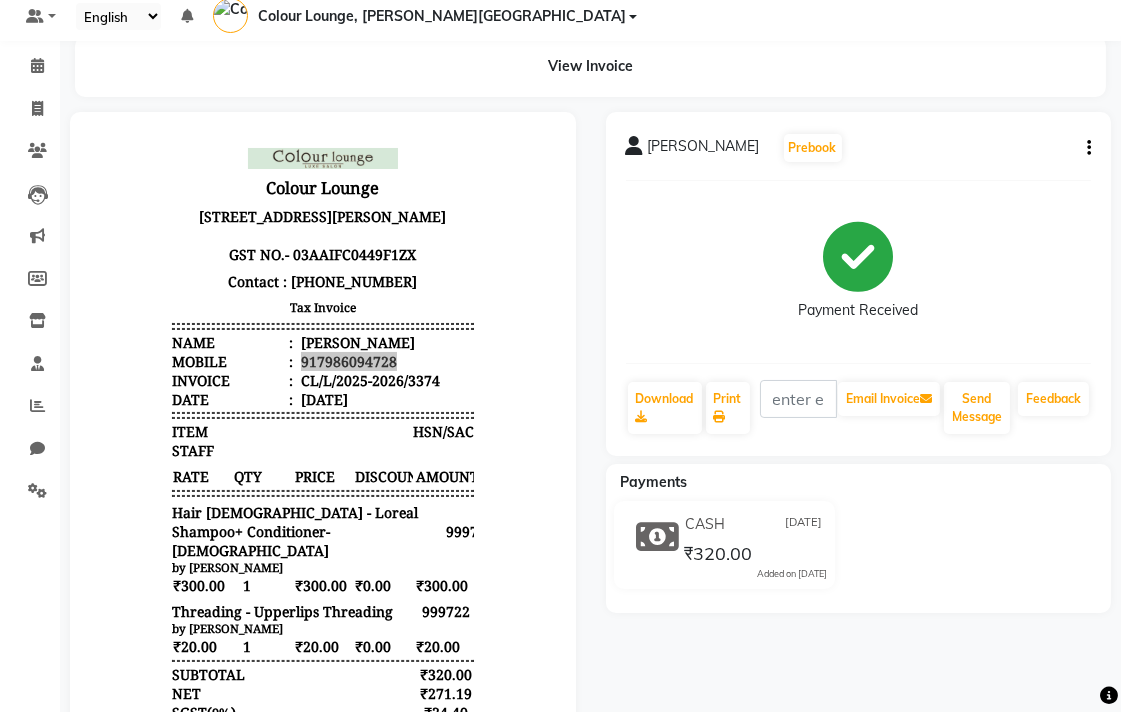 scroll, scrollTop: 63, scrollLeft: 0, axis: vertical 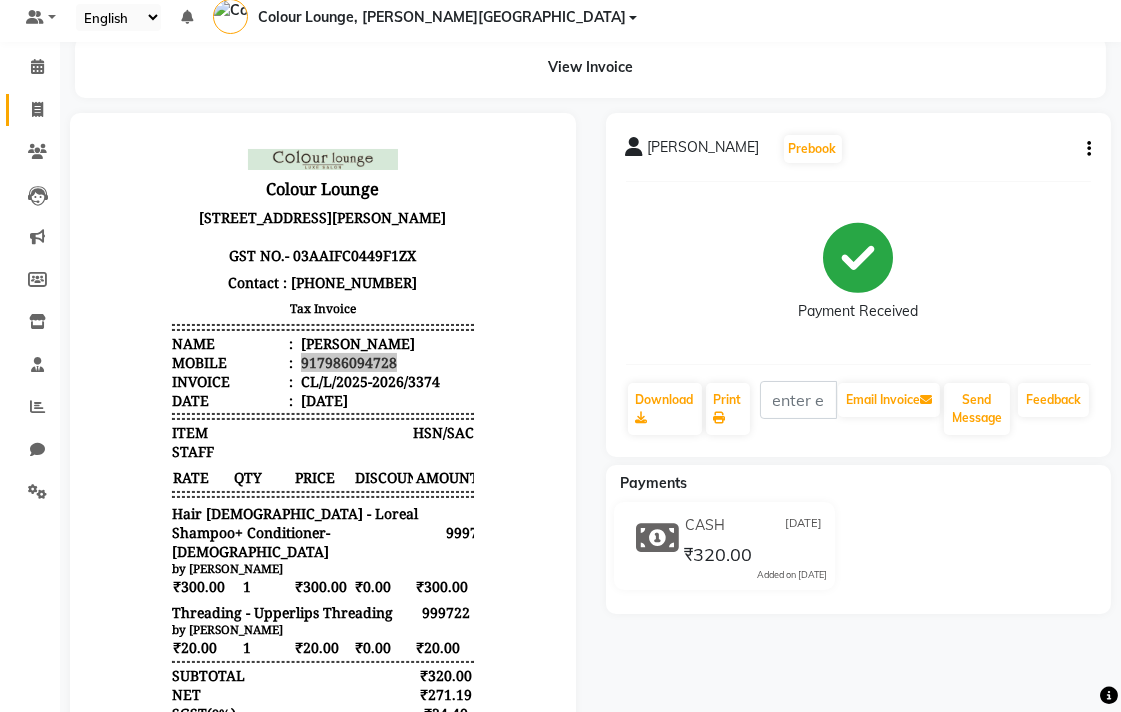 click 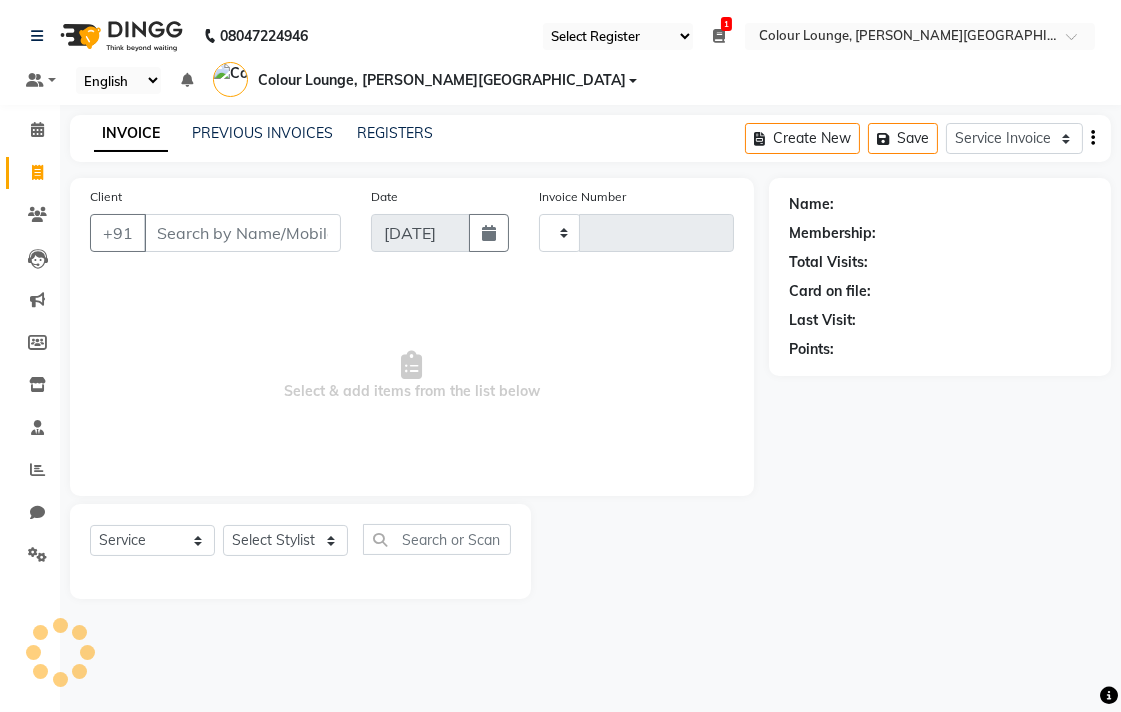 scroll, scrollTop: 0, scrollLeft: 0, axis: both 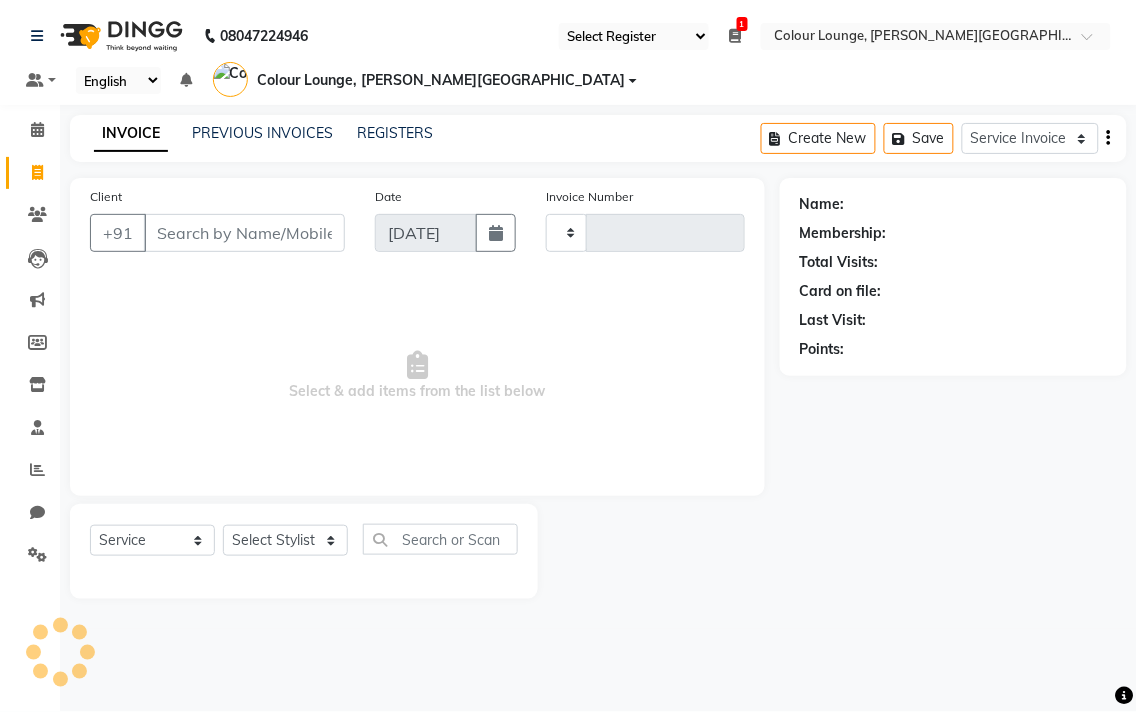 type on "3375" 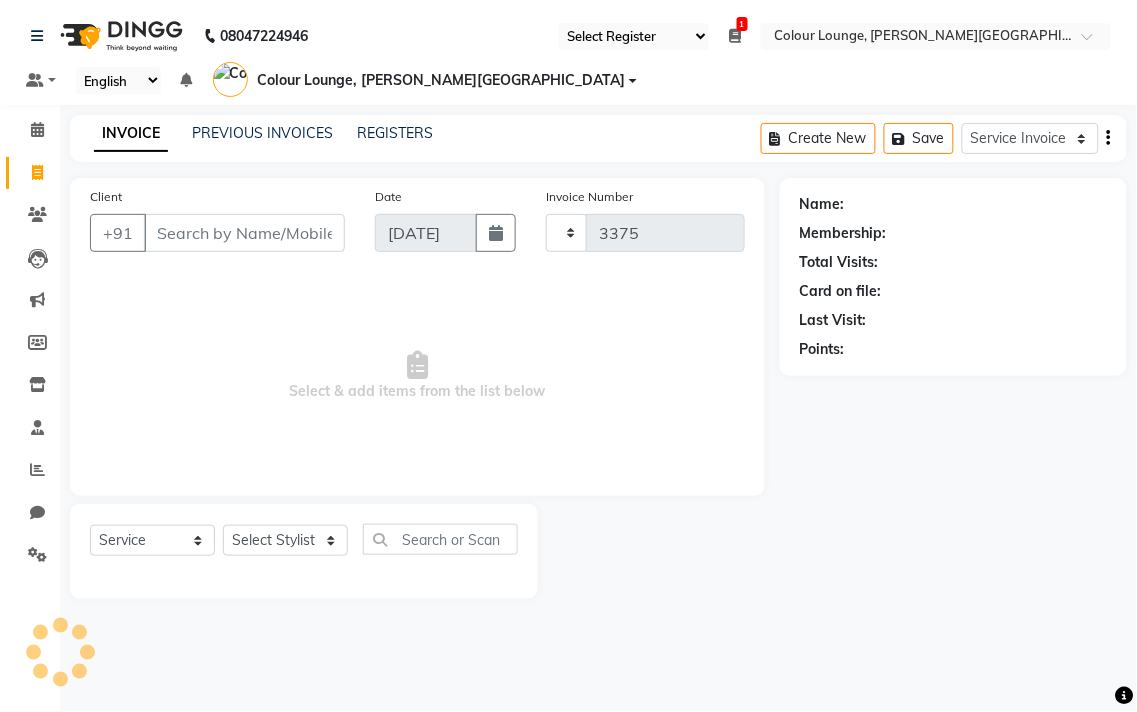 select on "8011" 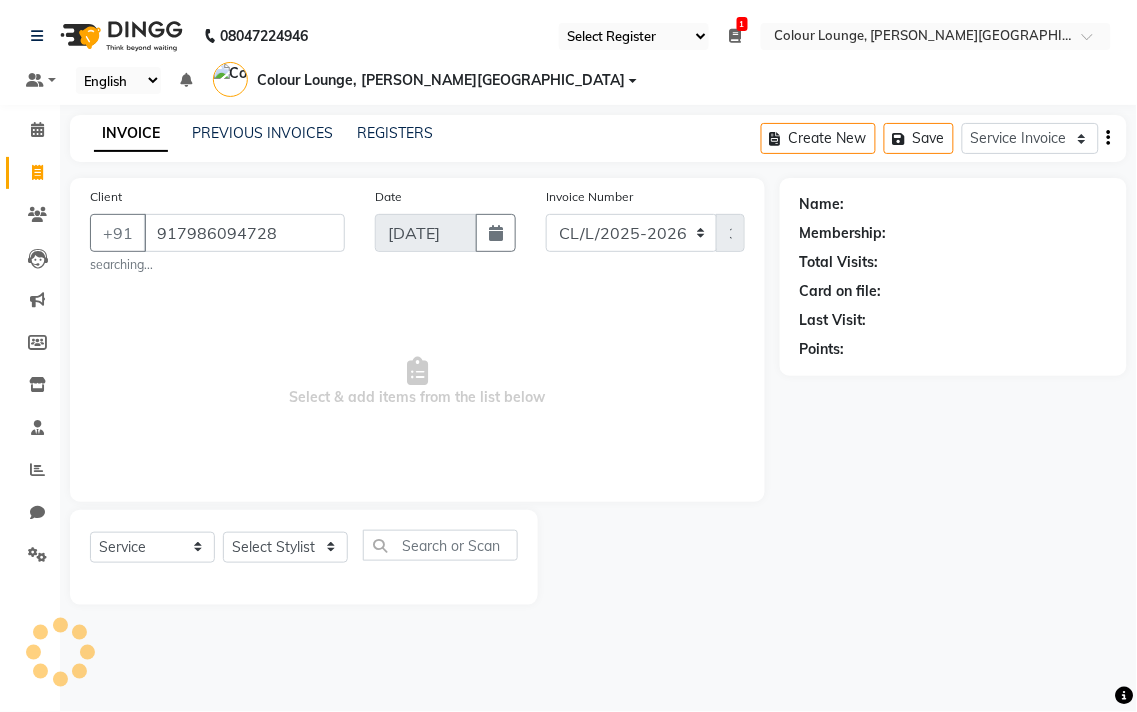 type on "917986094728" 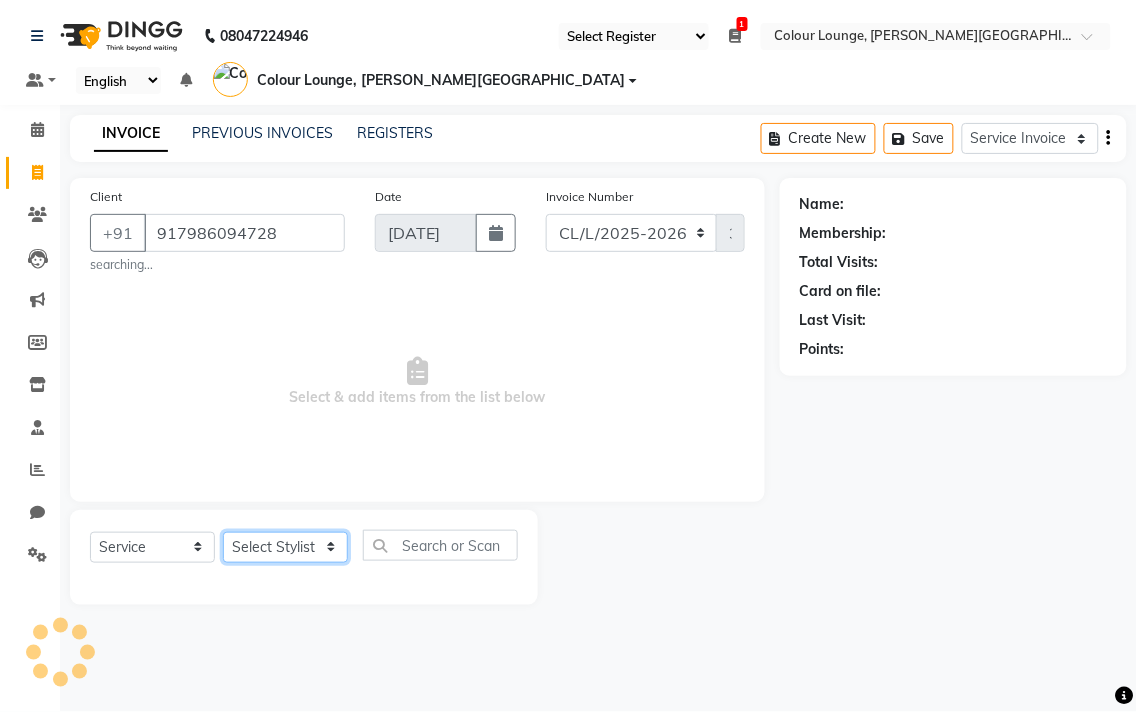 click on "Select Stylist" 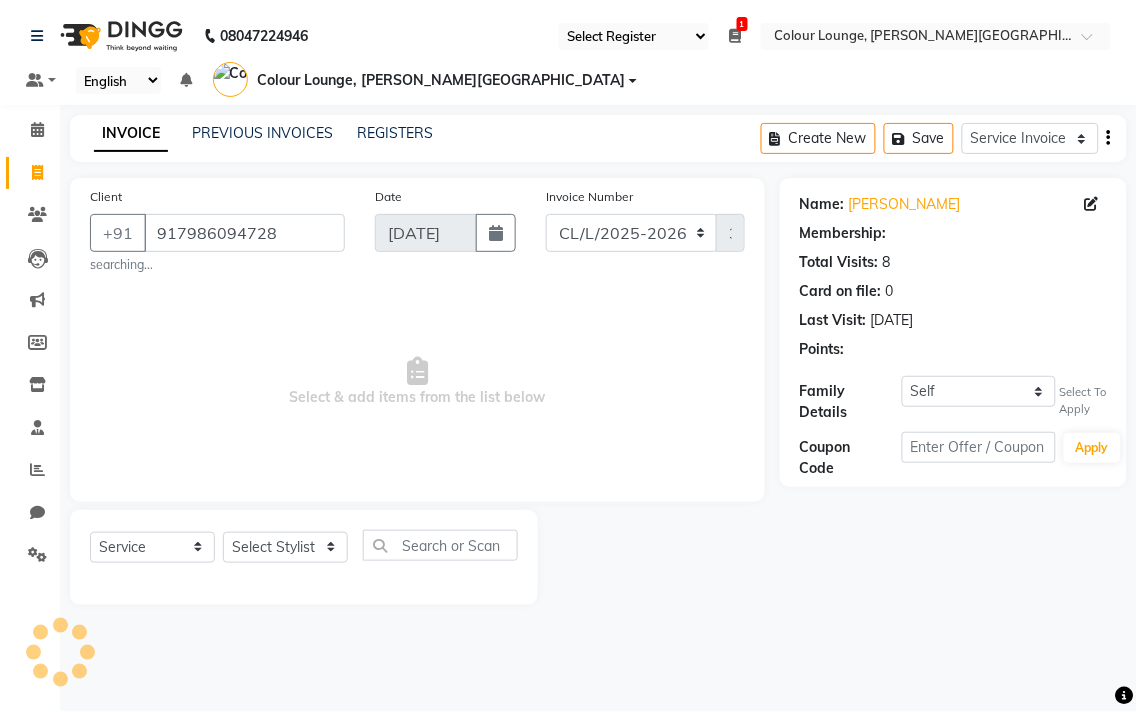 click on "Select & add items from the list below" at bounding box center (417, 382) 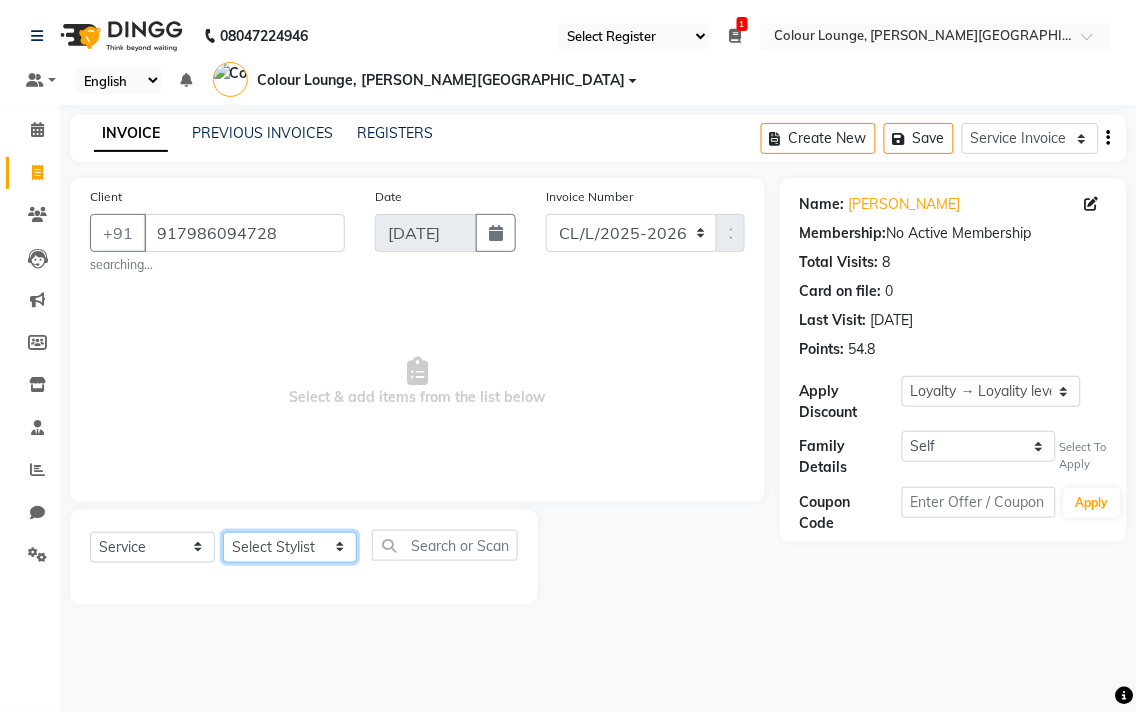 click on "Select Stylist Admin AMIT [PERSON_NAME] [PERSON_NAME] BALBHARTI SHARMA Colour Lounge, [PERSON_NAME][GEOGRAPHIC_DATA] Colour Lounge, [PERSON_NAME][GEOGRAPHIC_DATA] DINGG [PERSON_NAME] [PERSON_NAME] [PERSON_NAME] [PERSON_NAME] LOVE [PERSON_NAME] [PERSON_NAME] [PERSON_NAME] [PERSON_NAME] [PERSON_NAME] POOJA Pooja [PERSON_NAME] [PERSON_NAME] PRINCE [PERSON_NAME] [PERSON_NAME] [PERSON_NAME] [PERSON_NAME] Sameer [PERSON_NAME] [PERSON_NAME] [PERSON_NAME]  Sunny TULOSH [PERSON_NAME] [PERSON_NAME] VISHAL" 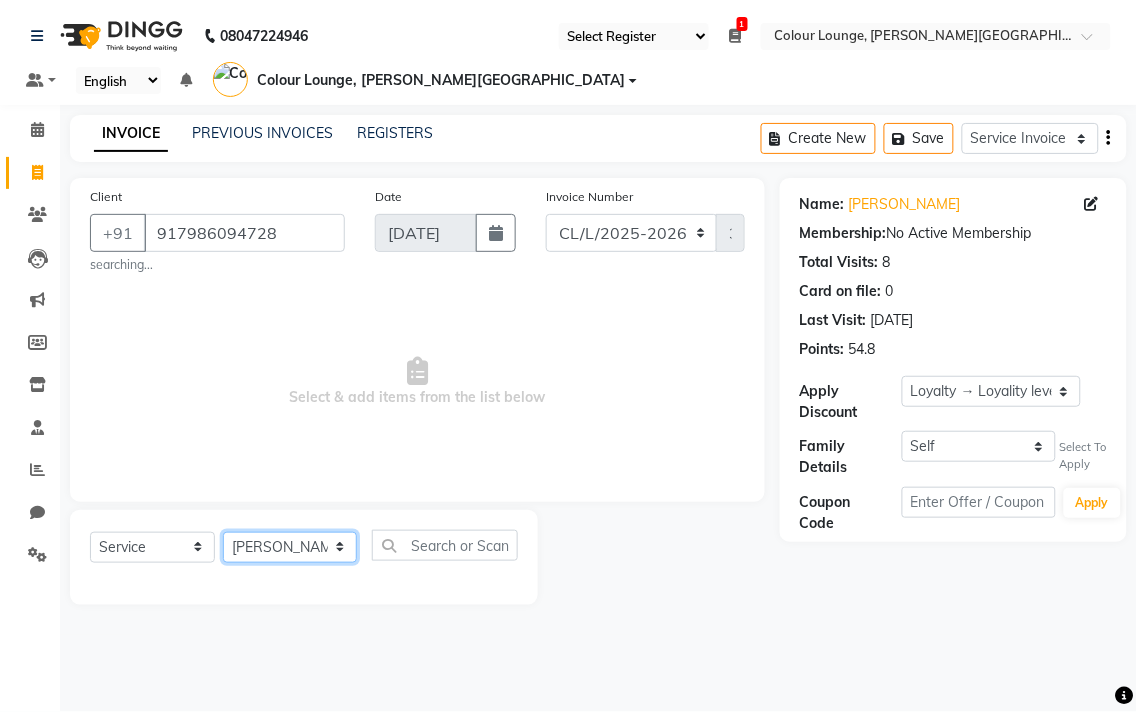 click on "Select Stylist Admin AMIT [PERSON_NAME] [PERSON_NAME] BALBHARTI SHARMA Colour Lounge, [PERSON_NAME][GEOGRAPHIC_DATA] Colour Lounge, [PERSON_NAME][GEOGRAPHIC_DATA] DINGG [PERSON_NAME] [PERSON_NAME] [PERSON_NAME] [PERSON_NAME] LOVE [PERSON_NAME] [PERSON_NAME] [PERSON_NAME] [PERSON_NAME] [PERSON_NAME] POOJA Pooja [PERSON_NAME] [PERSON_NAME] PRINCE [PERSON_NAME] [PERSON_NAME] [PERSON_NAME] [PERSON_NAME] Sameer [PERSON_NAME] [PERSON_NAME] [PERSON_NAME]  Sunny TULOSH [PERSON_NAME] [PERSON_NAME] VISHAL" 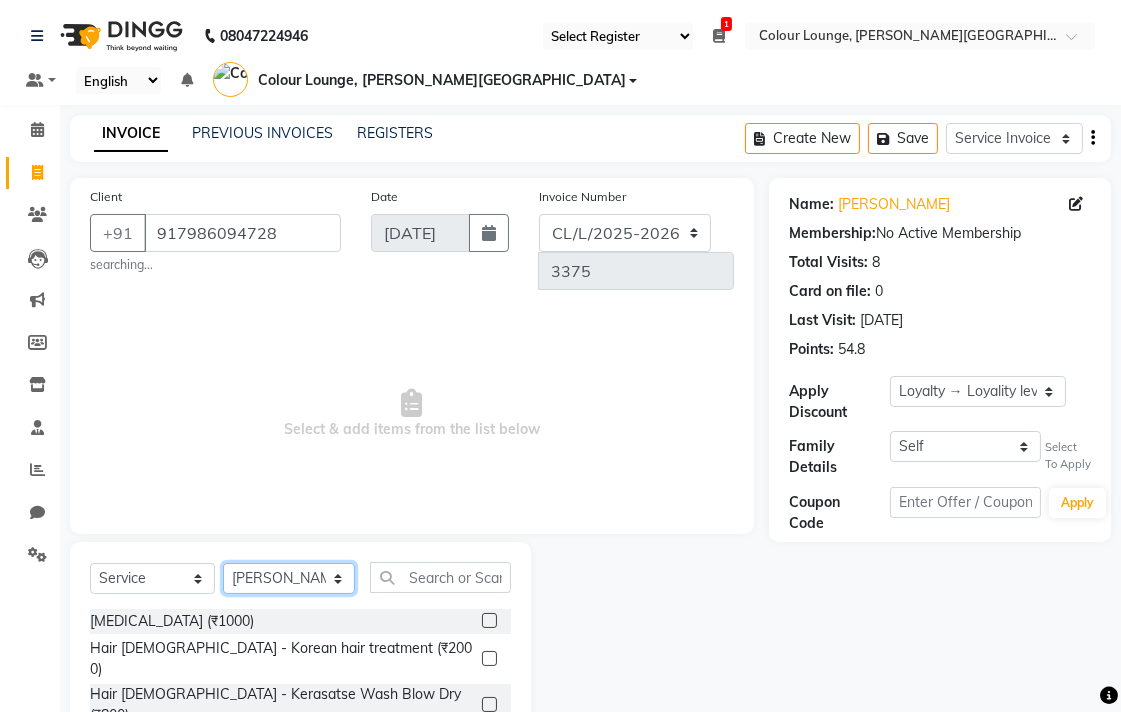 click on "Select Stylist Admin AMIT [PERSON_NAME] [PERSON_NAME] BALBHARTI SHARMA Colour Lounge, [PERSON_NAME][GEOGRAPHIC_DATA] Colour Lounge, [PERSON_NAME][GEOGRAPHIC_DATA] DINGG [PERSON_NAME] [PERSON_NAME] [PERSON_NAME] [PERSON_NAME] LOVE [PERSON_NAME] [PERSON_NAME] [PERSON_NAME] [PERSON_NAME] [PERSON_NAME] POOJA Pooja [PERSON_NAME] [PERSON_NAME] PRINCE [PERSON_NAME] [PERSON_NAME] [PERSON_NAME] [PERSON_NAME] Sameer [PERSON_NAME] [PERSON_NAME] [PERSON_NAME]  Sunny TULOSH [PERSON_NAME] [PERSON_NAME] VISHAL" 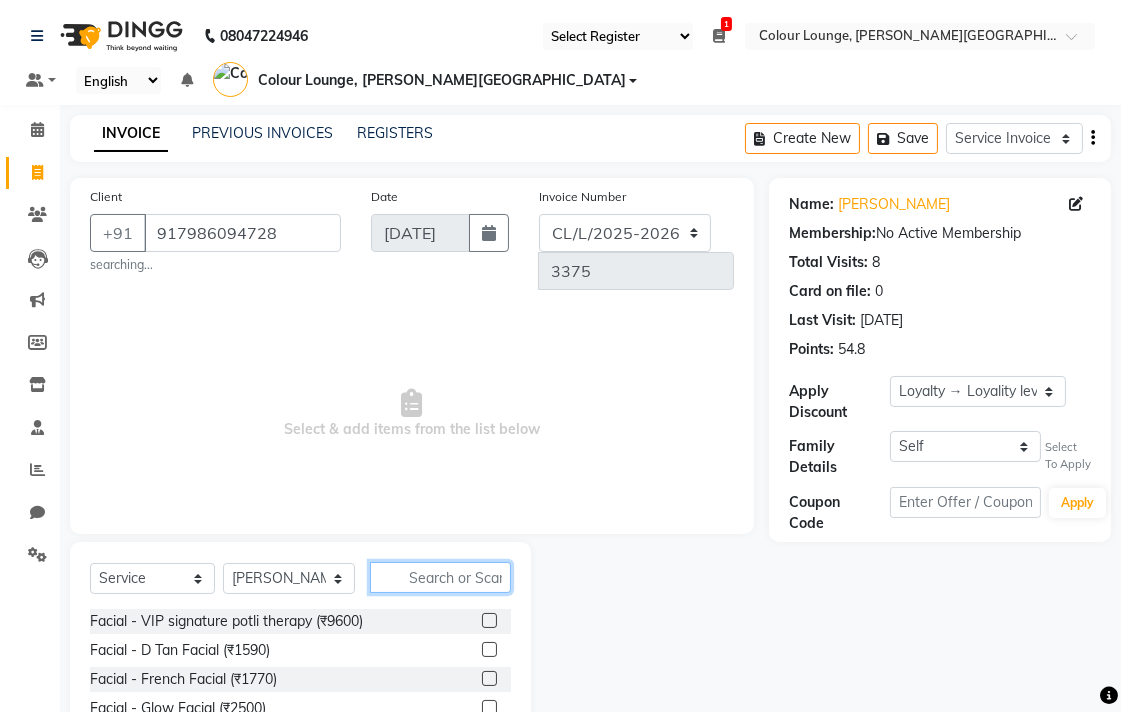 click 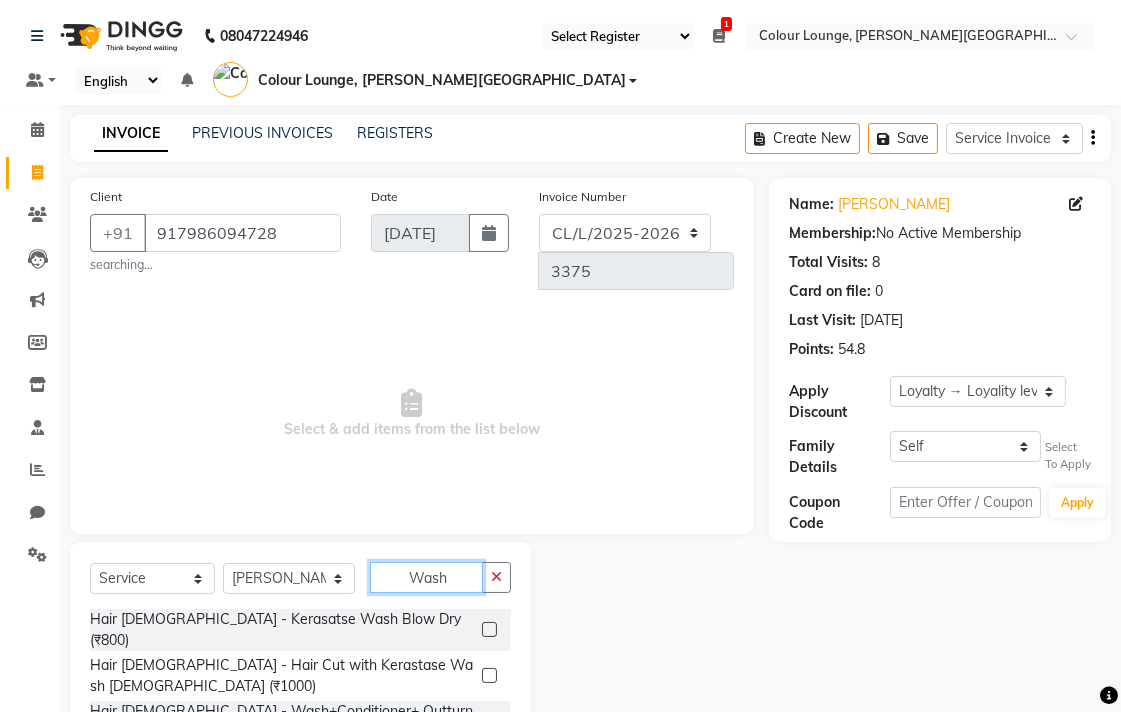 type on "Wash" 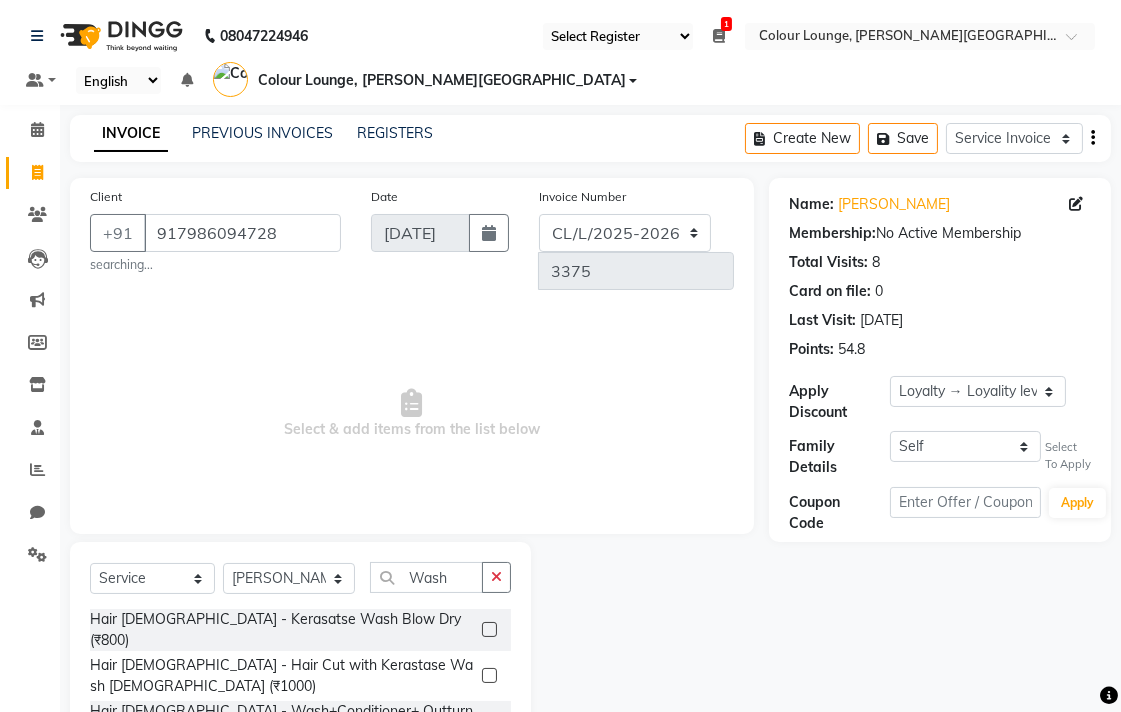 click 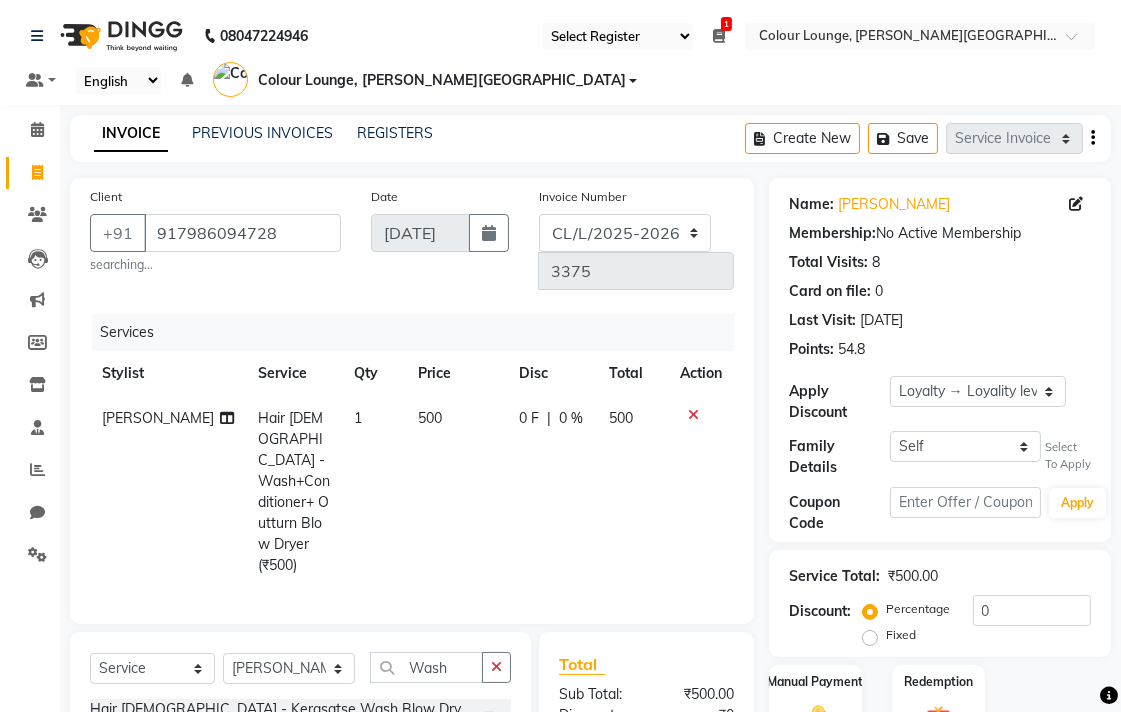 checkbox on "false" 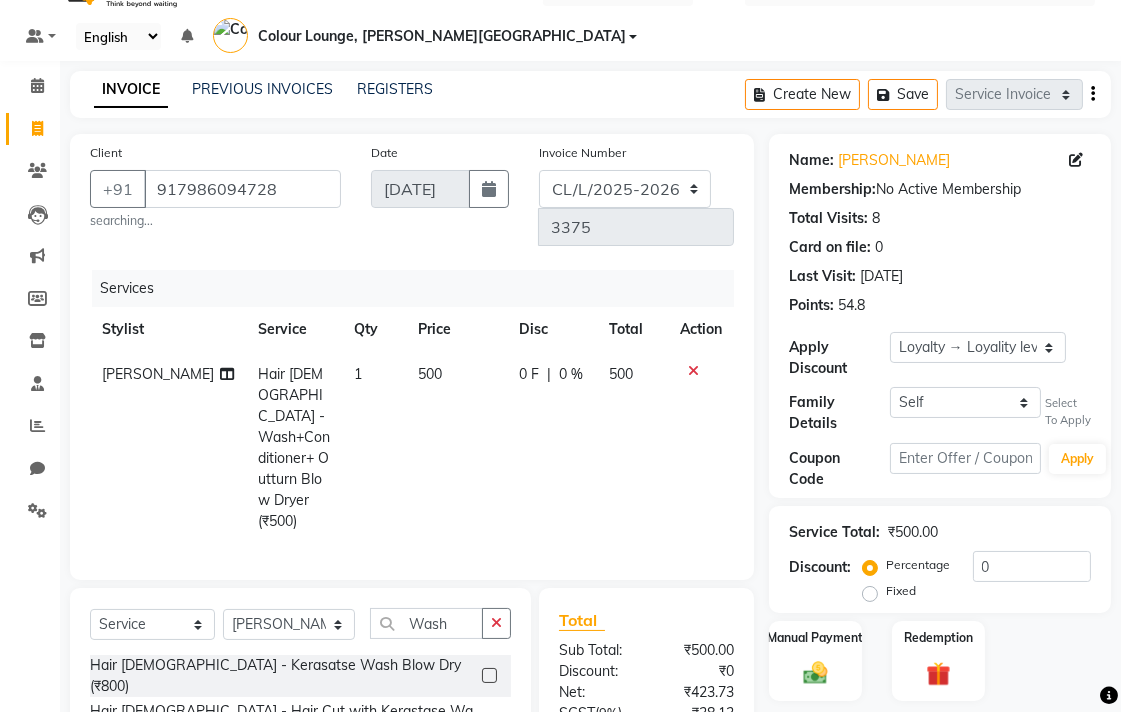scroll, scrollTop: 187, scrollLeft: 0, axis: vertical 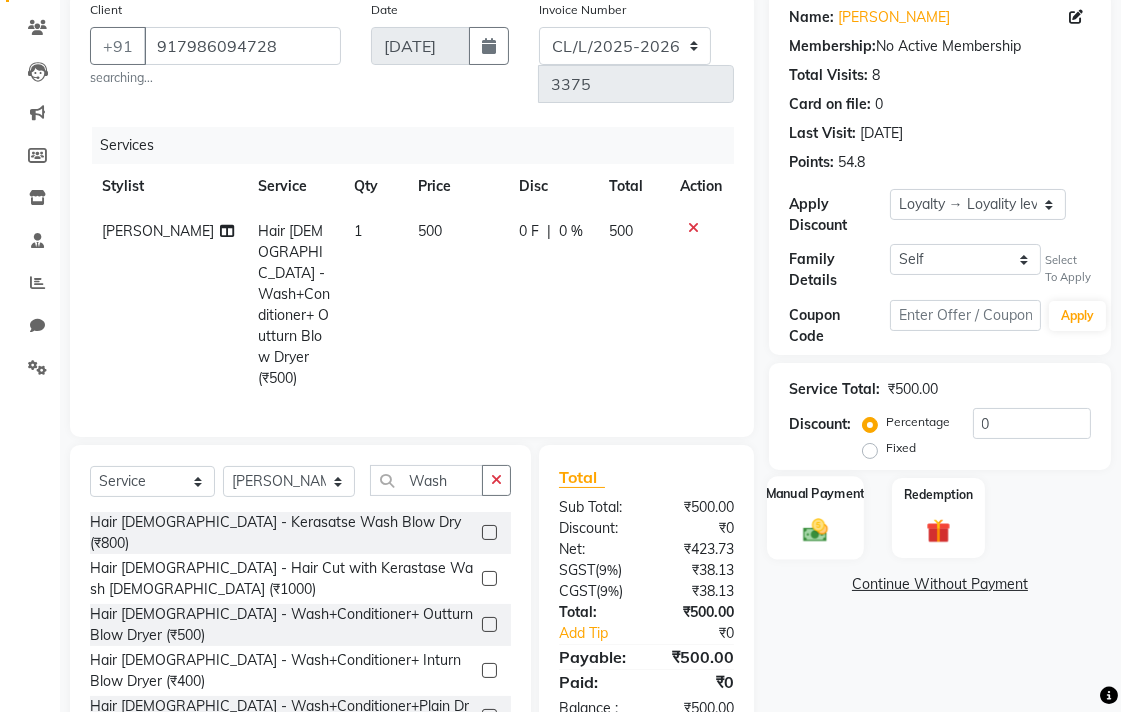 click 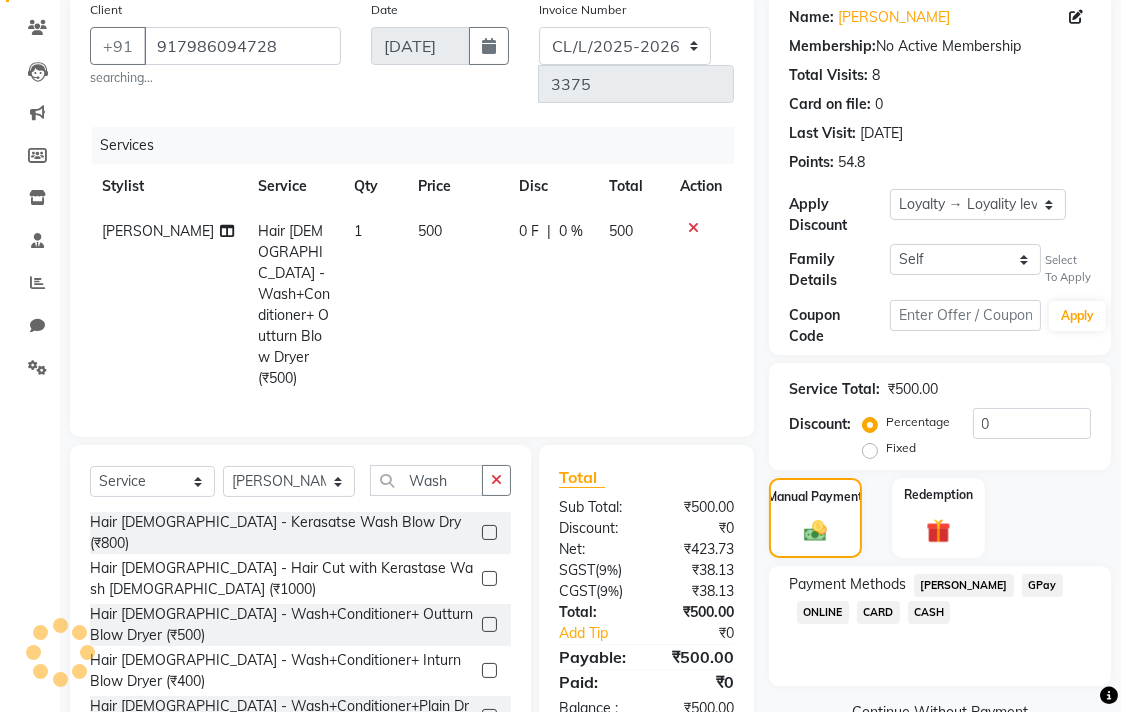 click on "CASH" 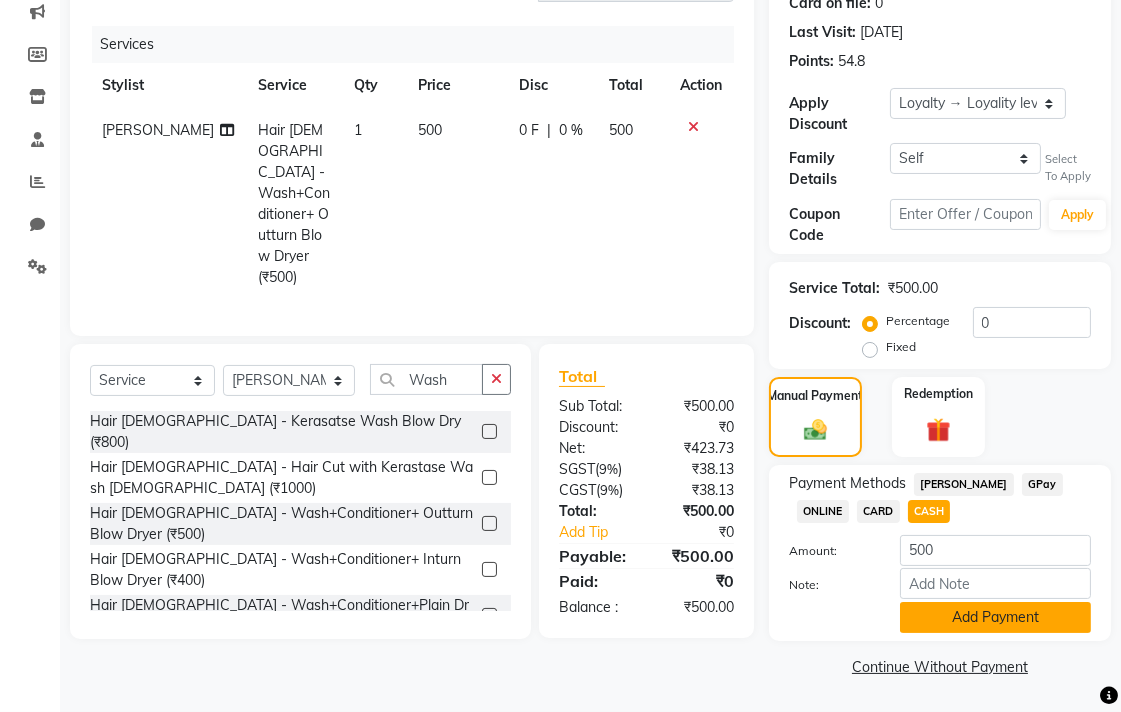 click on "Add Payment" 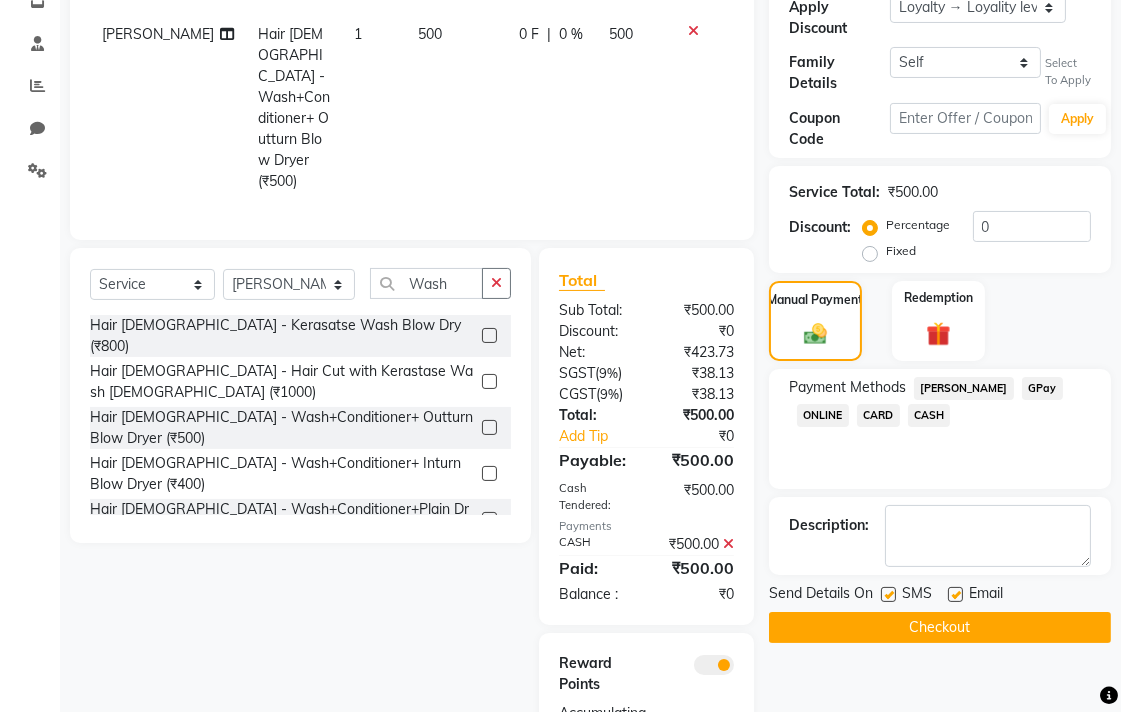 scroll, scrollTop: 431, scrollLeft: 0, axis: vertical 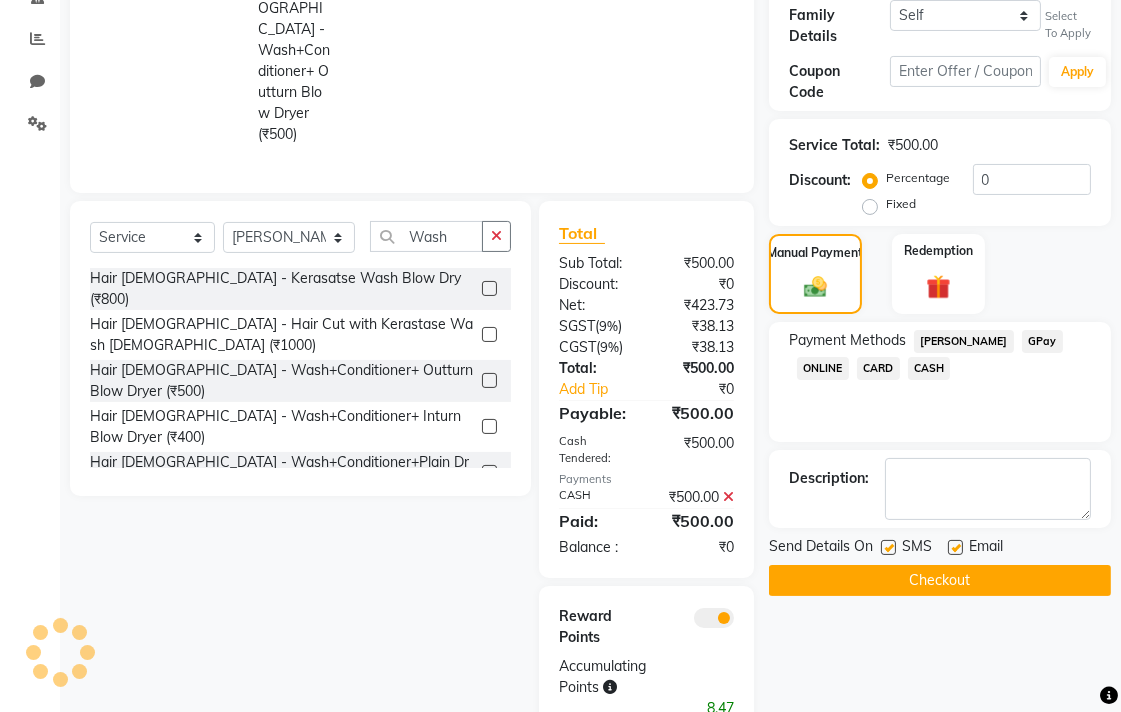 click on "Checkout" 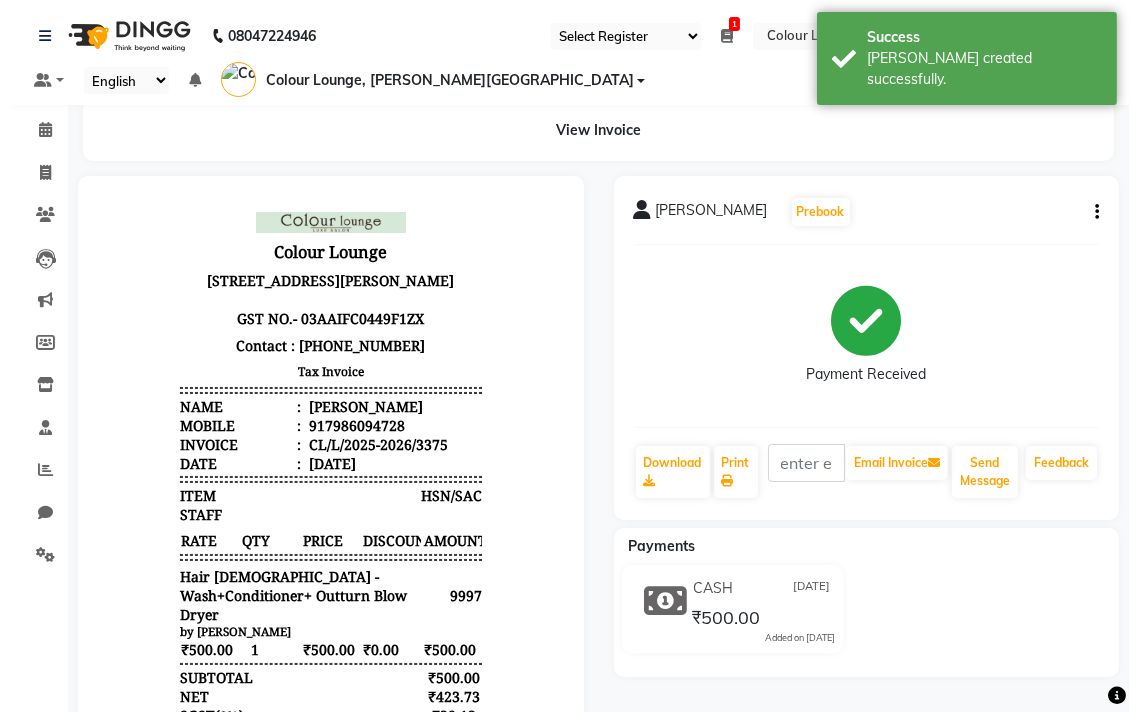 scroll, scrollTop: 0, scrollLeft: 0, axis: both 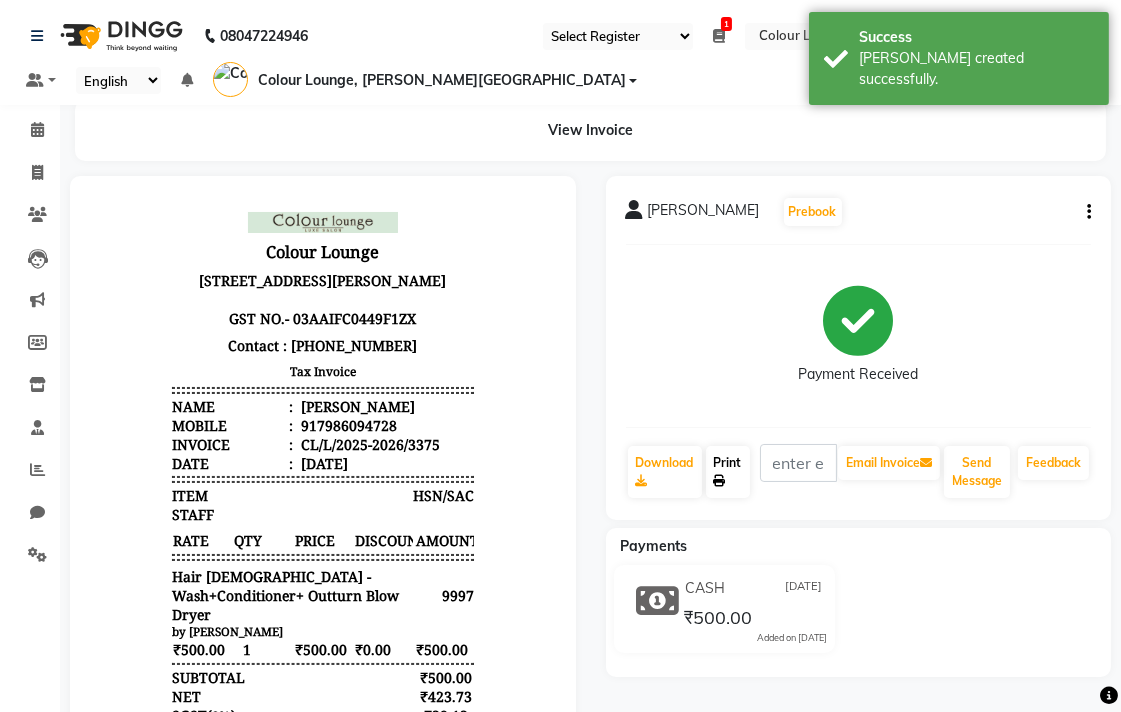 click on "Print" 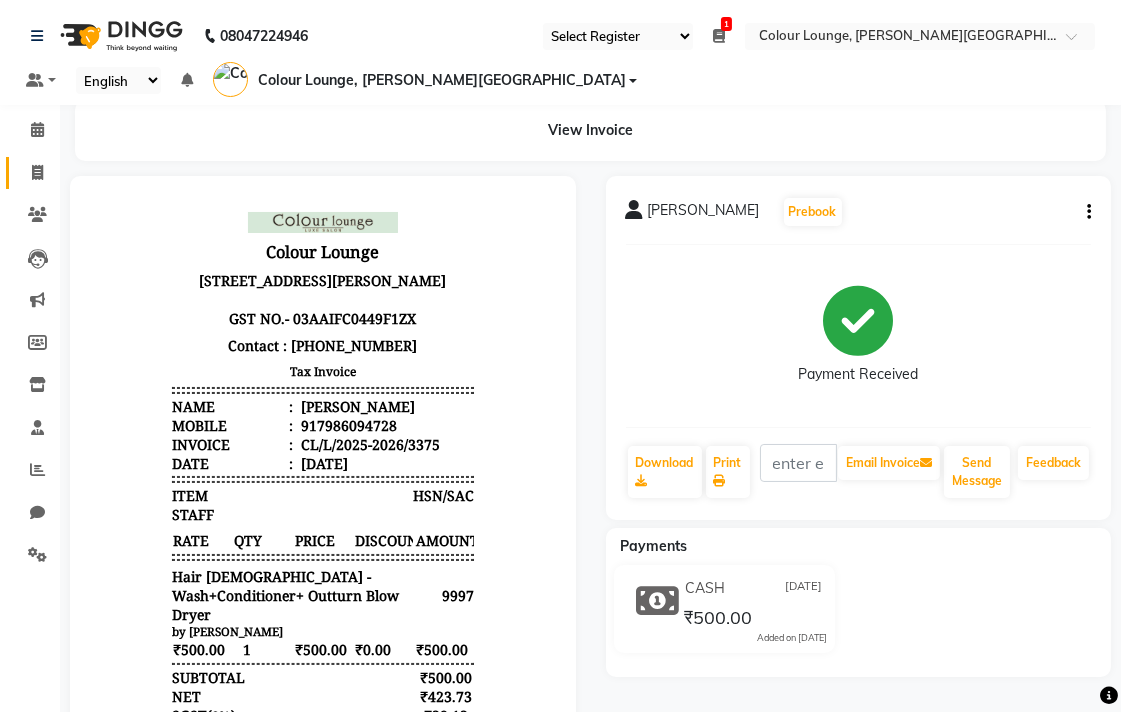 click 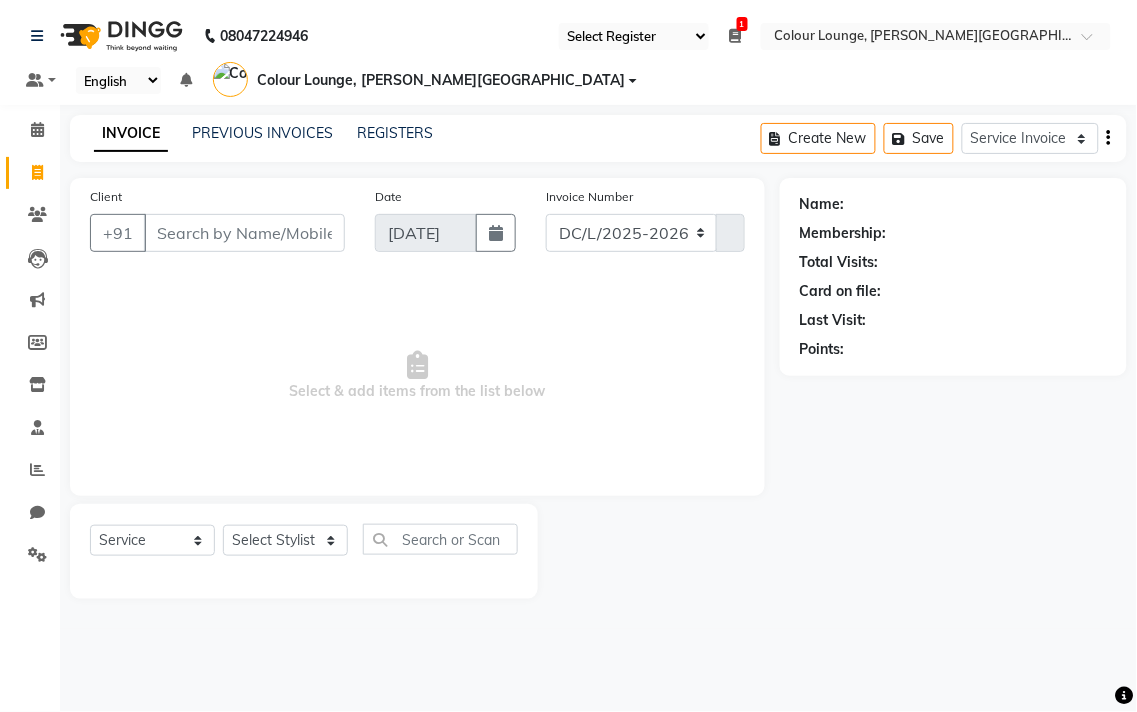 select on "8011" 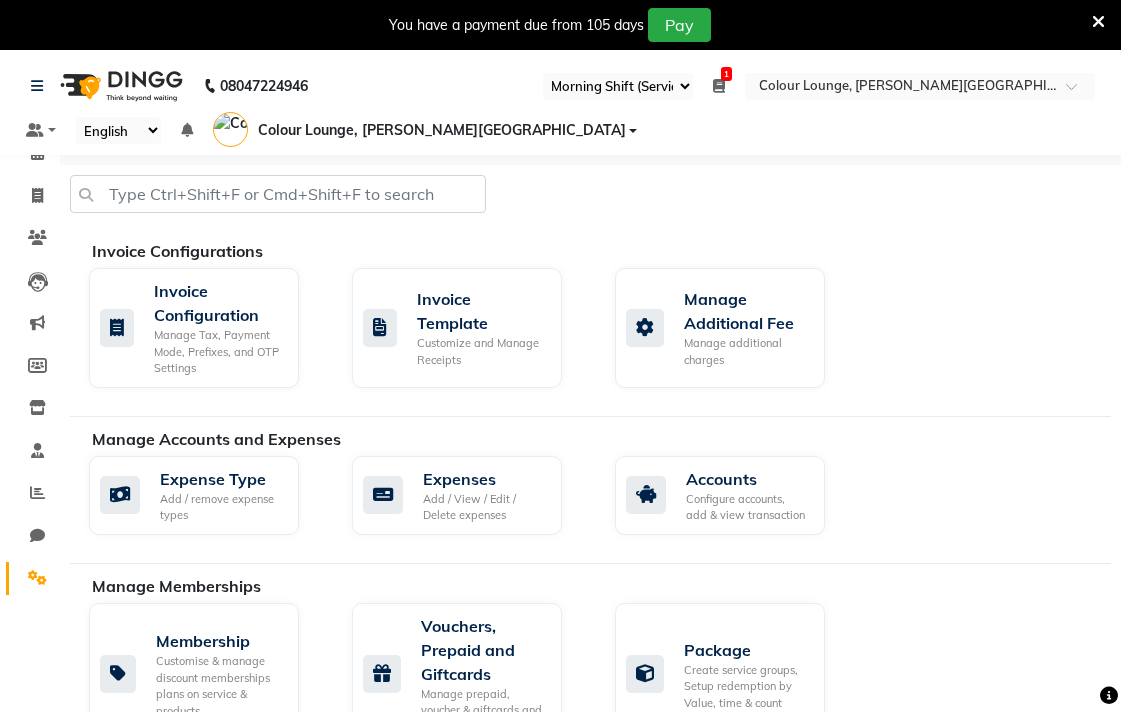 select on "67" 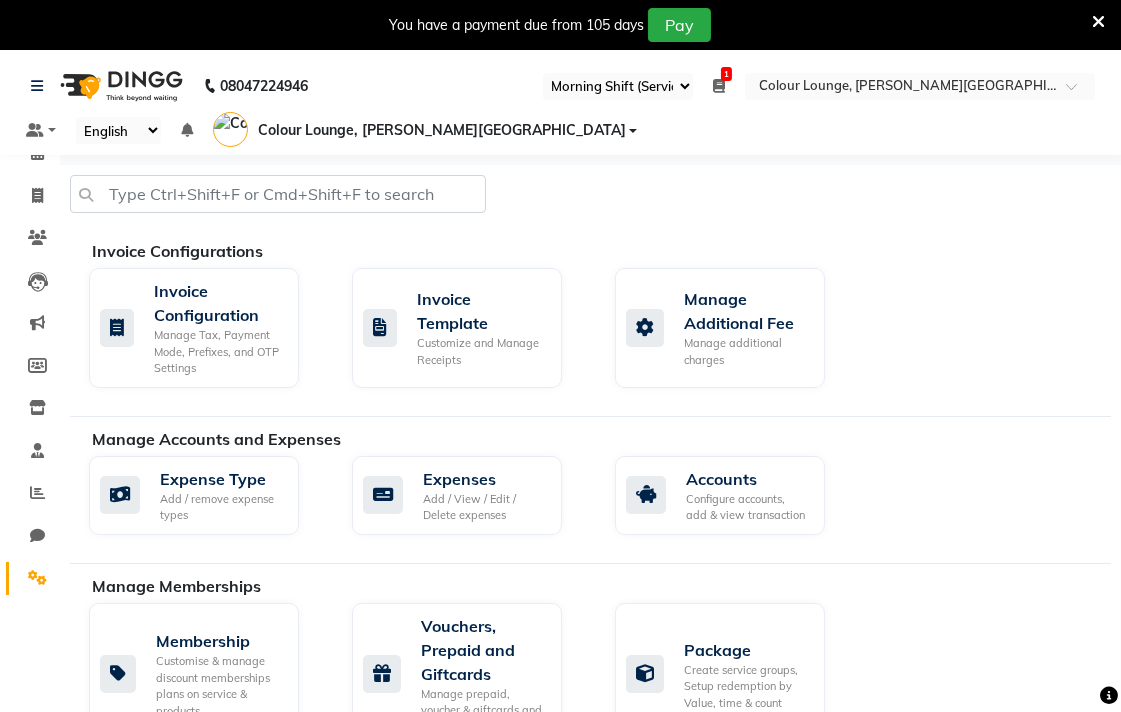 scroll, scrollTop: 0, scrollLeft: 0, axis: both 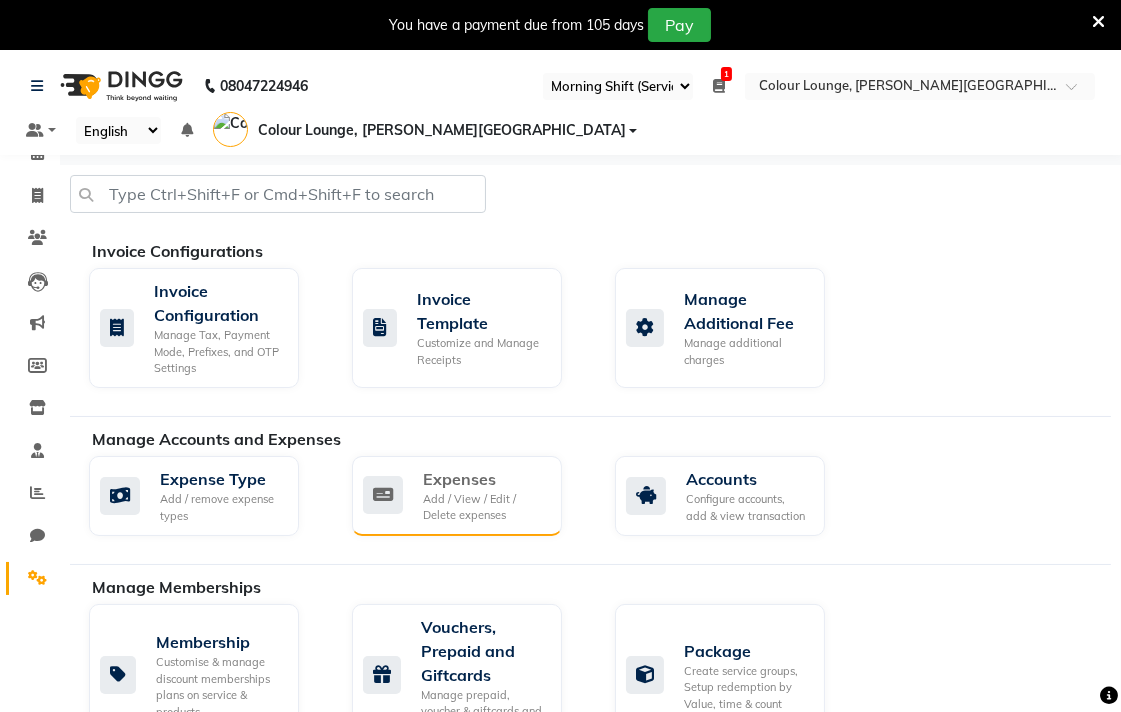 click on "Add / View / Edit / Delete expenses" 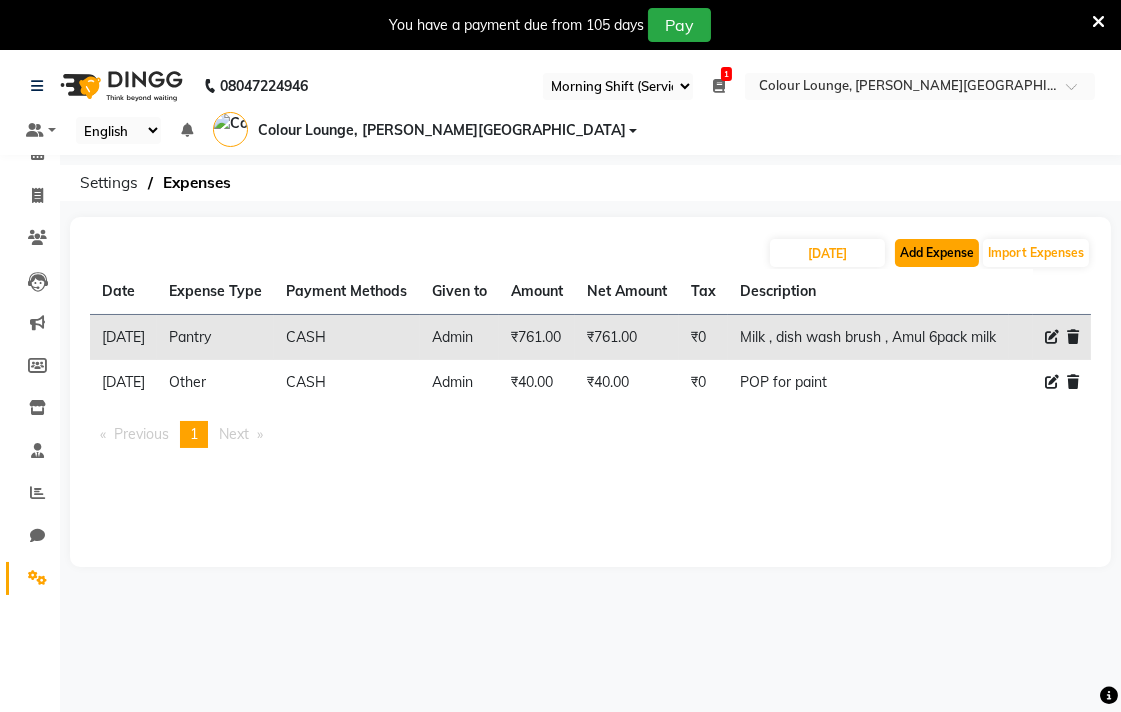 click on "Add Expense" 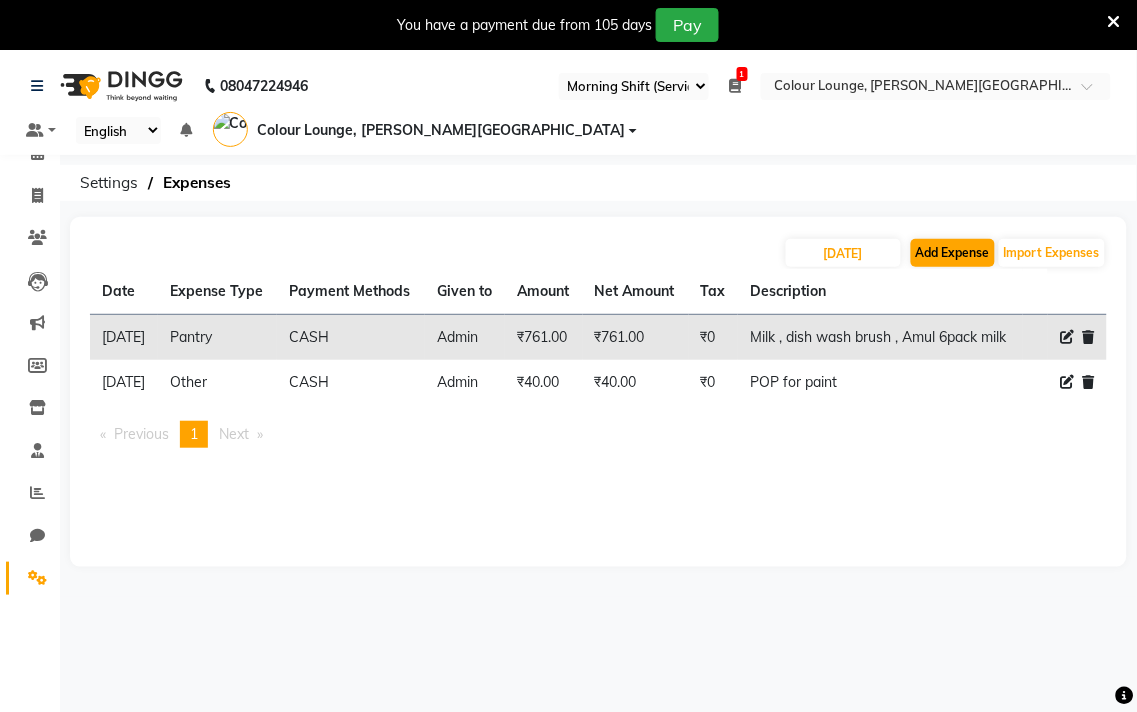 select on "1" 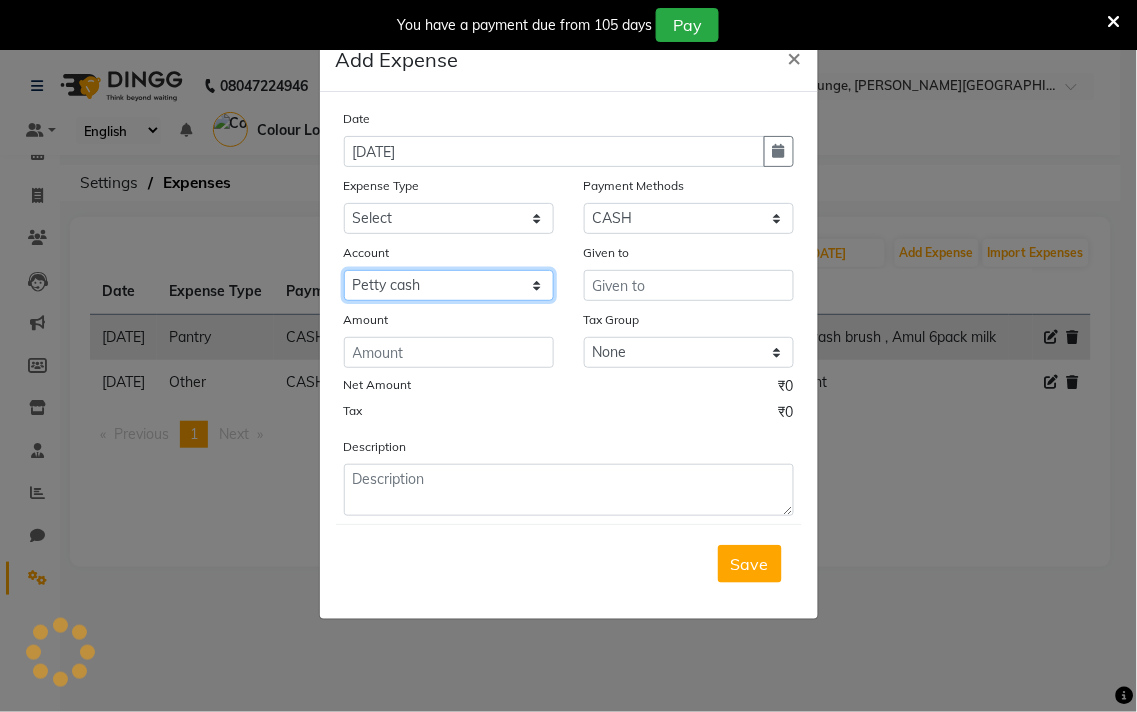 click on "Select [PERSON_NAME] cash Default account Expense account" 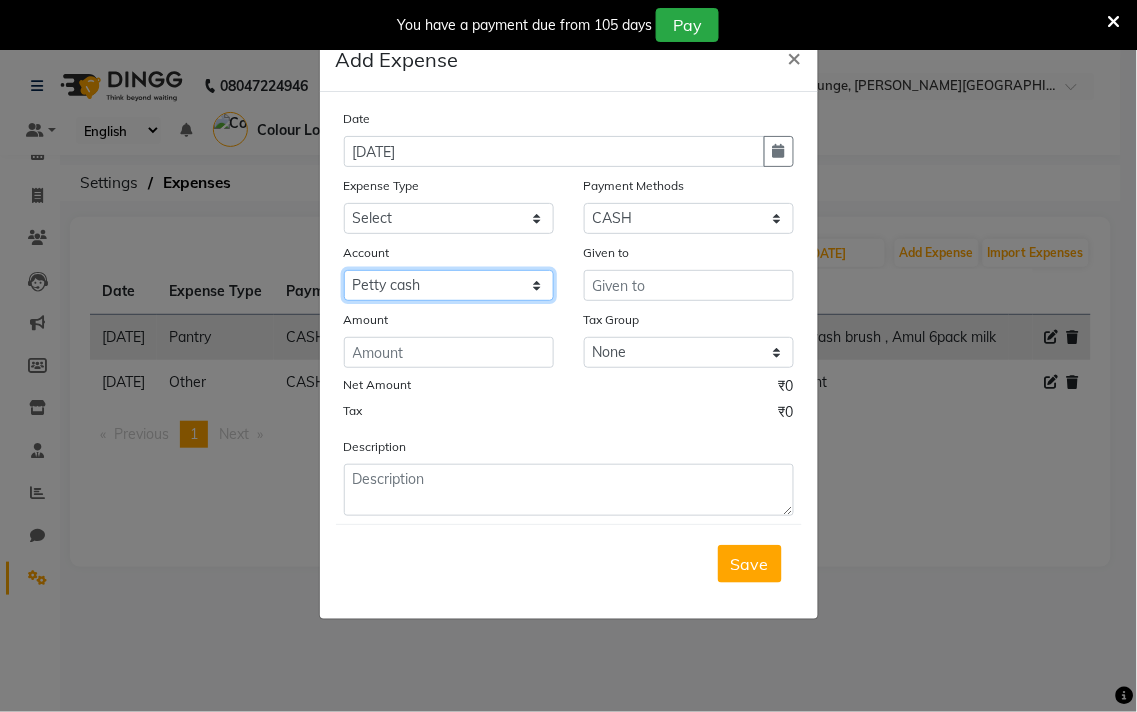 select on "7234" 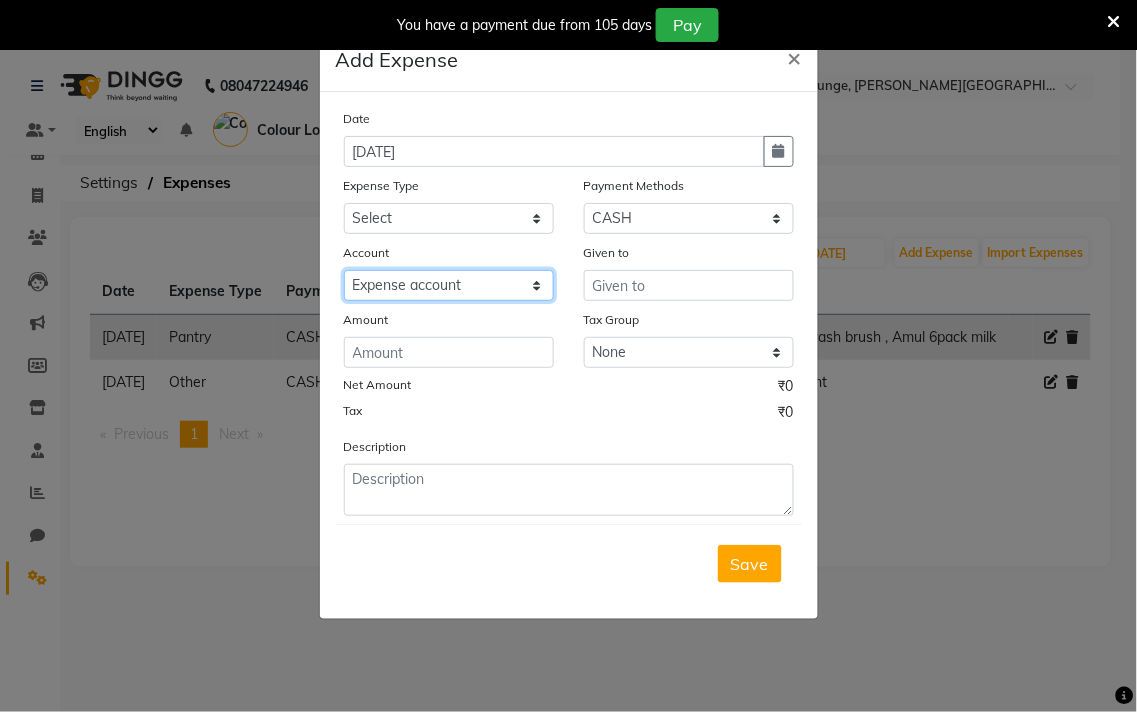 click on "Select [PERSON_NAME] cash Default account Expense account" 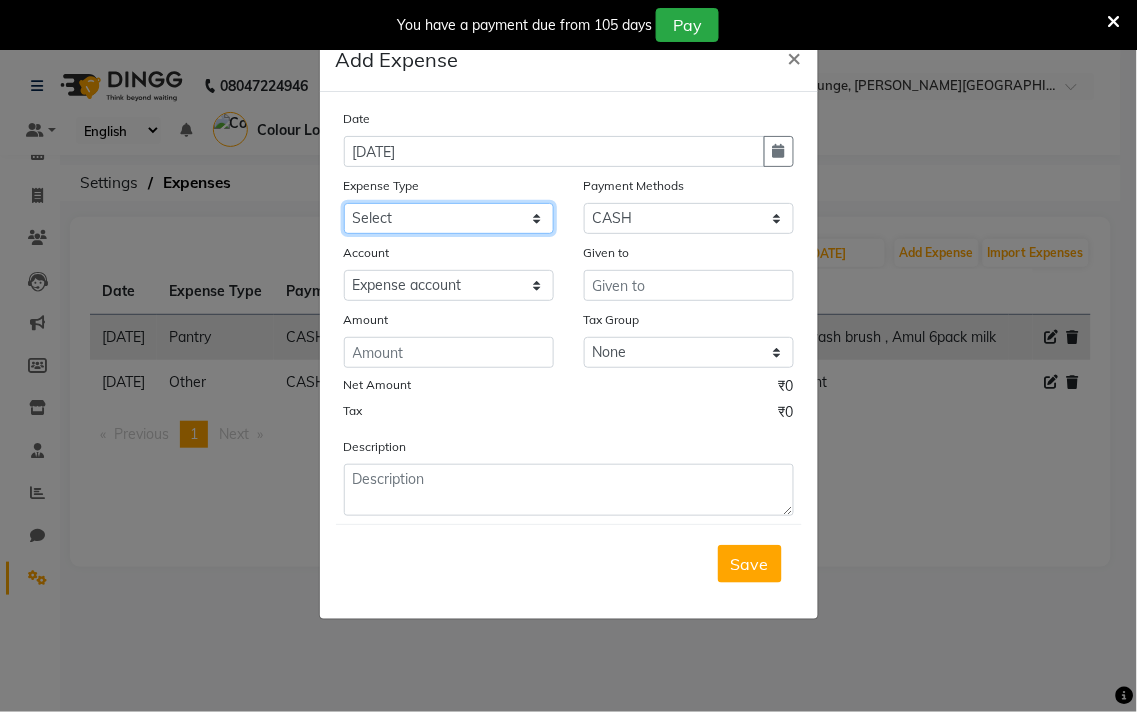 click on "Select Advance Salary Bank charges Car maintenance  Cash transfer to bank Cash transfer to hub Client Snacks Clinical charges Equipment Fuel Govt fee Incentive Insurance International purchase Loan Repayment Maintenance Marketing Miscellaneous MRA Other Pantry Product Rent Salary Staff Snacks Tax Tea & Refreshment Utilities" 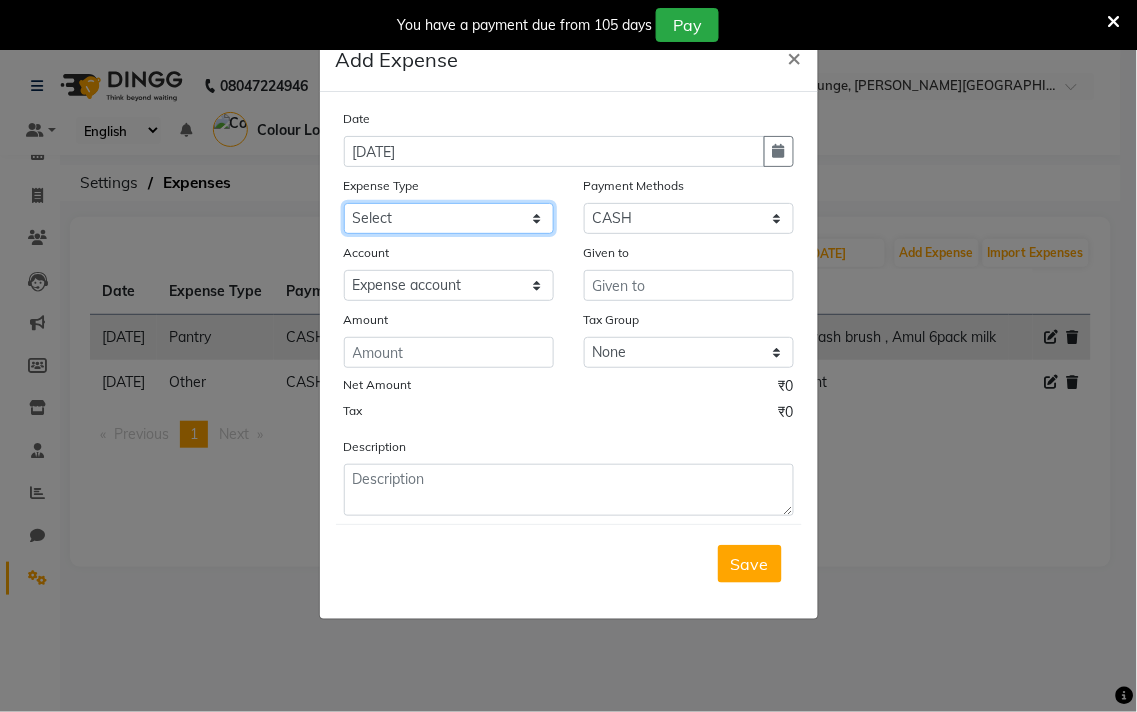 select on "9" 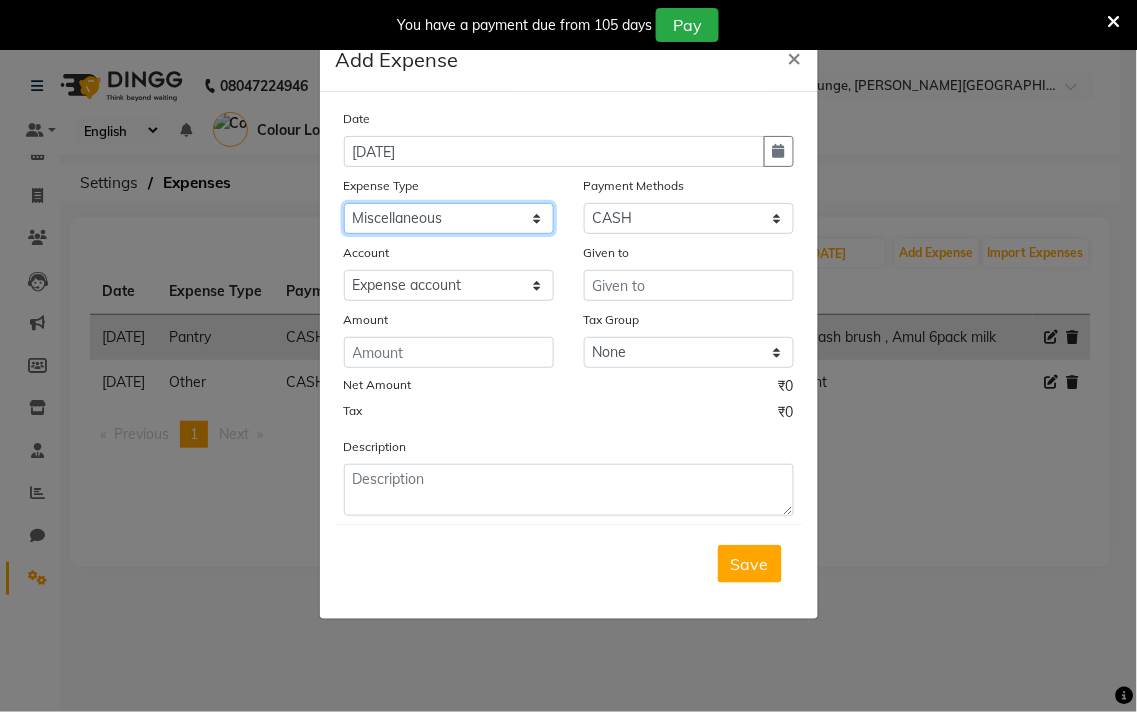 click on "Select Advance Salary Bank charges Car maintenance  Cash transfer to bank Cash transfer to hub Client Snacks Clinical charges Equipment Fuel Govt fee Incentive Insurance International purchase Loan Repayment Maintenance Marketing Miscellaneous MRA Other Pantry Product Rent Salary Staff Snacks Tax Tea & Refreshment Utilities" 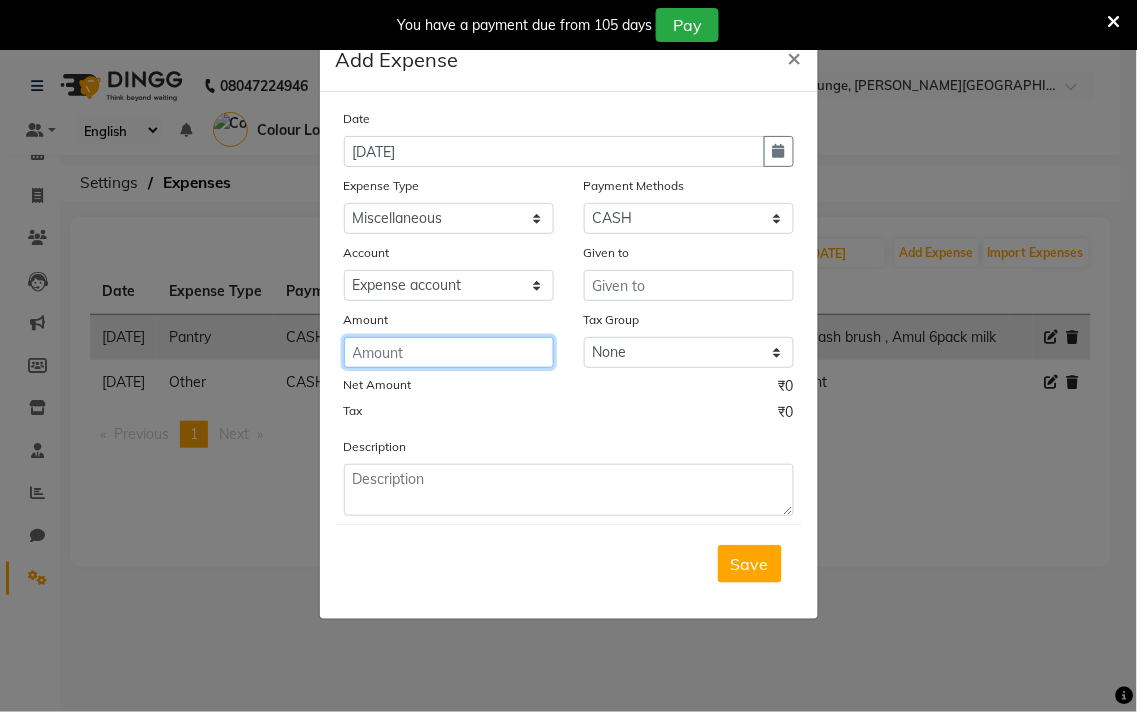 click 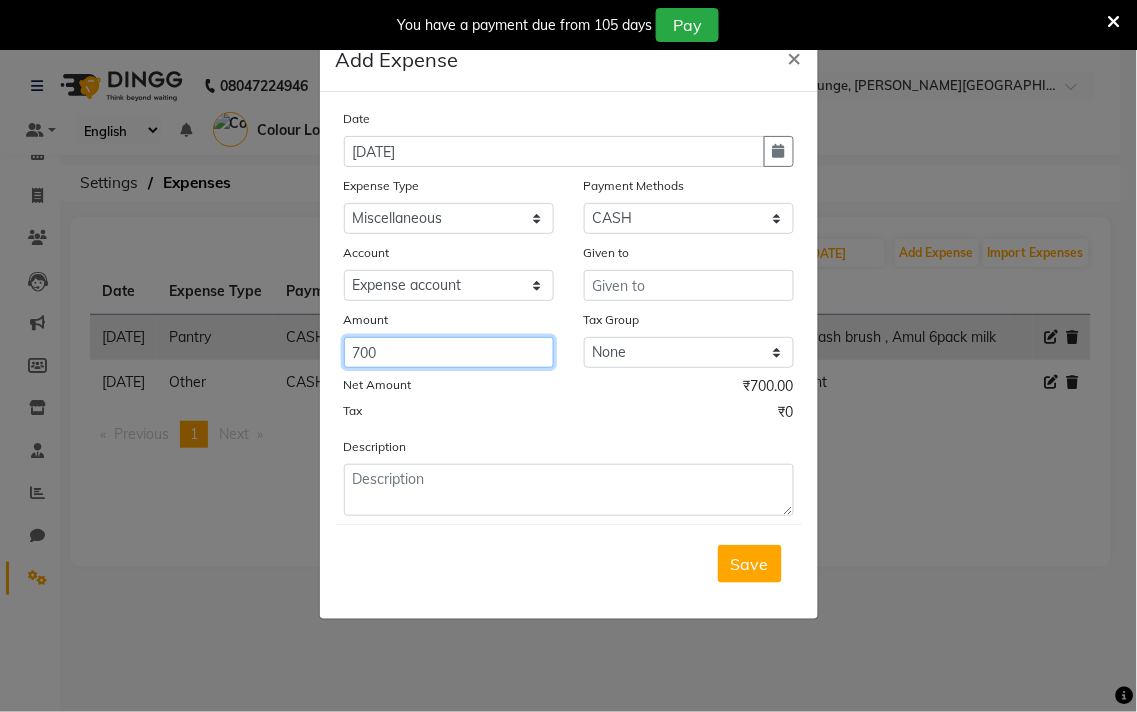 type on "700" 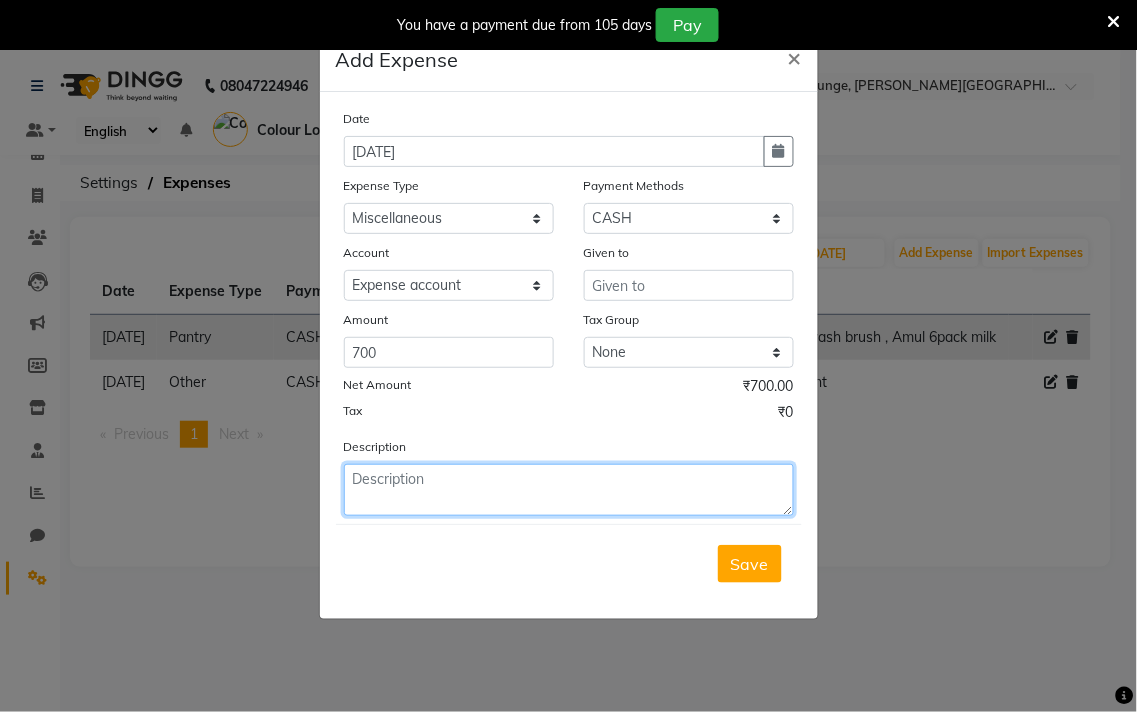 click 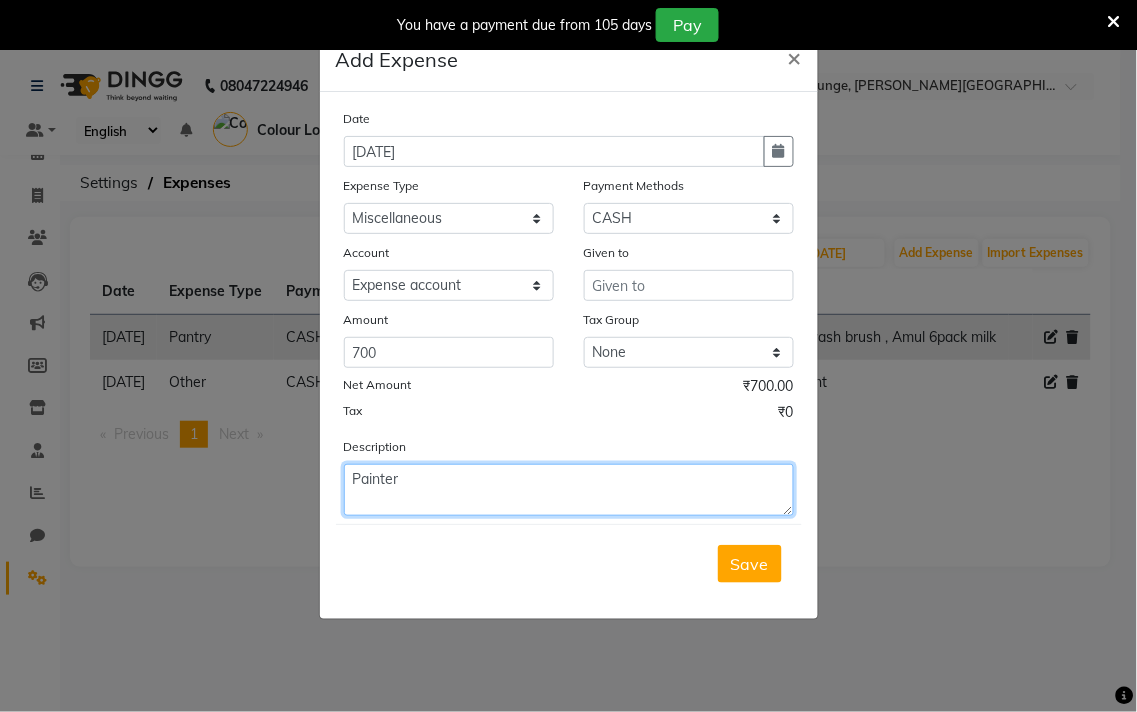 type on "Painter" 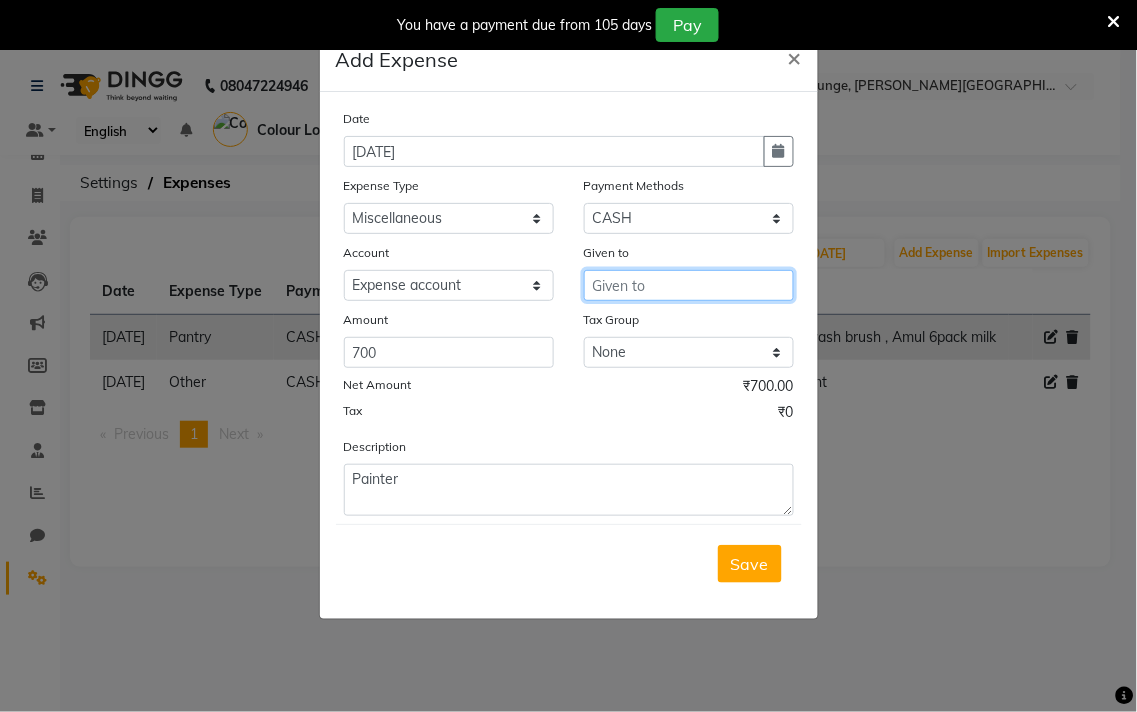 click at bounding box center [689, 285] 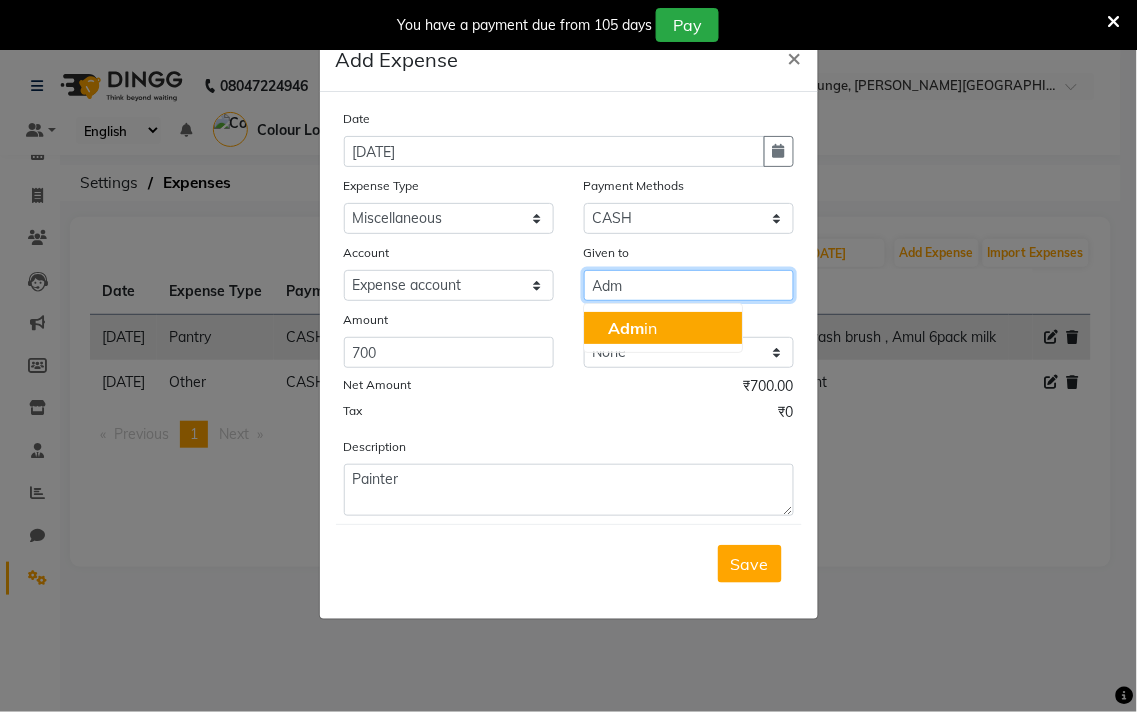 click on "Adm in" at bounding box center (663, 328) 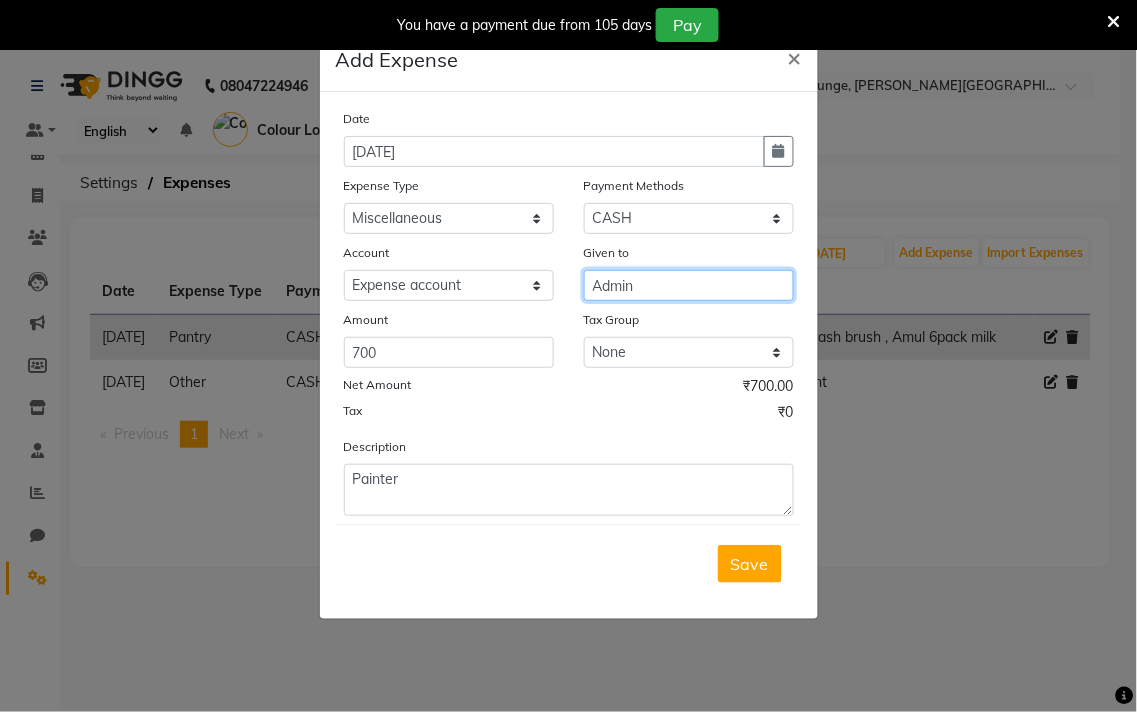 type on "Admin" 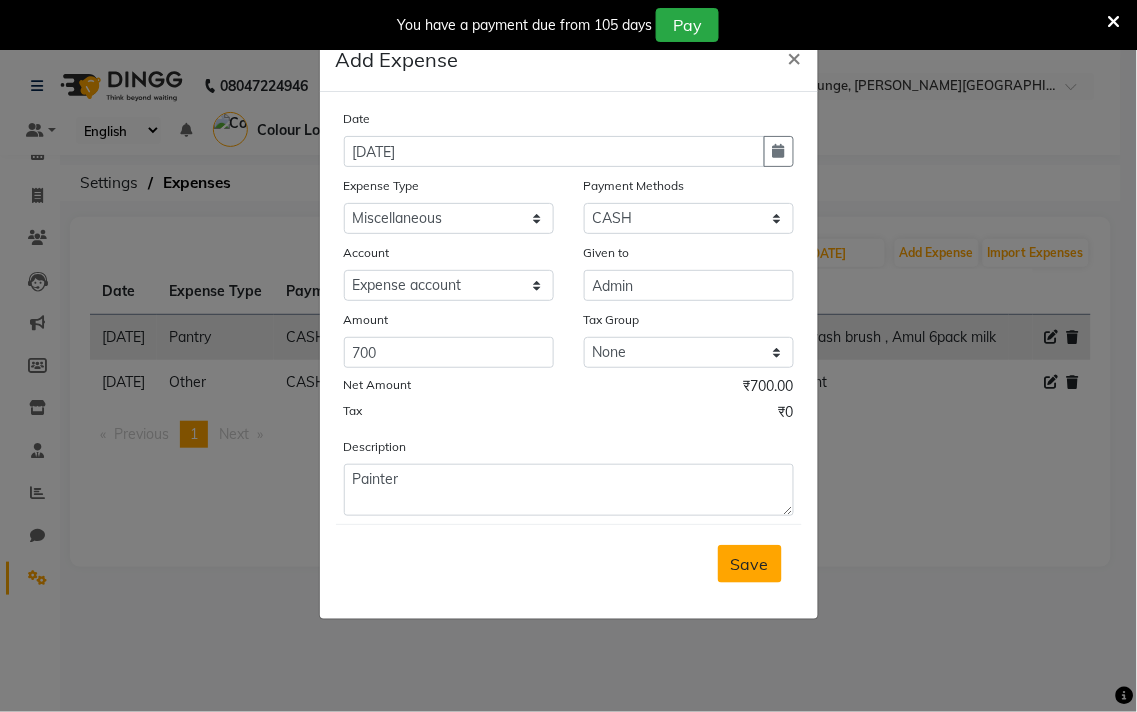 click on "Save" at bounding box center (750, 564) 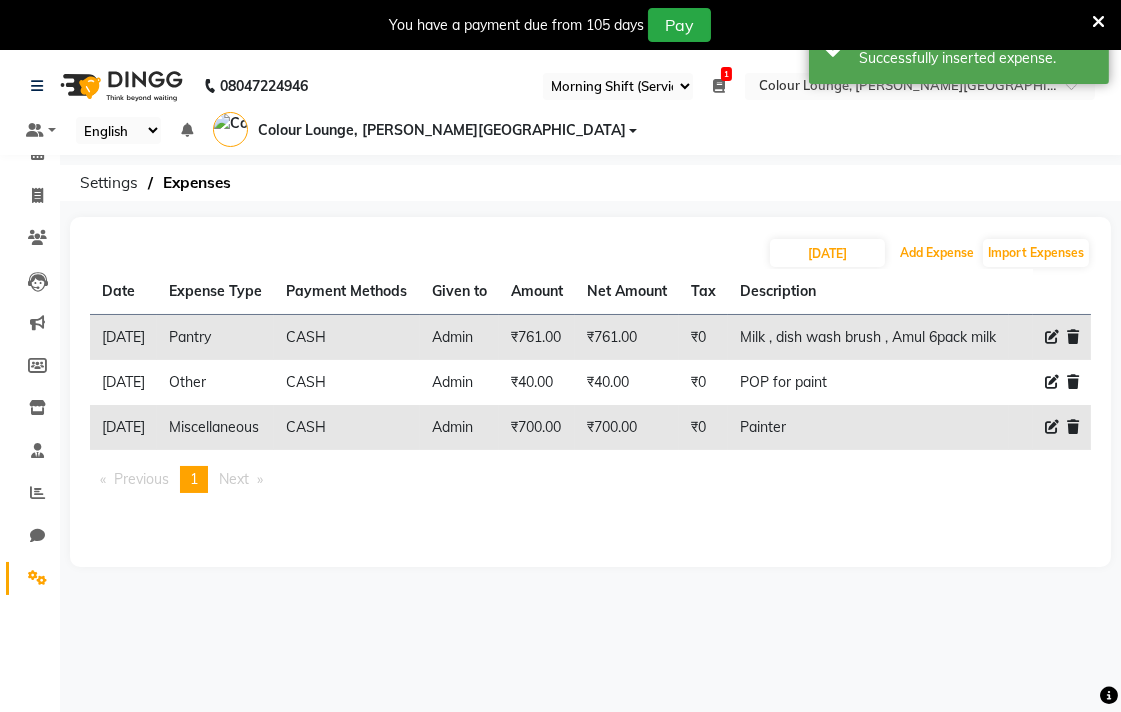 click on "Add Expense" 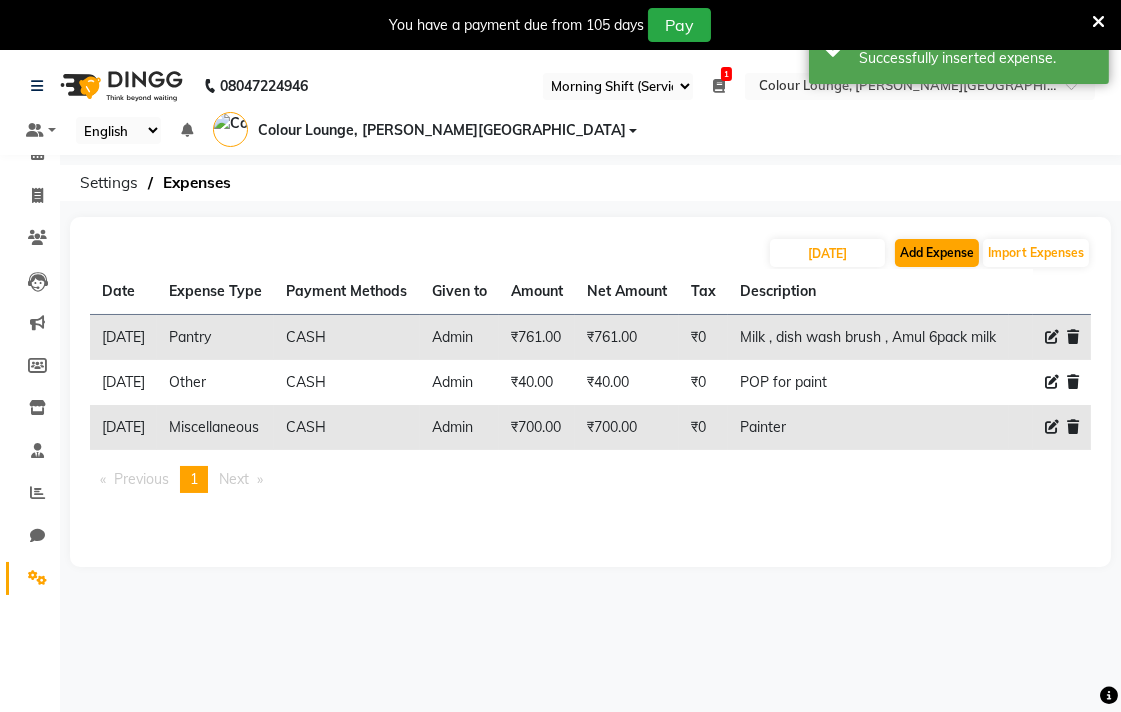 select on "1" 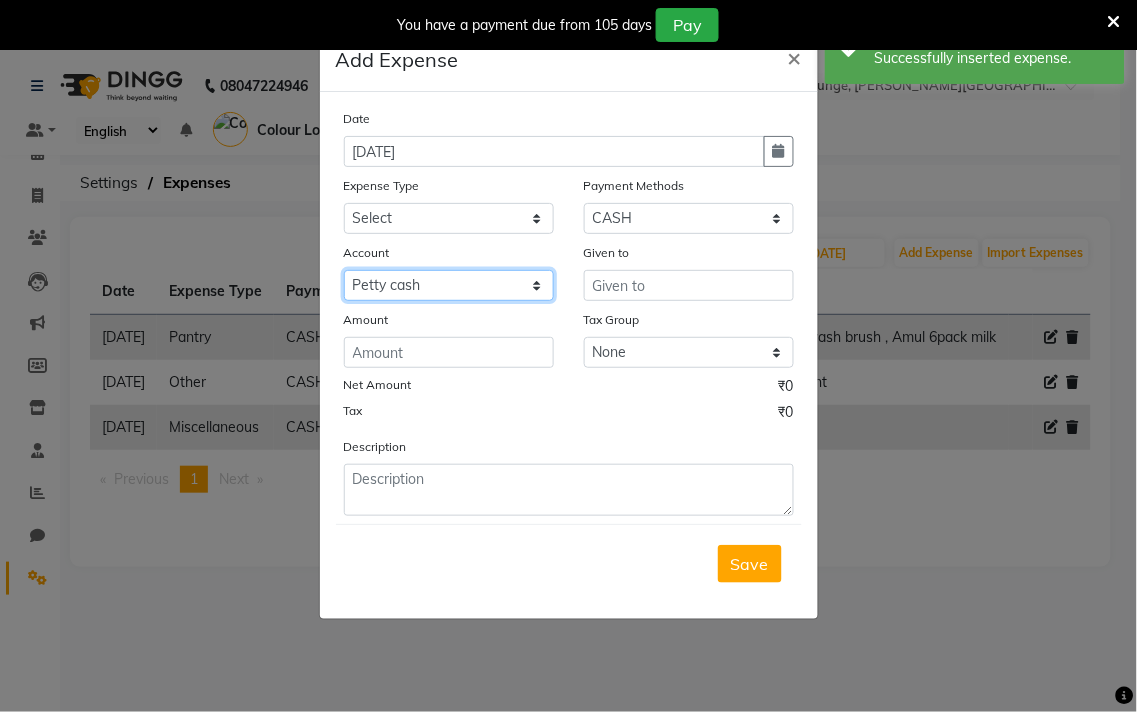 click on "Select [PERSON_NAME] cash Default account Expense account" 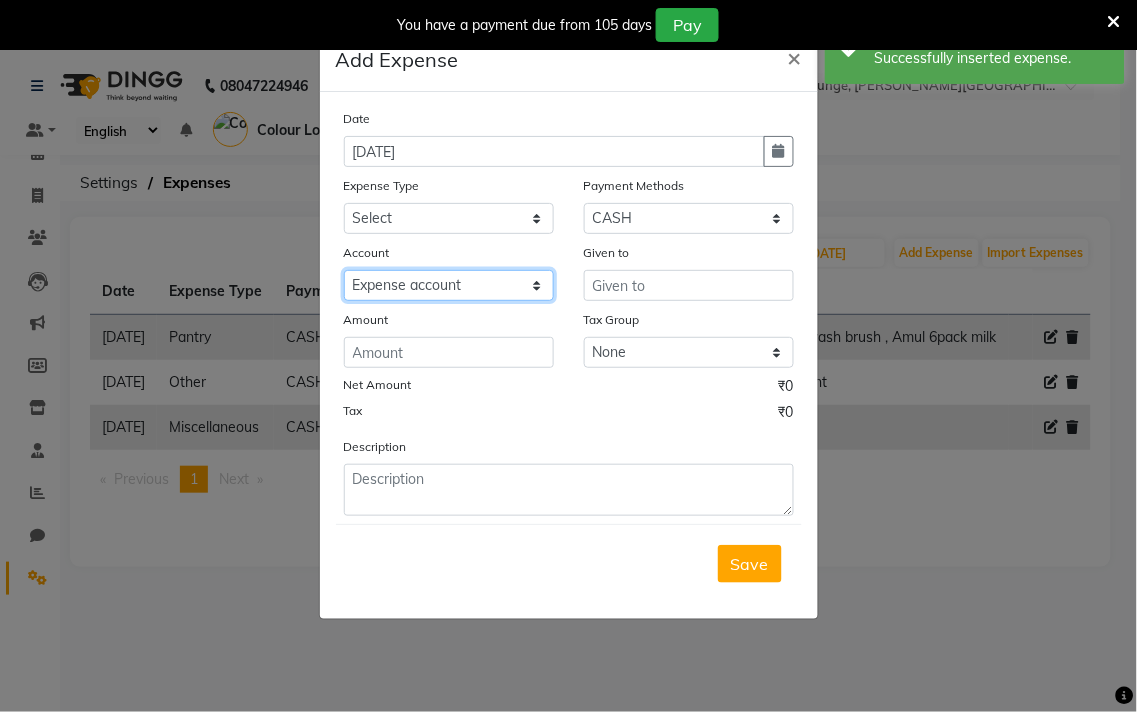 click on "Select [PERSON_NAME] cash Default account Expense account" 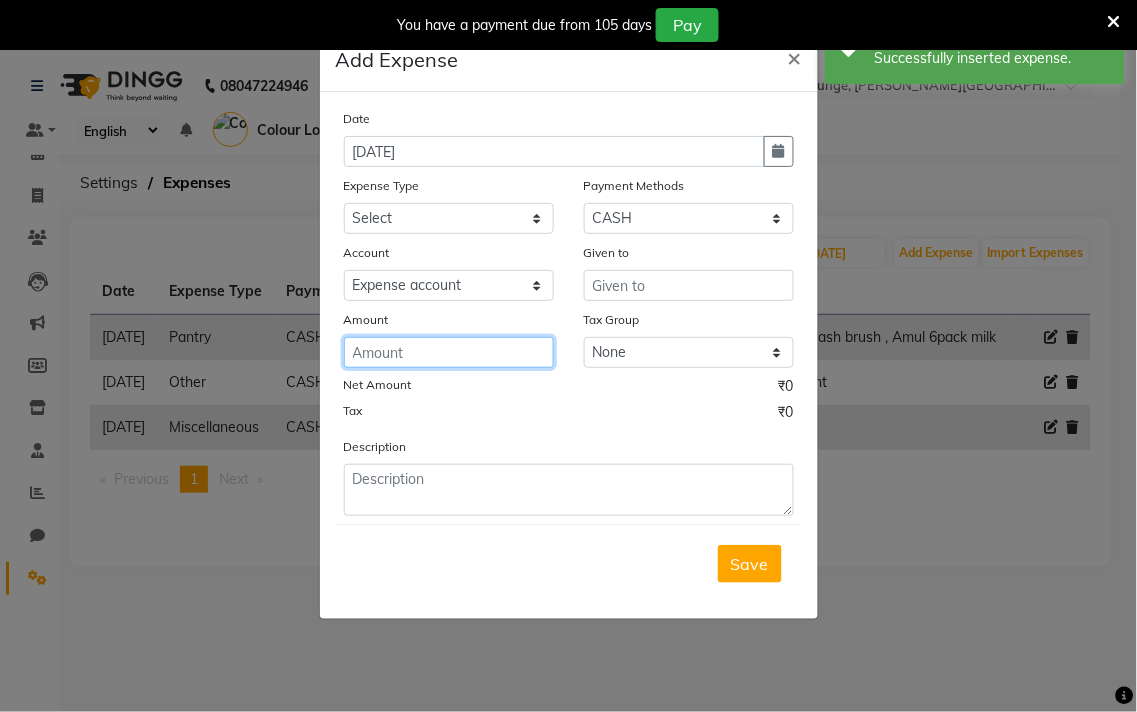 click 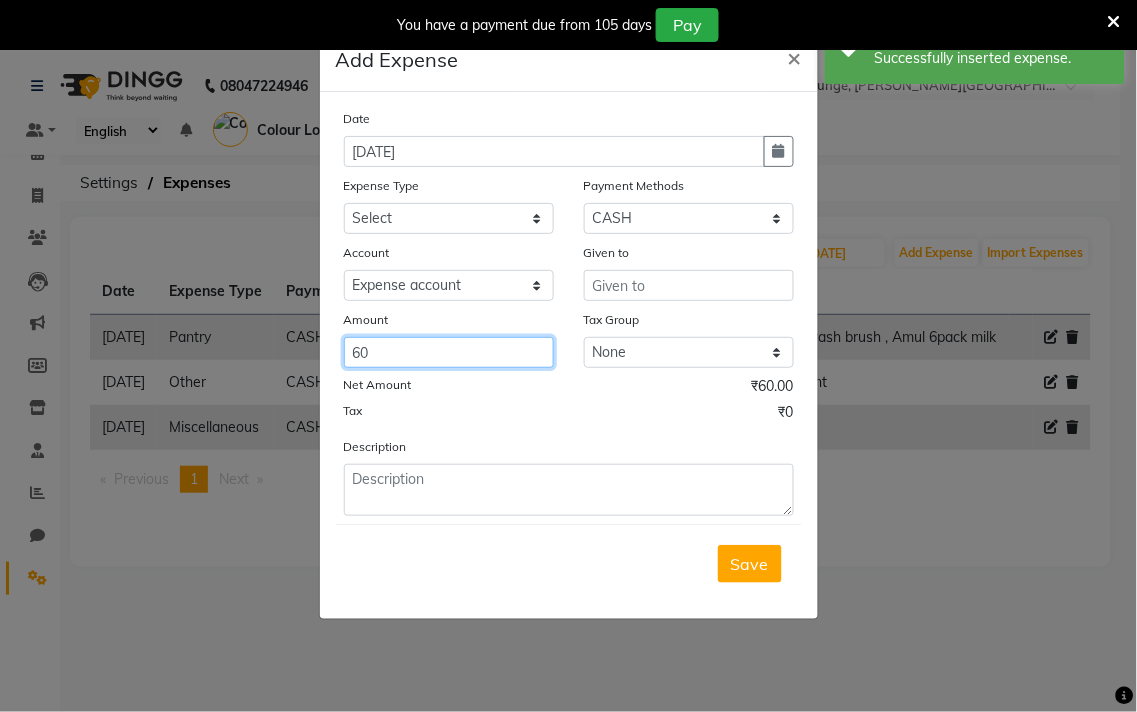 type on "60" 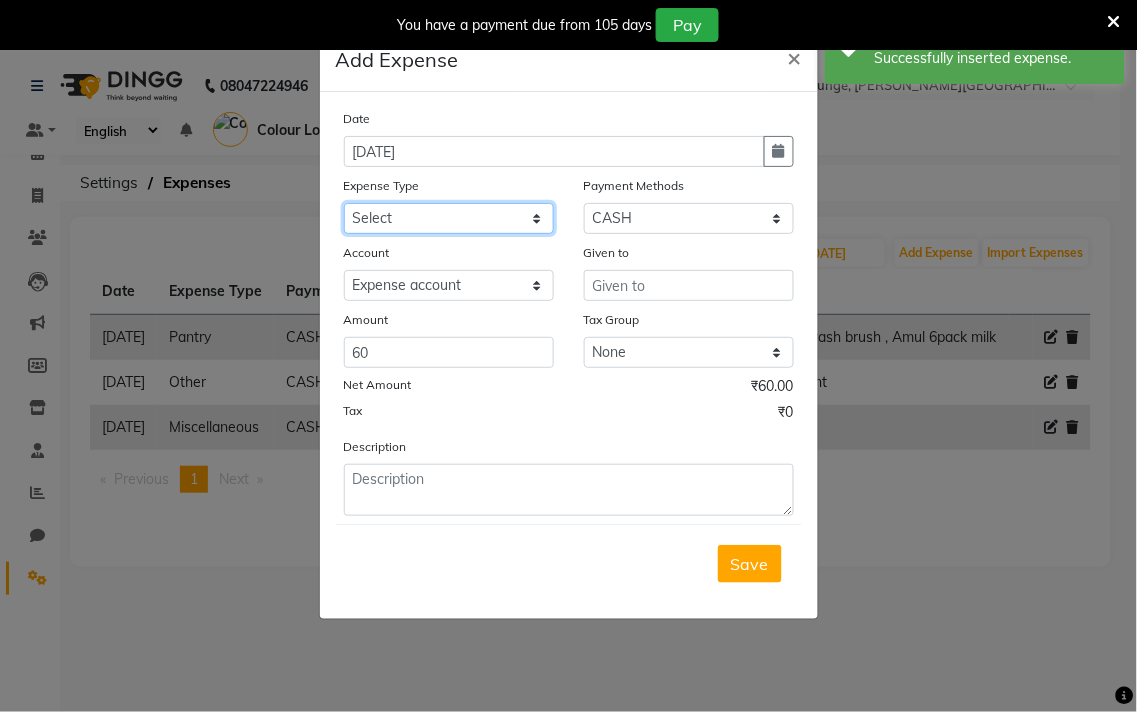 click on "Select Advance Salary Bank charges Car maintenance  Cash transfer to bank Cash transfer to hub Client Snacks Clinical charges Equipment Fuel Govt fee Incentive Insurance International purchase Loan Repayment Maintenance Marketing Miscellaneous MRA Other Pantry Product Rent Salary Staff Snacks Tax Tea & Refreshment Utilities" 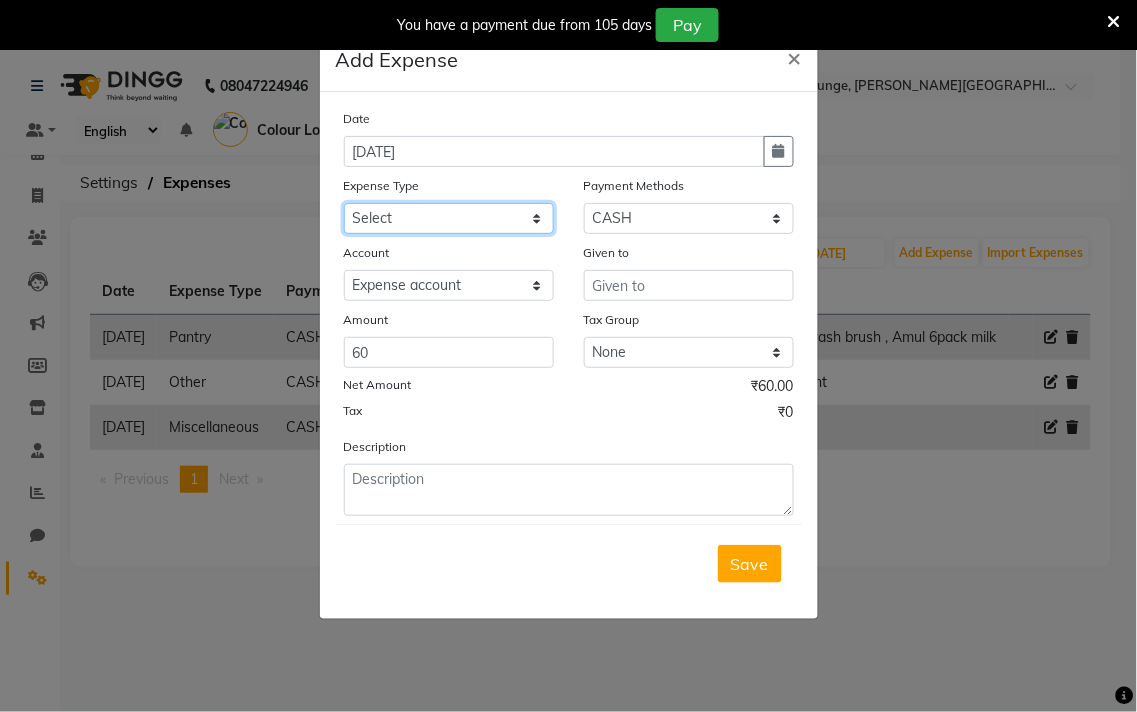 select on "9" 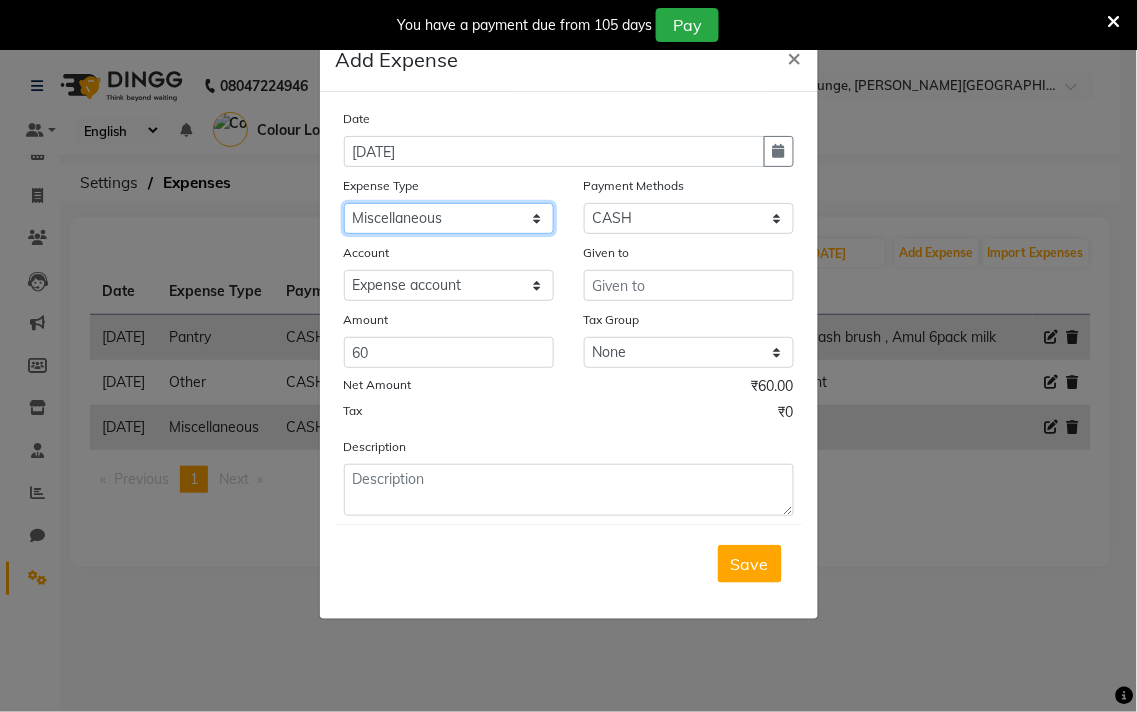 click on "Select Advance Salary Bank charges Car maintenance  Cash transfer to bank Cash transfer to hub Client Snacks Clinical charges Equipment Fuel Govt fee Incentive Insurance International purchase Loan Repayment Maintenance Marketing Miscellaneous MRA Other Pantry Product Rent Salary Staff Snacks Tax Tea & Refreshment Utilities" 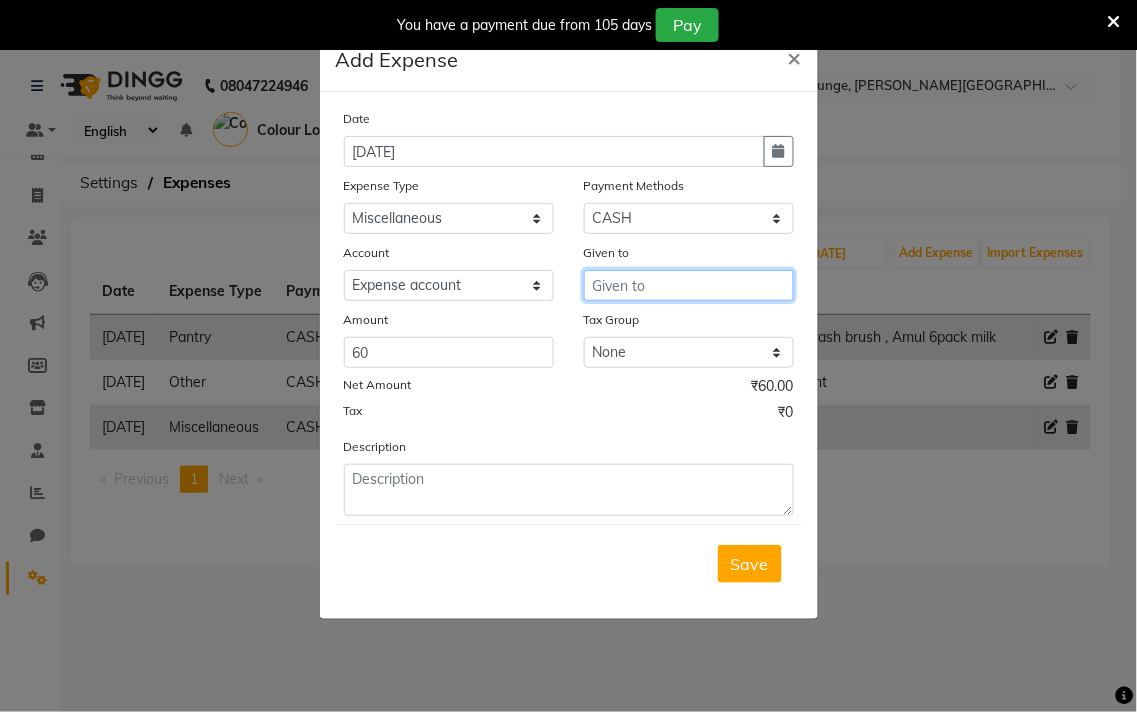 click at bounding box center (689, 285) 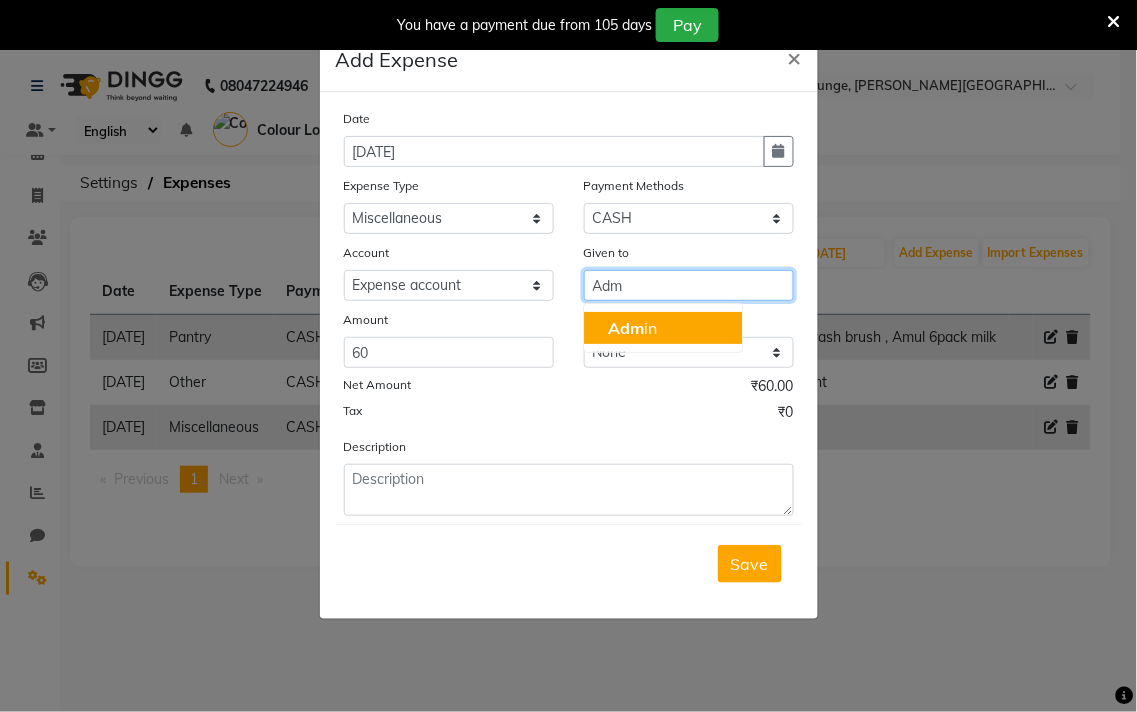click on "Adm in" at bounding box center [663, 328] 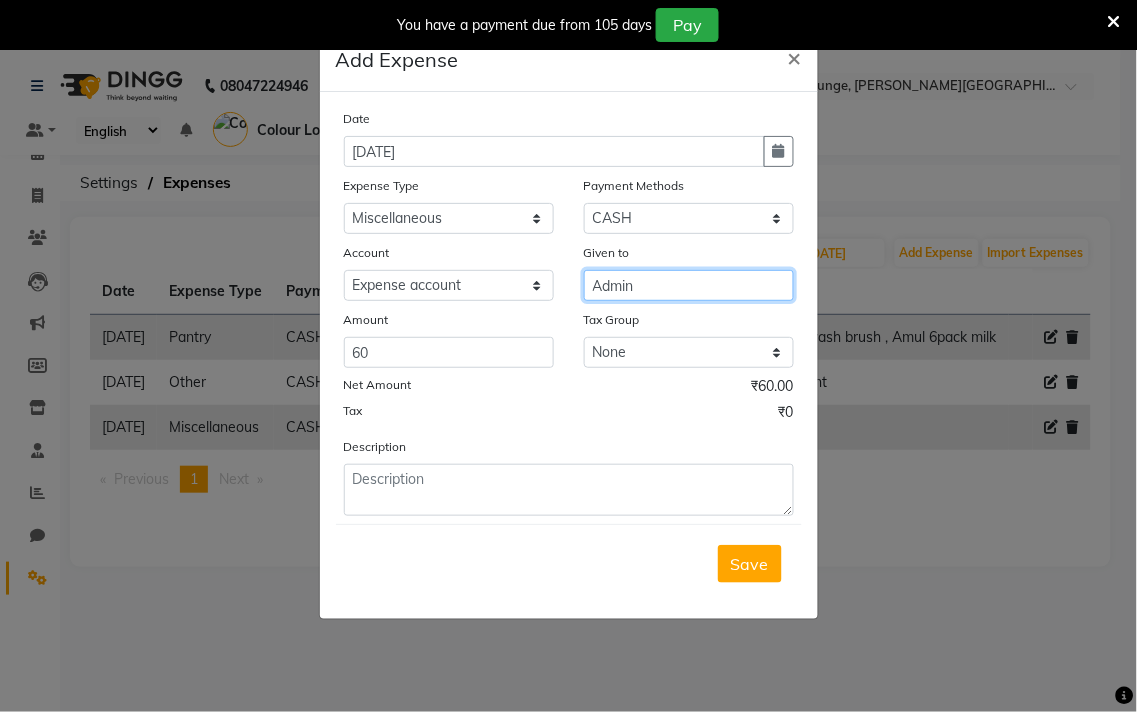 type on "Admin" 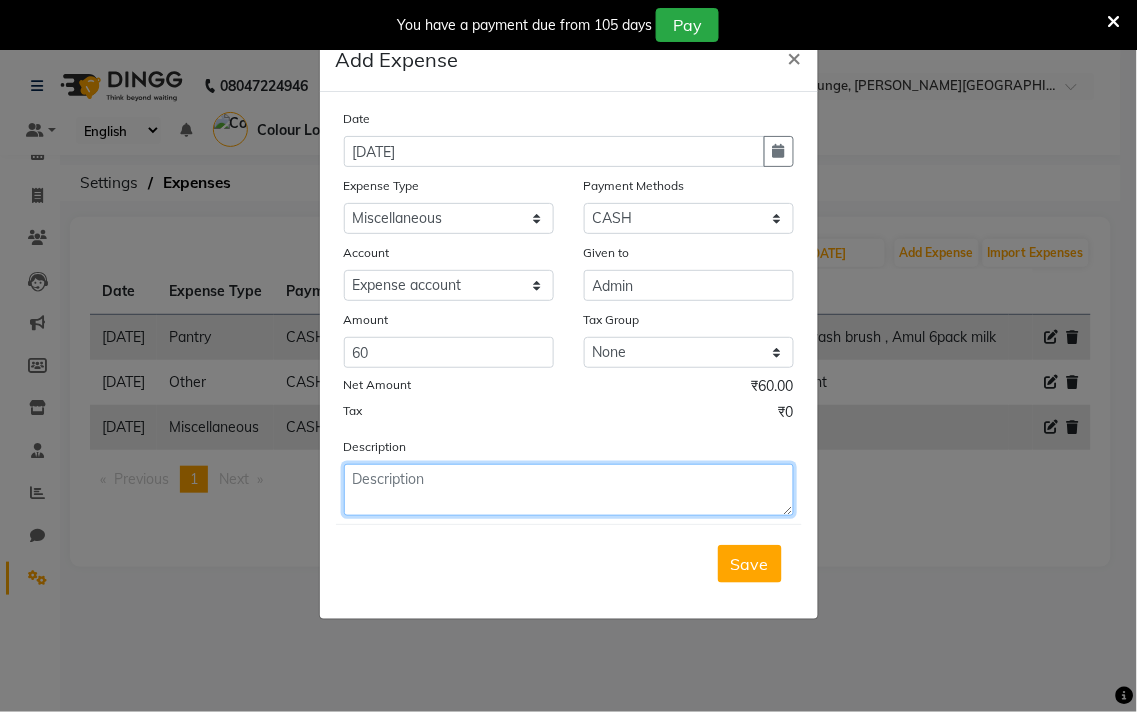 click 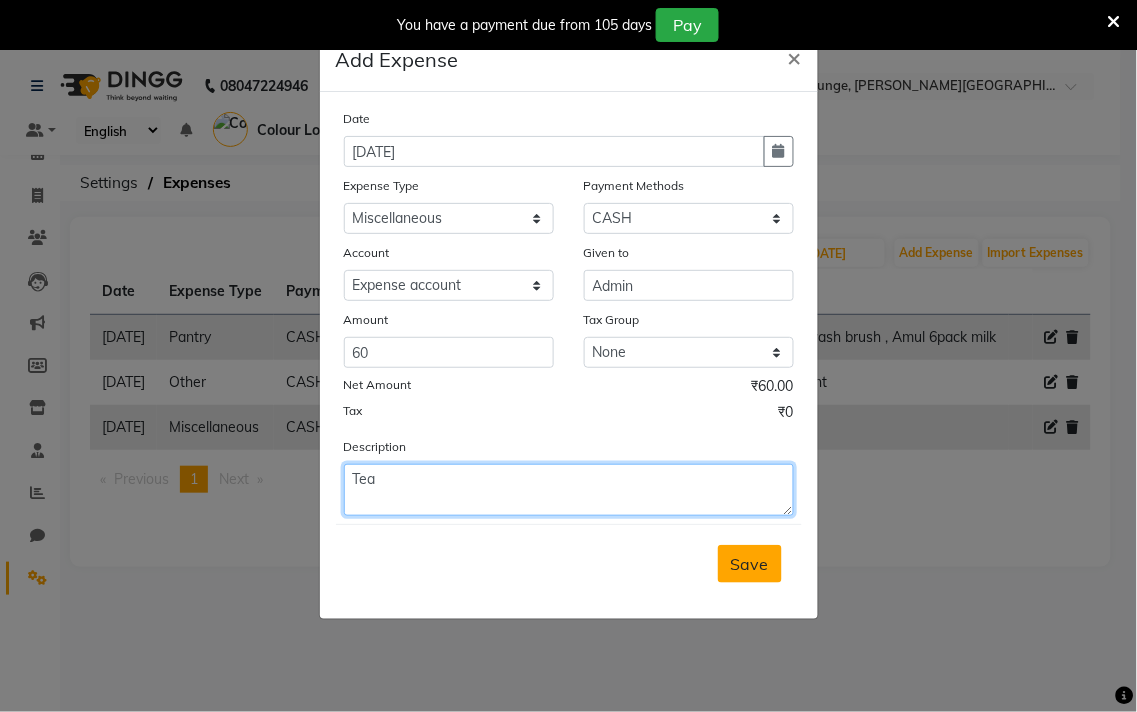 type on "Tea" 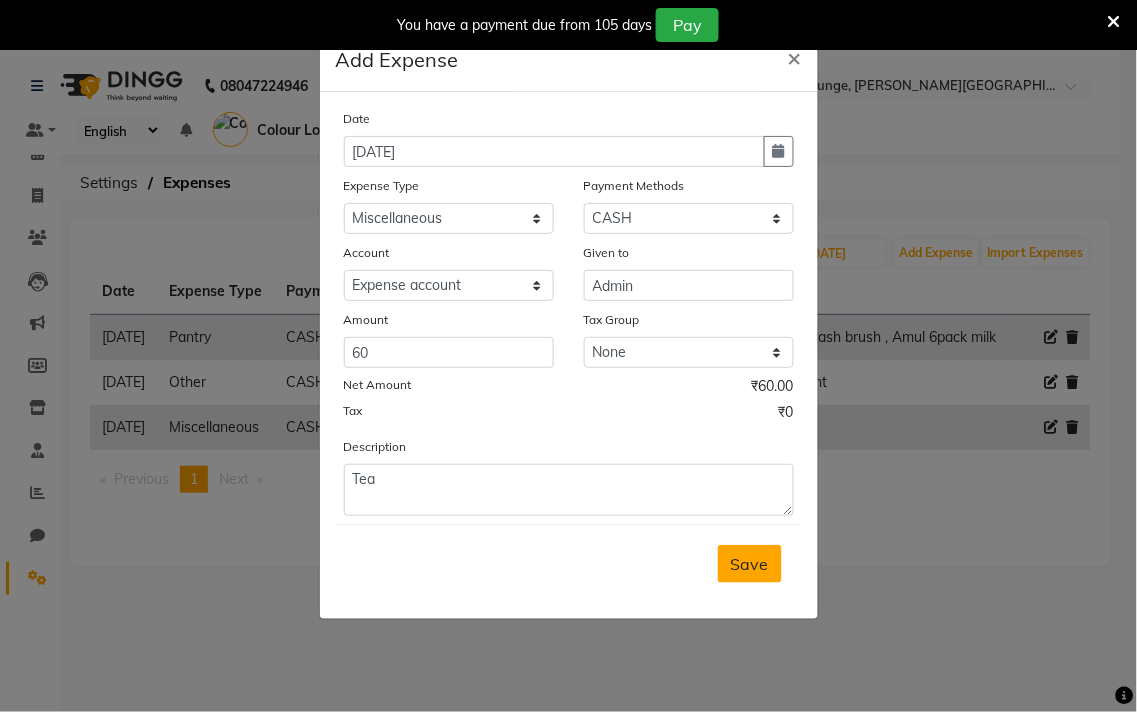 click on "Save" at bounding box center (750, 564) 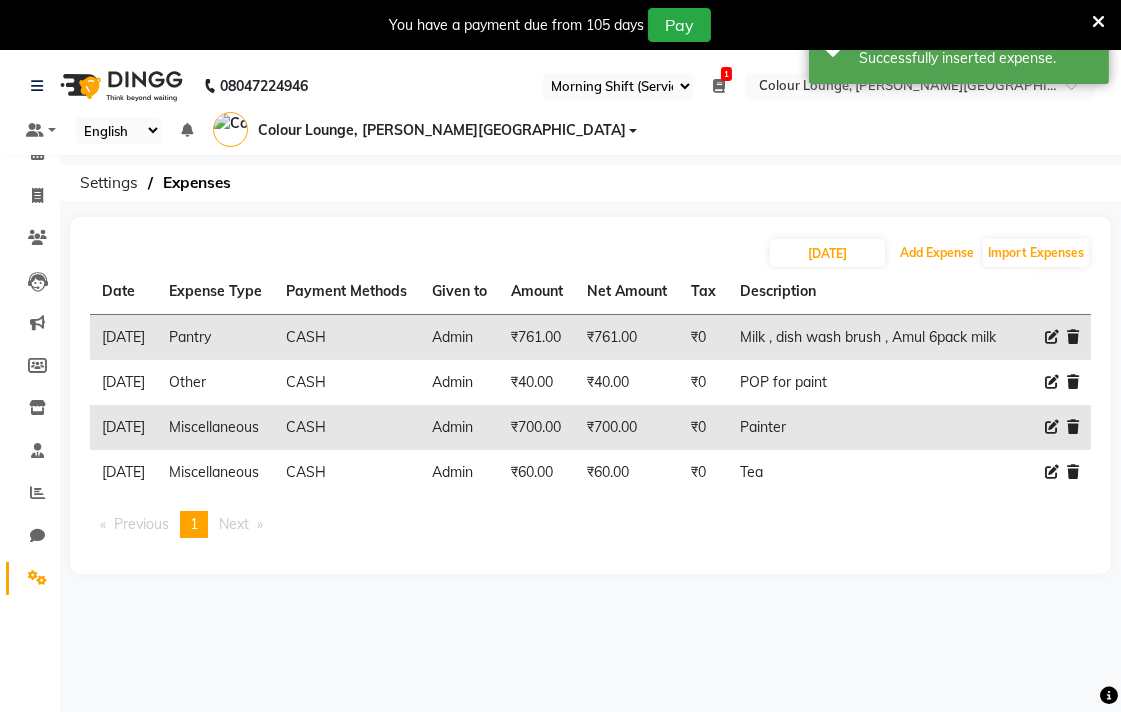 click on "Add Expense" 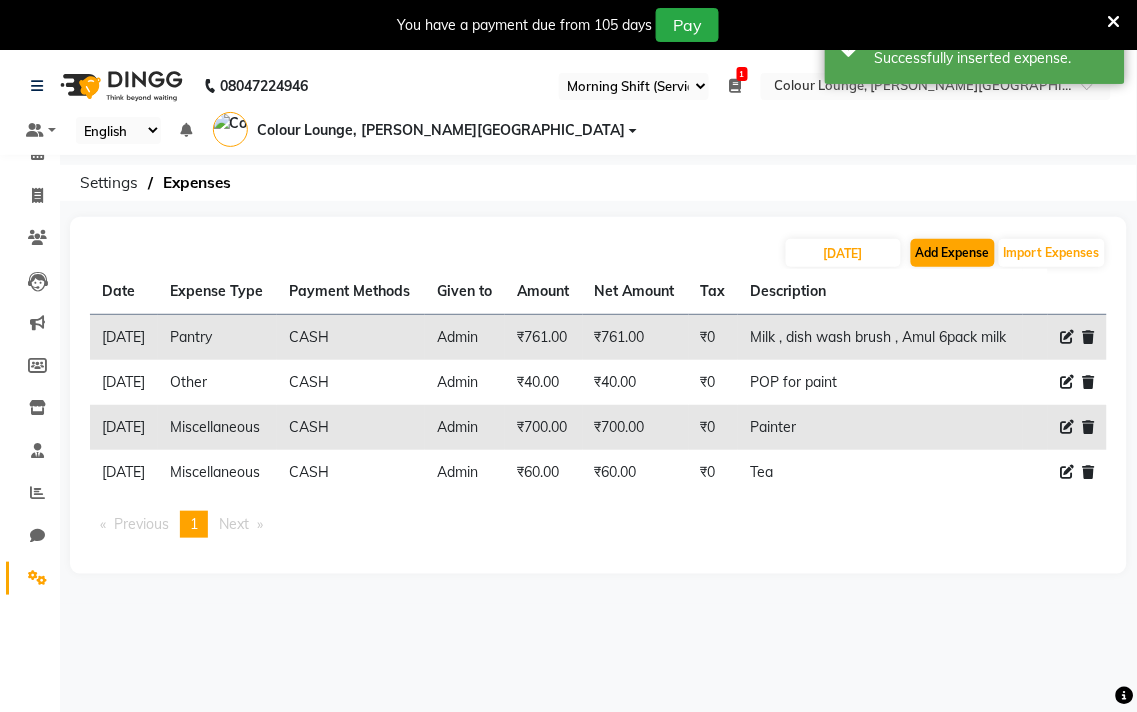 select on "1" 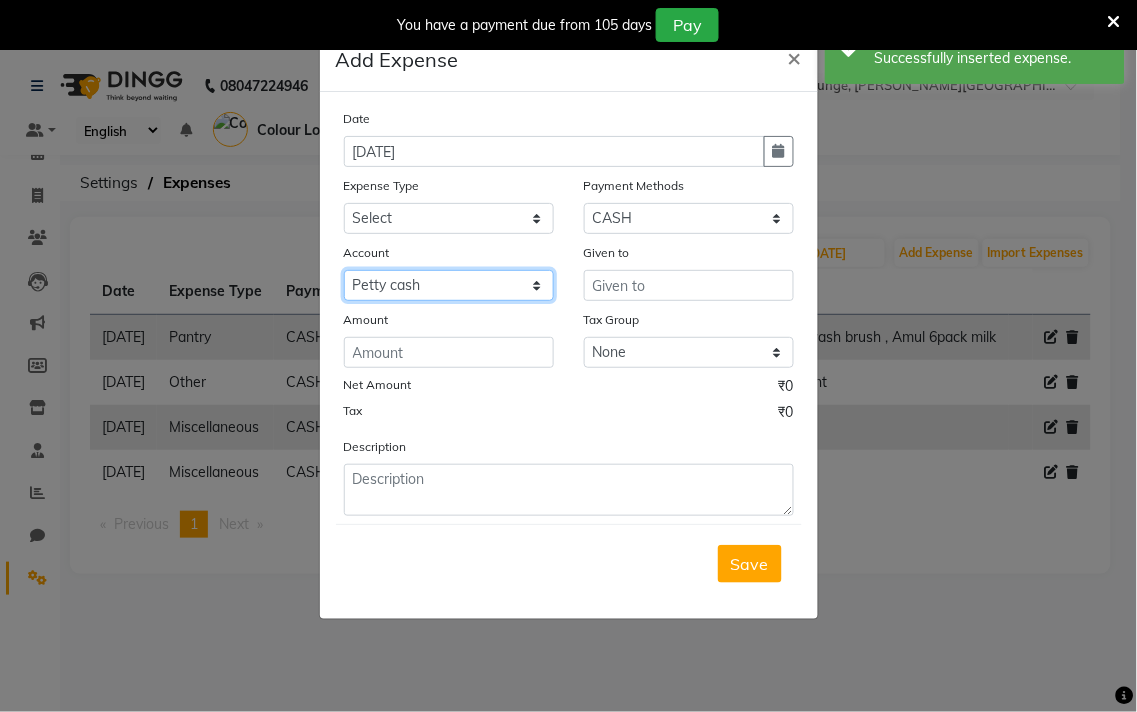 click on "Select [PERSON_NAME] cash Default account Expense account" 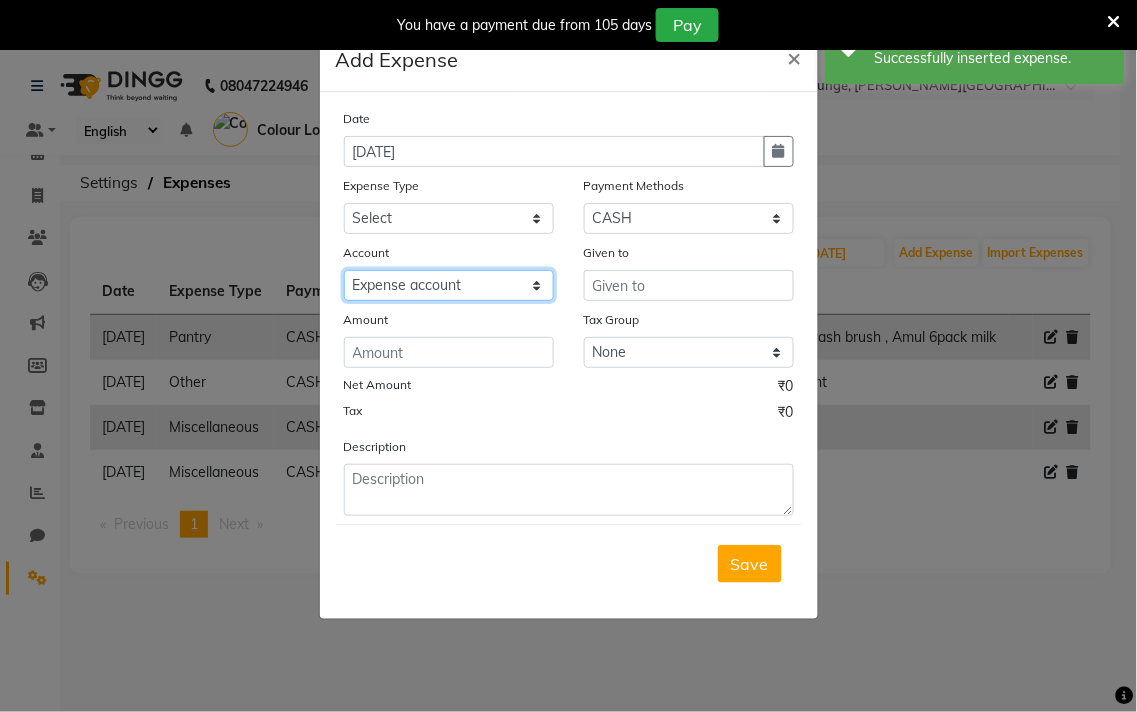 click on "Select [PERSON_NAME] cash Default account Expense account" 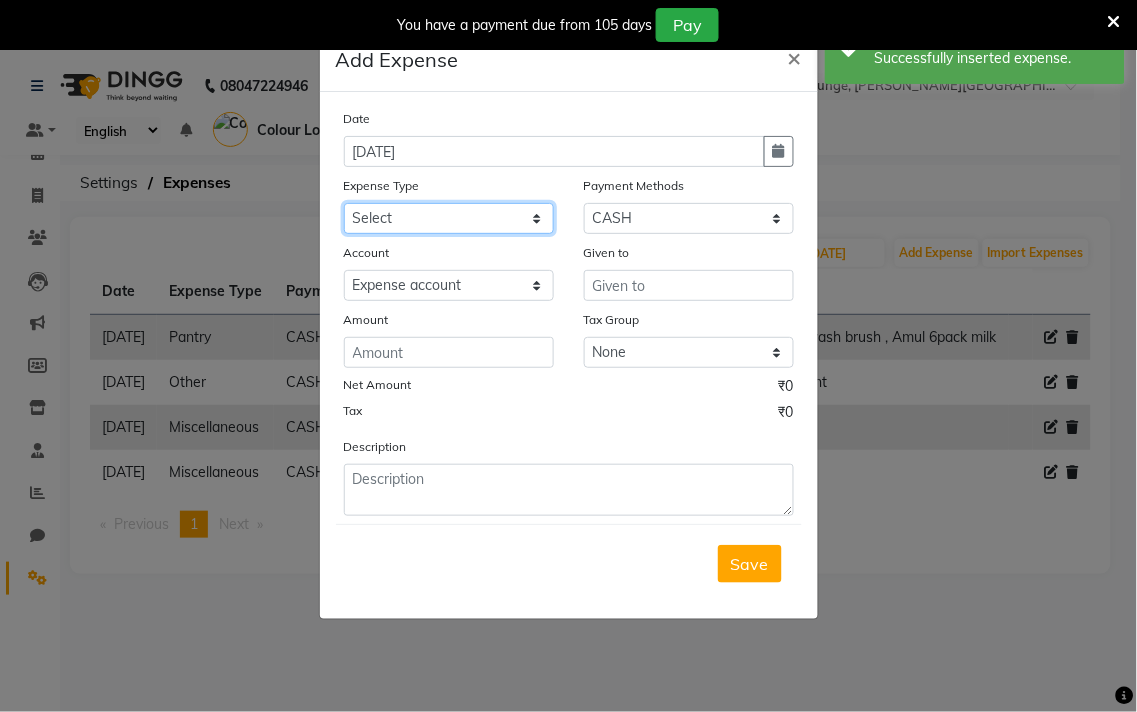 click on "Select Advance Salary Bank charges Car maintenance  Cash transfer to bank Cash transfer to hub Client Snacks Clinical charges Equipment Fuel Govt fee Incentive Insurance International purchase Loan Repayment Maintenance Marketing Miscellaneous MRA Other Pantry Product Rent Salary Staff Snacks Tax Tea & Refreshment Utilities" 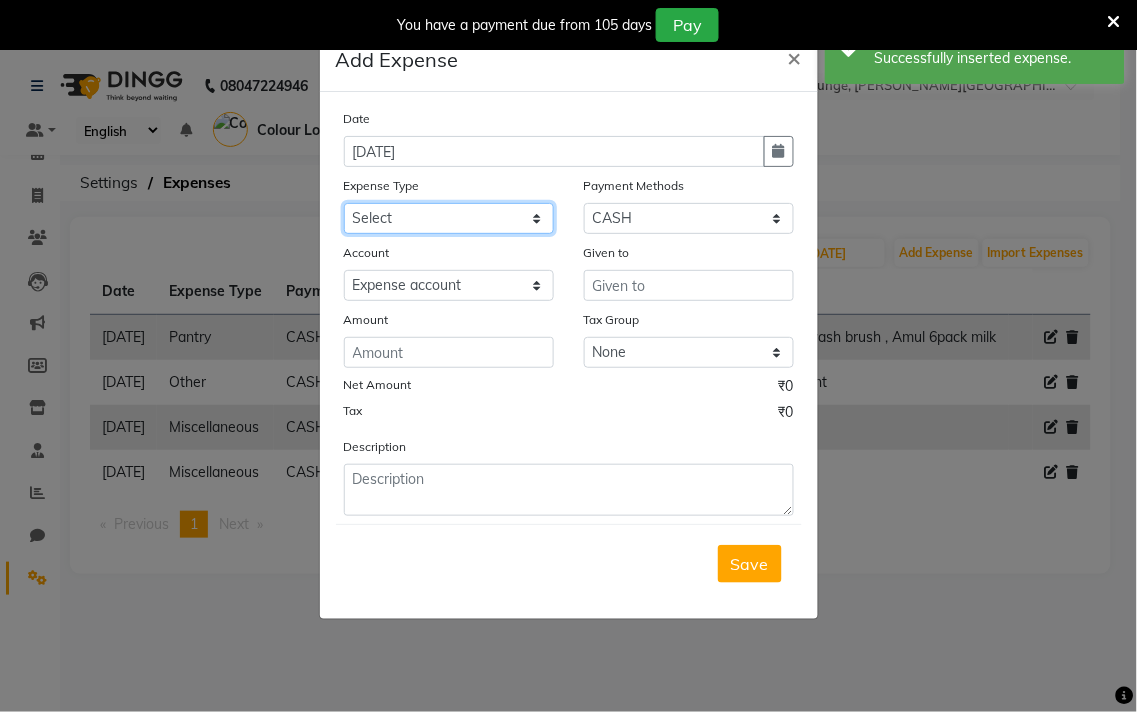 select on "9" 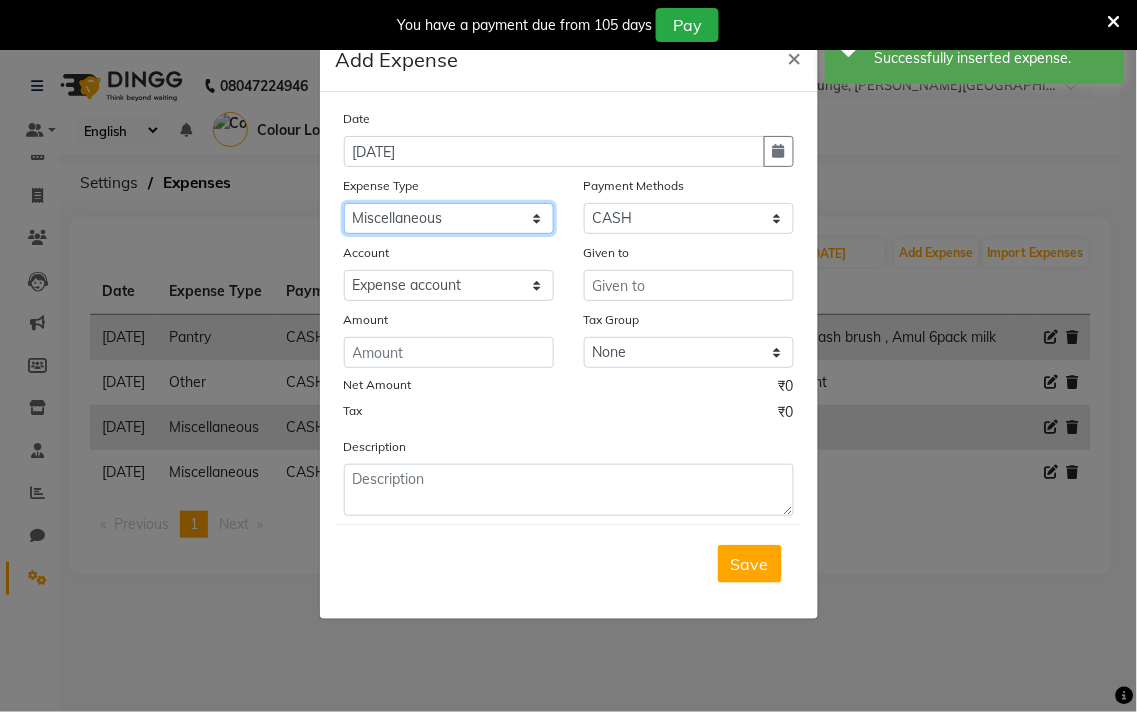 click on "Select Advance Salary Bank charges Car maintenance  Cash transfer to bank Cash transfer to hub Client Snacks Clinical charges Equipment Fuel Govt fee Incentive Insurance International purchase Loan Repayment Maintenance Marketing Miscellaneous MRA Other Pantry Product Rent Salary Staff Snacks Tax Tea & Refreshment Utilities" 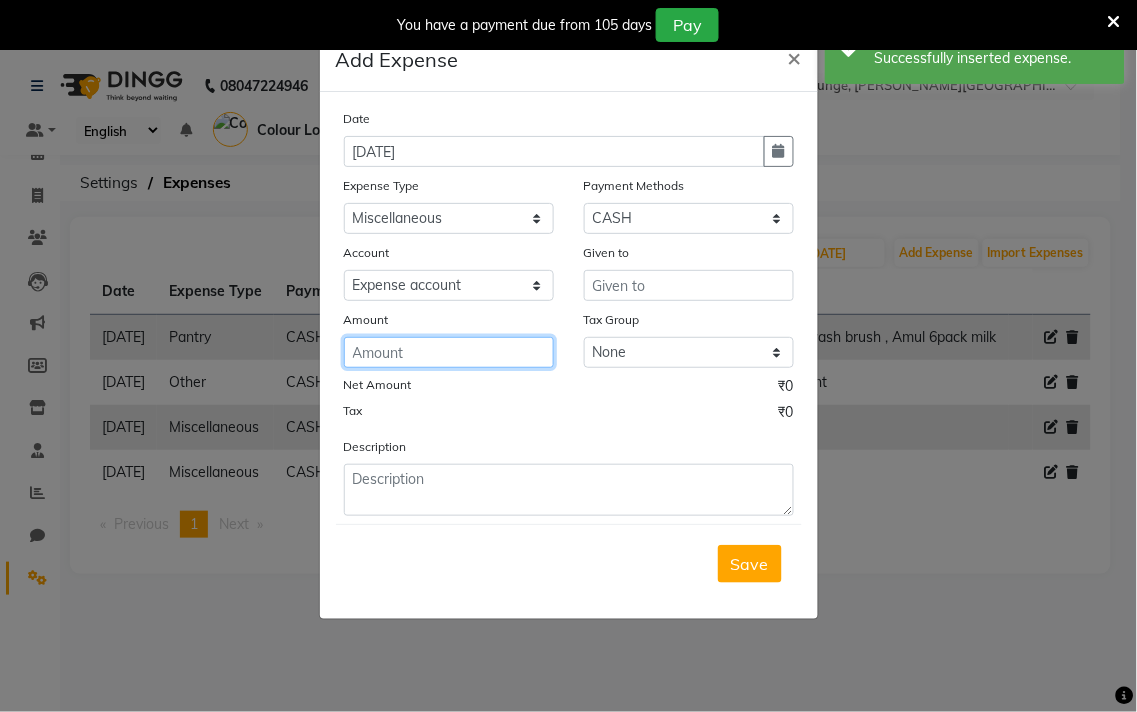 click 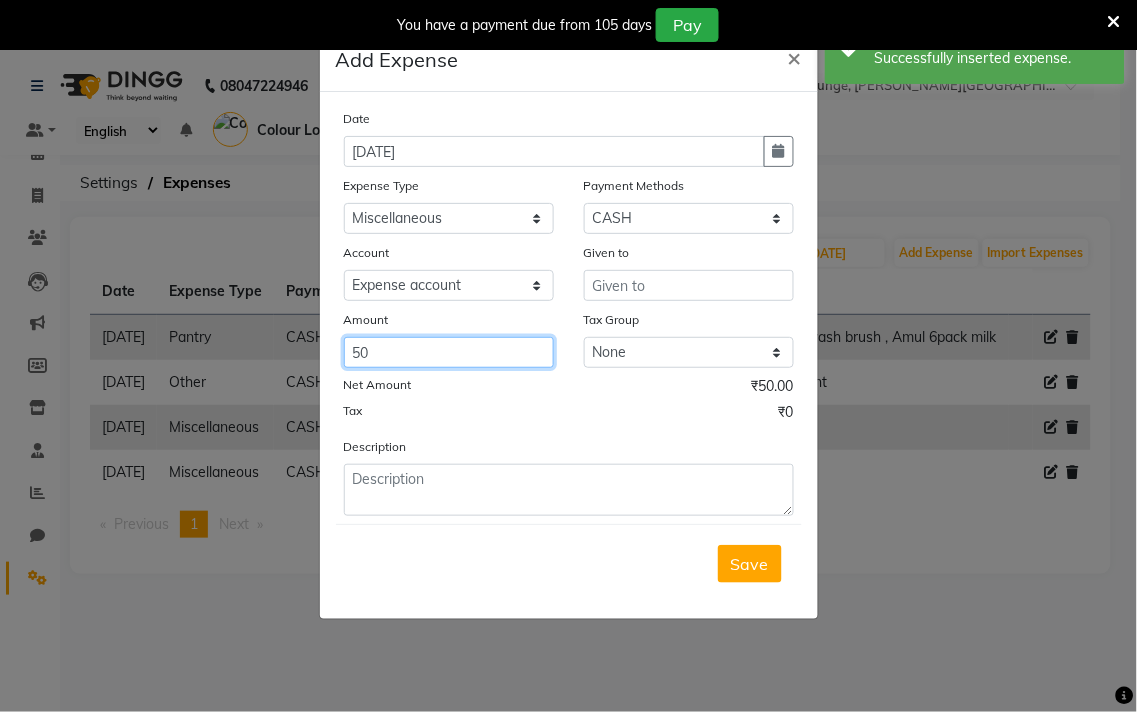 type on "50" 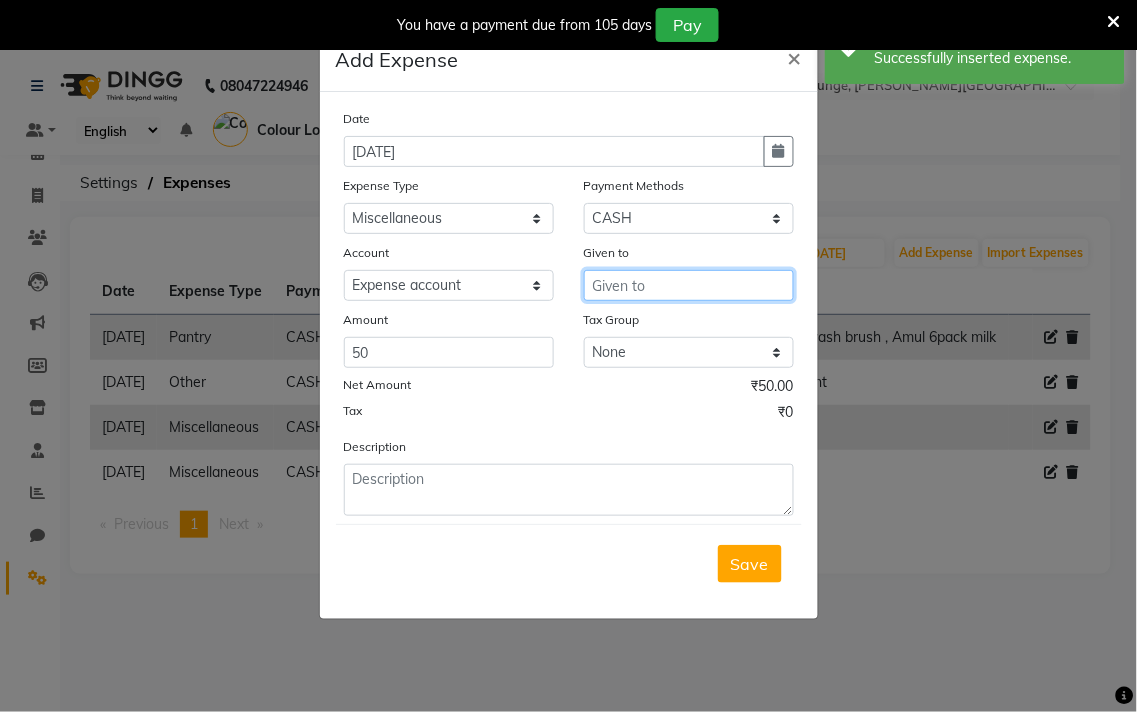 click at bounding box center (689, 285) 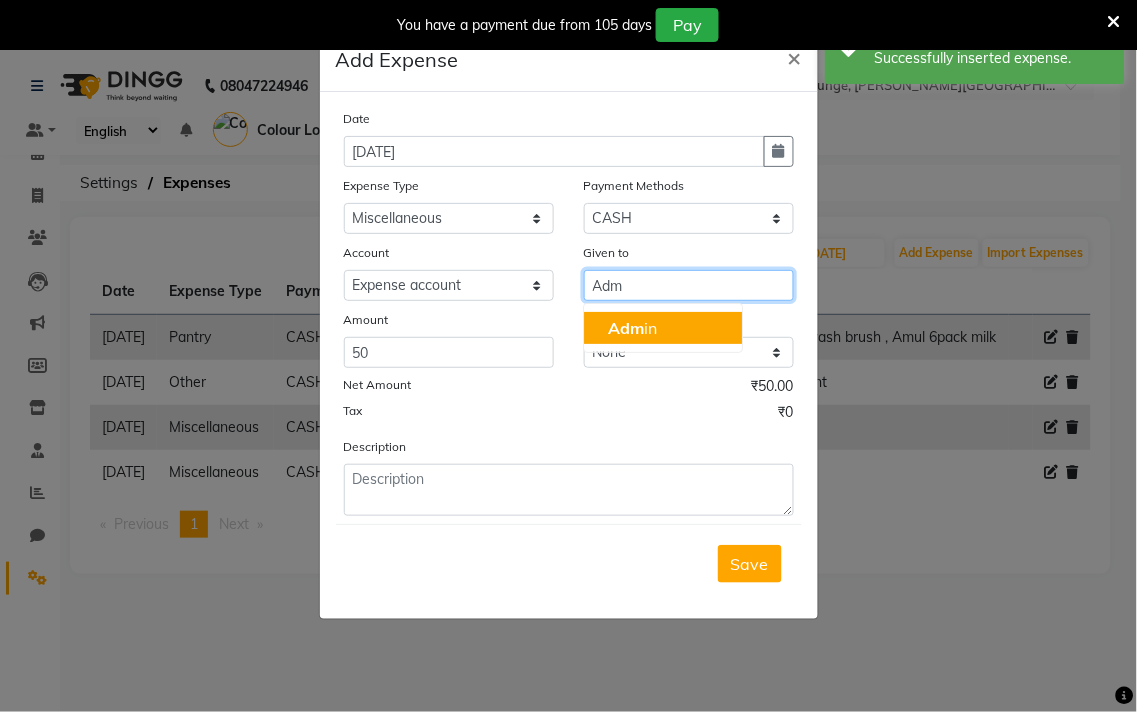click on "Adm in" at bounding box center [663, 328] 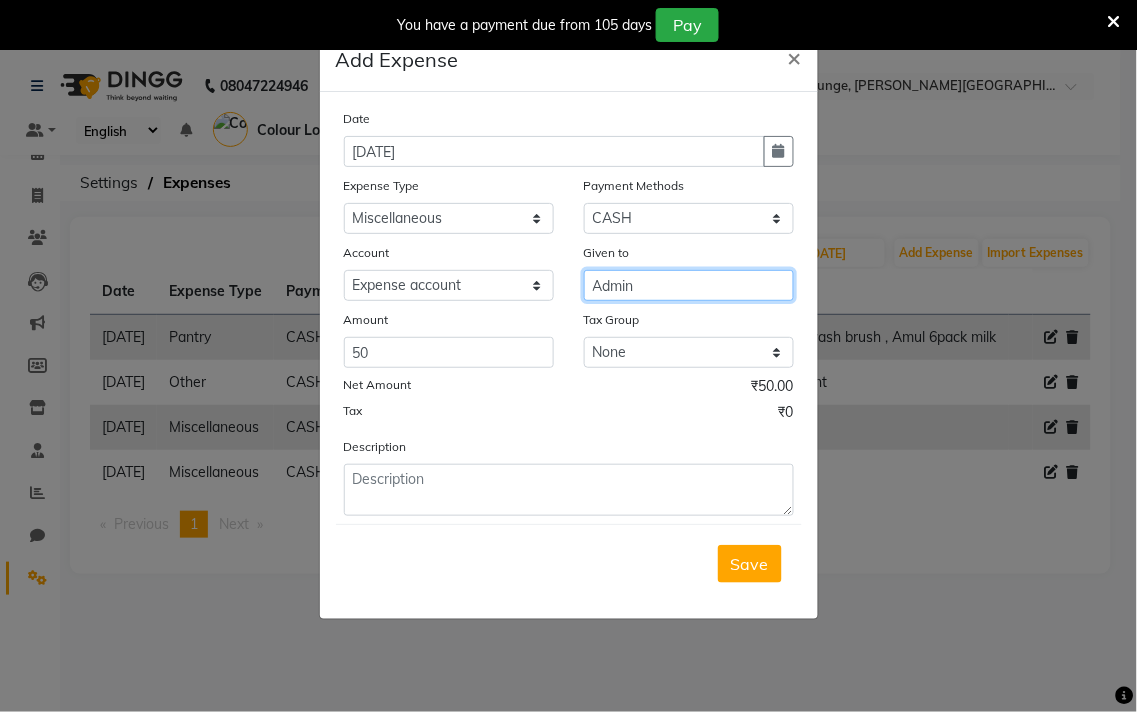 type on "Admin" 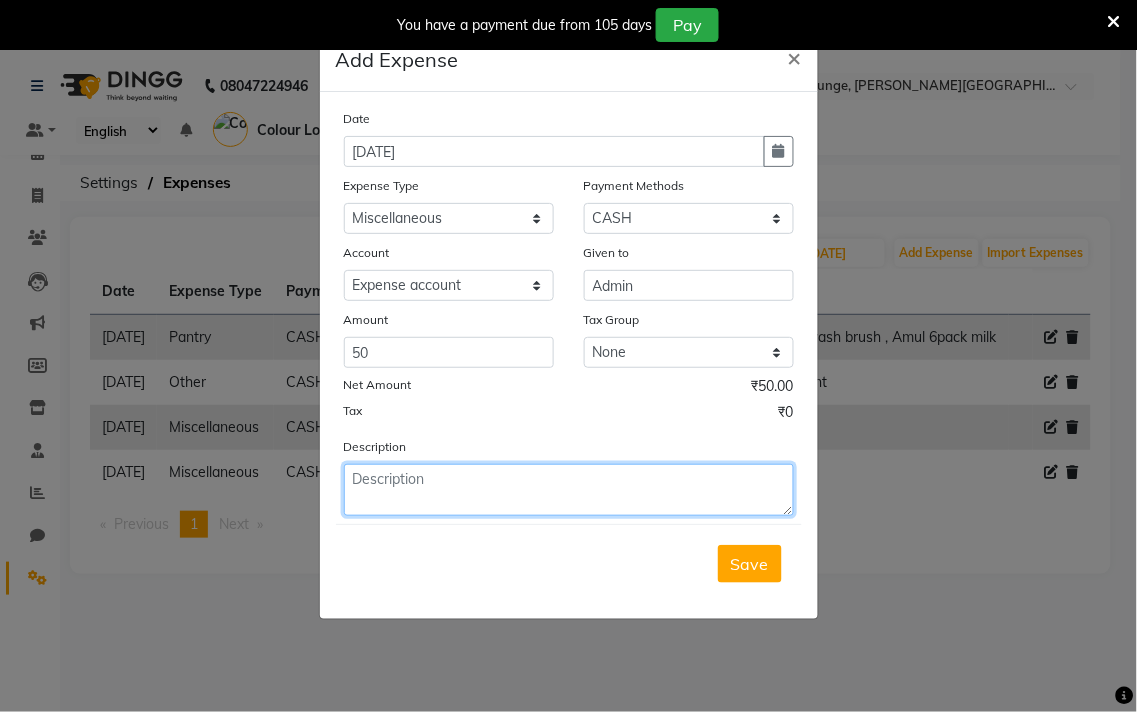 click 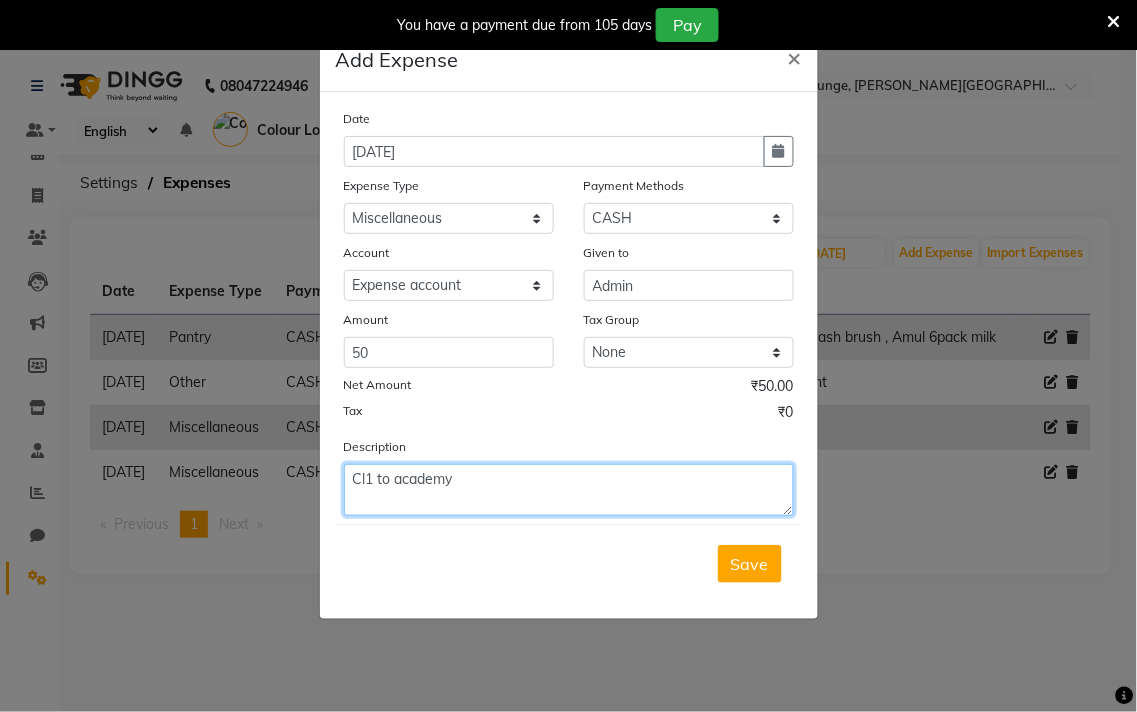 click on "Cl1 to academy" 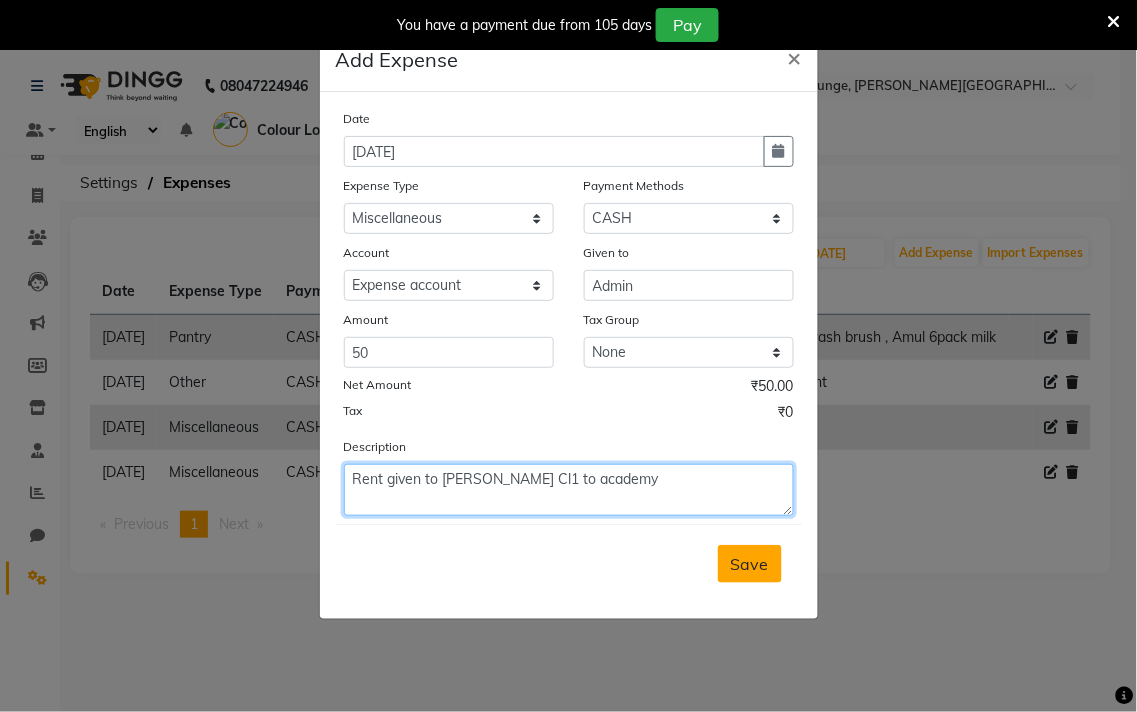 type on "Rent given to [PERSON_NAME] Cl1 to academy" 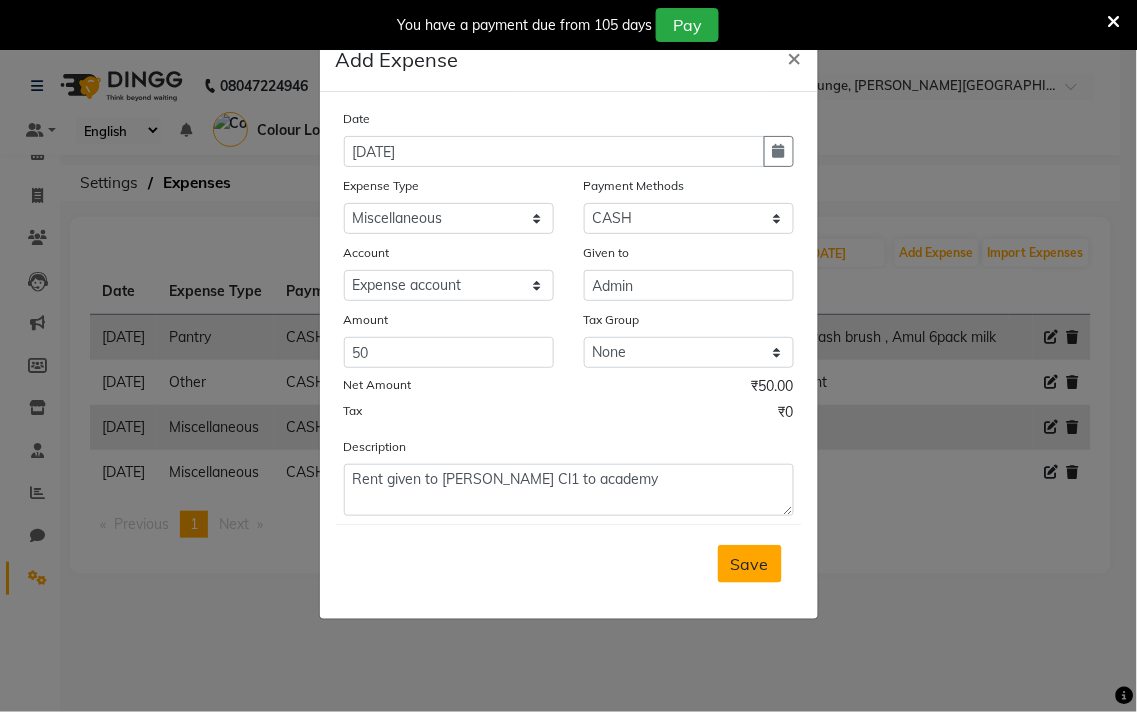 click on "Save" at bounding box center (750, 564) 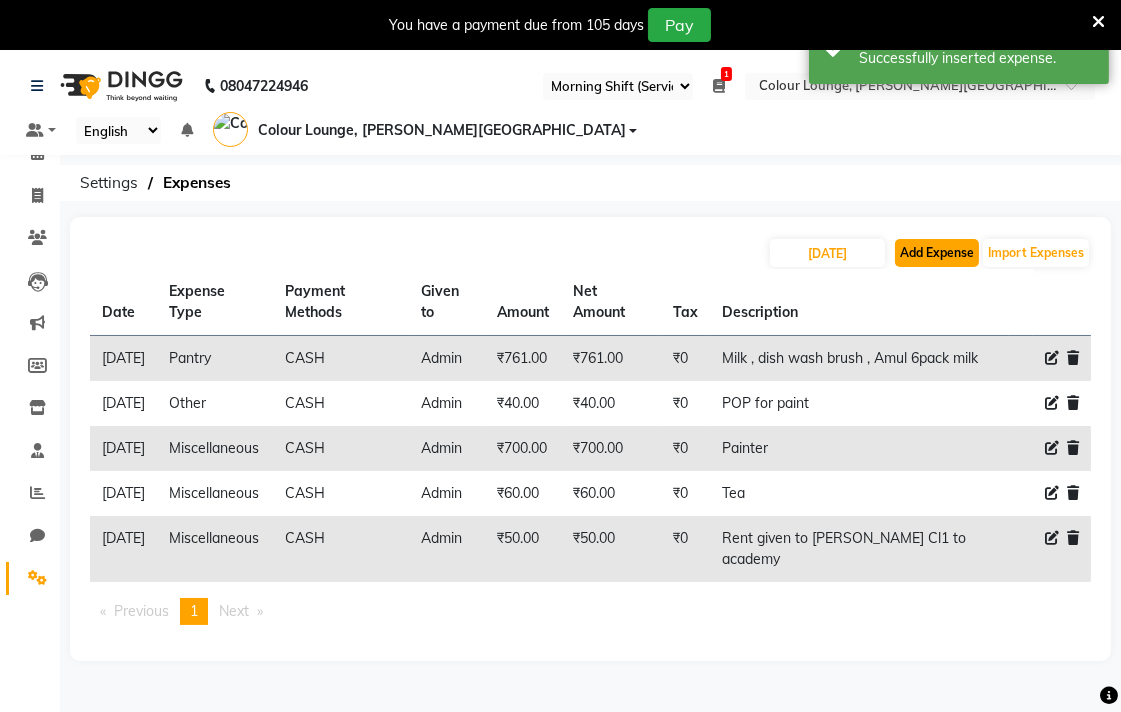 click on "Add Expense" 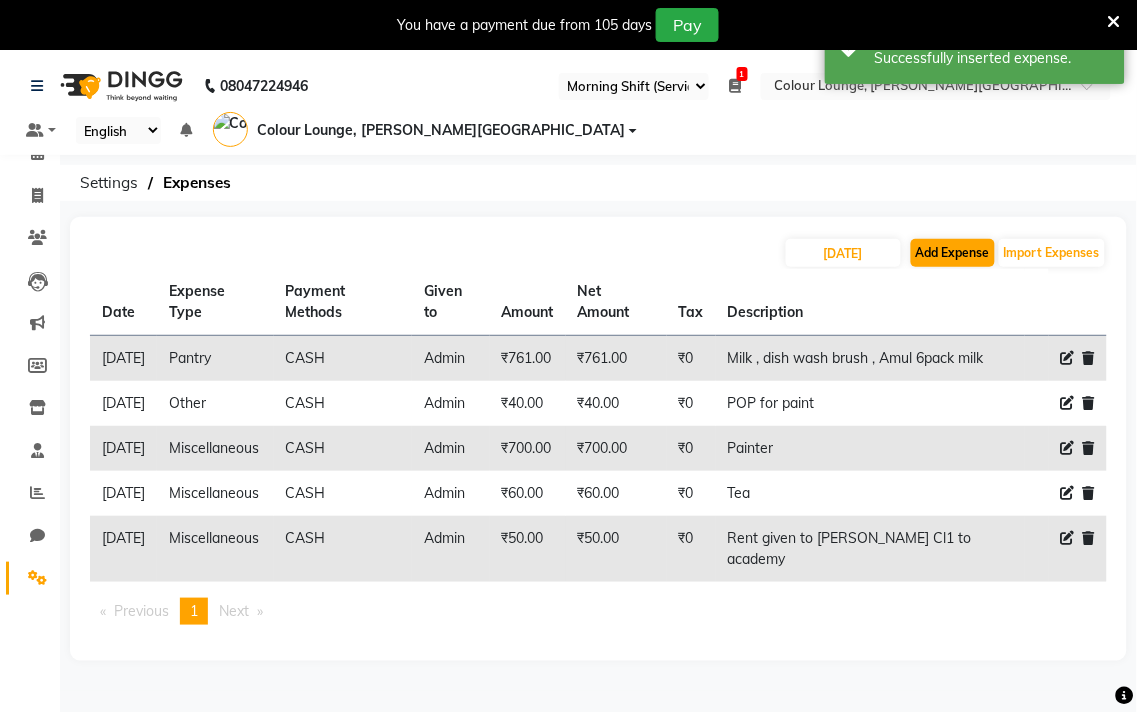 select on "1" 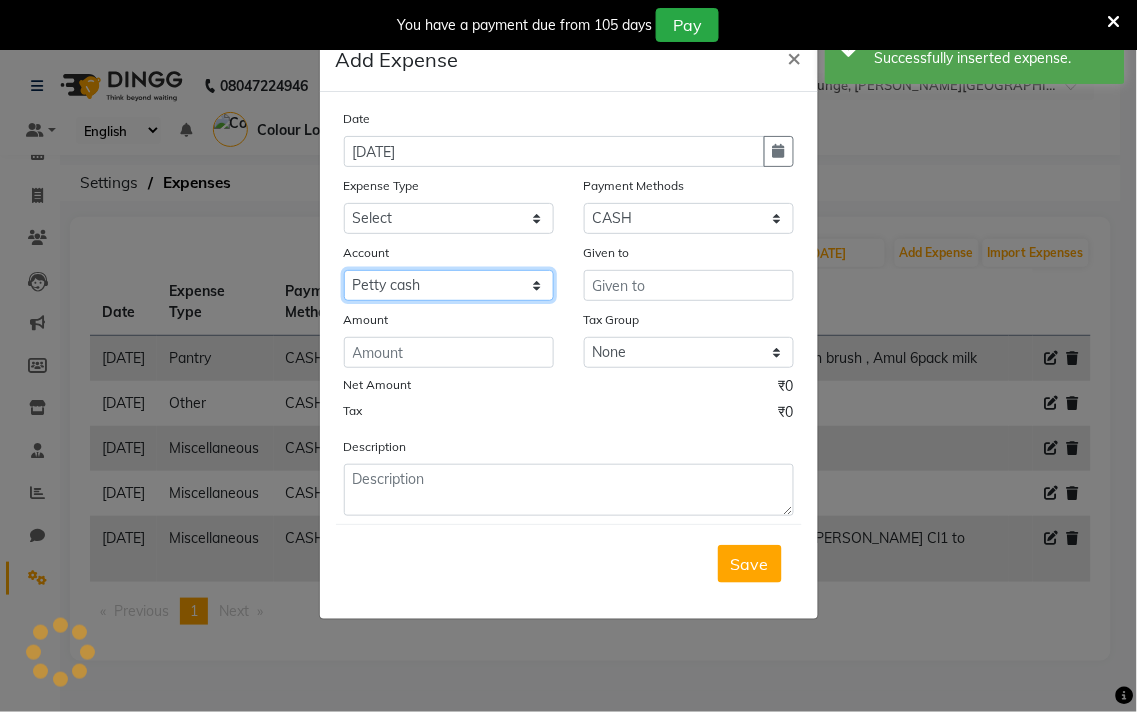 click on "Select [PERSON_NAME] cash Default account Expense account" 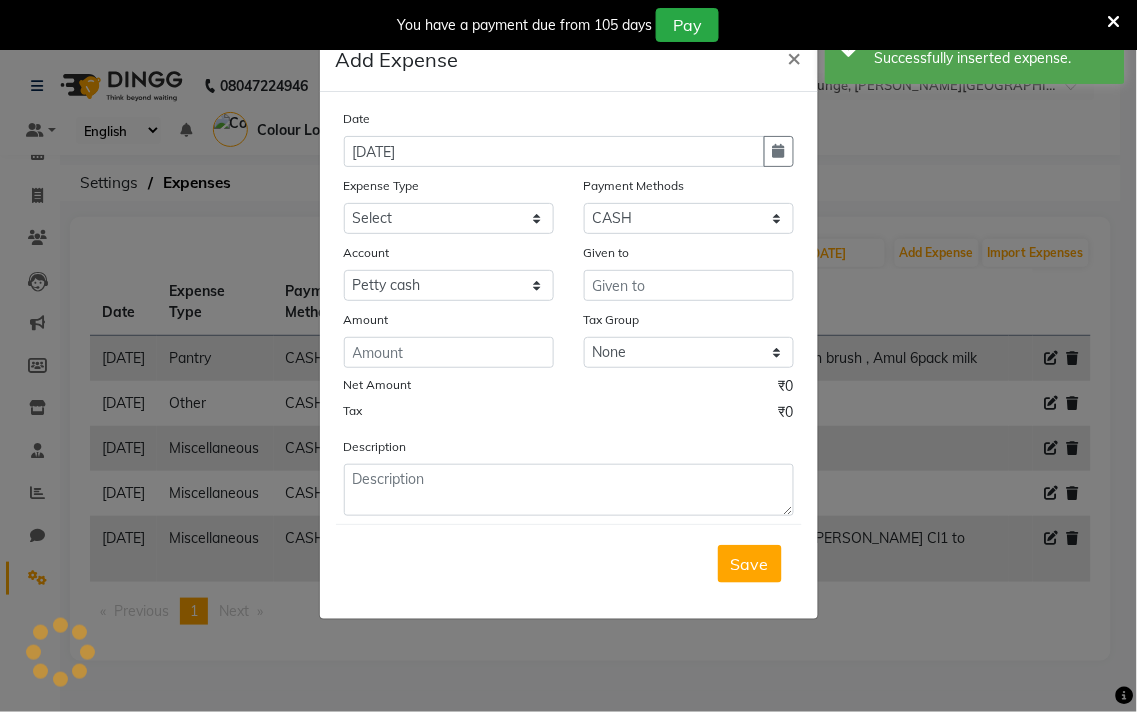 click on "Tax ₹0" 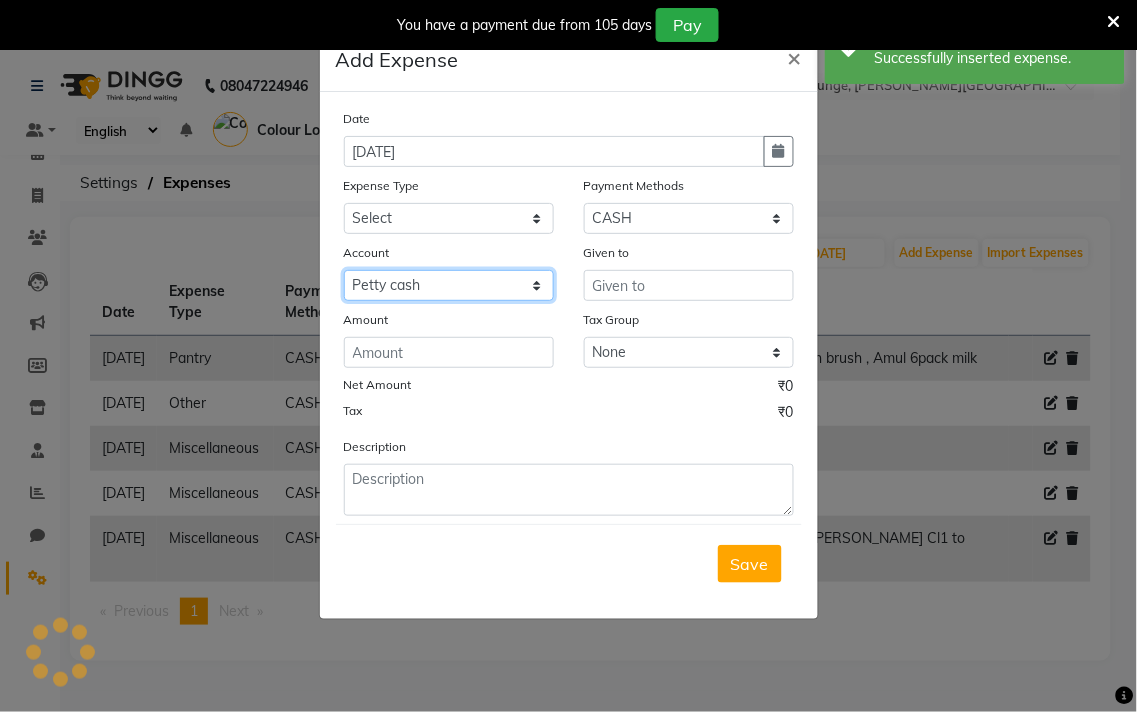 click on "Select [PERSON_NAME] cash Default account Expense account" 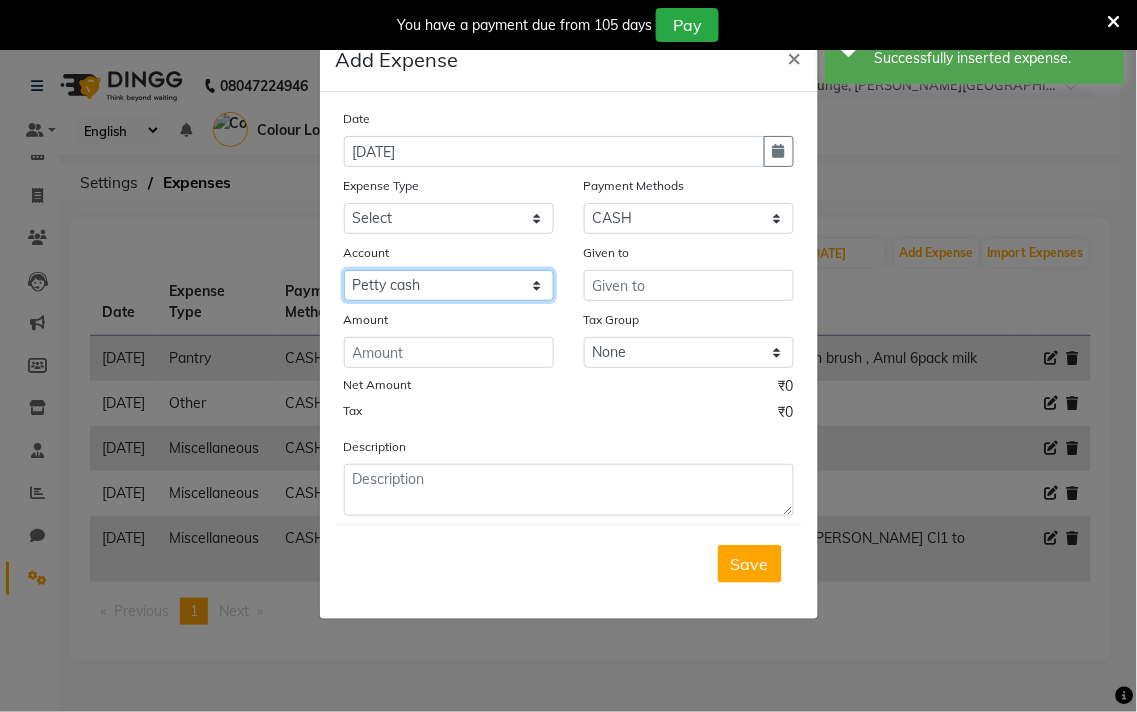 select on "7234" 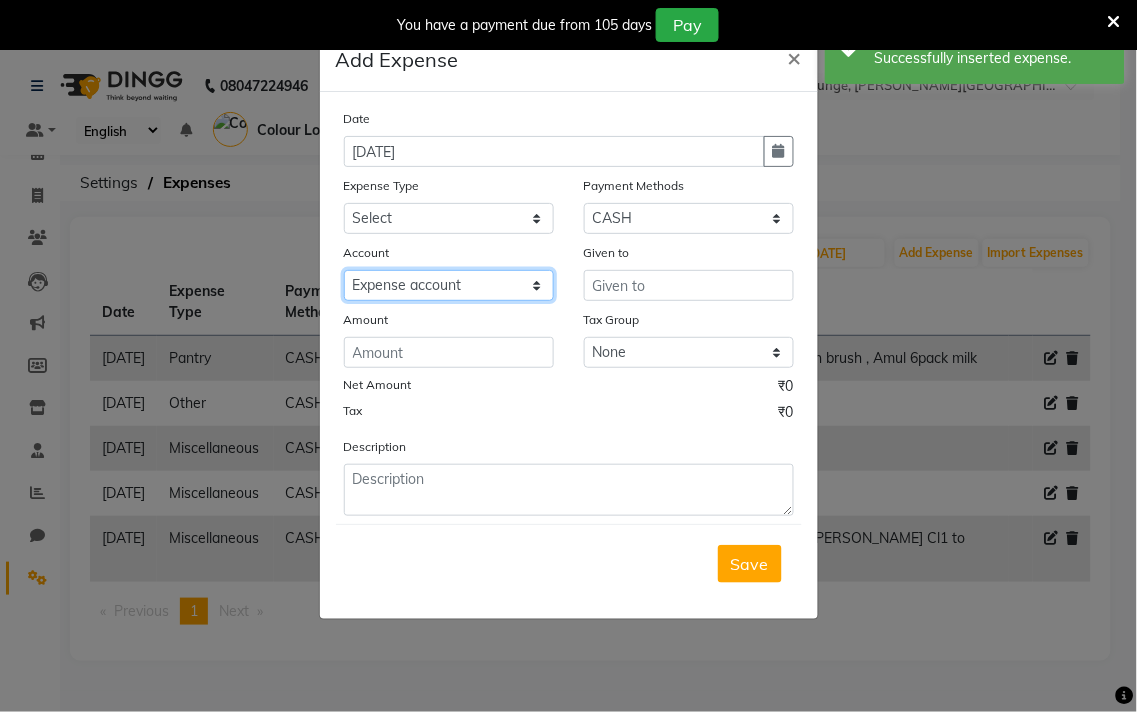 click on "Select [PERSON_NAME] cash Default account Expense account" 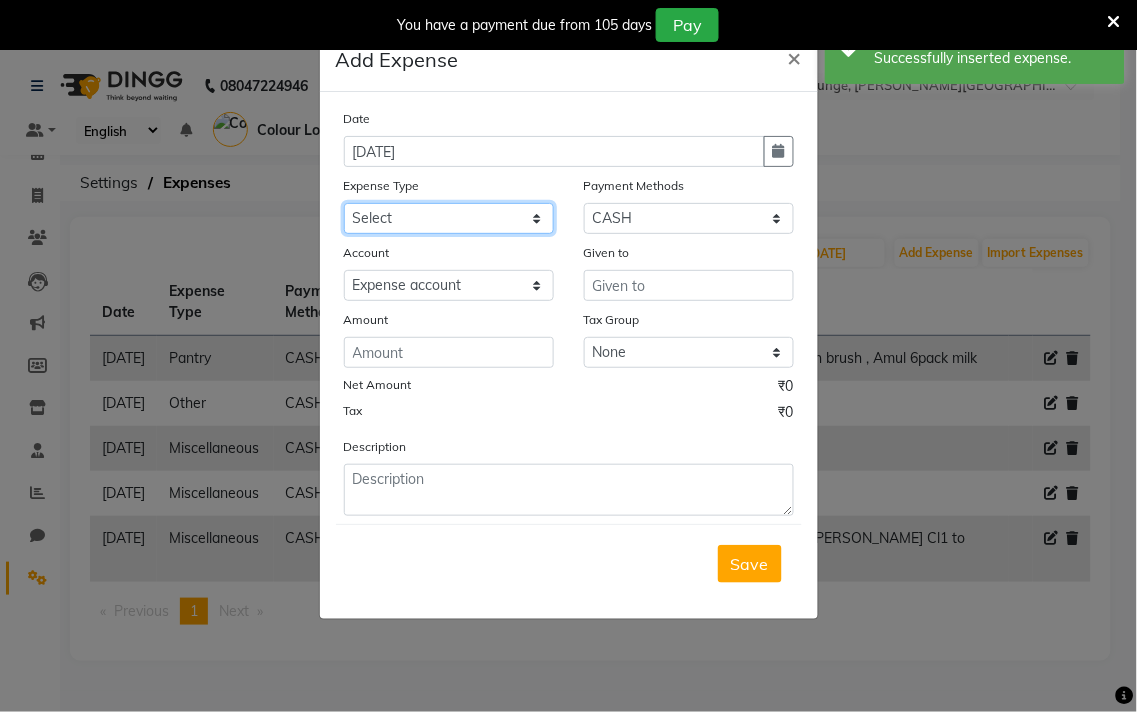 click on "Select Advance Salary Bank charges Car maintenance  Cash transfer to bank Cash transfer to hub Client Snacks Clinical charges Equipment Fuel Govt fee Incentive Insurance International purchase Loan Repayment Maintenance Marketing Miscellaneous MRA Other Pantry Product Rent Salary Staff Snacks Tax Tea & Refreshment Utilities" 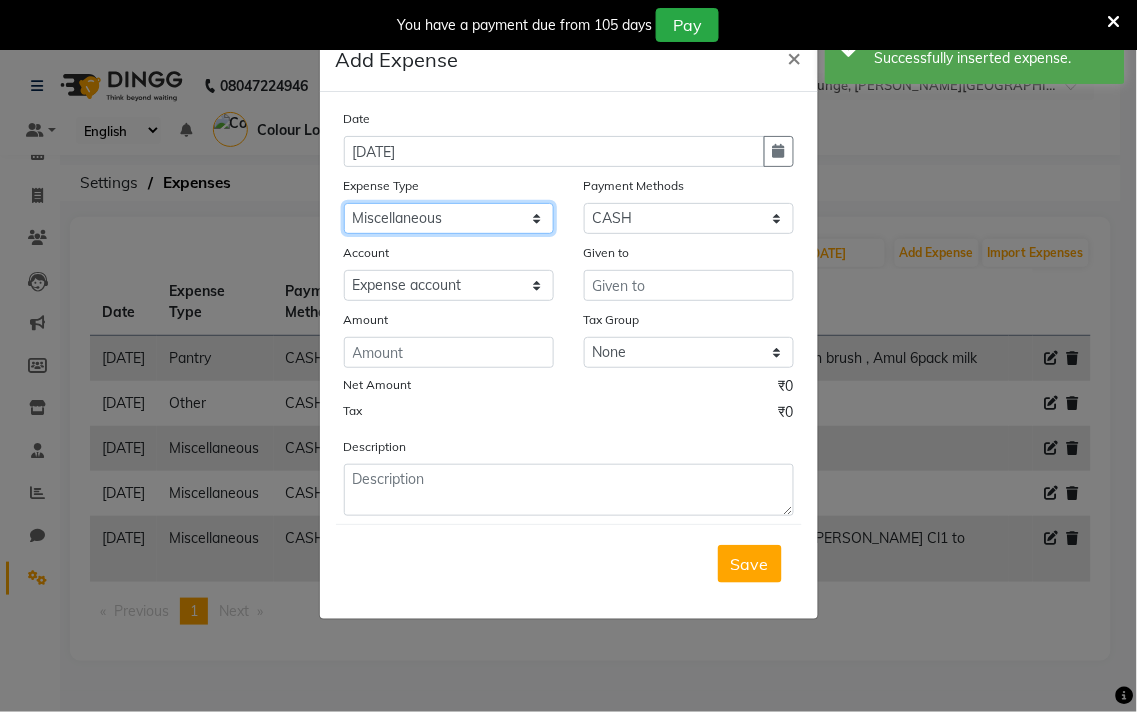 click on "Select Advance Salary Bank charges Car maintenance  Cash transfer to bank Cash transfer to hub Client Snacks Clinical charges Equipment Fuel Govt fee Incentive Insurance International purchase Loan Repayment Maintenance Marketing Miscellaneous MRA Other Pantry Product Rent Salary Staff Snacks Tax Tea & Refreshment Utilities" 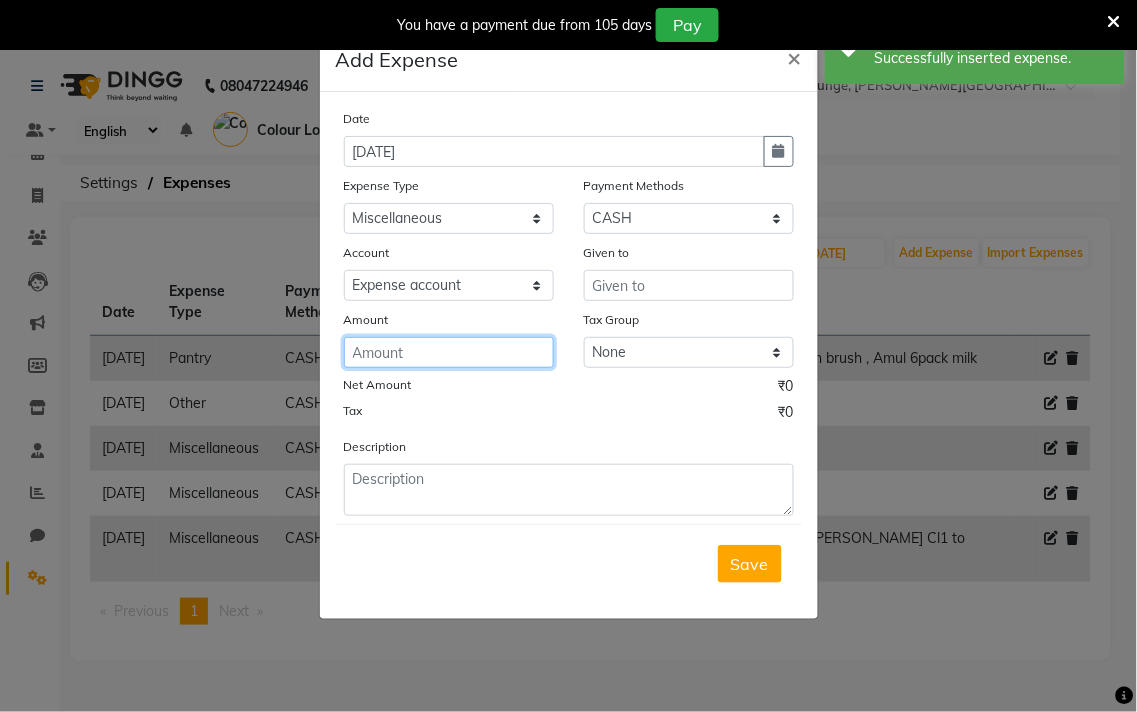click 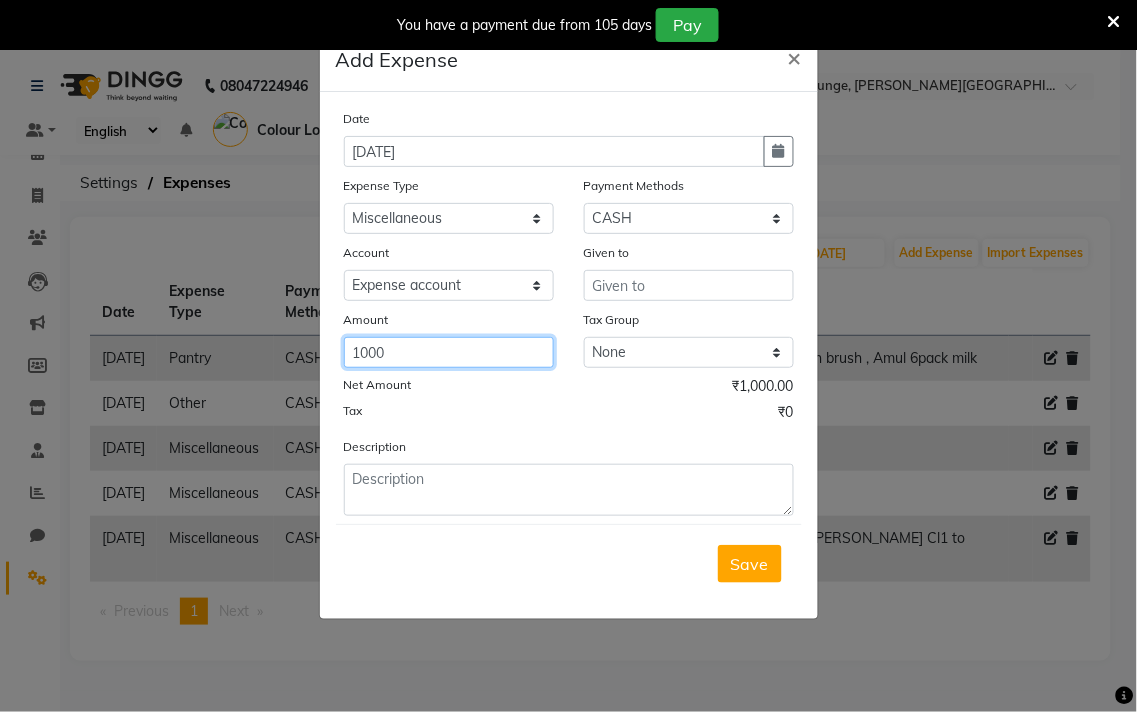 type on "1000" 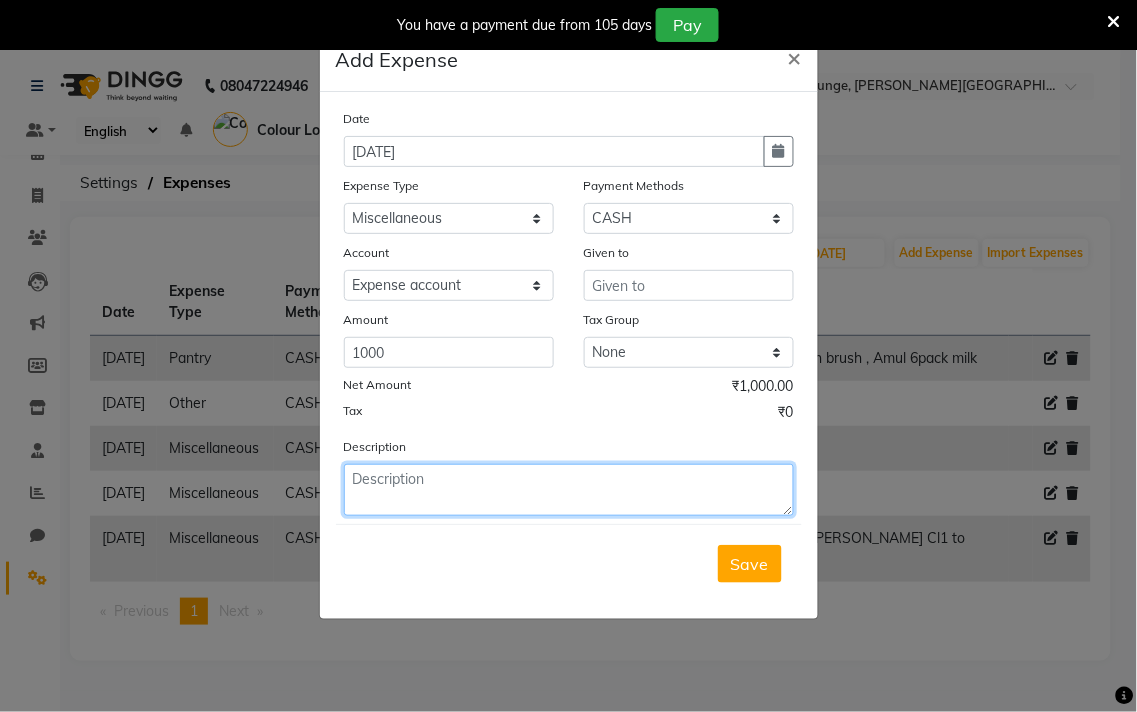 click 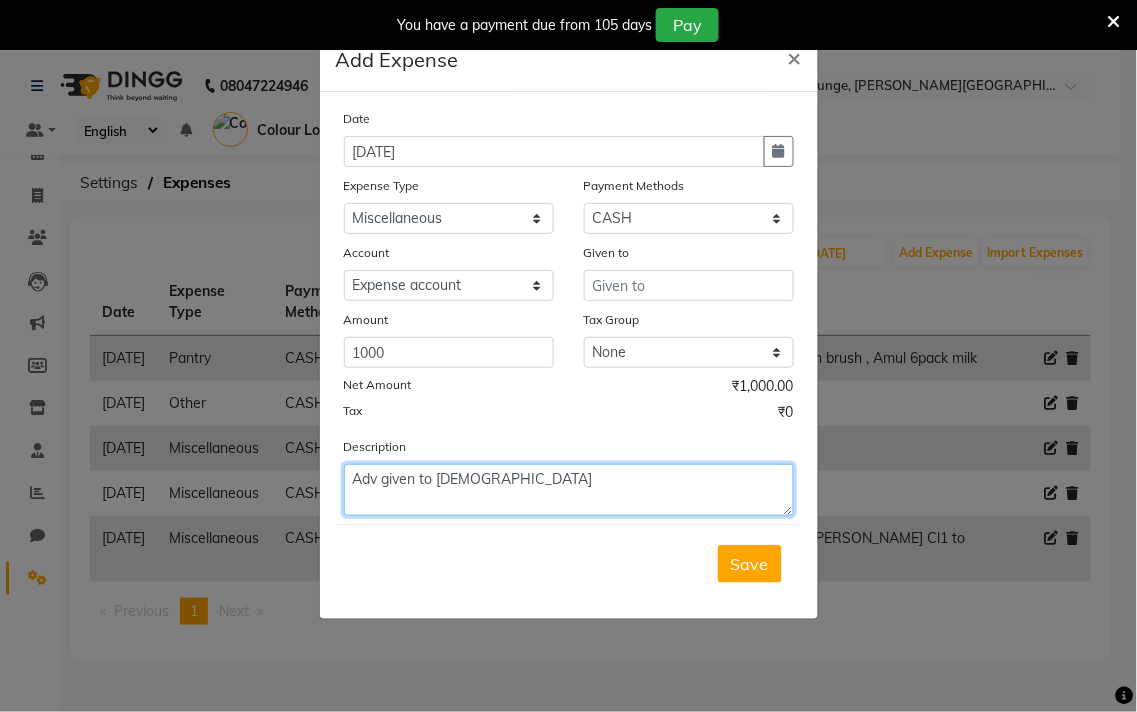 type on "Adv given to [DEMOGRAPHIC_DATA]" 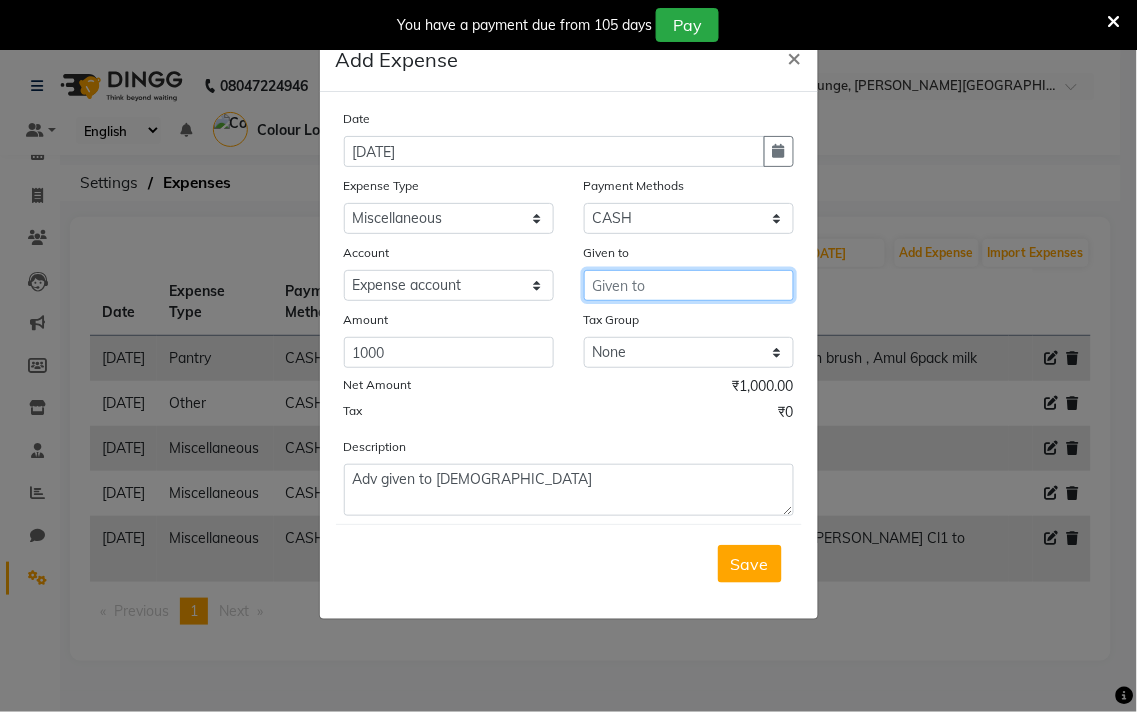 click at bounding box center [689, 285] 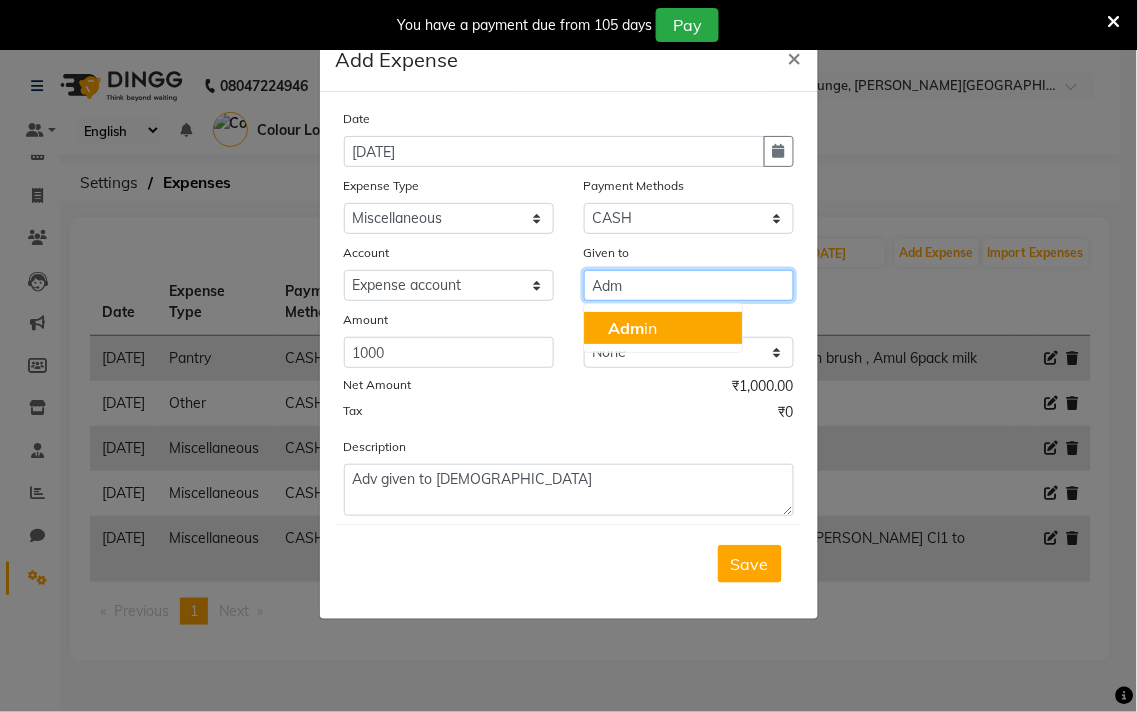 click on "Adm in" at bounding box center (663, 328) 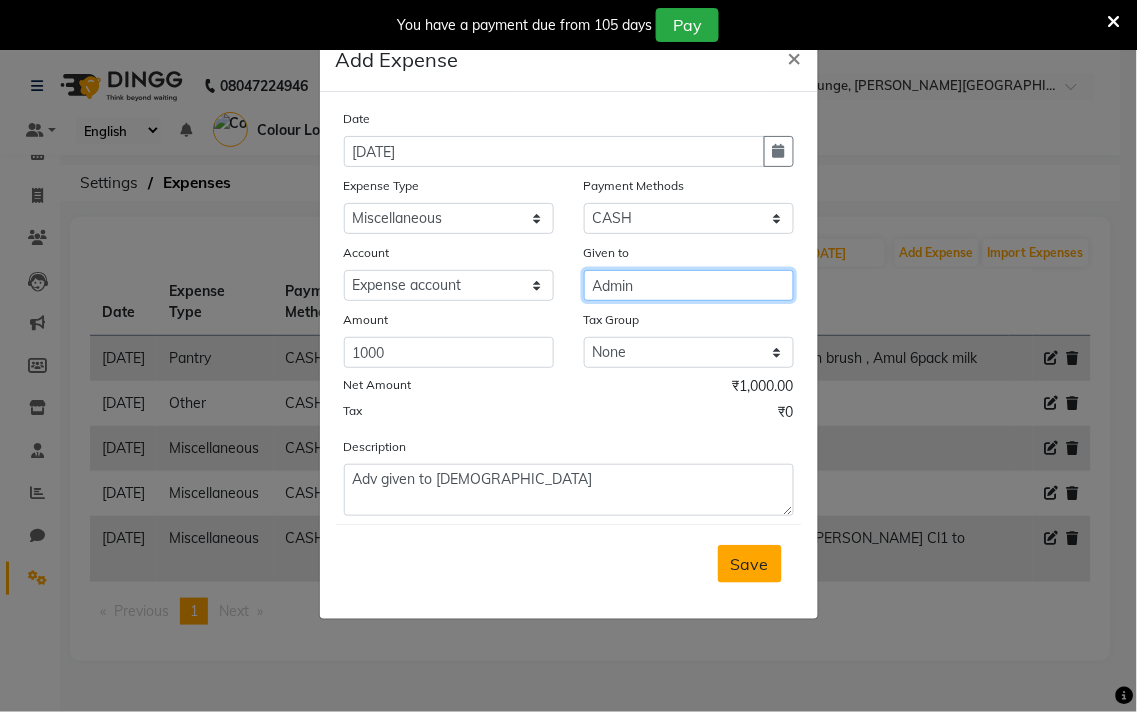 type on "Admin" 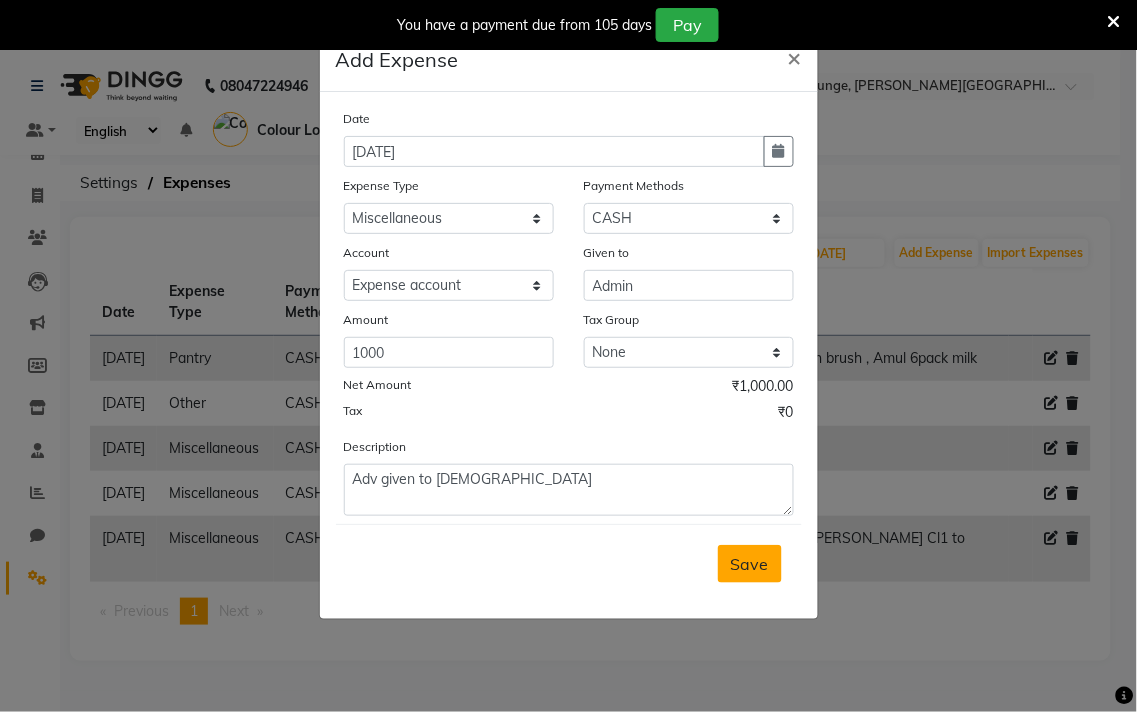 click on "Save" at bounding box center [750, 564] 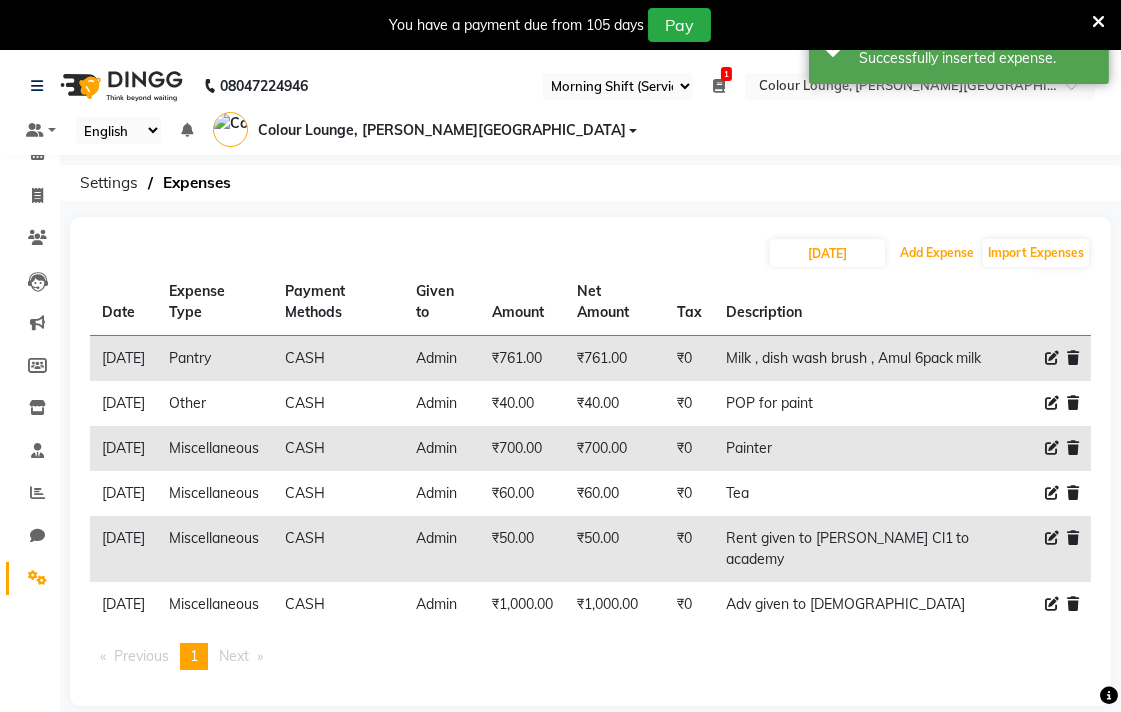 click on "Add Expense" 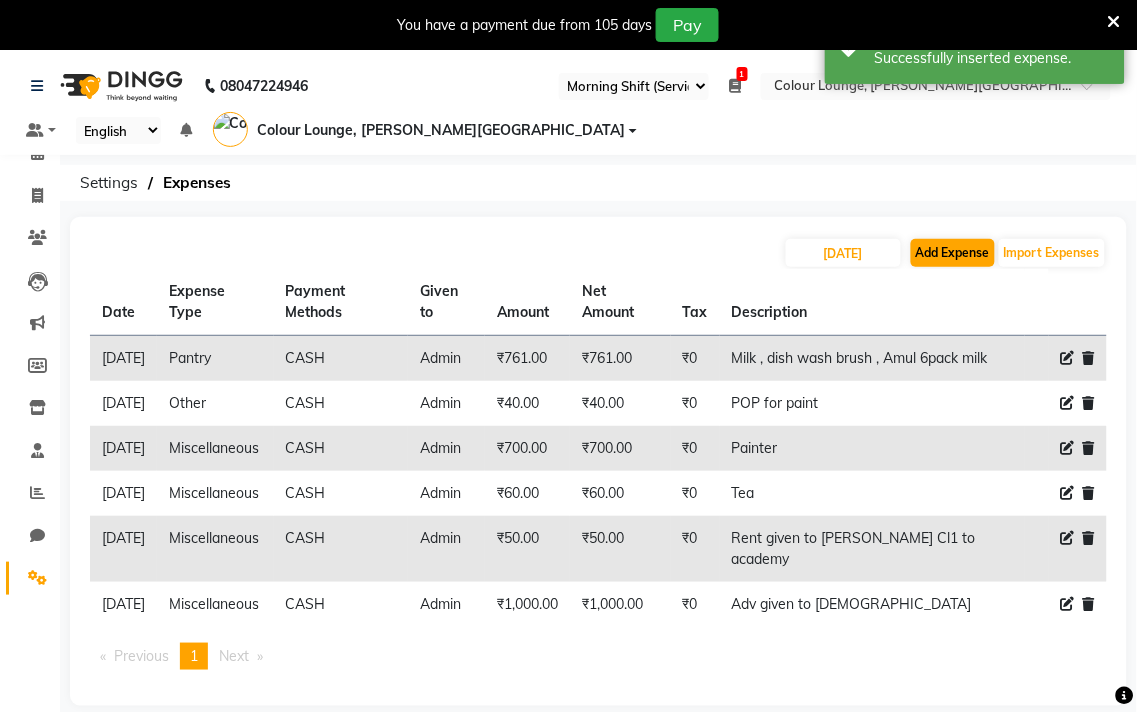 select on "1" 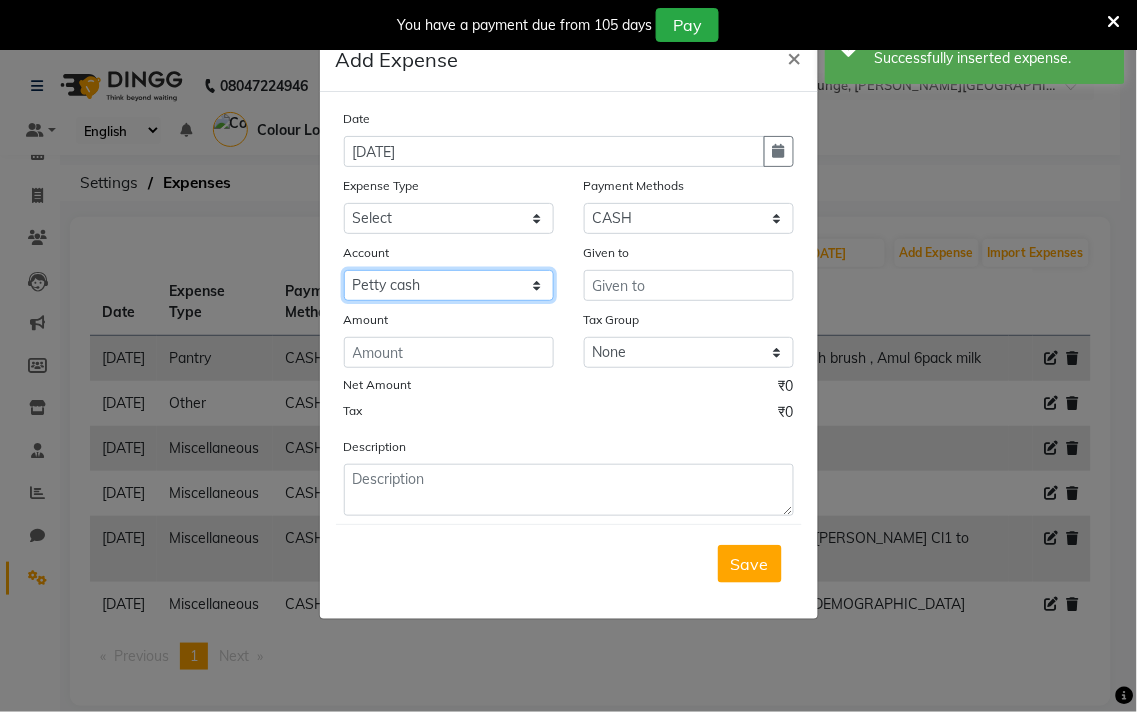click on "Select [PERSON_NAME] cash Default account Expense account" 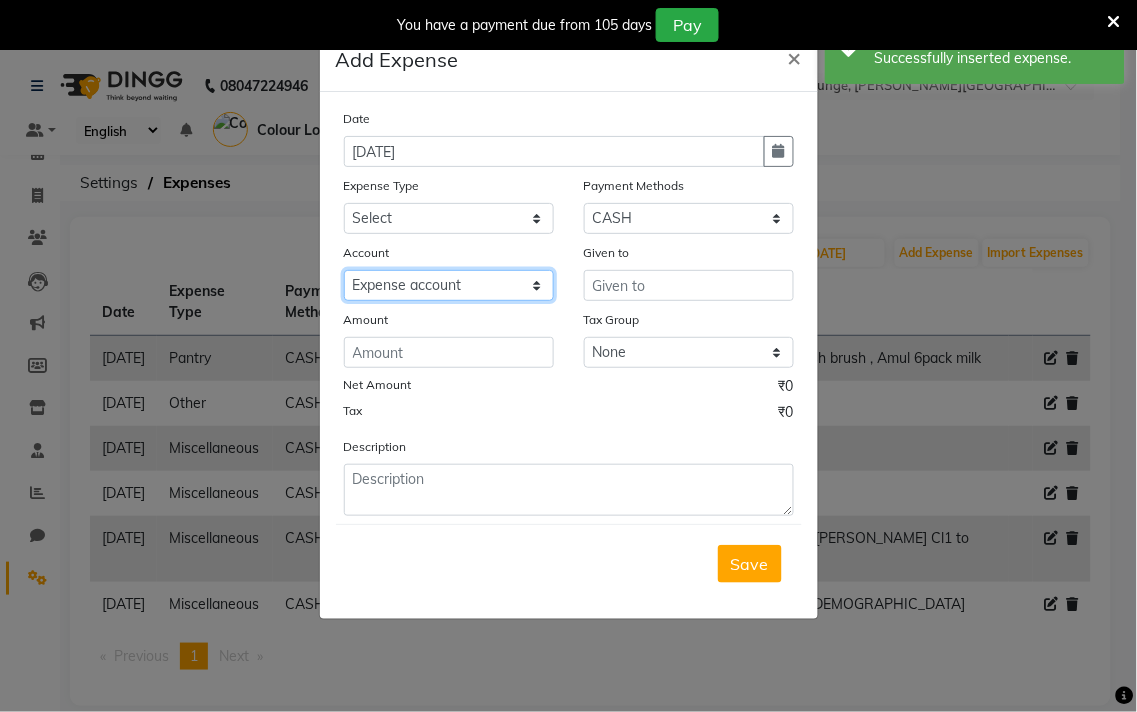 click on "Select [PERSON_NAME] cash Default account Expense account" 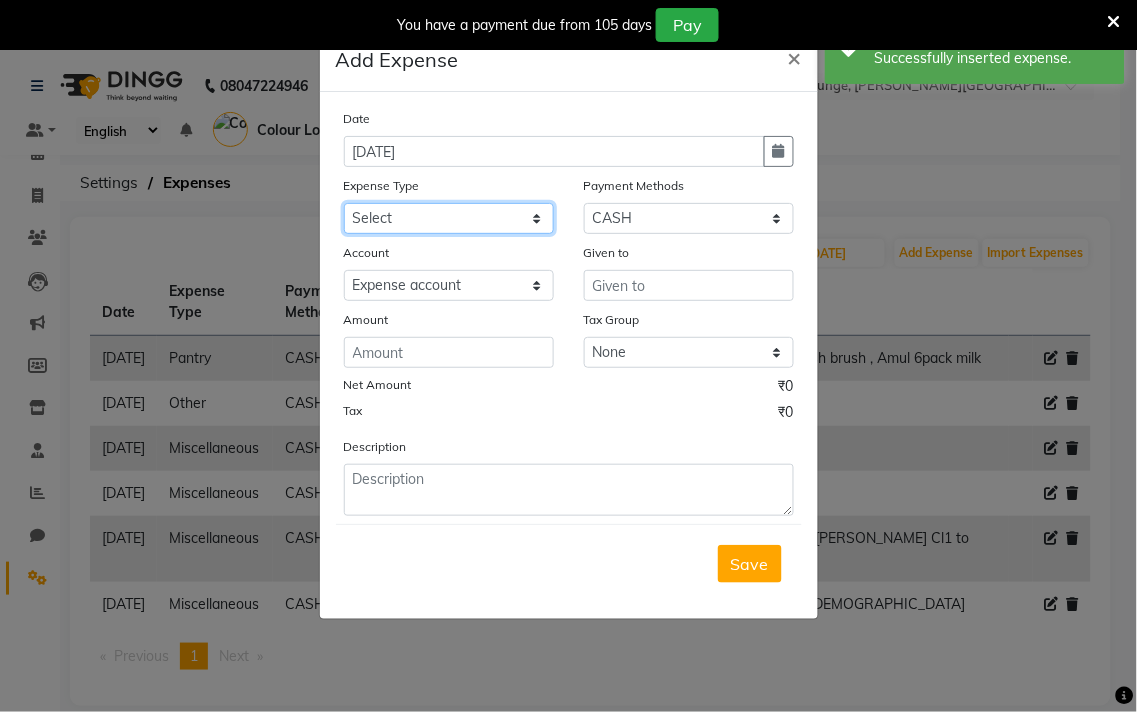 click on "Select Advance Salary Bank charges Car maintenance  Cash transfer to bank Cash transfer to hub Client Snacks Clinical charges Equipment Fuel Govt fee Incentive Insurance International purchase Loan Repayment Maintenance Marketing Miscellaneous MRA Other Pantry Product Rent Salary Staff Snacks Tax Tea & Refreshment Utilities" 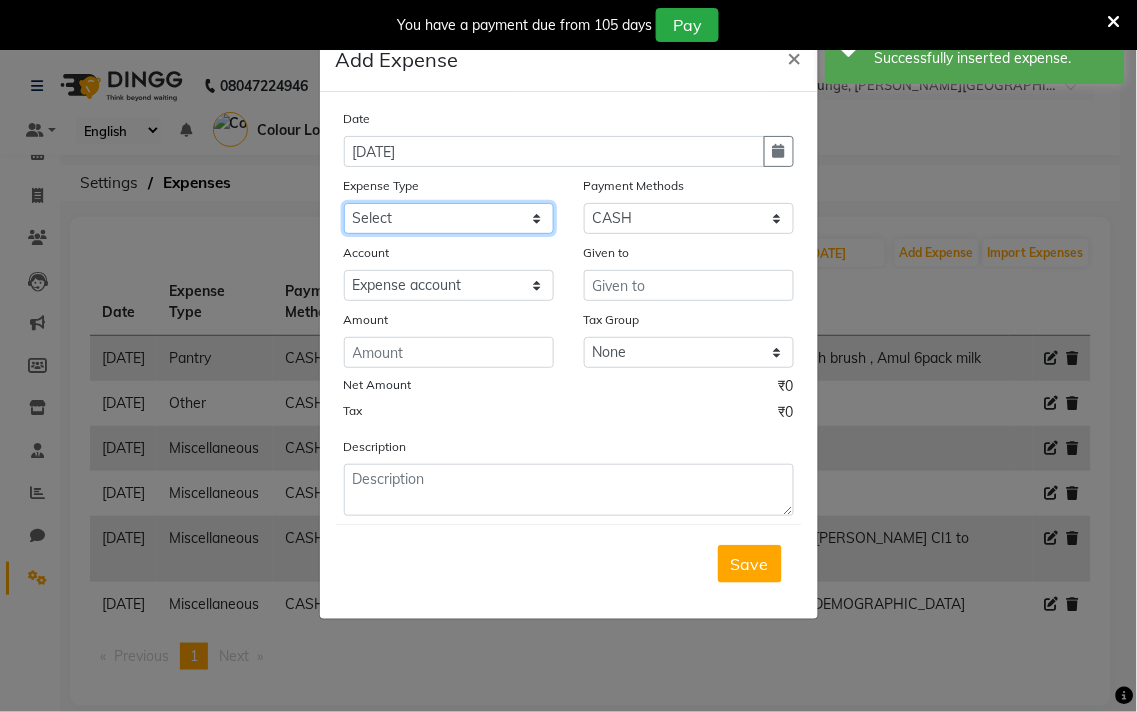 select on "9" 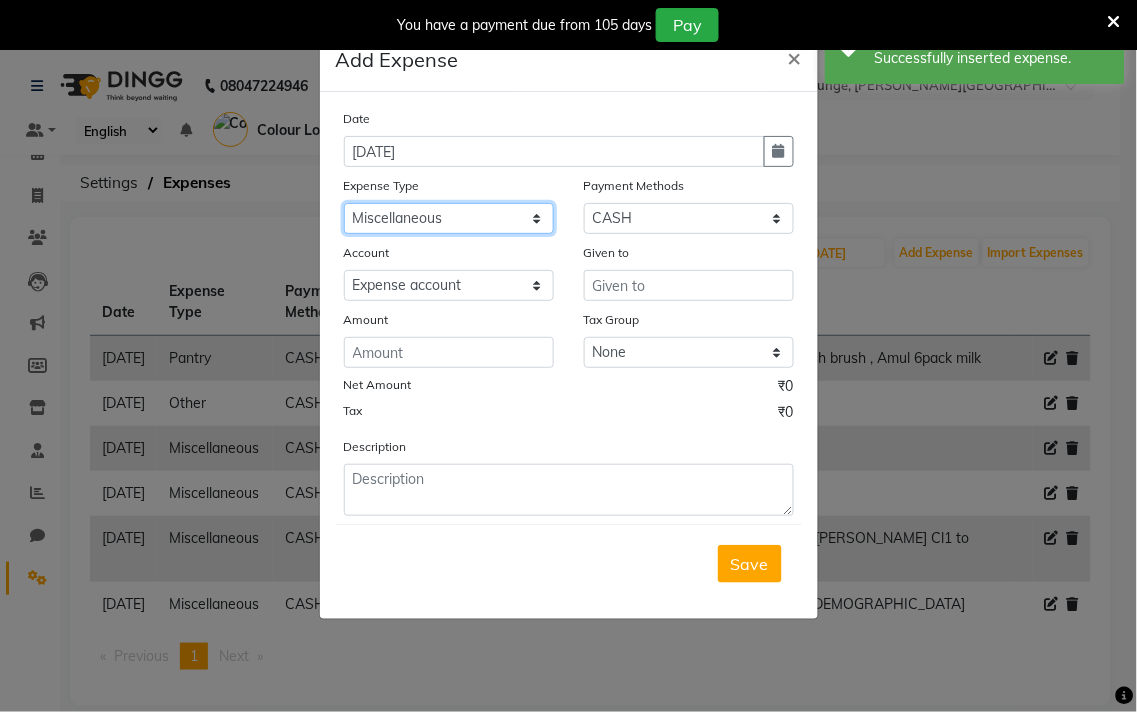 click on "Select Advance Salary Bank charges Car maintenance  Cash transfer to bank Cash transfer to hub Client Snacks Clinical charges Equipment Fuel Govt fee Incentive Insurance International purchase Loan Repayment Maintenance Marketing Miscellaneous MRA Other Pantry Product Rent Salary Staff Snacks Tax Tea & Refreshment Utilities" 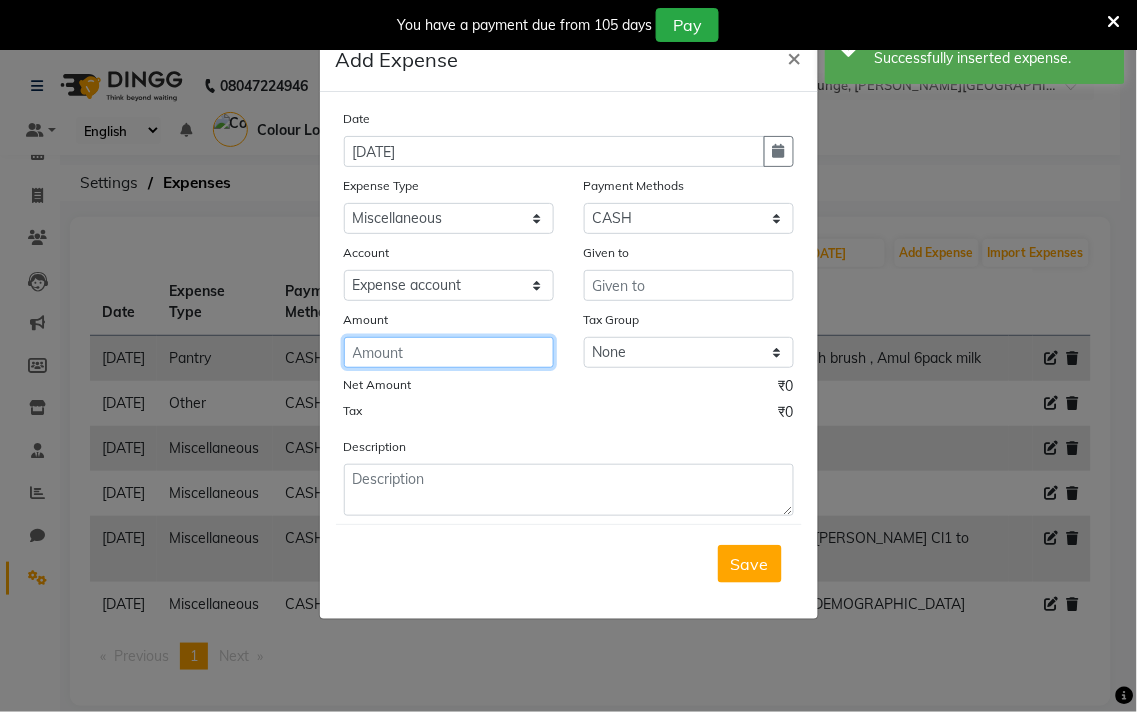 click 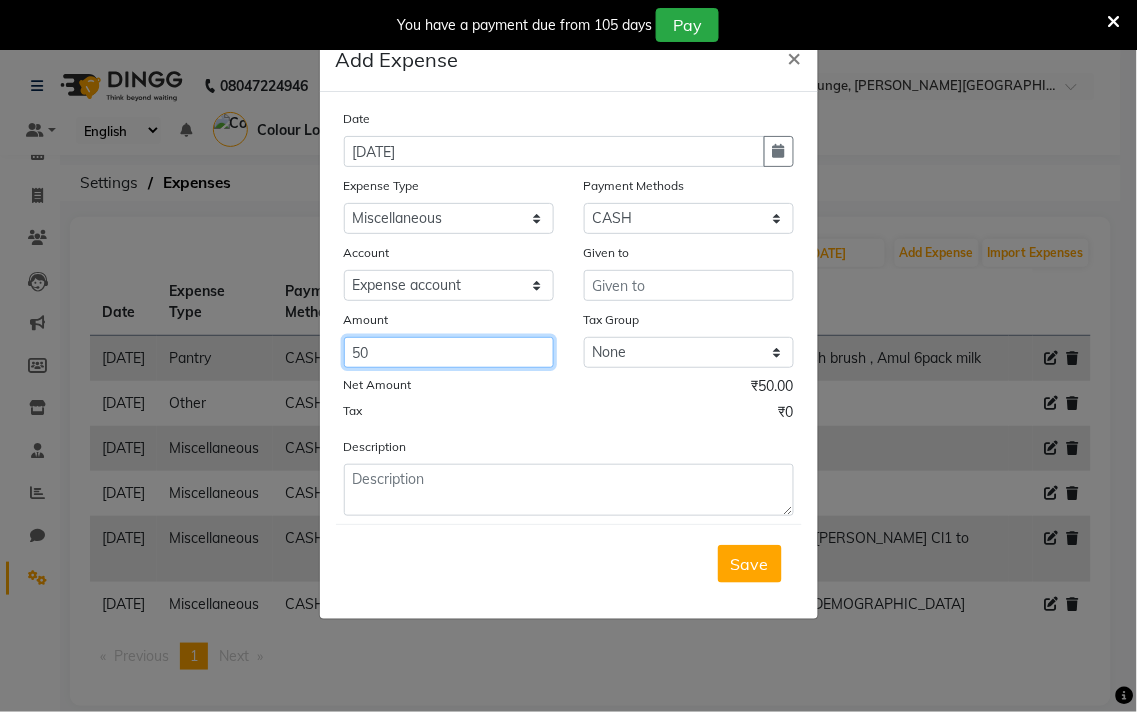type on "50" 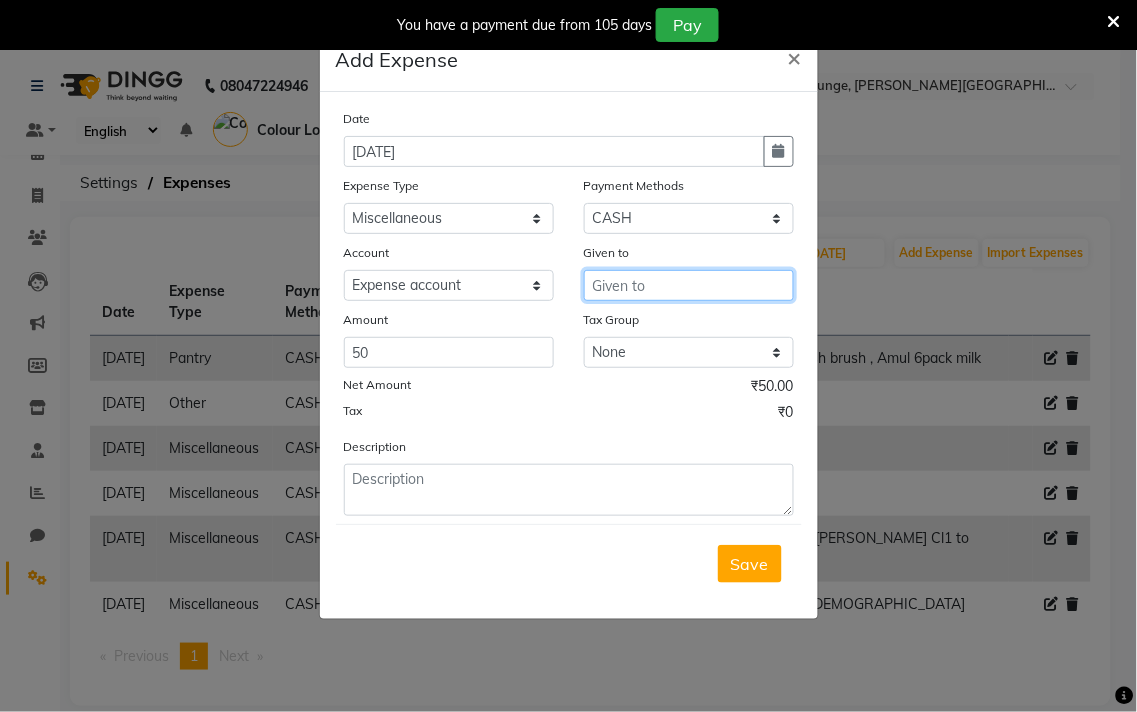 click at bounding box center (689, 285) 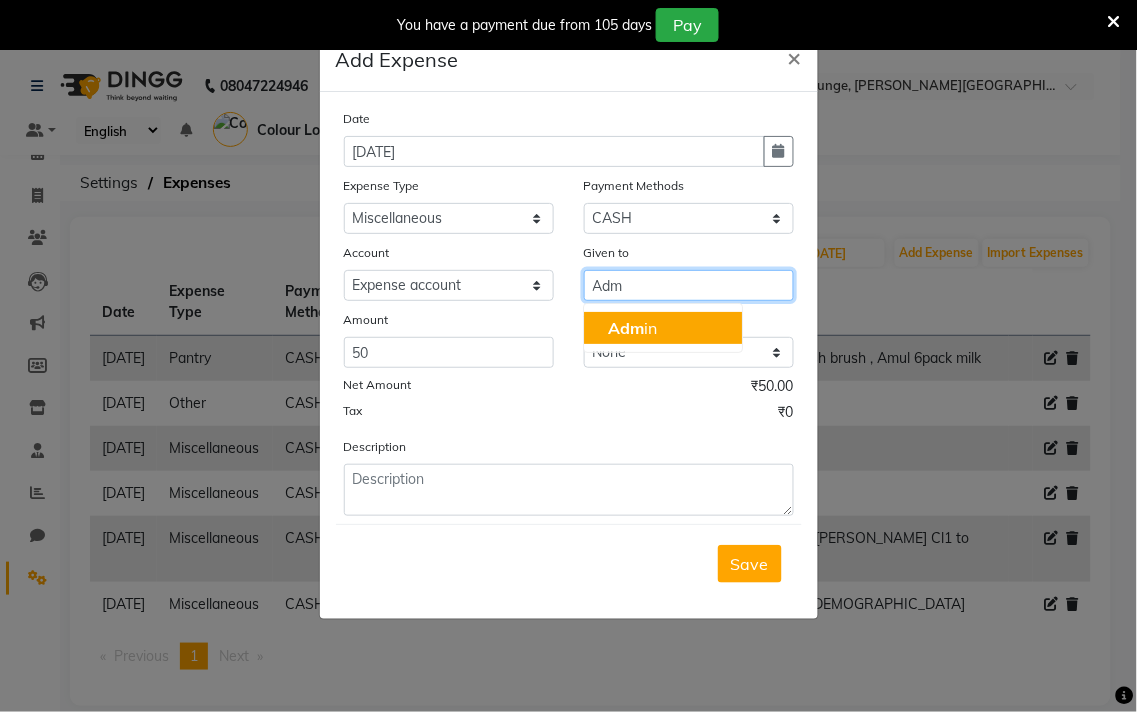 click on "Adm in" at bounding box center (632, 328) 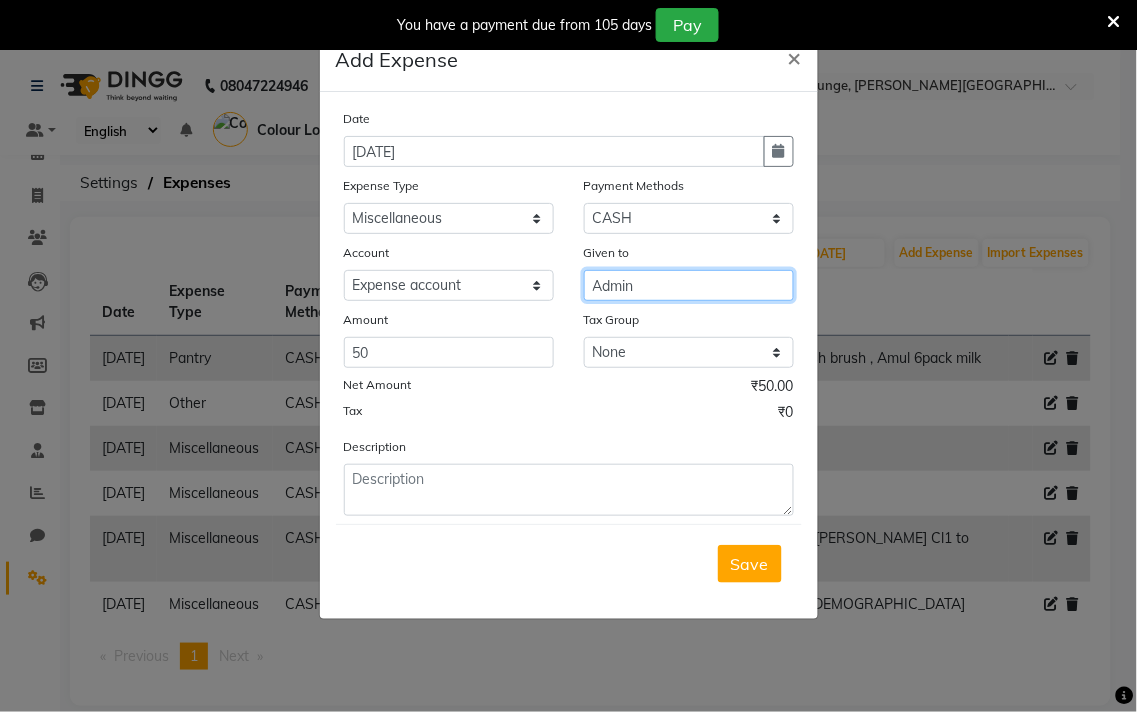 type on "Admin" 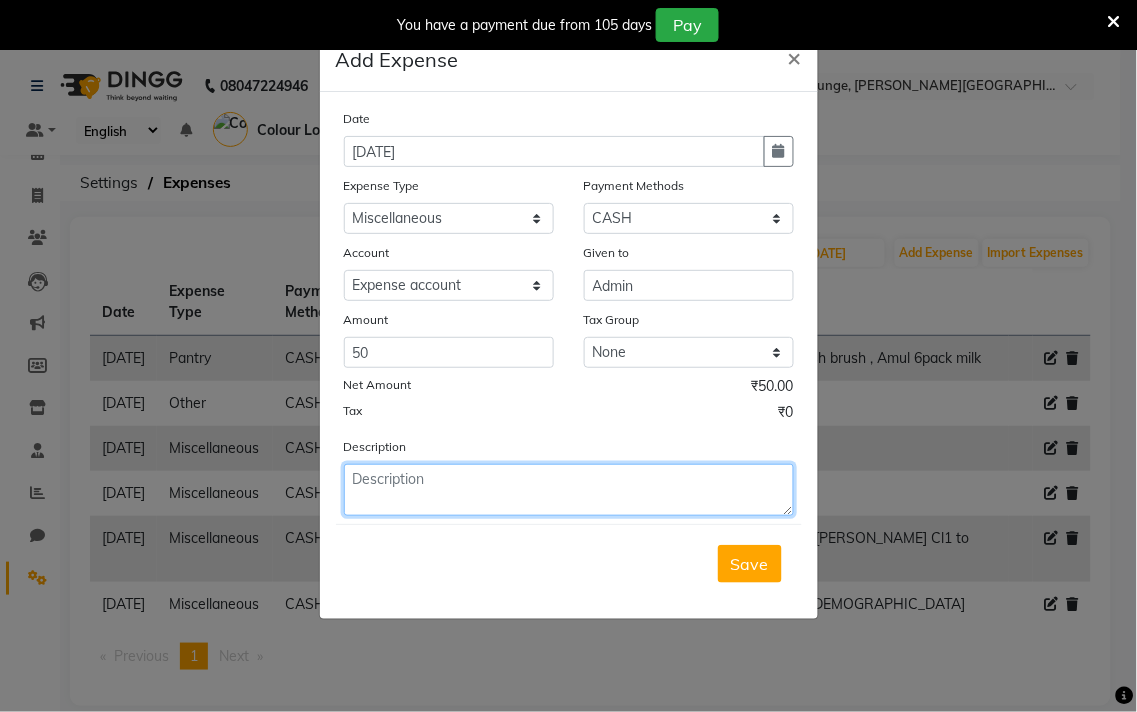 click 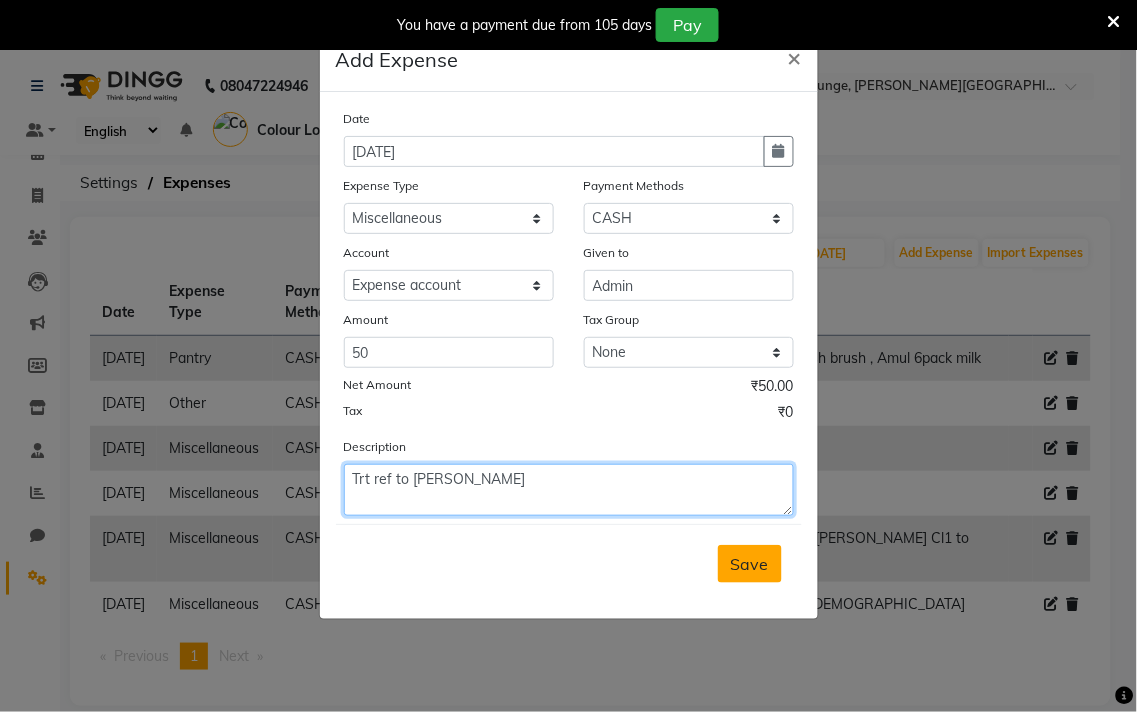 type on "Trt ref to [PERSON_NAME]" 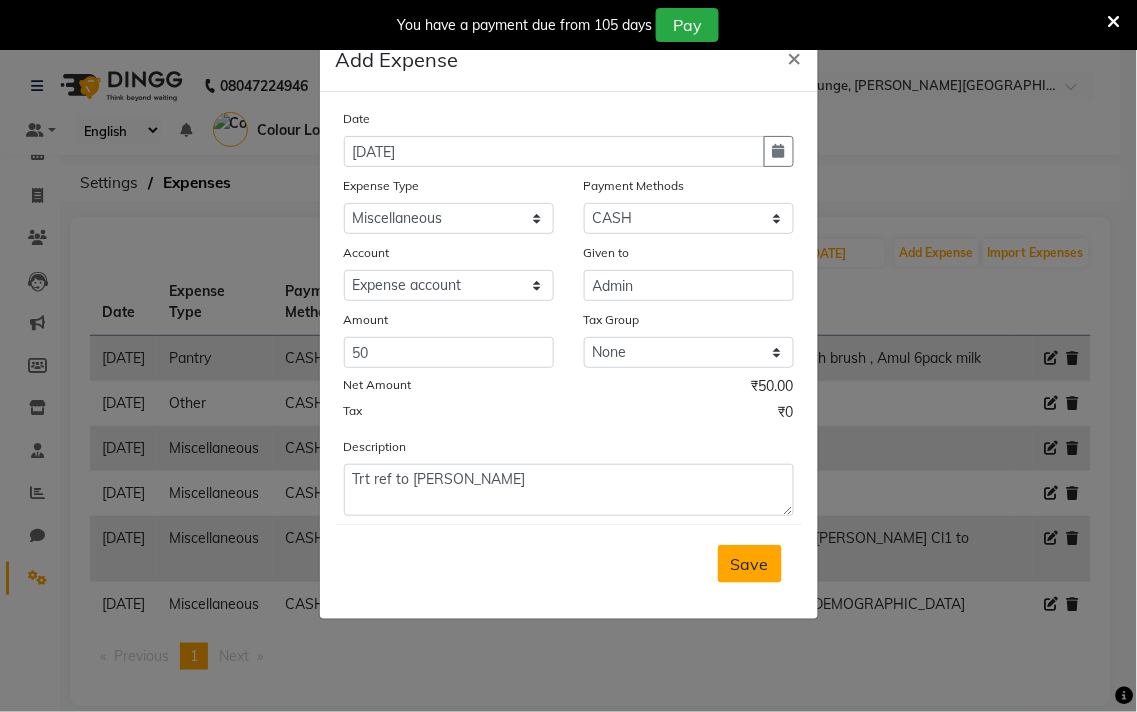 click on "Save" at bounding box center (750, 564) 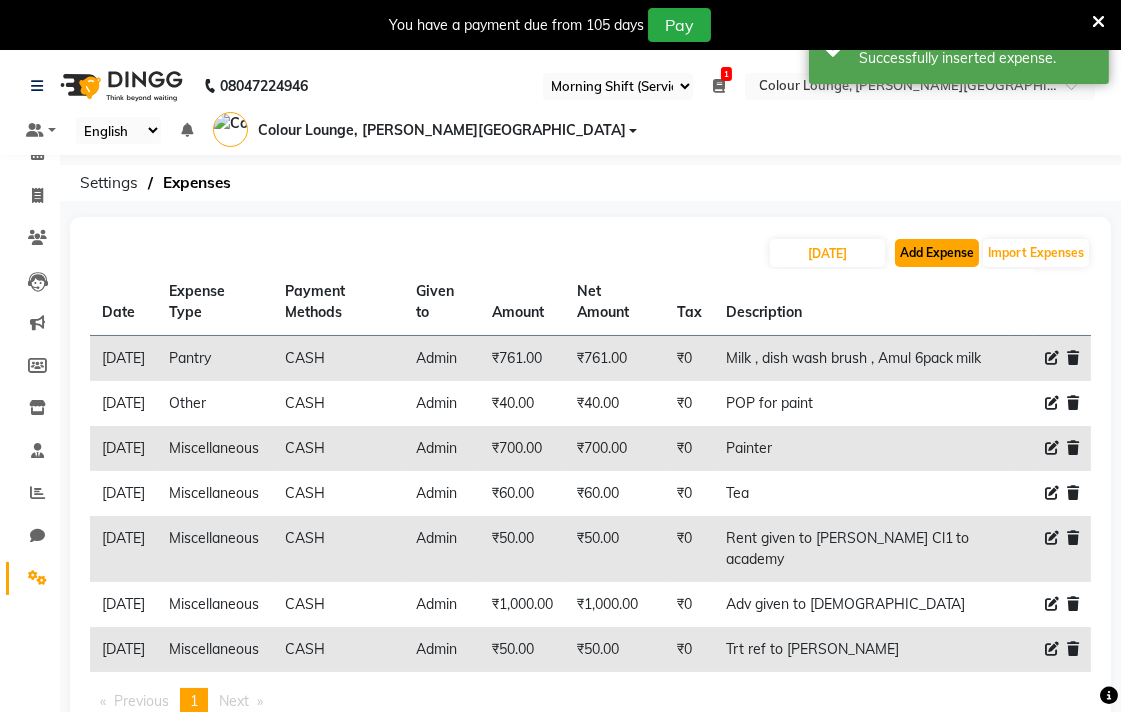 click on "Add Expense" 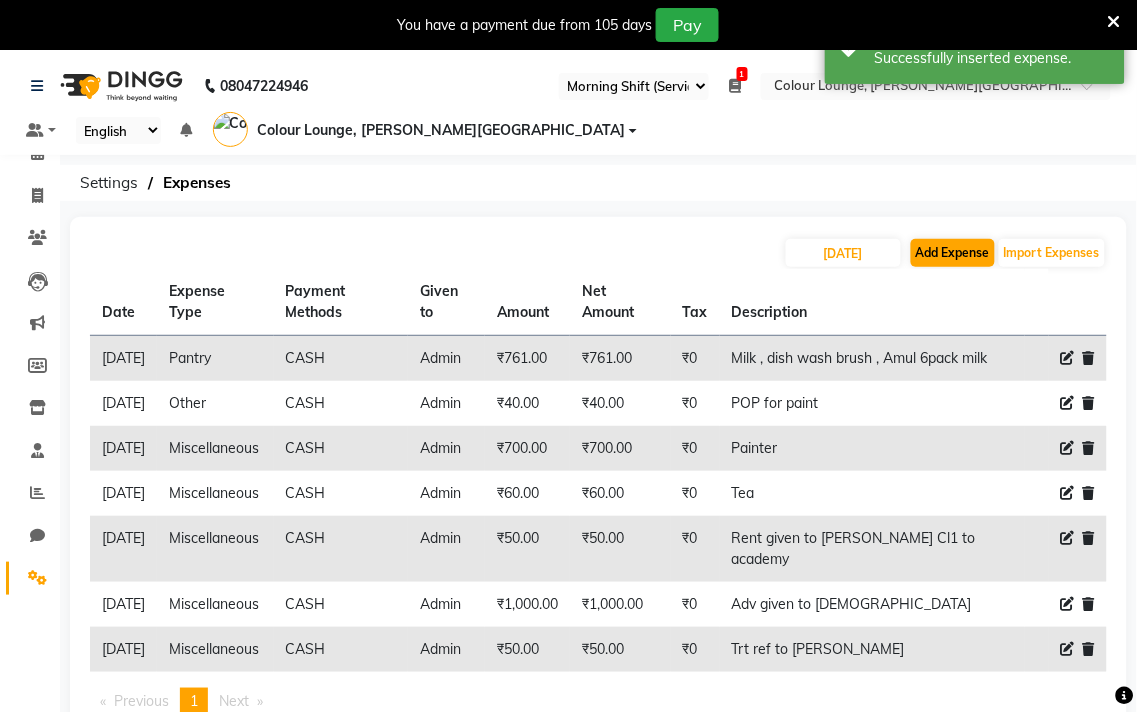 select on "1" 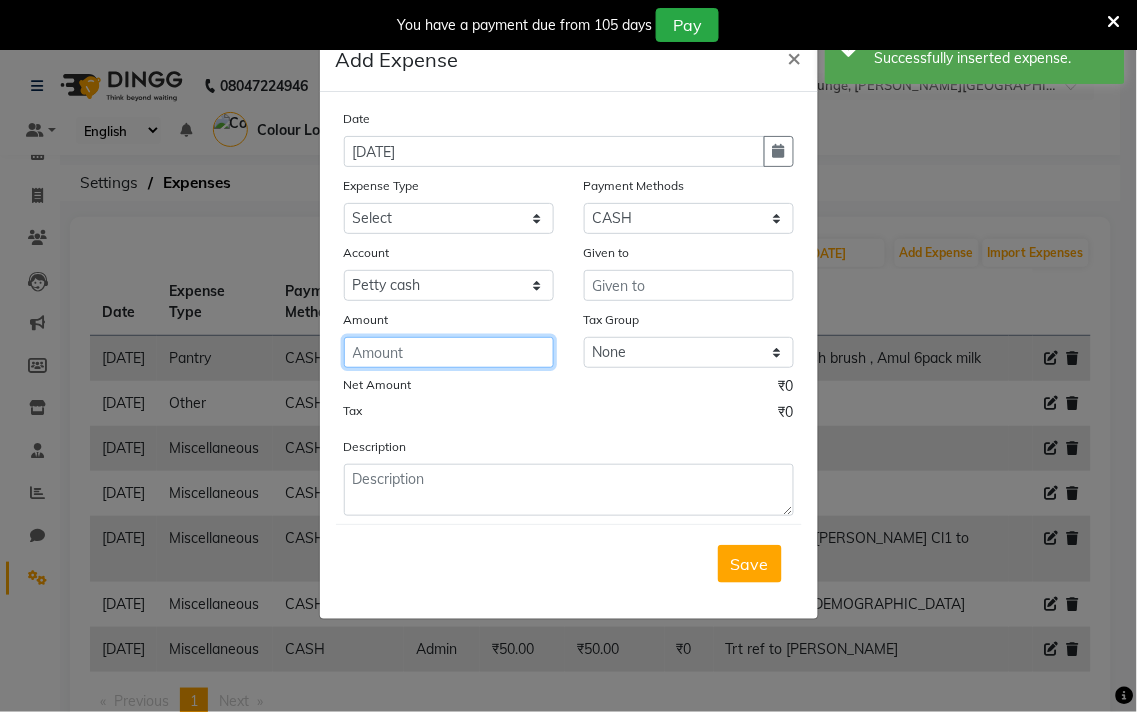 click 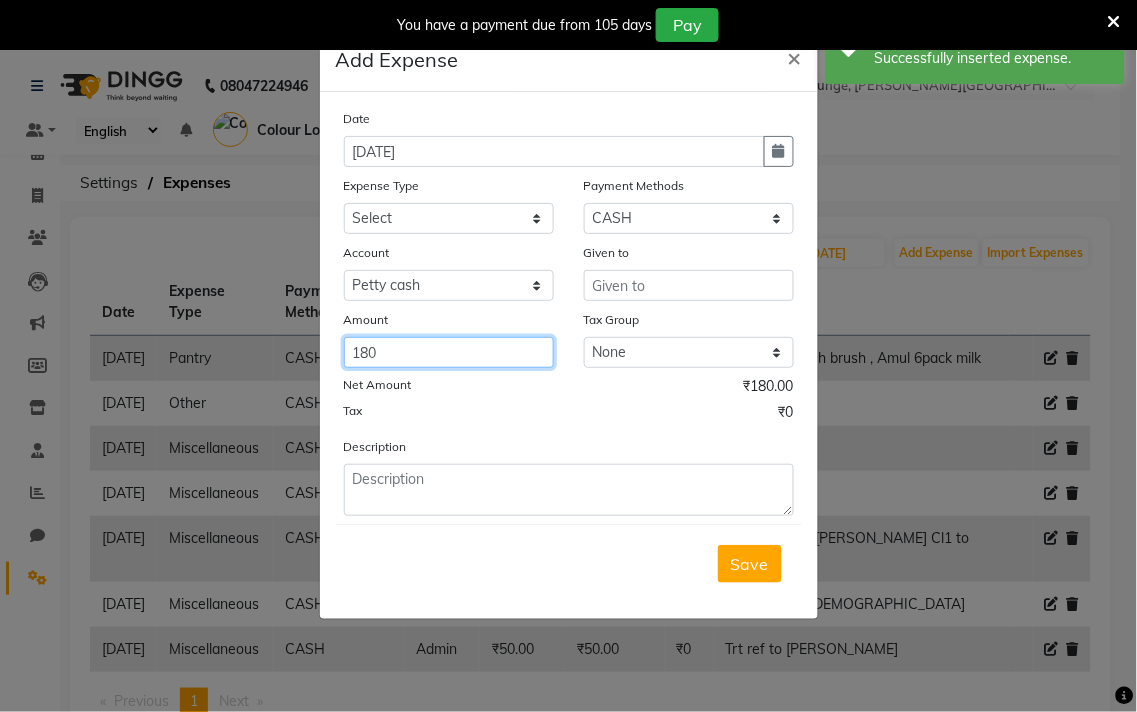 type on "180" 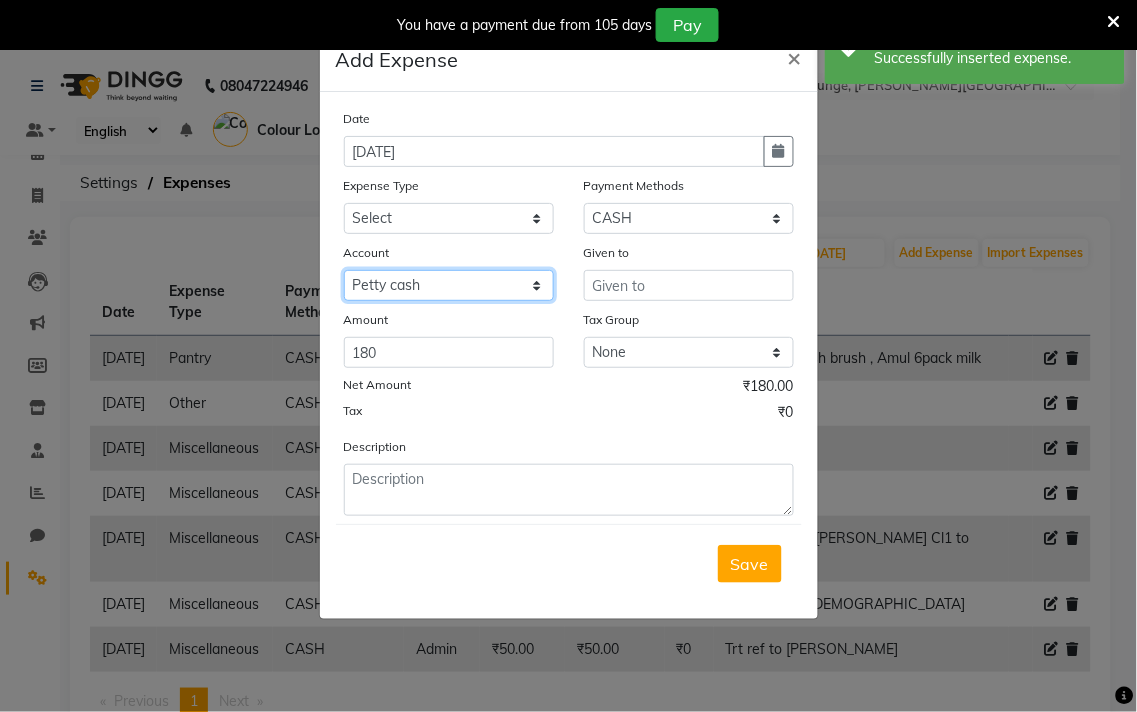 click on "Select [PERSON_NAME] cash Default account Expense account" 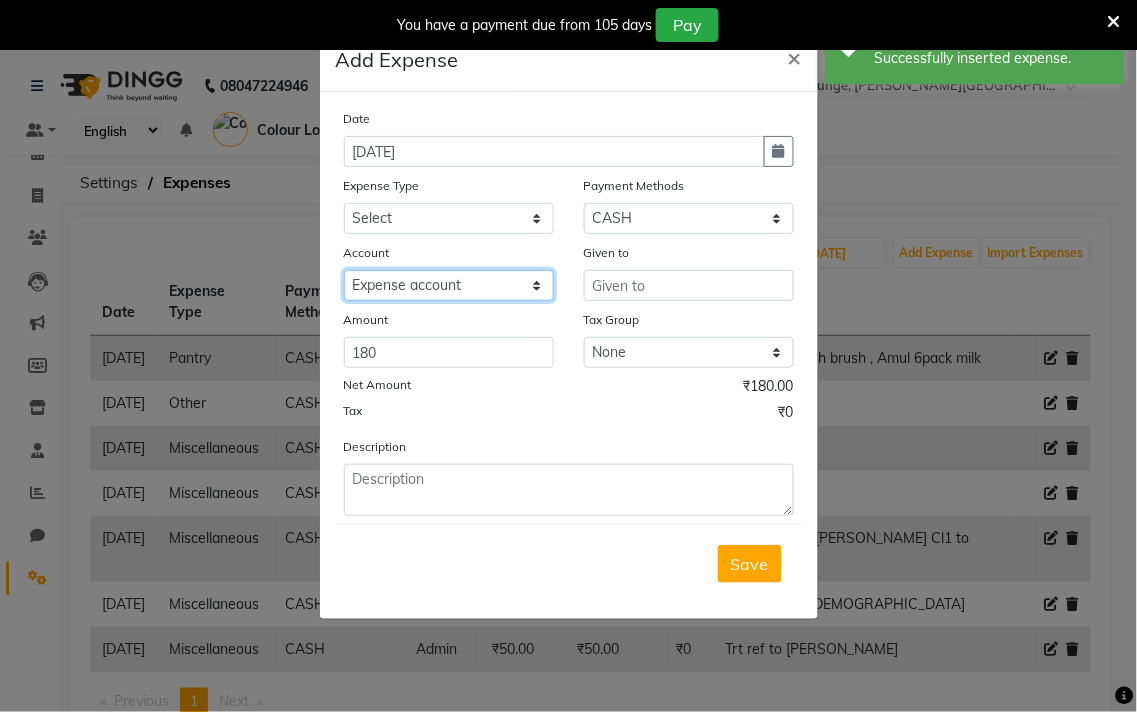 click on "Select [PERSON_NAME] cash Default account Expense account" 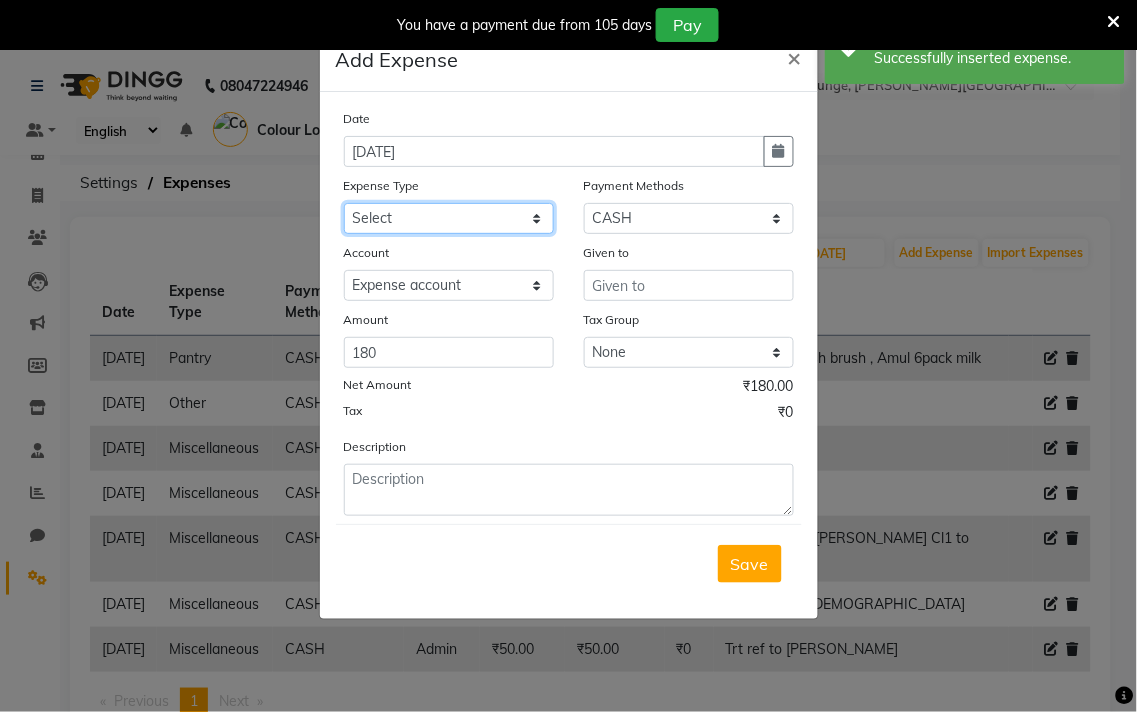 click on "Select Advance Salary Bank charges Car maintenance  Cash transfer to bank Cash transfer to hub Client Snacks Clinical charges Equipment Fuel Govt fee Incentive Insurance International purchase Loan Repayment Maintenance Marketing Miscellaneous MRA Other Pantry Product Rent Salary Staff Snacks Tax Tea & Refreshment Utilities" 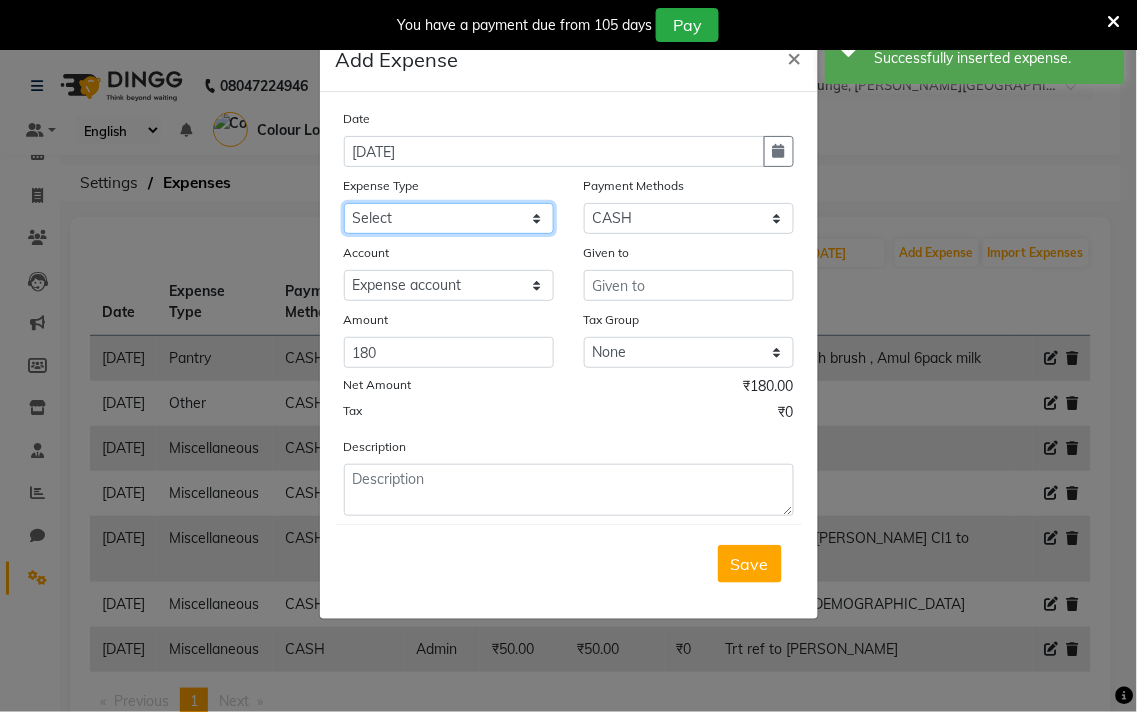 select on "9" 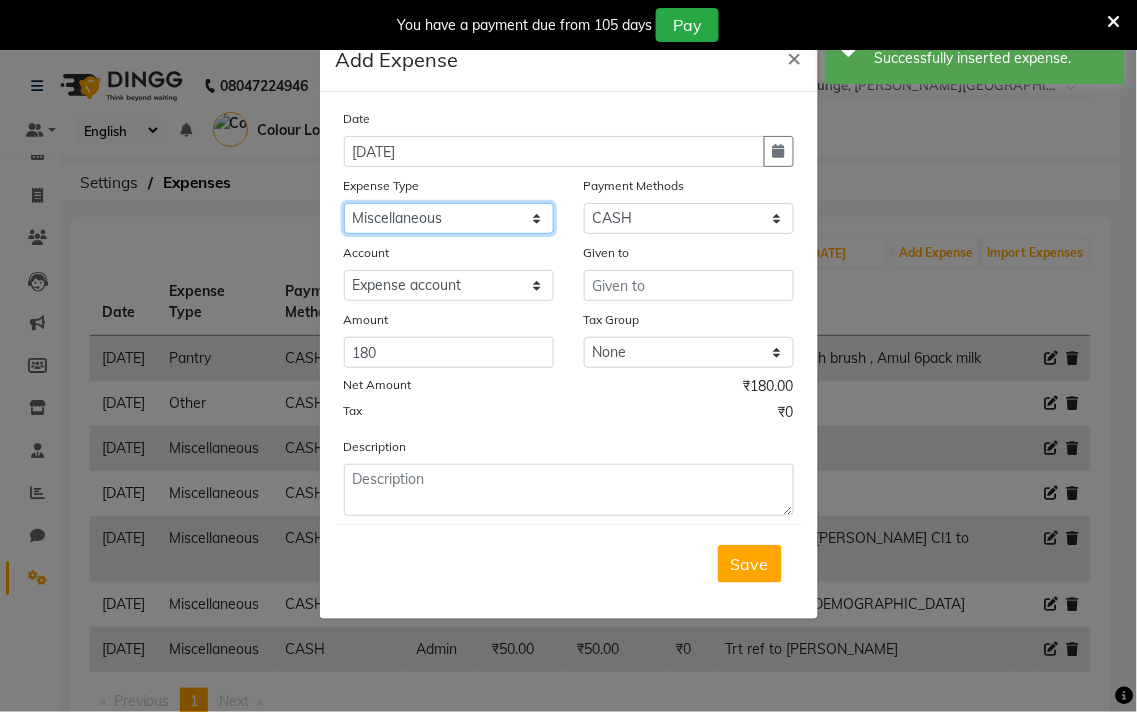 click on "Select Advance Salary Bank charges Car maintenance  Cash transfer to bank Cash transfer to hub Client Snacks Clinical charges Equipment Fuel Govt fee Incentive Insurance International purchase Loan Repayment Maintenance Marketing Miscellaneous MRA Other Pantry Product Rent Salary Staff Snacks Tax Tea & Refreshment Utilities" 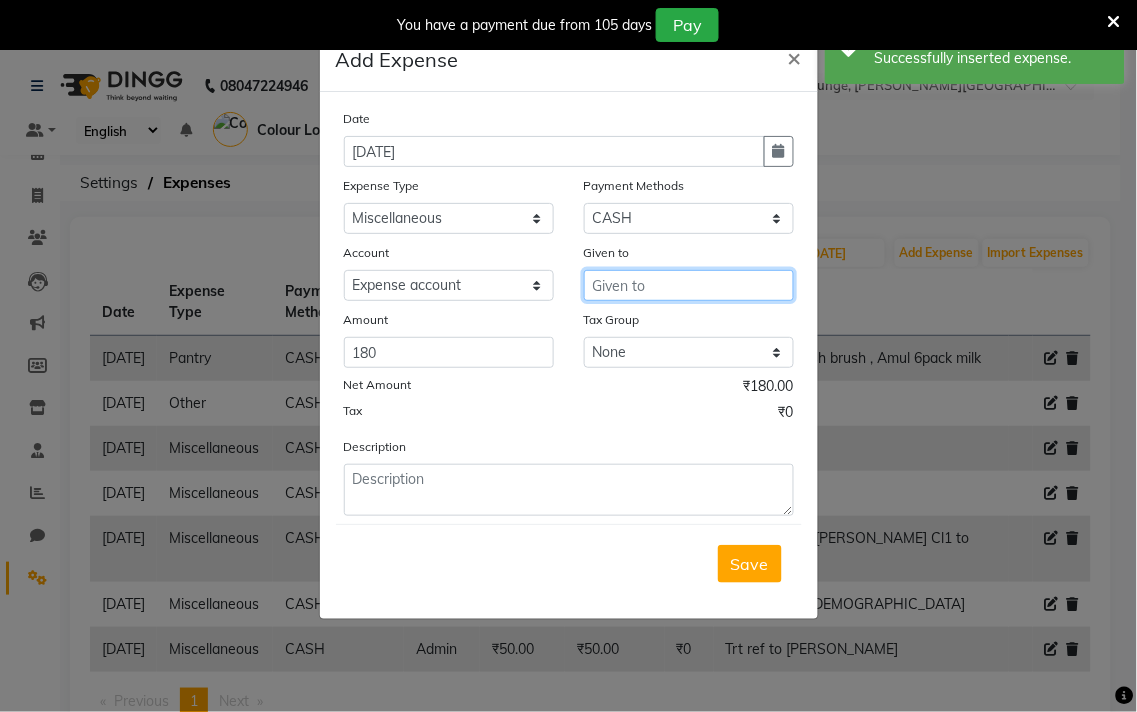 click at bounding box center (689, 285) 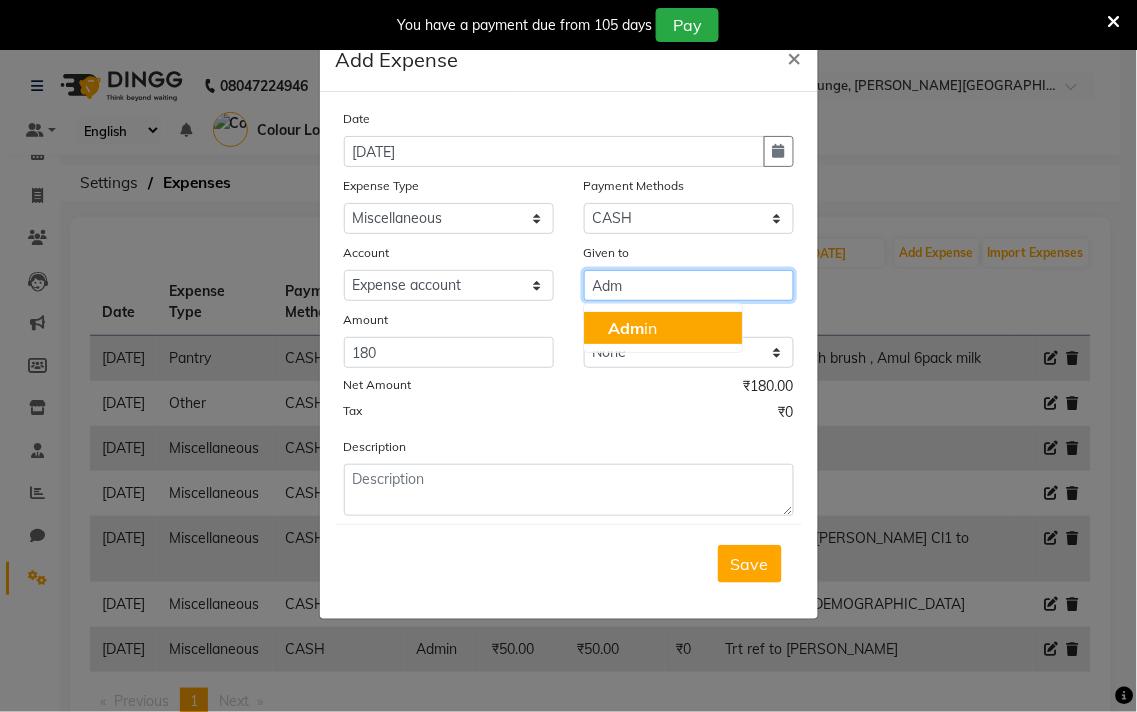 click on "Adm in" at bounding box center (663, 328) 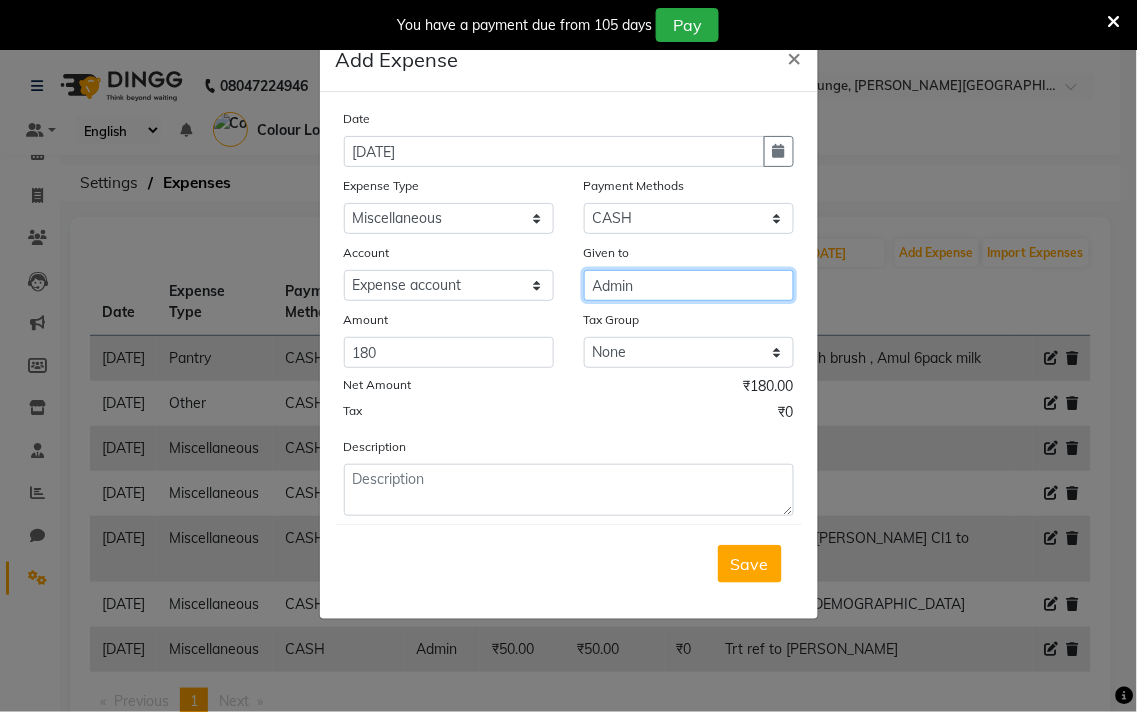 type on "Admin" 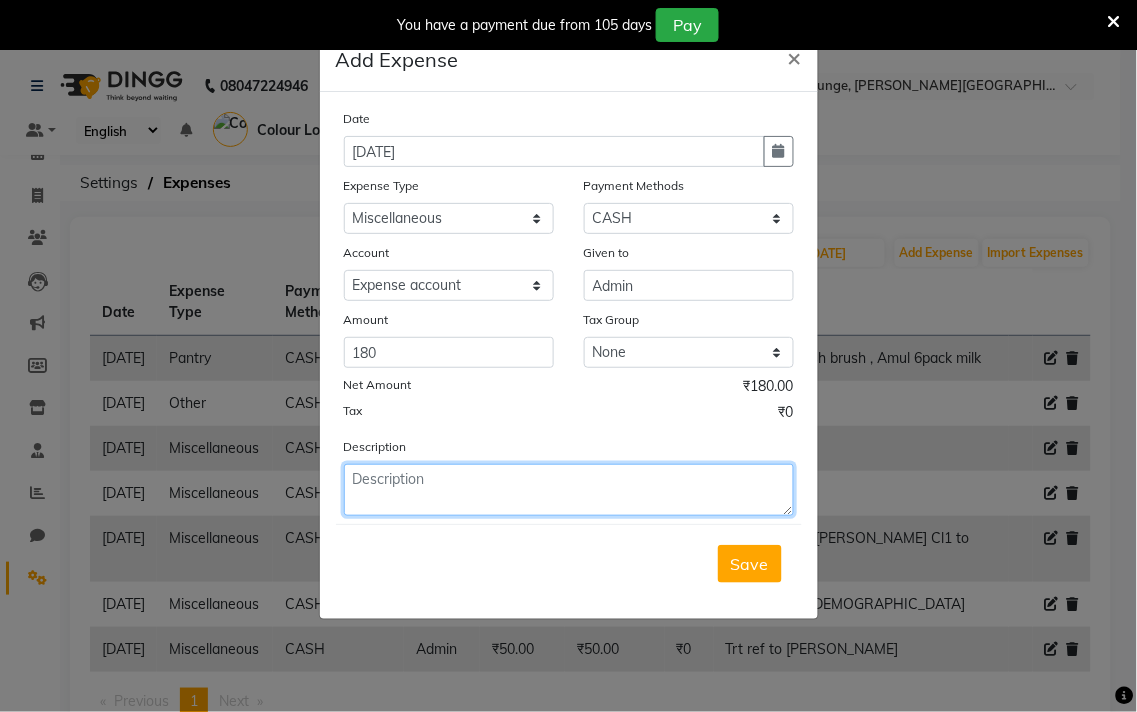 click 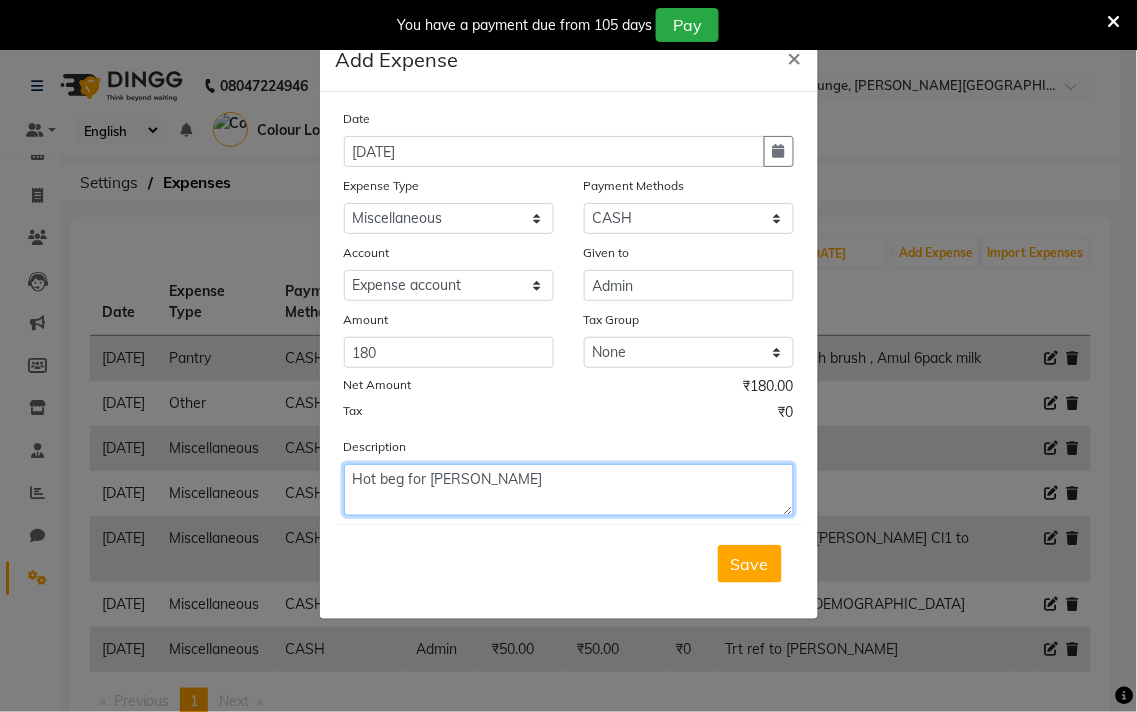 type on "Hot beg for [PERSON_NAME]" 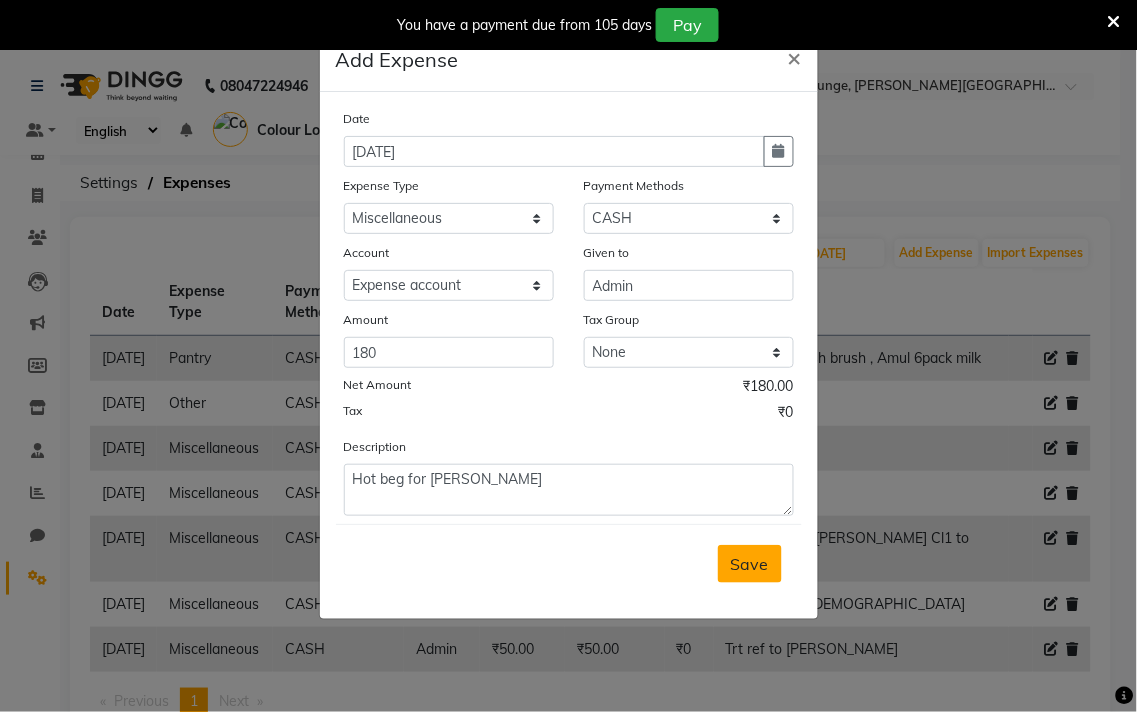 click on "Save" at bounding box center [750, 564] 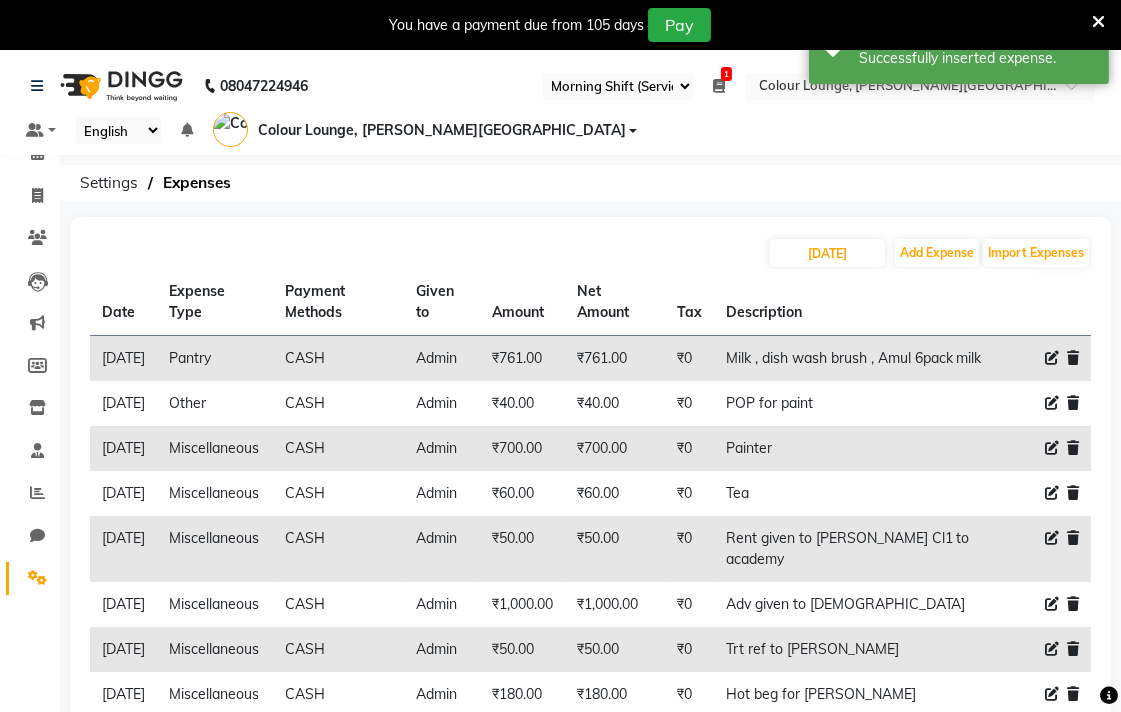 click 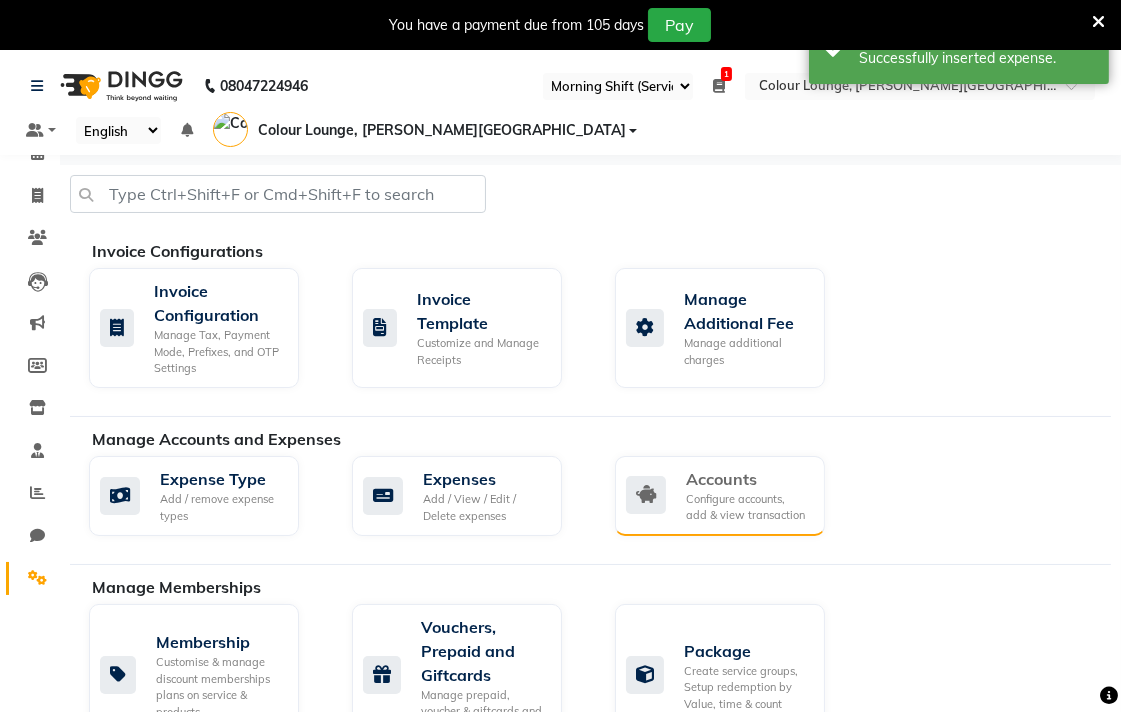 click on "Configure accounts, add & view transaction" 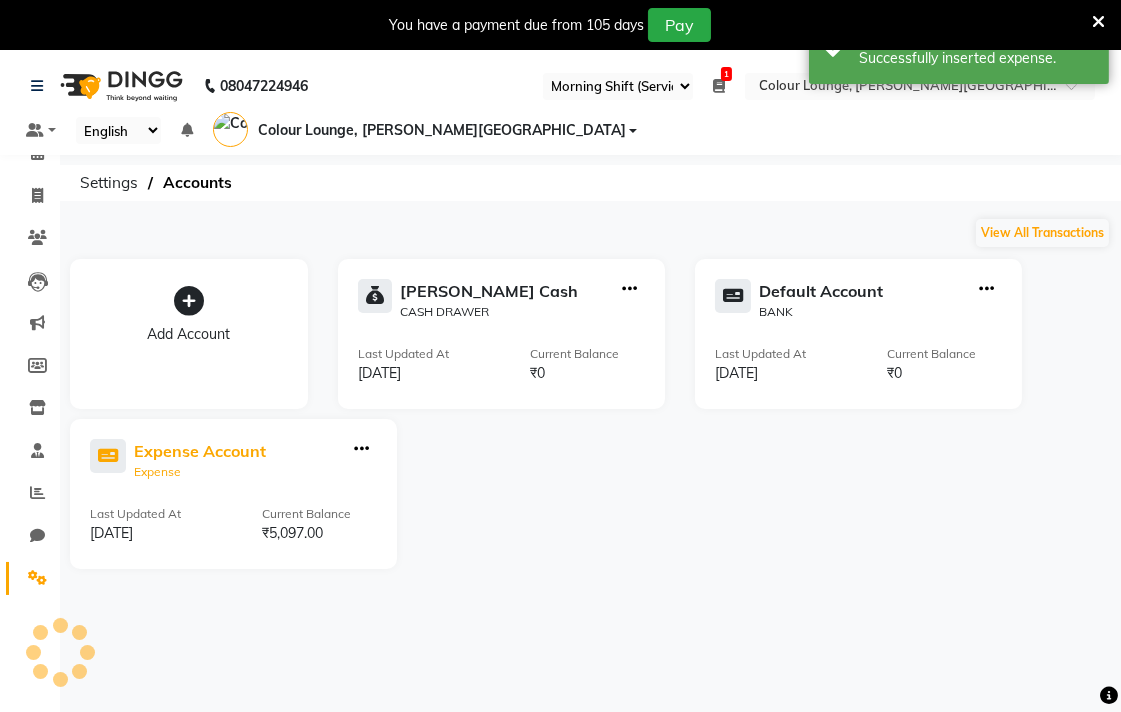 click on "Expense" 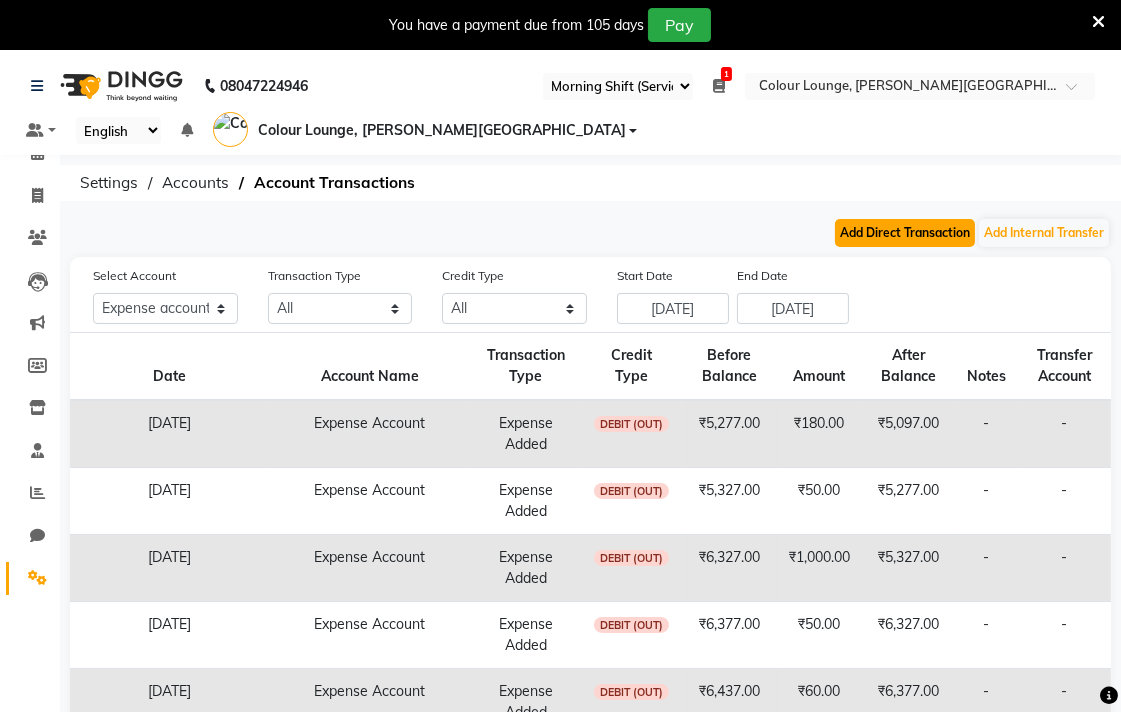 click on "Add Direct Transaction" 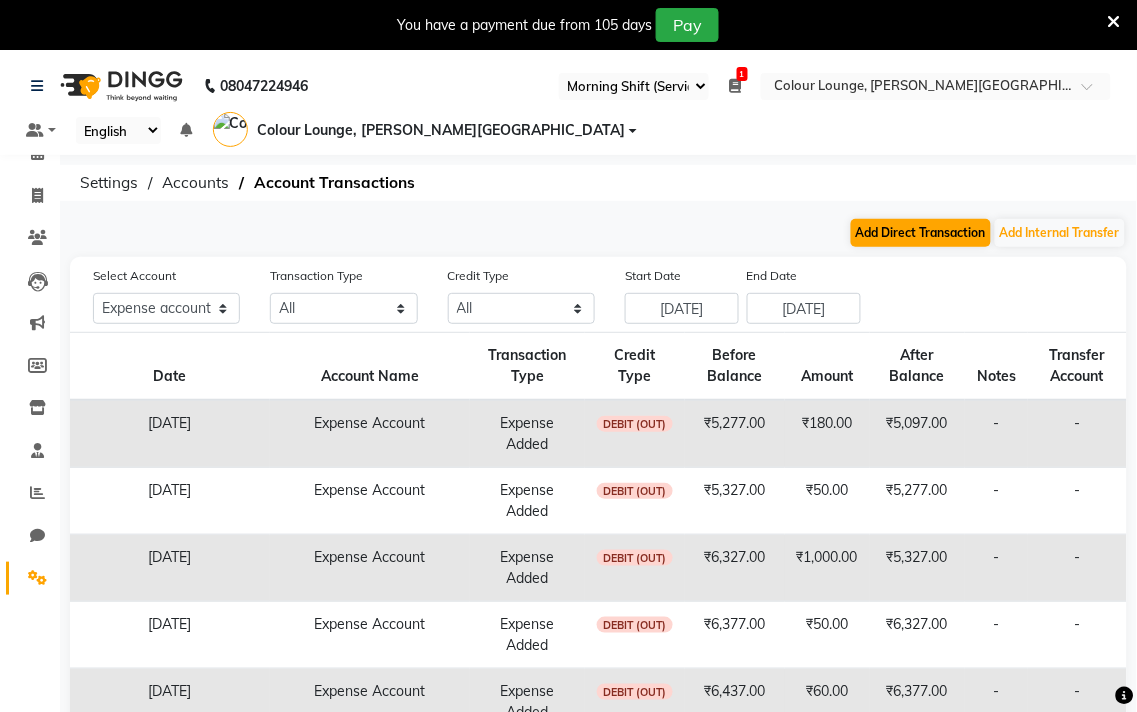 select on "direct" 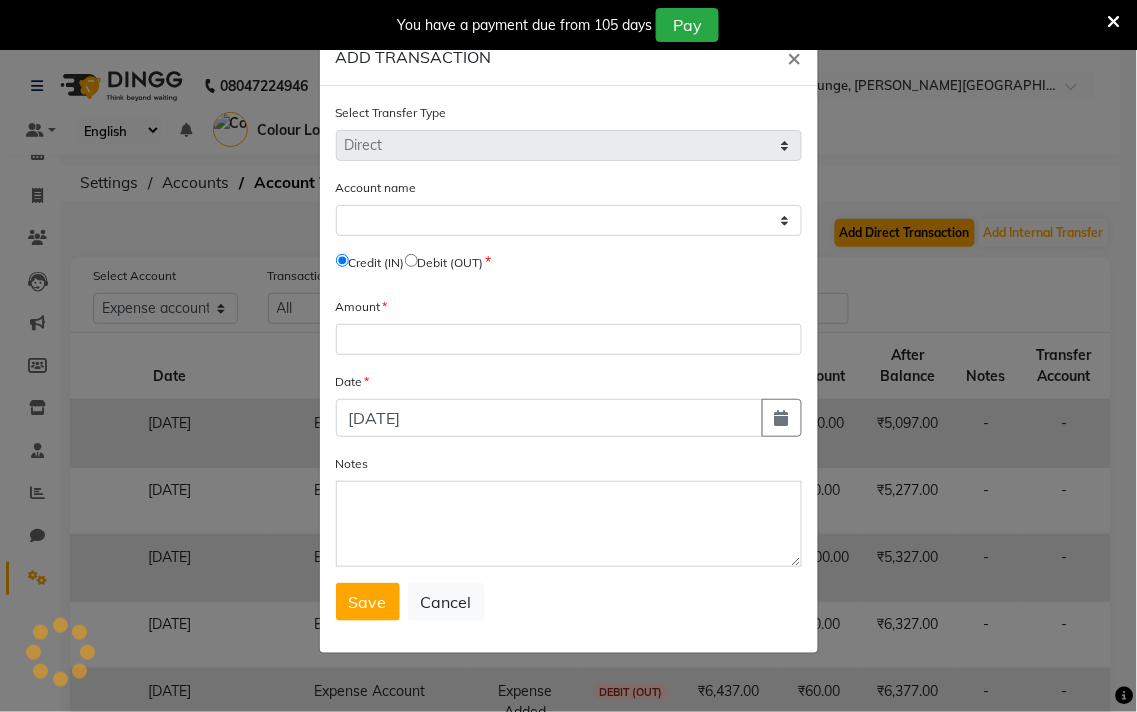 select on "7234" 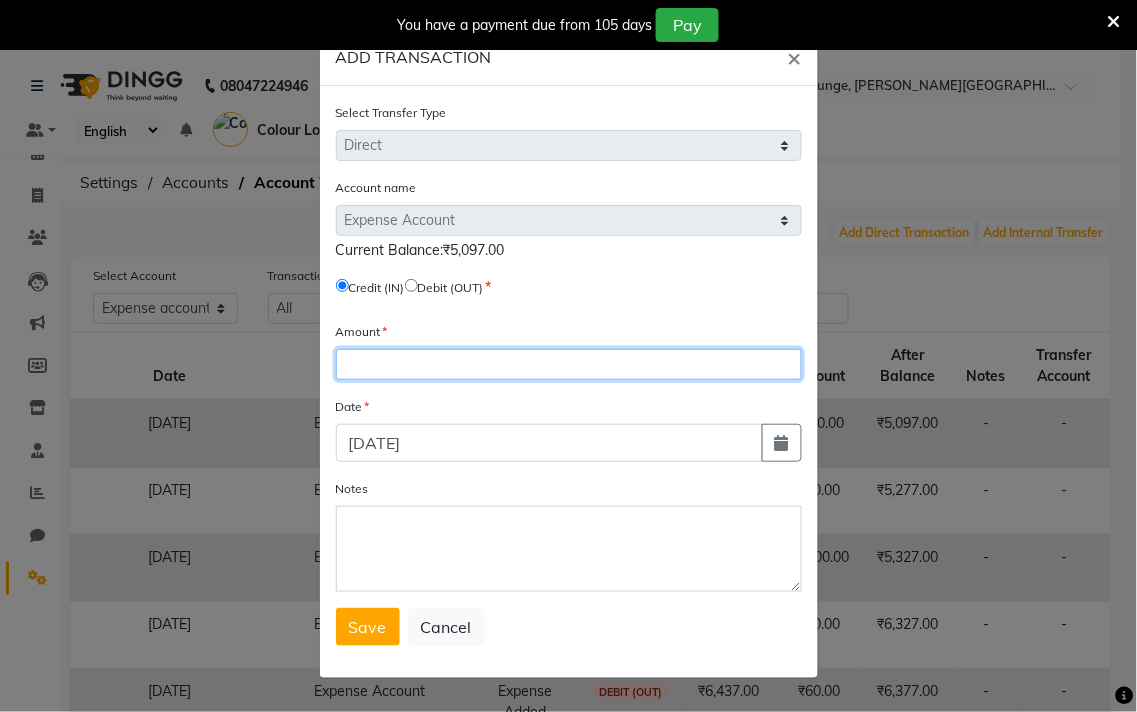click 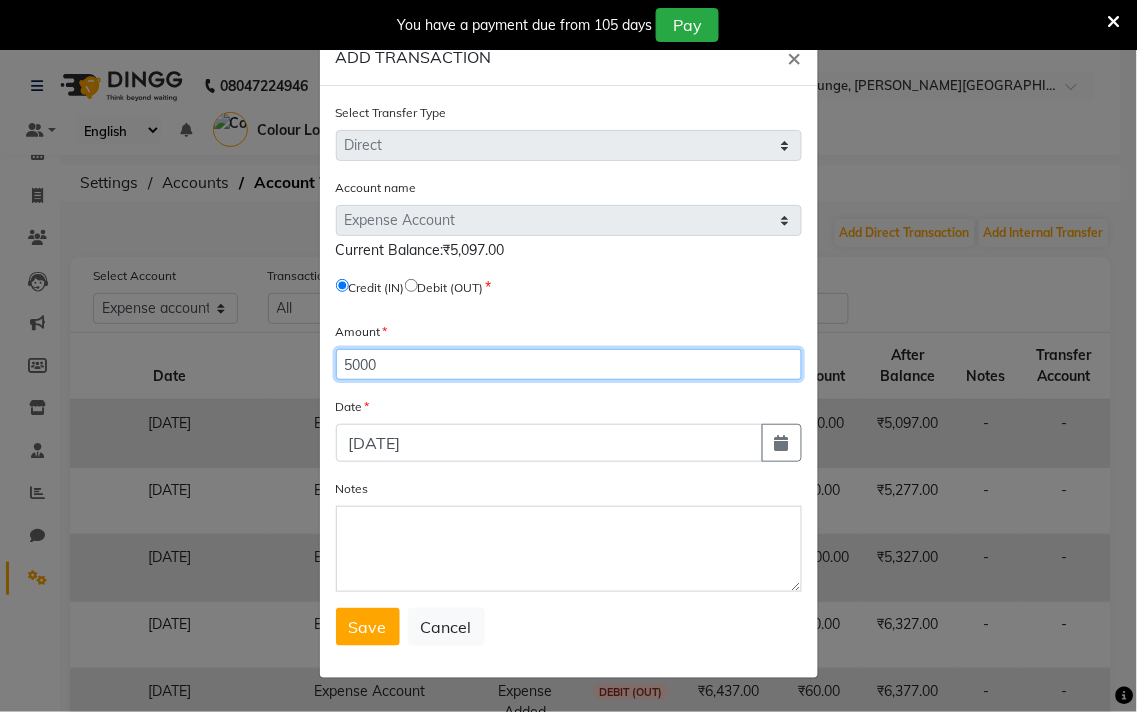 type on "5000" 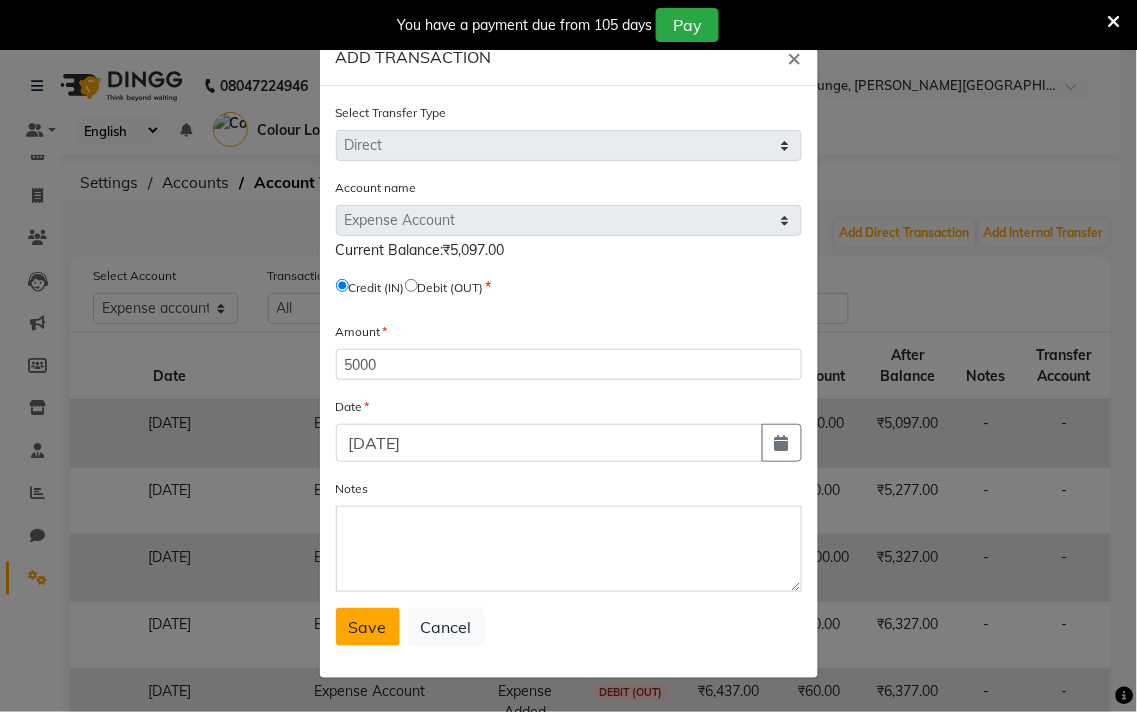 click on "Save" at bounding box center (368, 627) 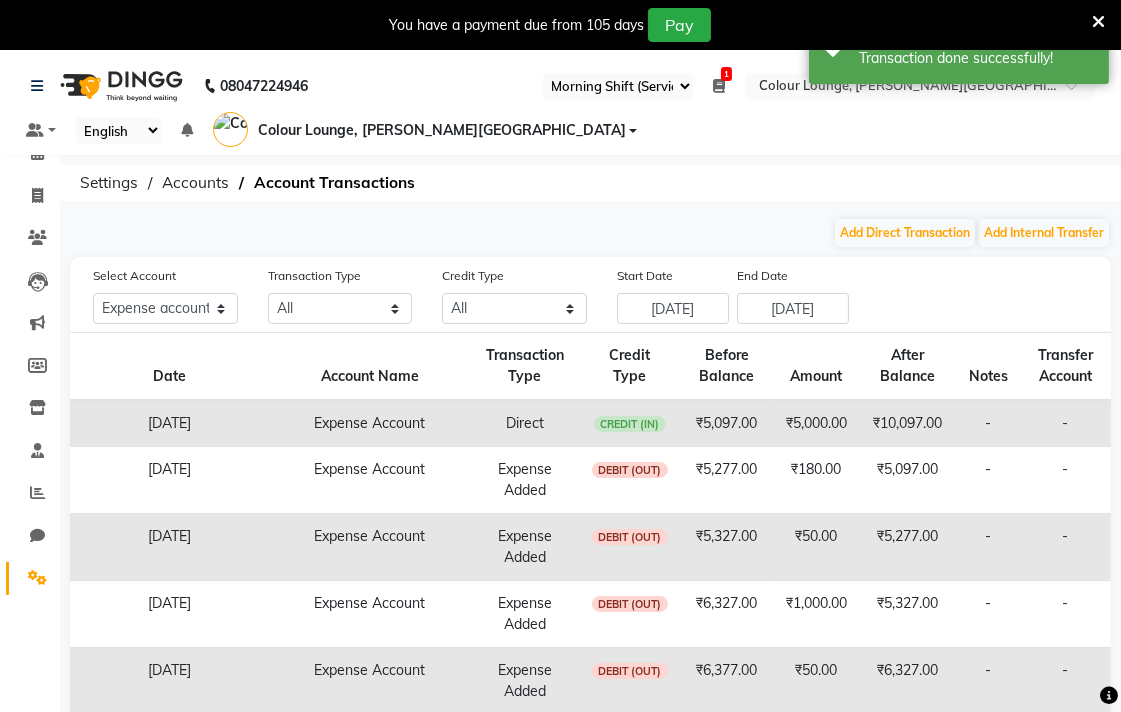 click 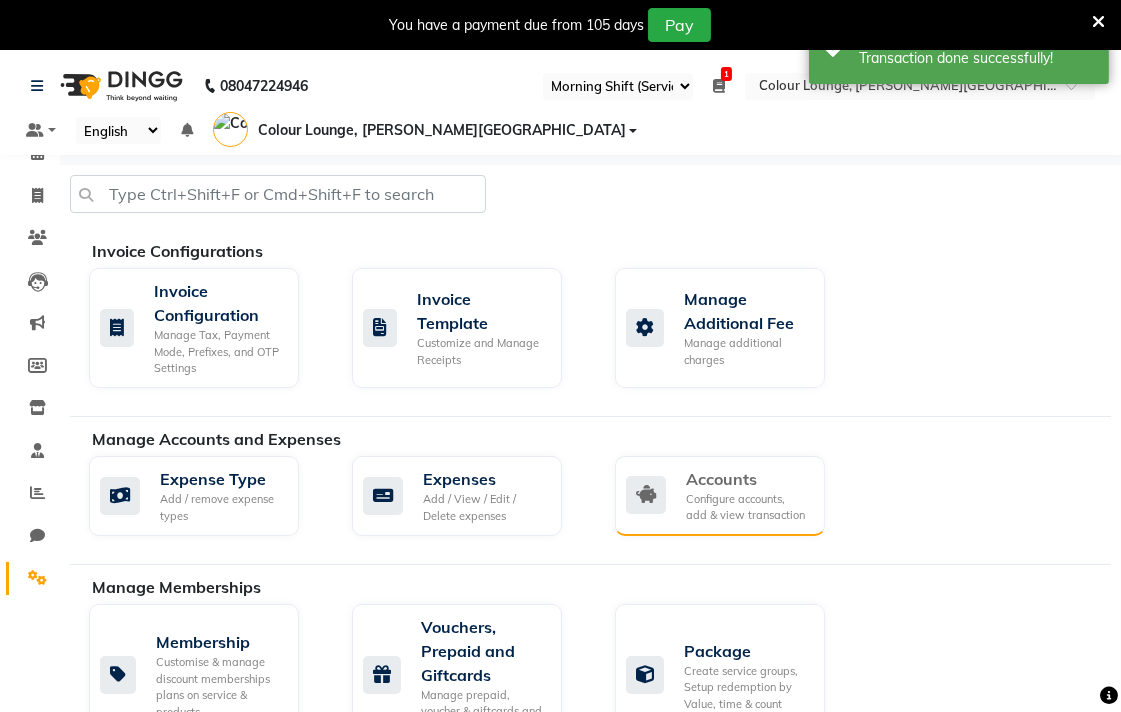 click on "Accounts" 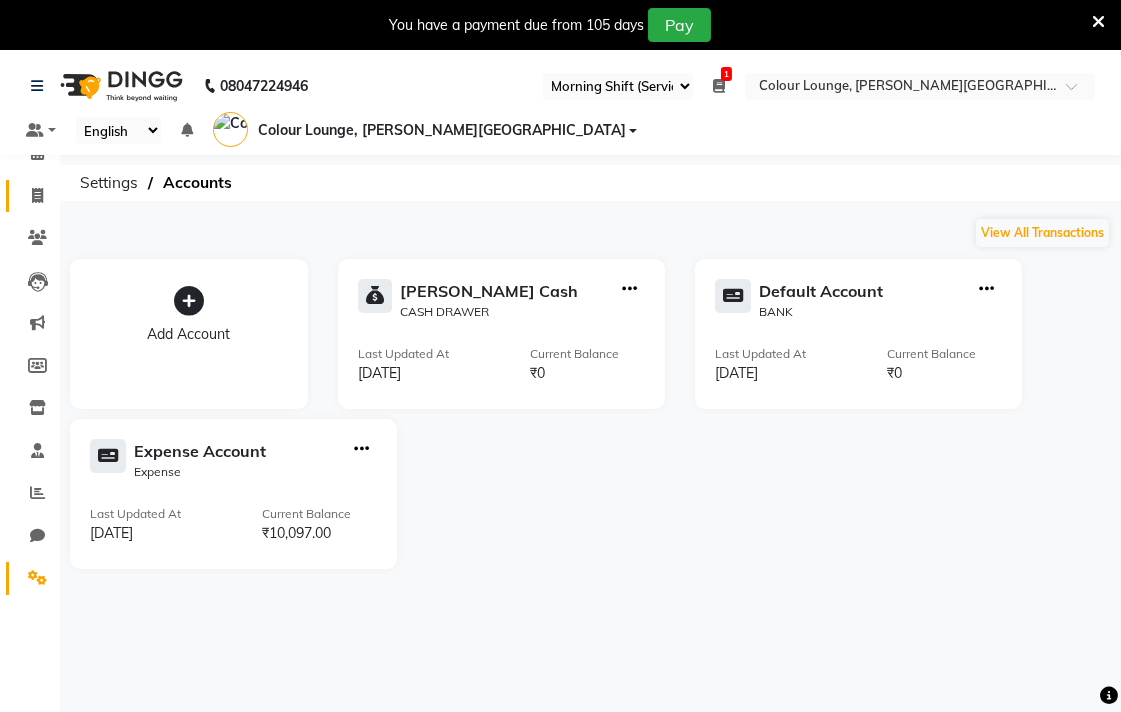 click 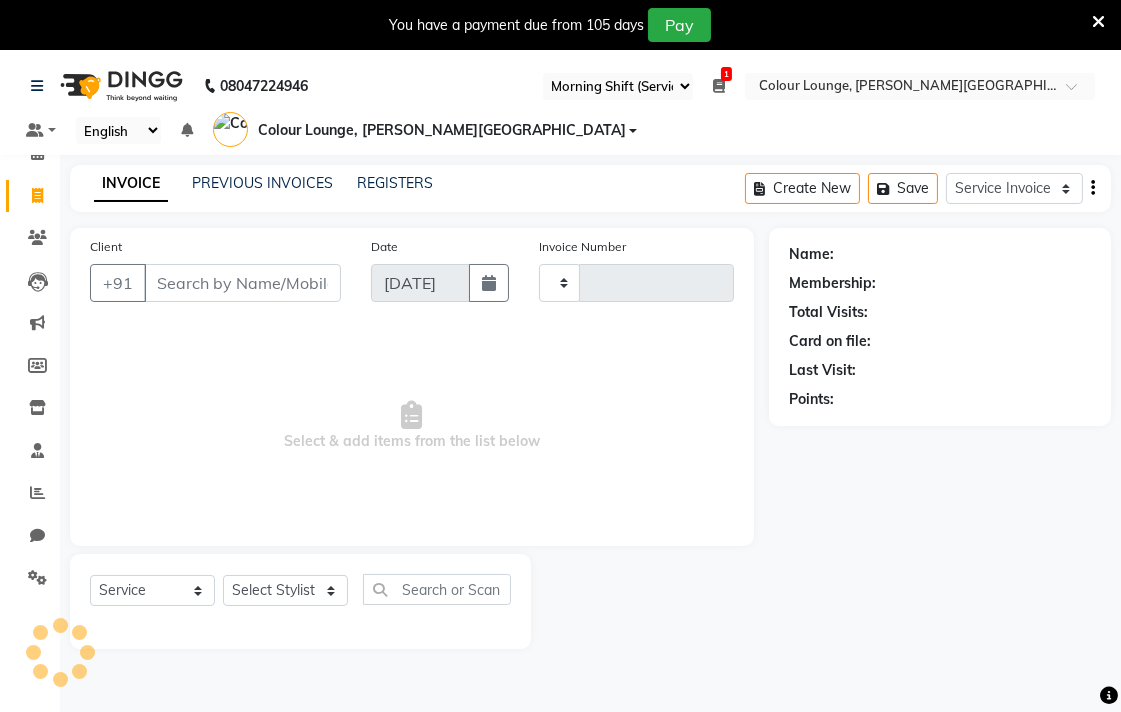 scroll, scrollTop: 50, scrollLeft: 0, axis: vertical 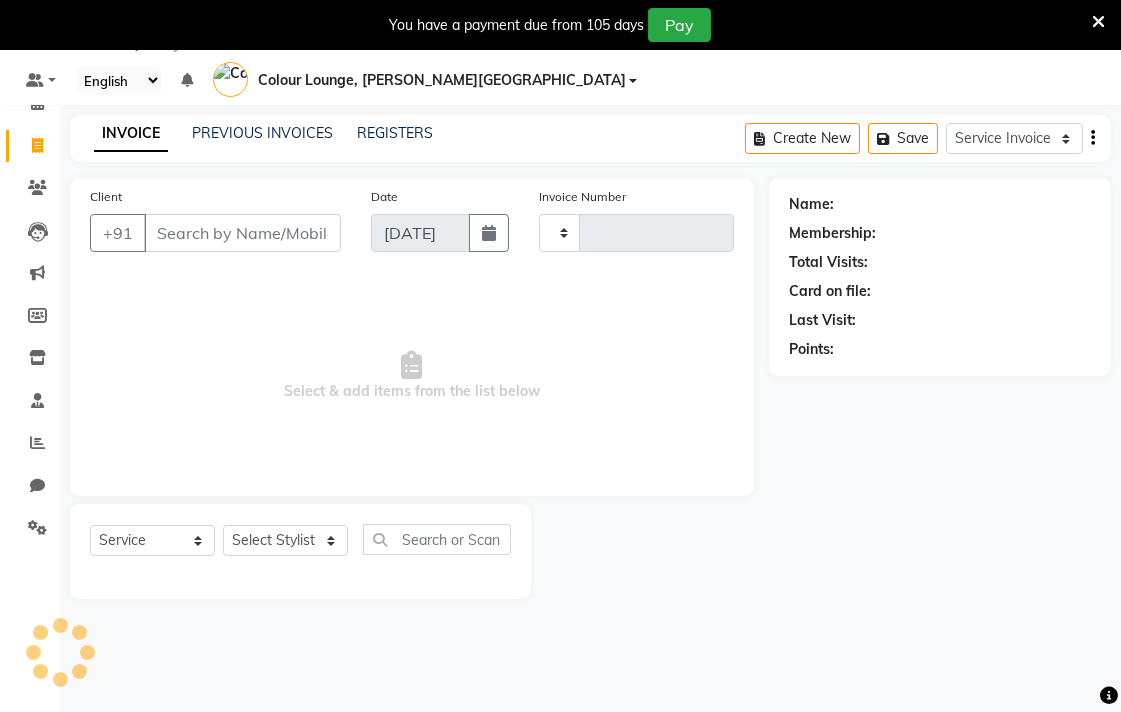 type on "3374" 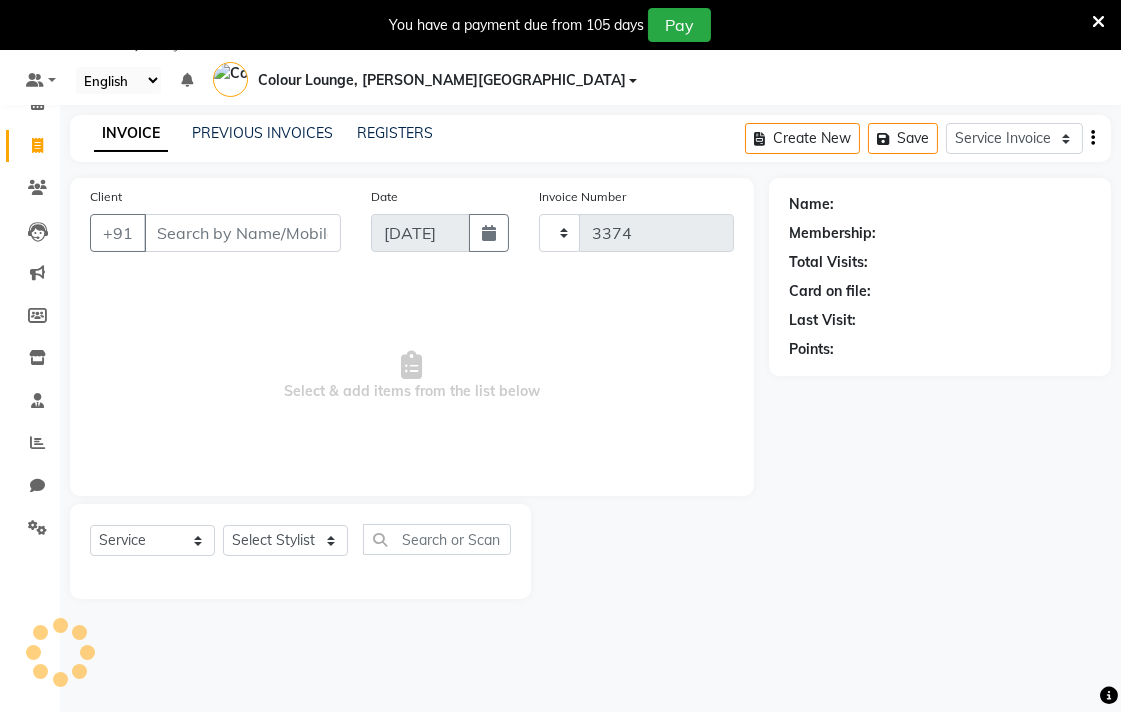 select on "8011" 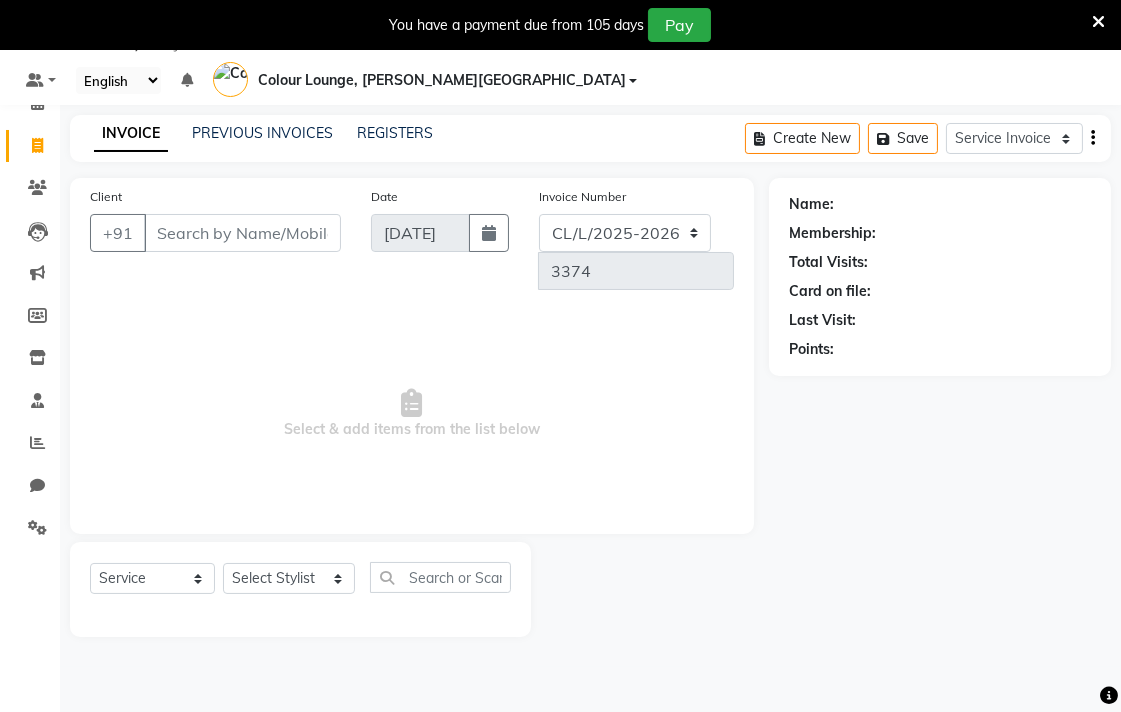 click on "08047224946 Select Register Evening Shift (Service) Morning Shift (Service) 1 Daily Open Registers nothing to show Select Location × Colour Lounge, Lawrence Road Default Panel My Panel English ENGLISH Español العربية मराठी हिंदी ગુજરાતી தமிழ் 中文 Notifications nothing to show Colour Lounge, Lawrence Road Manage Profile Change Password Sign out  Version:3.15.4" 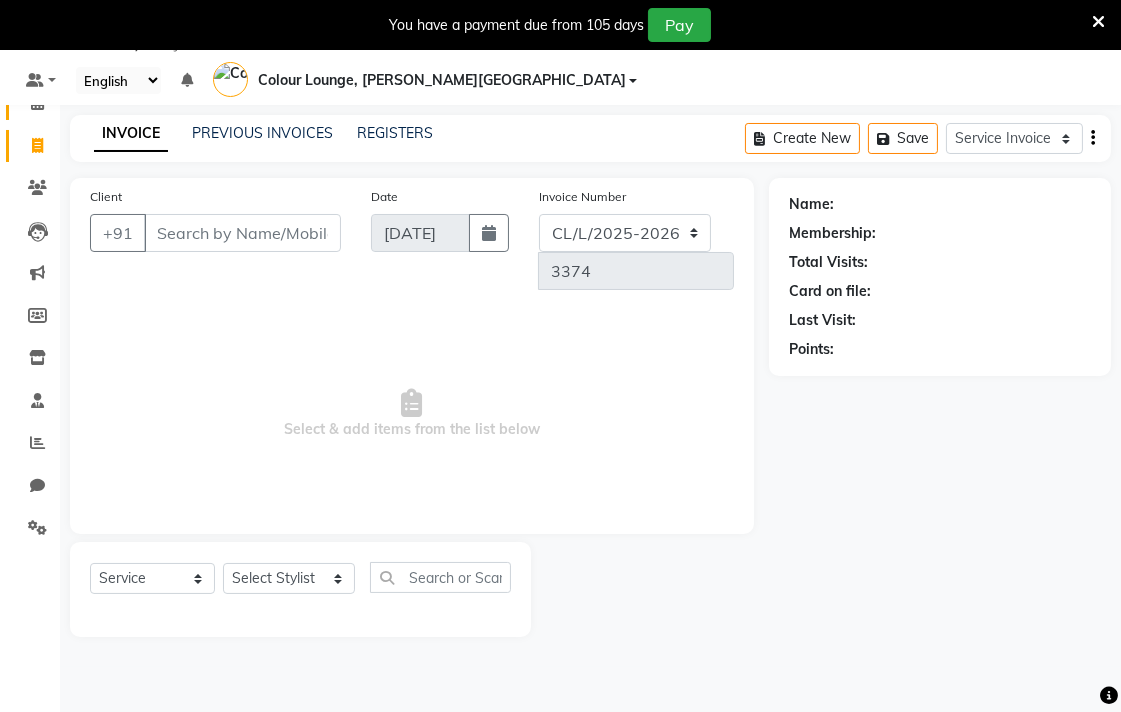 click 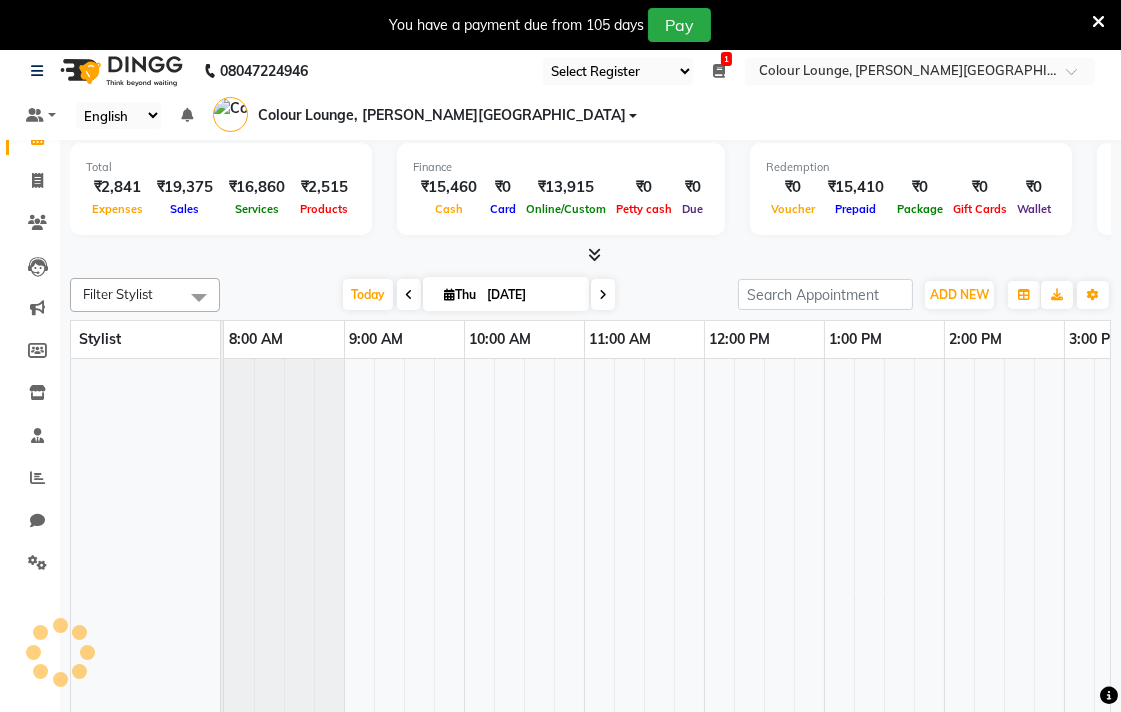 scroll, scrollTop: 0, scrollLeft: 0, axis: both 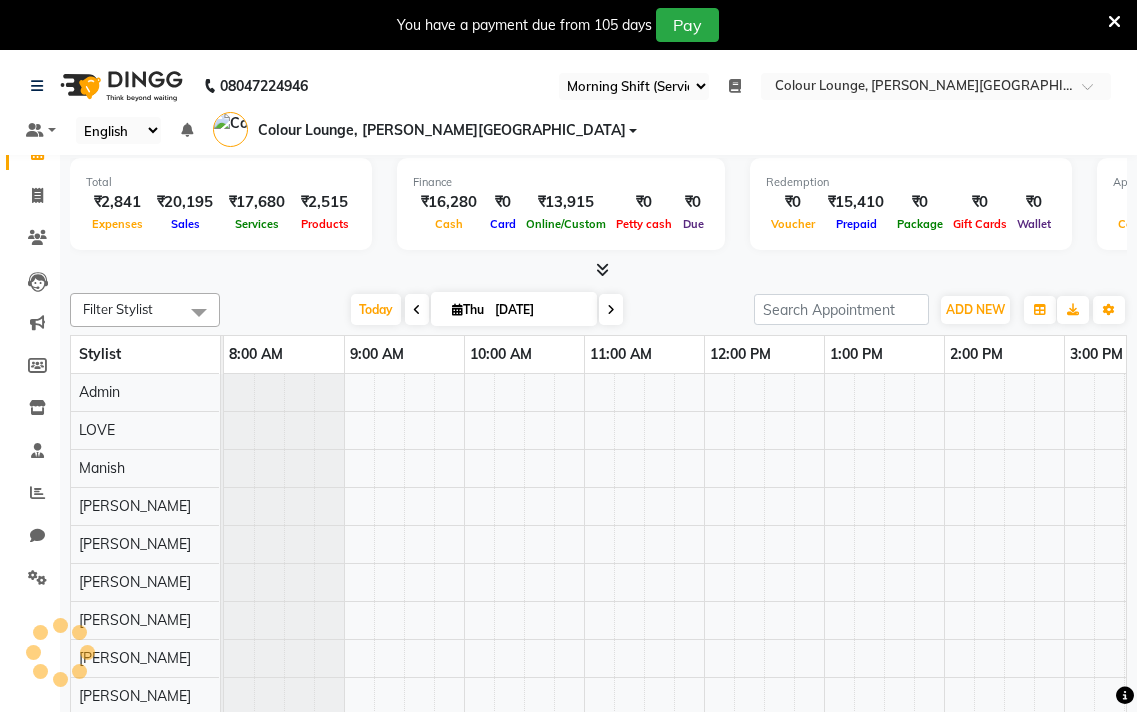 select on "67" 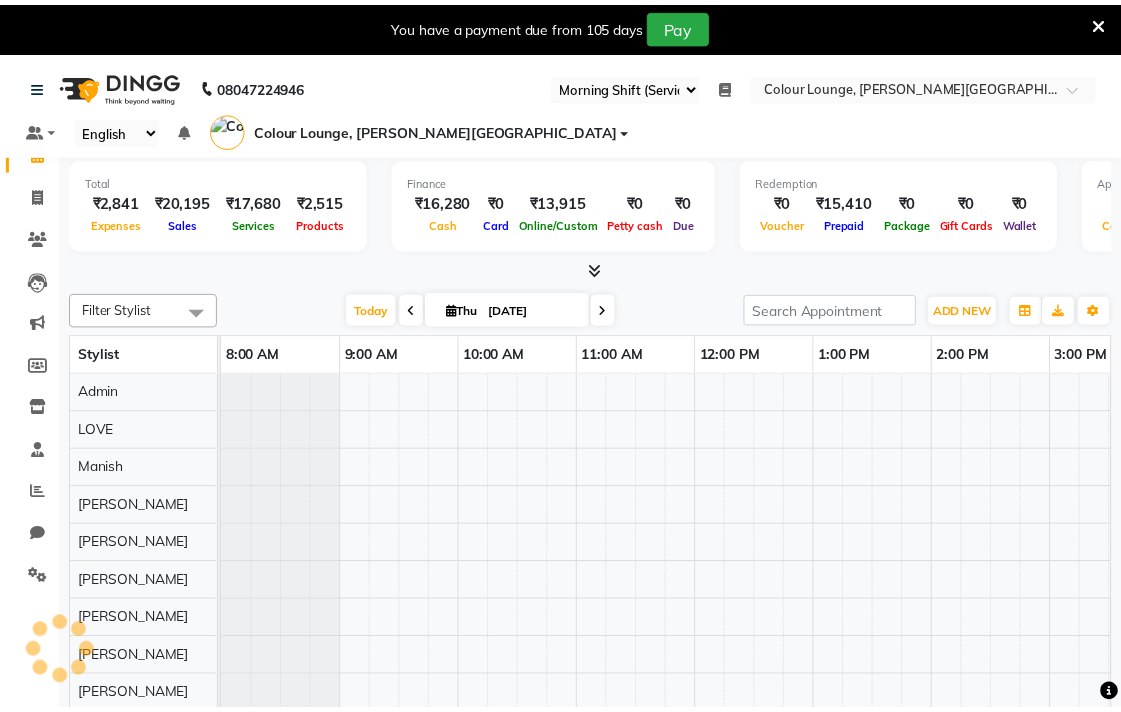 scroll, scrollTop: 0, scrollLeft: 0, axis: both 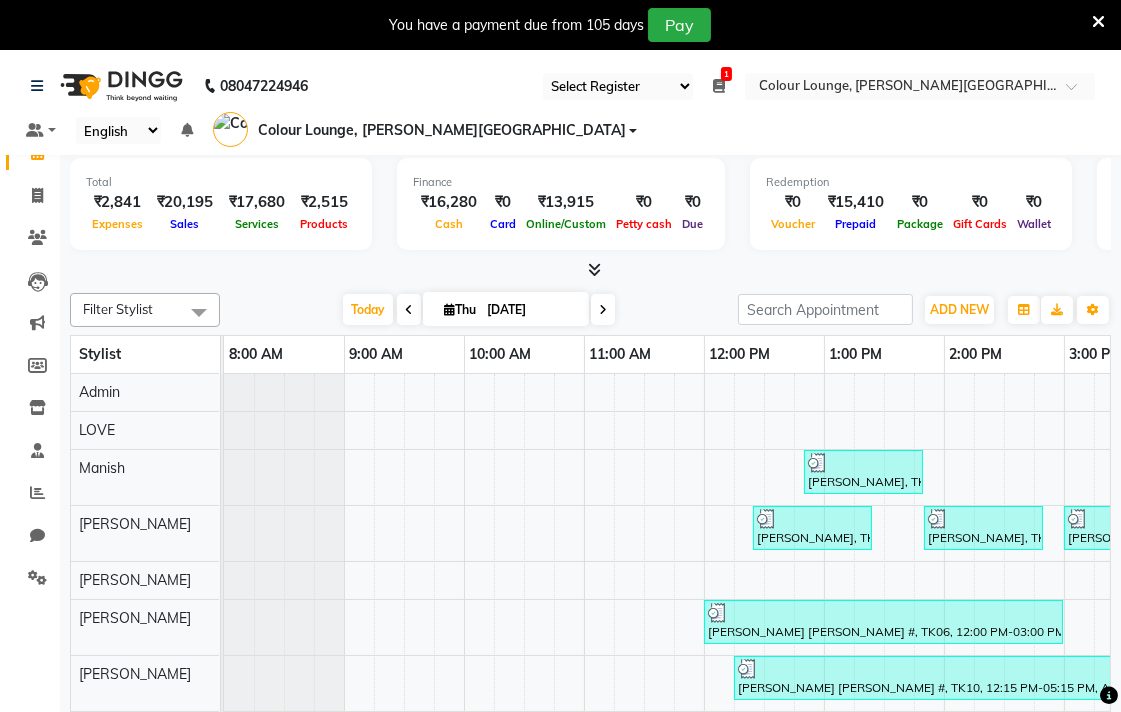 click on "[DATE]  [DATE]" at bounding box center (479, 310) 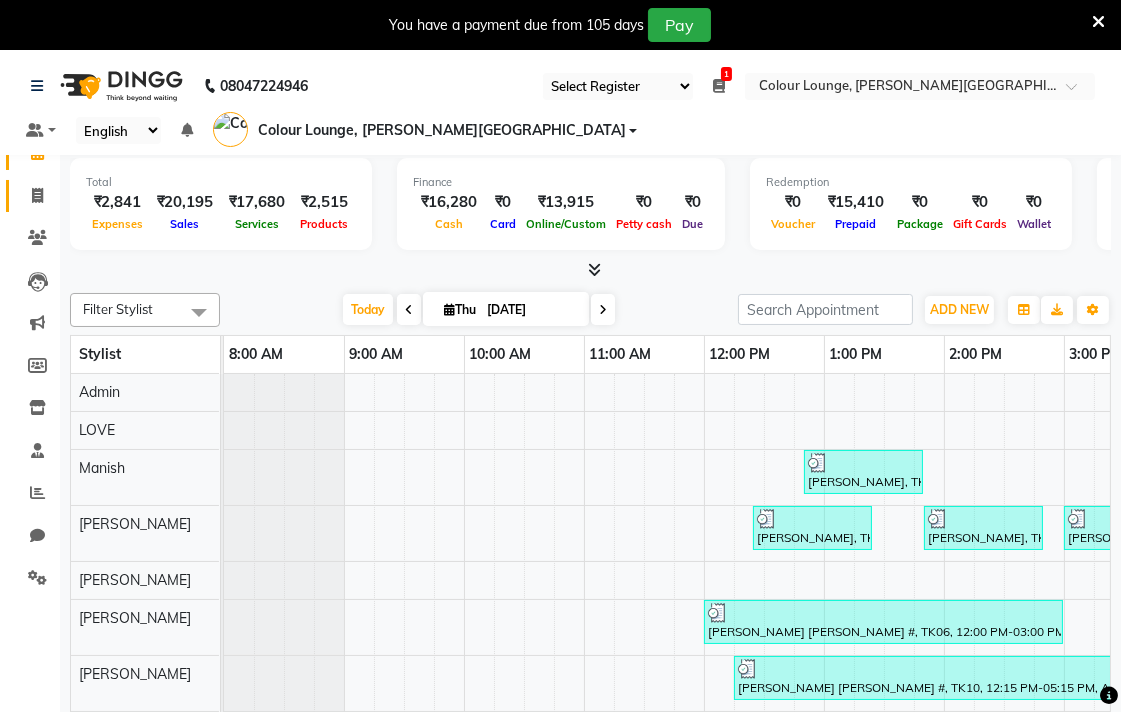 click 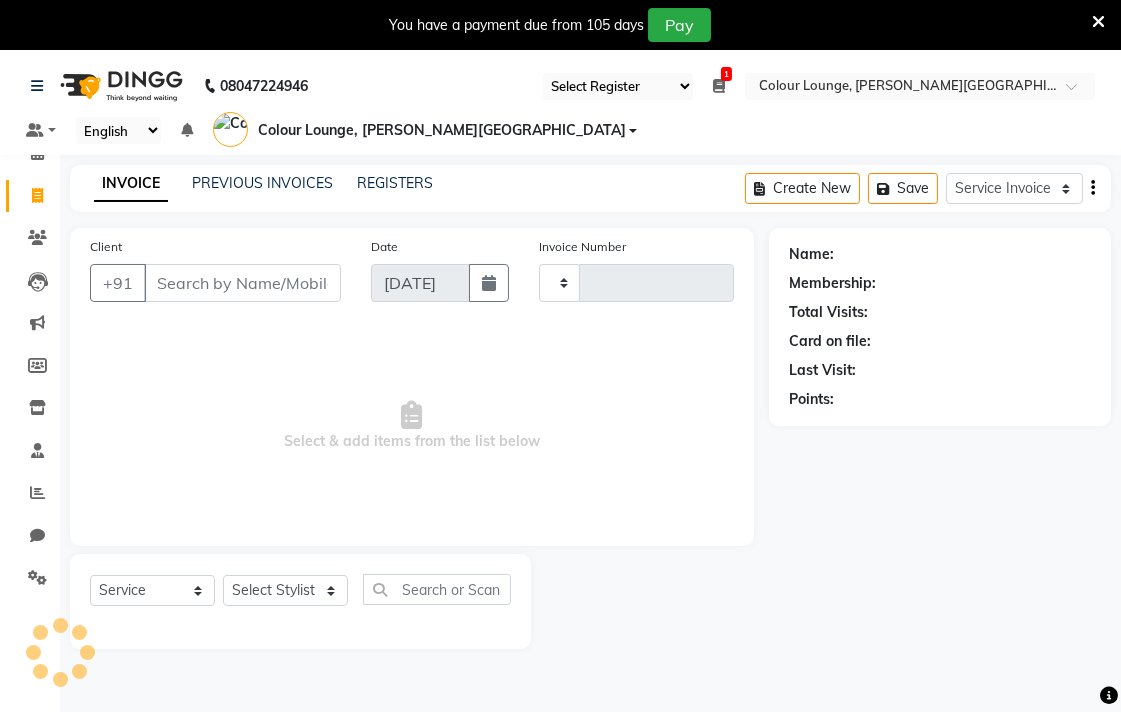 type on "3376" 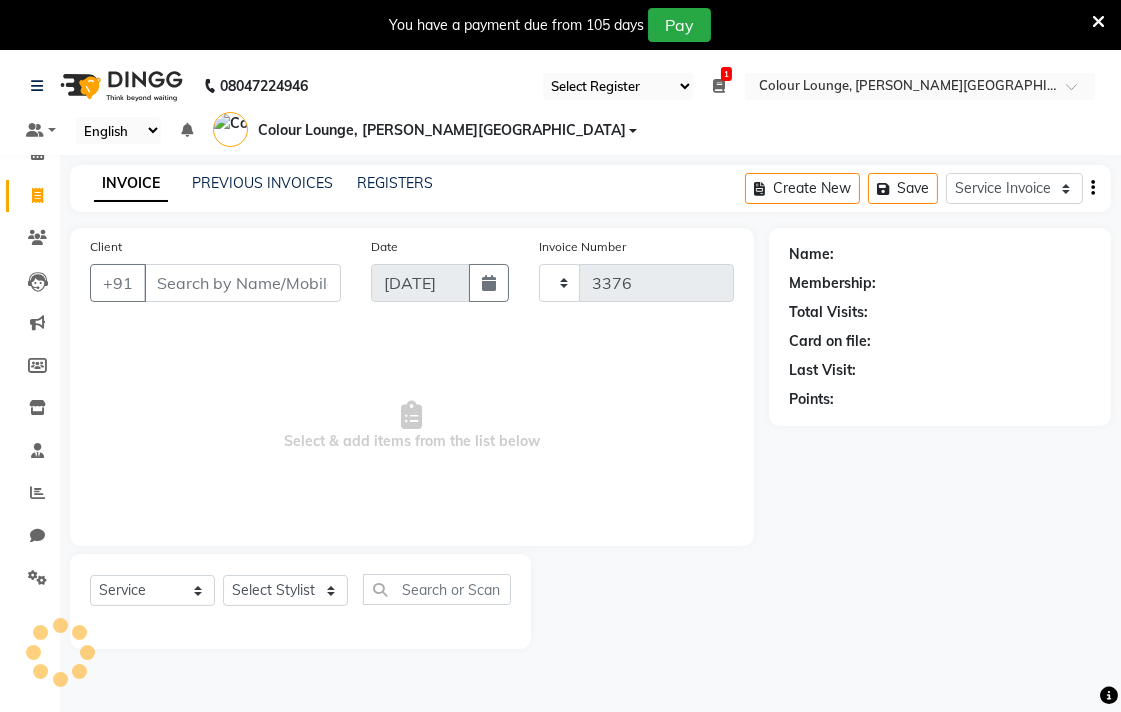 select on "8011" 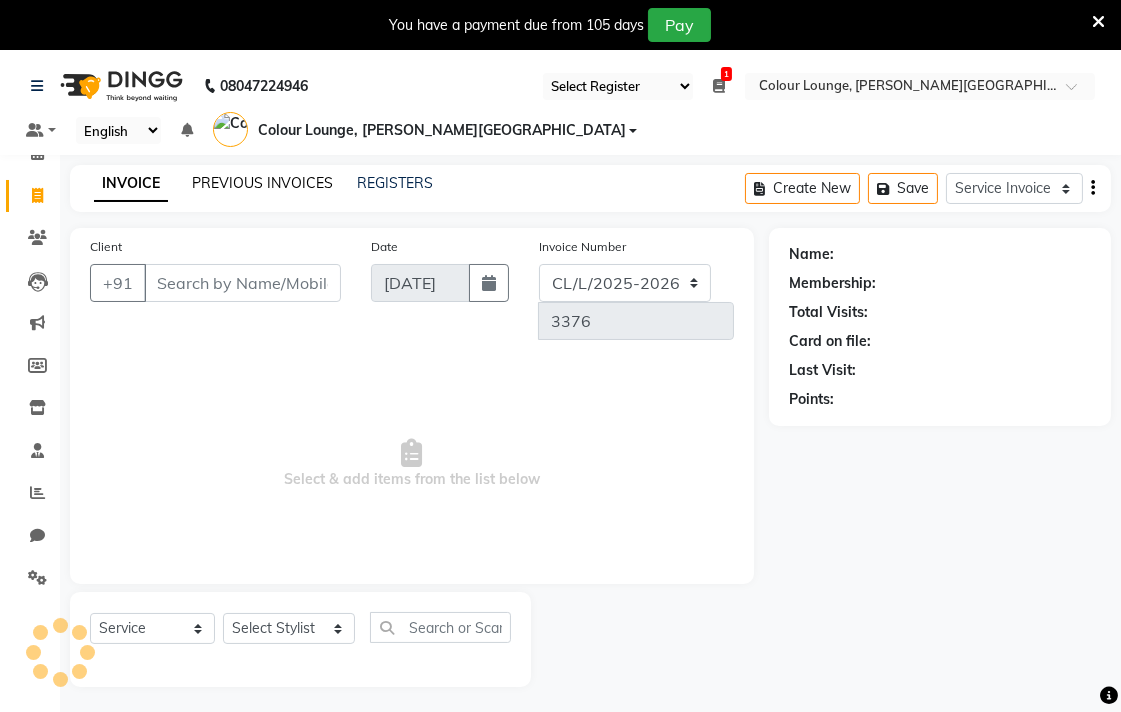 click on "PREVIOUS INVOICES" 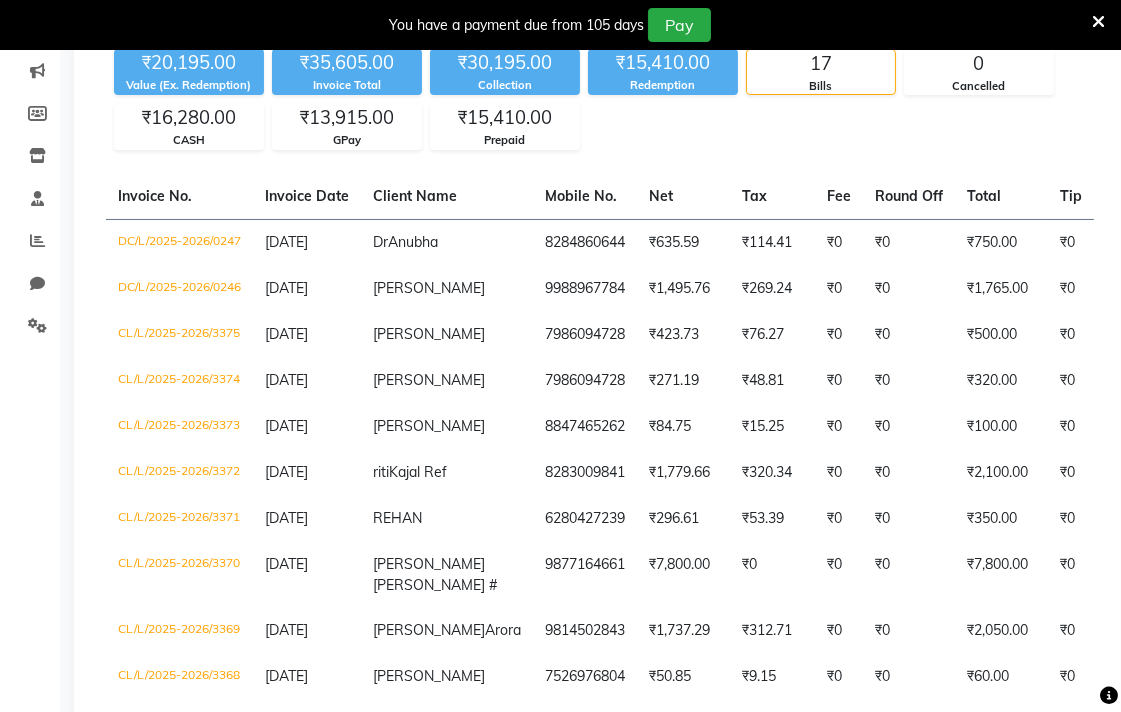 scroll, scrollTop: 253, scrollLeft: 0, axis: vertical 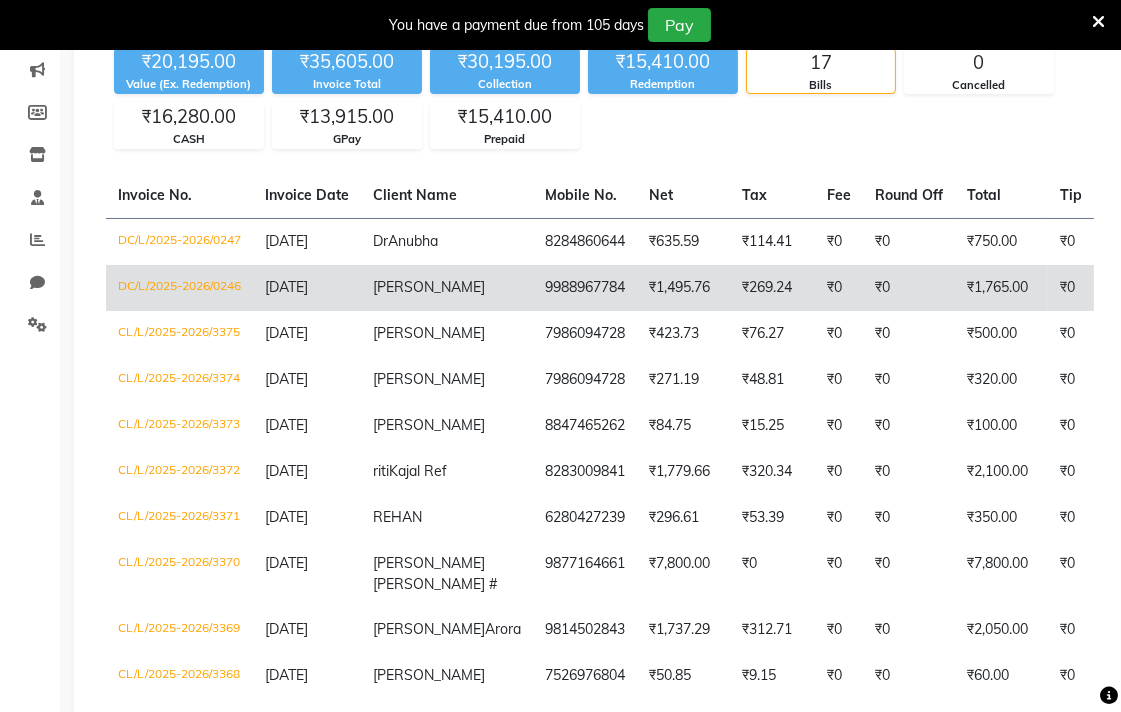 click on "DC/L/2025-2026/0246" 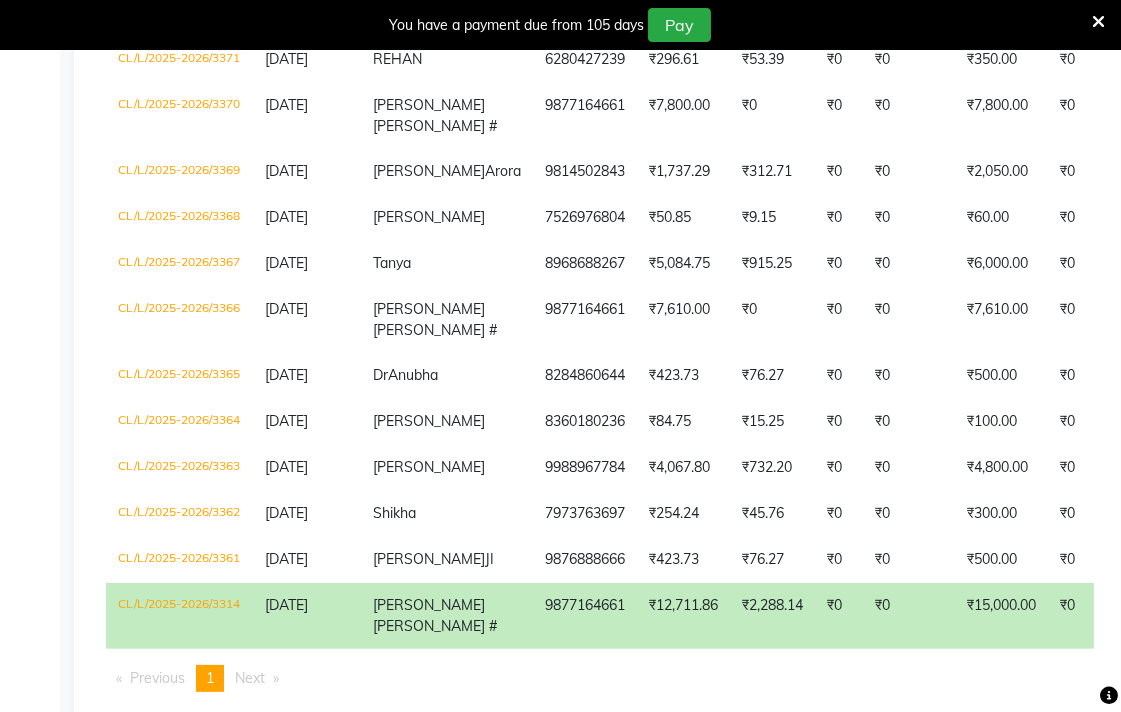 scroll, scrollTop: 708, scrollLeft: 0, axis: vertical 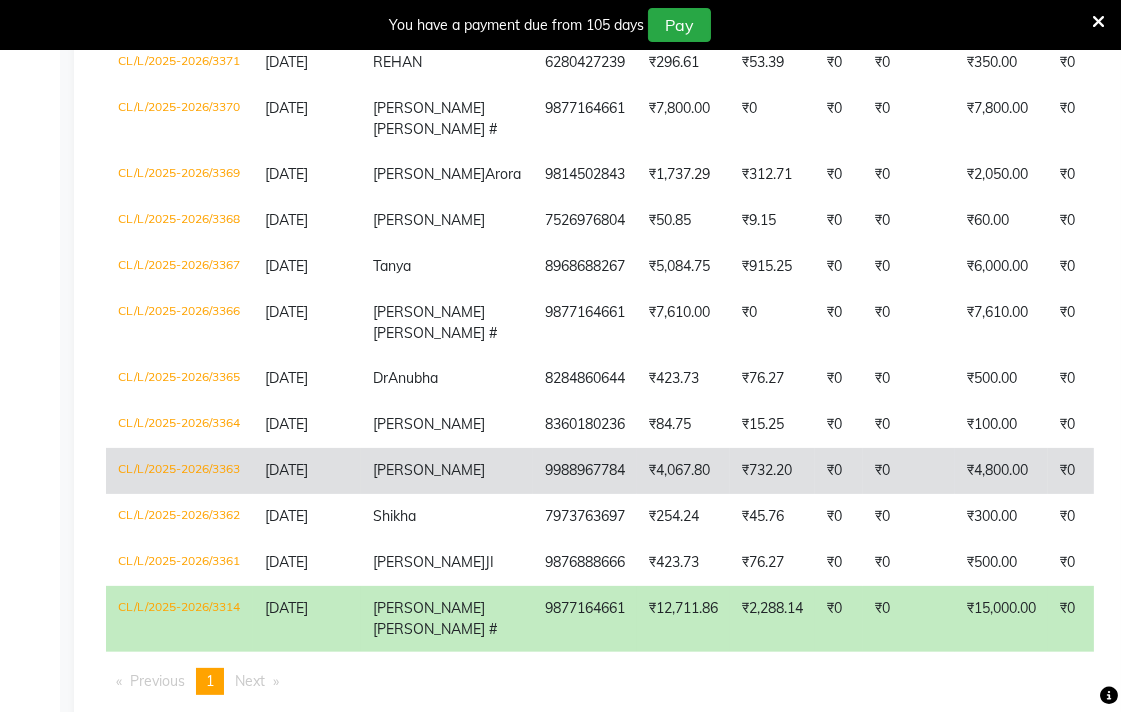 click on "CL/L/2025-2026/3363" 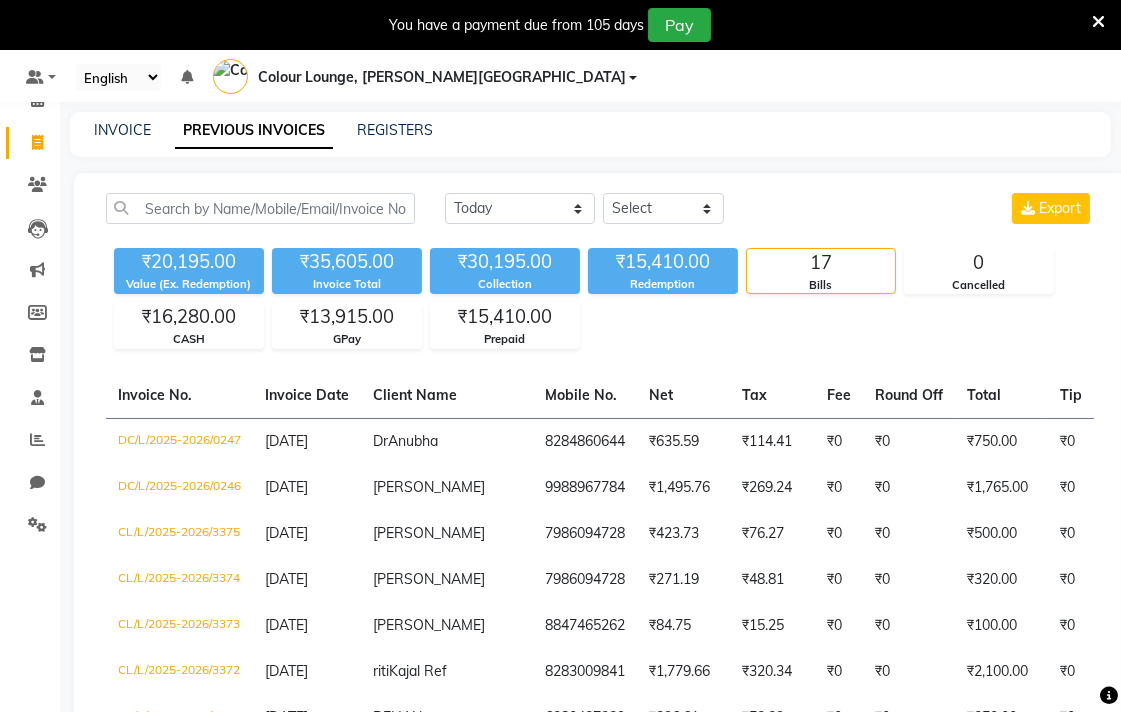 scroll, scrollTop: 0, scrollLeft: 0, axis: both 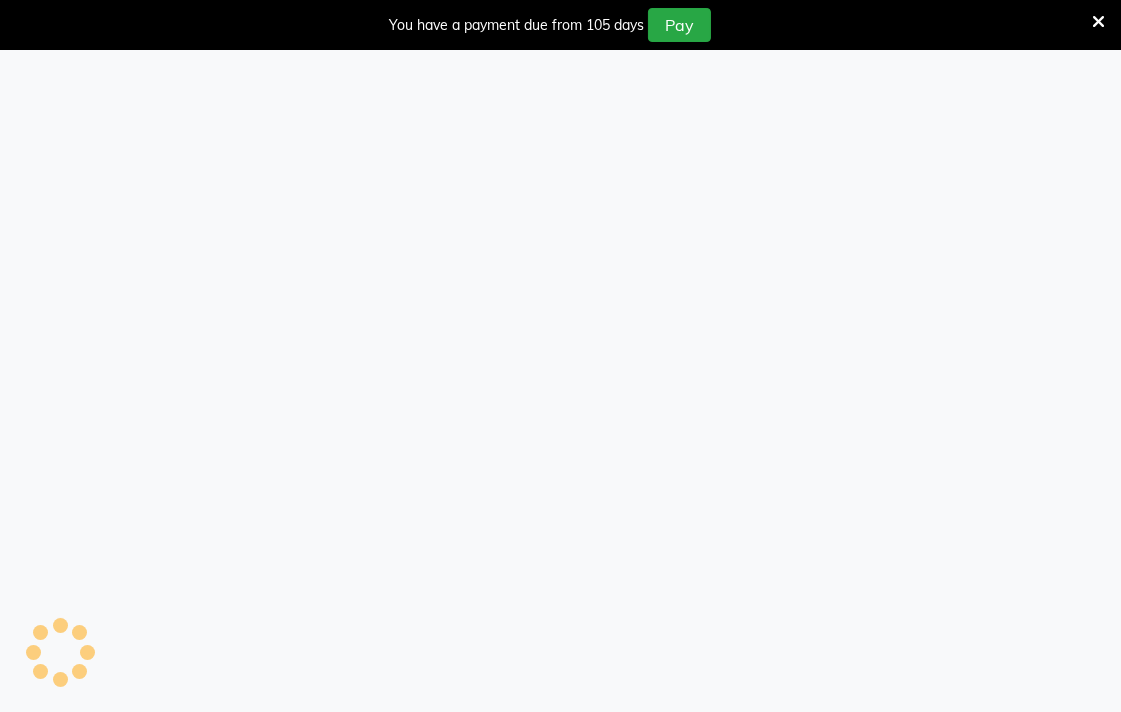 select on "67" 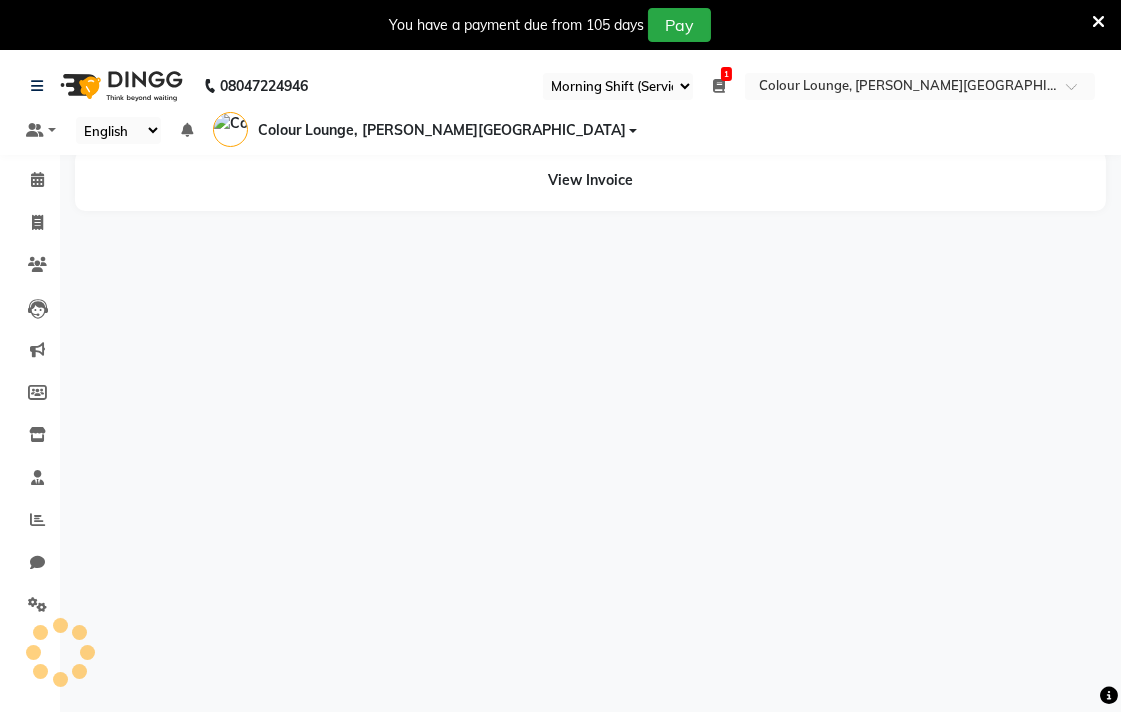 select on "en" 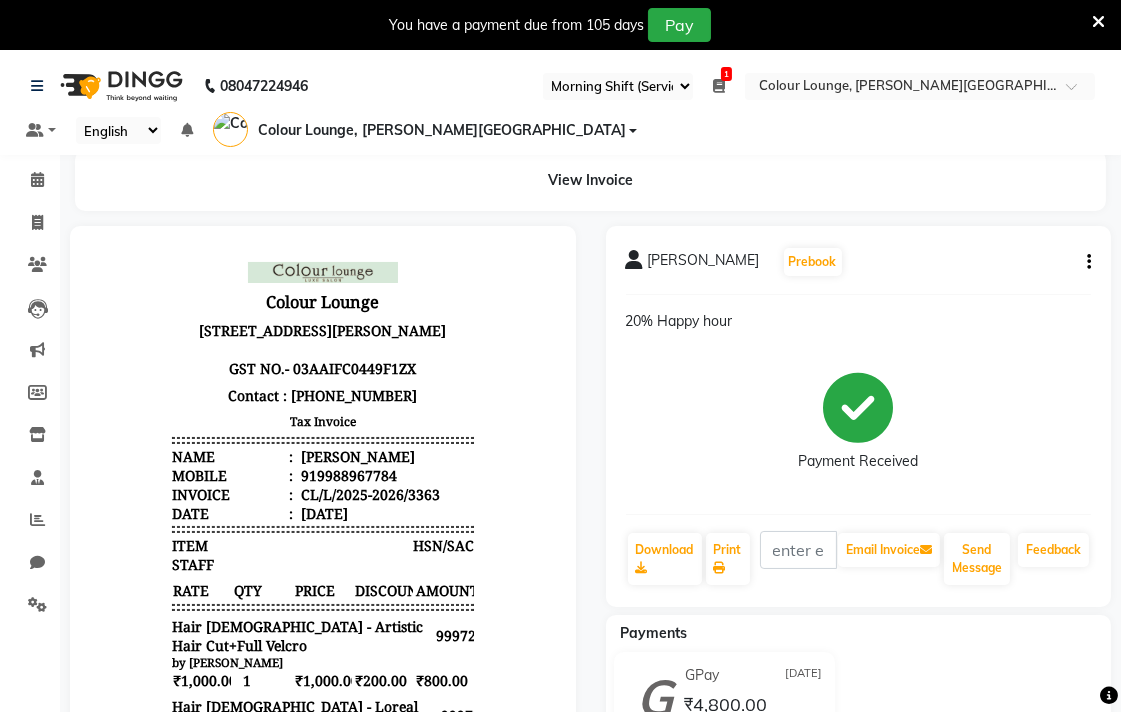 scroll, scrollTop: 0, scrollLeft: 0, axis: both 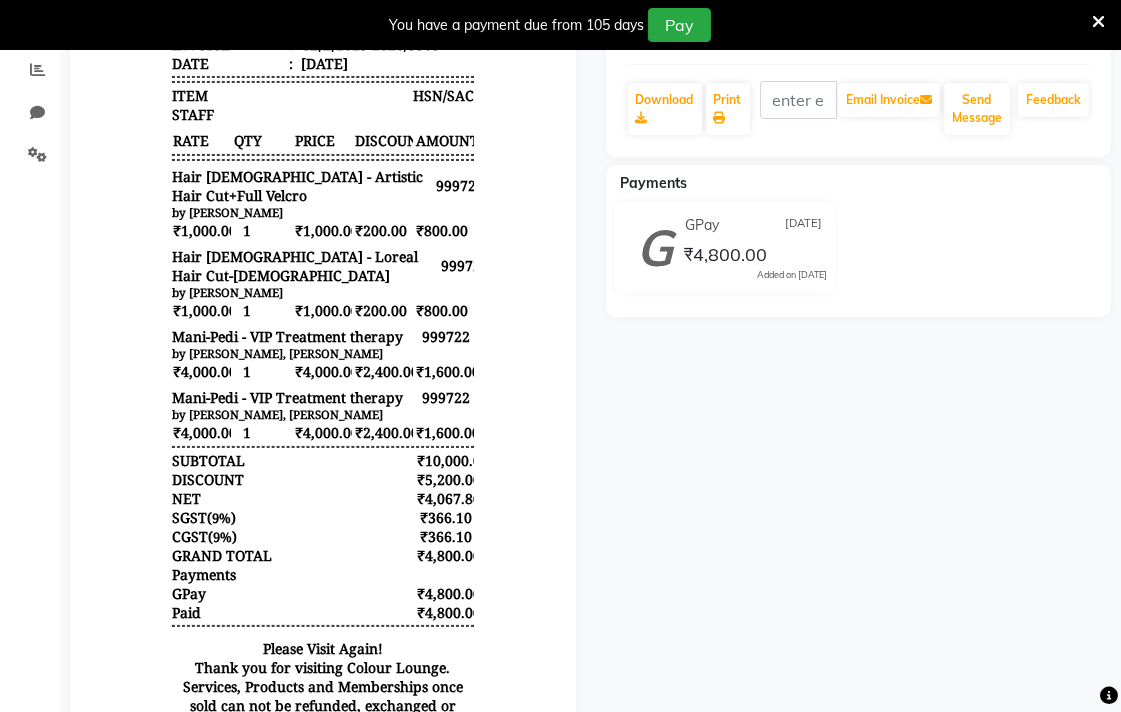 click on "by [PERSON_NAME]" at bounding box center [322, 293] 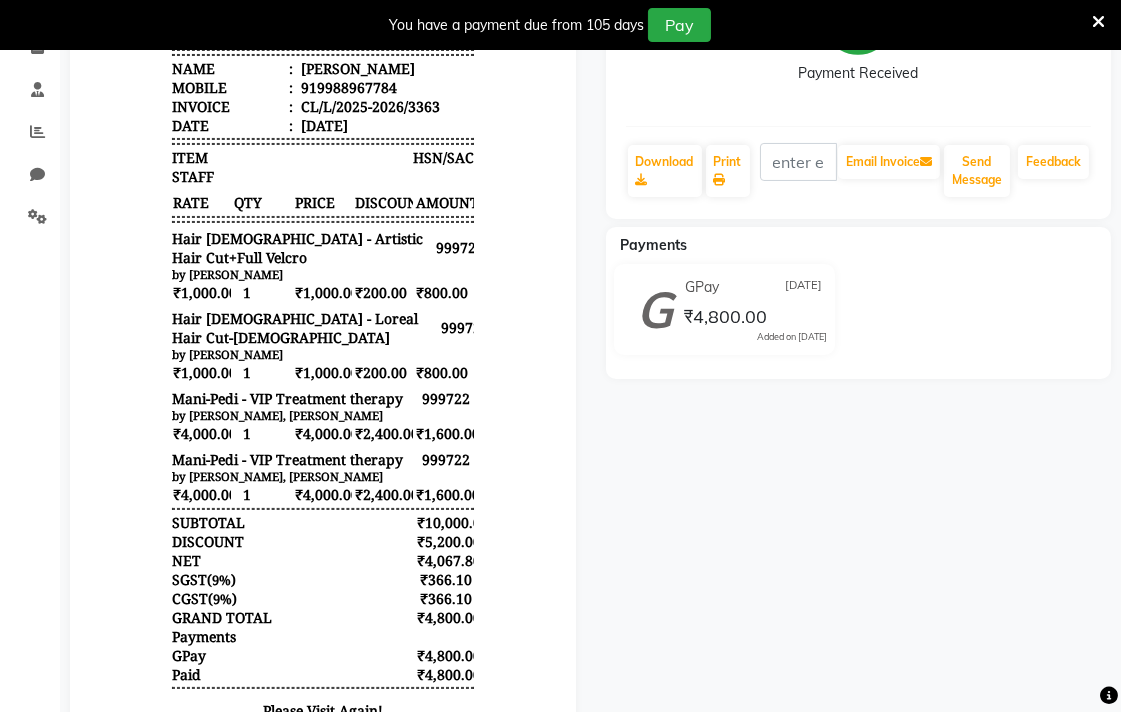 scroll, scrollTop: 0, scrollLeft: 0, axis: both 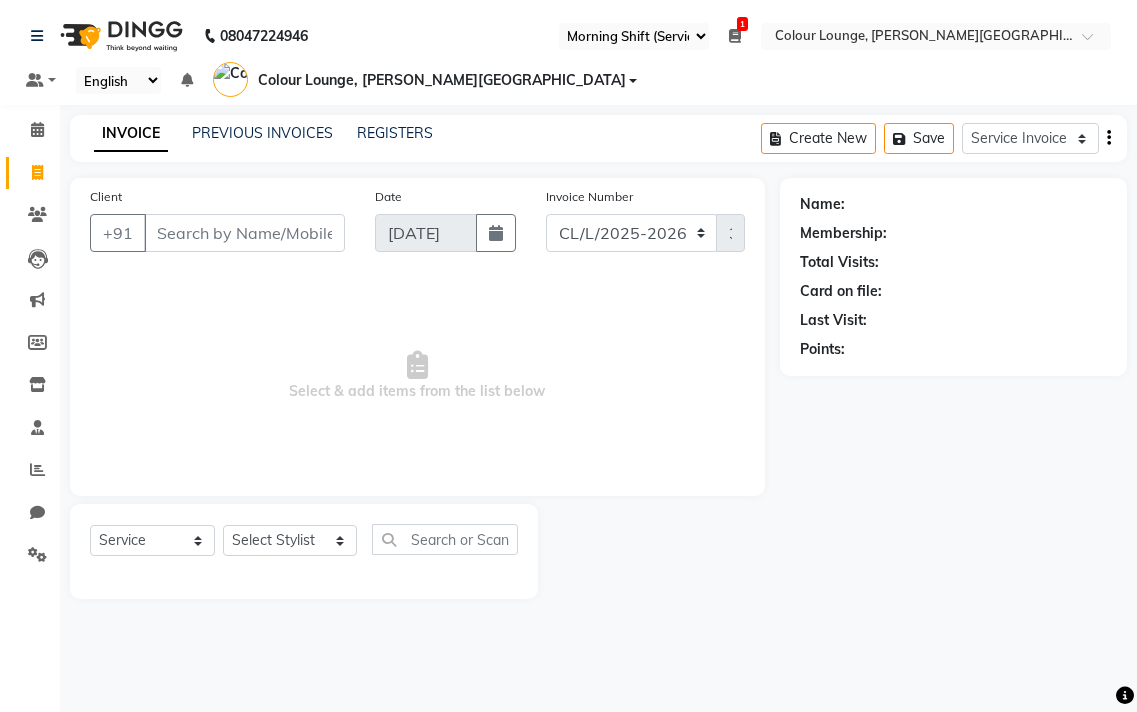 select on "67" 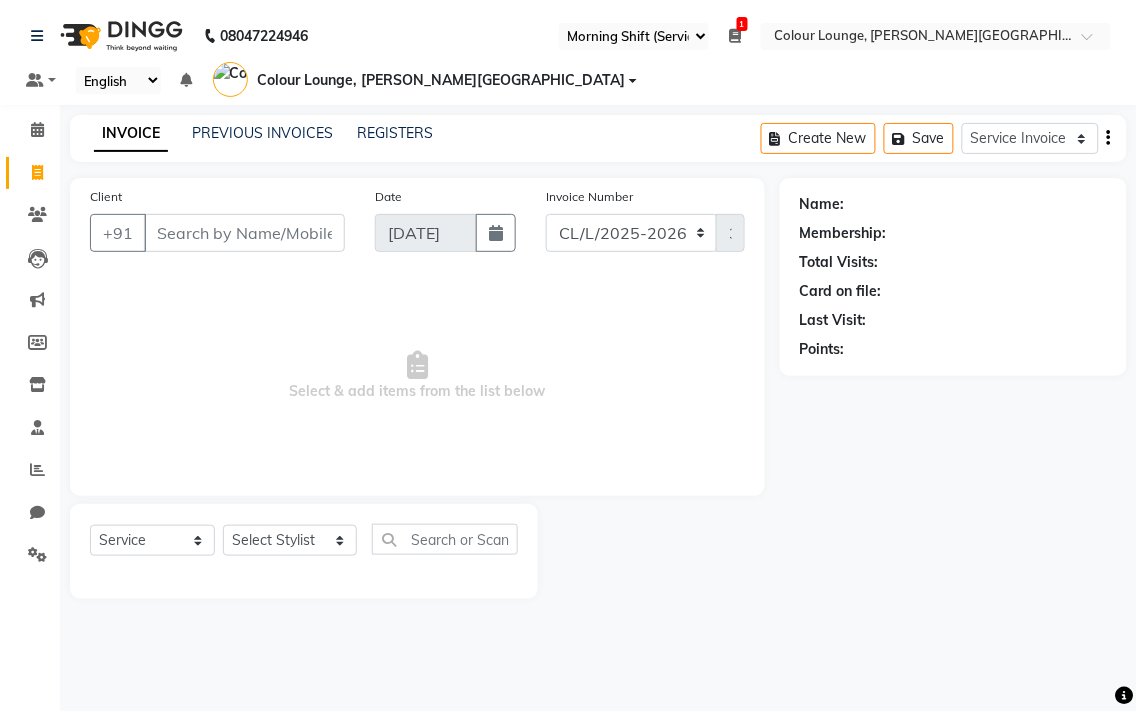 scroll, scrollTop: 0, scrollLeft: 0, axis: both 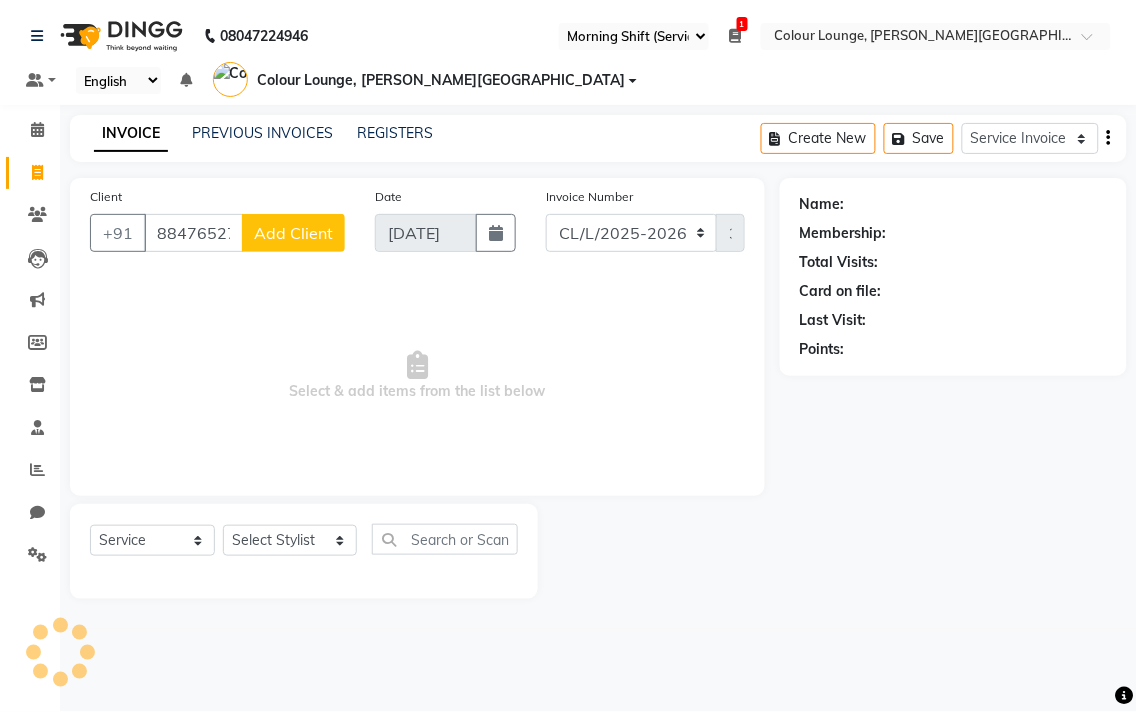 type on "8847652728" 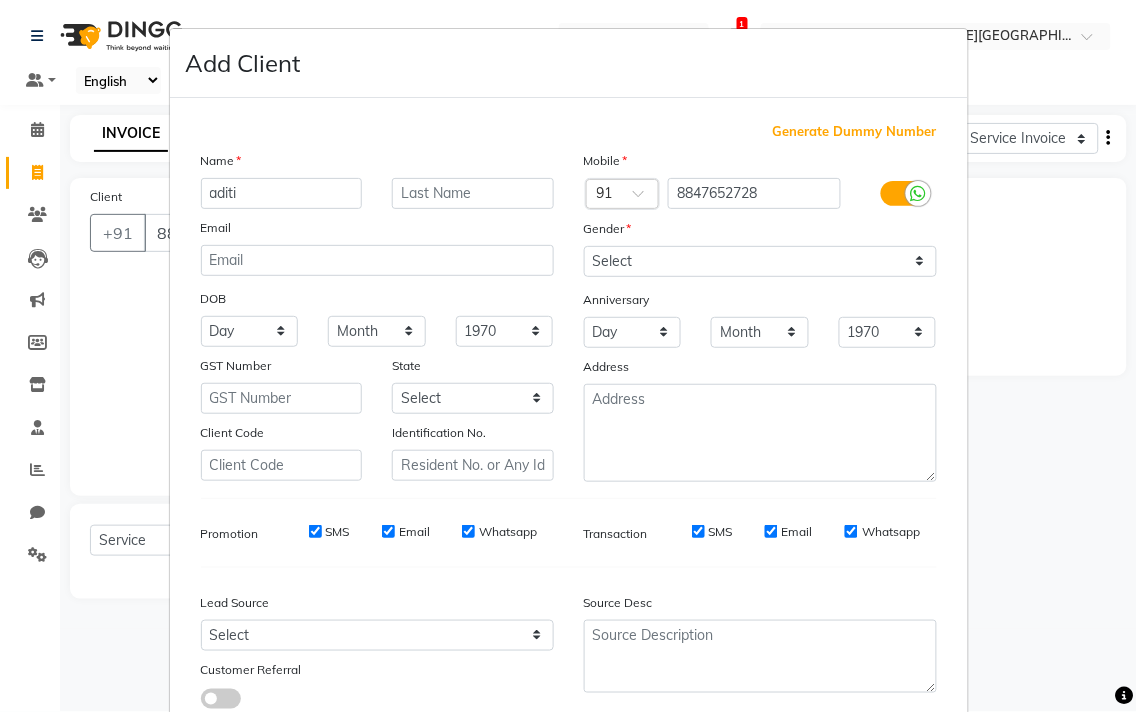 type on "aditi" 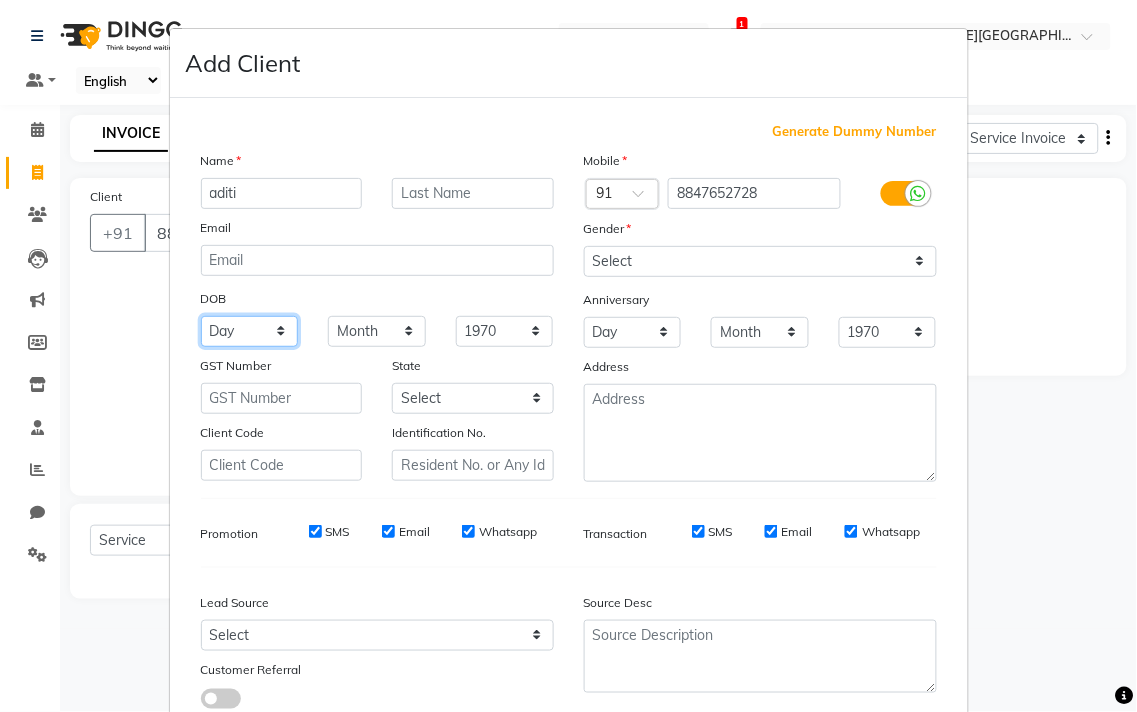 click on "Day 01 02 03 04 05 06 07 08 09 10 11 12 13 14 15 16 17 18 19 20 21 22 23 24 25 26 27 28 29 30 31" at bounding box center [250, 331] 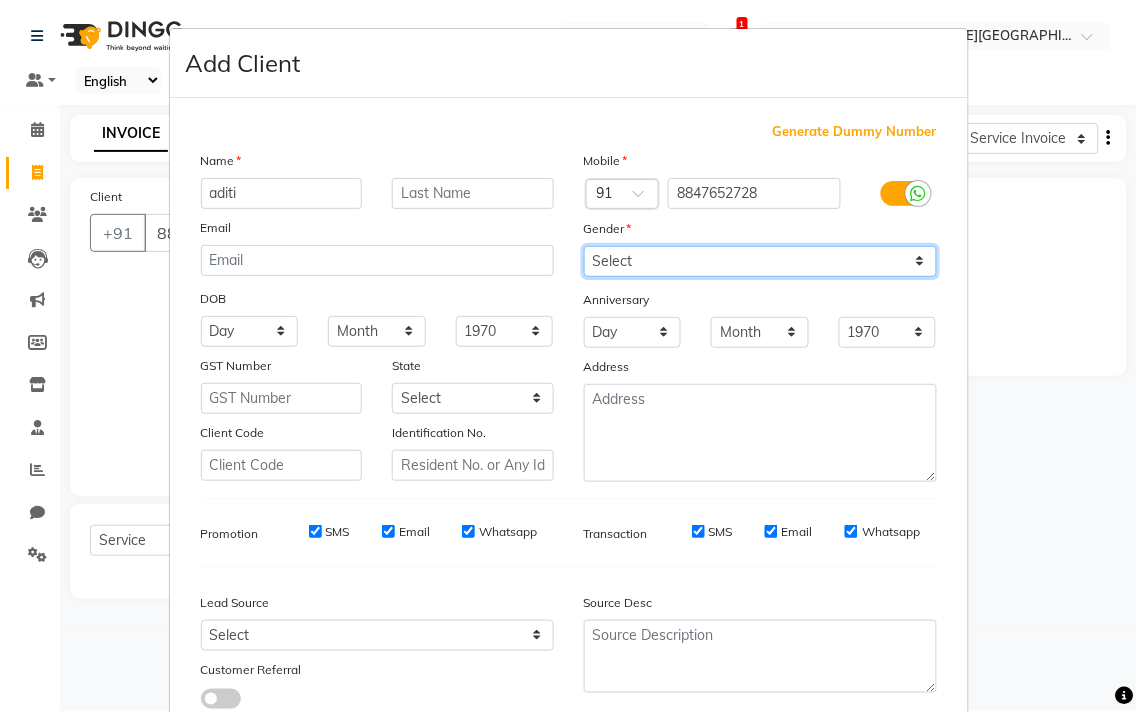 click on "Select [DEMOGRAPHIC_DATA] [DEMOGRAPHIC_DATA] Other Prefer Not To Say" at bounding box center [760, 261] 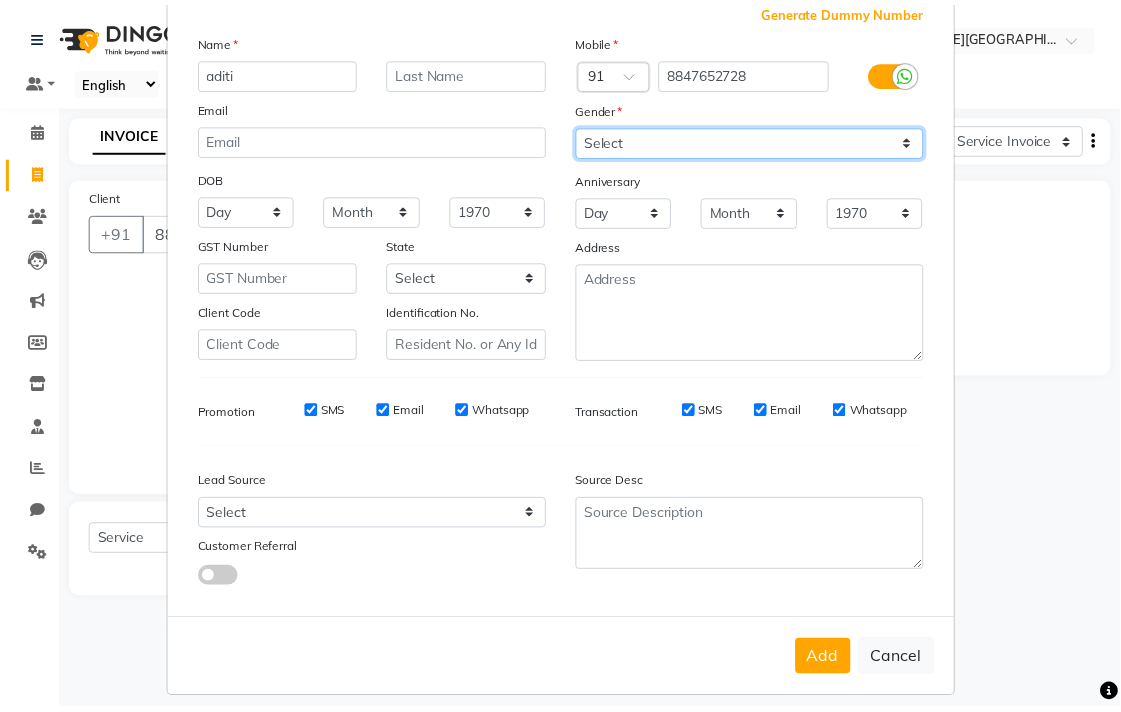 scroll, scrollTop: 138, scrollLeft: 0, axis: vertical 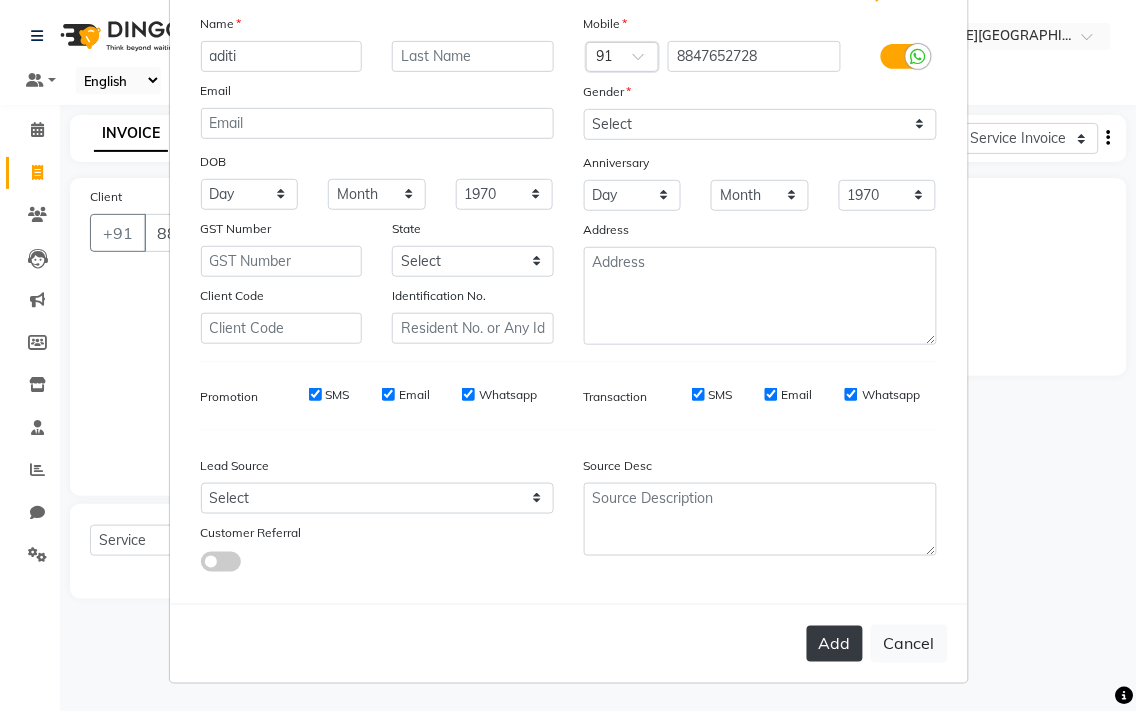 click on "Add" at bounding box center [835, 644] 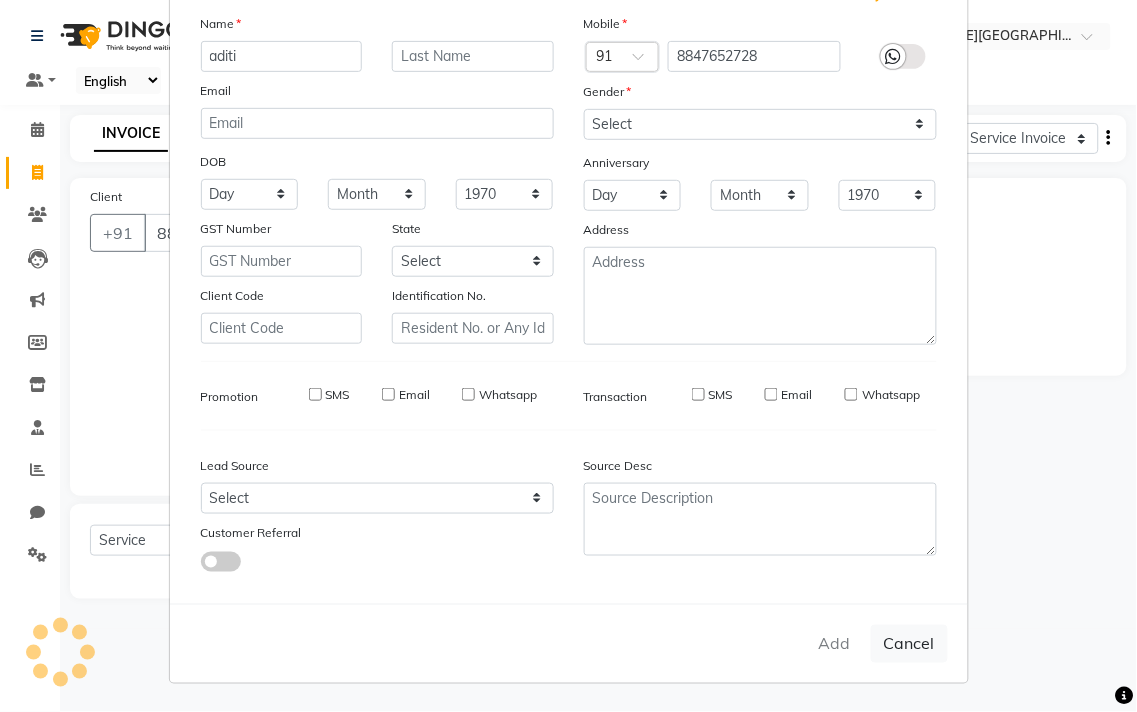 type 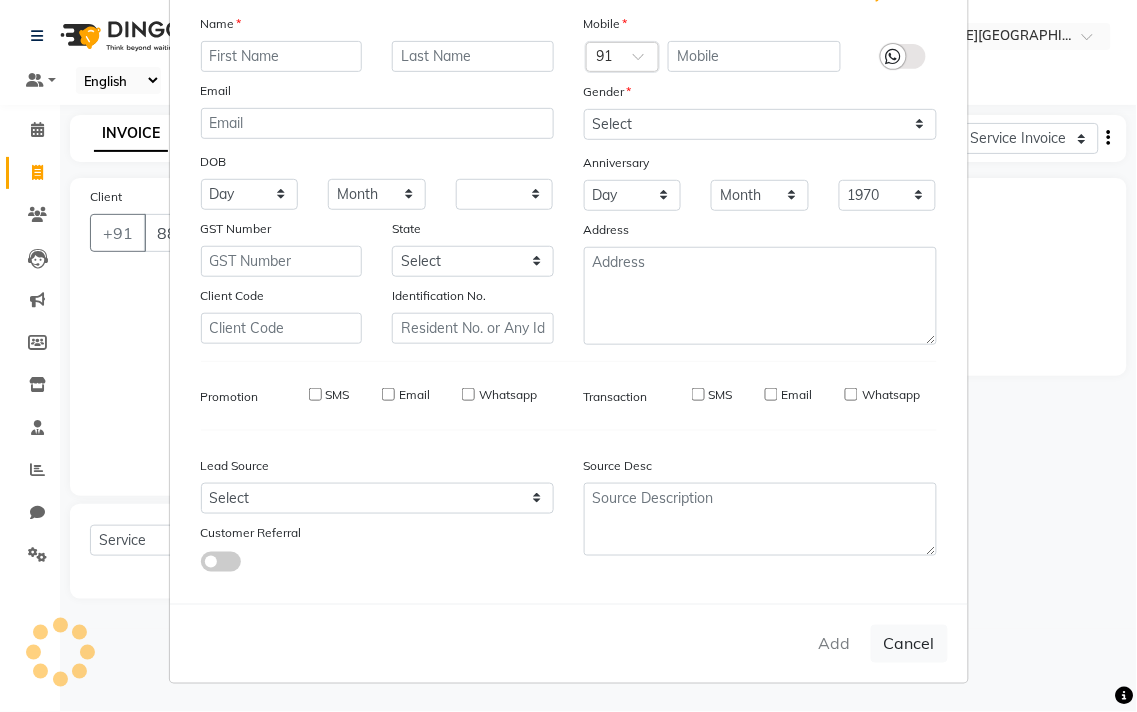 select 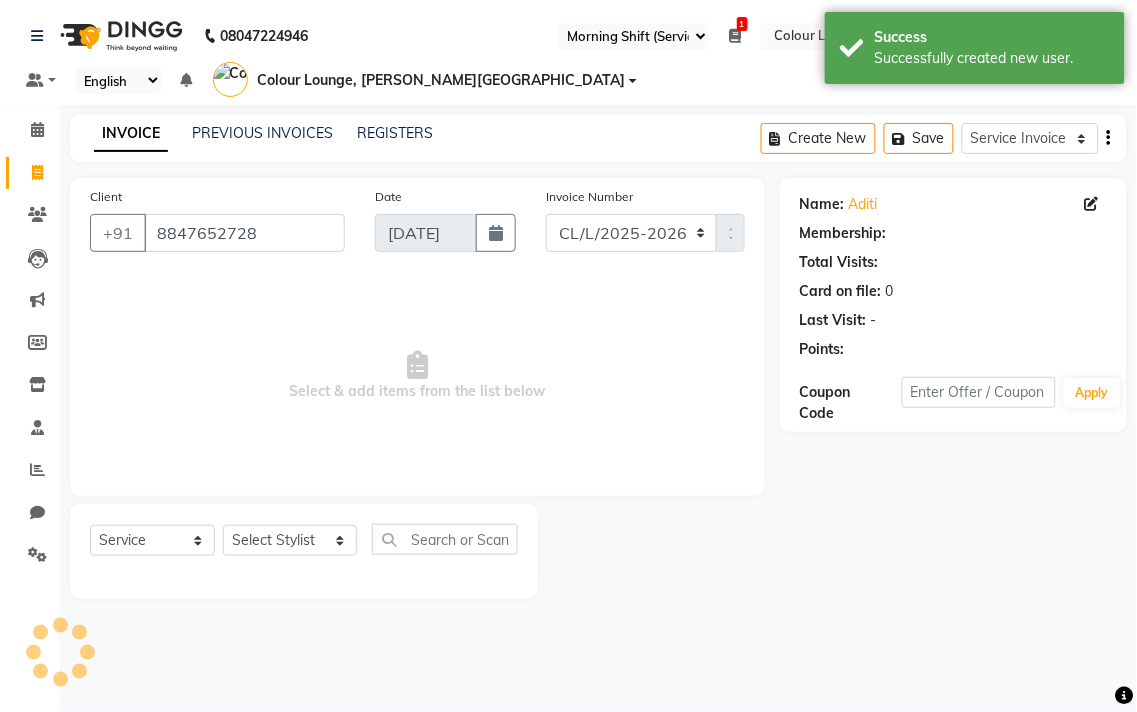 select on "1: Object" 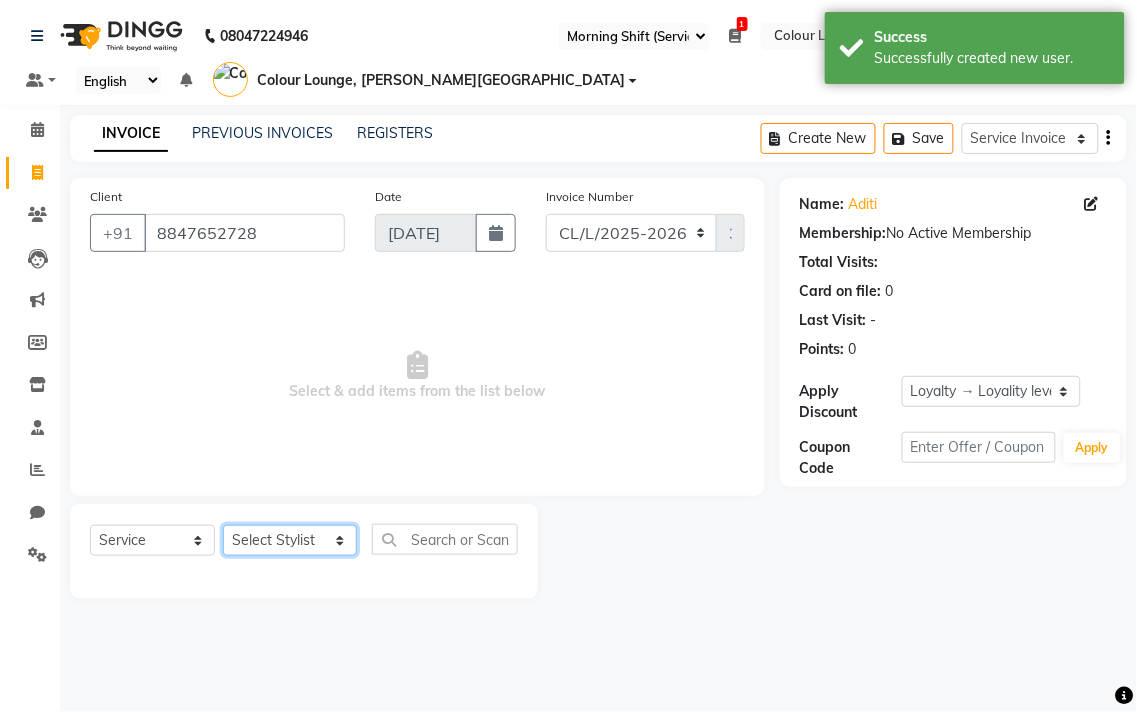 click on "Select Stylist Admin AMIT [PERSON_NAME] [PERSON_NAME] BALBHARTI SHARMA Colour Lounge, [PERSON_NAME][GEOGRAPHIC_DATA] Colour Lounge, [PERSON_NAME][GEOGRAPHIC_DATA] DINGG [PERSON_NAME] [PERSON_NAME] [PERSON_NAME] [PERSON_NAME] LOVE [PERSON_NAME] [PERSON_NAME] [PERSON_NAME] [PERSON_NAME] [PERSON_NAME] POOJA Pooja [PERSON_NAME] [PERSON_NAME] PRINCE [PERSON_NAME] [PERSON_NAME] [PERSON_NAME] [PERSON_NAME] Sameer [PERSON_NAME] [PERSON_NAME] [PERSON_NAME]  Sunny TULOSH [PERSON_NAME] [PERSON_NAME] VISHAL" 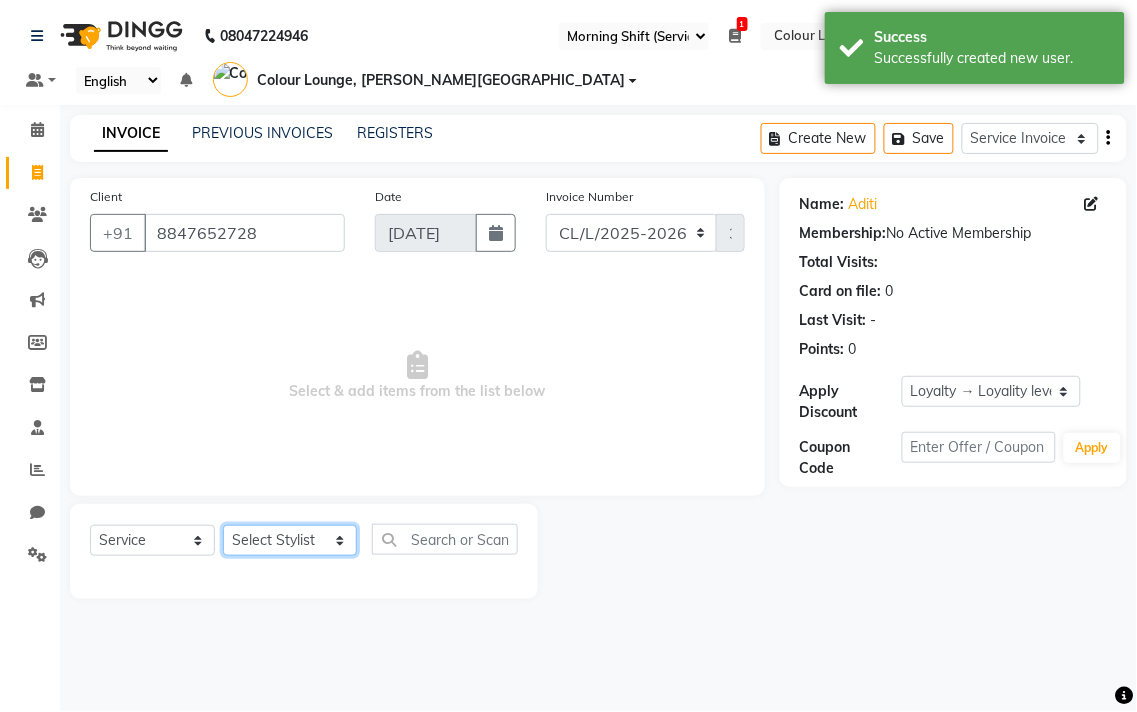 select on "70033" 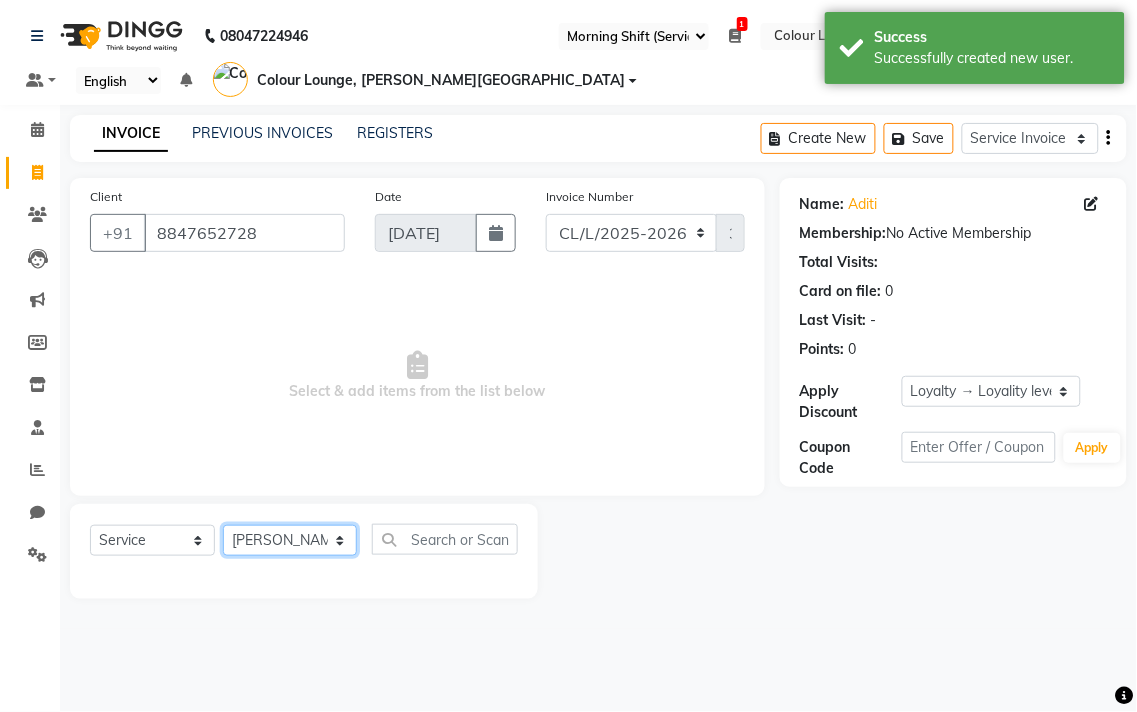 click on "Select Stylist Admin AMIT [PERSON_NAME] [PERSON_NAME] BALBHARTI SHARMA Colour Lounge, [PERSON_NAME][GEOGRAPHIC_DATA] Colour Lounge, [PERSON_NAME][GEOGRAPHIC_DATA] DINGG [PERSON_NAME] [PERSON_NAME] [PERSON_NAME] [PERSON_NAME] LOVE [PERSON_NAME] [PERSON_NAME] [PERSON_NAME] [PERSON_NAME] [PERSON_NAME] POOJA Pooja [PERSON_NAME] [PERSON_NAME] PRINCE [PERSON_NAME] [PERSON_NAME] [PERSON_NAME] [PERSON_NAME] Sameer [PERSON_NAME] [PERSON_NAME] [PERSON_NAME]  Sunny TULOSH [PERSON_NAME] [PERSON_NAME] VISHAL" 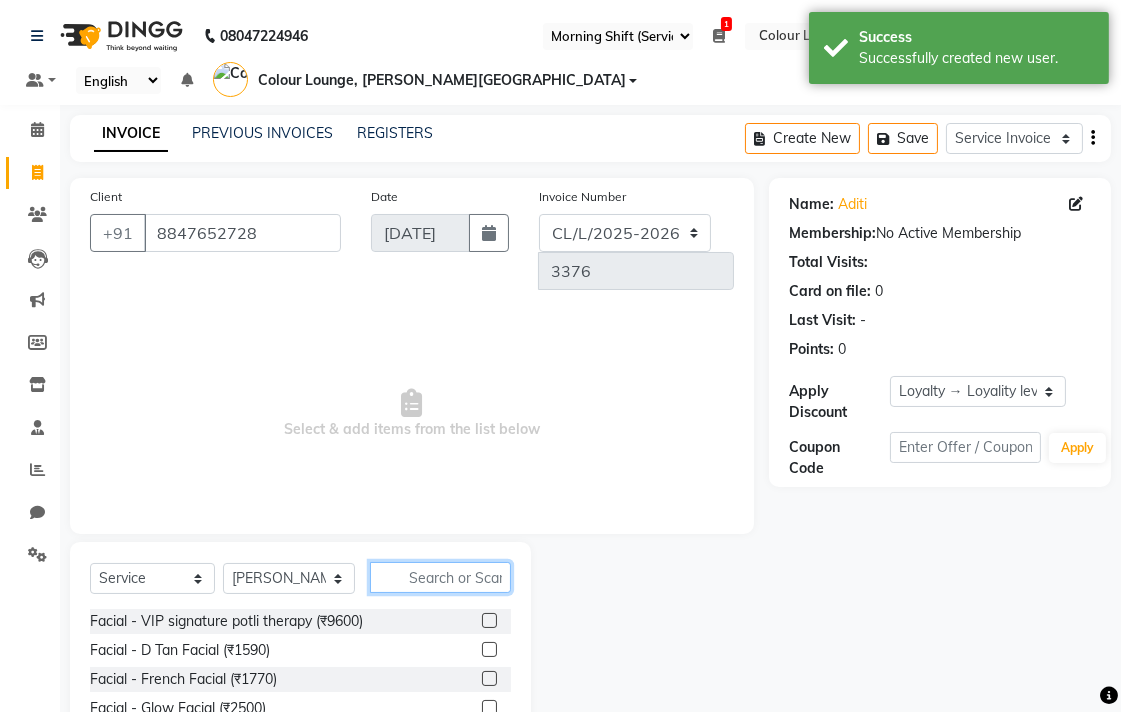 click 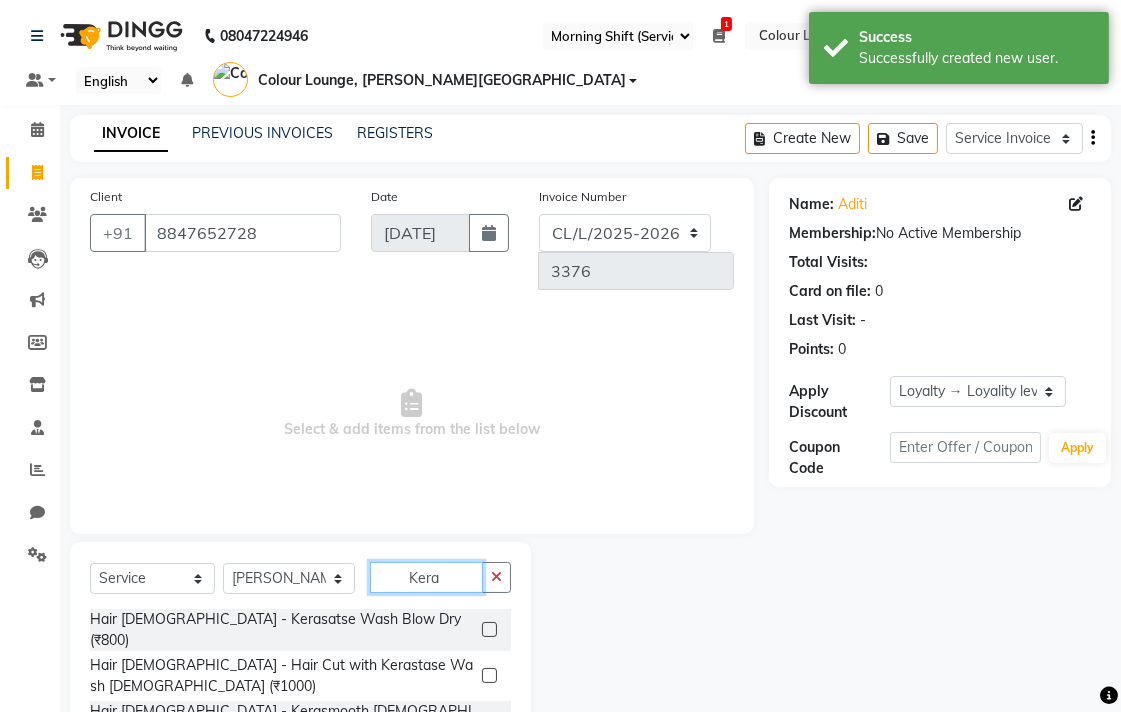 type on "Kera" 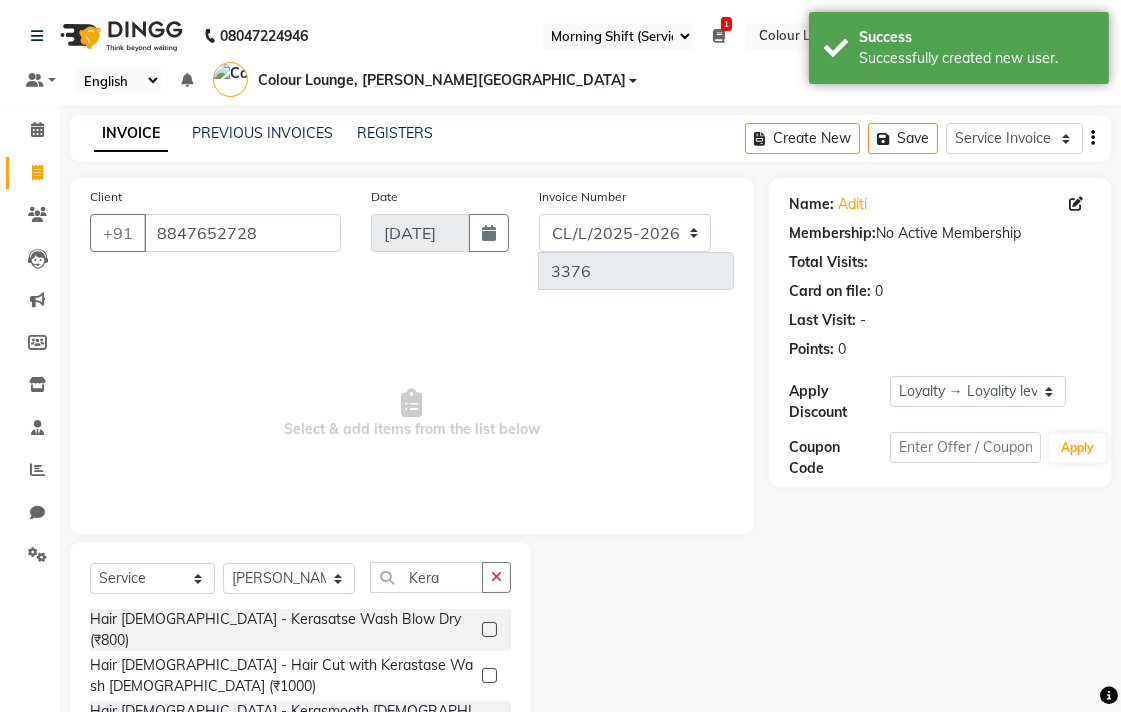 click 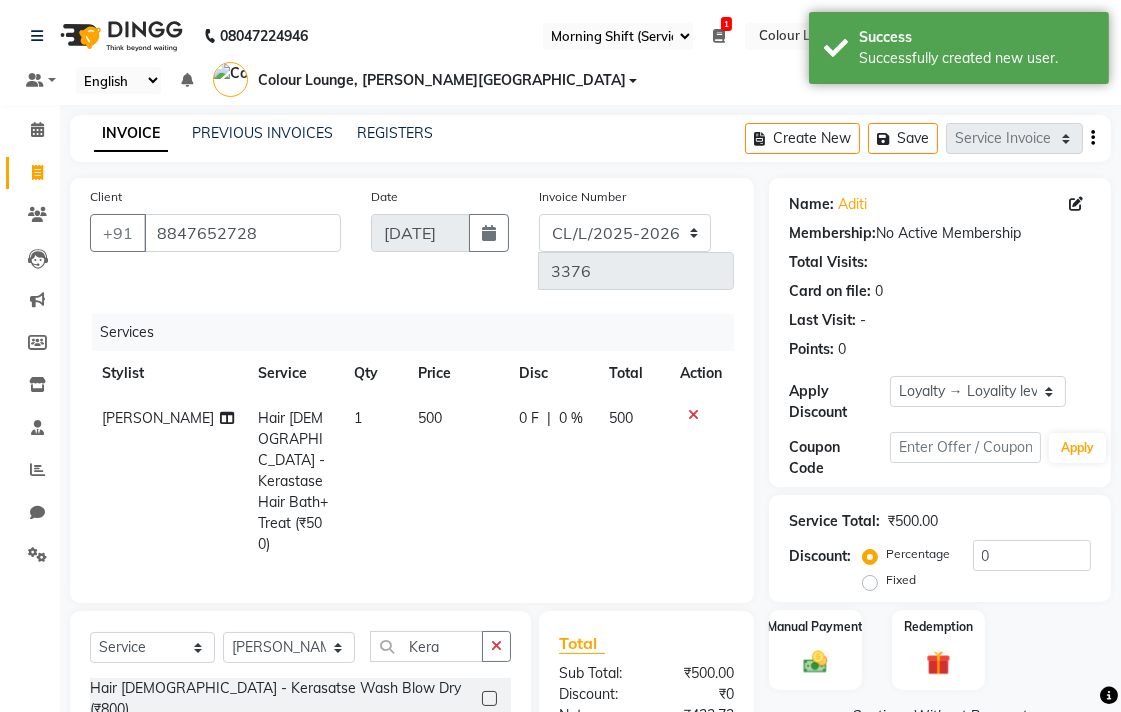 checkbox on "false" 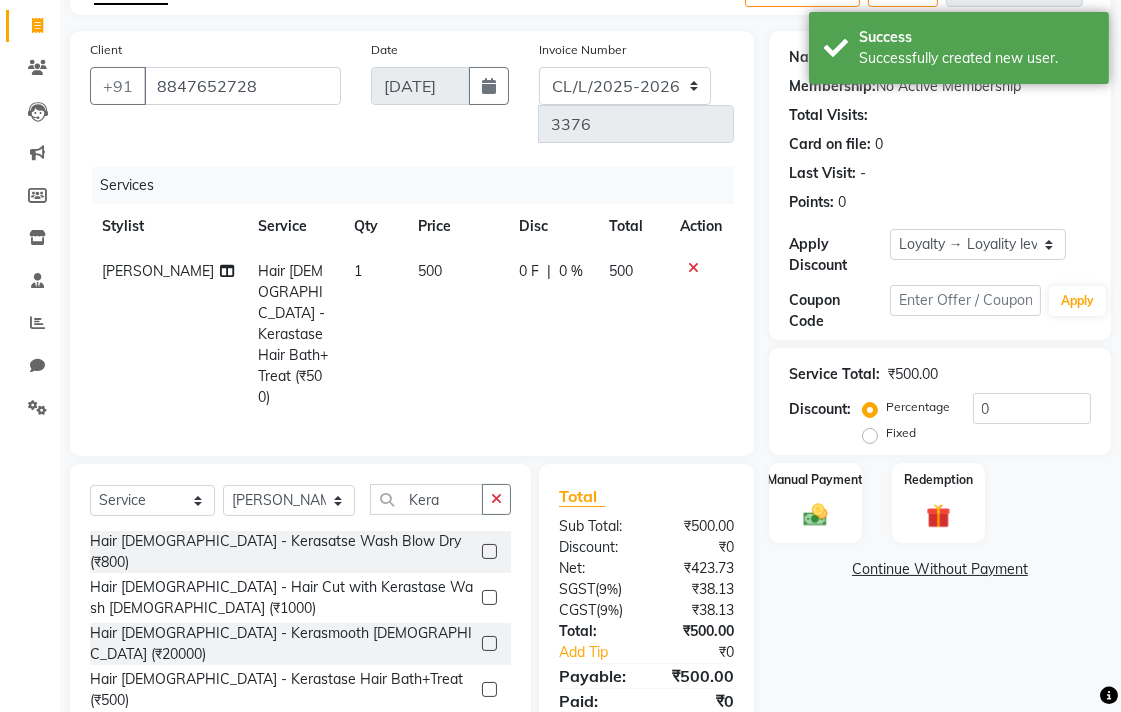 scroll, scrollTop: 160, scrollLeft: 0, axis: vertical 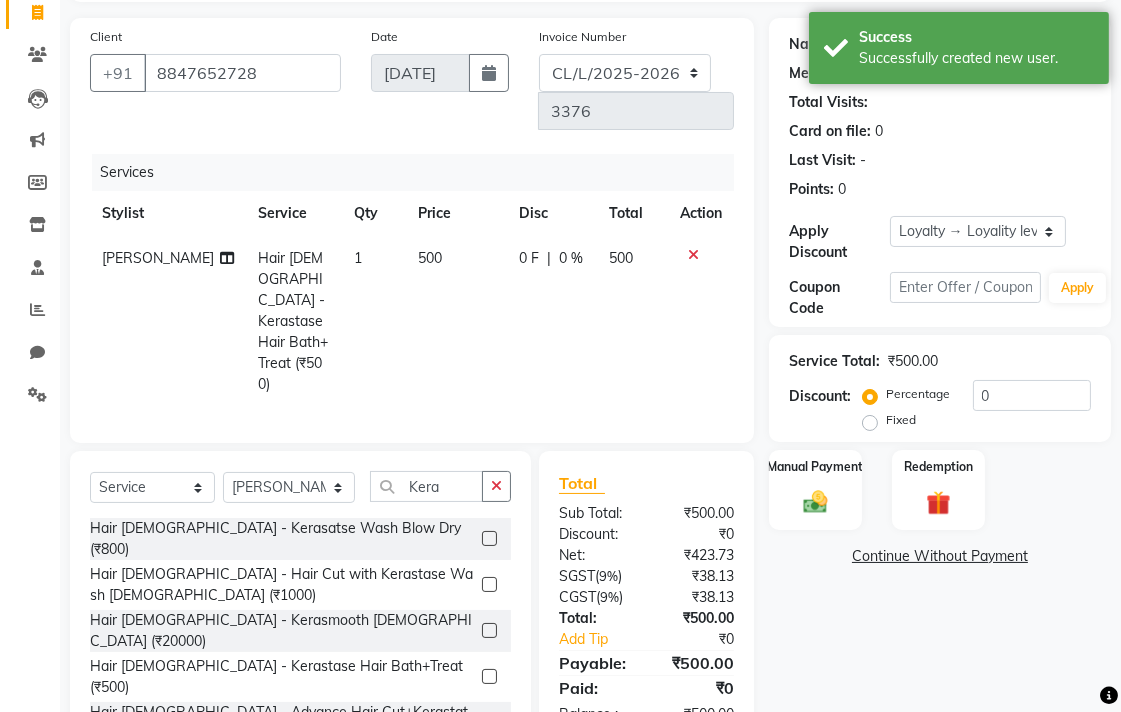 click on "Name: Aditi  Membership:  No Active Membership  Total Visits:   Card on file:  0 Last Visit:   - Points:   0  Apply Discount Select  Loyalty → Loyality level 1  Coupon Code Apply Service Total:  ₹500.00  Discount:  Percentage   Fixed  0 Manual Payment Redemption  Continue Without Payment" 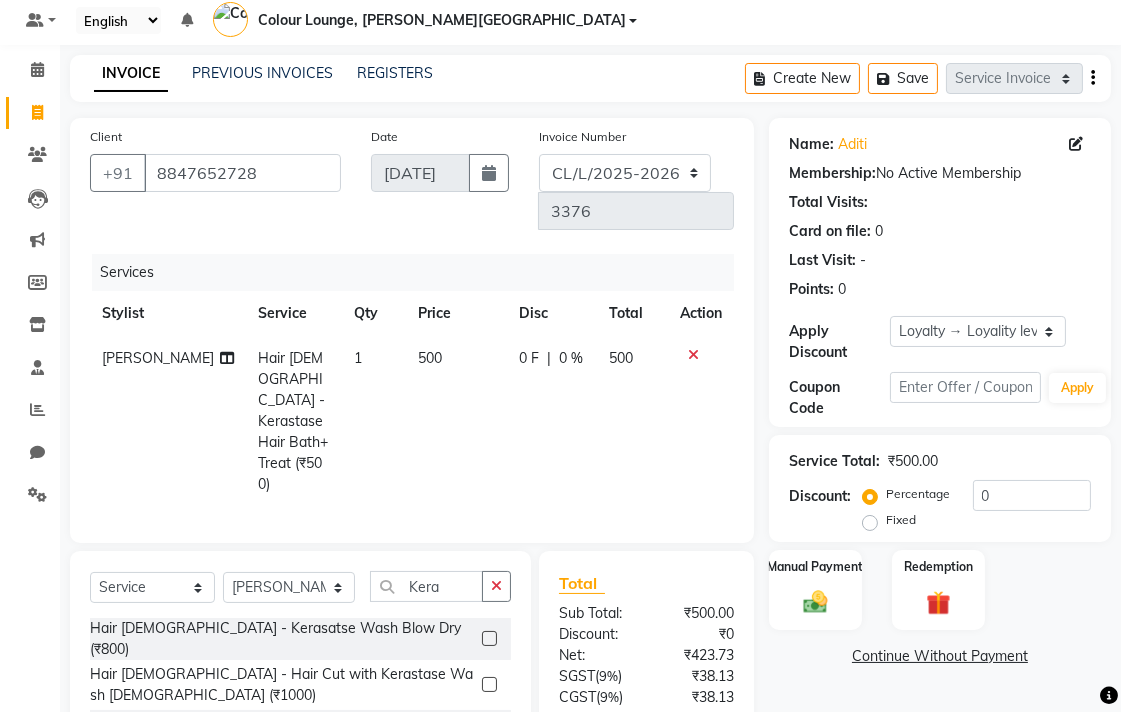 scroll, scrollTop: 160, scrollLeft: 0, axis: vertical 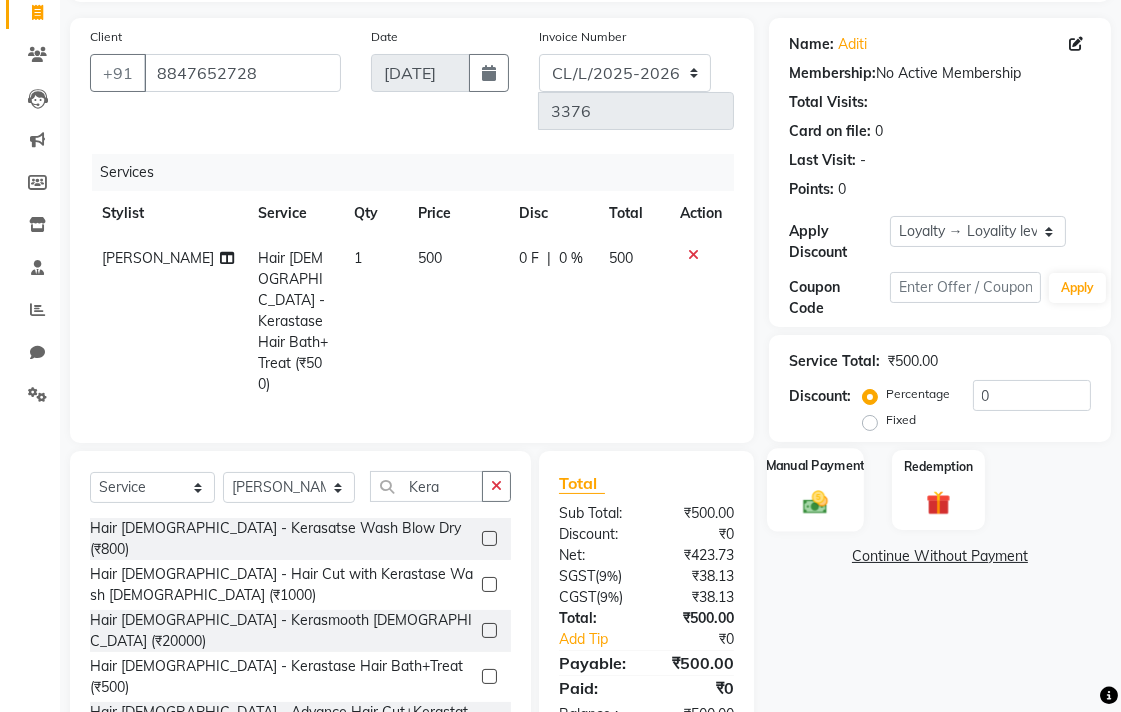 click 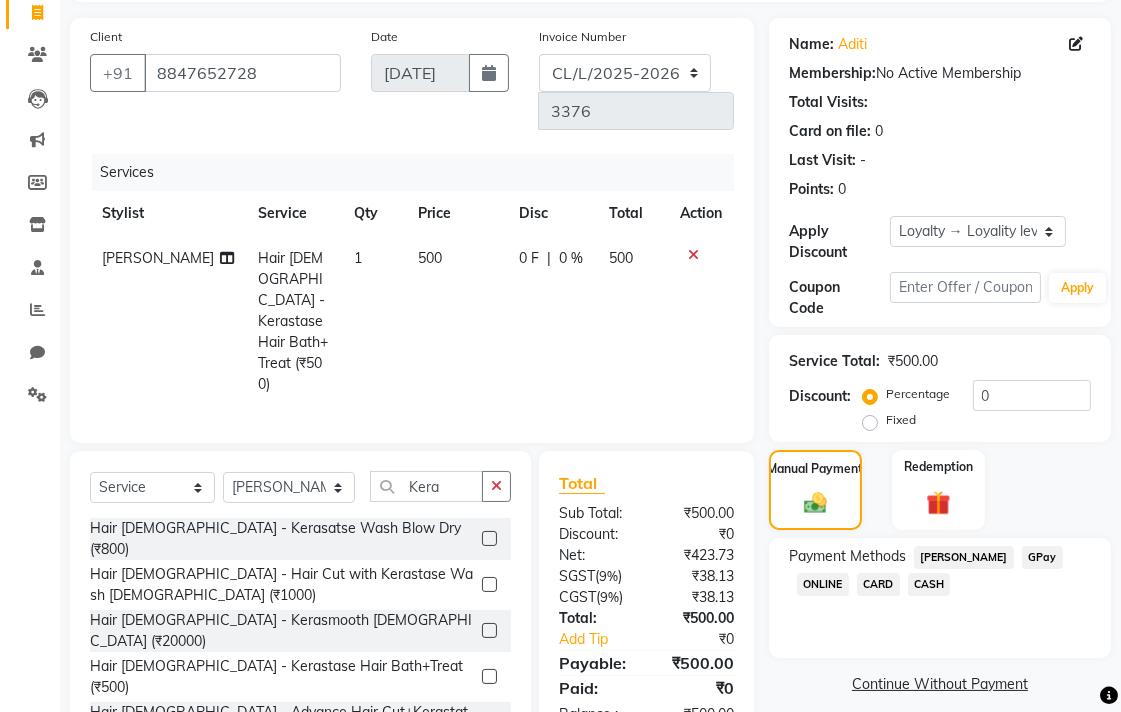 click on "GPay" 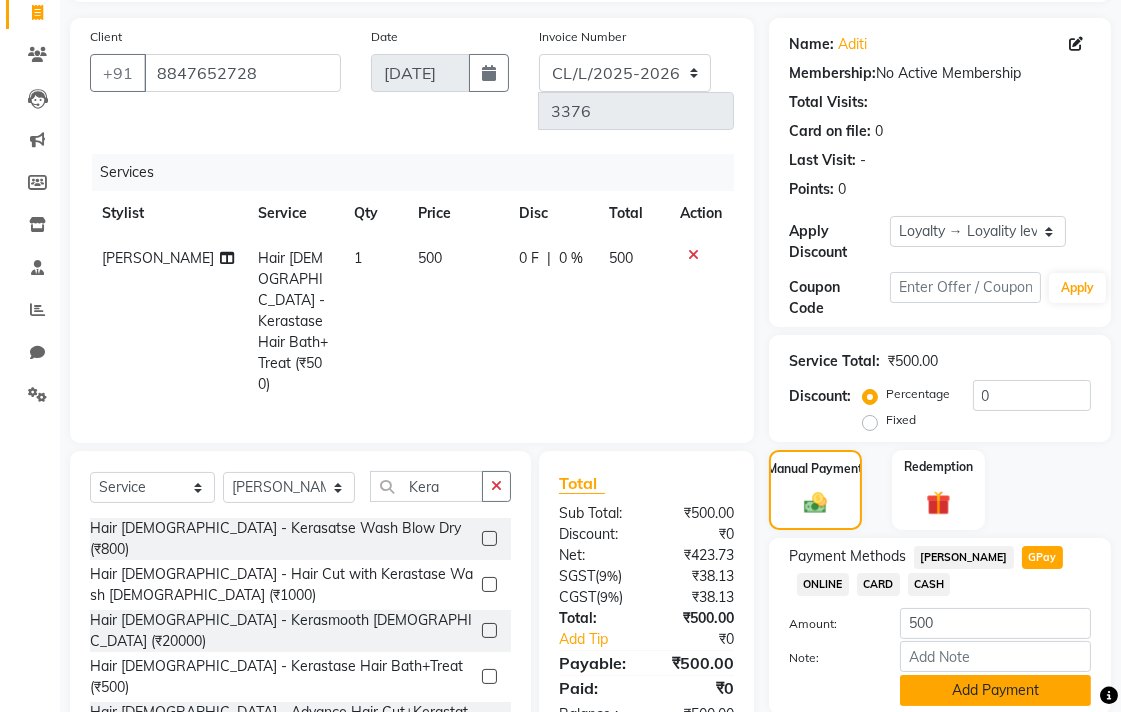 click on "Add Payment" 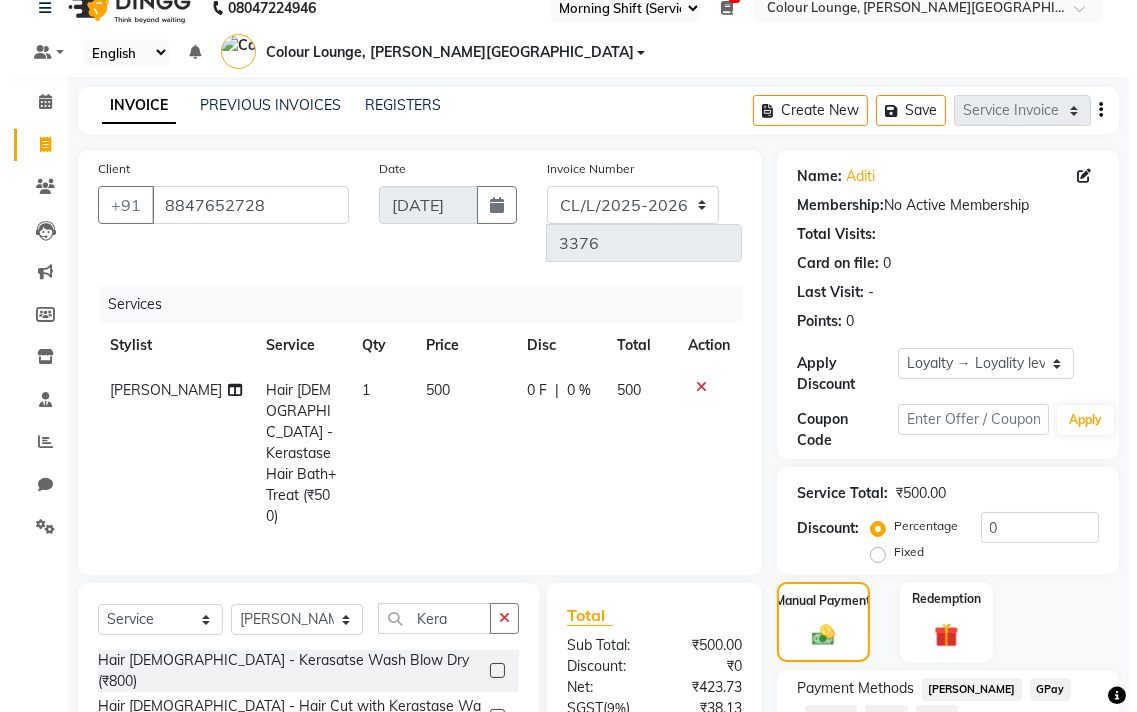 scroll, scrollTop: 30, scrollLeft: 0, axis: vertical 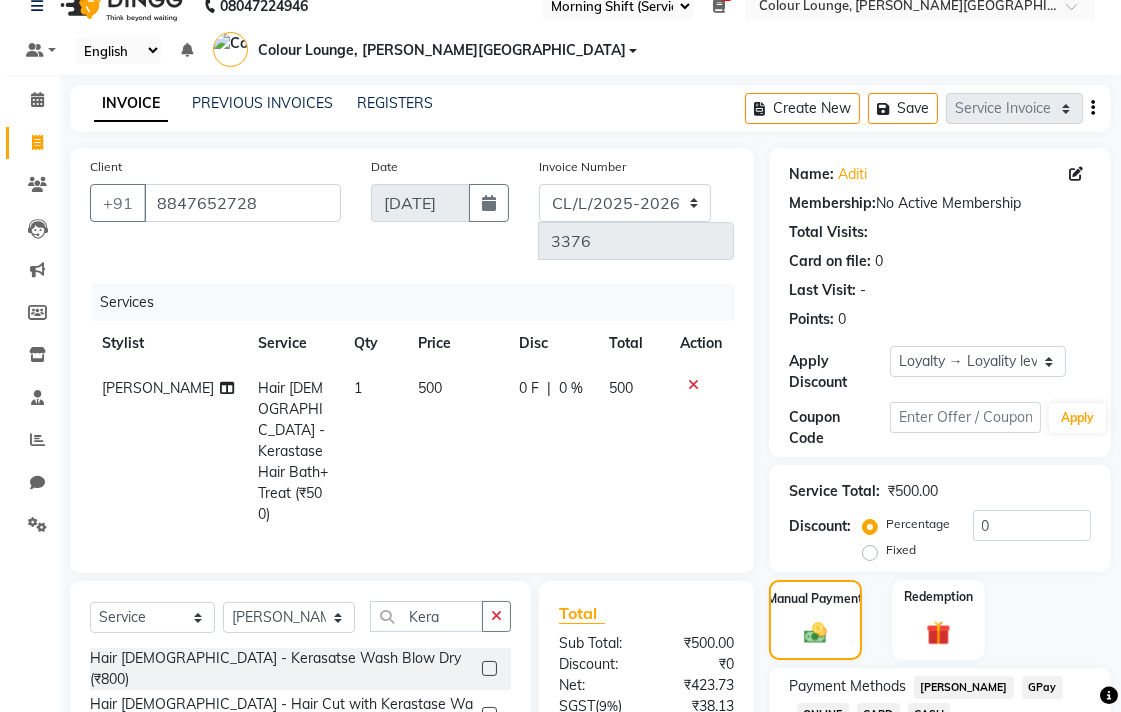 click 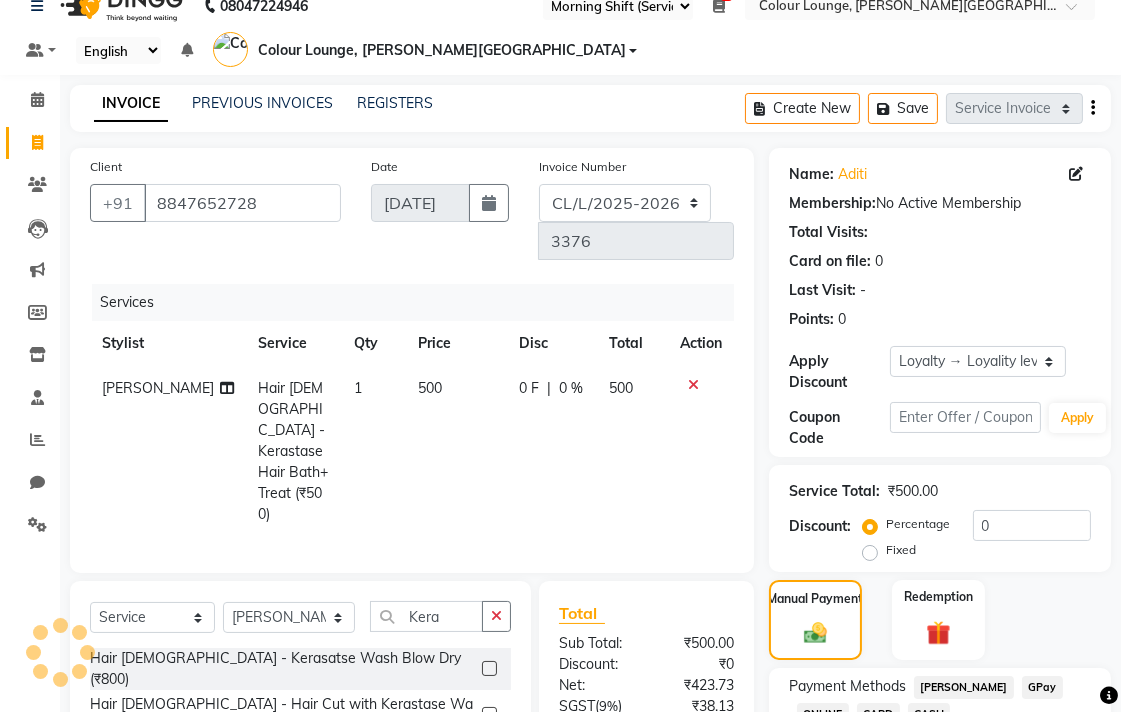 select on "[DEMOGRAPHIC_DATA]" 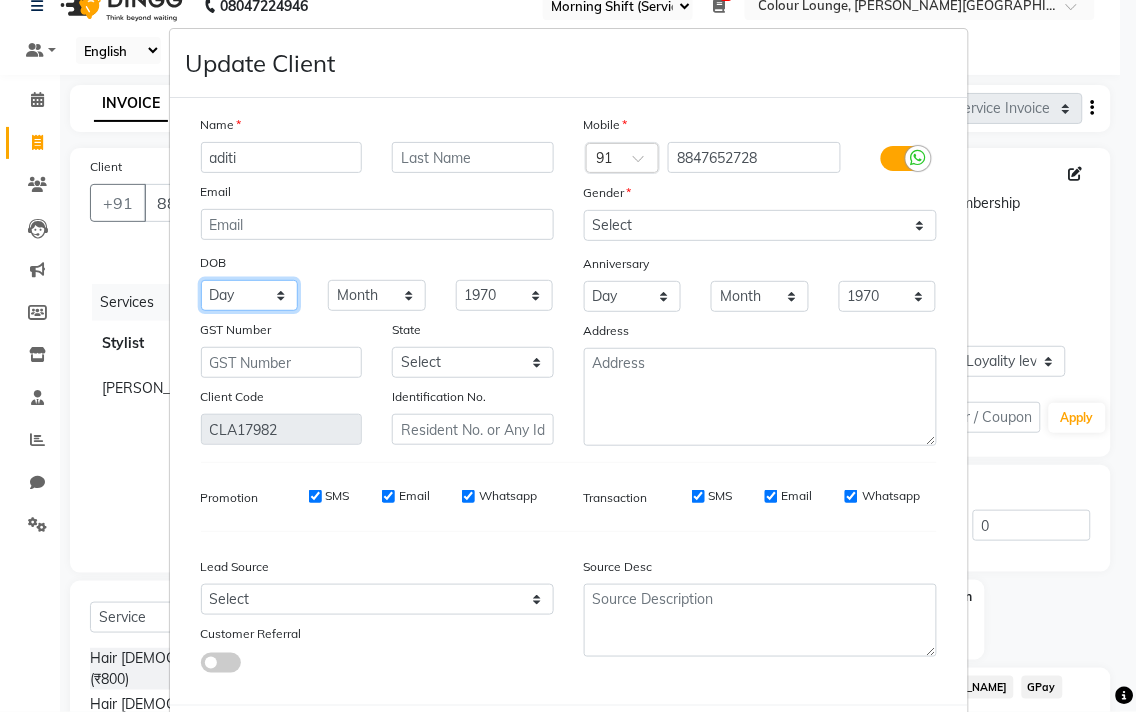 click on "Day 01 02 03 04 05 06 07 08 09 10 11 12 13 14 15 16 17 18 19 20 21 22 23 24 25 26 27 28 29 30 31" at bounding box center [250, 295] 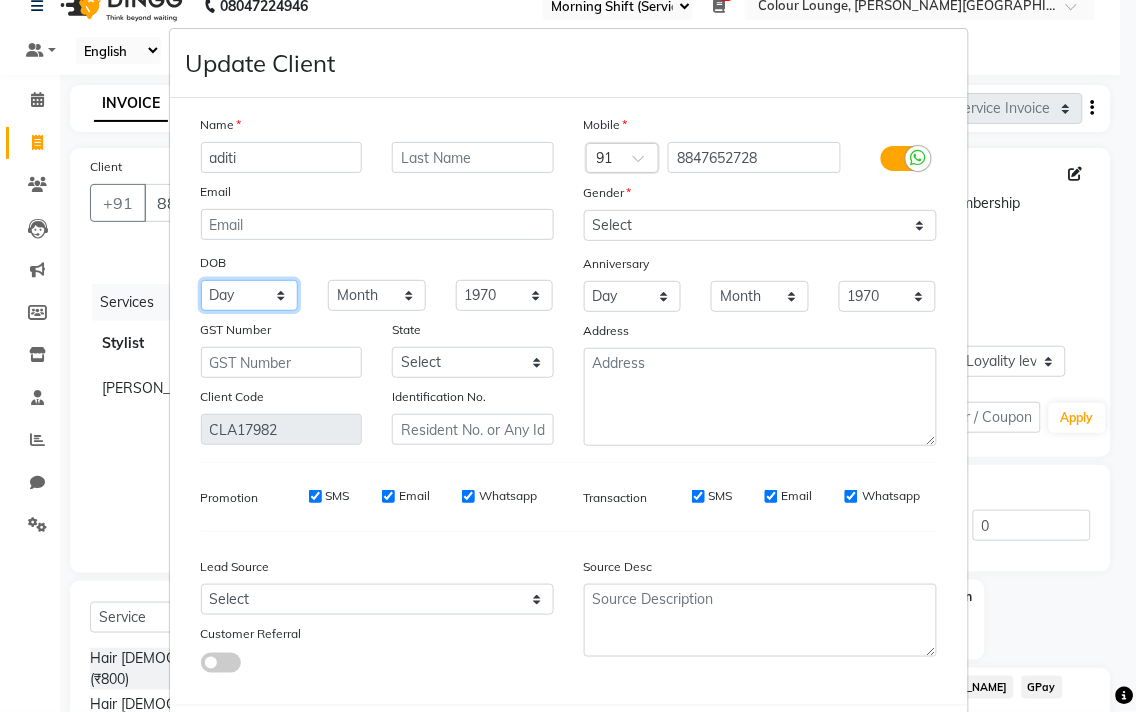 select on "05" 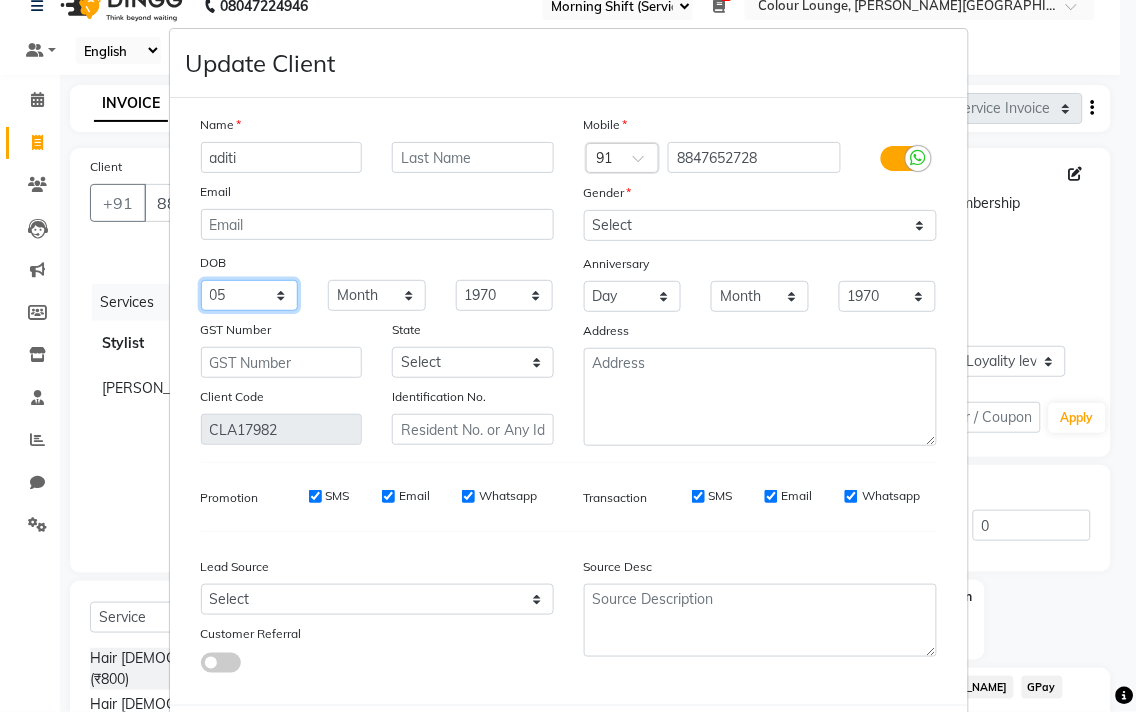 click on "Day 01 02 03 04 05 06 07 08 09 10 11 12 13 14 15 16 17 18 19 20 21 22 23 24 25 26 27 28 29 30 31" at bounding box center [250, 295] 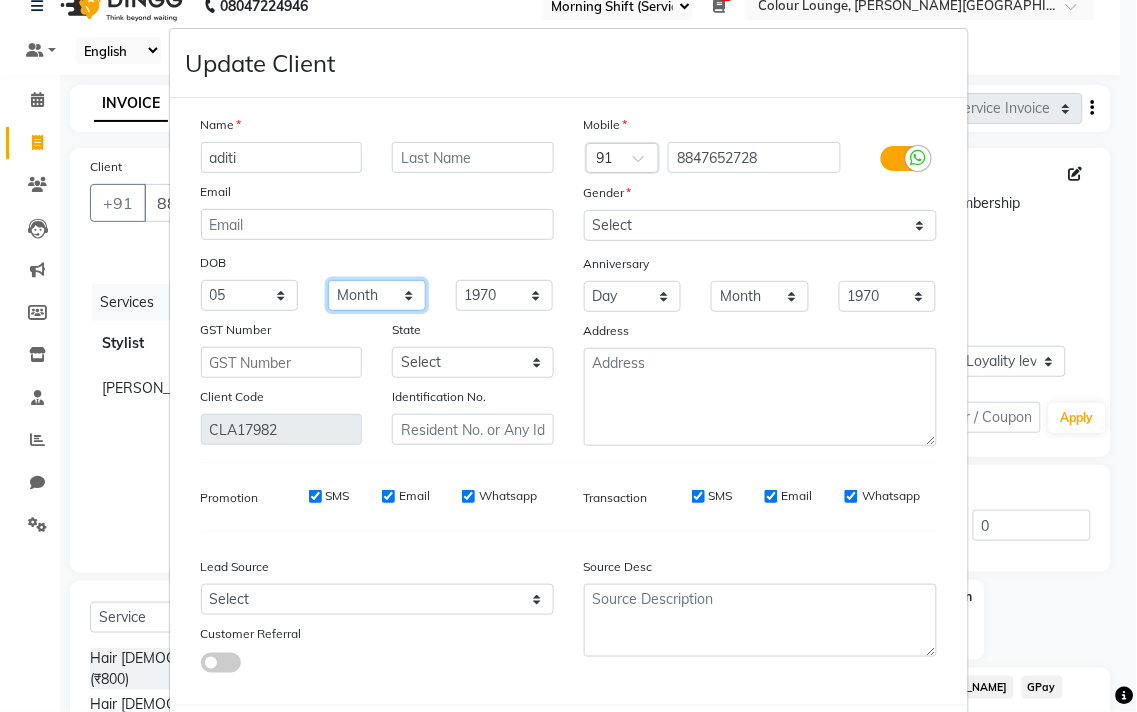 click on "Month January February March April May June July August September October November December" at bounding box center [377, 295] 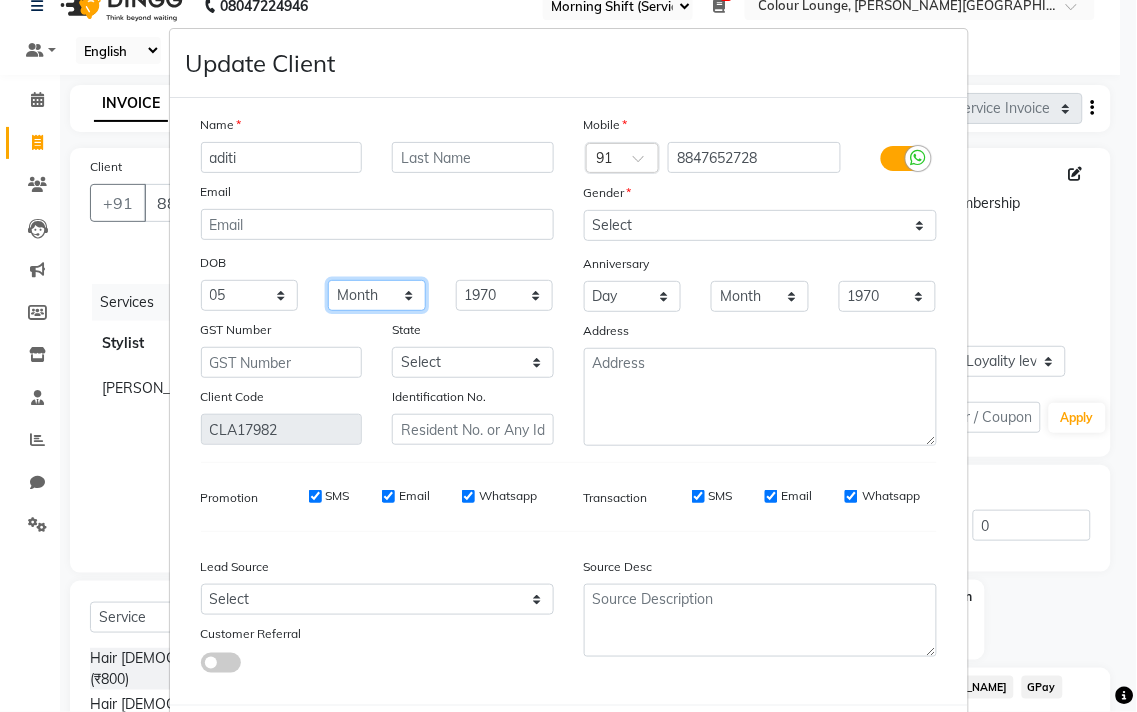 select on "01" 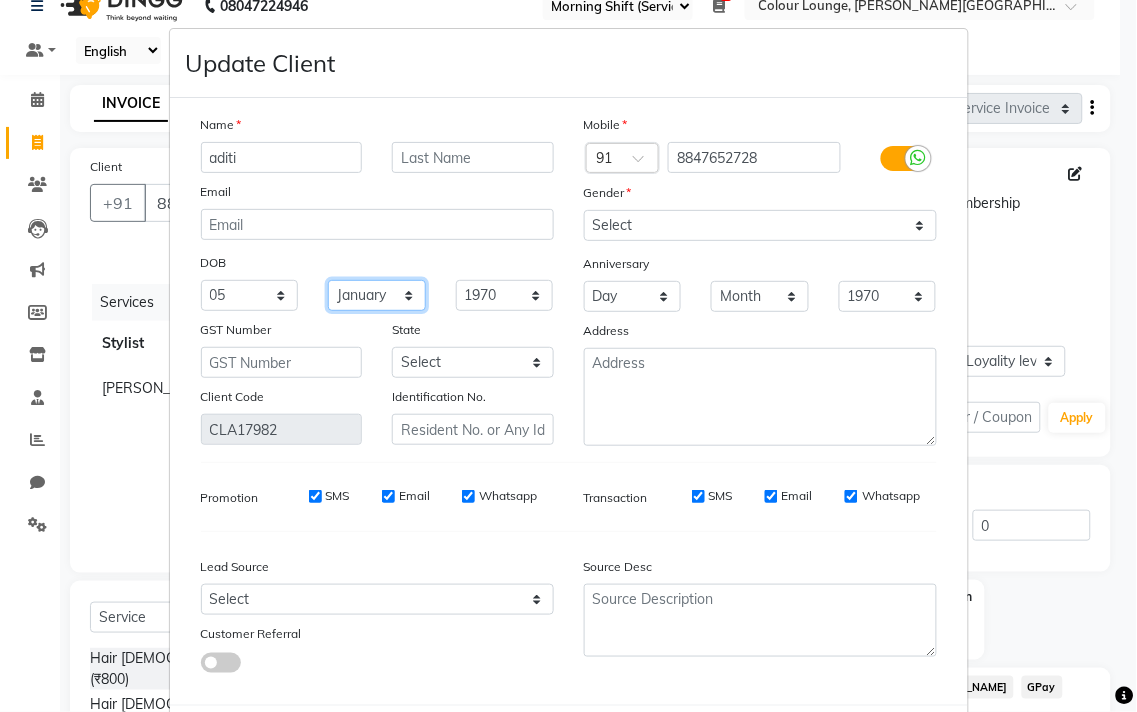 click on "Month January February March April May June July August September October November December" at bounding box center (377, 295) 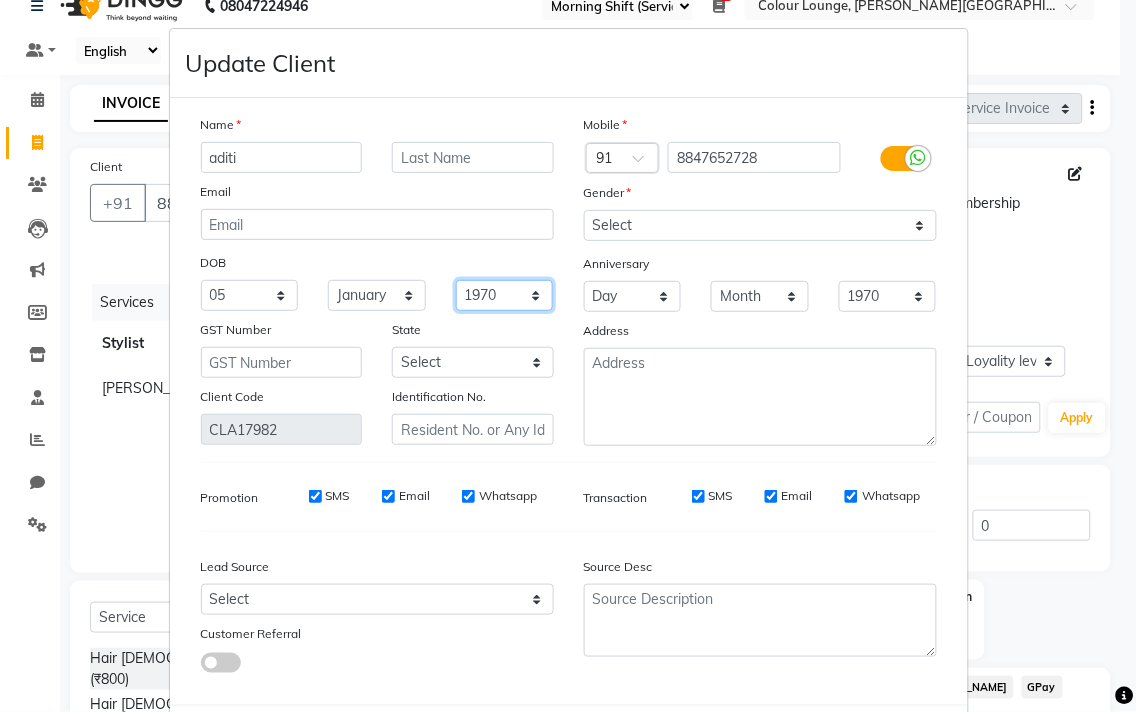 click on "1940 1941 1942 1943 1944 1945 1946 1947 1948 1949 1950 1951 1952 1953 1954 1955 1956 1957 1958 1959 1960 1961 1962 1963 1964 1965 1966 1967 1968 1969 1970 1971 1972 1973 1974 1975 1976 1977 1978 1979 1980 1981 1982 1983 1984 1985 1986 1987 1988 1989 1990 1991 1992 1993 1994 1995 1996 1997 1998 1999 2000 2001 2002 2003 2004 2005 2006 2007 2008 2009 2010 2011 2012 2013 2014 2015 2016 2017 2018 2019 2020 2021 2022 2023 2024" at bounding box center [505, 295] 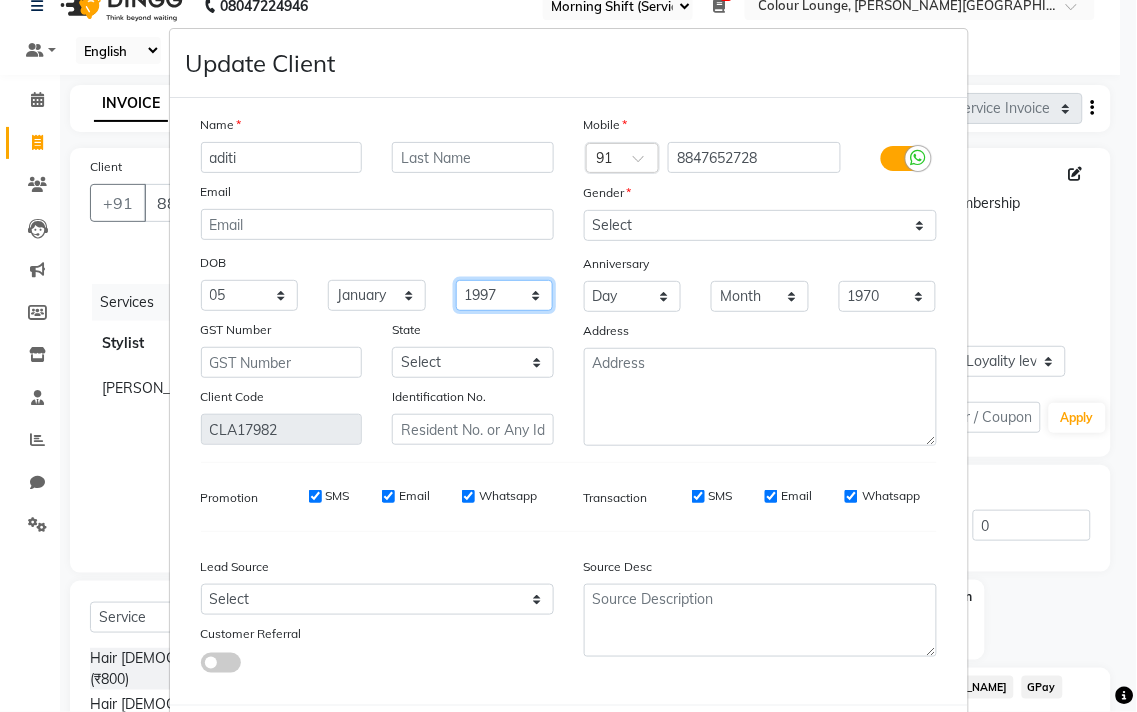 click on "1940 1941 1942 1943 1944 1945 1946 1947 1948 1949 1950 1951 1952 1953 1954 1955 1956 1957 1958 1959 1960 1961 1962 1963 1964 1965 1966 1967 1968 1969 1970 1971 1972 1973 1974 1975 1976 1977 1978 1979 1980 1981 1982 1983 1984 1985 1986 1987 1988 1989 1990 1991 1992 1993 1994 1995 1996 1997 1998 1999 2000 2001 2002 2003 2004 2005 2006 2007 2008 2009 2010 2011 2012 2013 2014 2015 2016 2017 2018 2019 2020 2021 2022 2023 2024" at bounding box center (505, 295) 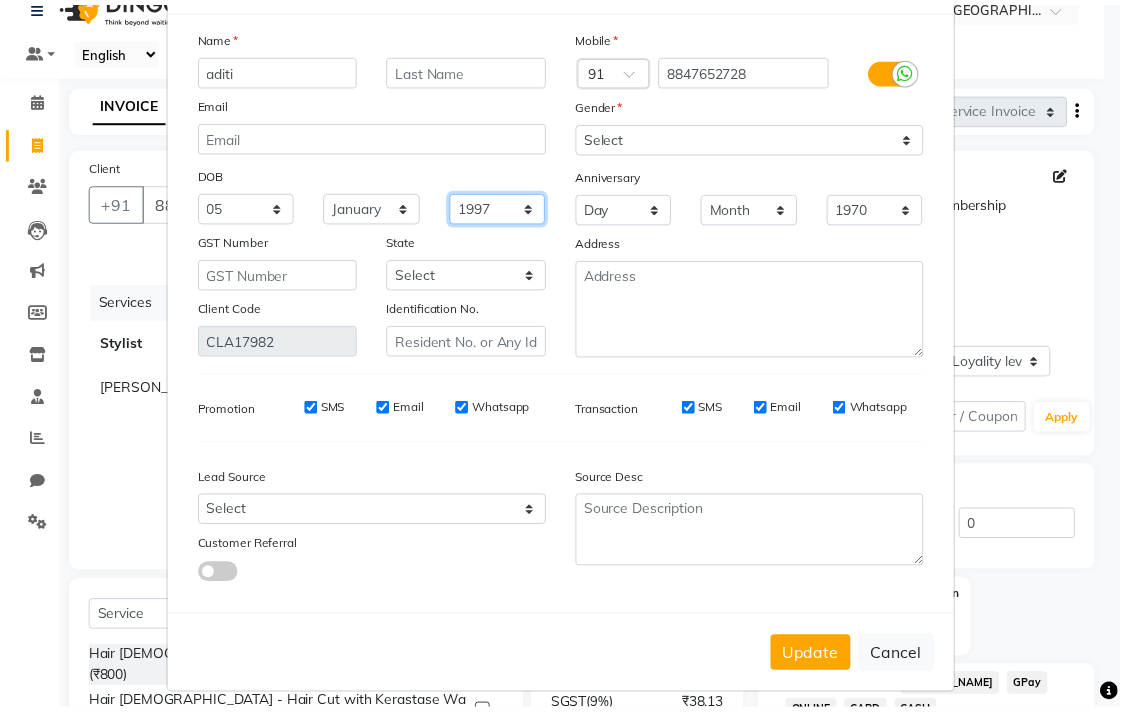 scroll, scrollTop: 103, scrollLeft: 0, axis: vertical 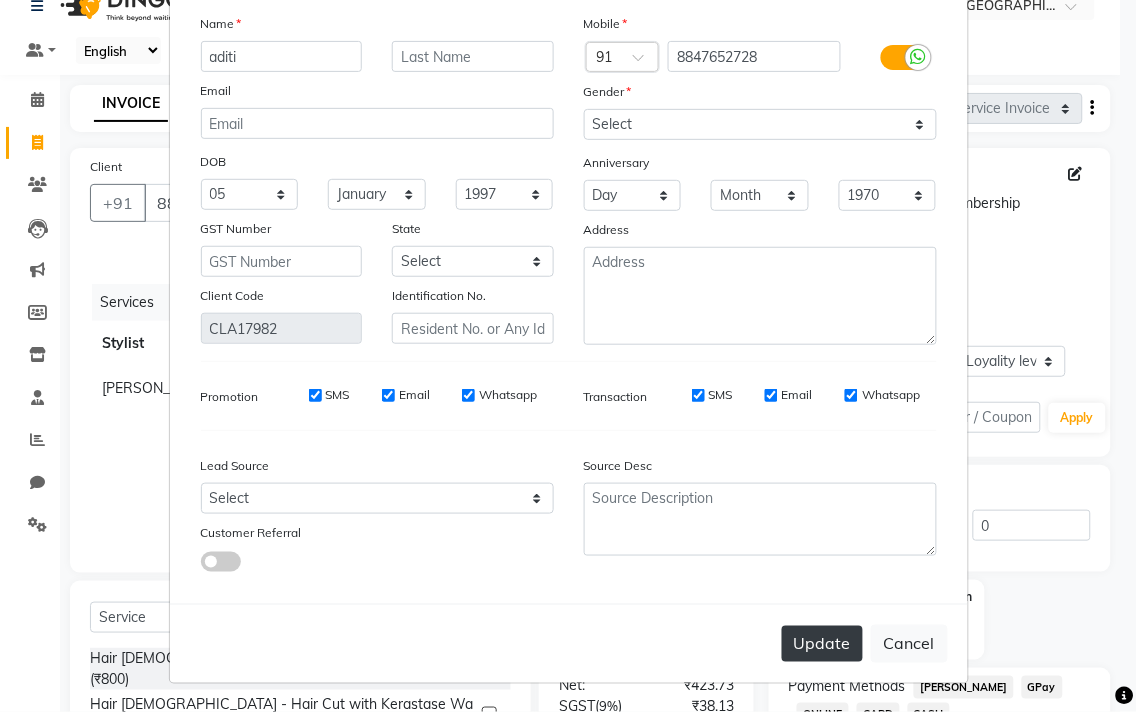 click on "Update" at bounding box center [822, 644] 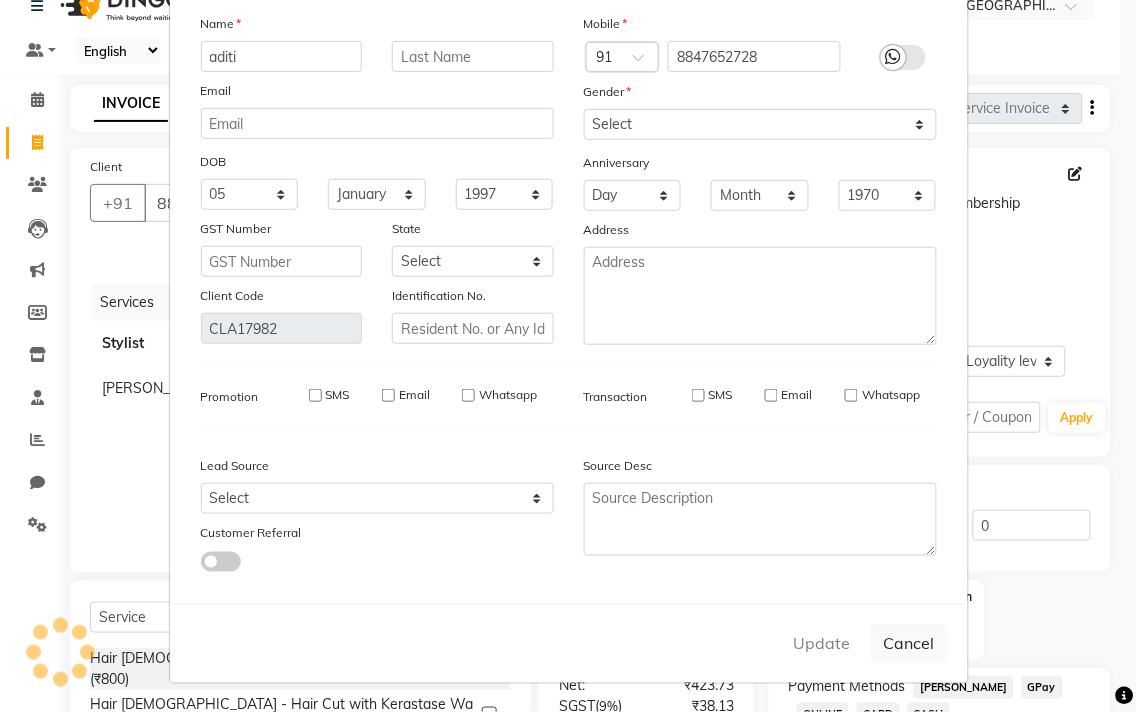type 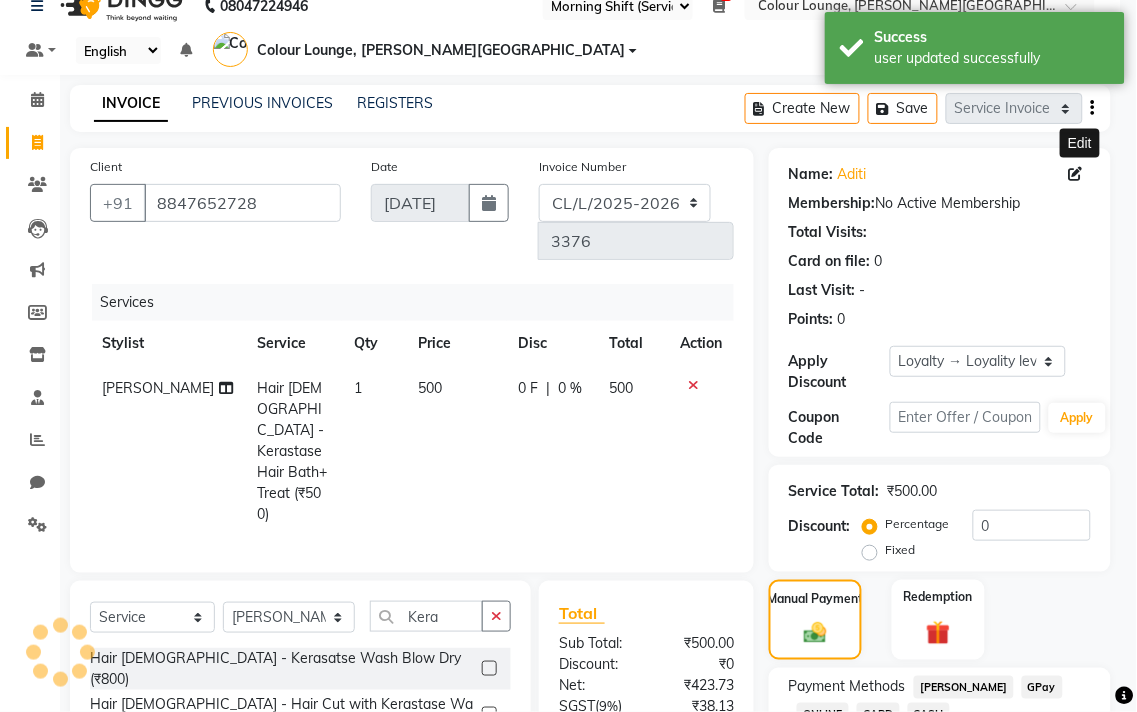 select on "1: Object" 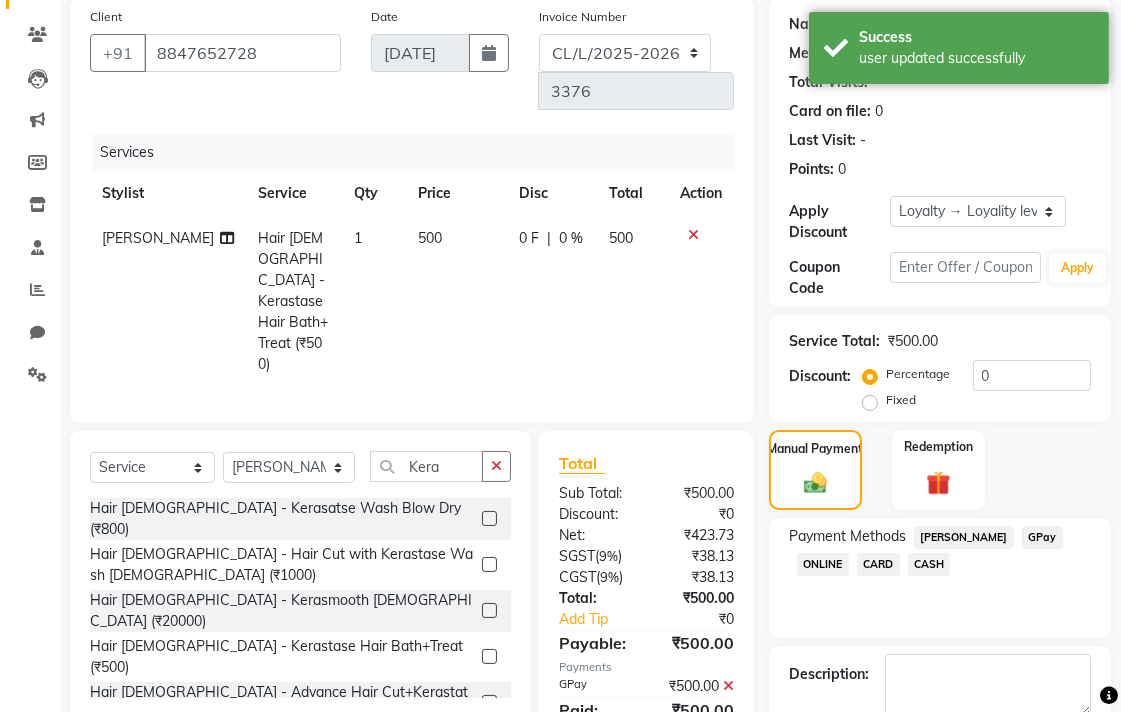 scroll, scrollTop: 362, scrollLeft: 0, axis: vertical 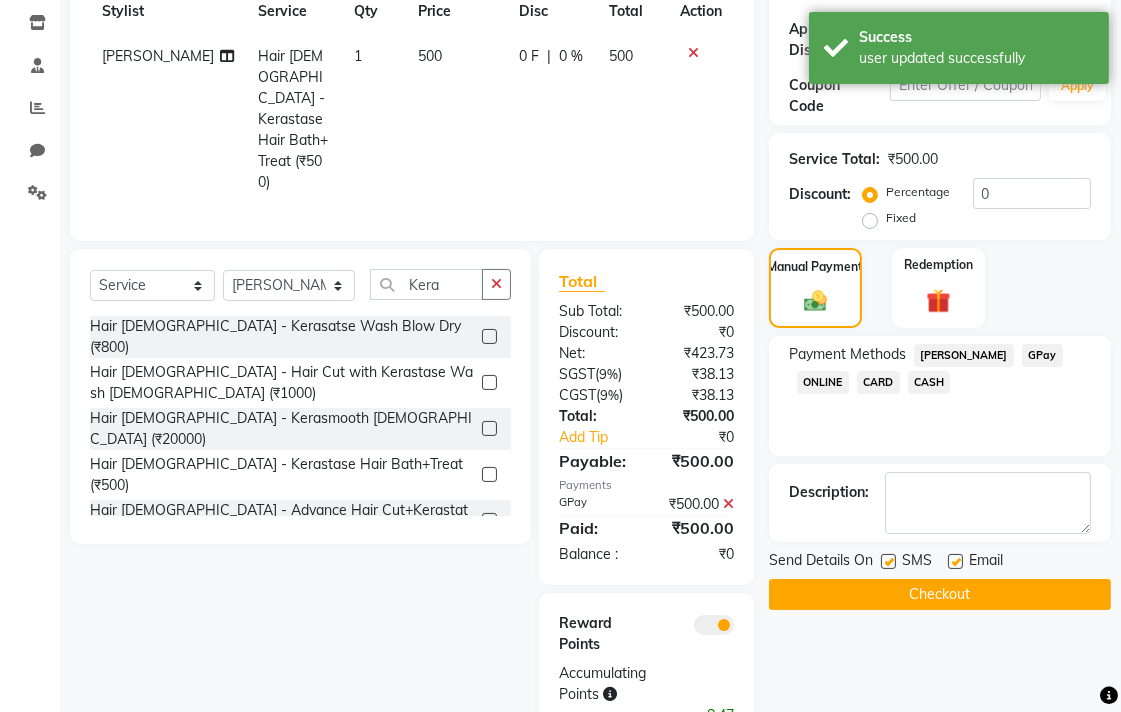 click on "Checkout" 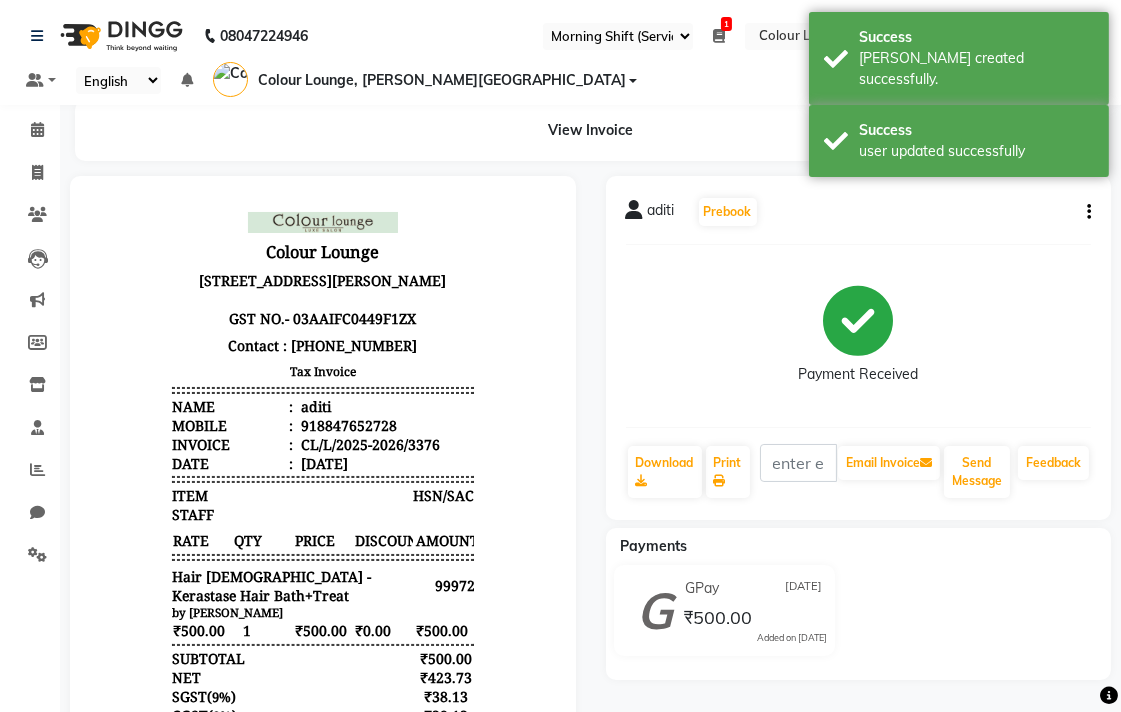 scroll, scrollTop: 0, scrollLeft: 0, axis: both 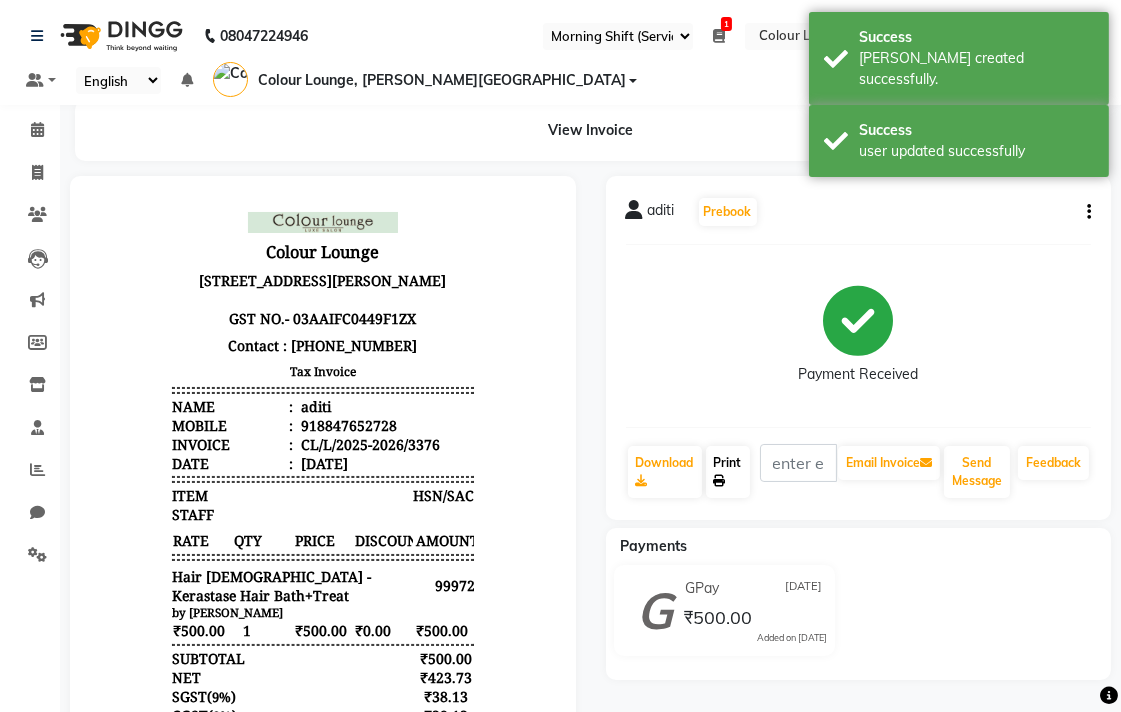 click on "Print" 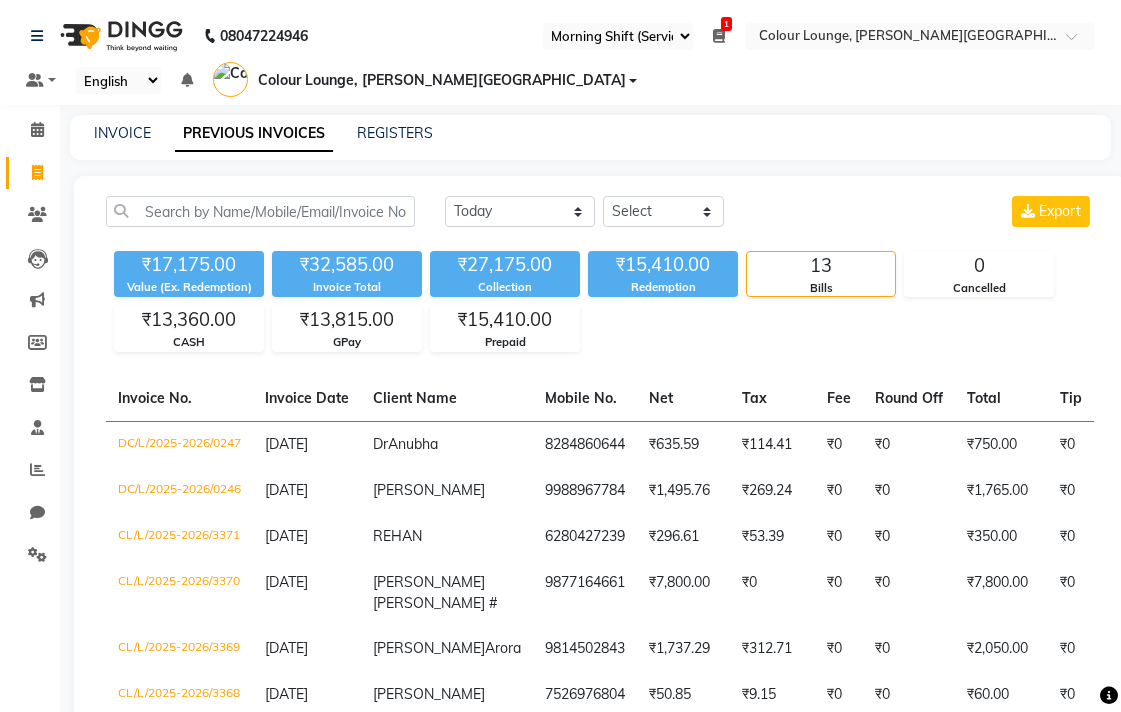 select on "67" 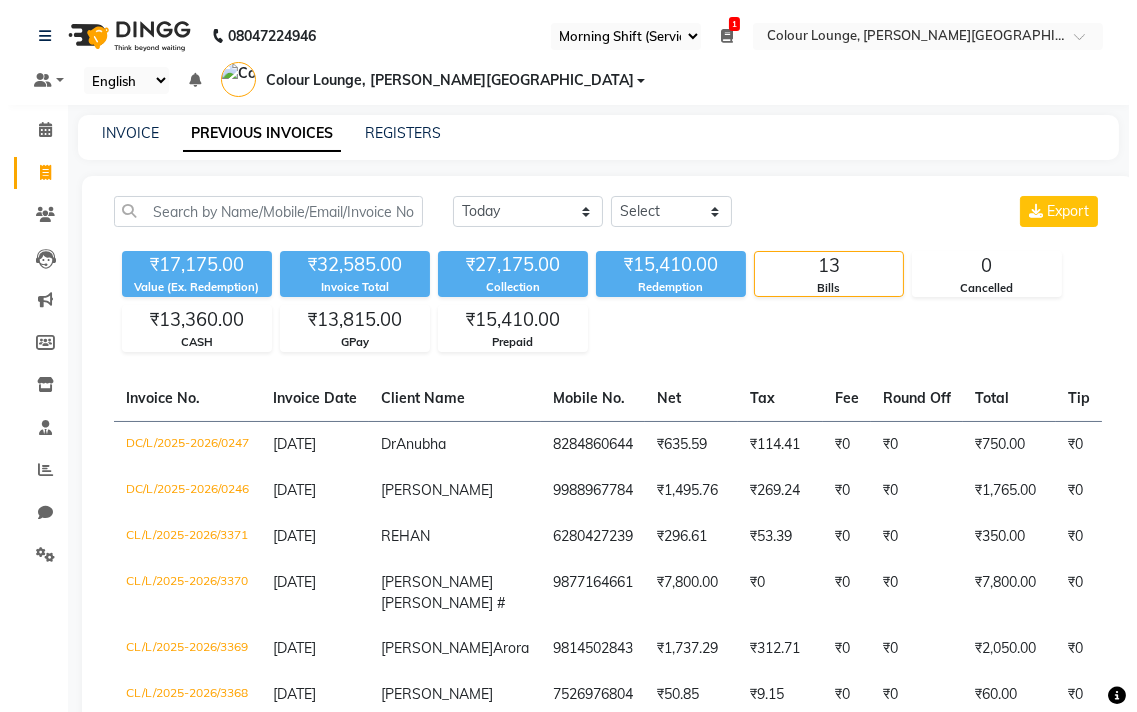 scroll, scrollTop: 0, scrollLeft: 0, axis: both 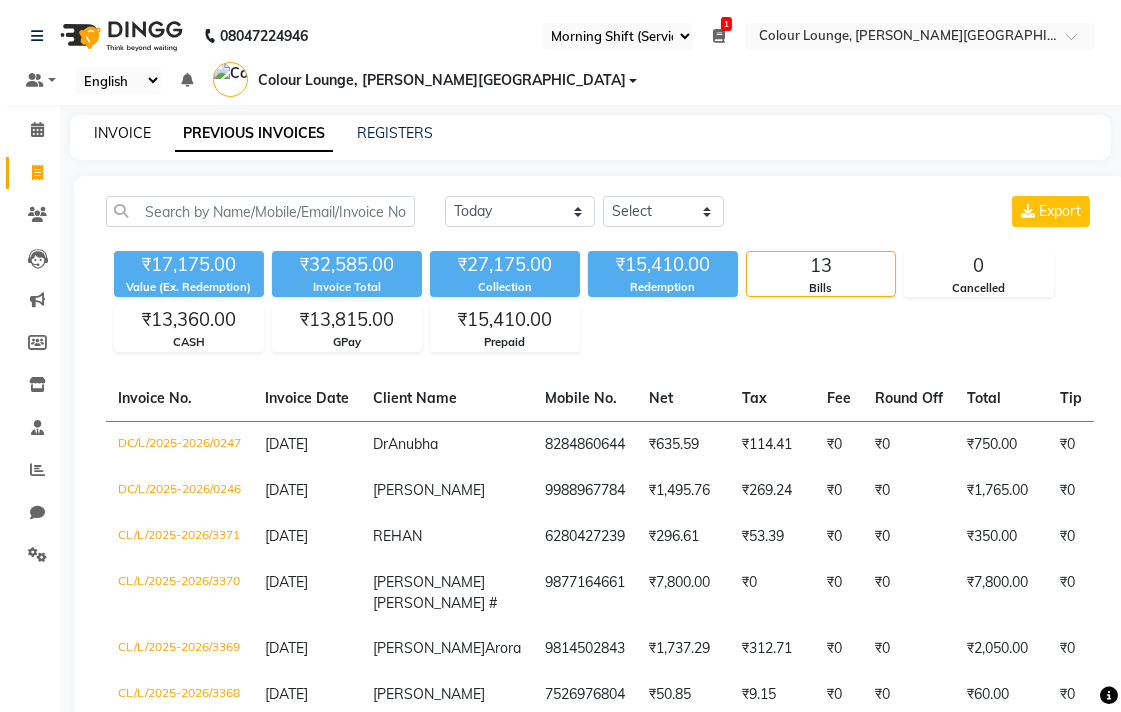 click on "INVOICE" 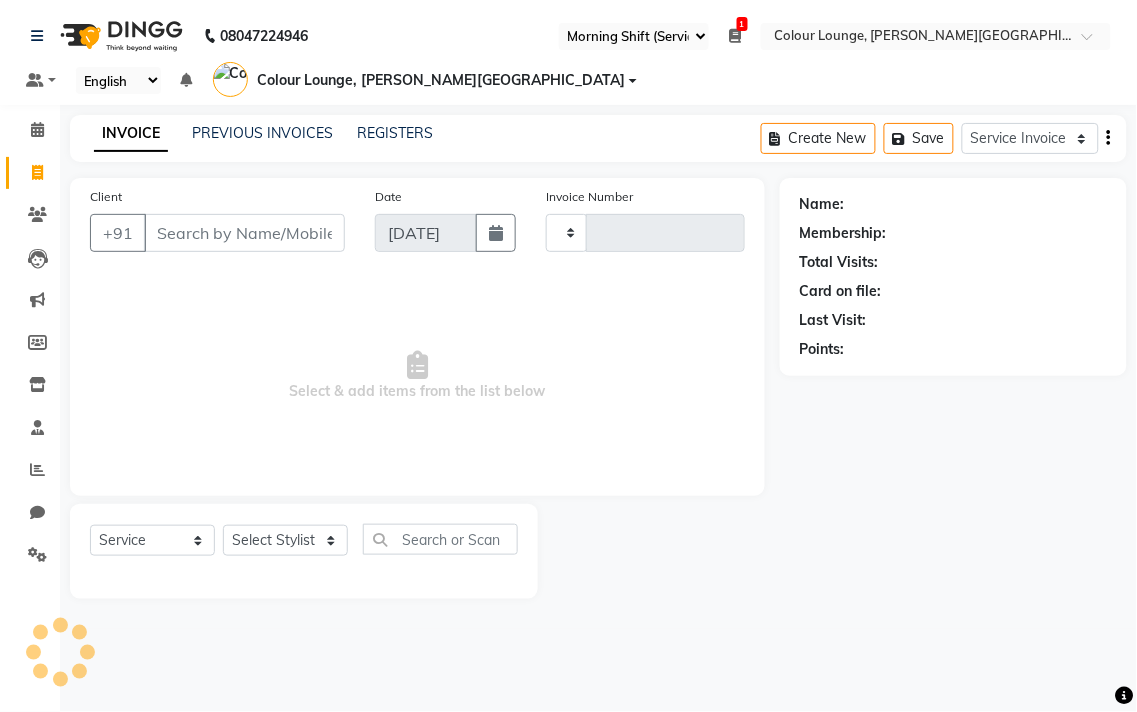 type on "3377" 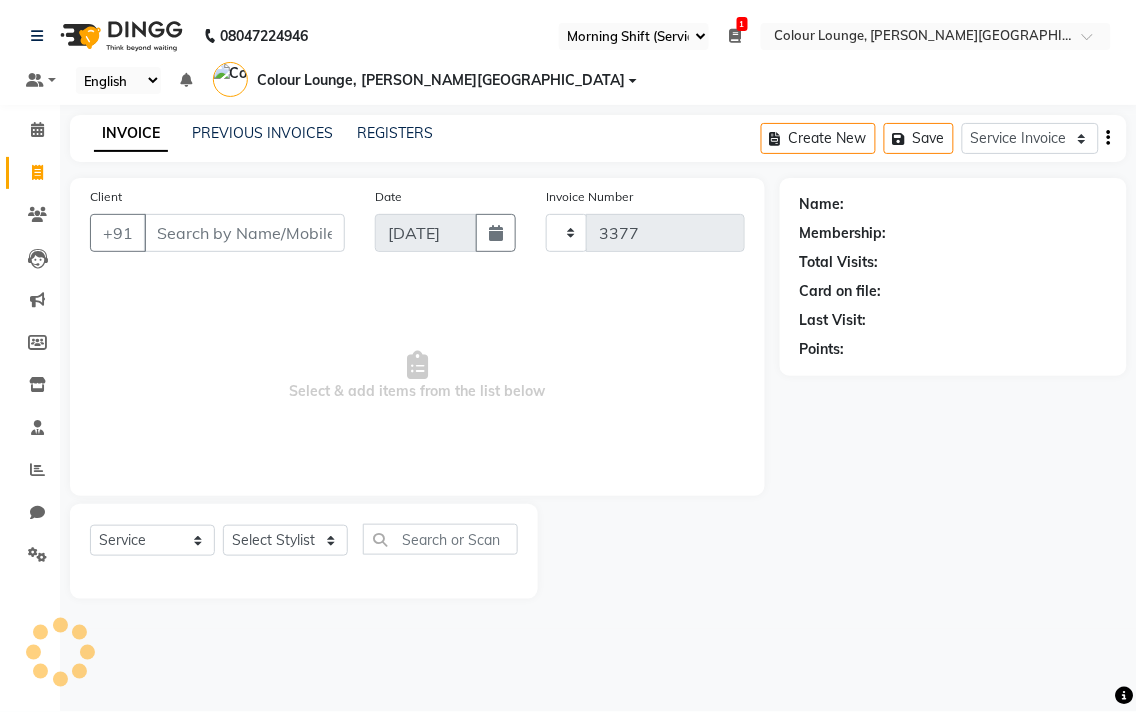 select on "8011" 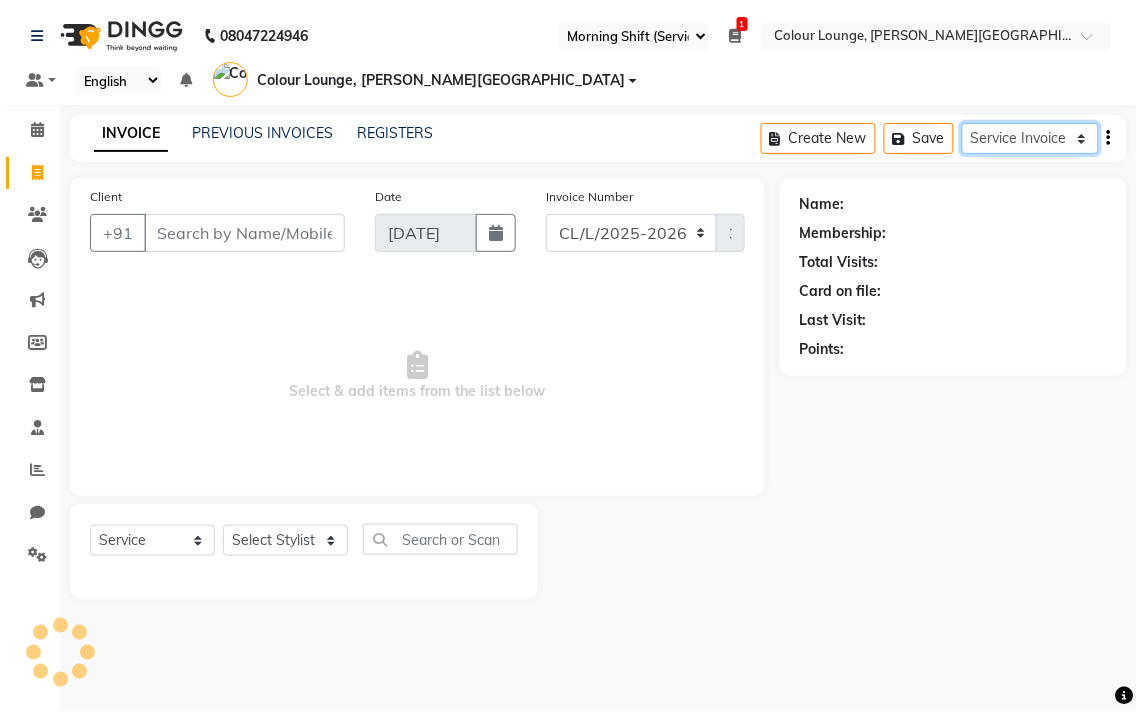 click on "Service Invoice Product Invoice" 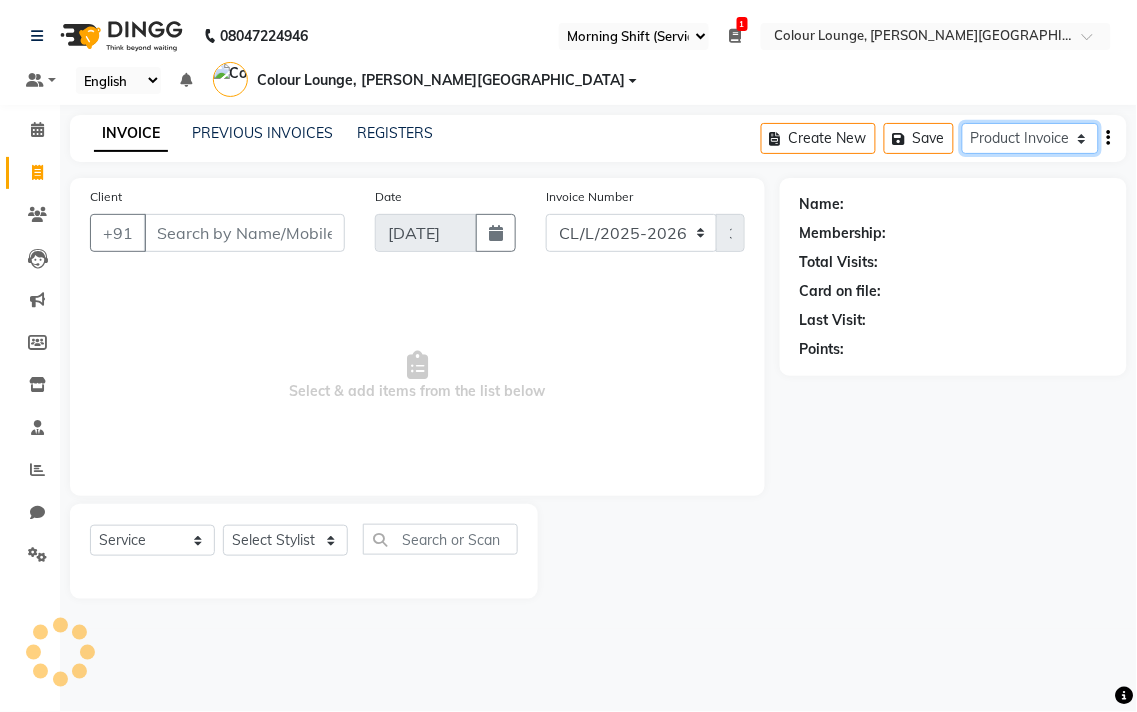click on "Service Invoice Product Invoice" 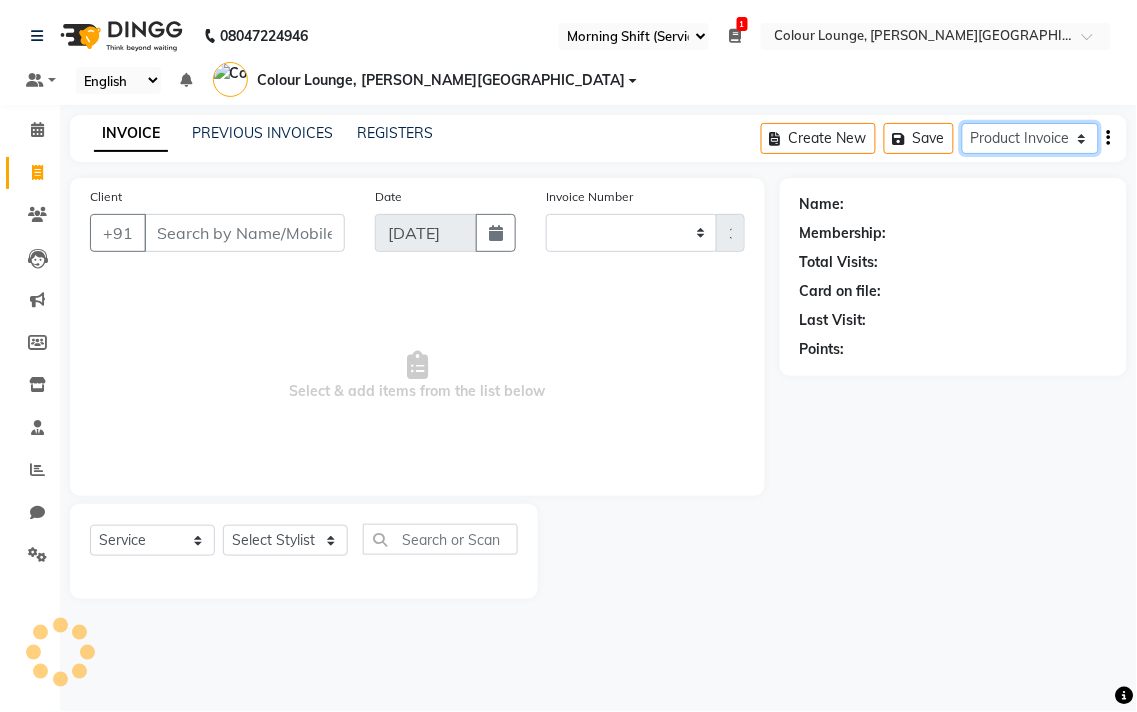 select on "68" 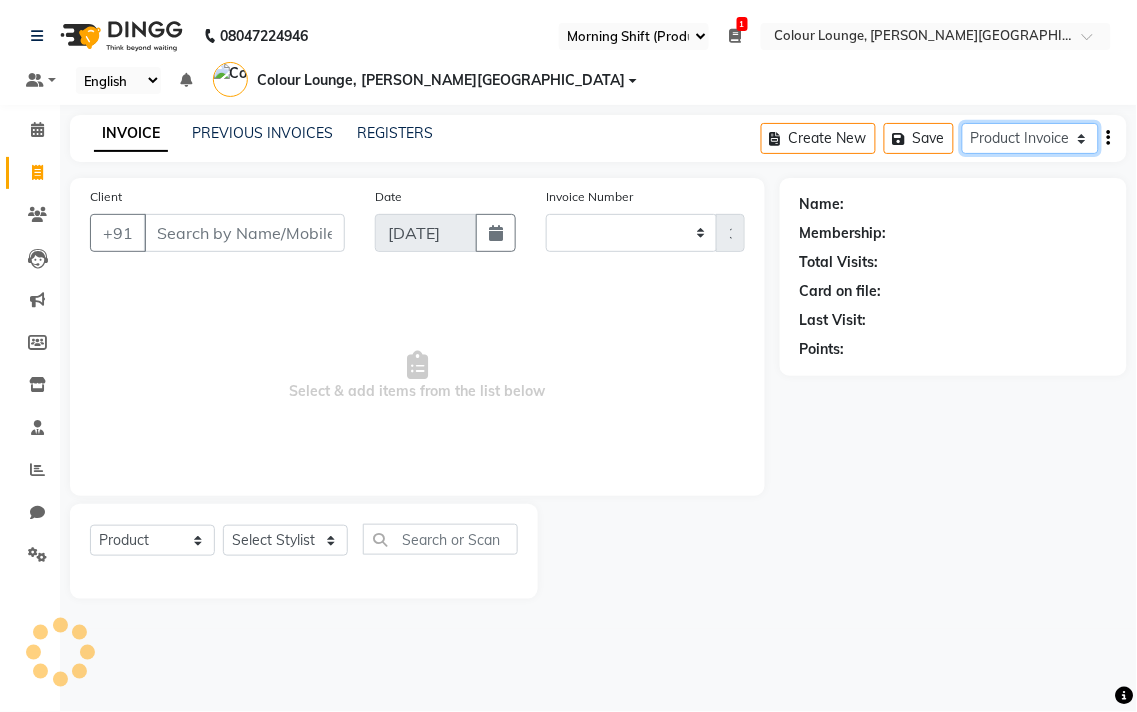 type on "0248" 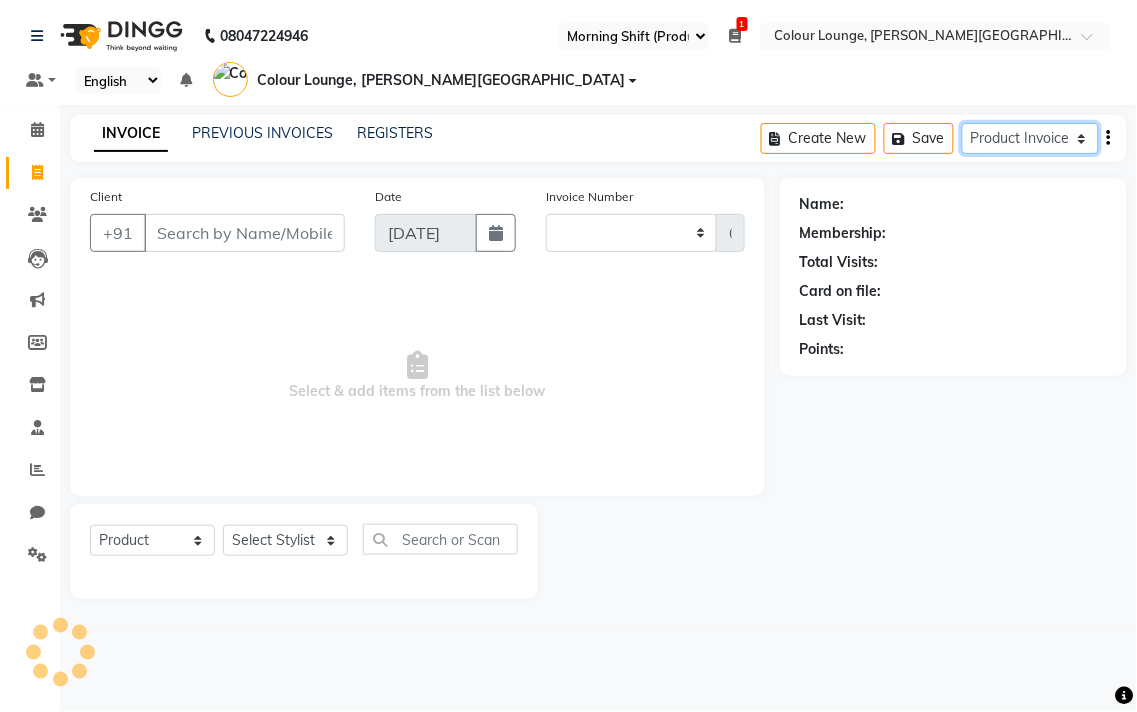 select on "8012" 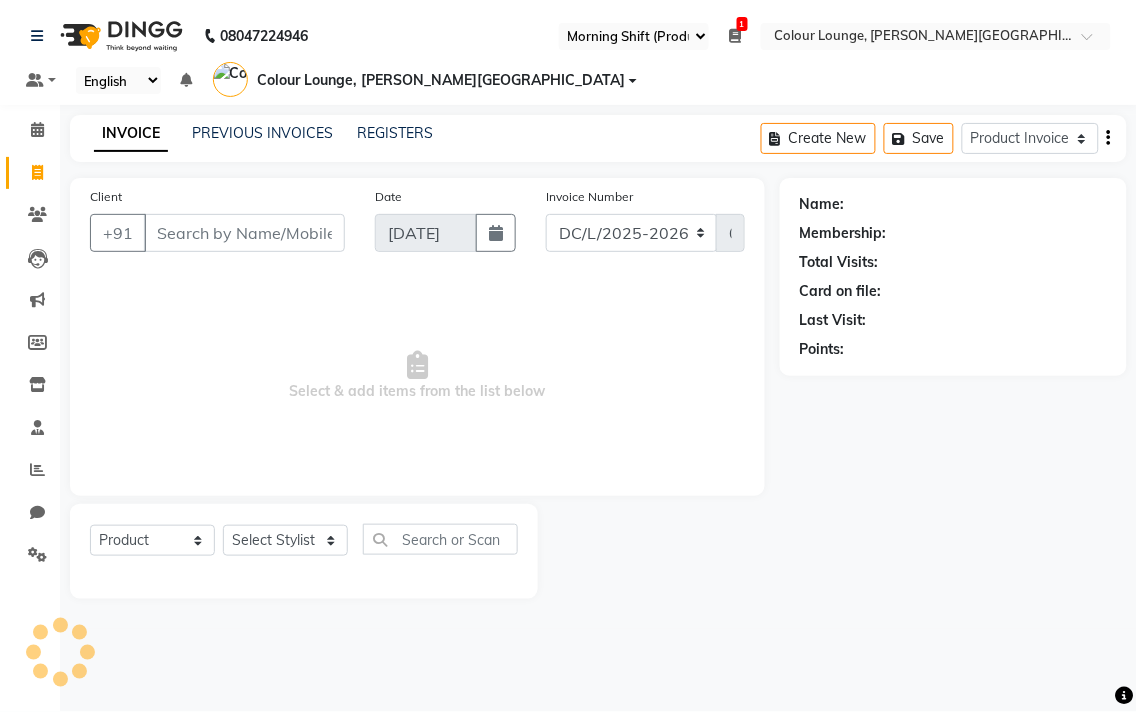 click at bounding box center (735, 36) 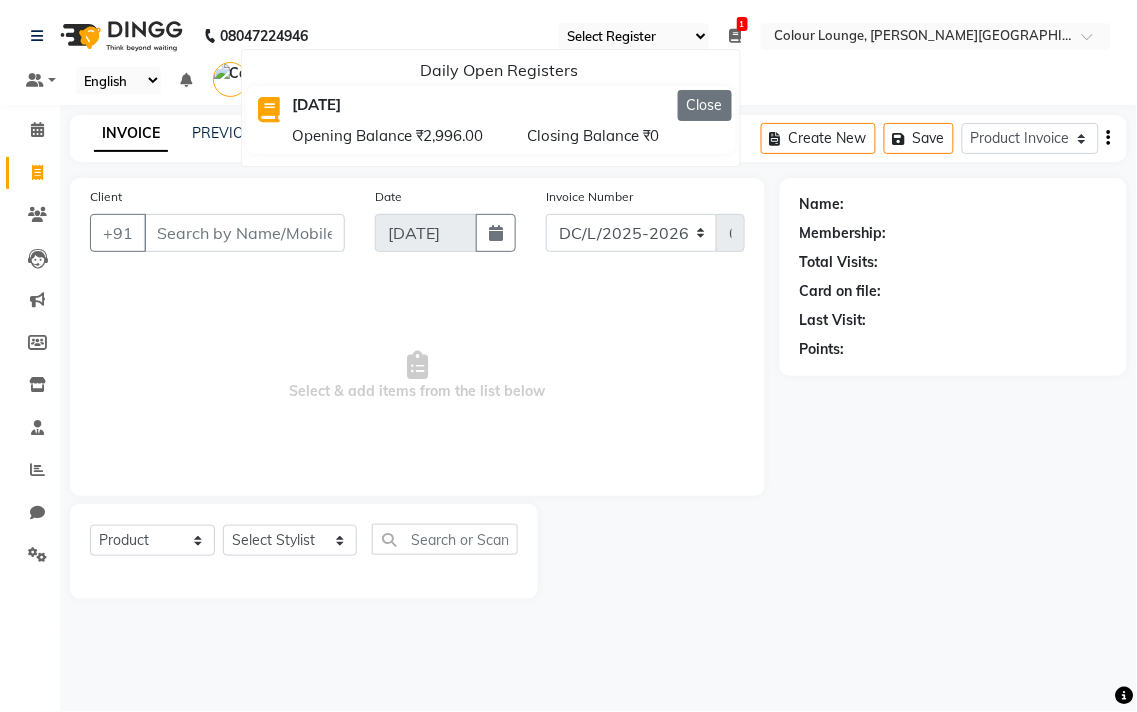 click on "Close" at bounding box center (705, 105) 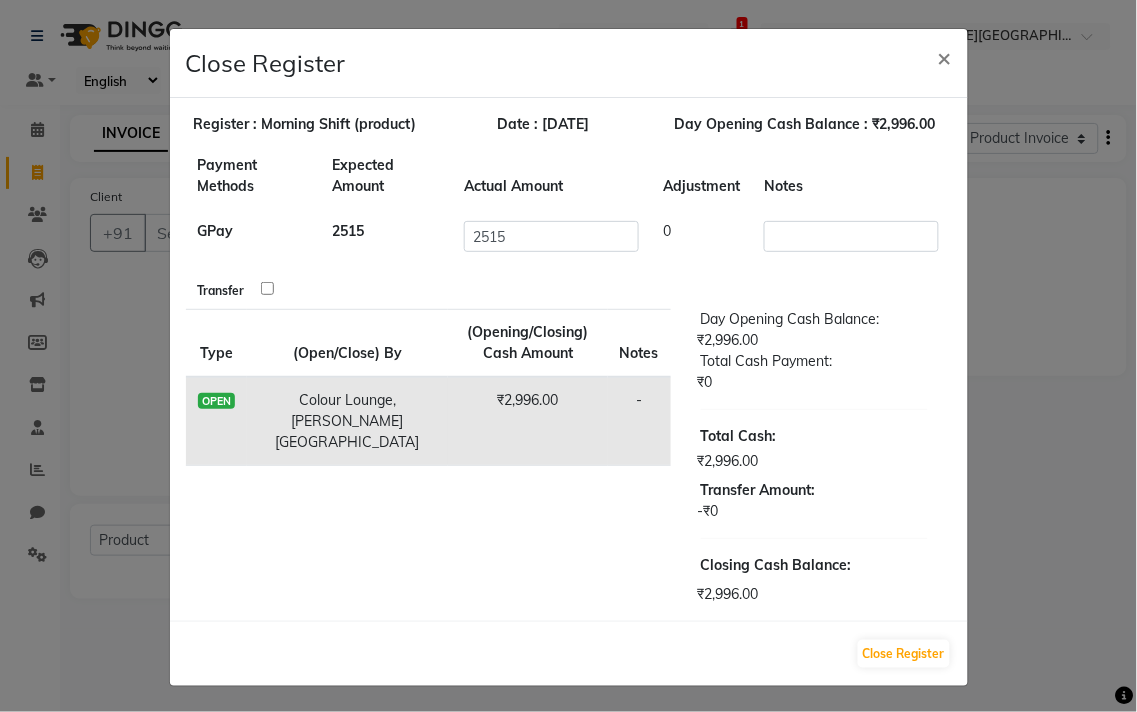 scroll, scrollTop: 3, scrollLeft: 0, axis: vertical 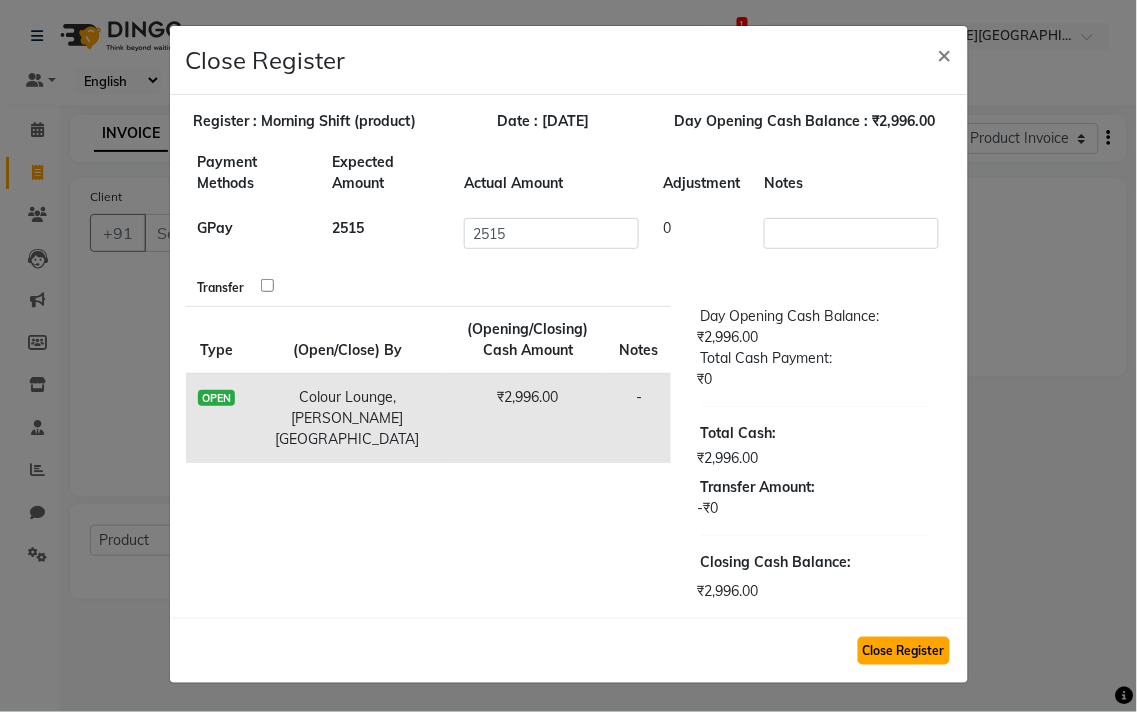 click on "Close Register" 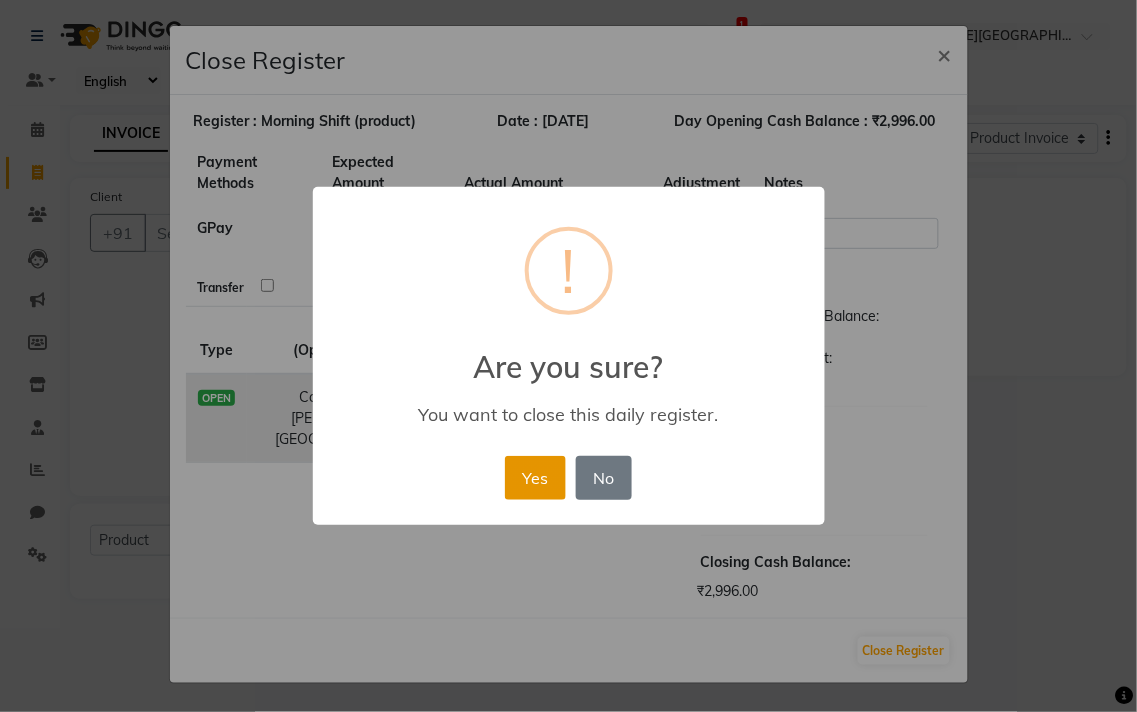 click on "Yes" at bounding box center (535, 478) 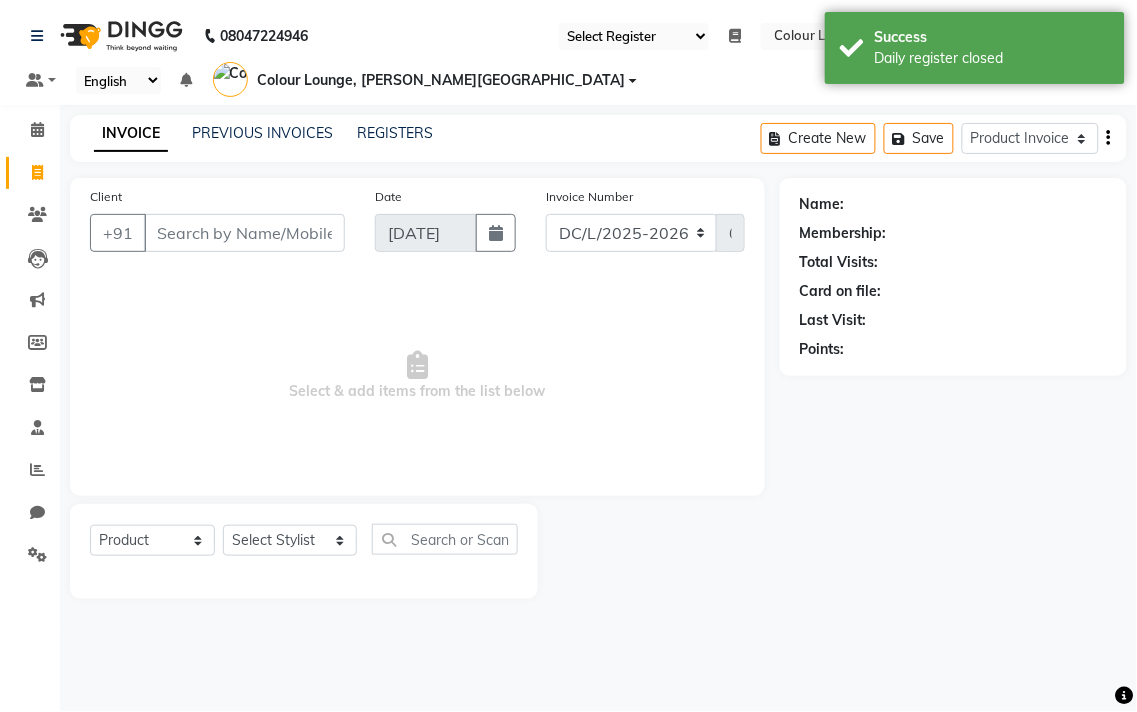 click on "Select Register Evening Shift (Product) Morning Shift (Product)" at bounding box center [634, 36] 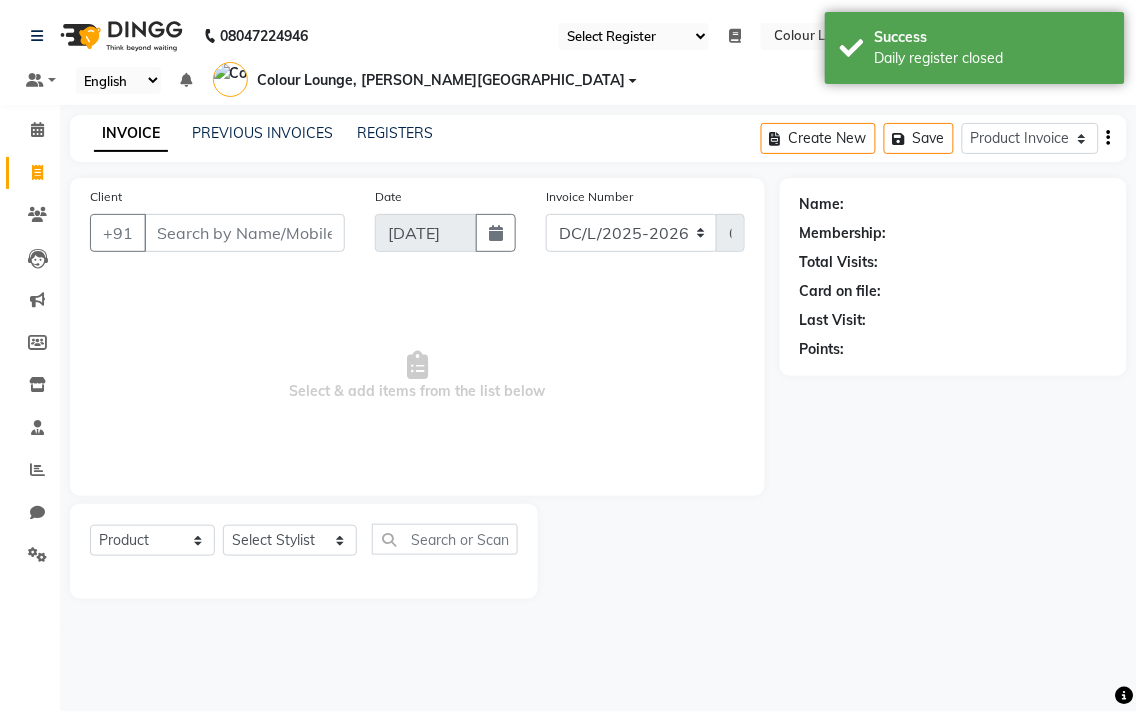 click at bounding box center [735, 36] 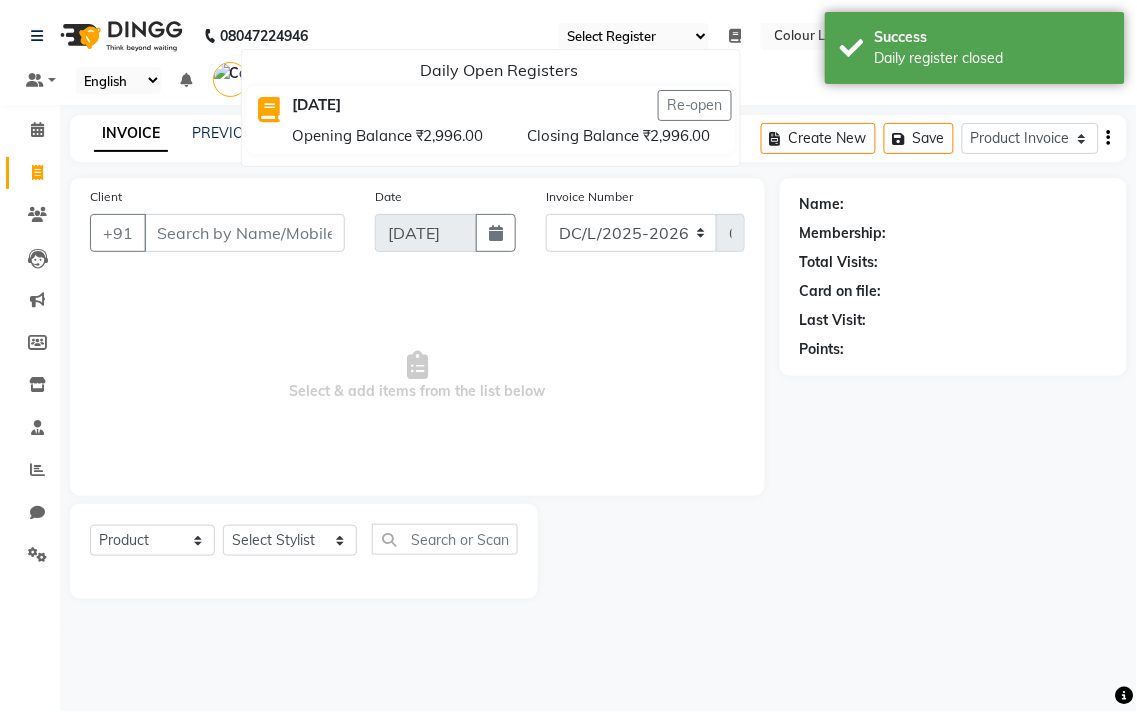 click at bounding box center (735, 36) 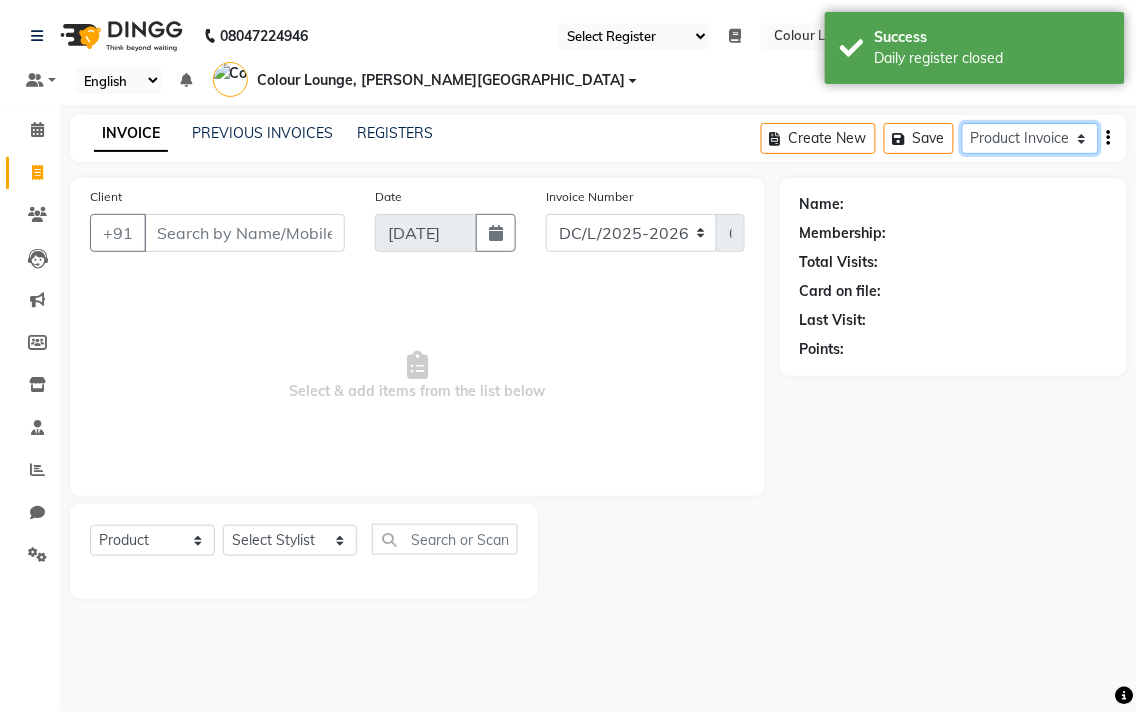 click on "Service Invoice Product Invoice" 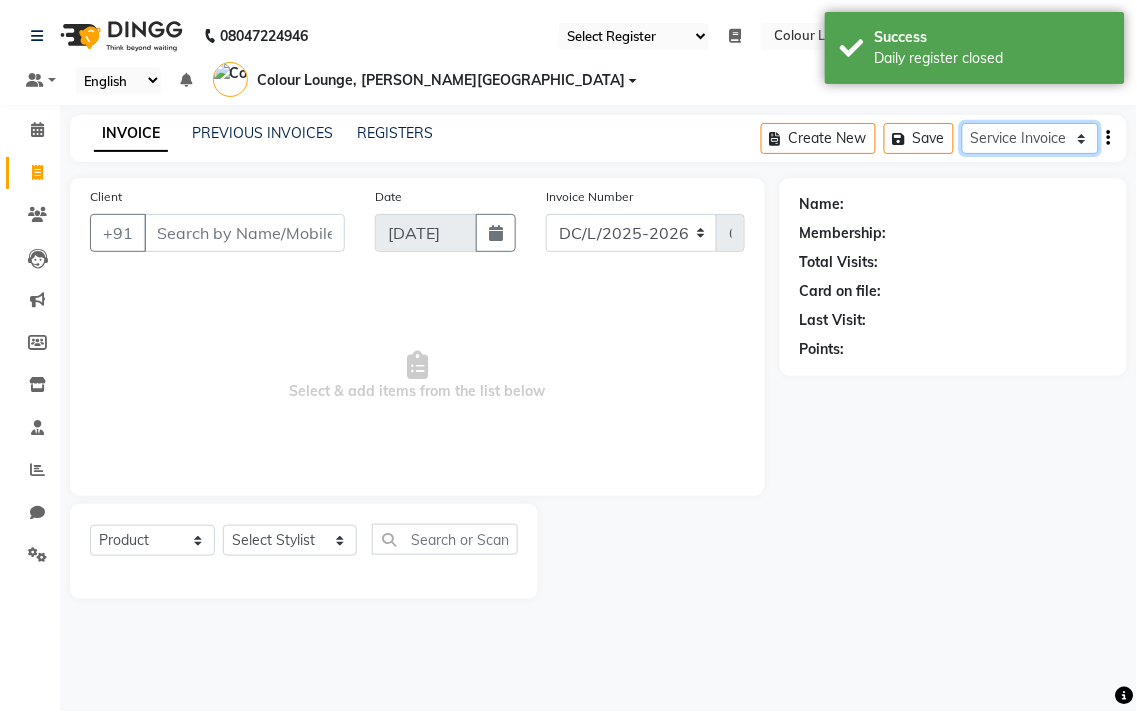 click on "Service Invoice Product Invoice" 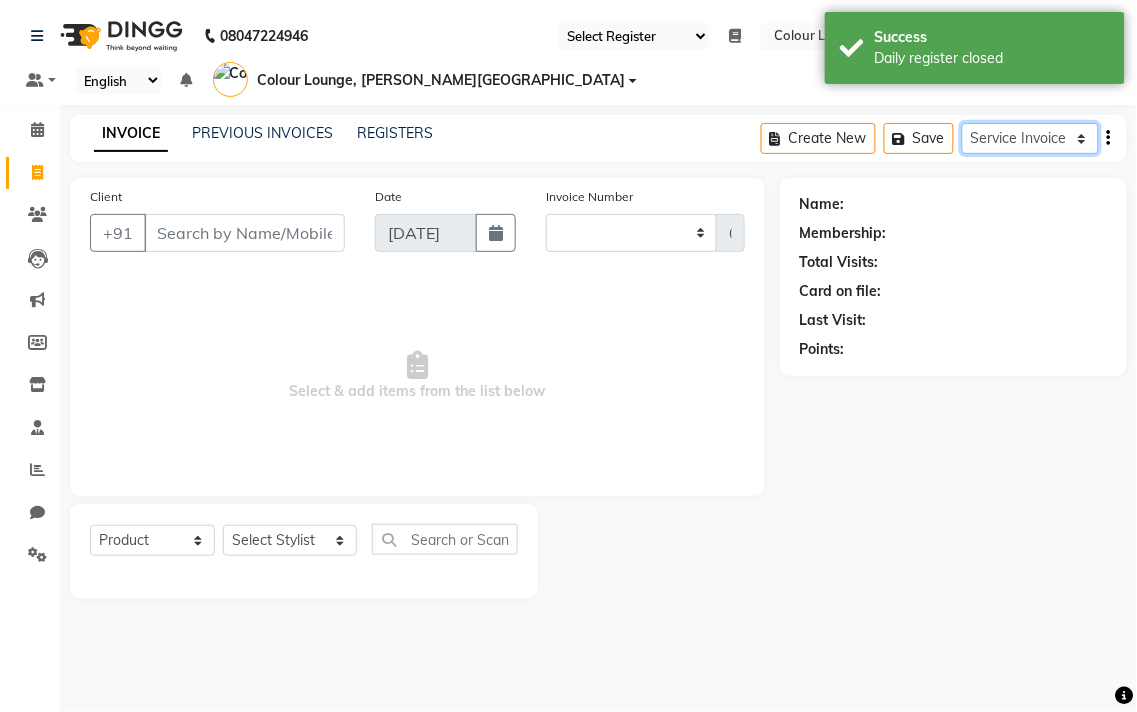 type on "3377" 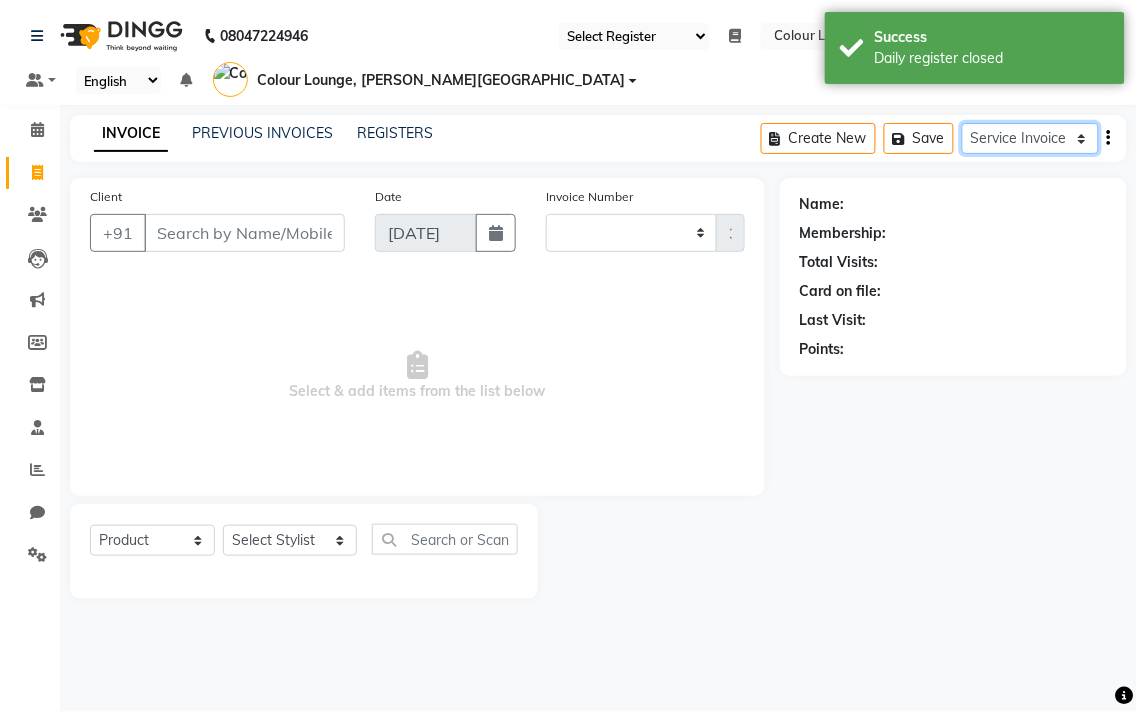 select on "67" 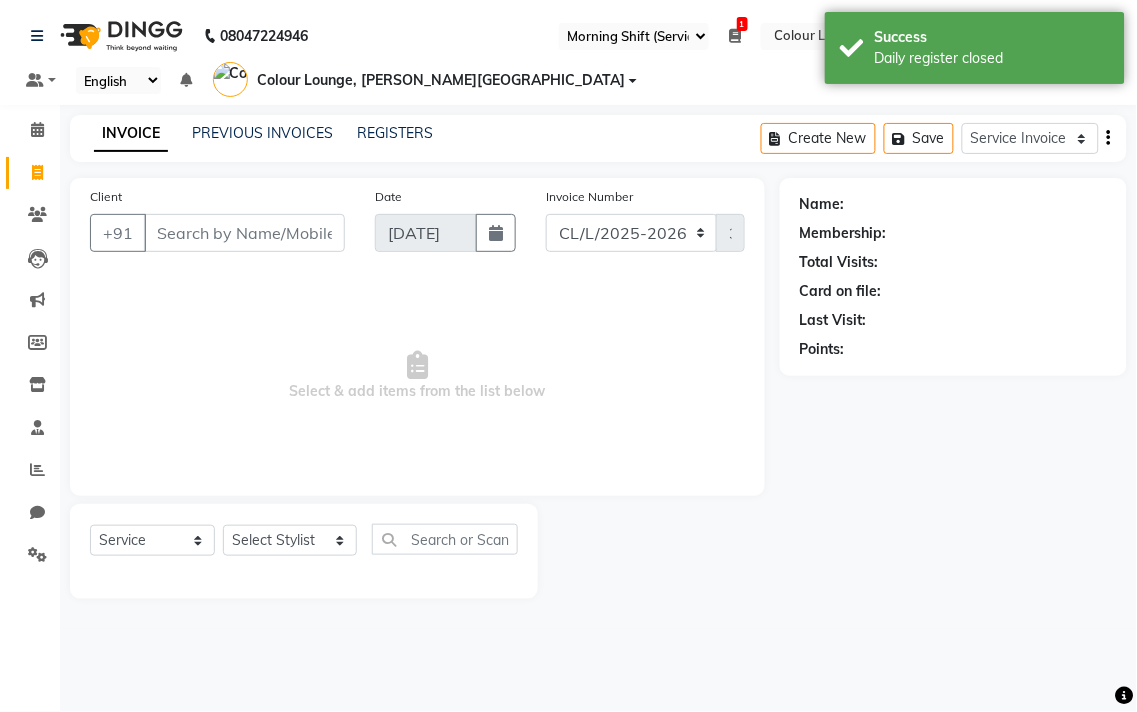 click at bounding box center (735, 36) 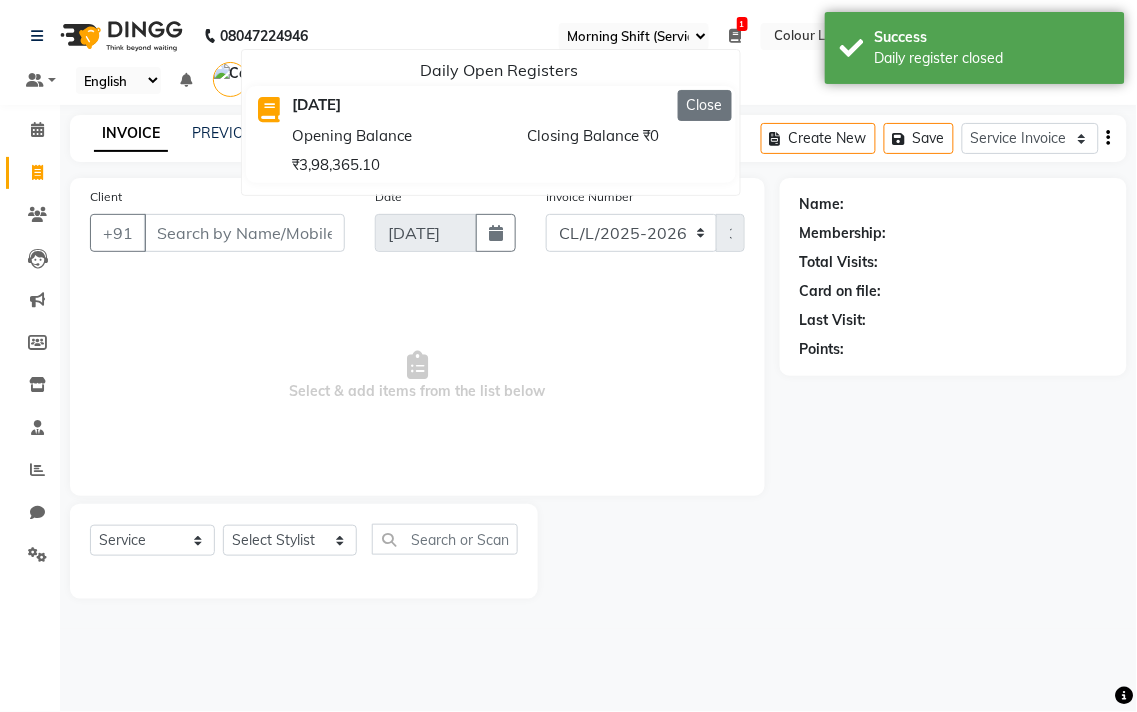 click on "Close" at bounding box center [705, 105] 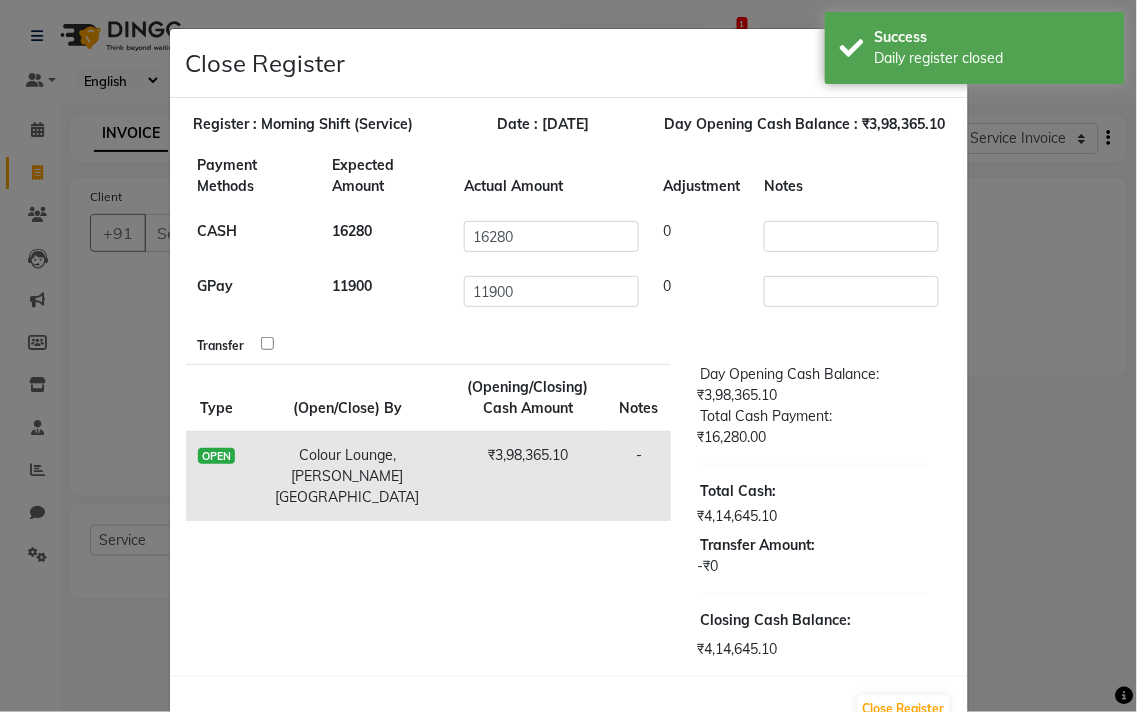 scroll, scrollTop: 57, scrollLeft: 0, axis: vertical 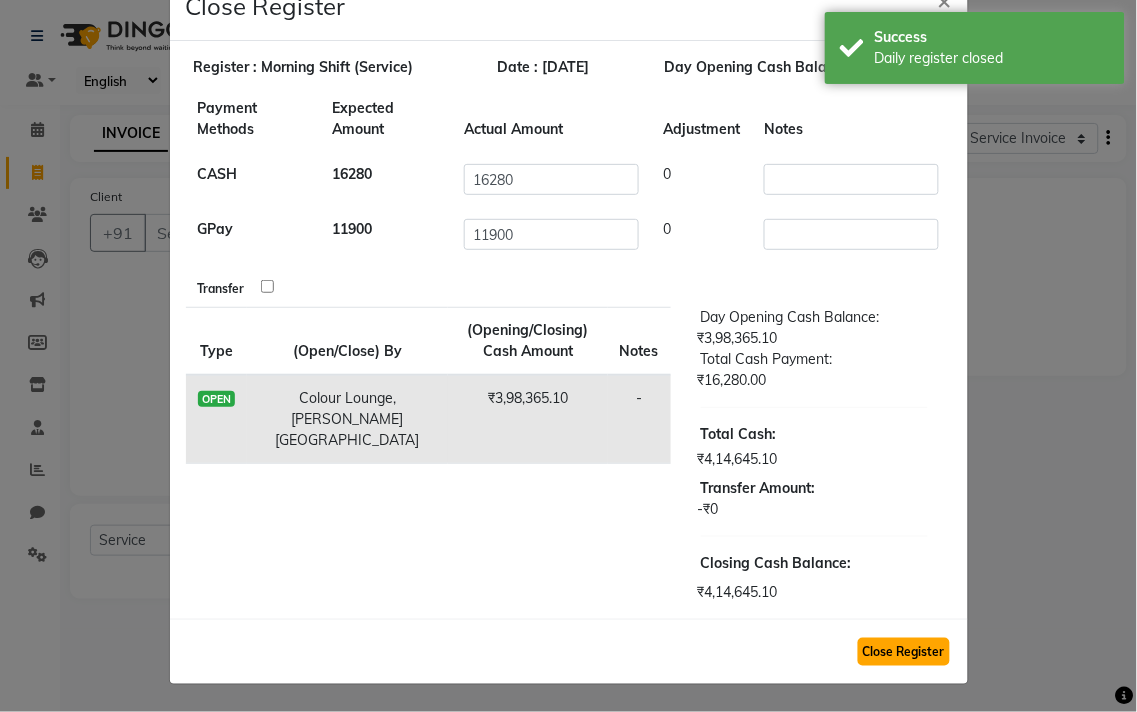 click on "Close Register" 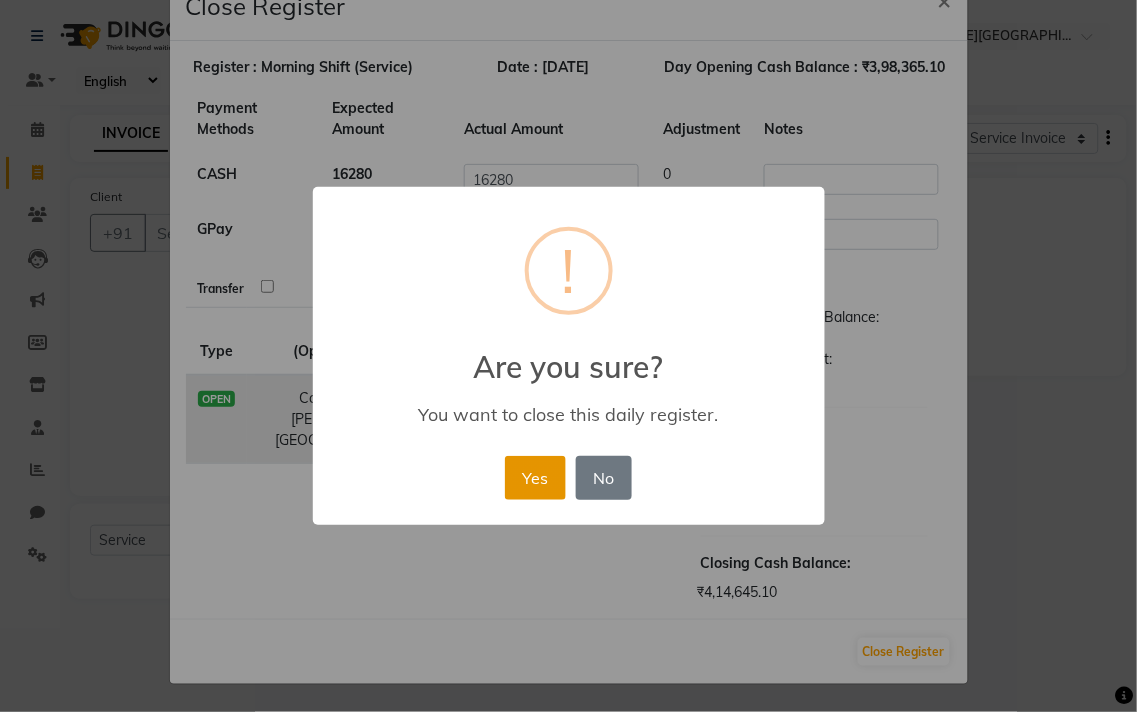 click on "Yes" at bounding box center (535, 478) 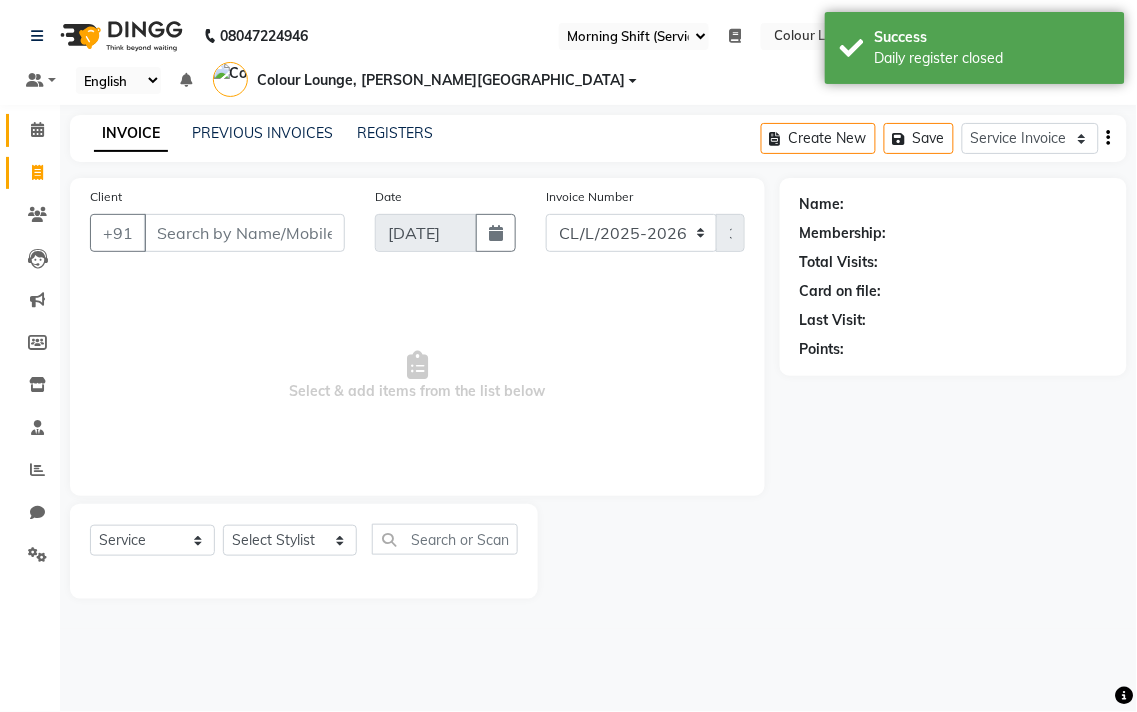 click 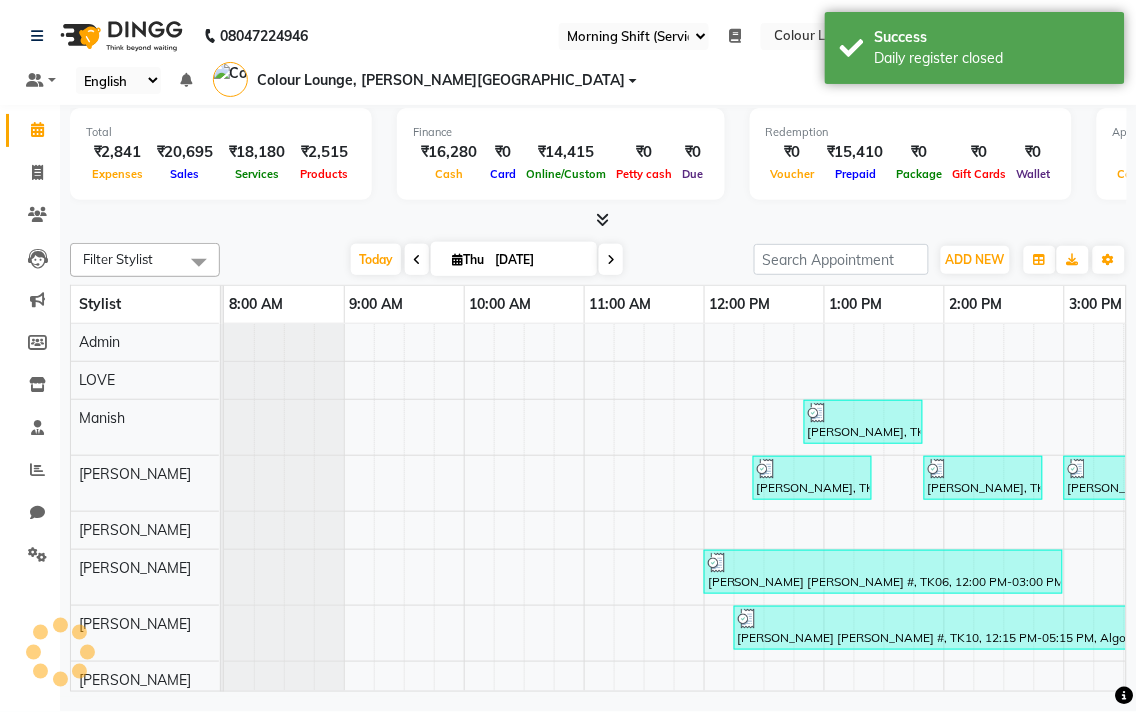 scroll, scrollTop: 0, scrollLeft: 657, axis: horizontal 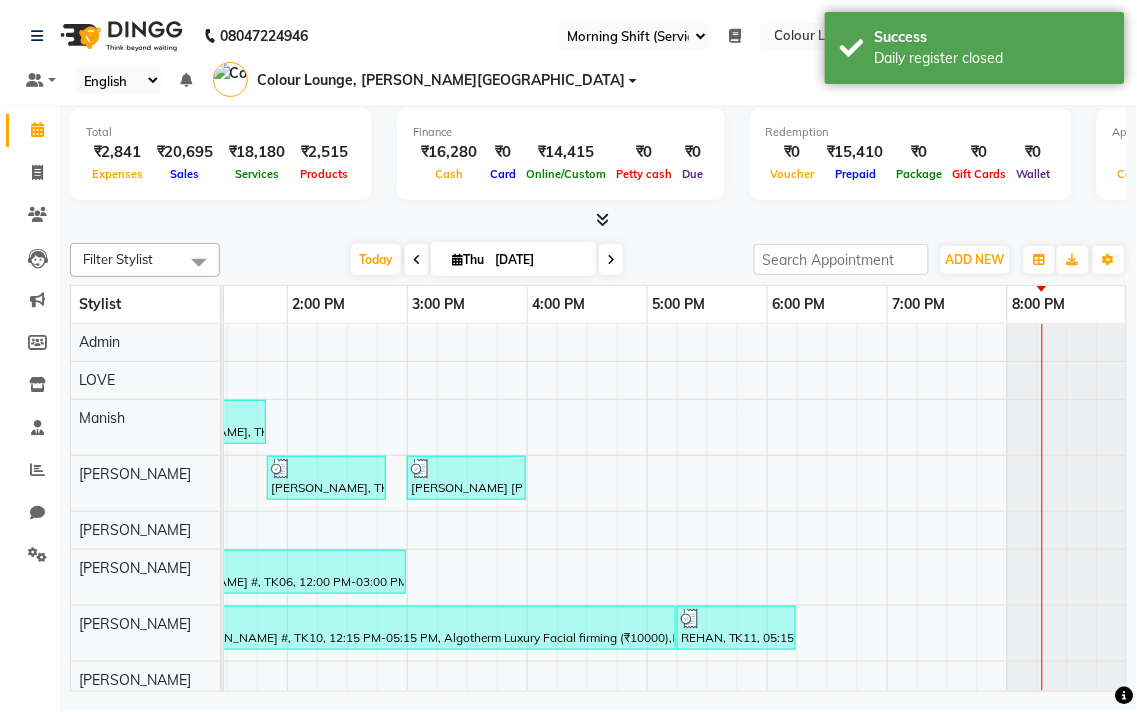 click on "Colour Lounge, [PERSON_NAME][GEOGRAPHIC_DATA]" at bounding box center (442, 80) 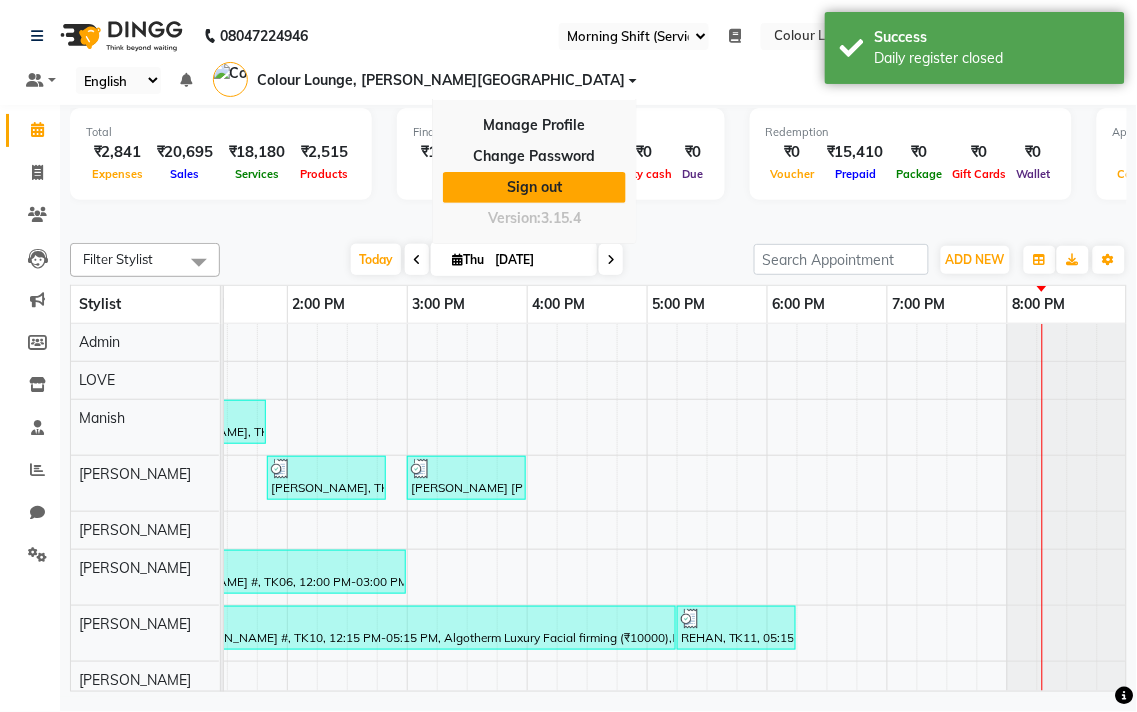 click on "Sign out" at bounding box center (534, 187) 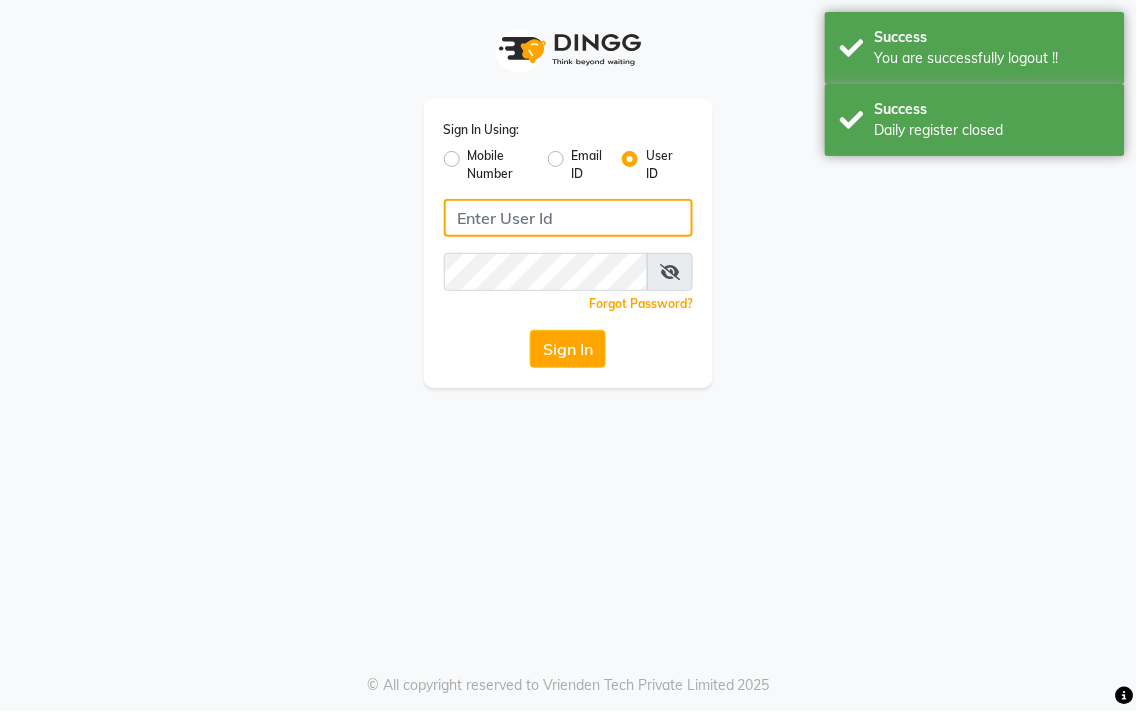 type on "9256811115" 